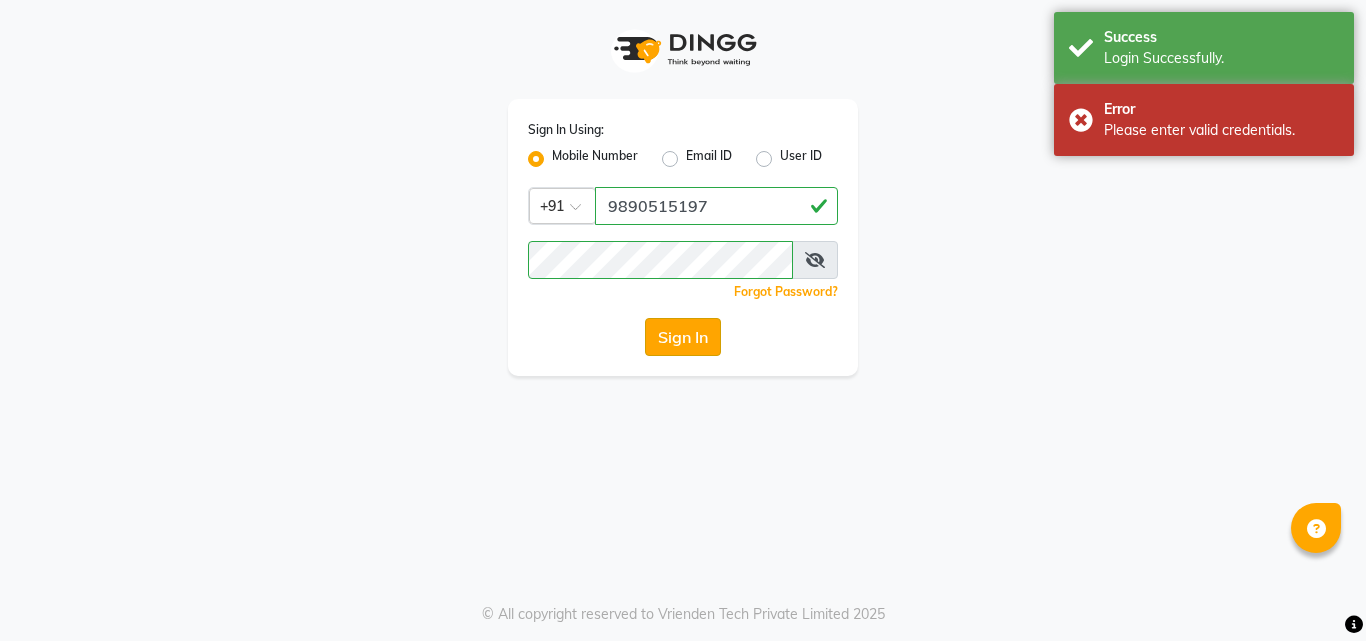 scroll, scrollTop: 0, scrollLeft: 0, axis: both 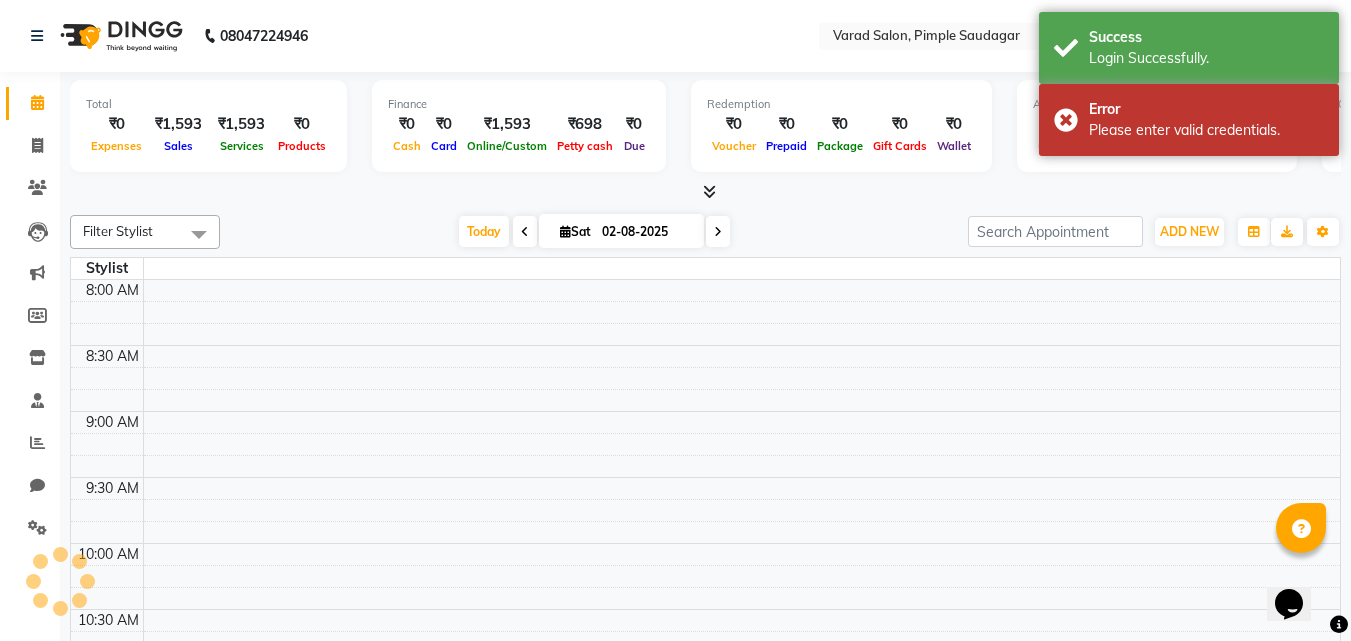select on "en" 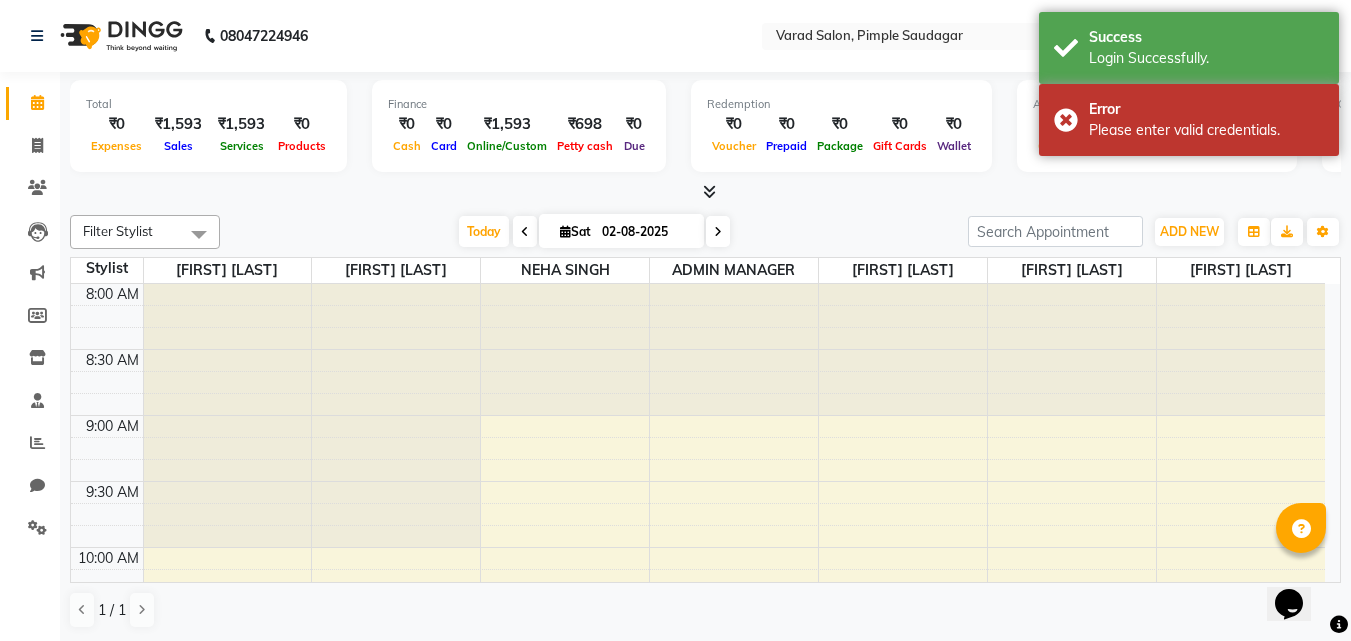 scroll, scrollTop: 1057, scrollLeft: 0, axis: vertical 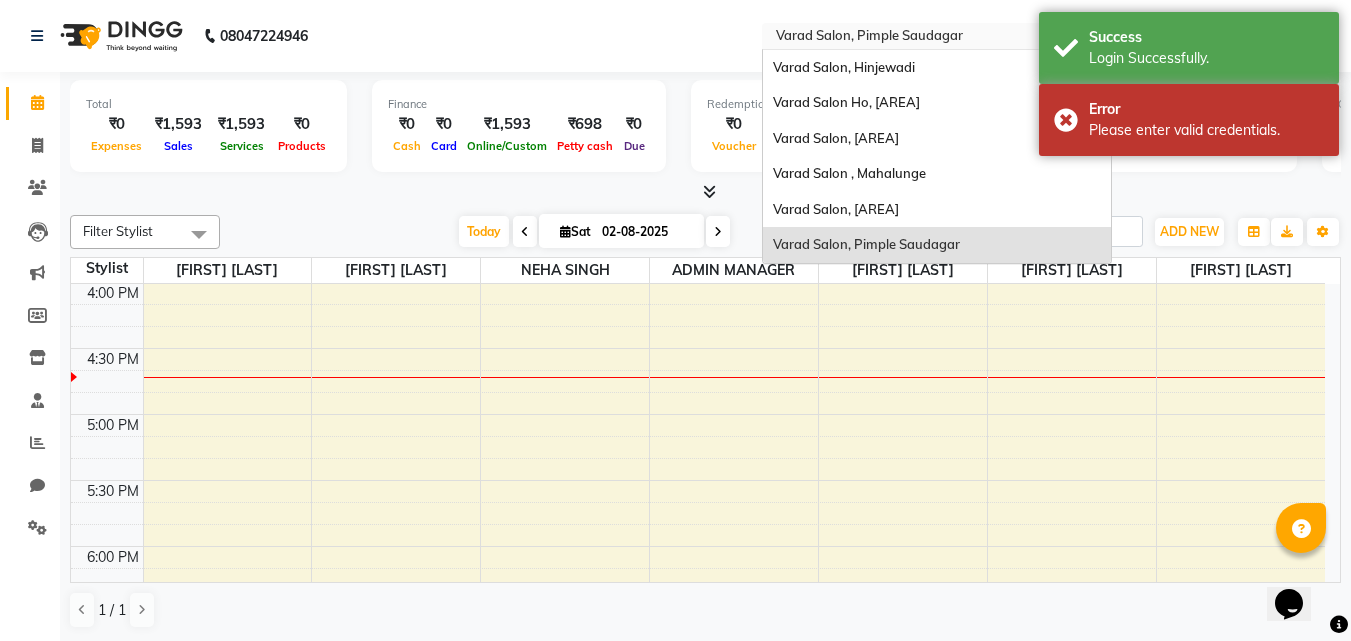 click at bounding box center (917, 38) 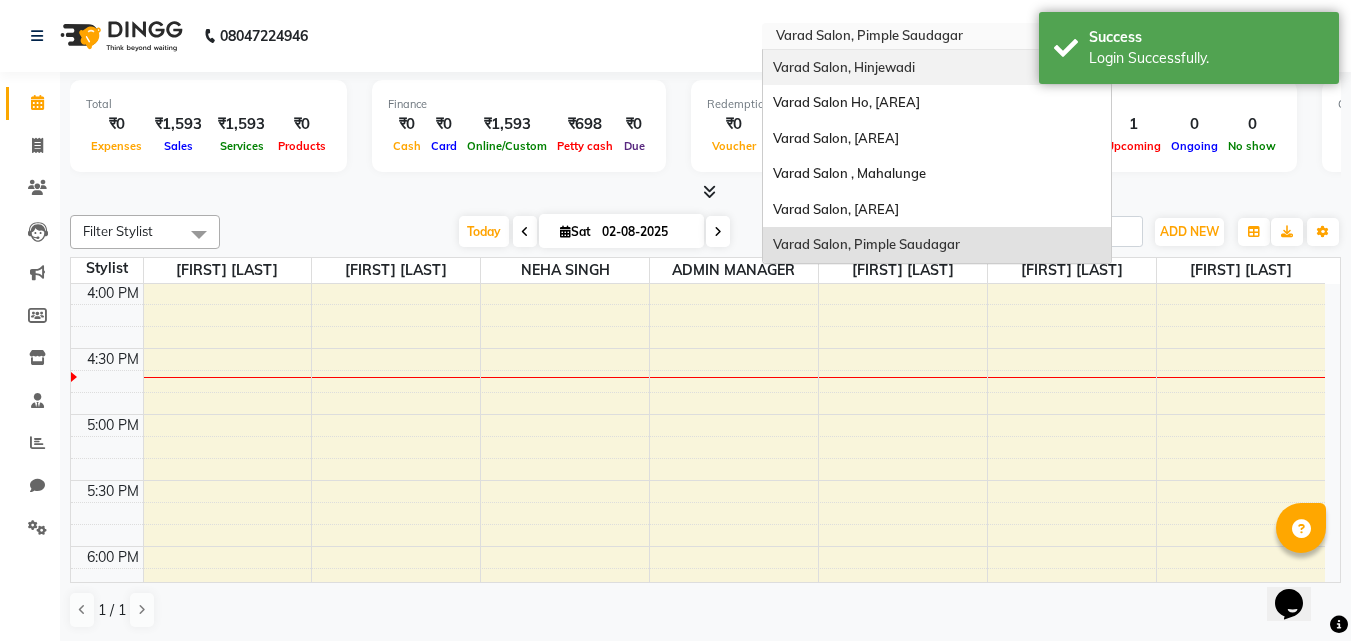 click on "Varad Salon, Hinjewadi" at bounding box center [937, 68] 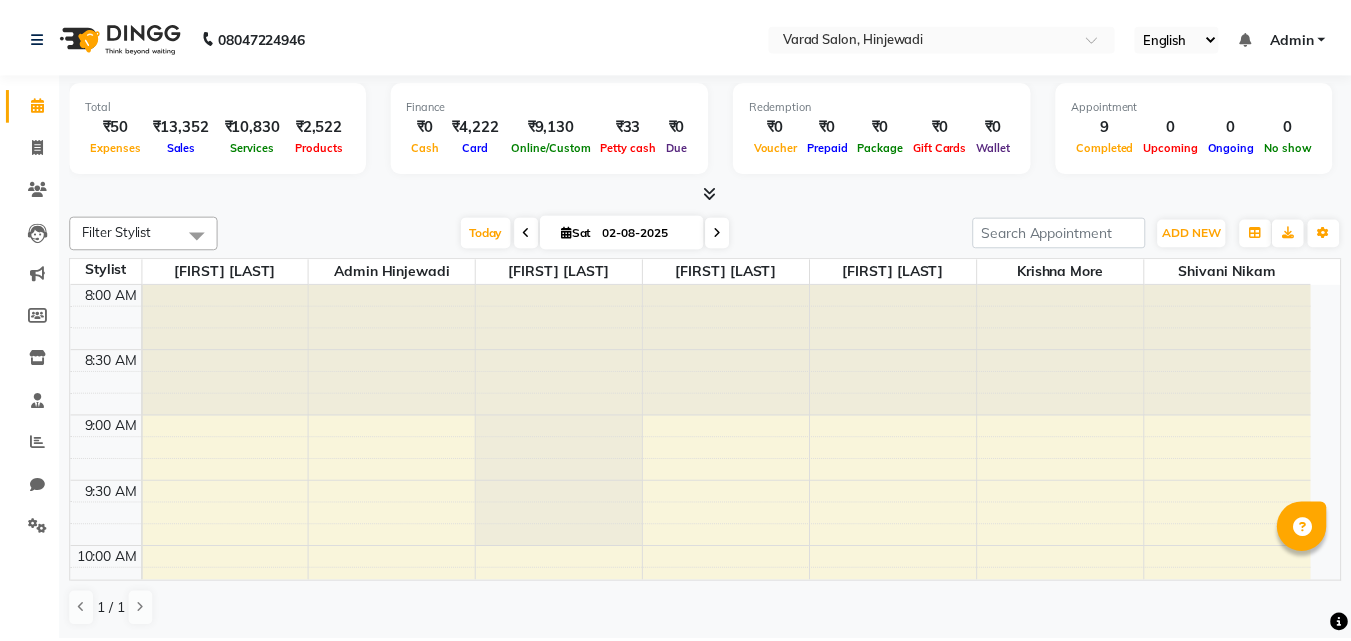 scroll, scrollTop: 0, scrollLeft: 0, axis: both 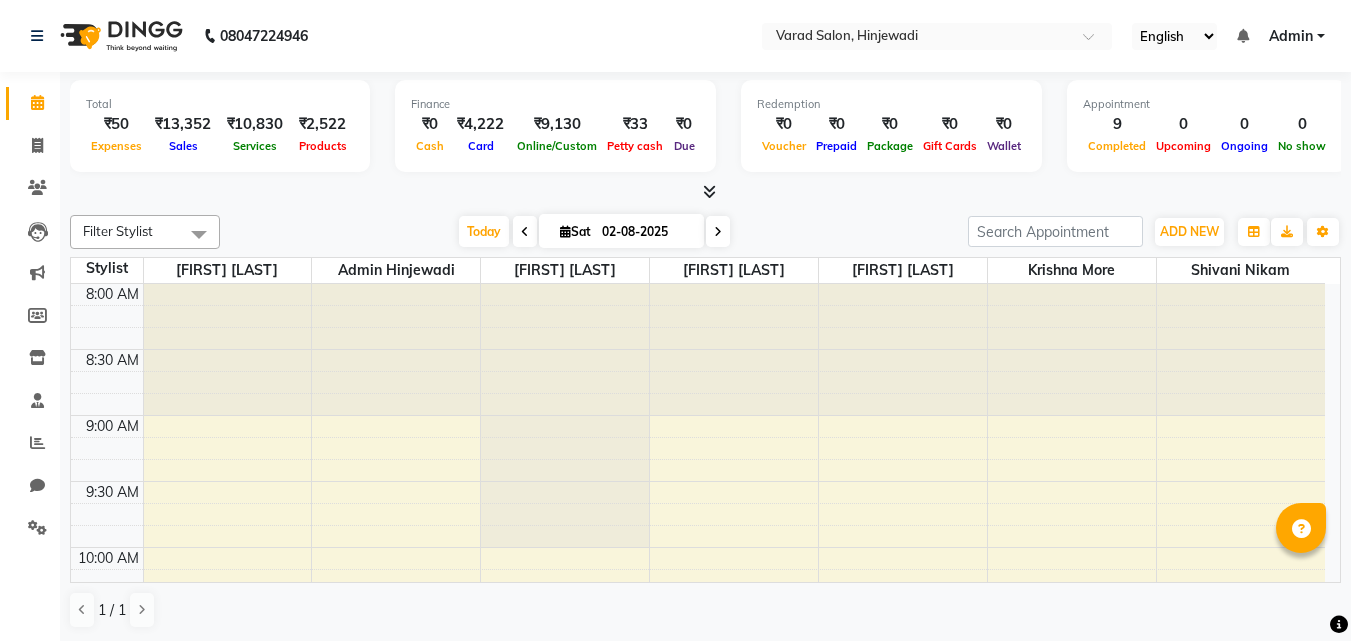 click at bounding box center (709, 191) 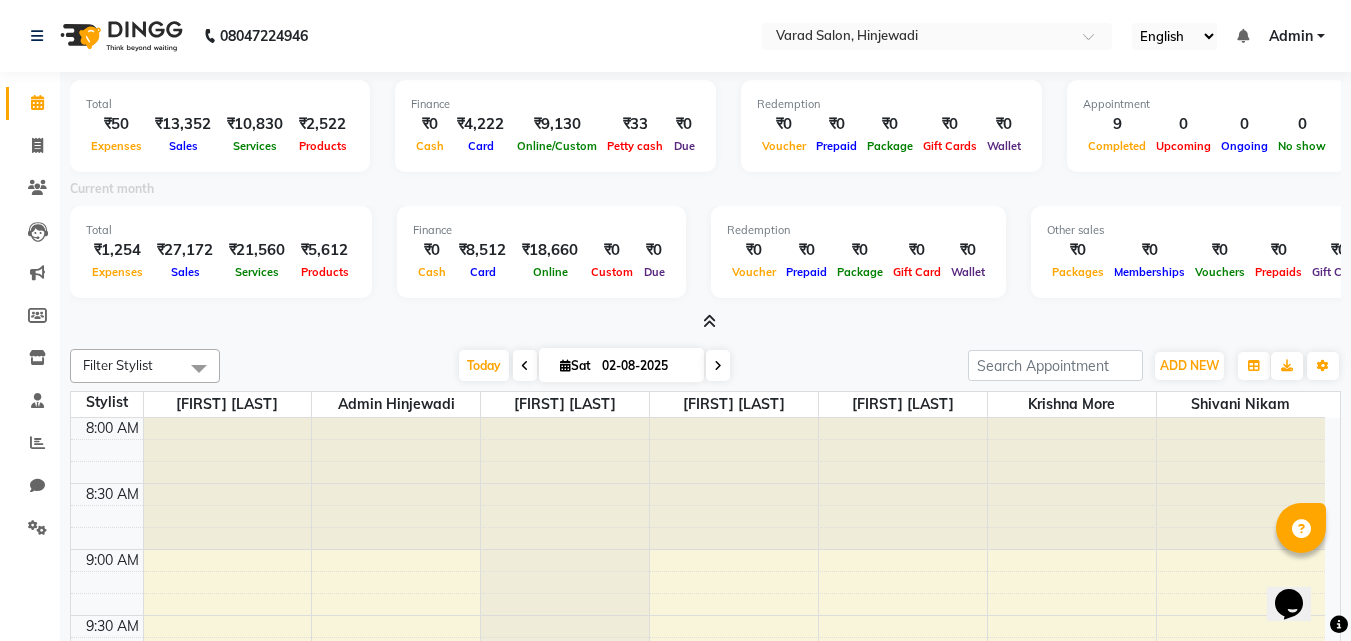 scroll, scrollTop: 0, scrollLeft: 0, axis: both 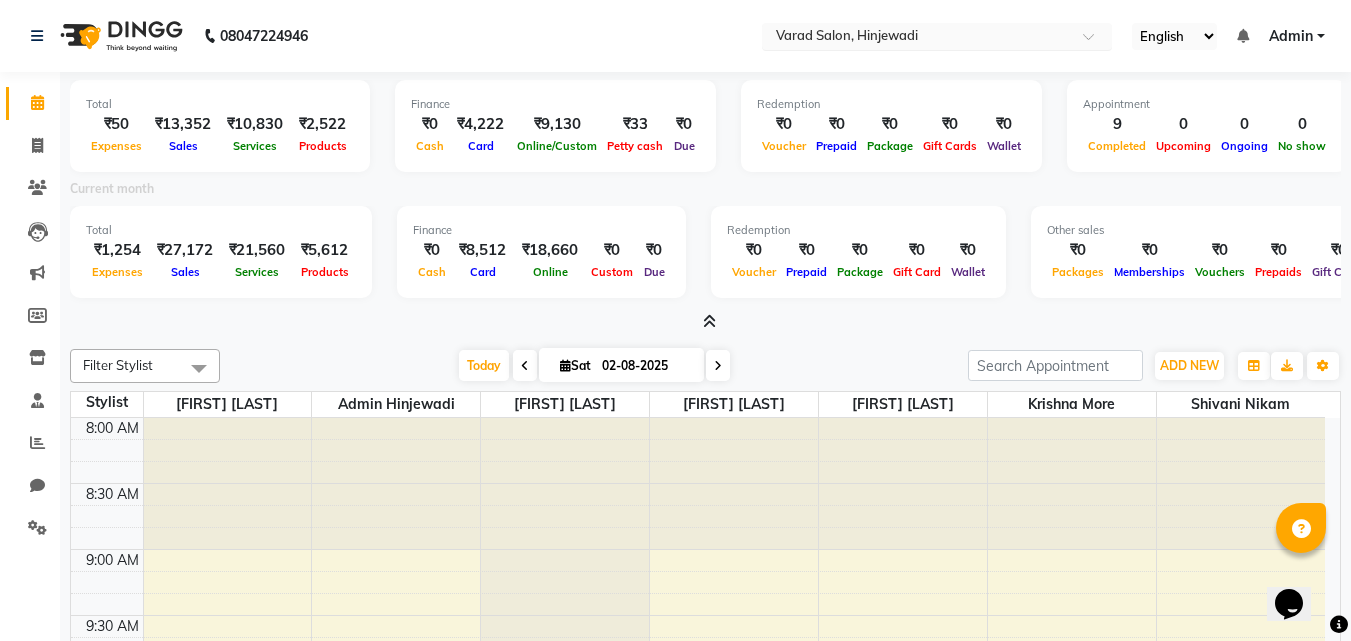 click at bounding box center [917, 38] 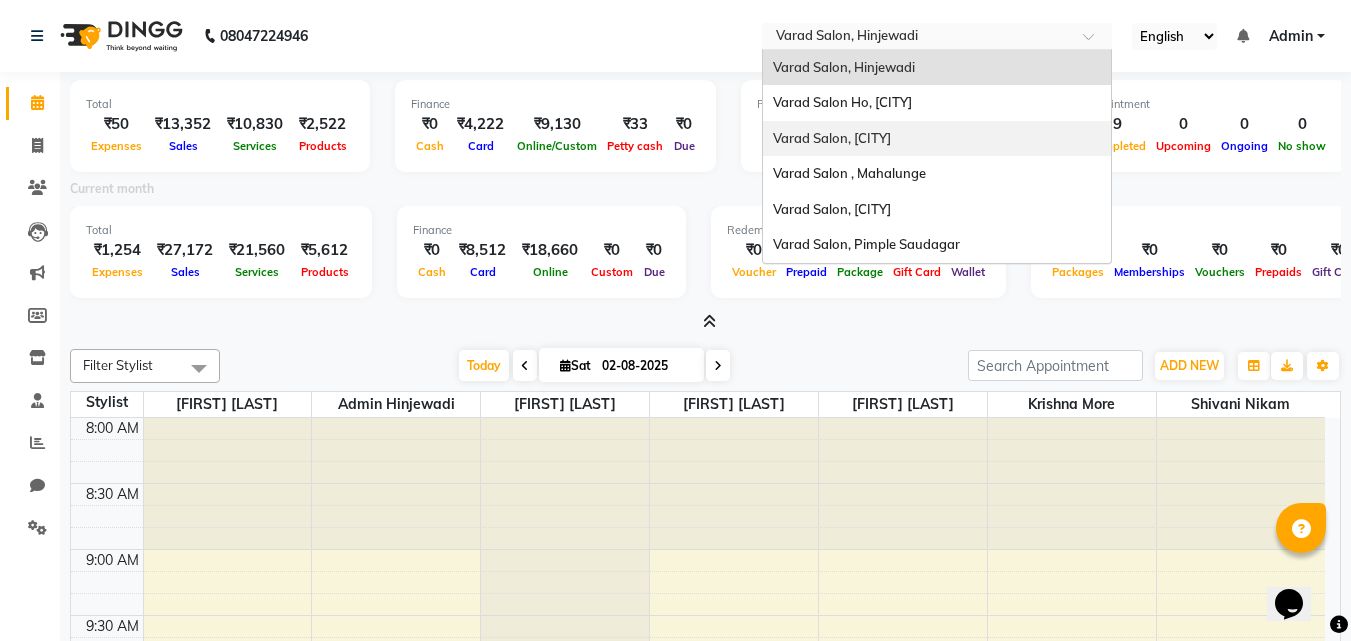 click on "Varad Salon, Baner" at bounding box center [832, 138] 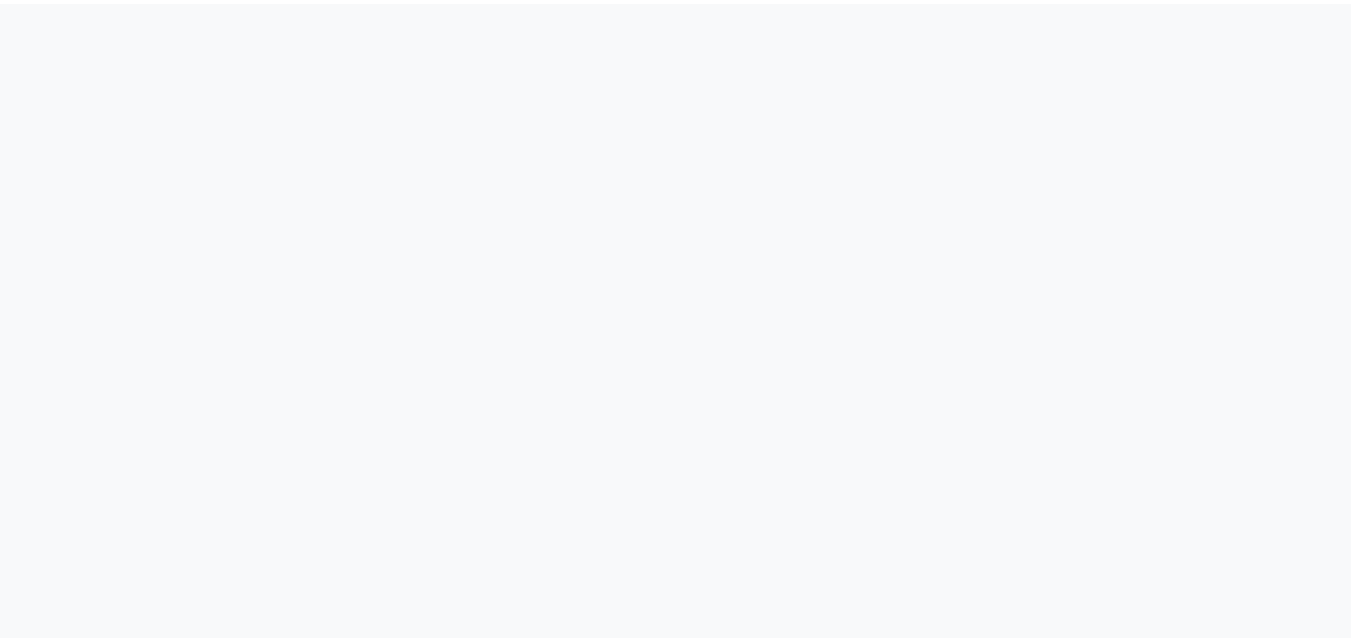 scroll, scrollTop: 0, scrollLeft: 0, axis: both 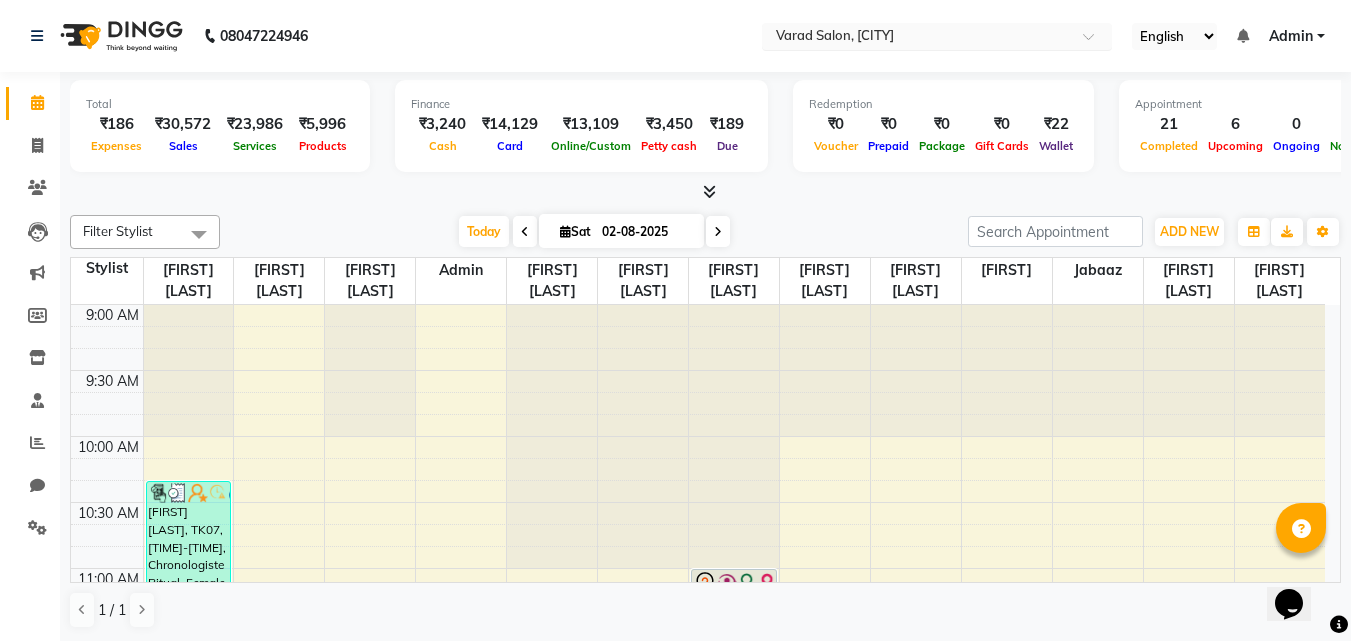click at bounding box center (917, 38) 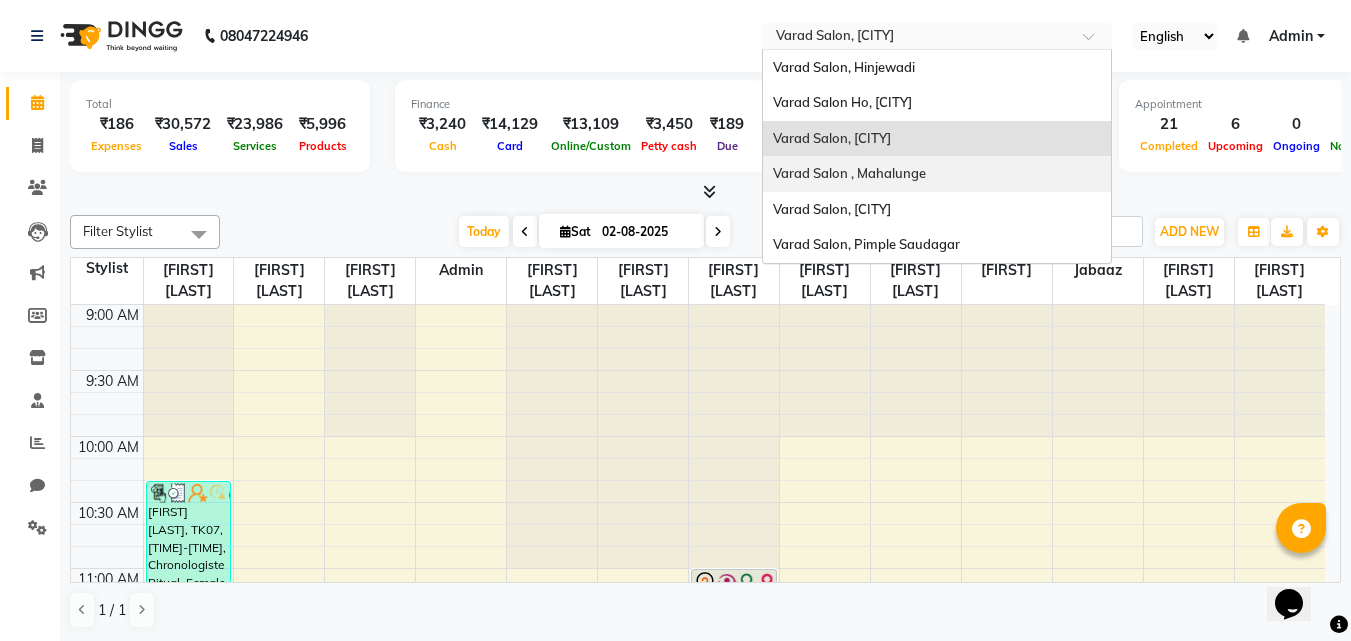 click on "Varad Salon , Mahalunge" at bounding box center [849, 173] 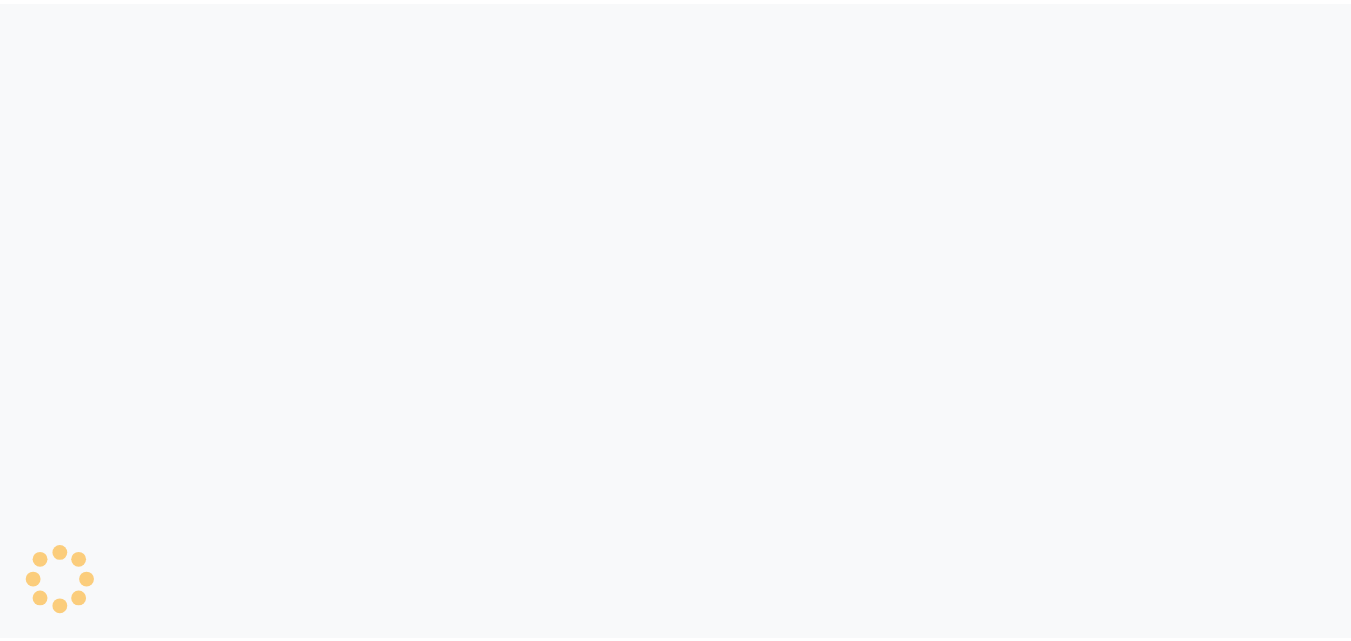 scroll, scrollTop: 0, scrollLeft: 0, axis: both 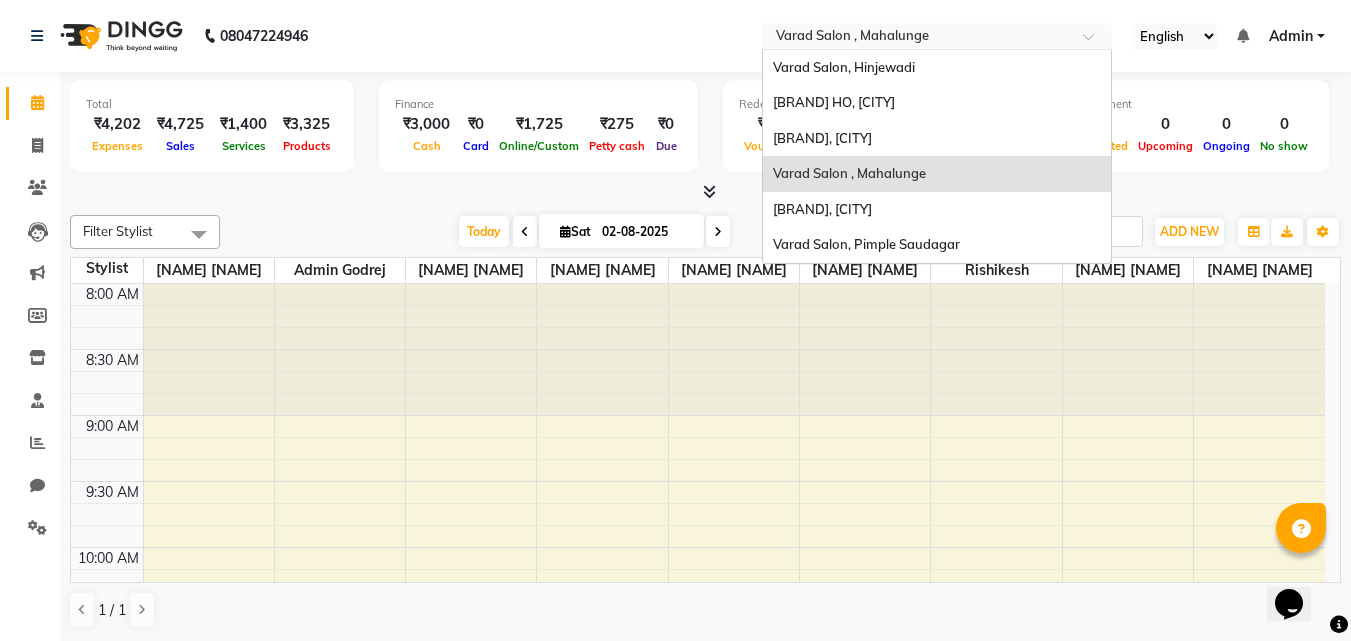 click at bounding box center (917, 38) 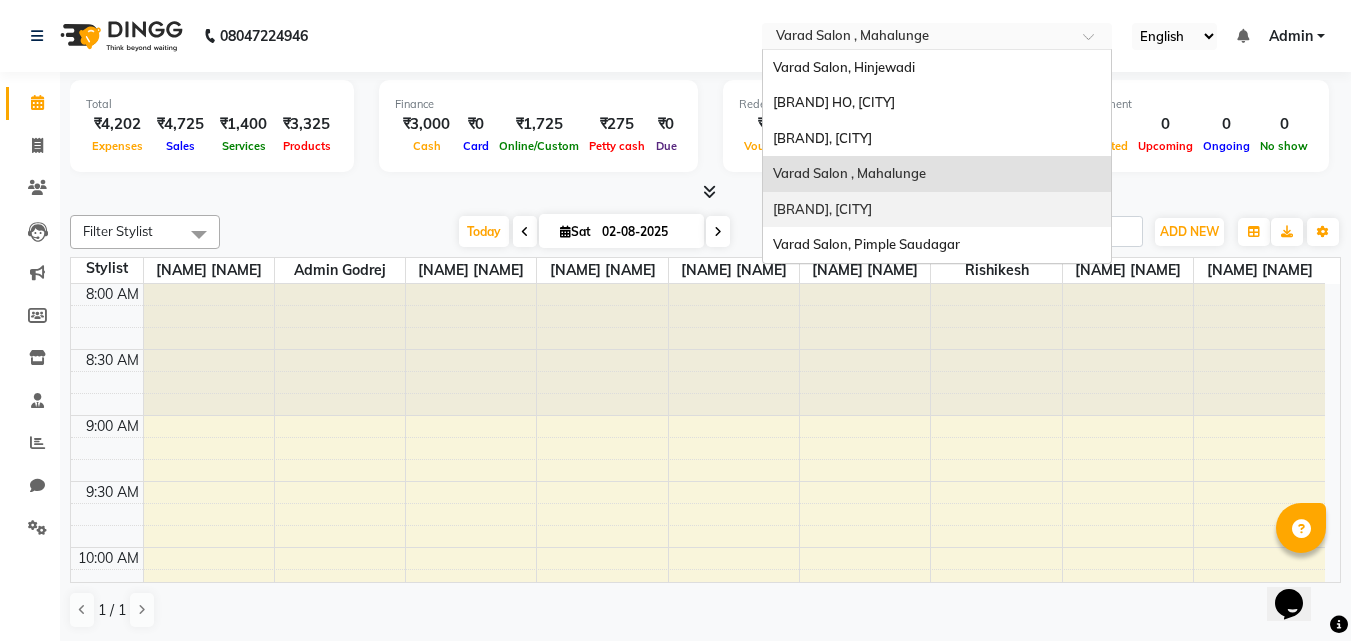 click on "Varad Salon, [CITY]" at bounding box center (822, 209) 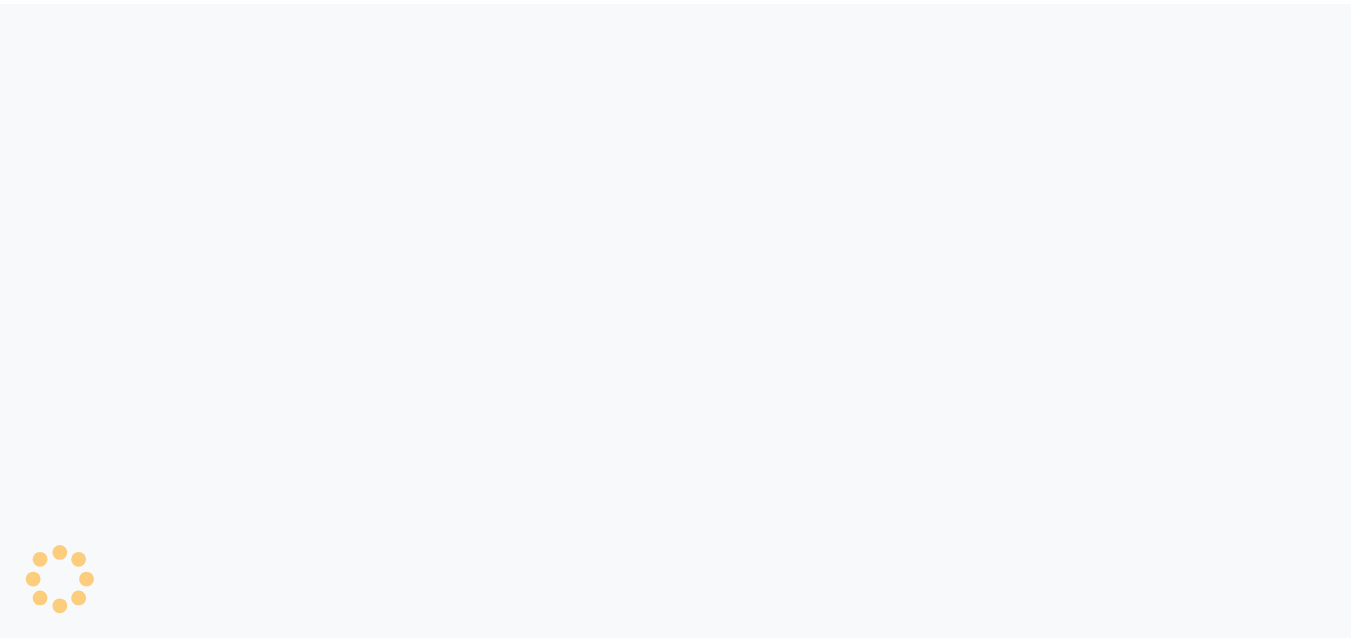 scroll, scrollTop: 0, scrollLeft: 0, axis: both 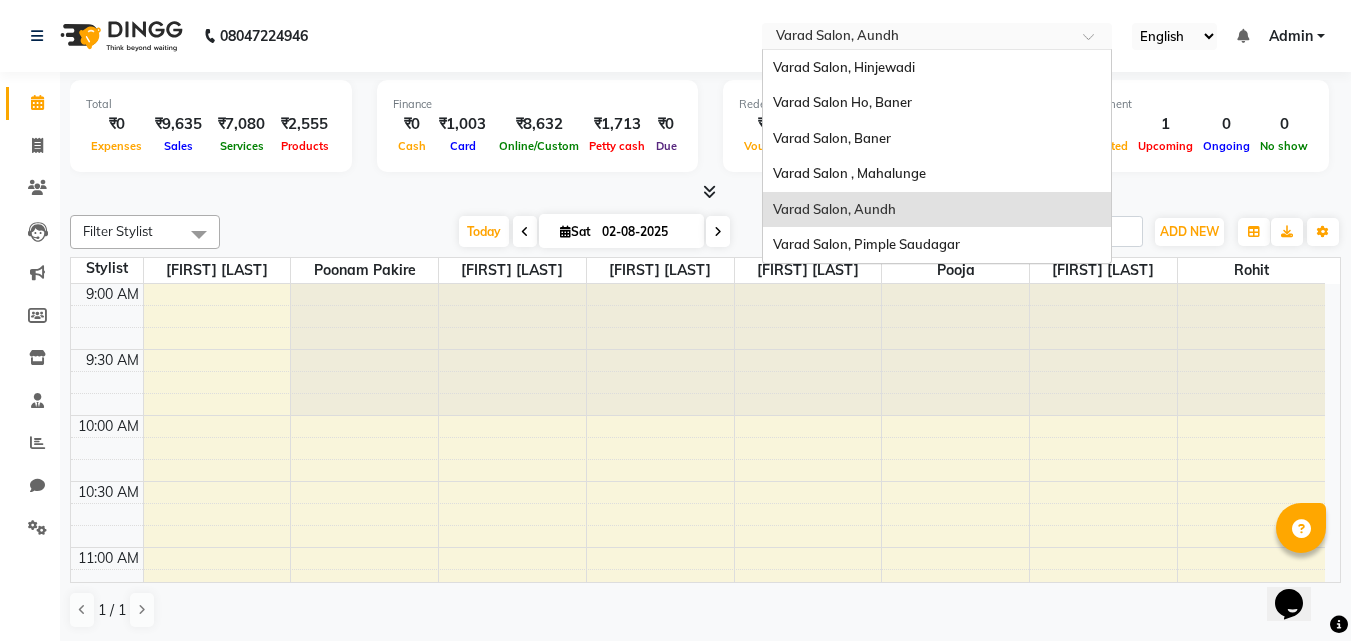 click at bounding box center (917, 38) 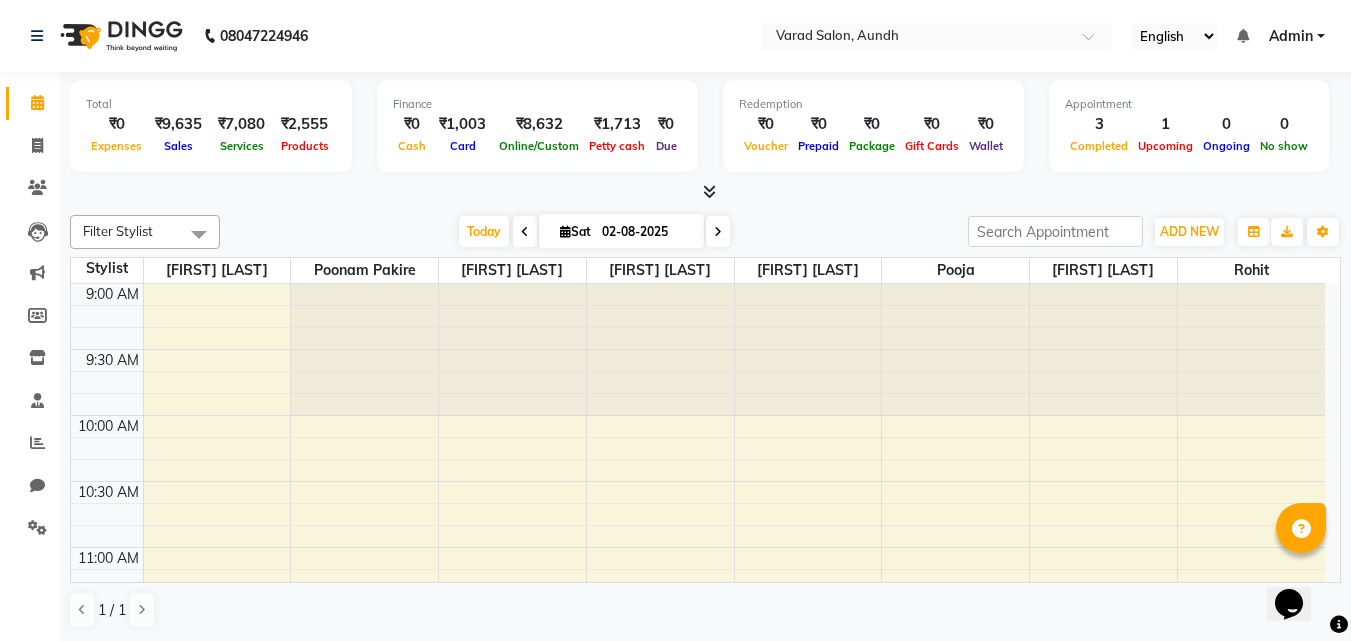 click on "Finance  ₹0  Cash ₹1,003  Card ₹8,632  Online/Custom ₹1,713 Petty cash ₹0 Due" at bounding box center (537, 126) 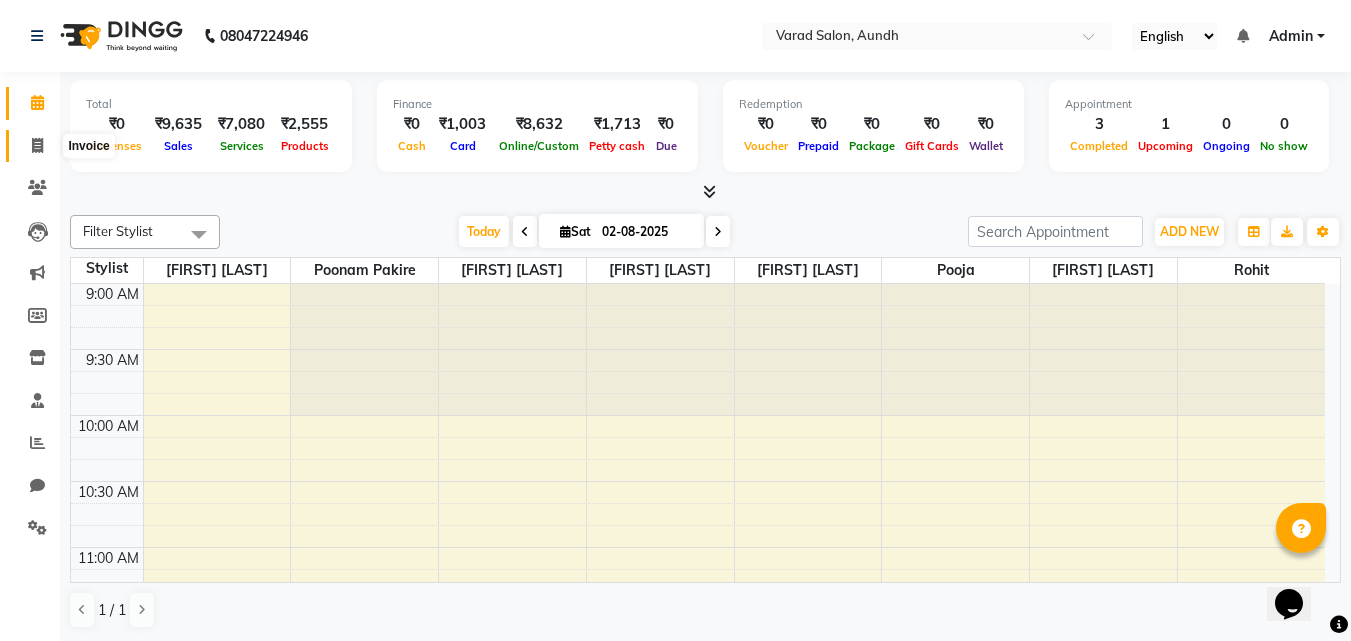 click 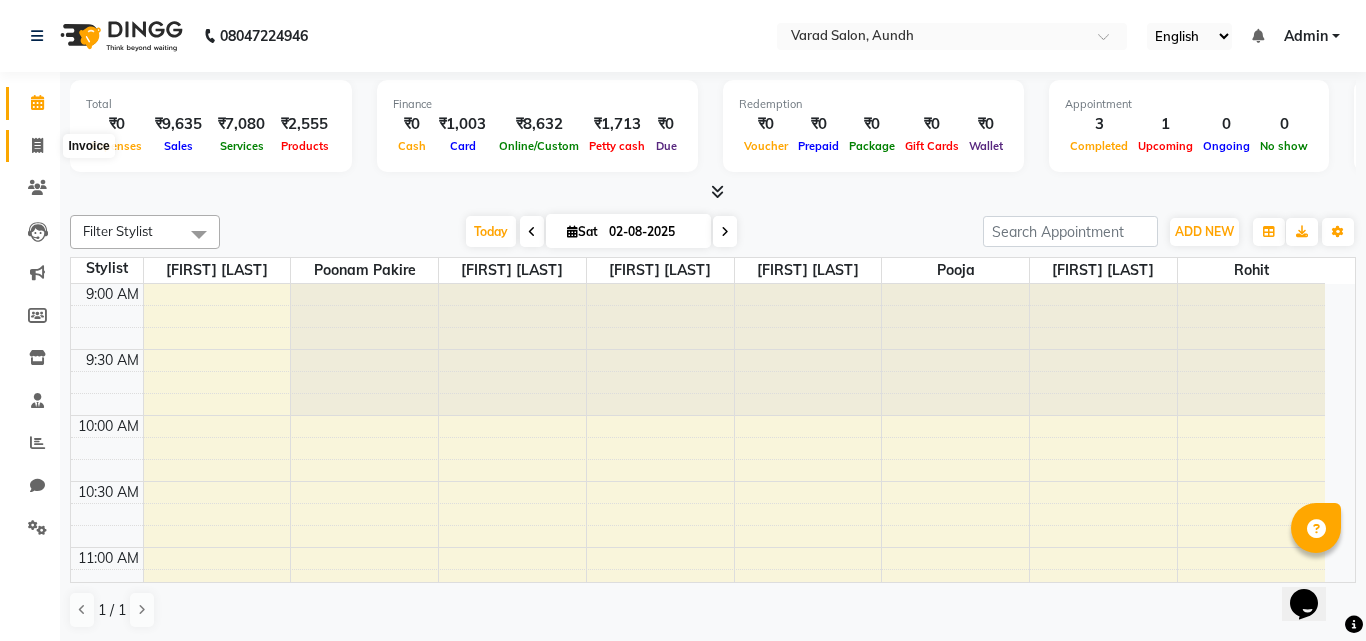 select on "7550" 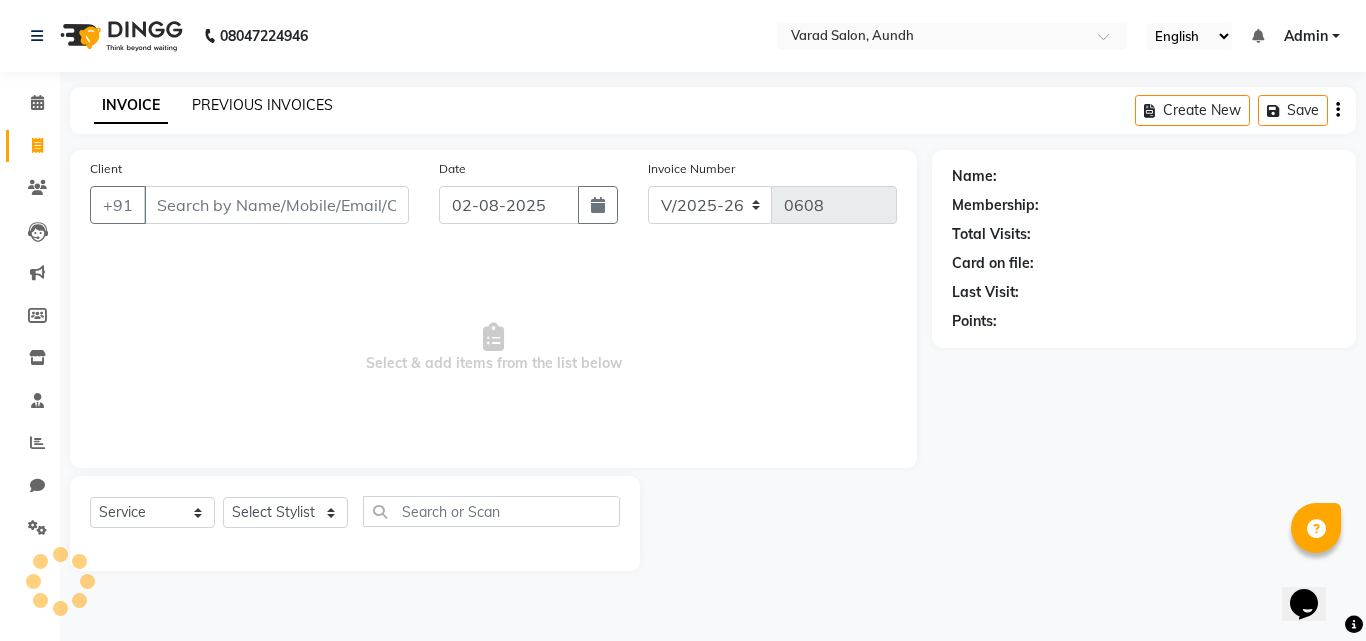 click on "PREVIOUS INVOICES" 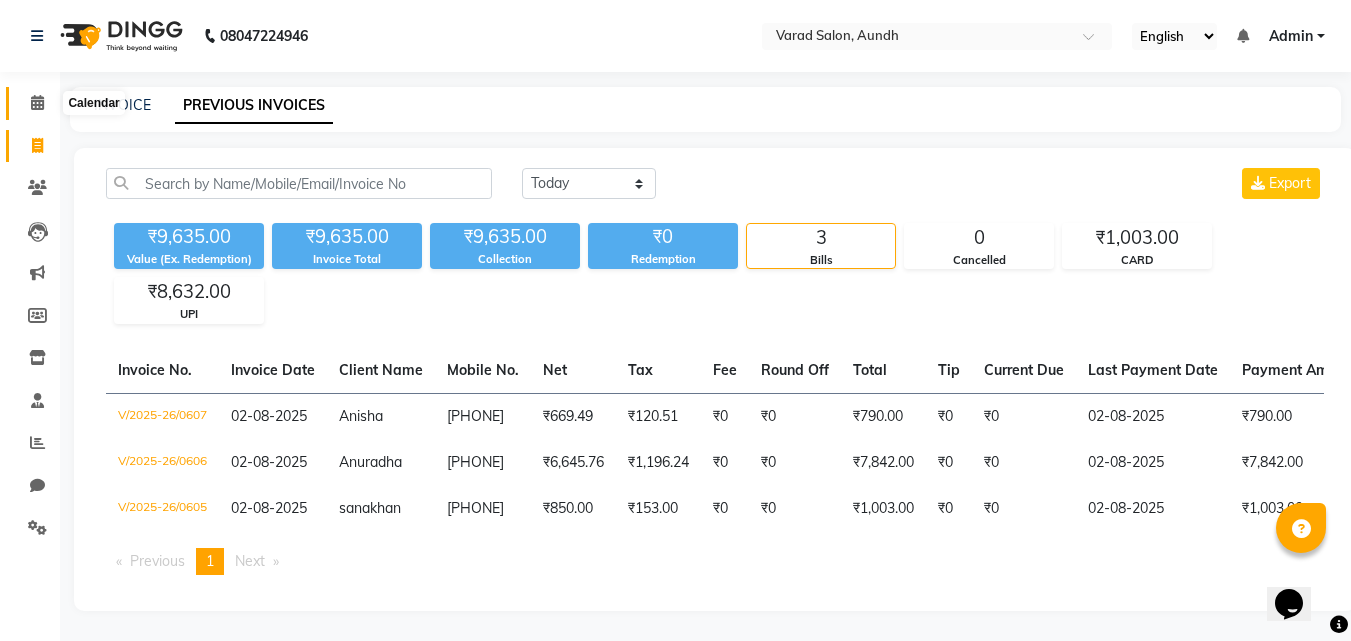 click 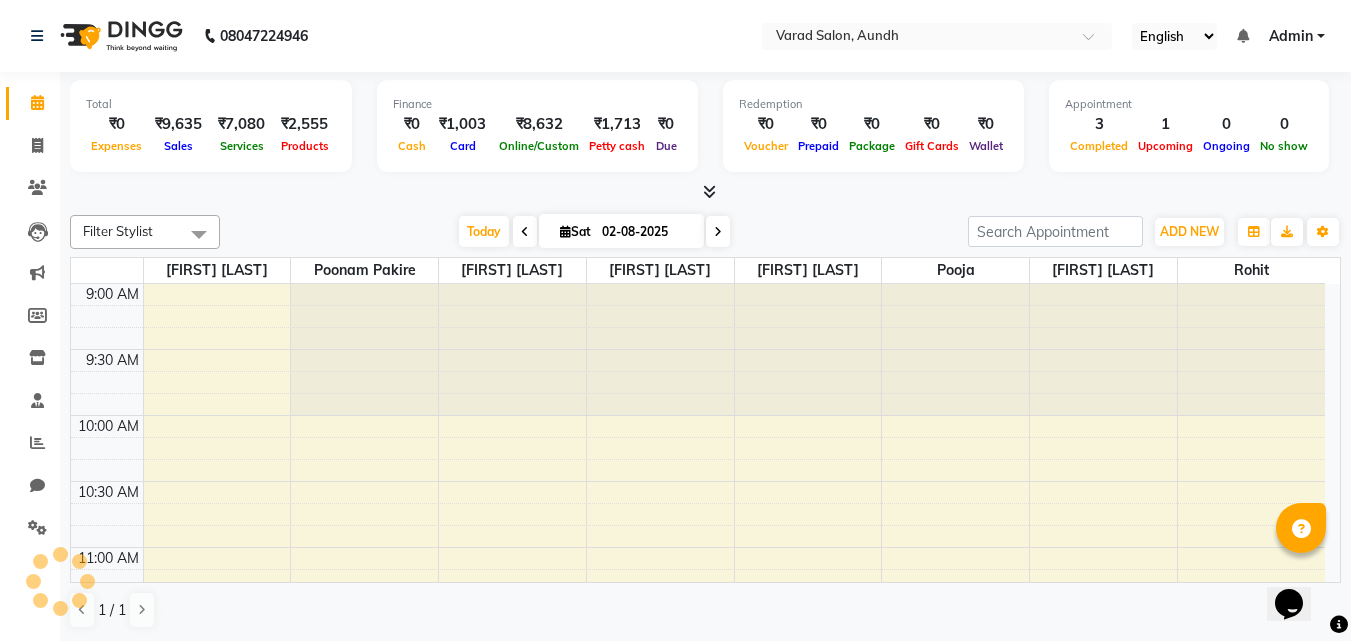 scroll, scrollTop: 0, scrollLeft: 0, axis: both 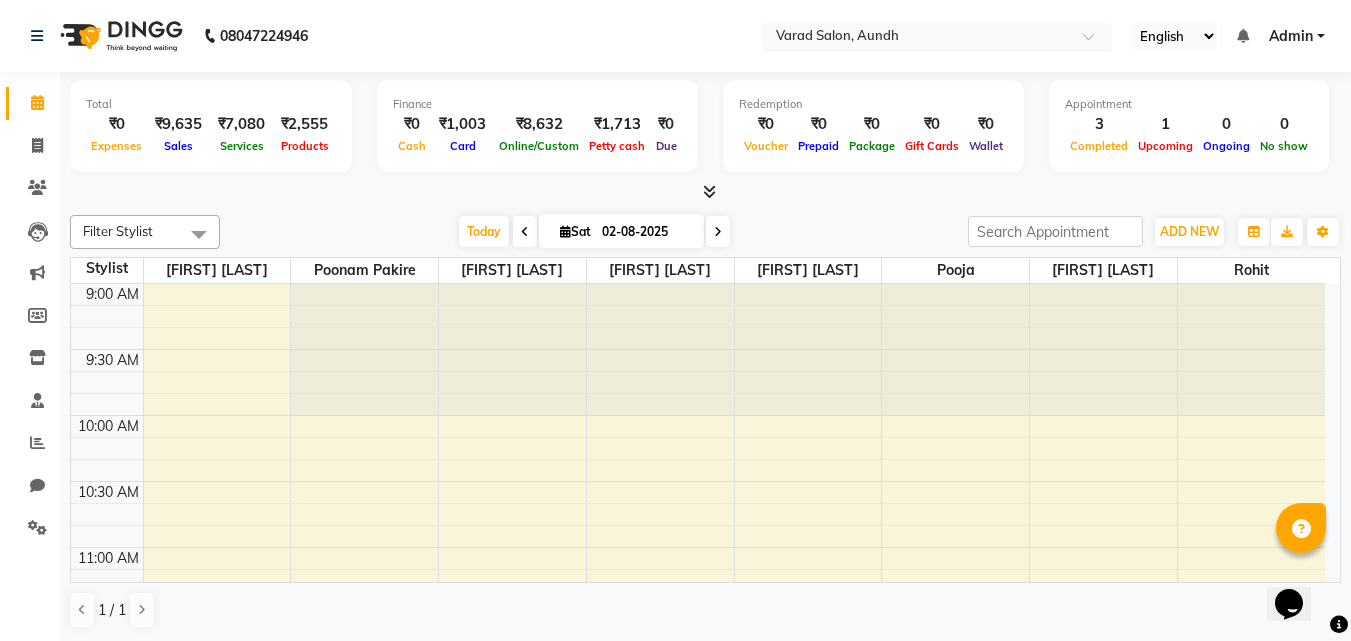 click at bounding box center [917, 38] 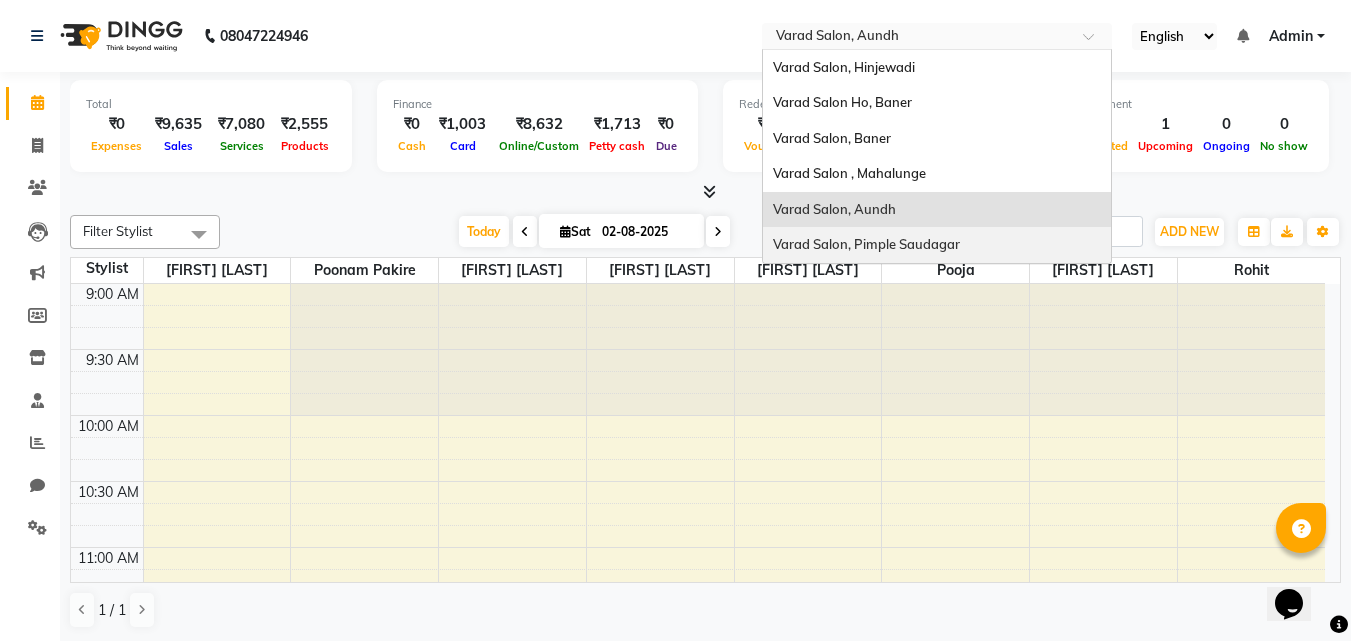 click on "Varad Salon, Pimple Saudagar" at bounding box center [937, 245] 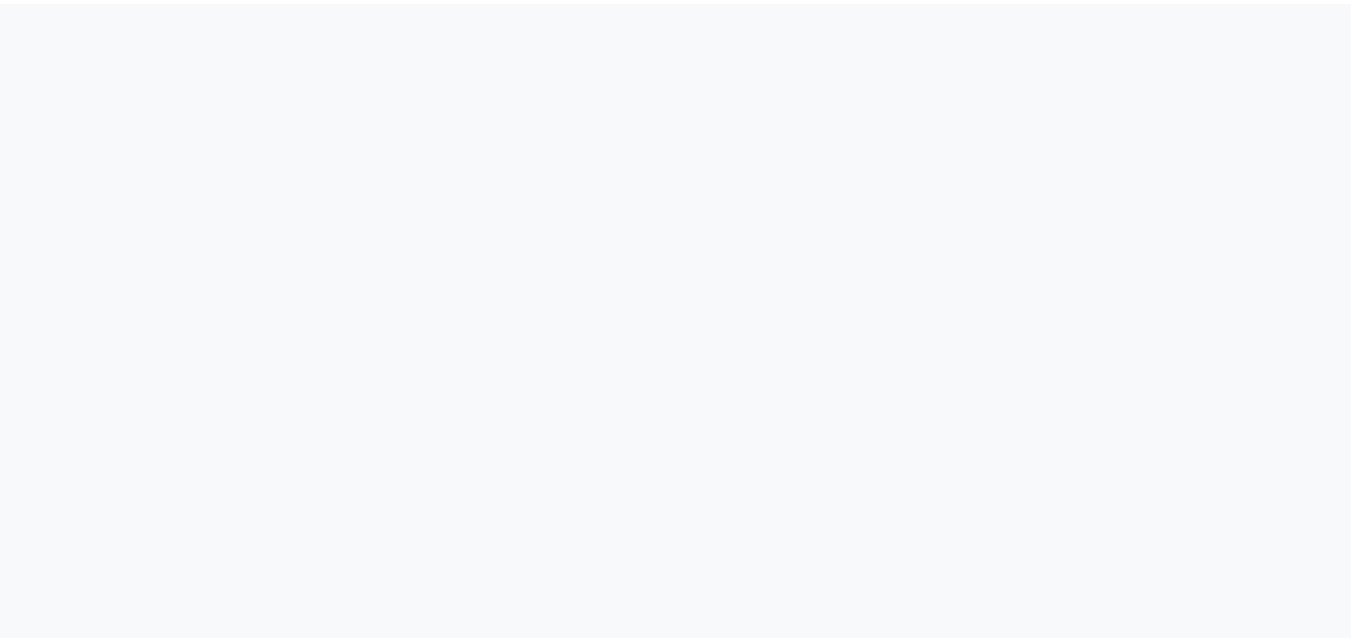 scroll, scrollTop: 0, scrollLeft: 0, axis: both 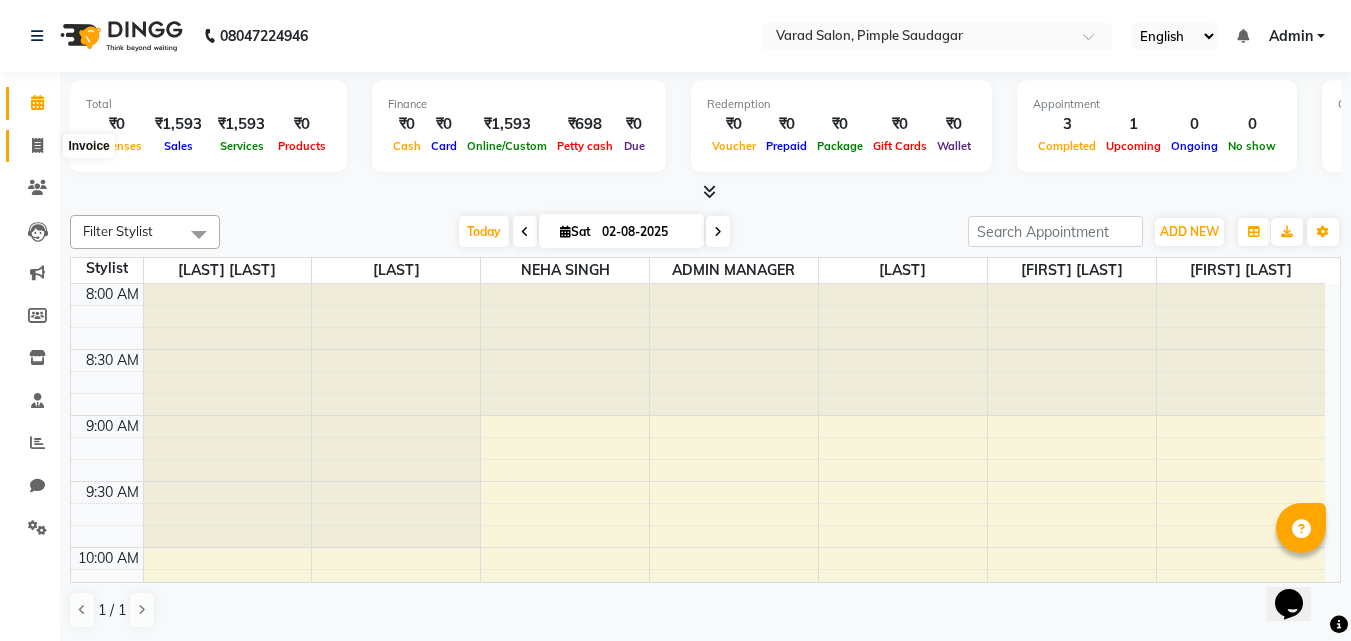 click 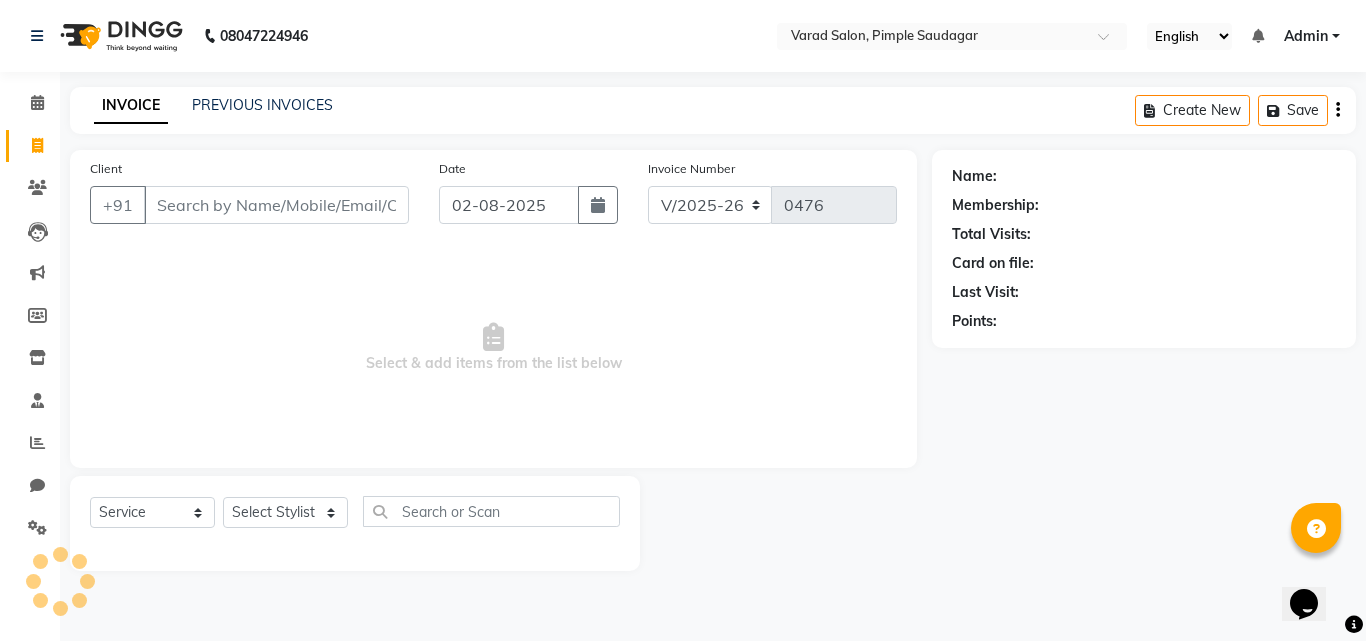 click on "Client" at bounding box center (276, 205) 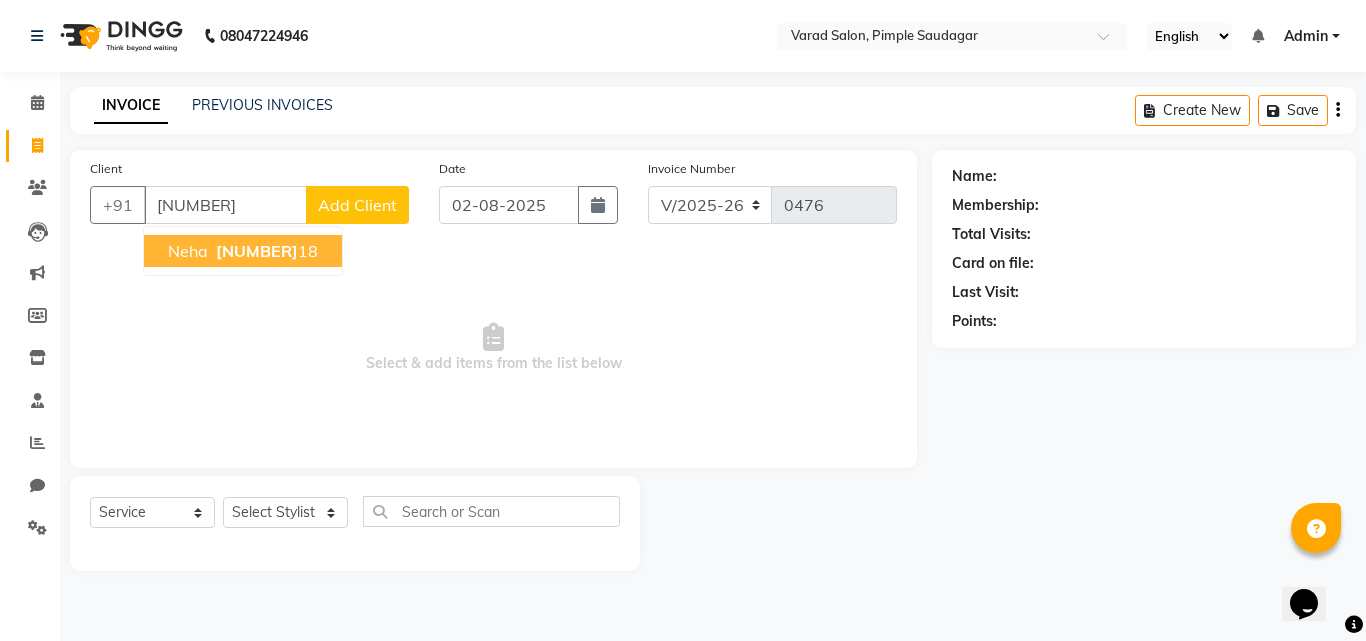click on "87881635" at bounding box center (257, 251) 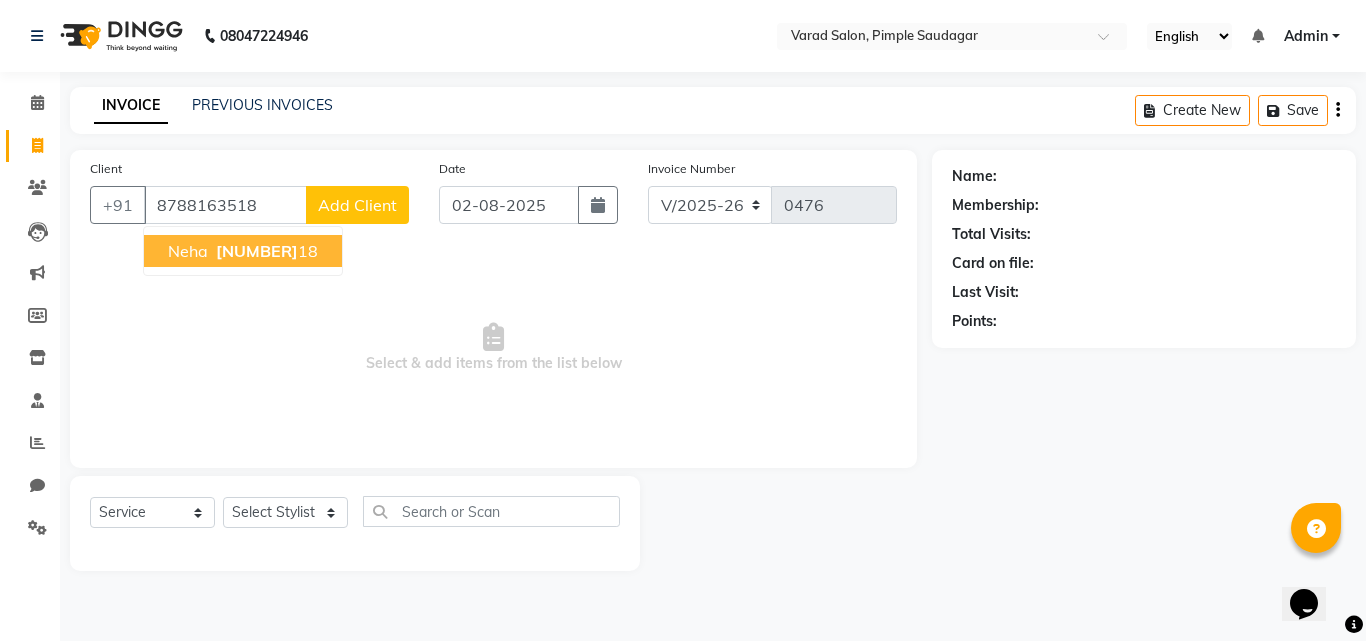 type on "8788163518" 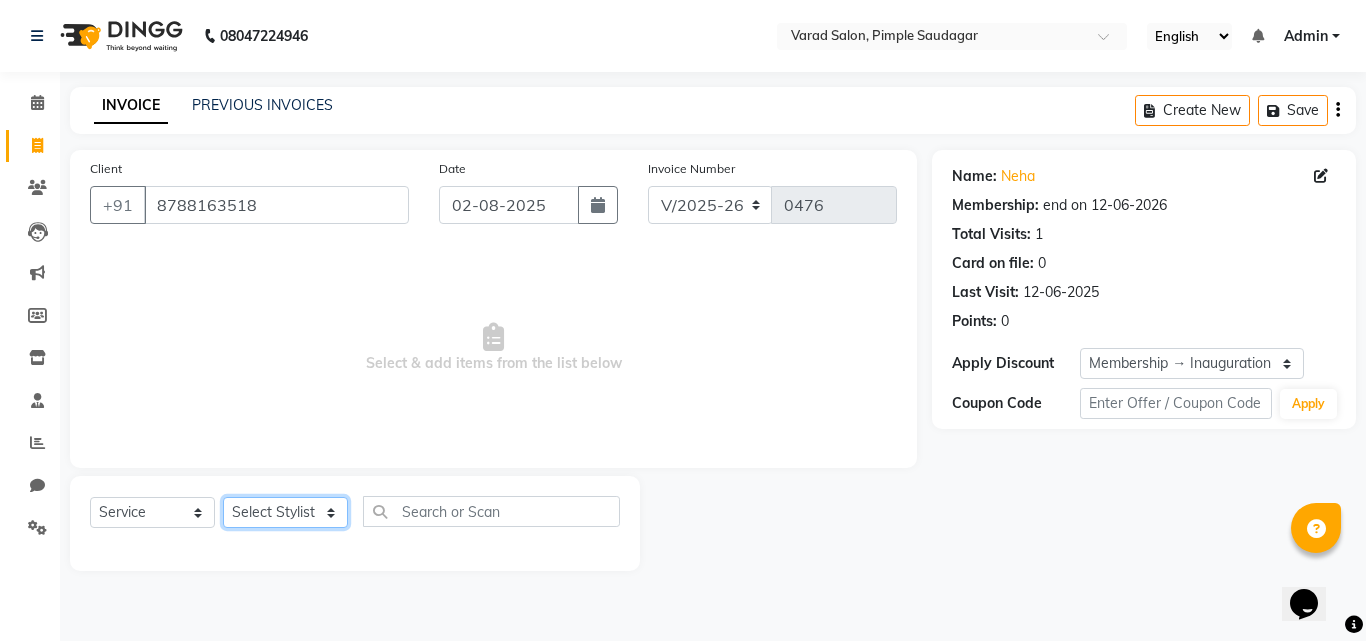 click on "Select Stylist ADMIN MANAGER Ankita Chavan Govind Kamble NEHA SINGH Rajesh Raut Ruksana shikh tejas bhul" 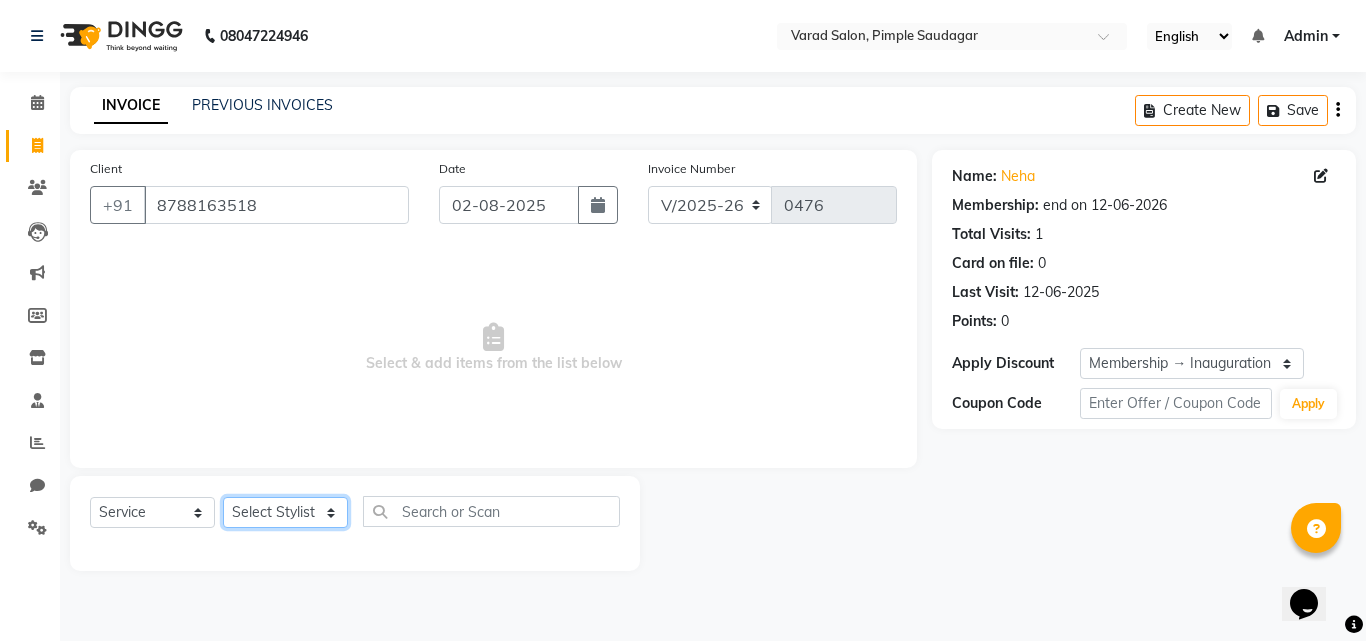 select on "62811" 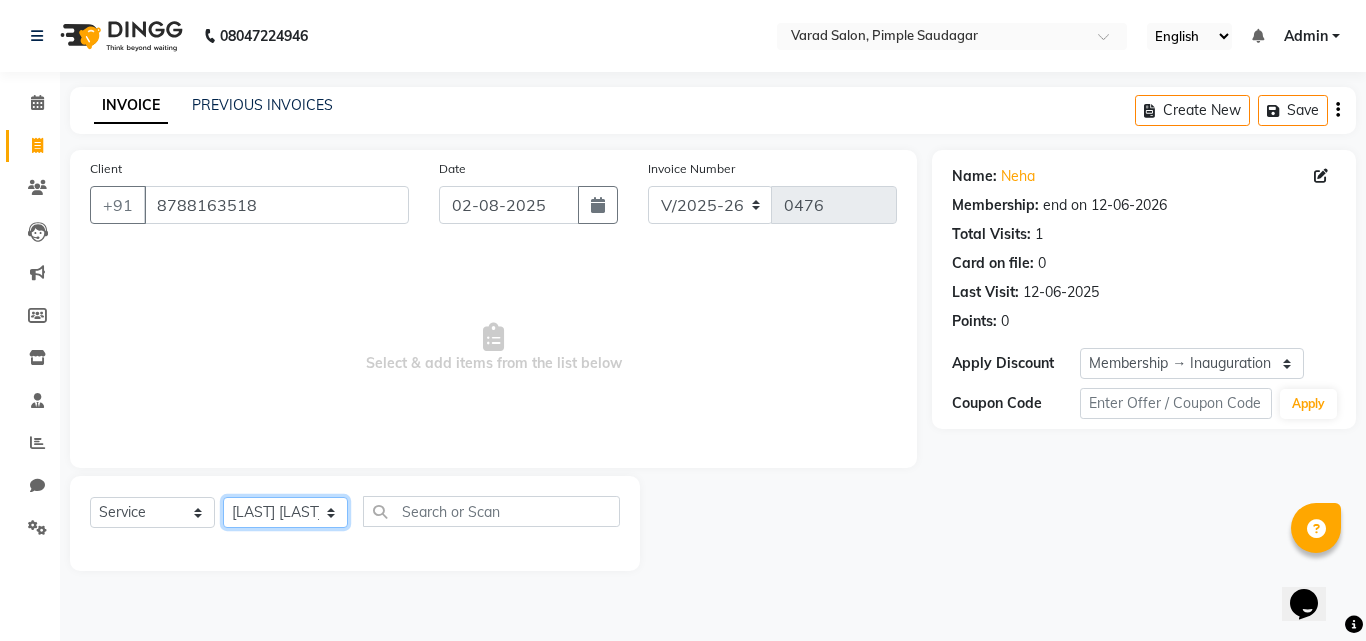 click on "Select Stylist ADMIN MANAGER Ankita Chavan Govind Kamble NEHA SINGH Rajesh Raut Ruksana shikh tejas bhul" 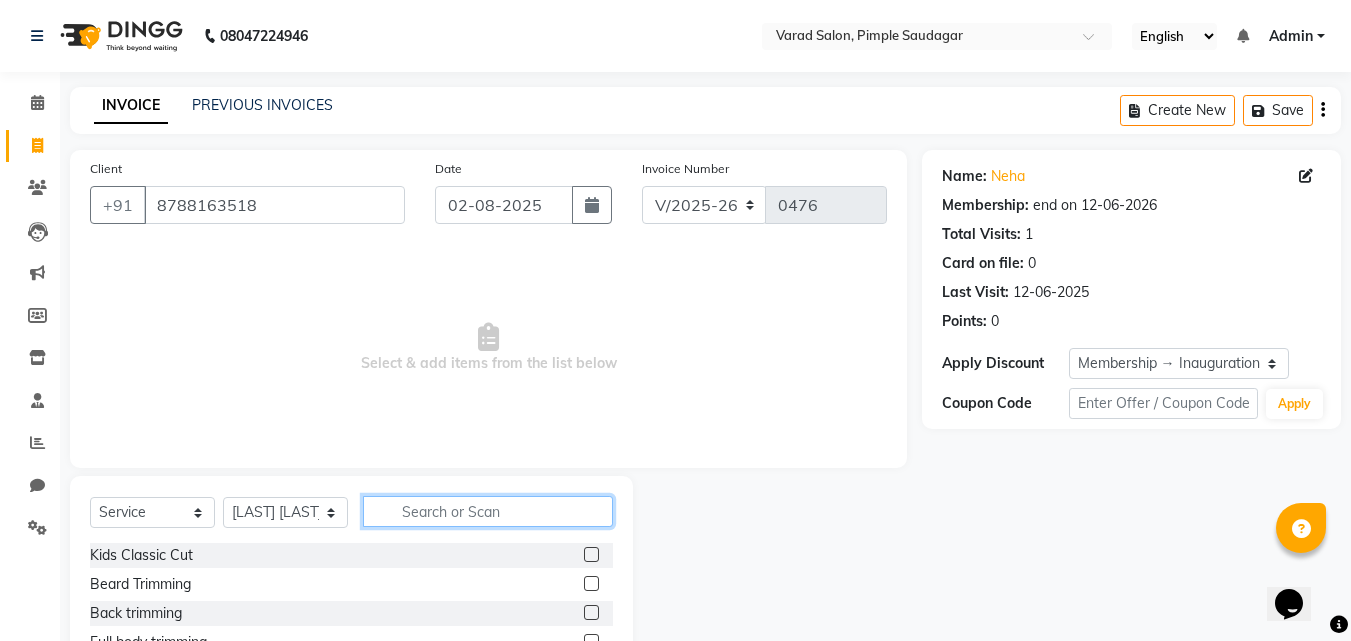 click 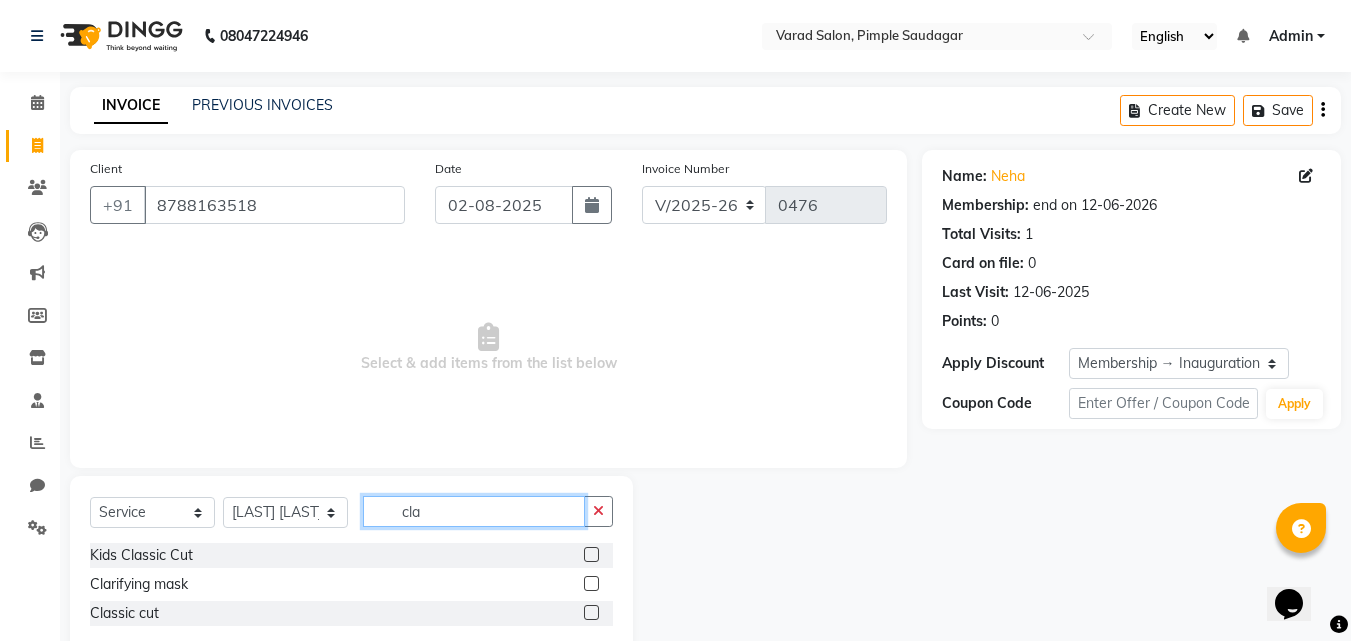 type on "cla" 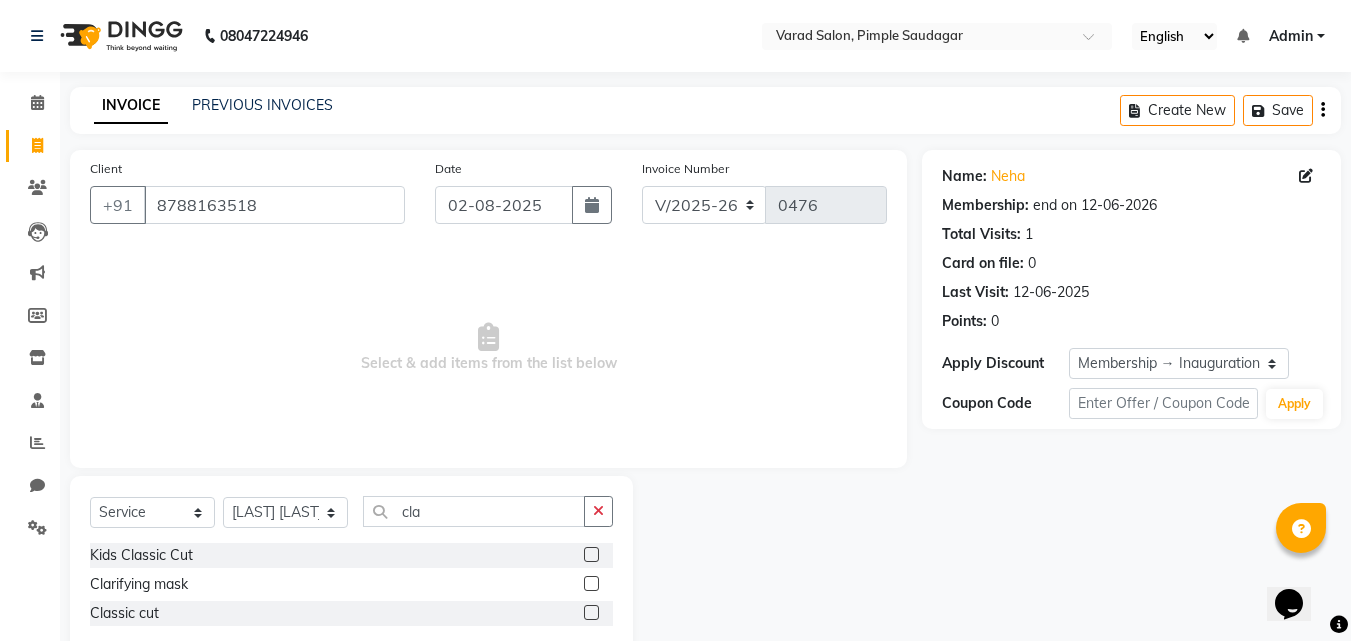 drag, startPoint x: 592, startPoint y: 604, endPoint x: 576, endPoint y: 610, distance: 17.088007 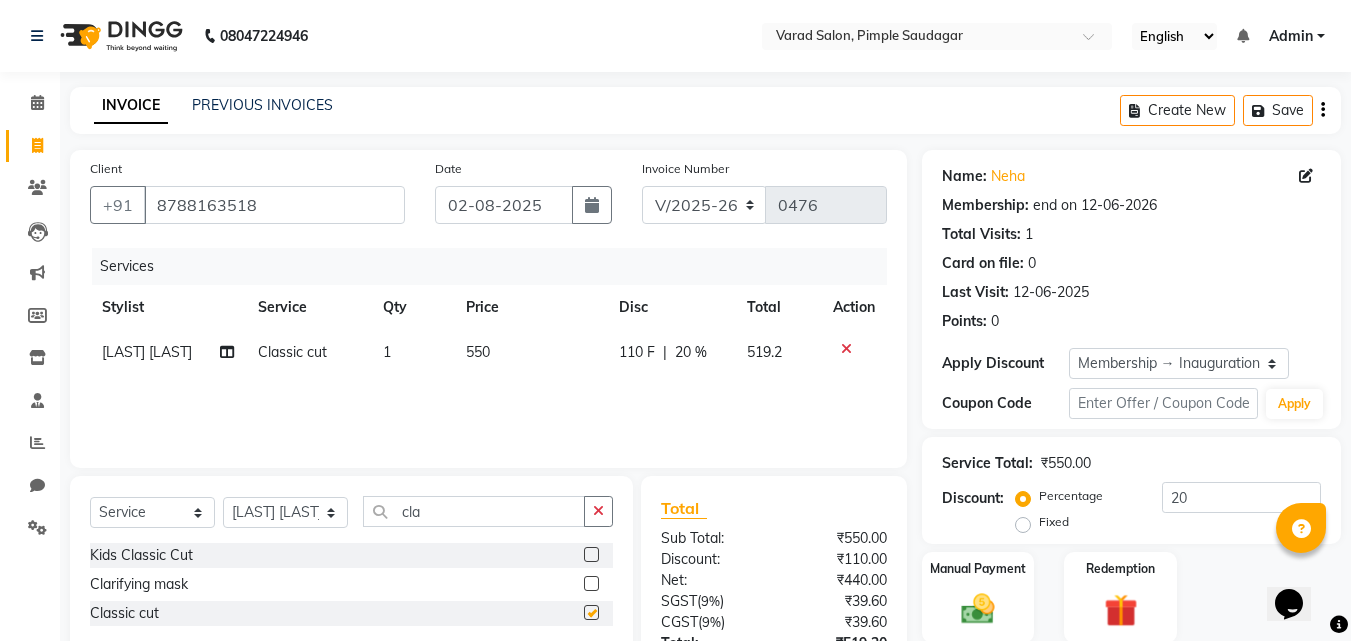 checkbox on "false" 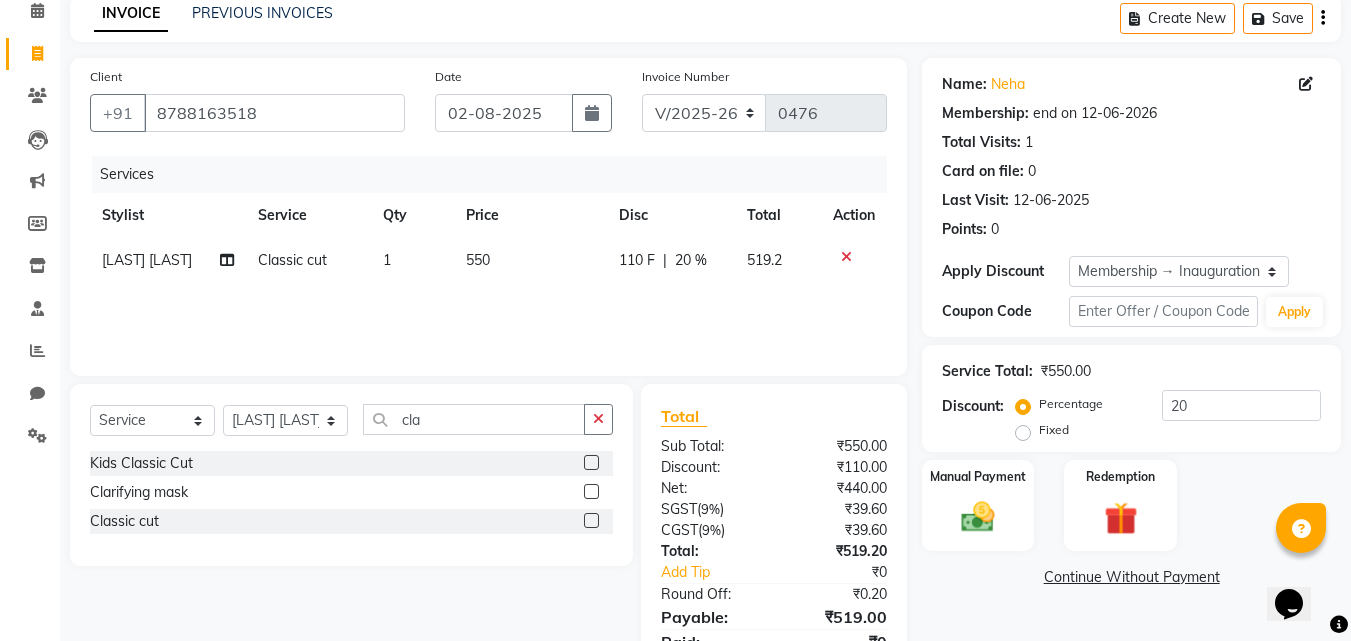 scroll, scrollTop: 180, scrollLeft: 0, axis: vertical 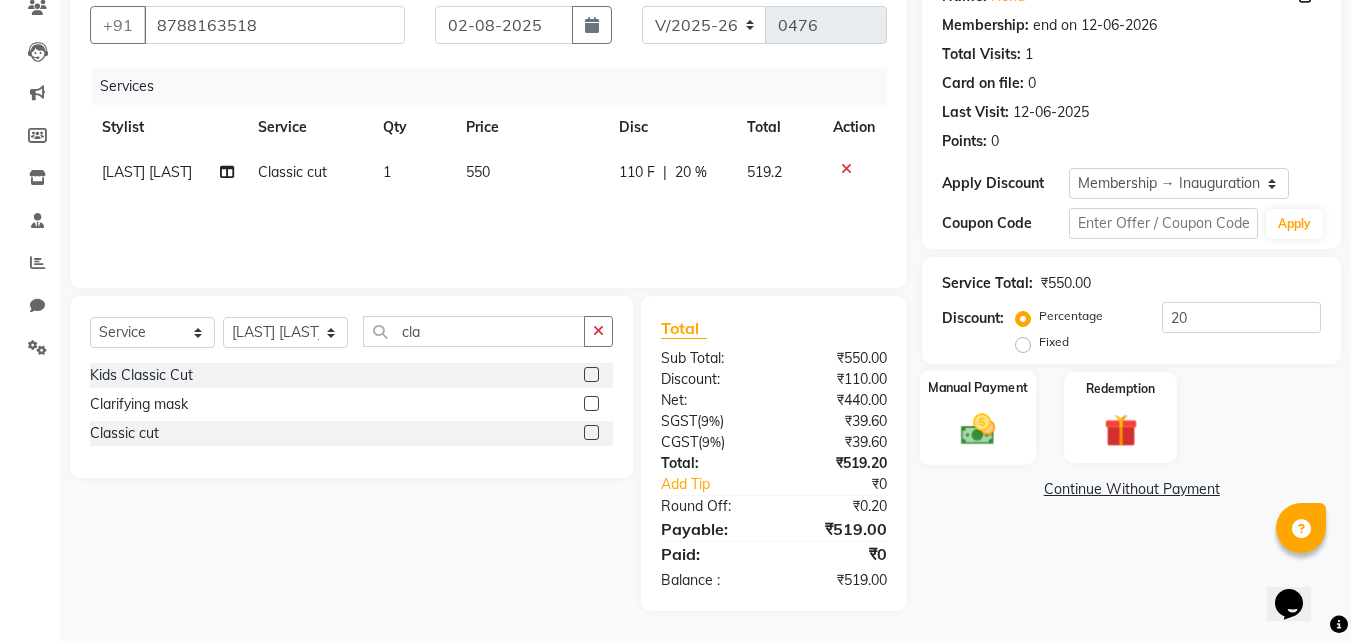drag, startPoint x: 1075, startPoint y: 552, endPoint x: 1030, endPoint y: 446, distance: 115.15642 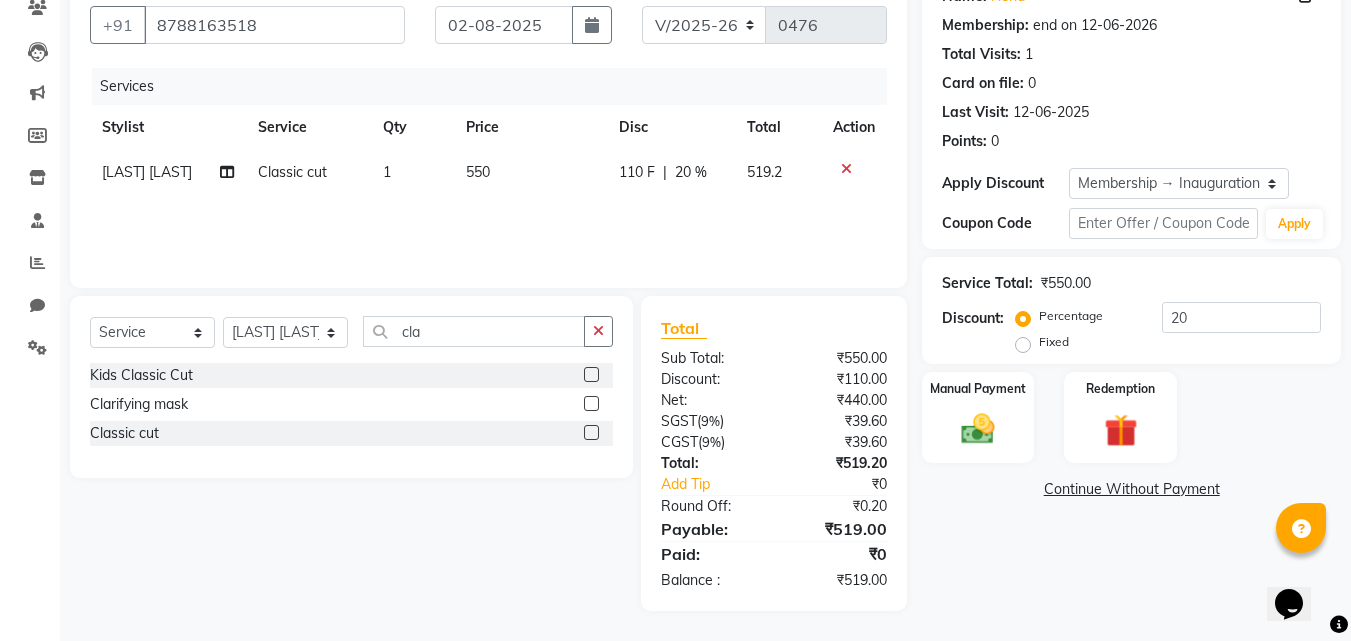 scroll, scrollTop: 0, scrollLeft: 0, axis: both 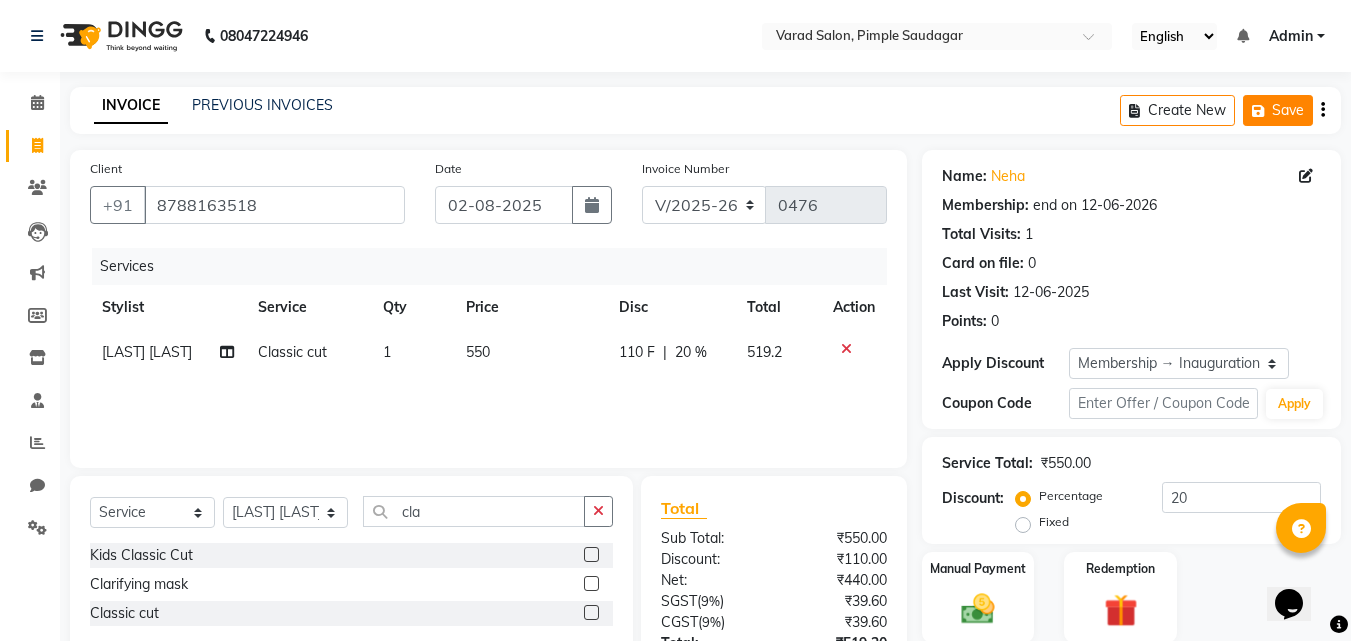click on "Save" 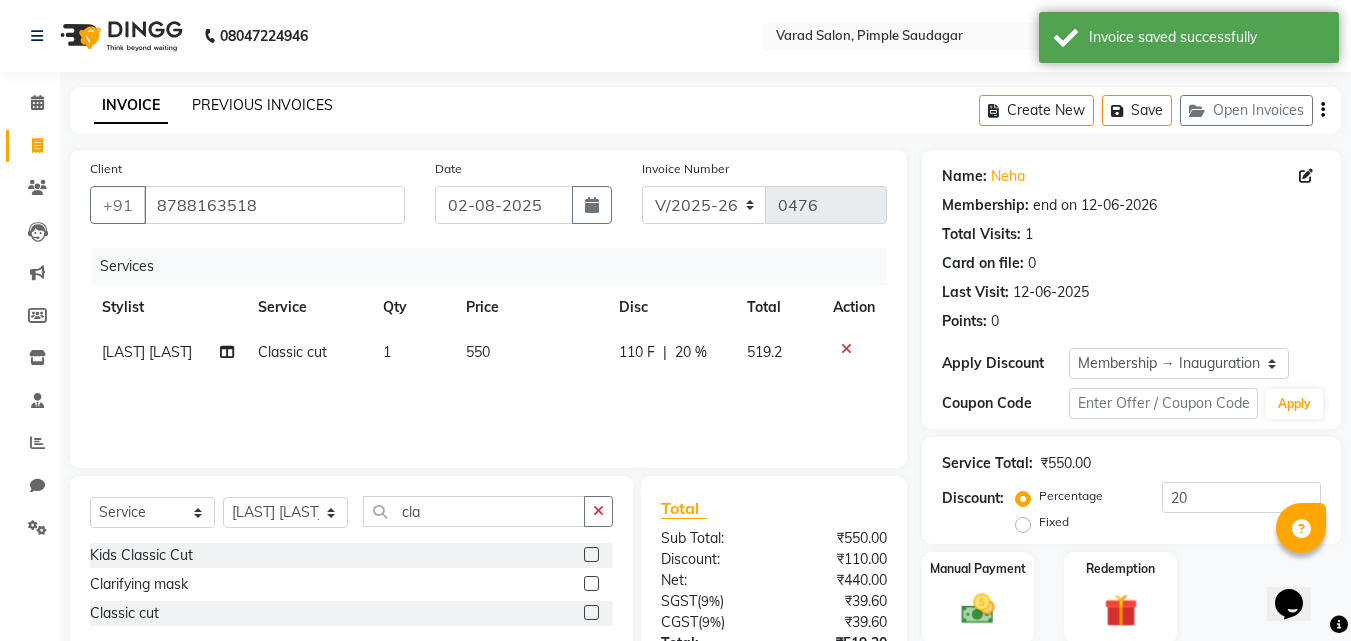 click on "PREVIOUS INVOICES" 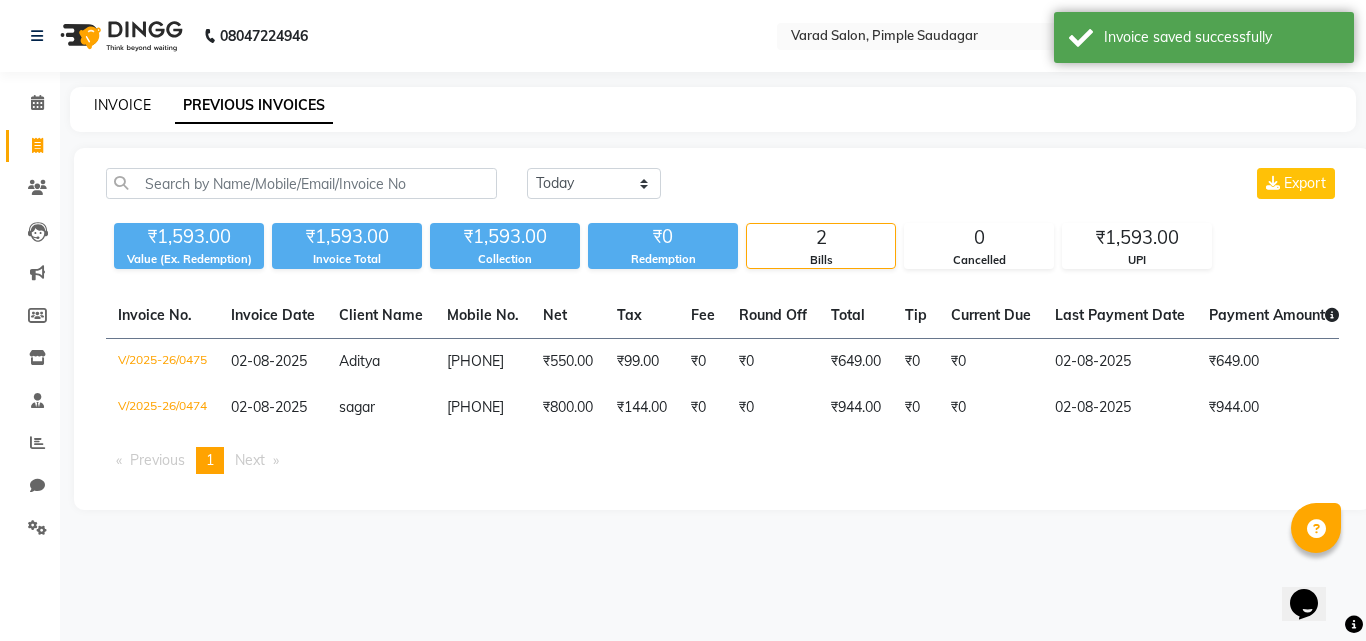 click on "INVOICE" 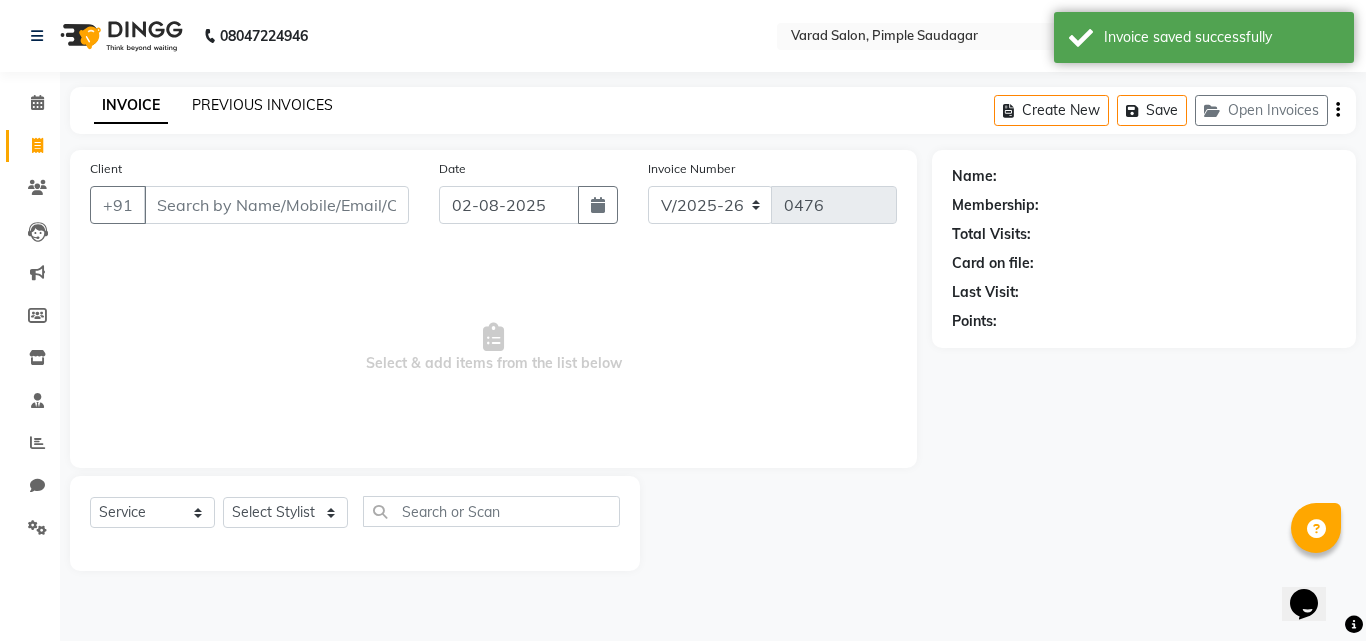 click on "PREVIOUS INVOICES" 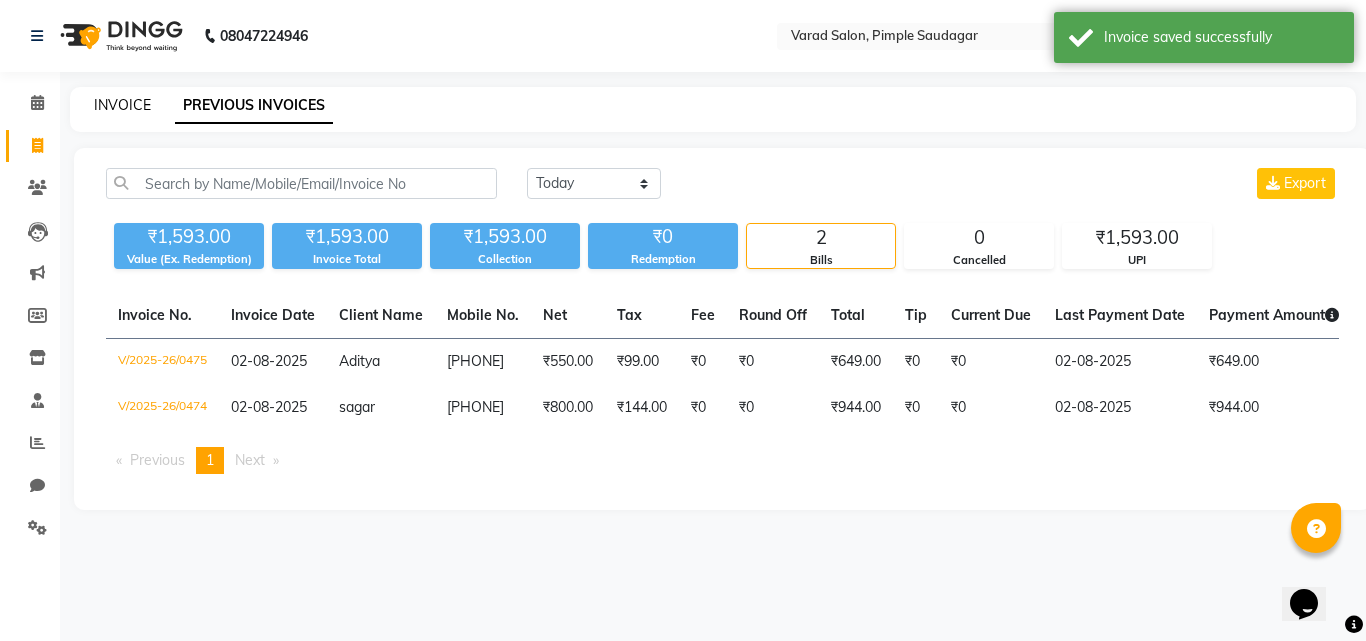 click on "INVOICE" 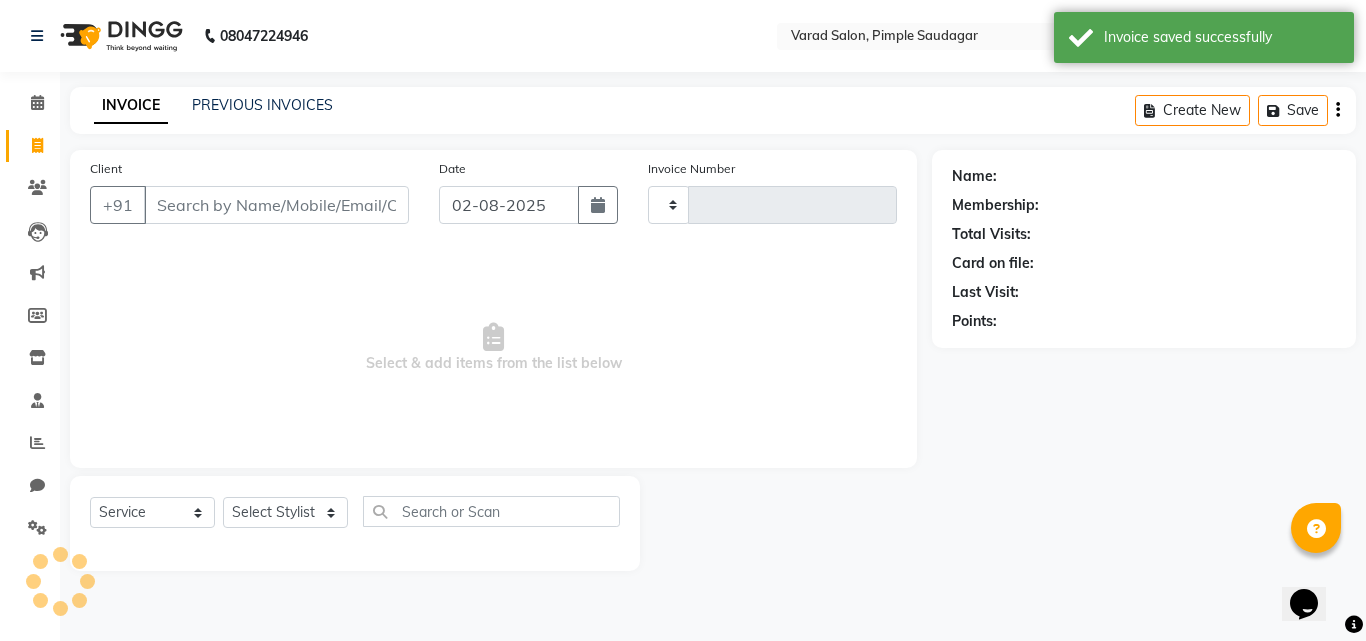type on "0476" 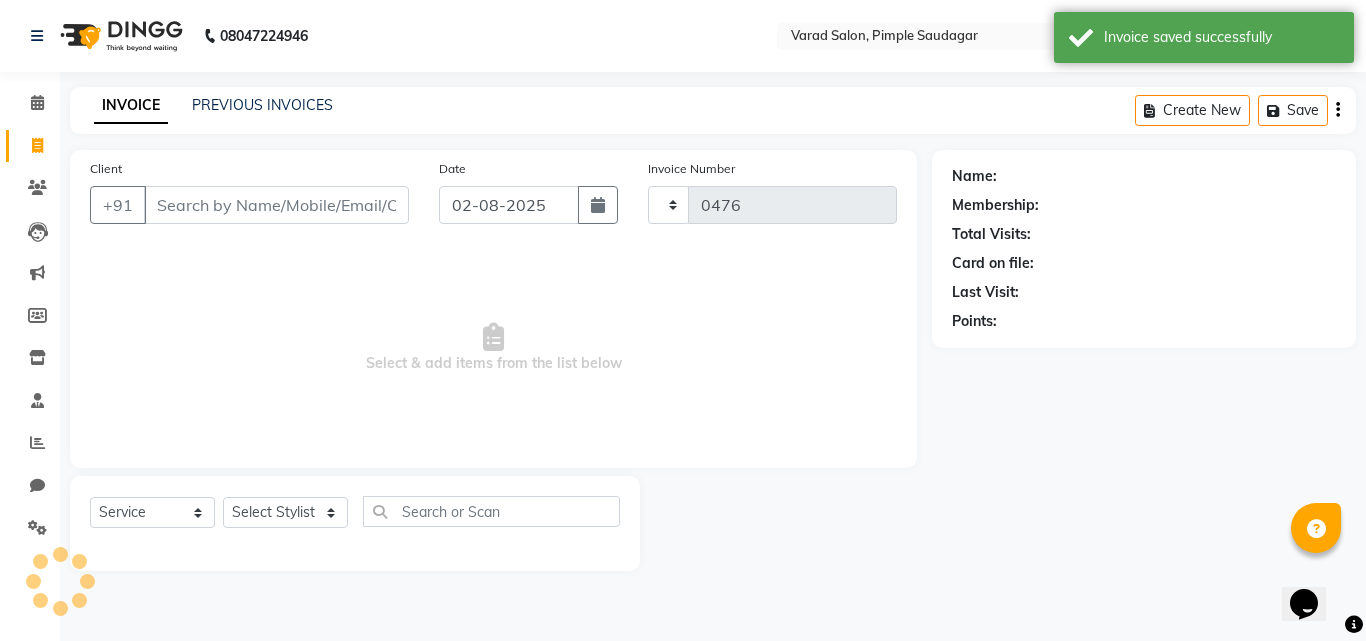 select on "7816" 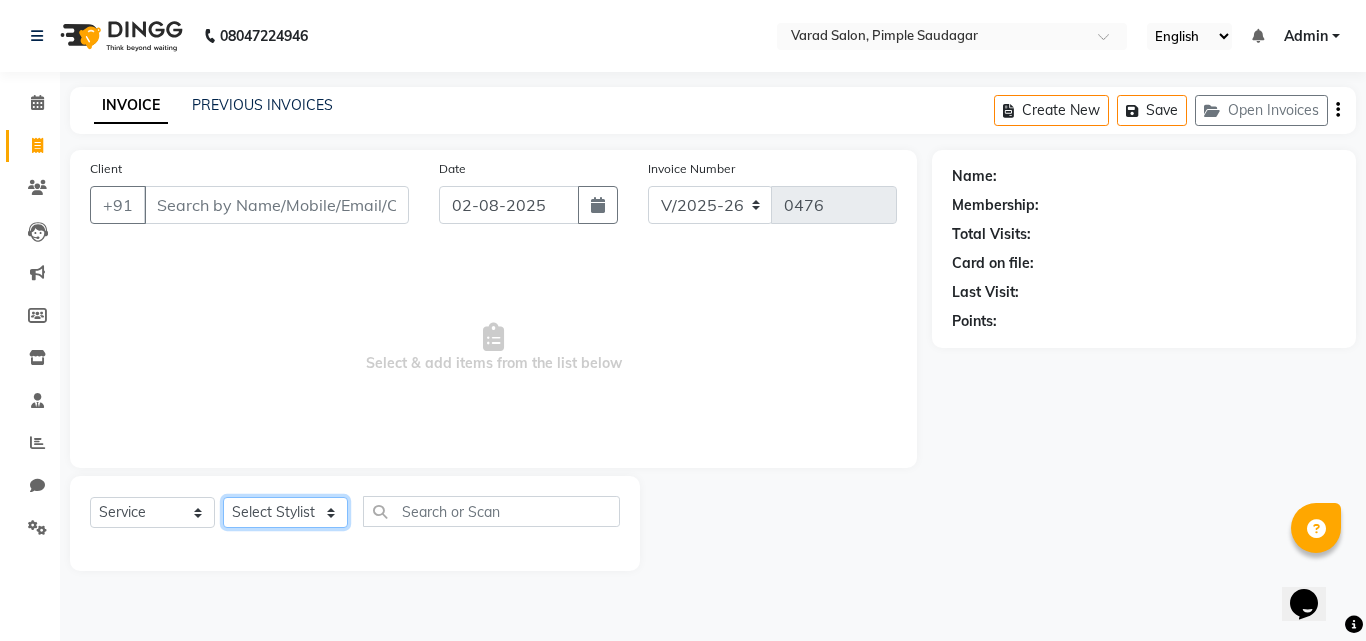 click on "Select Stylist ADMIN MANAGER Ankita Chavan Govind Kamble NEHA SINGH Rajesh Raut Ruksana shikh tejas bhul" 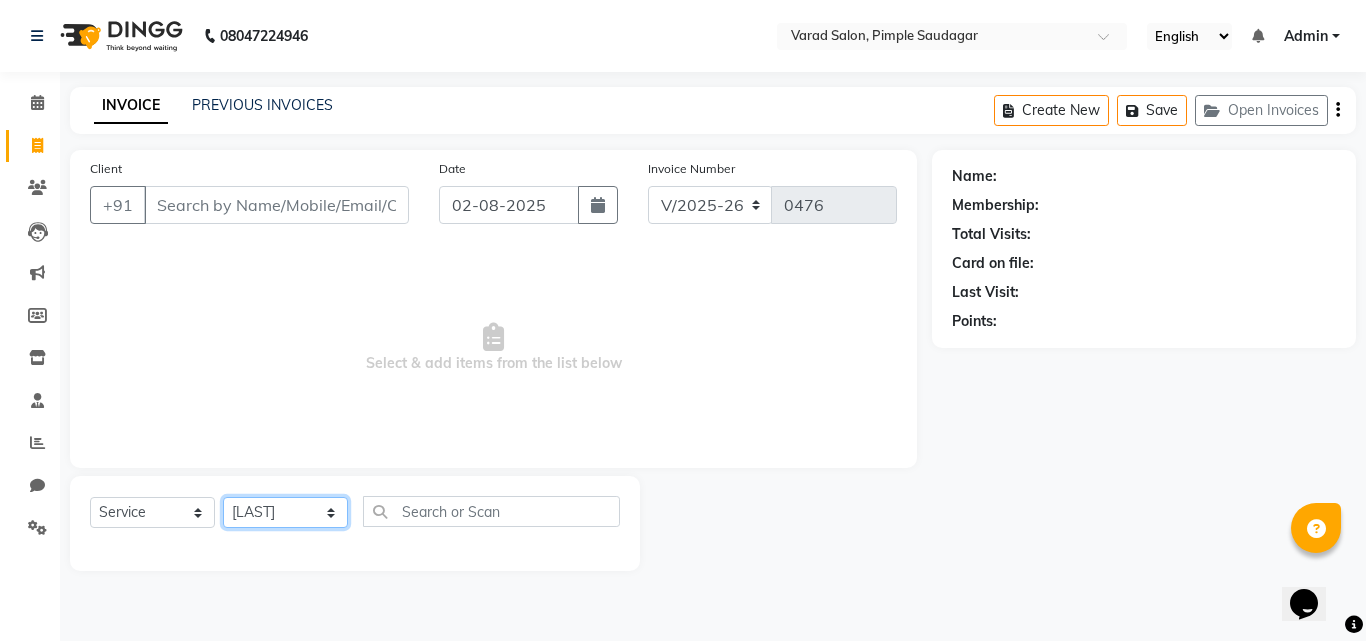 click on "Select Stylist ADMIN MANAGER Ankita Chavan Govind Kamble NEHA SINGH Rajesh Raut Ruksana shikh tejas bhul" 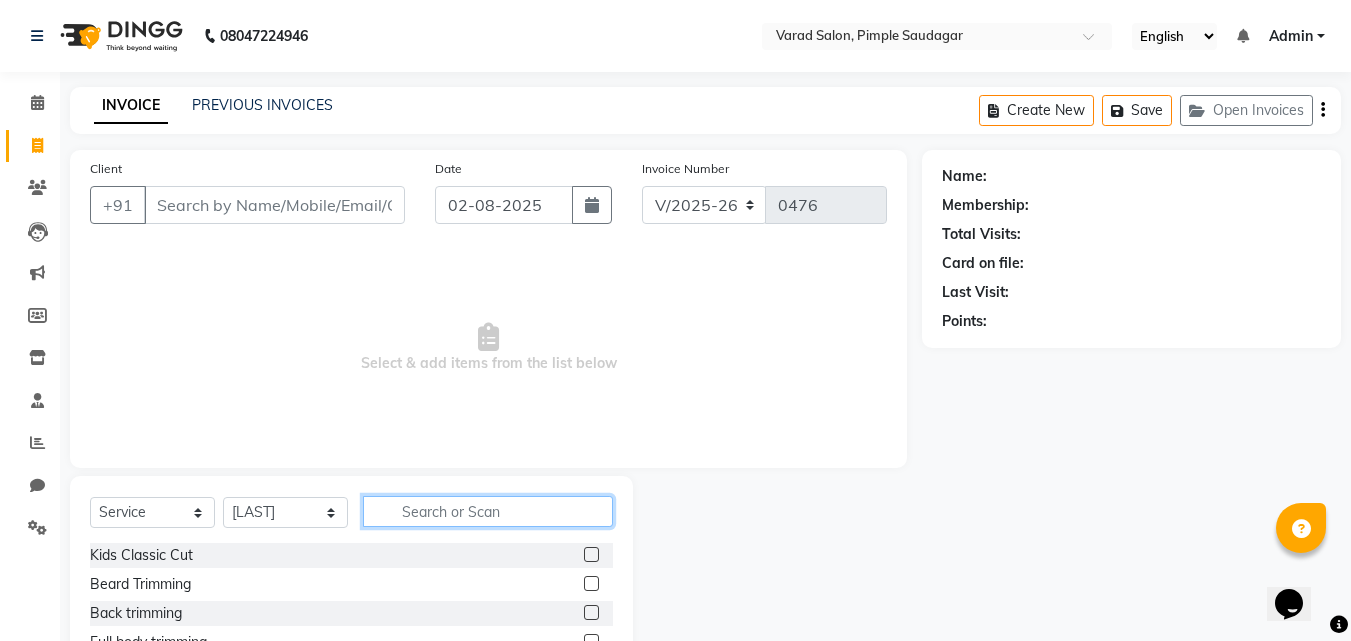 click 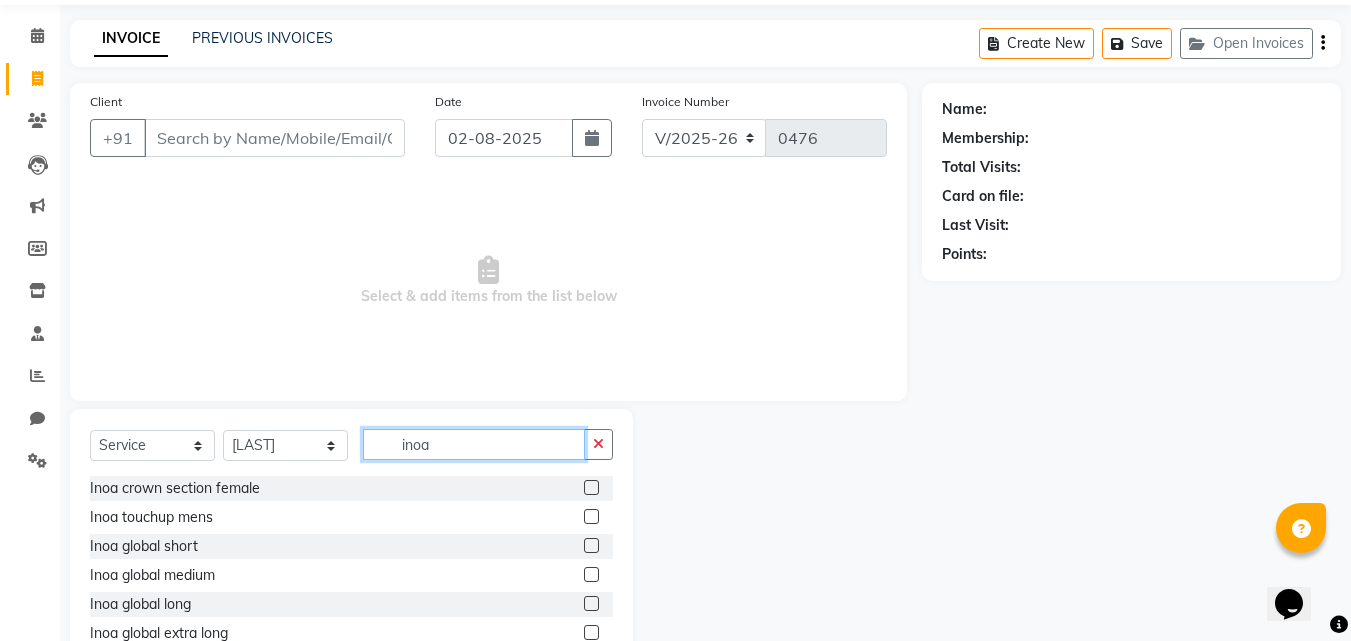 scroll, scrollTop: 160, scrollLeft: 0, axis: vertical 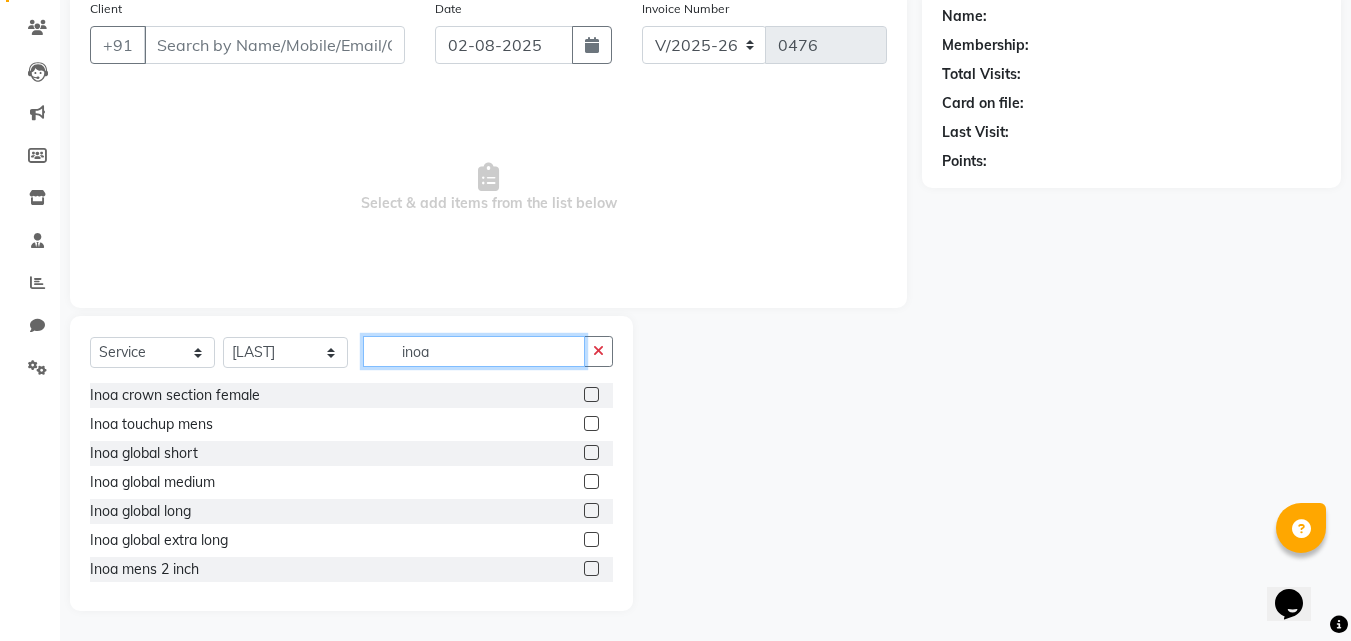 type on "inoa" 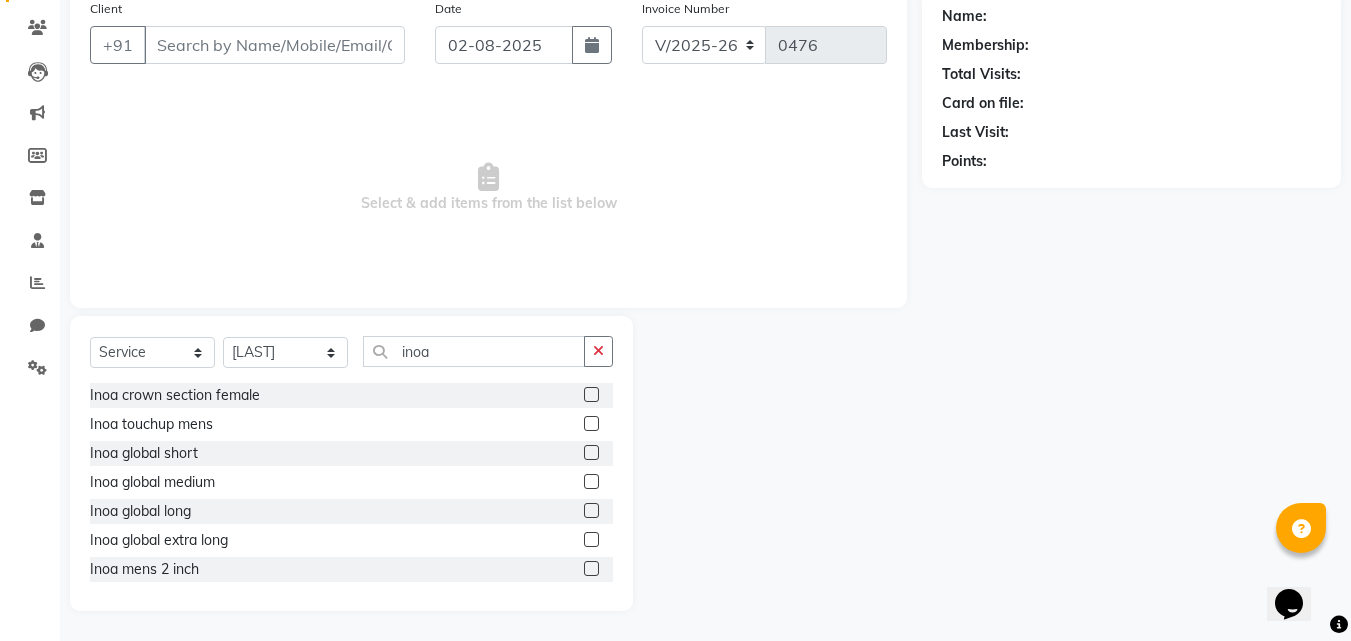 click 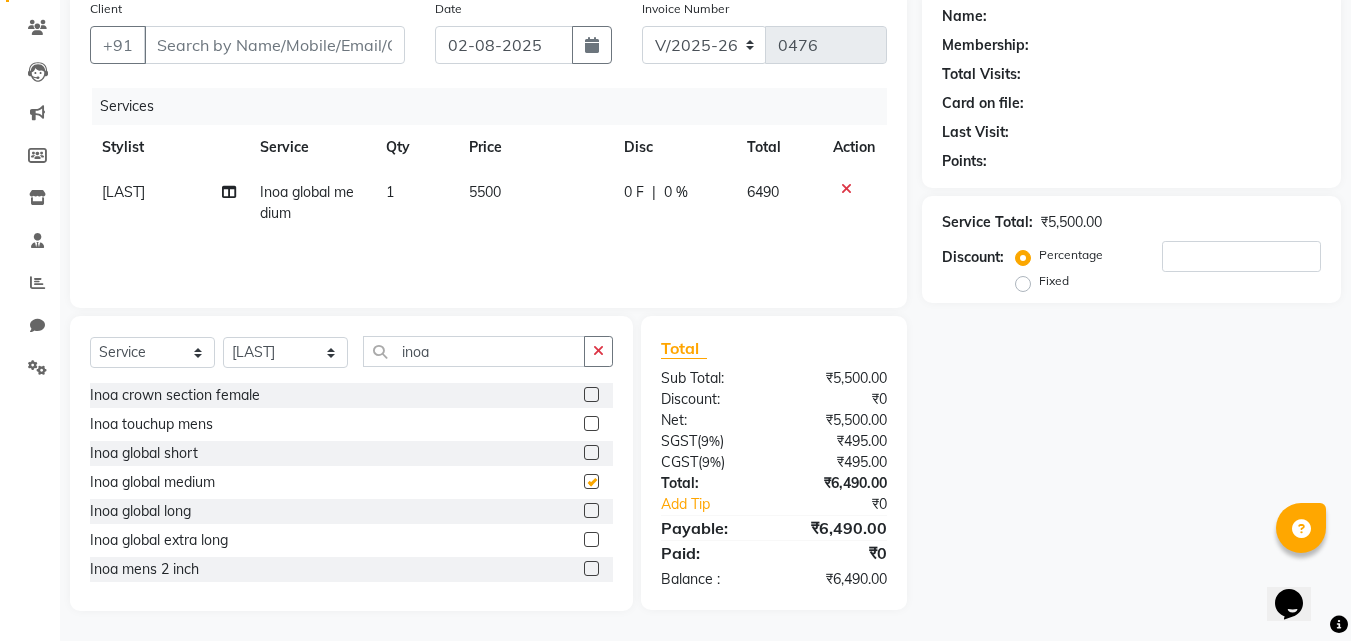checkbox on "false" 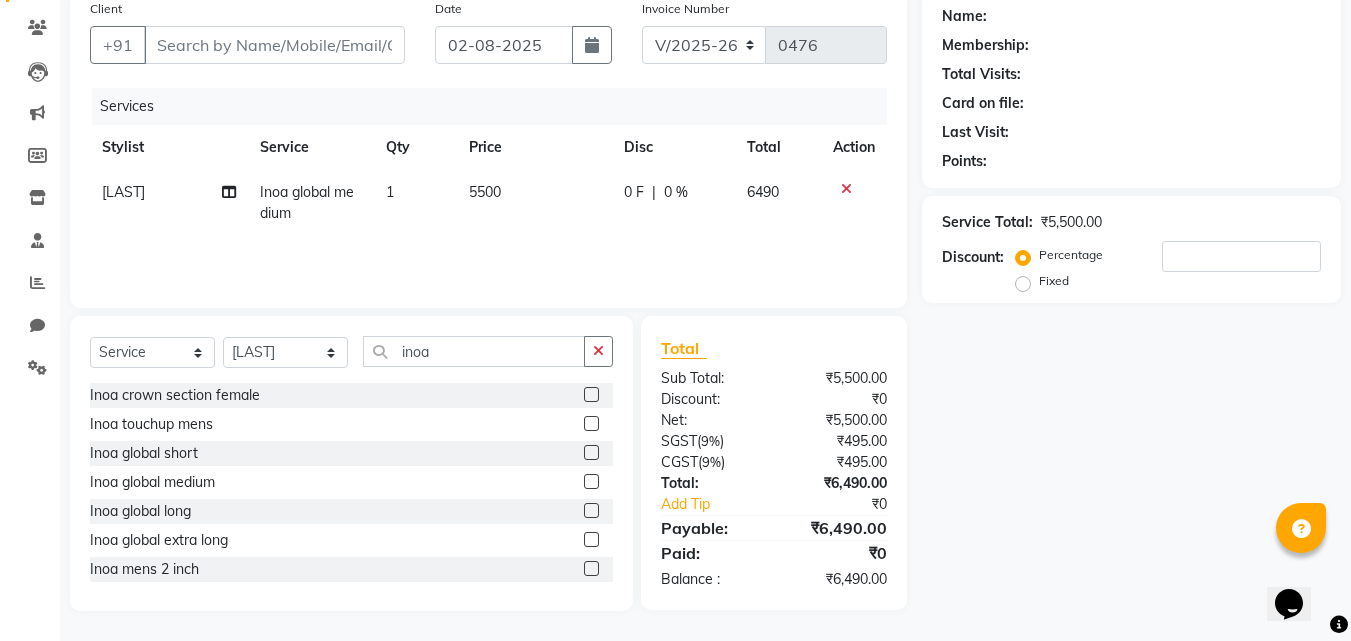 click on "Inoa global medium" 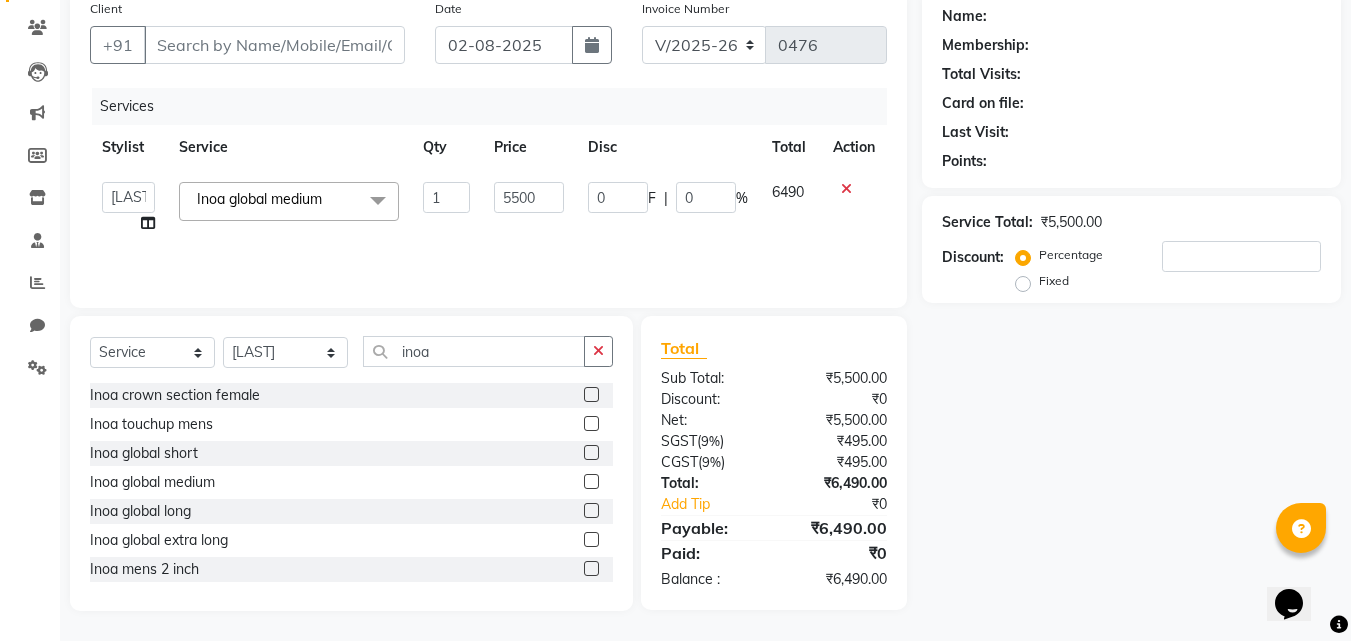click on "Inoa global medium" 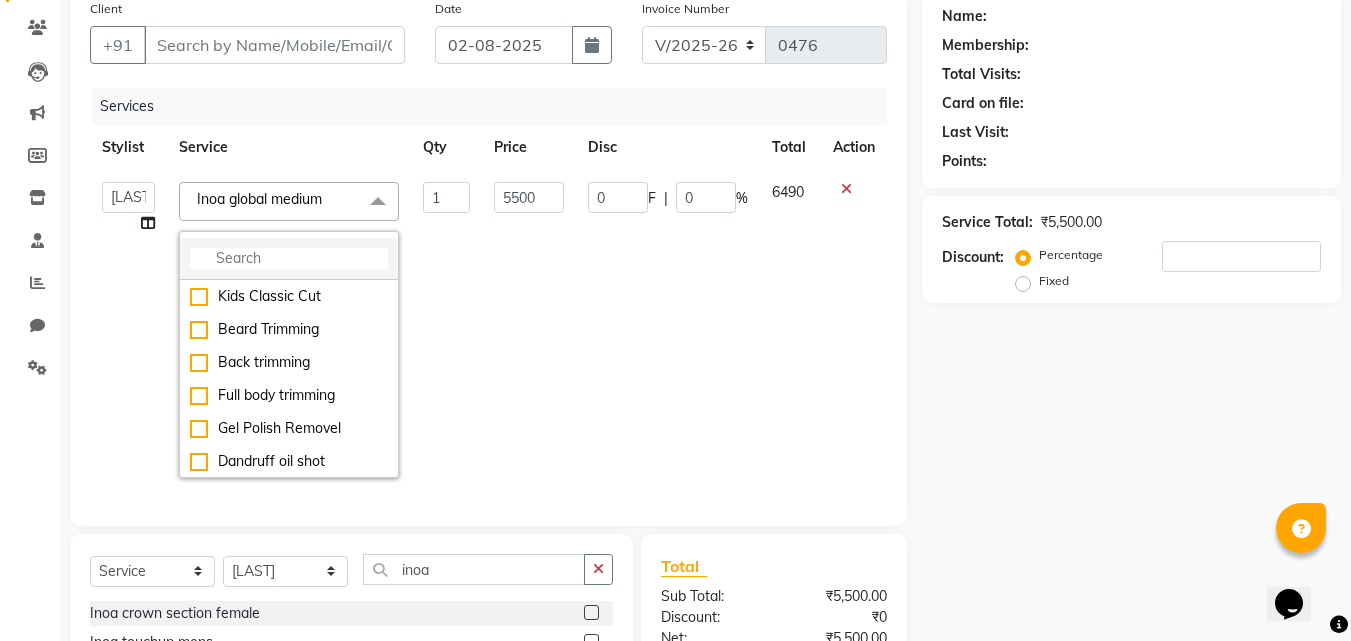 click 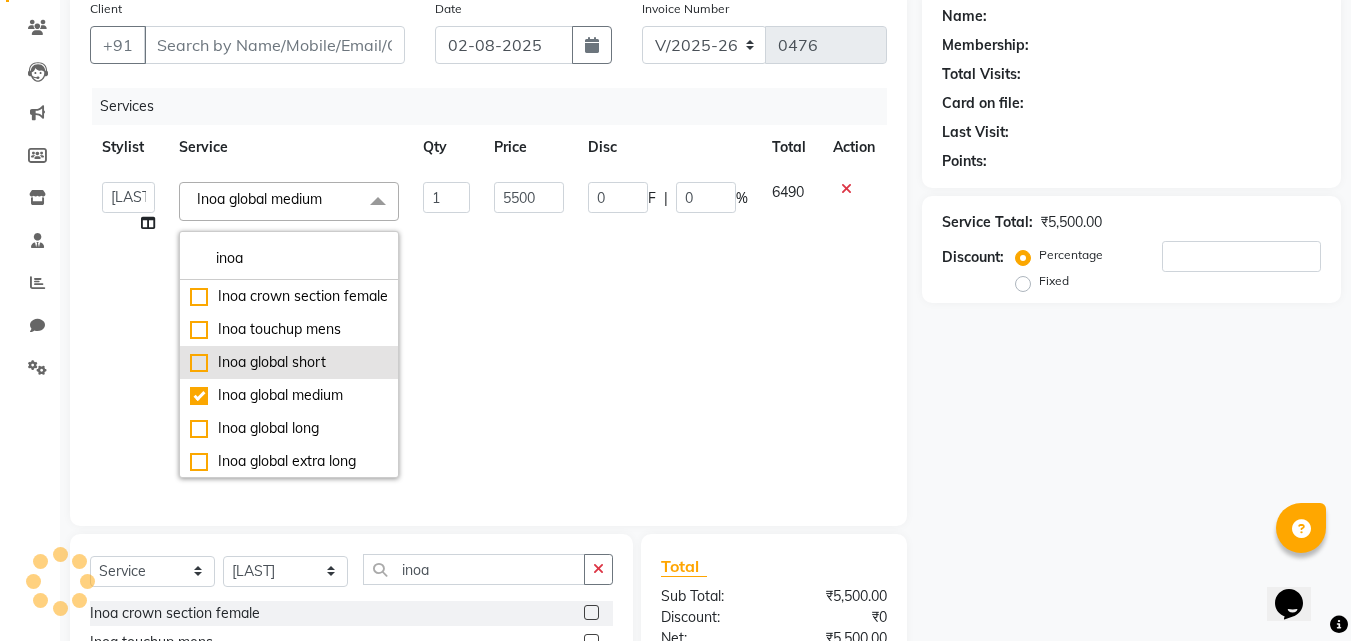 type on "inoa" 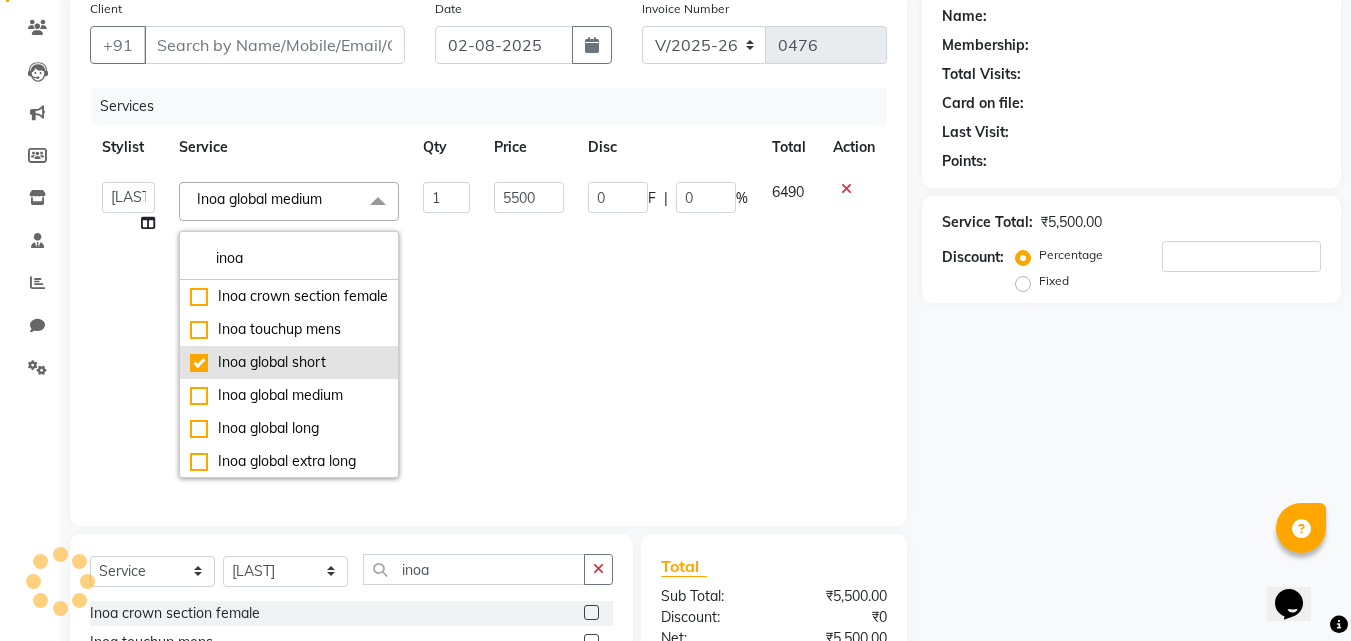 checkbox on "true" 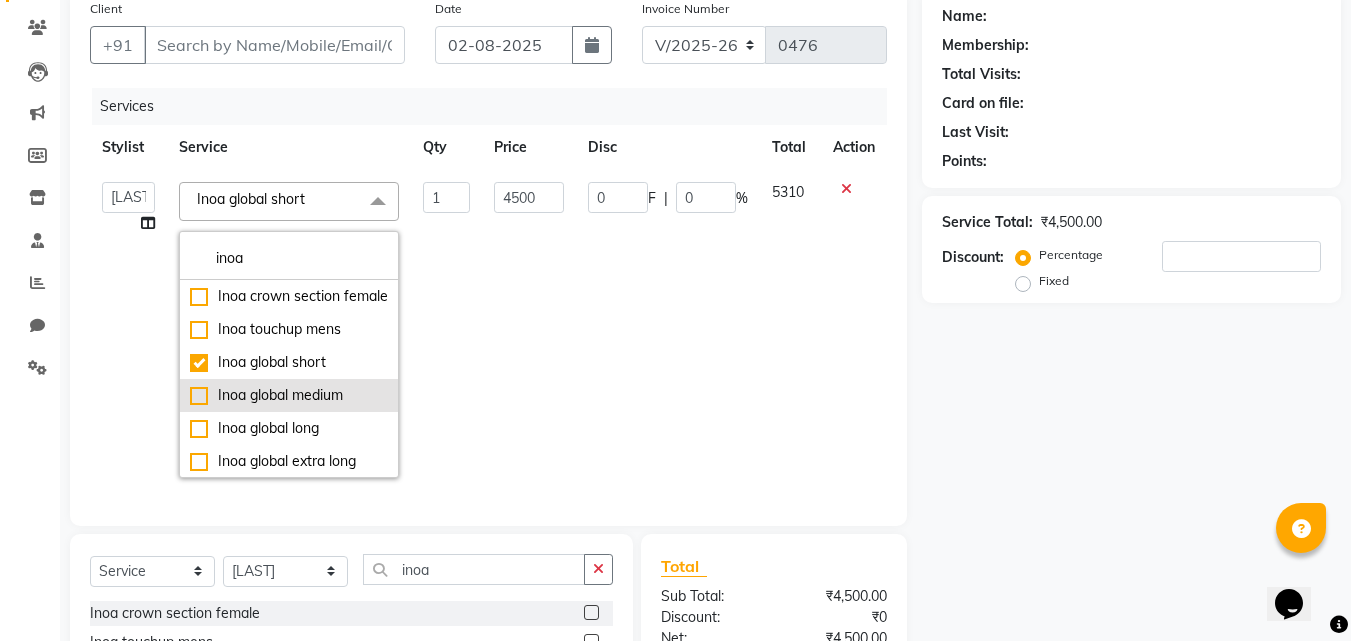 click on "Inoa global medium" 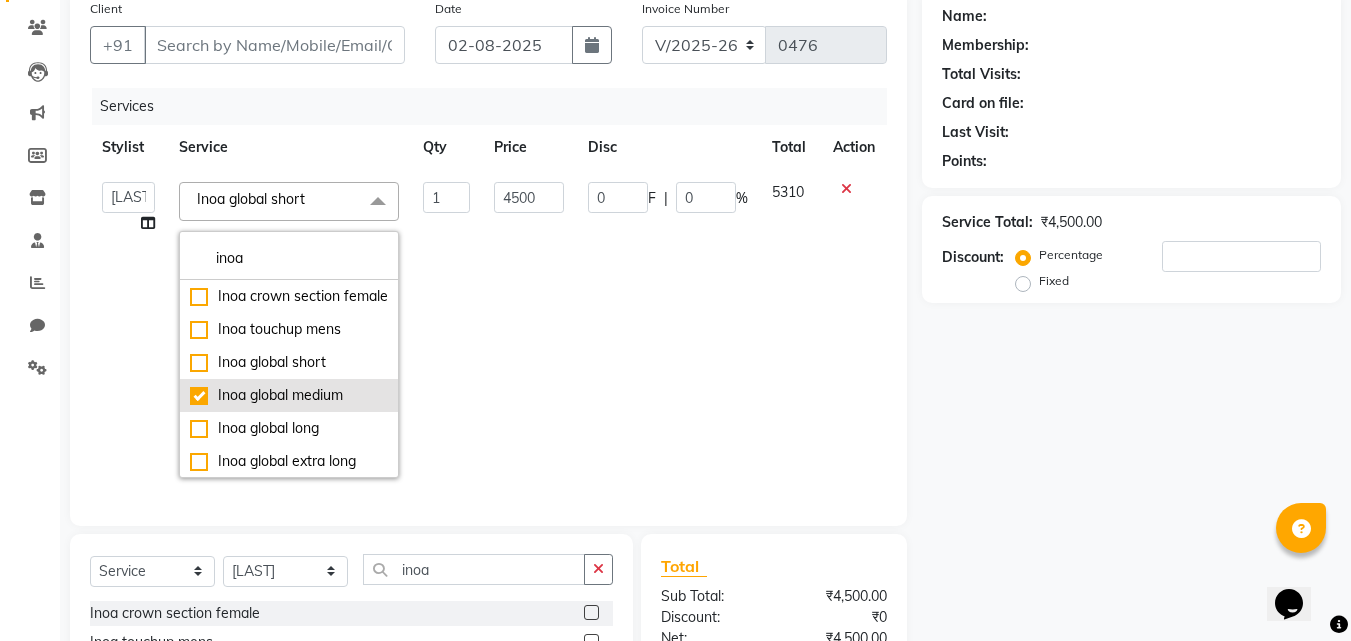 checkbox on "false" 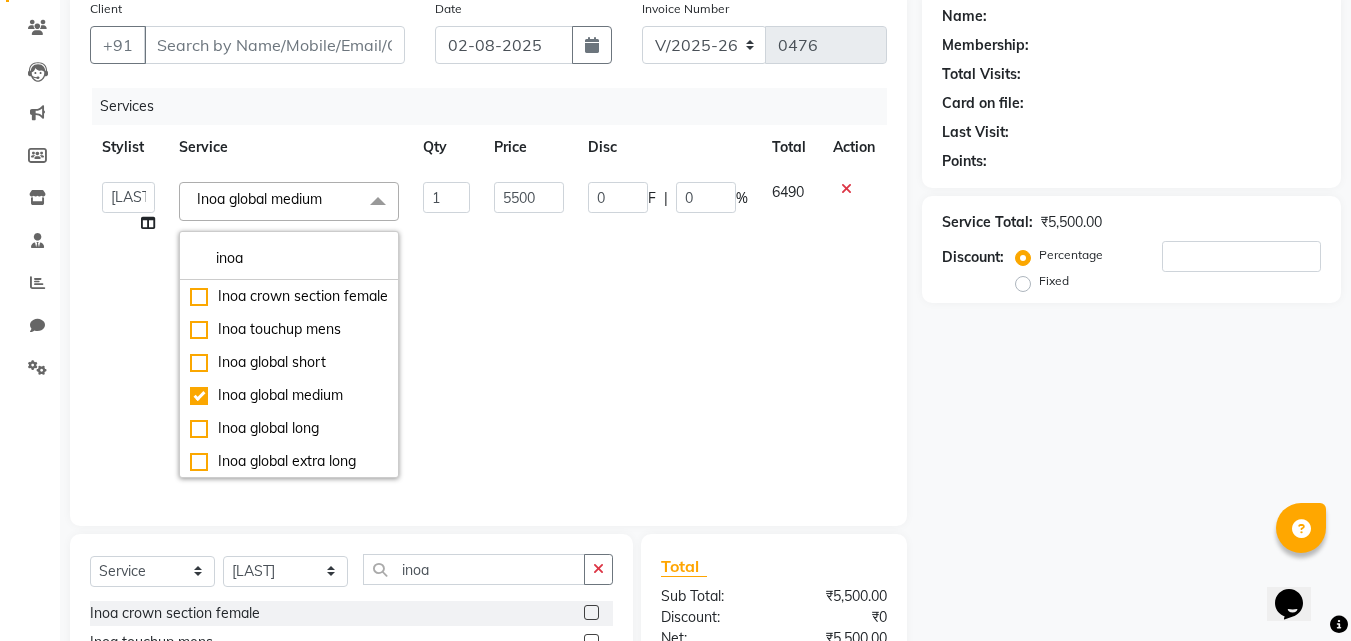 scroll, scrollTop: 152, scrollLeft: 0, axis: vertical 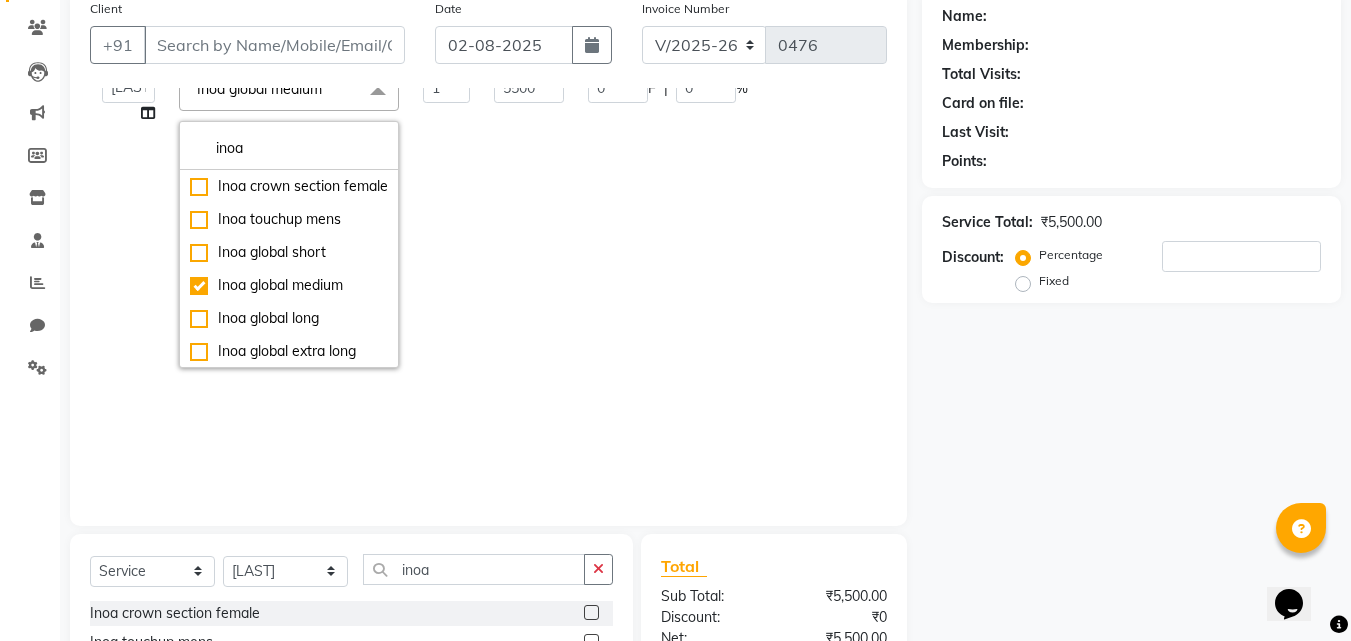 click on "Services Stylist Service Qty Price Disc Total Action  ADMIN MANAGER   Ankita Chavan   Govind Kamble   NEHA SINGH   Rajesh Raut   Ruksana shikh   tejas bhul  Inoa global medium  x inoa Inoa crown section female Inoa touchup mens Inoa global short Inoa global medium Inoa global long Inoa global extra long Inoa mens 2 inch Inoa mens color 4 inch Inoa touchup women Inoa touchup 4inch mens Inoa touchup 4inch women 1 5500 0 F | 0 % 6490" 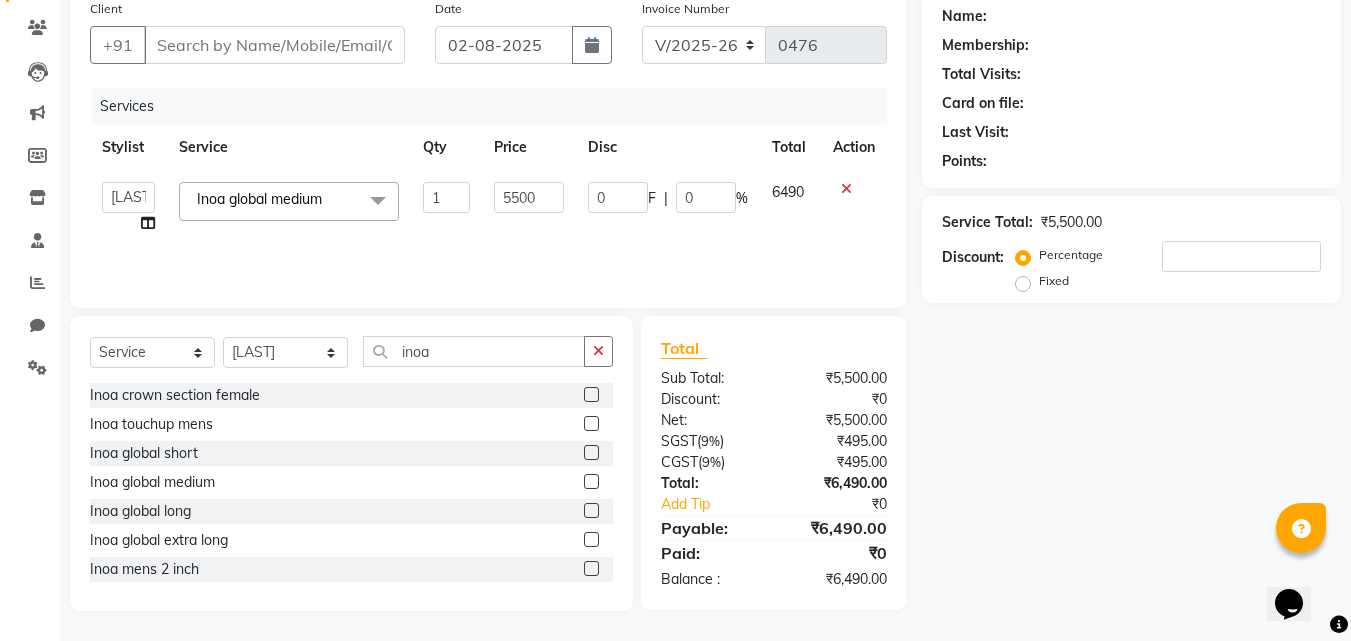 scroll, scrollTop: 0, scrollLeft: 0, axis: both 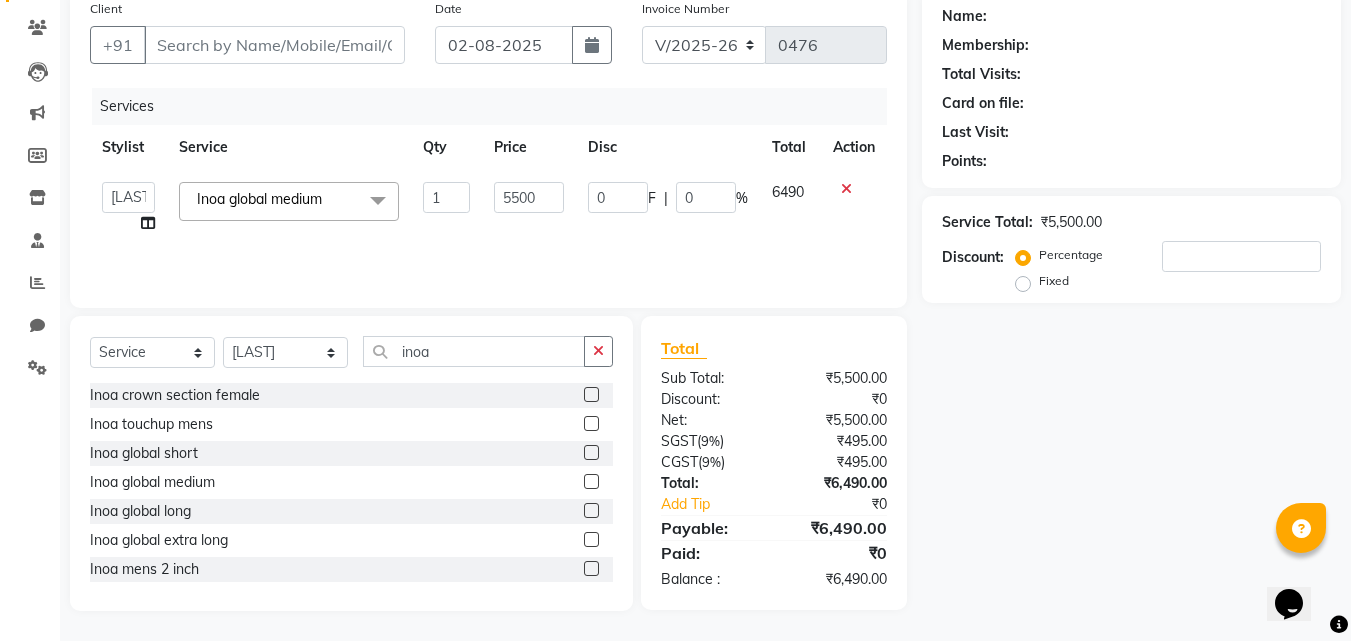 click on "Name: Membership: Total Visits: Card on file: Last Visit:  Points:  Service Total:  ₹5,500.00  Discount:  Percentage   Fixed" 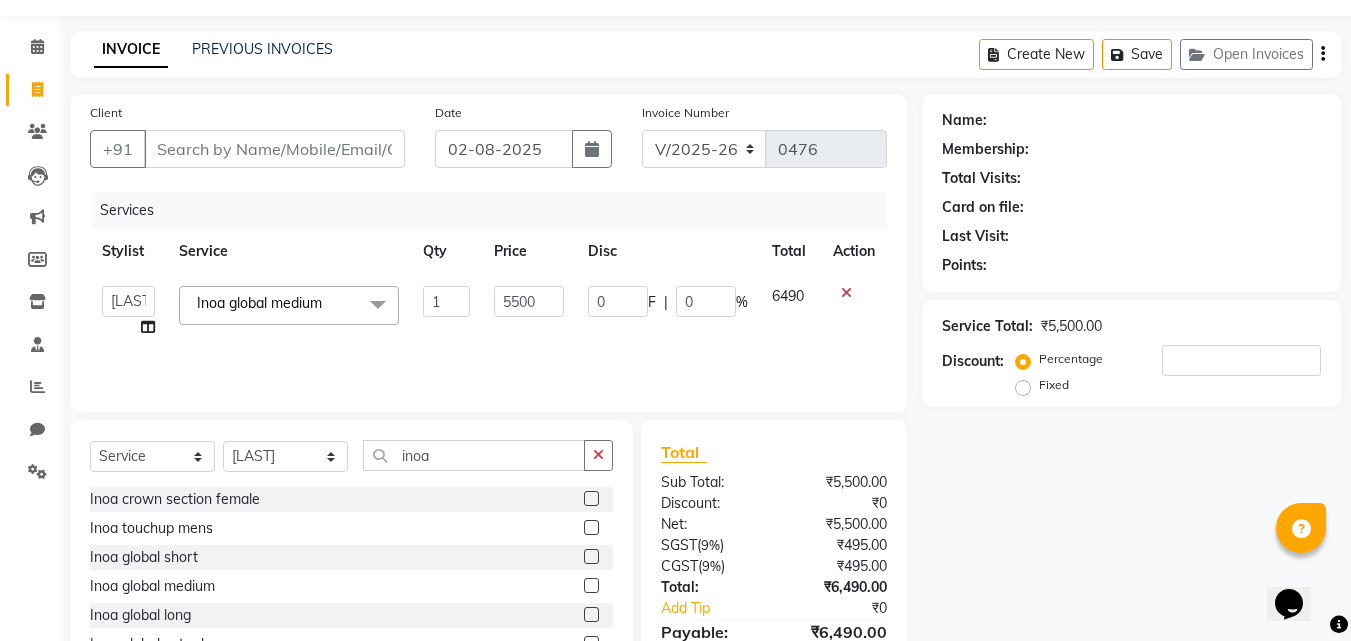 scroll, scrollTop: 0, scrollLeft: 0, axis: both 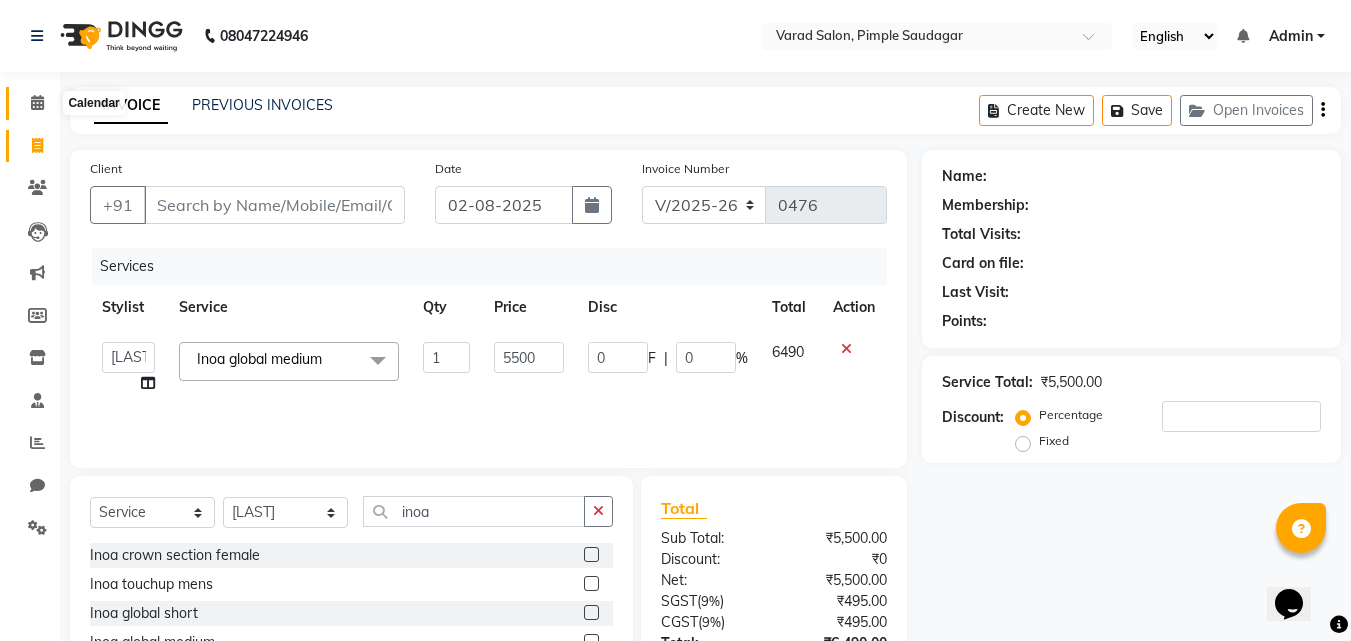 click 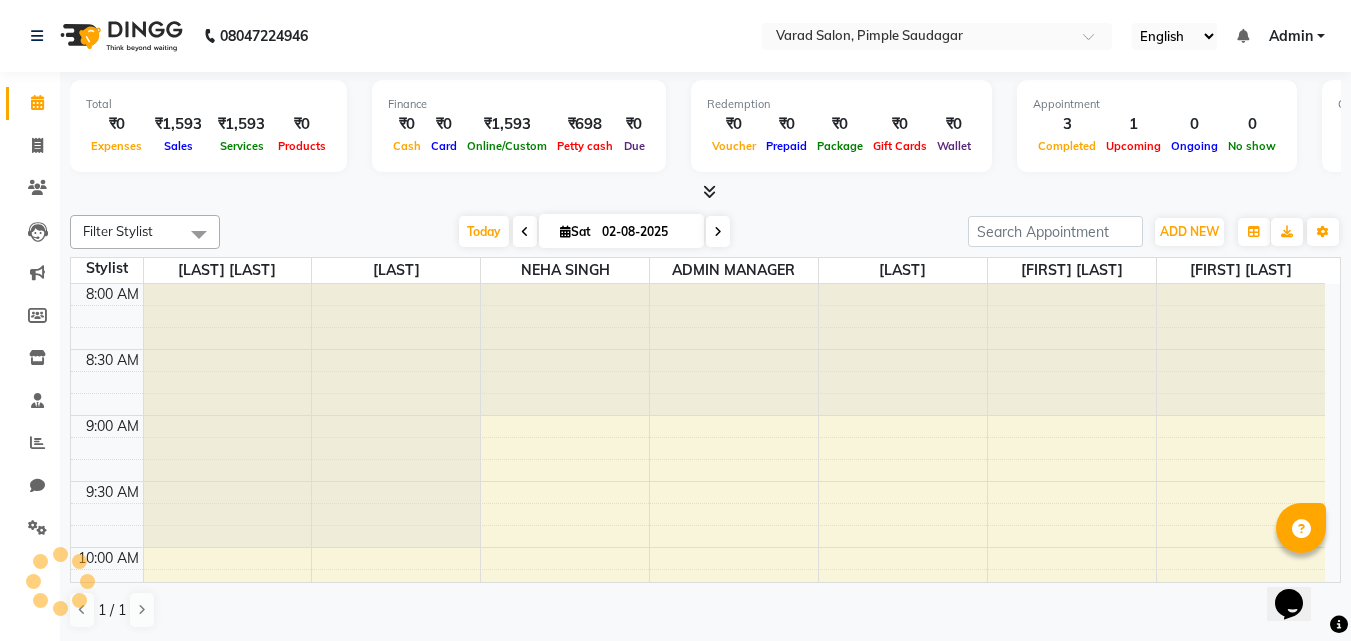 scroll, scrollTop: 0, scrollLeft: 0, axis: both 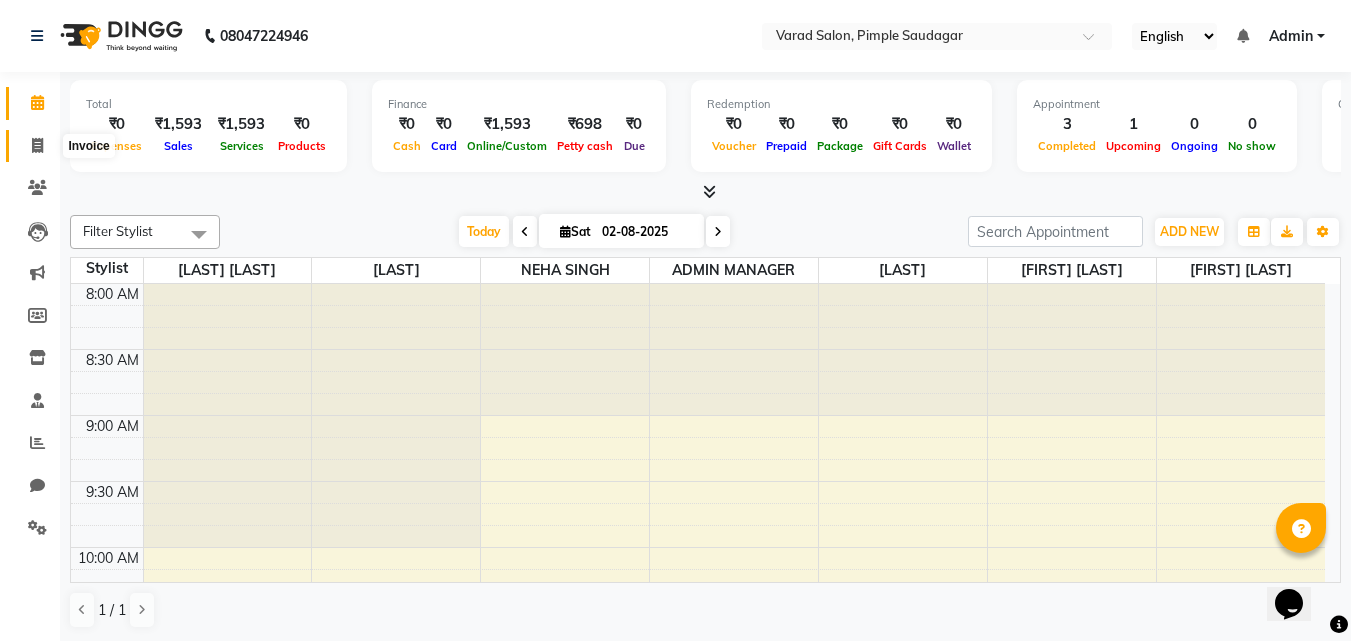 click 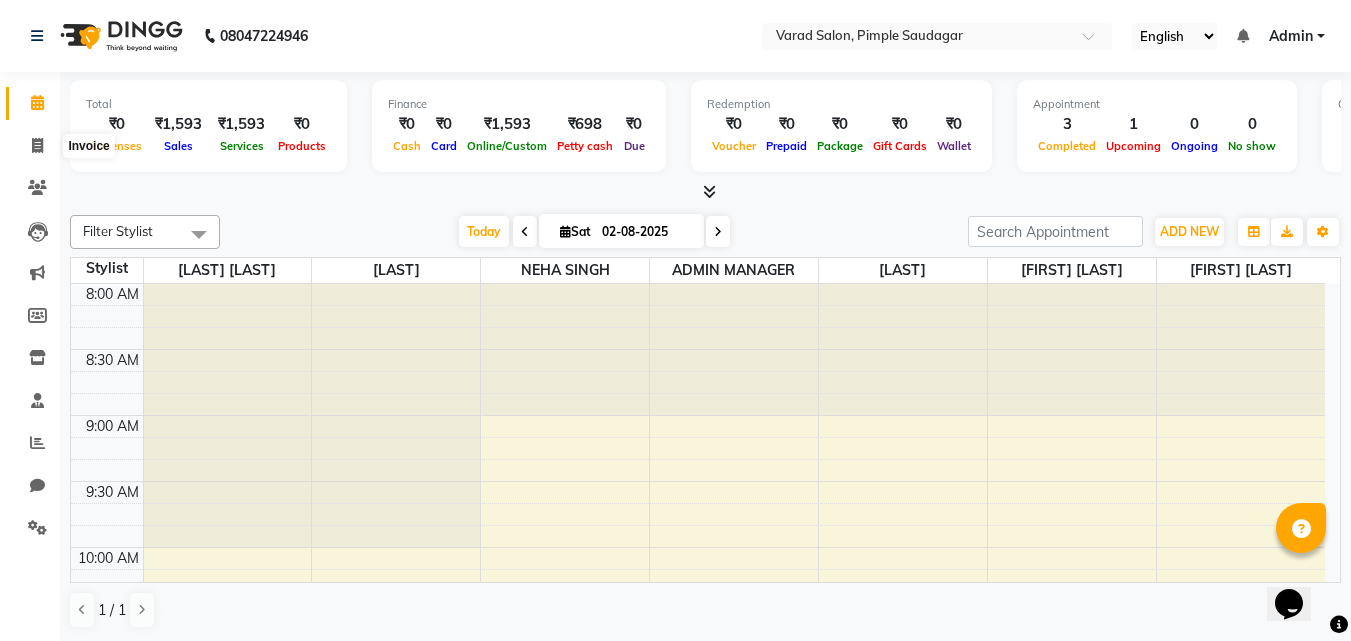select on "7816" 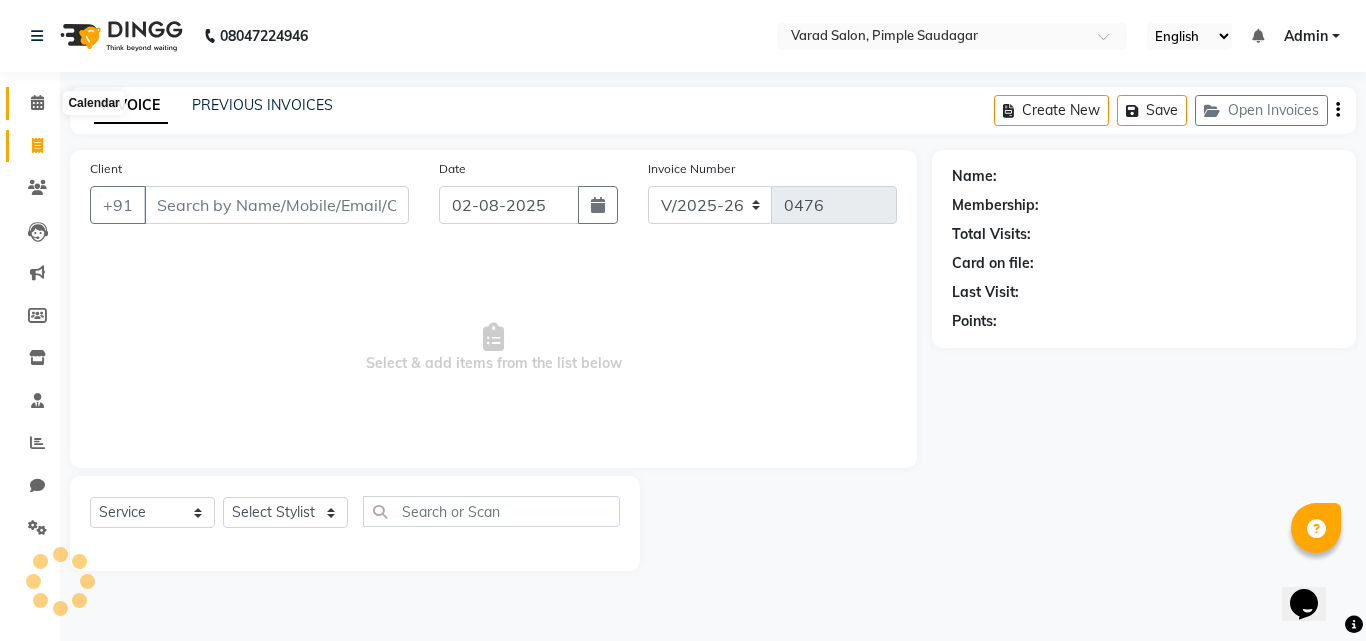 click 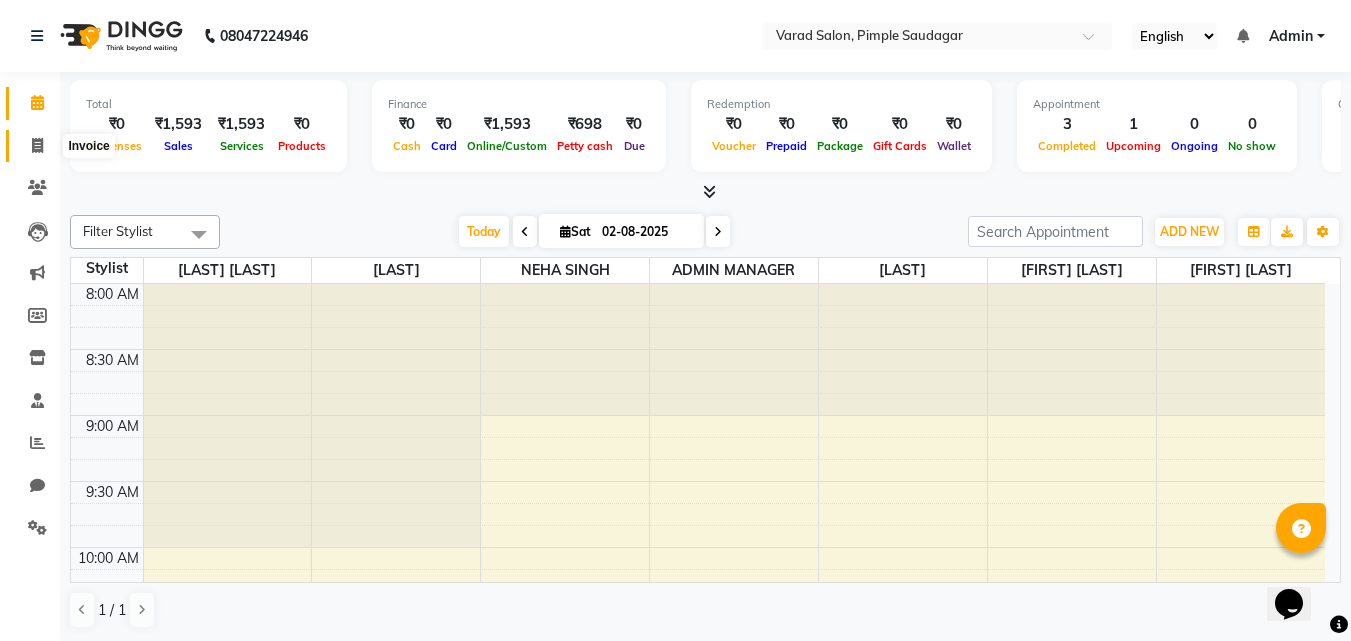 click 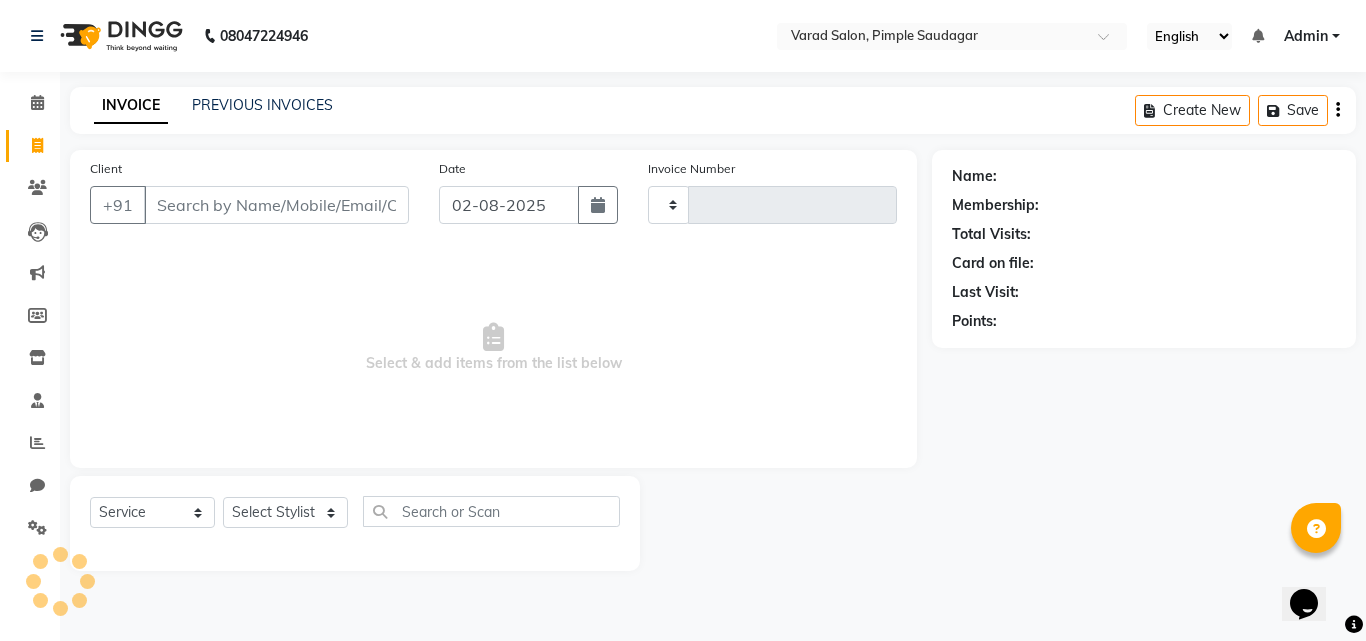 type on "0476" 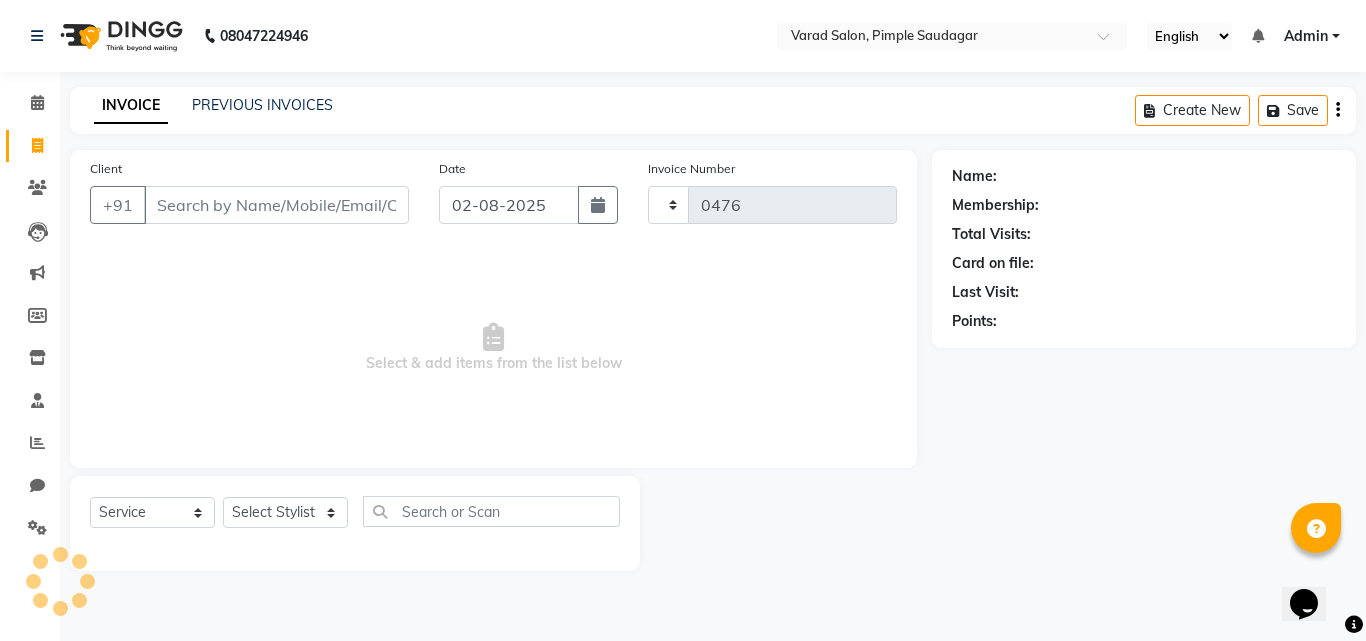 select on "7816" 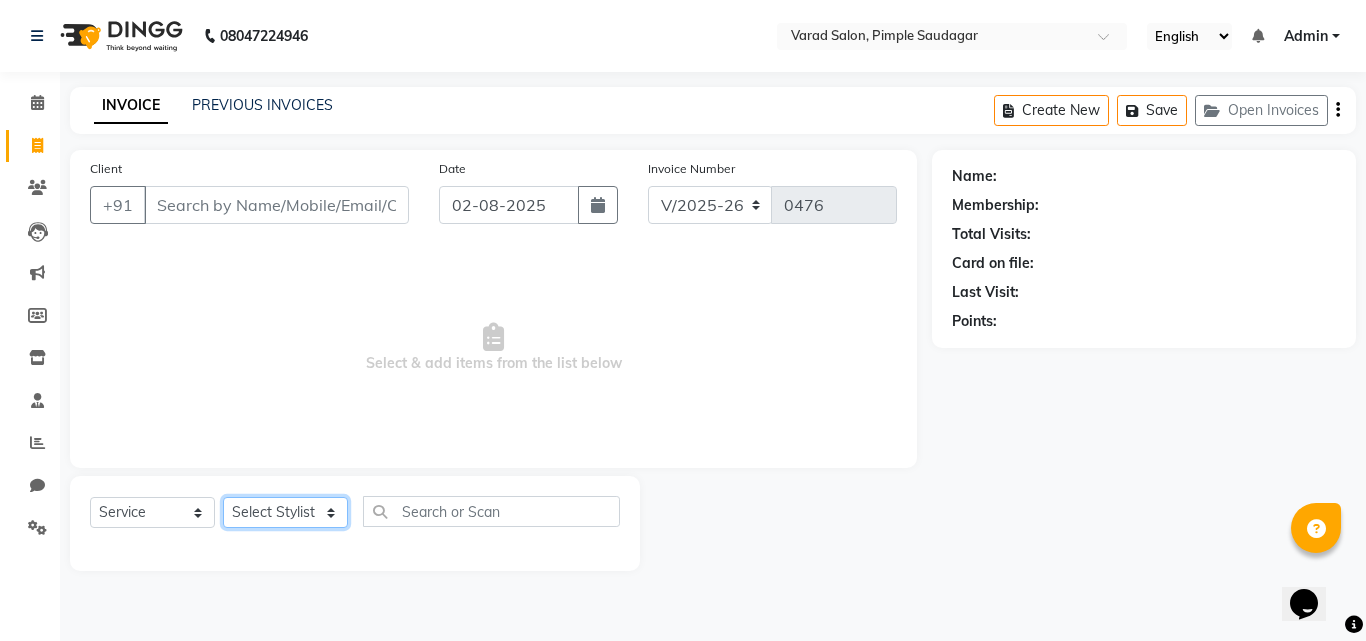 click on "Select Stylist ADMIN MANAGER Ankita Chavan Govind Kamble NEHA SINGH Rajesh Raut Ruksana shikh tejas bhul" 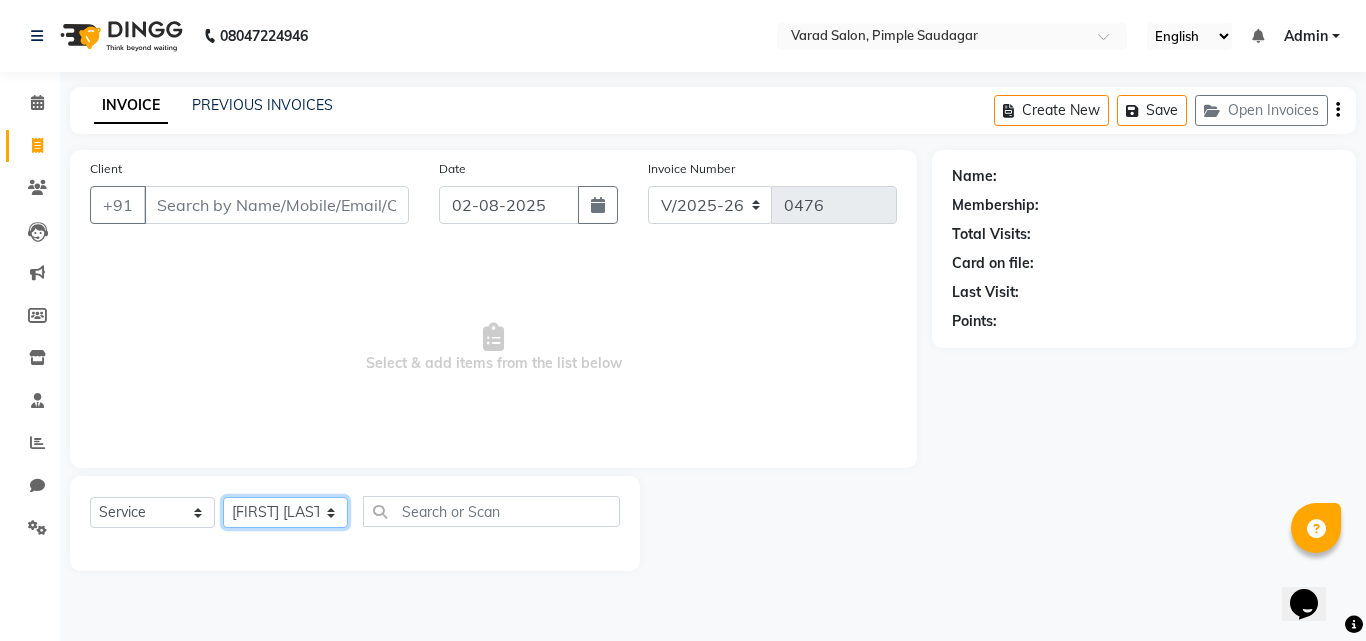 click on "Select Stylist ADMIN MANAGER Ankita Chavan Govind Kamble NEHA SINGH Rajesh Raut Ruksana shikh tejas bhul" 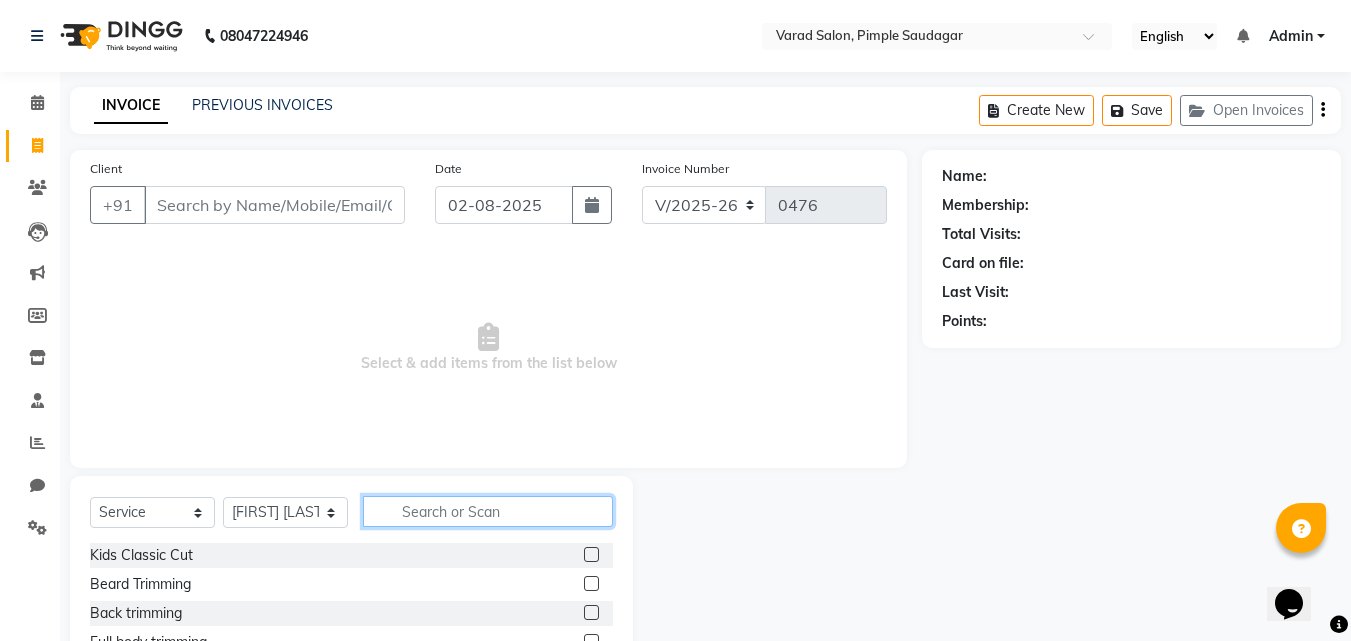 click 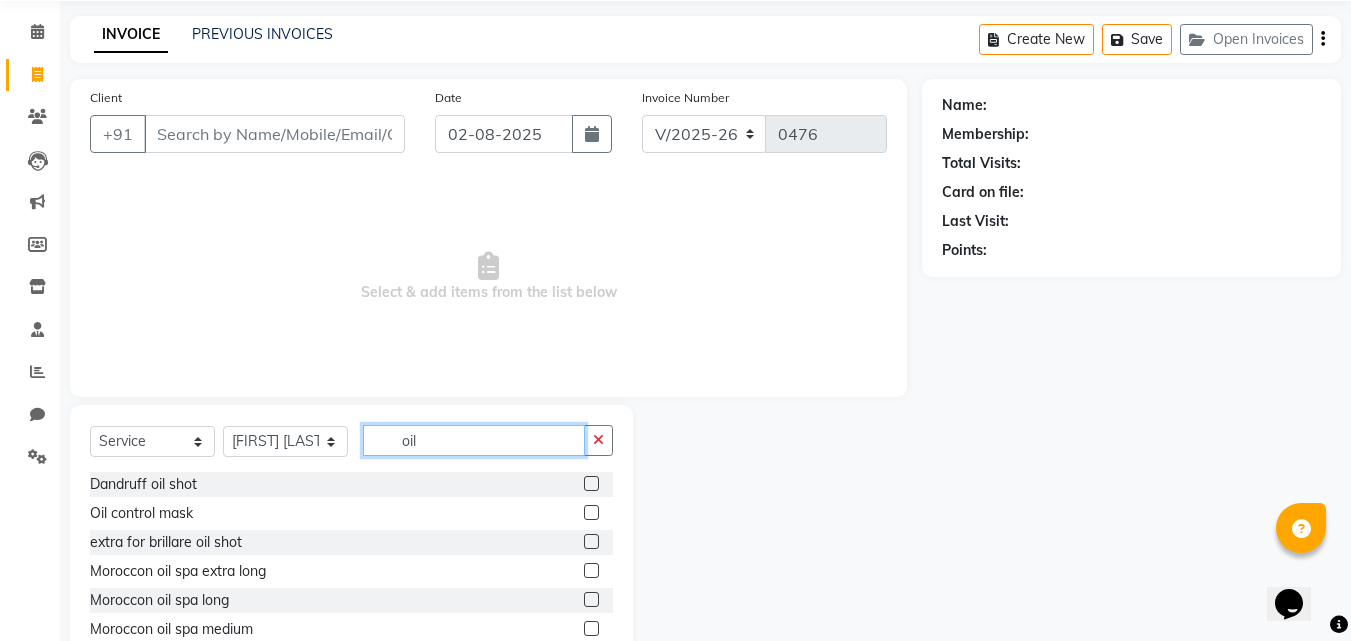 scroll, scrollTop: 160, scrollLeft: 0, axis: vertical 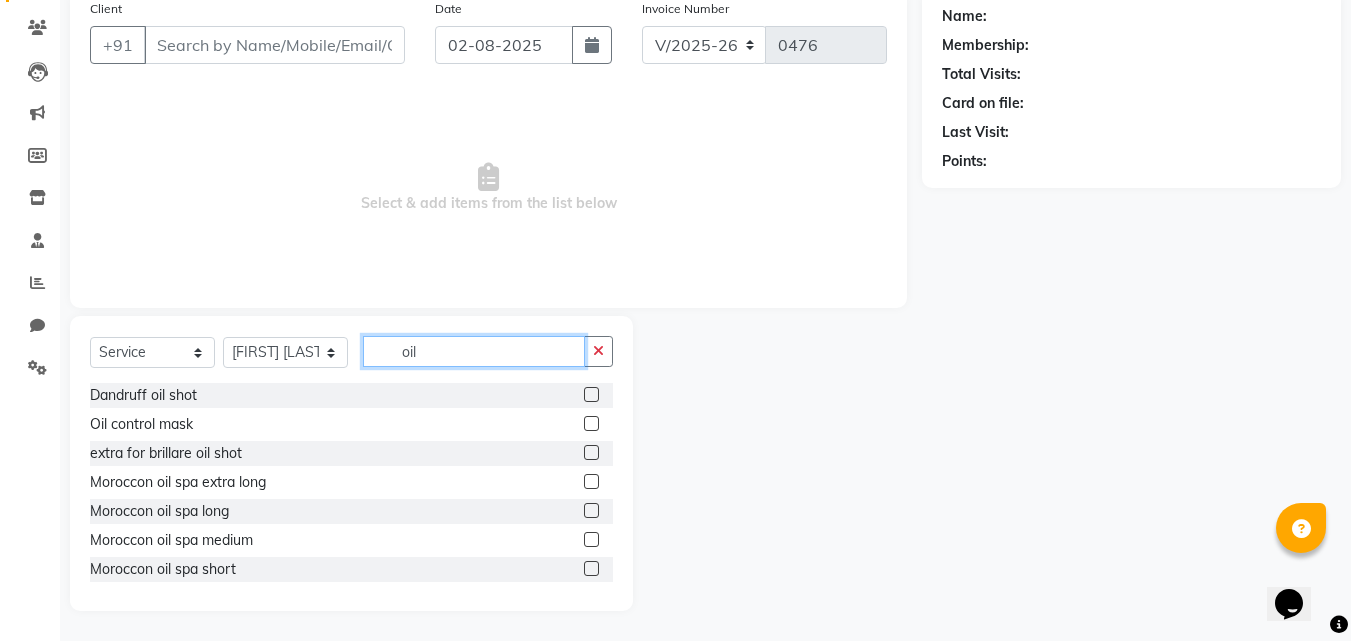 type on "oil" 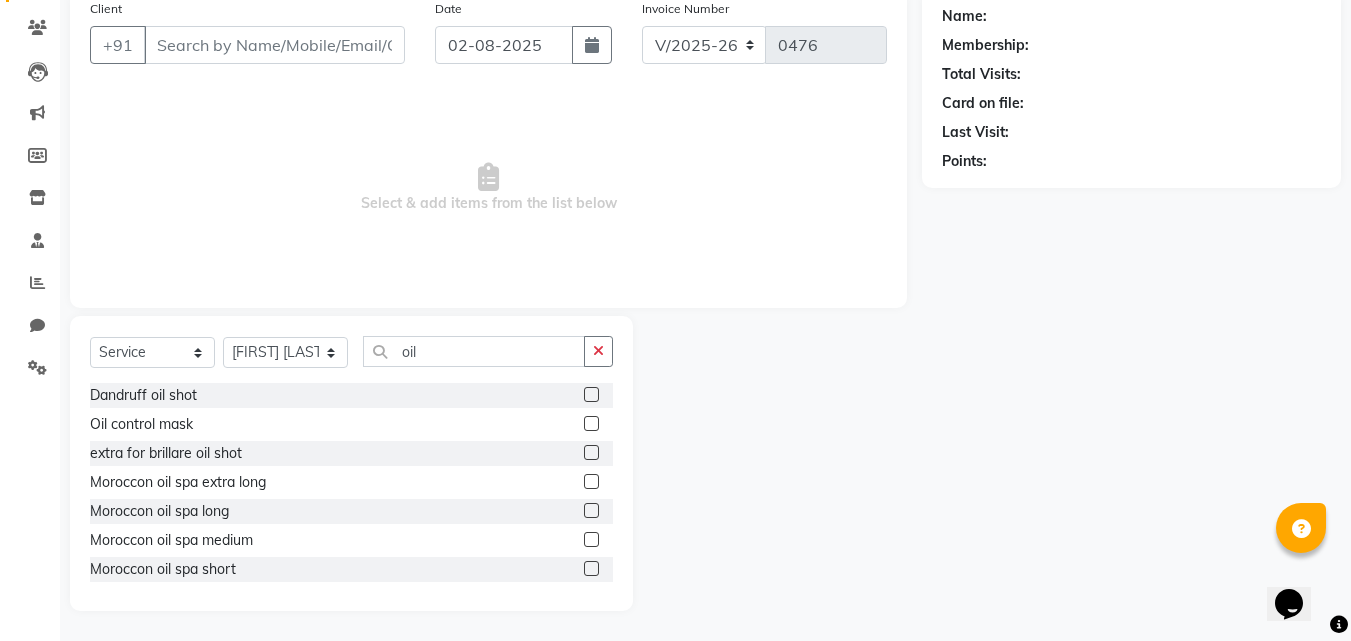 click 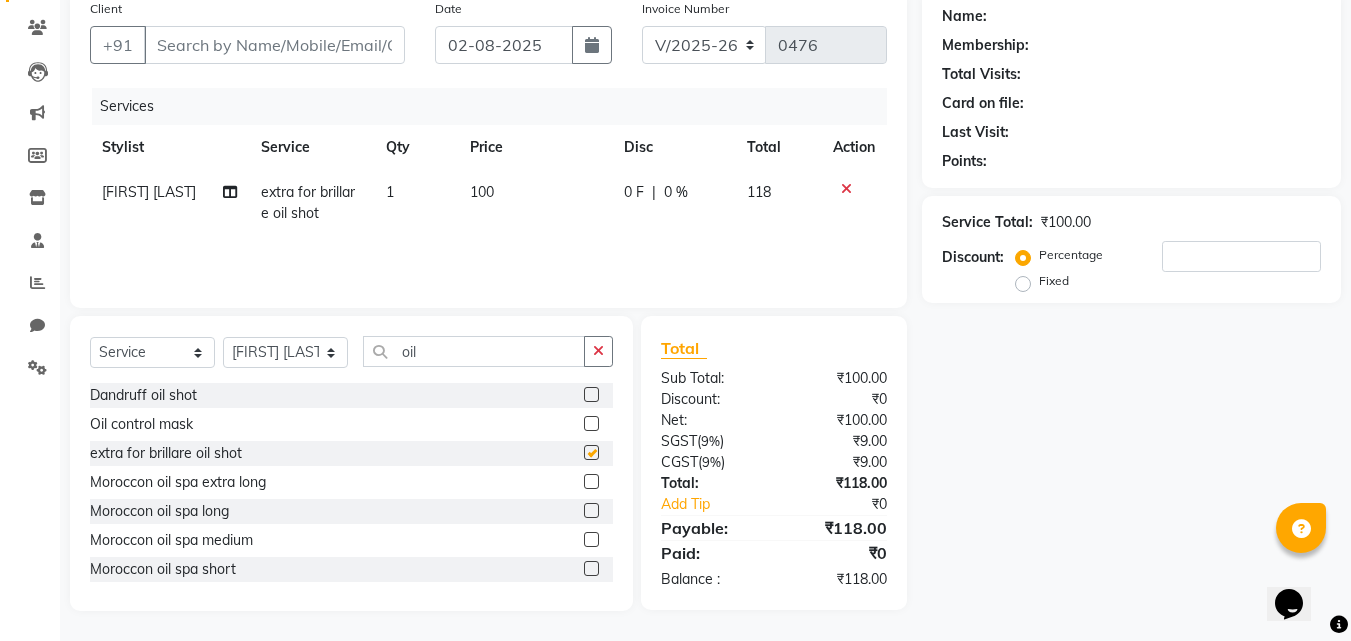 checkbox on "false" 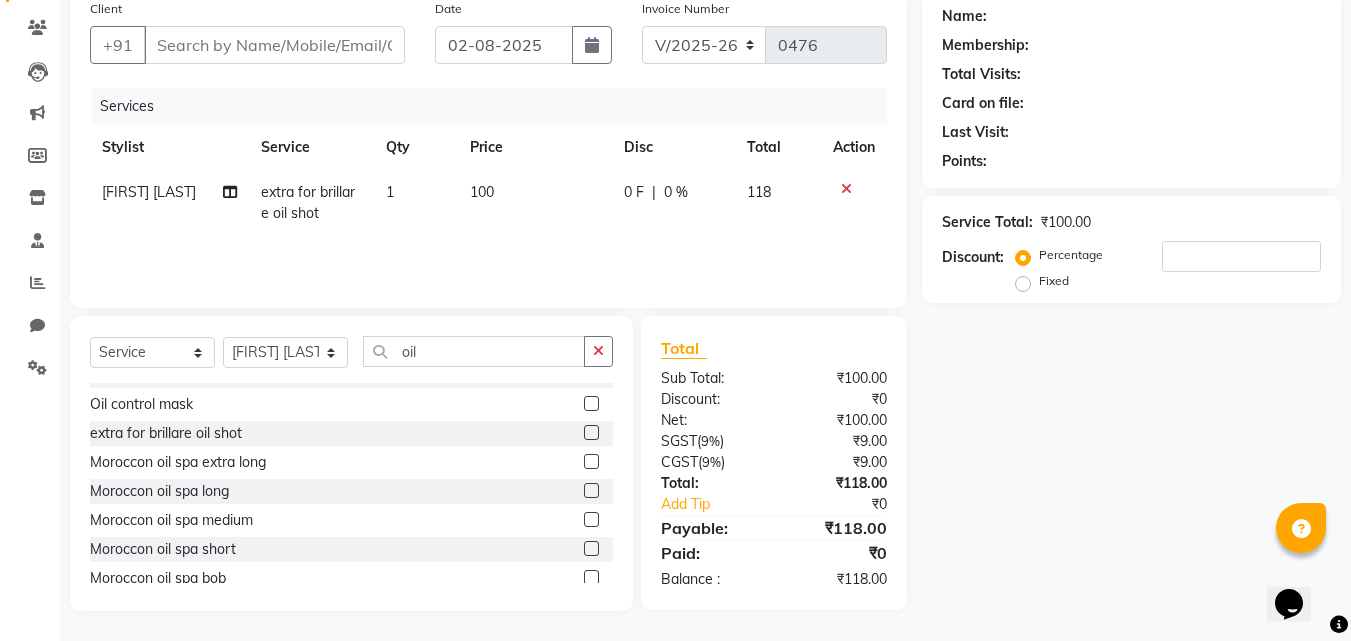 scroll, scrollTop: 0, scrollLeft: 0, axis: both 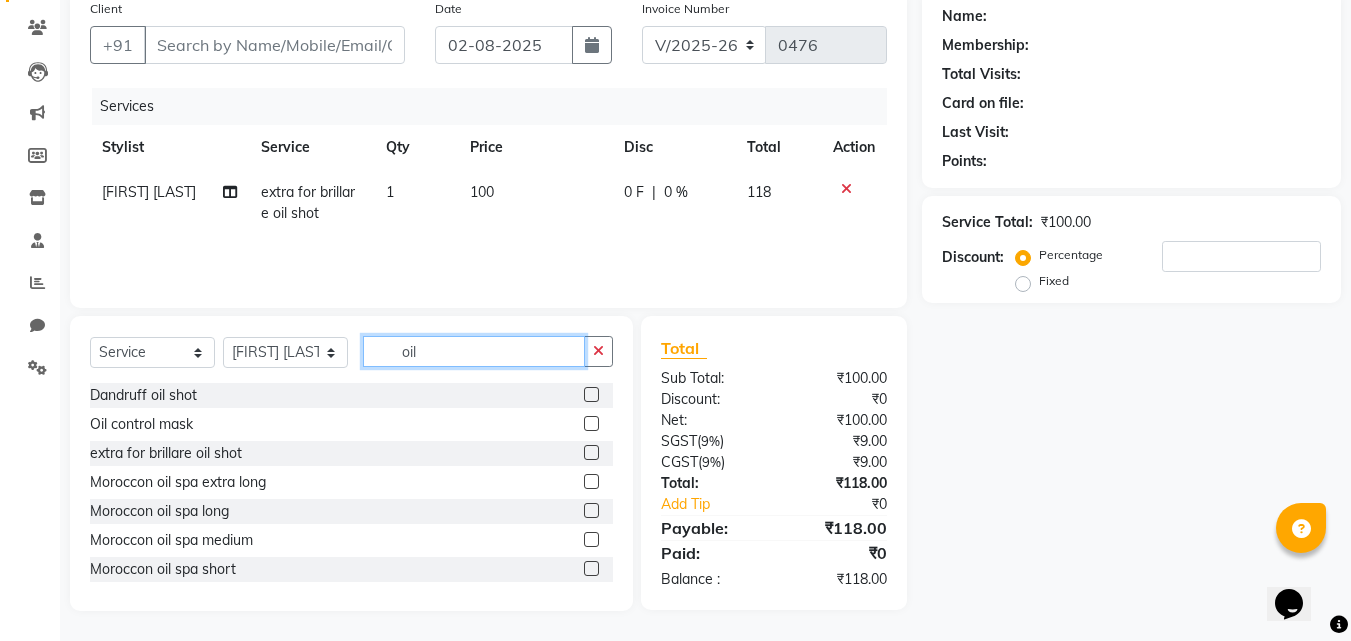 click on "oil" 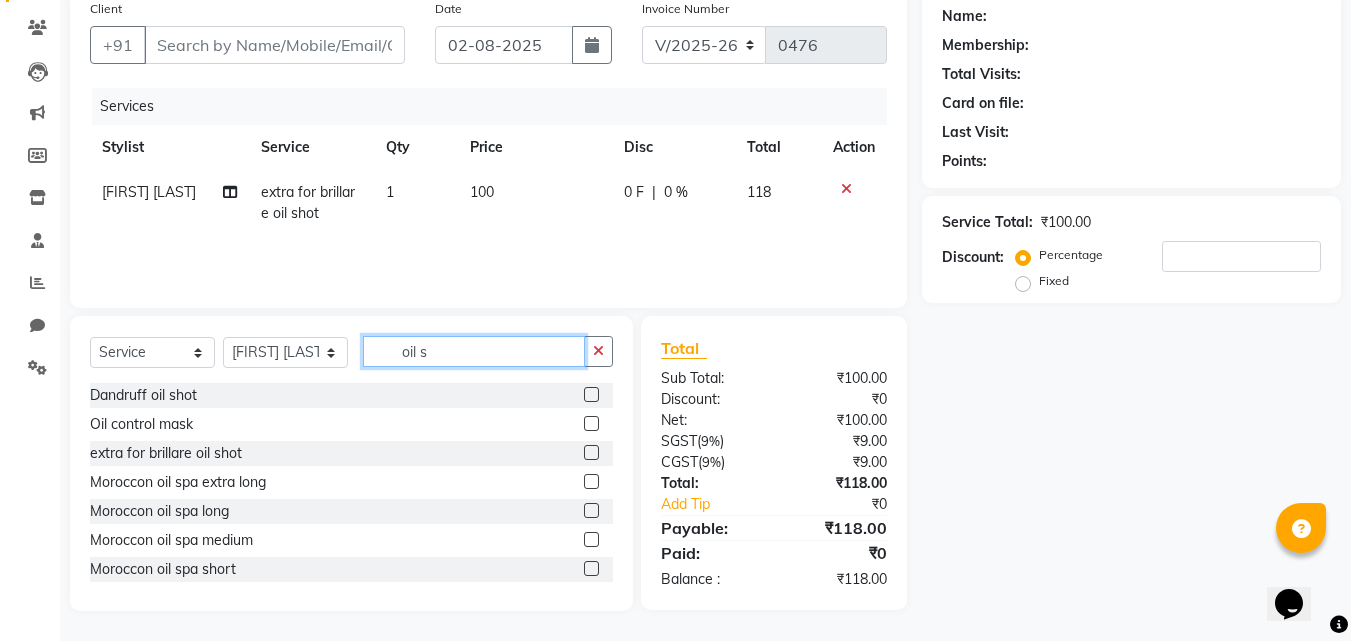 type on "oil s" 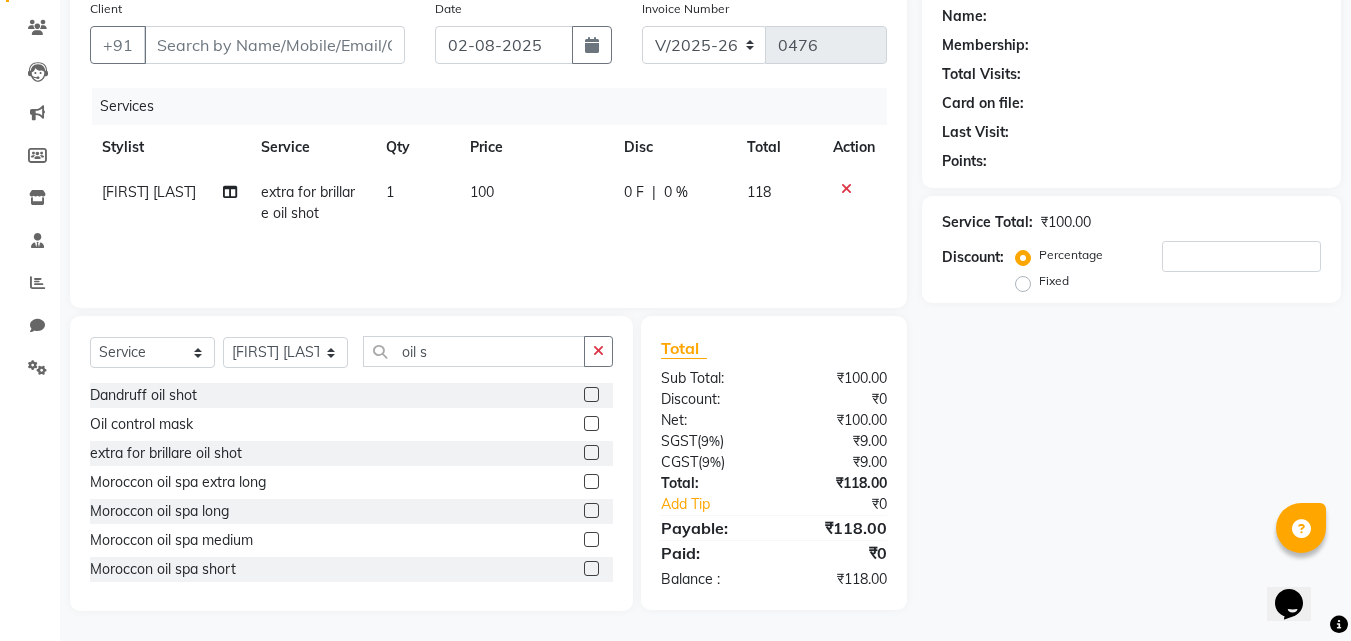 click 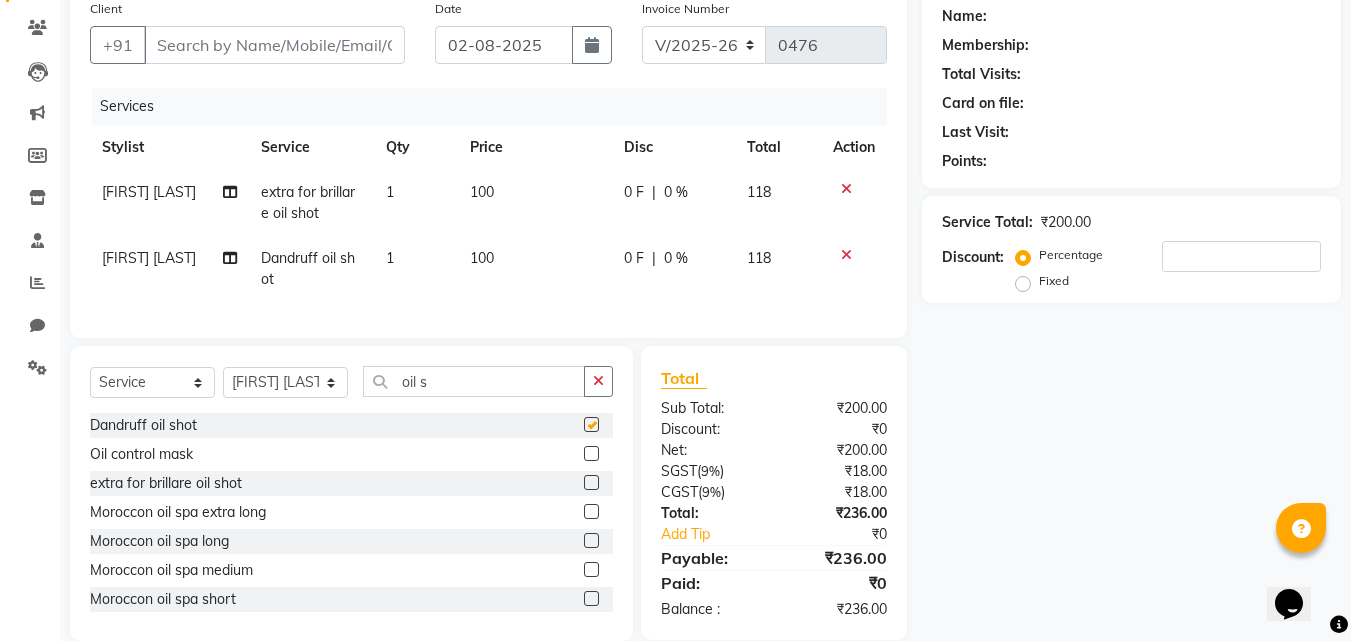 checkbox on "false" 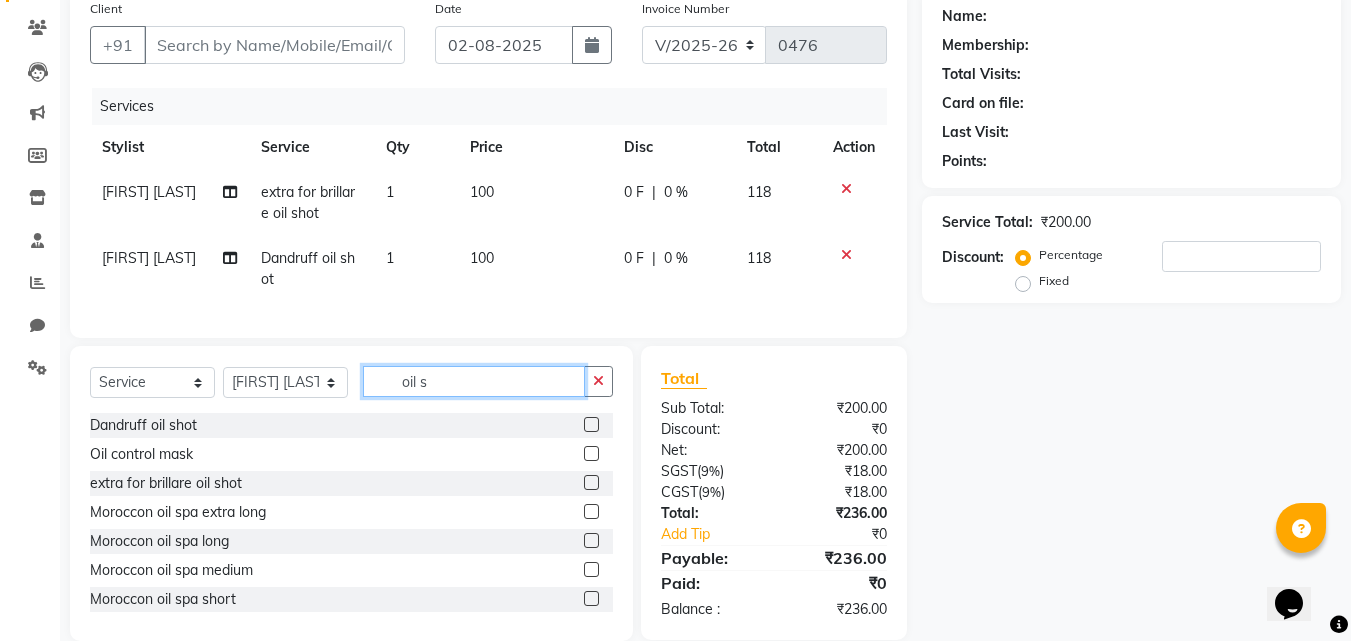 click on "oil s" 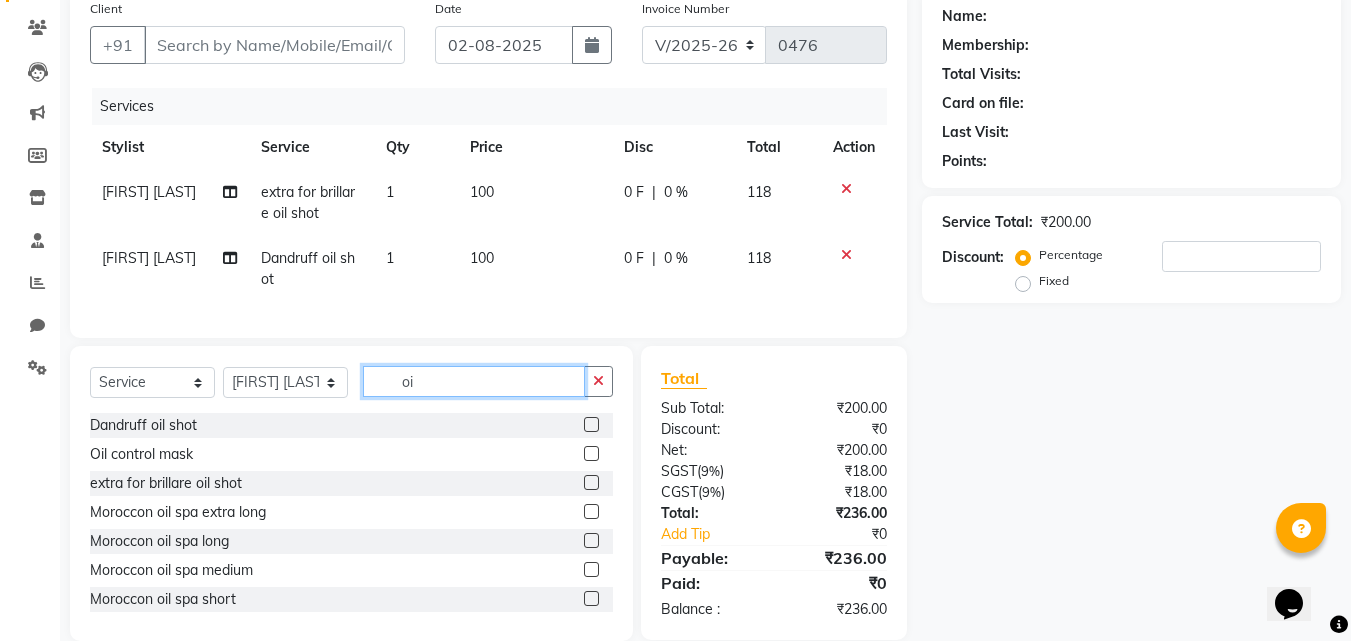 type on "o" 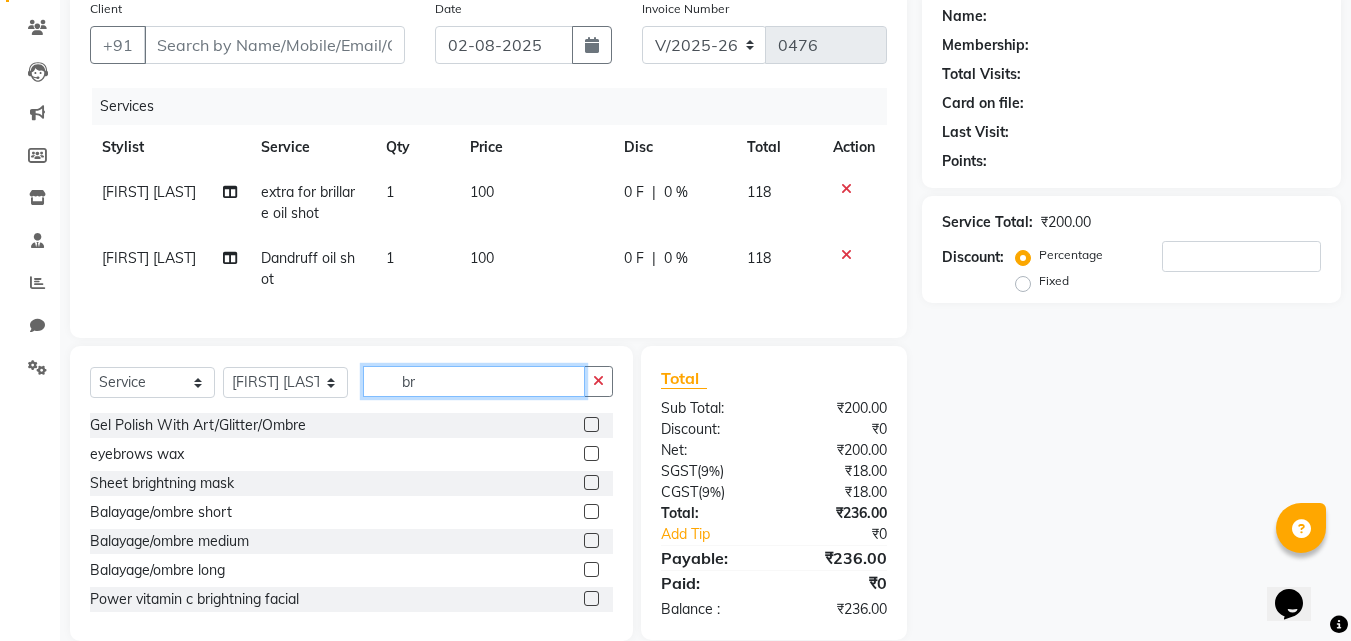 type on "b" 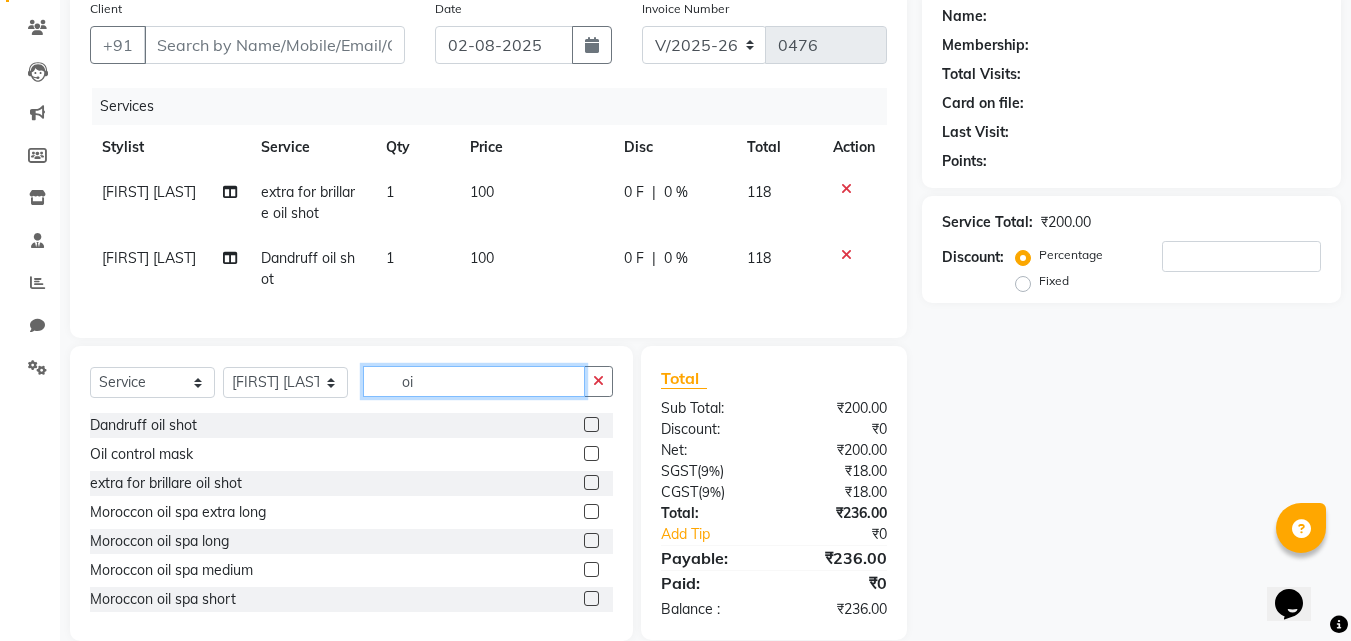 type on "o" 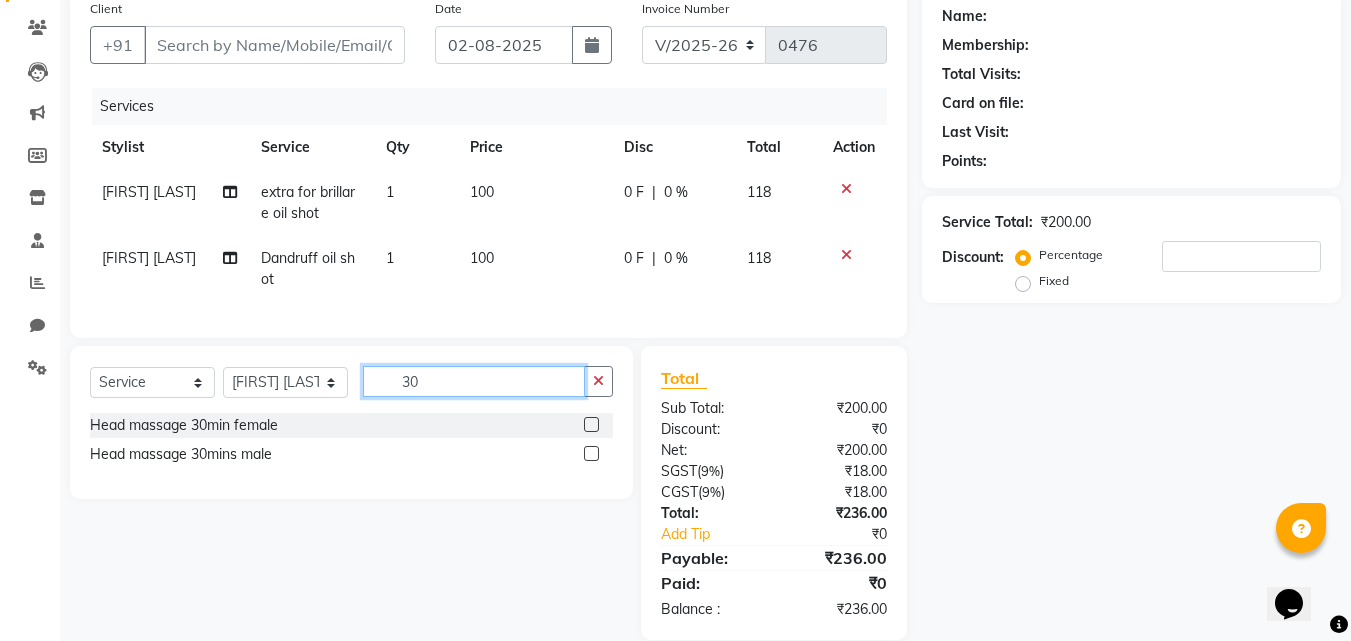 type on "30" 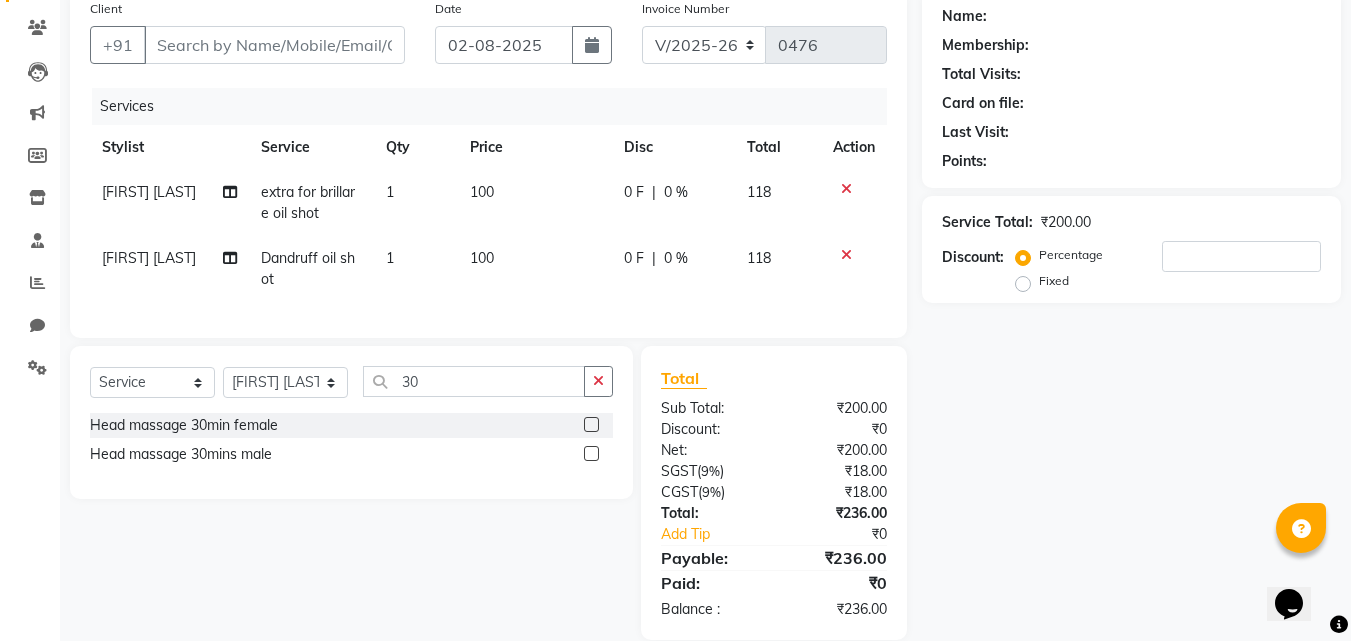 click 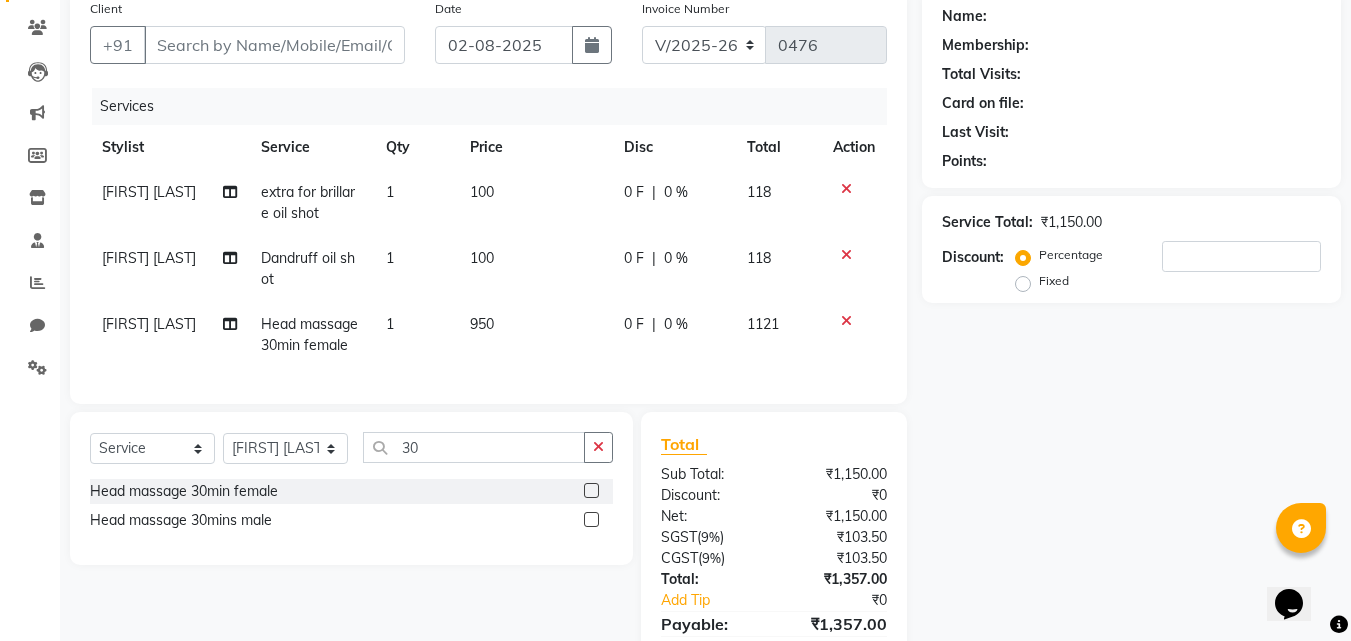 click 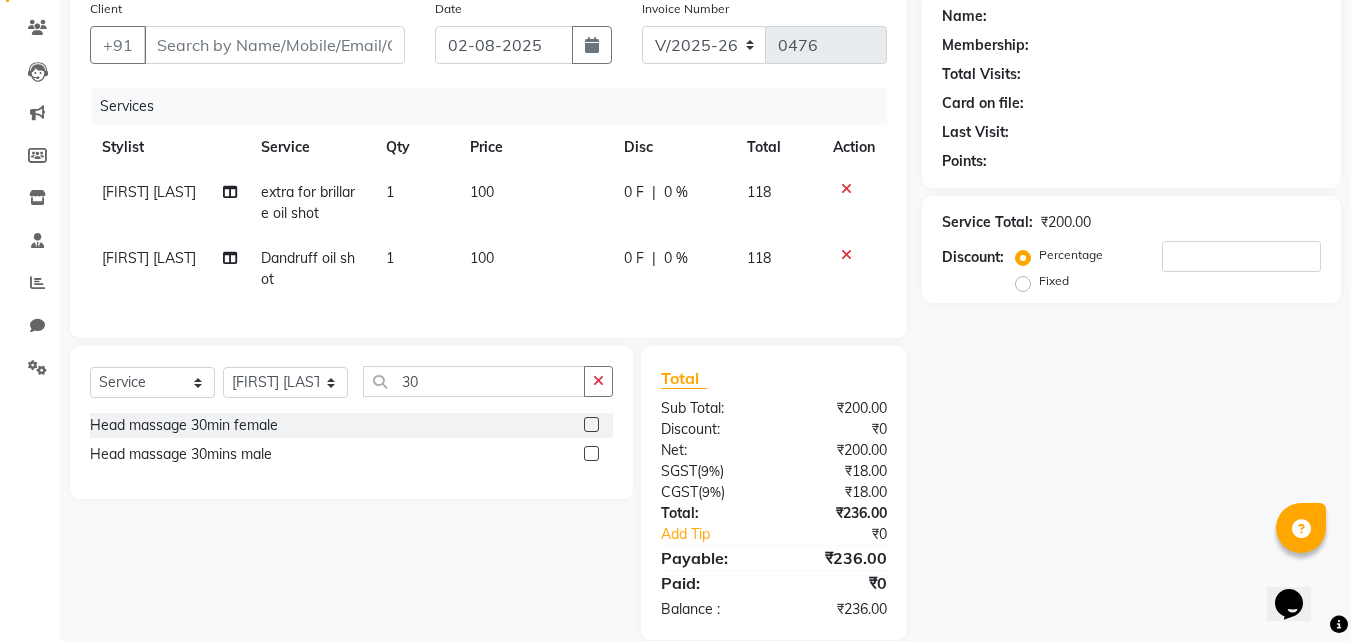 click 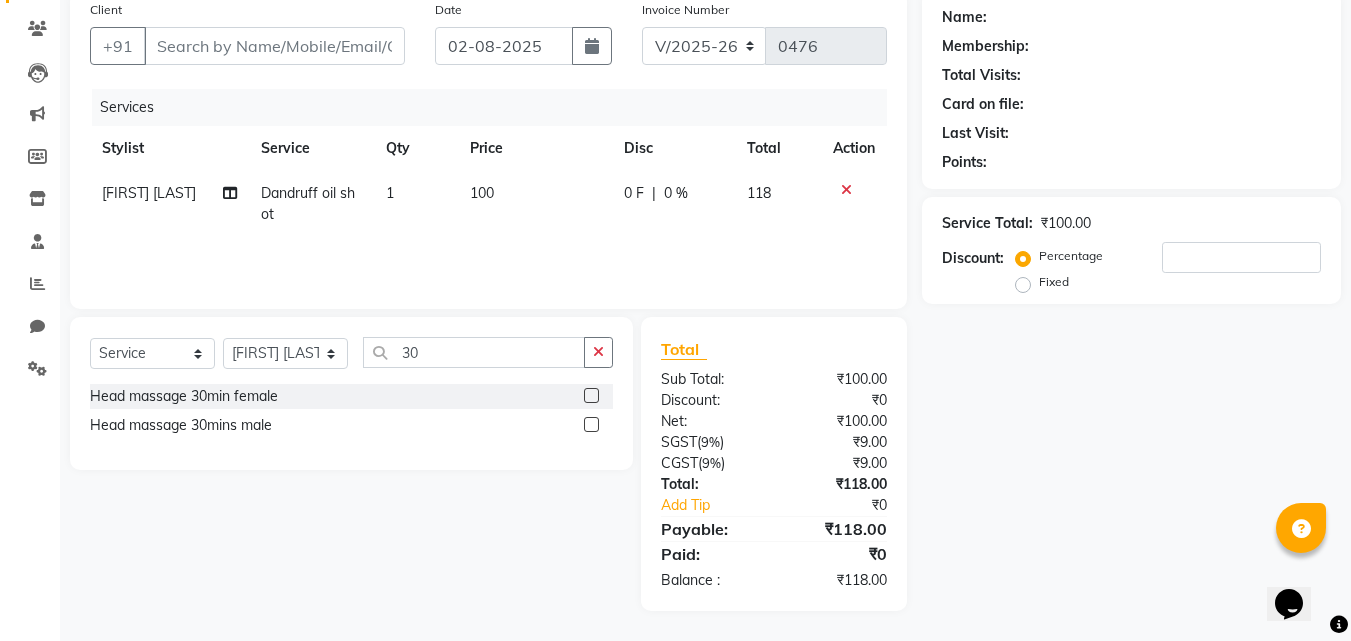 click 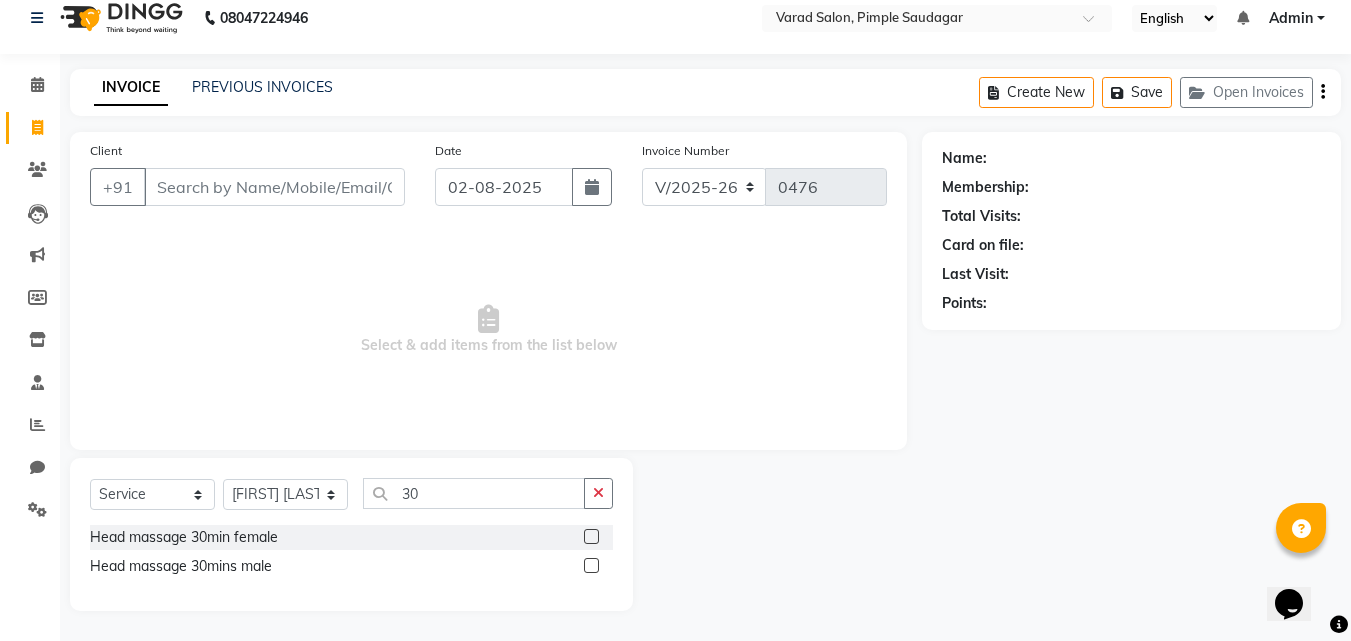 scroll, scrollTop: 18, scrollLeft: 0, axis: vertical 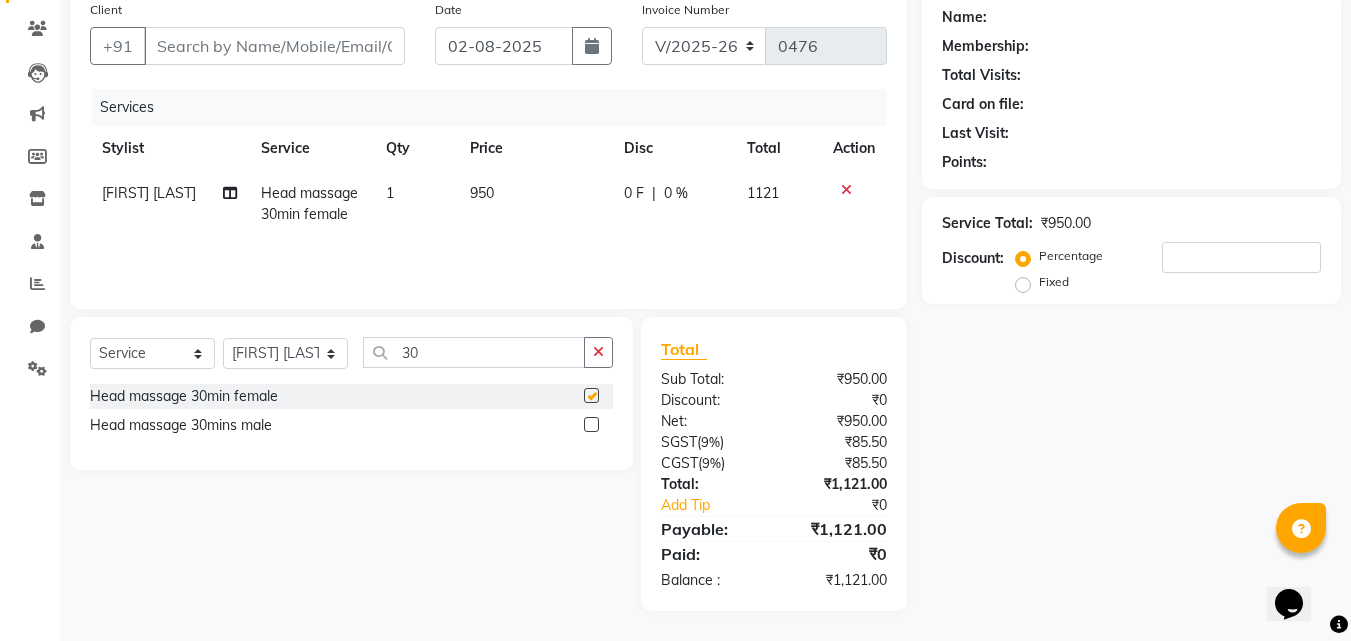 checkbox on "false" 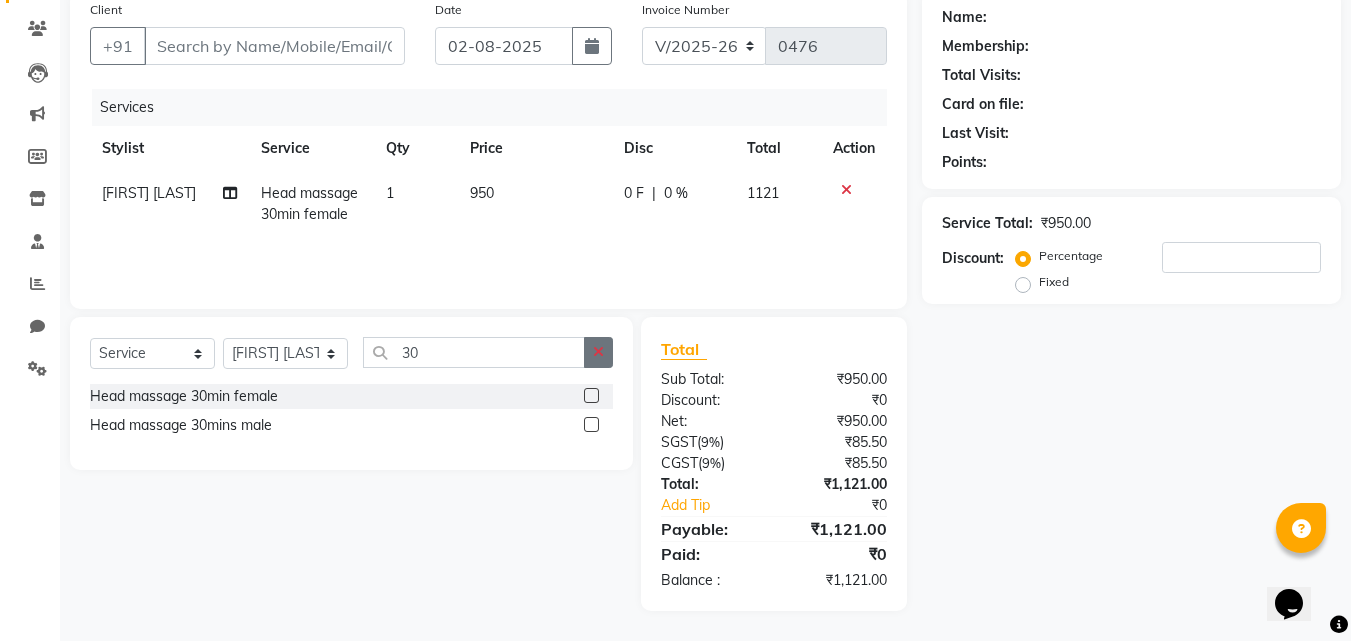 click 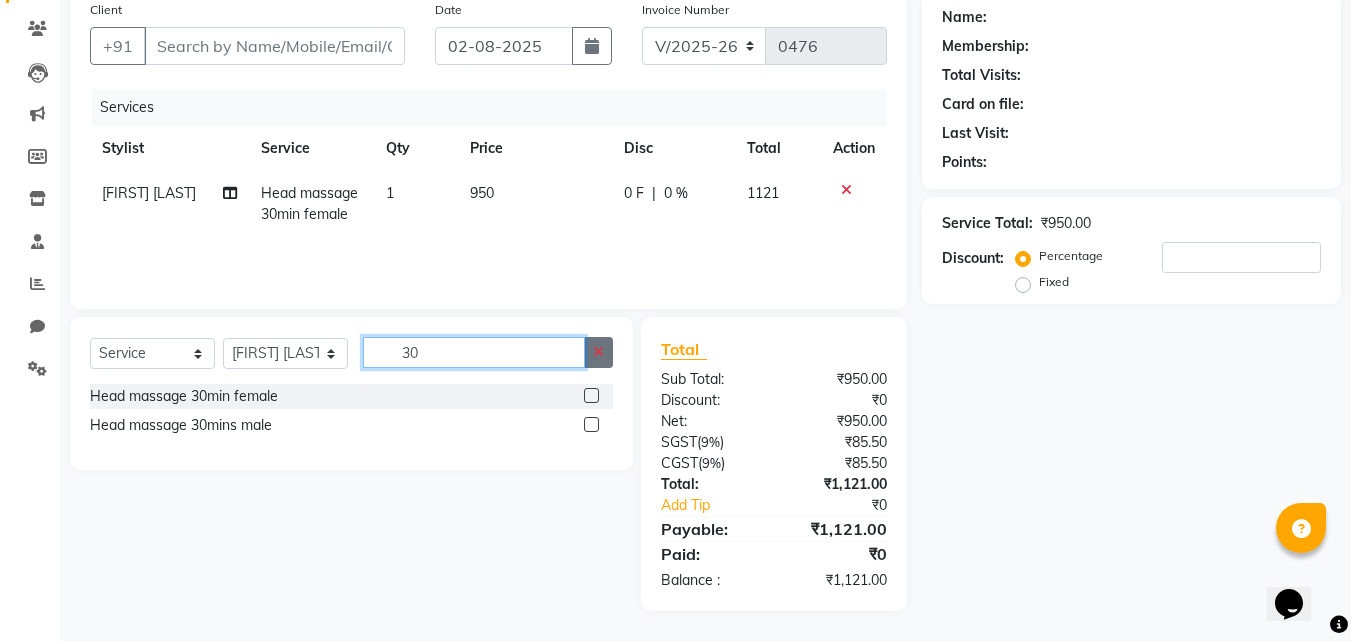 type 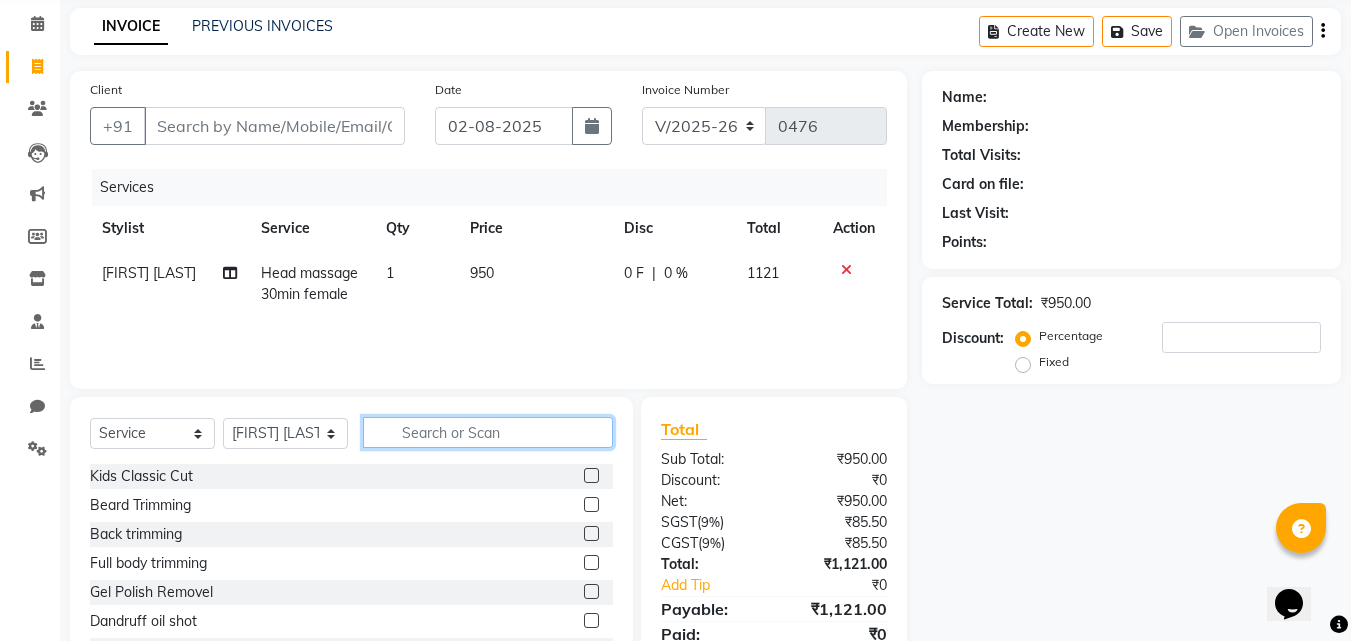 scroll, scrollTop: 0, scrollLeft: 0, axis: both 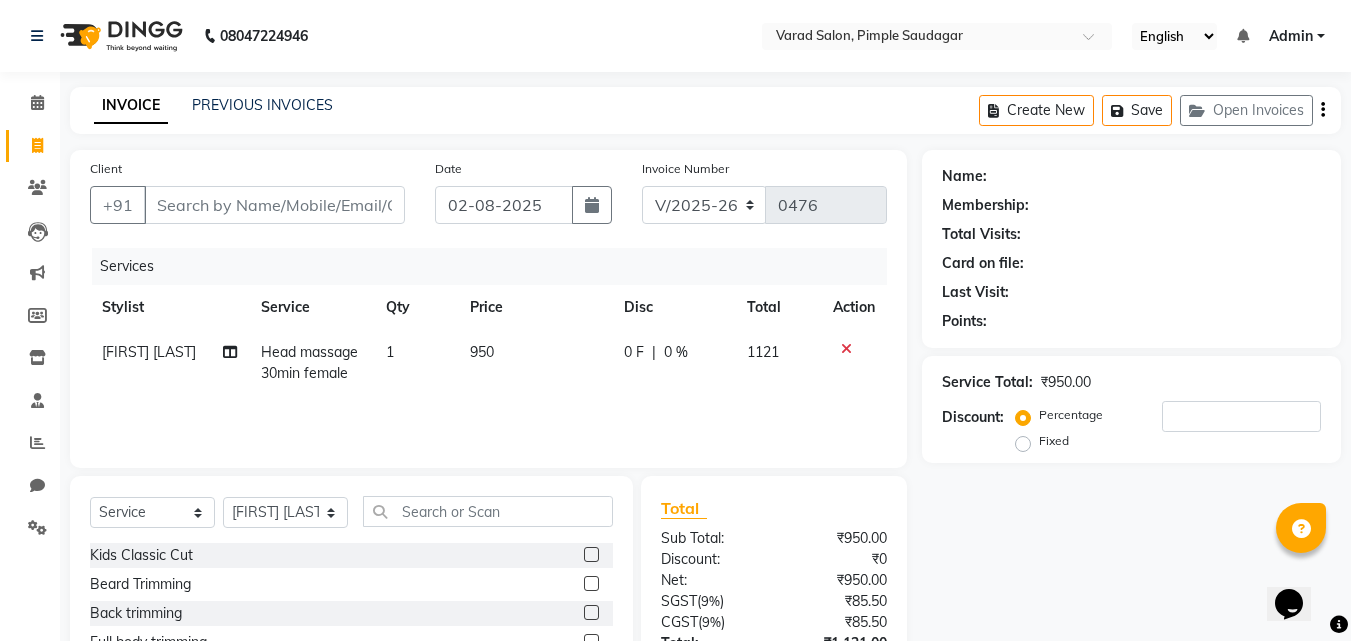 click 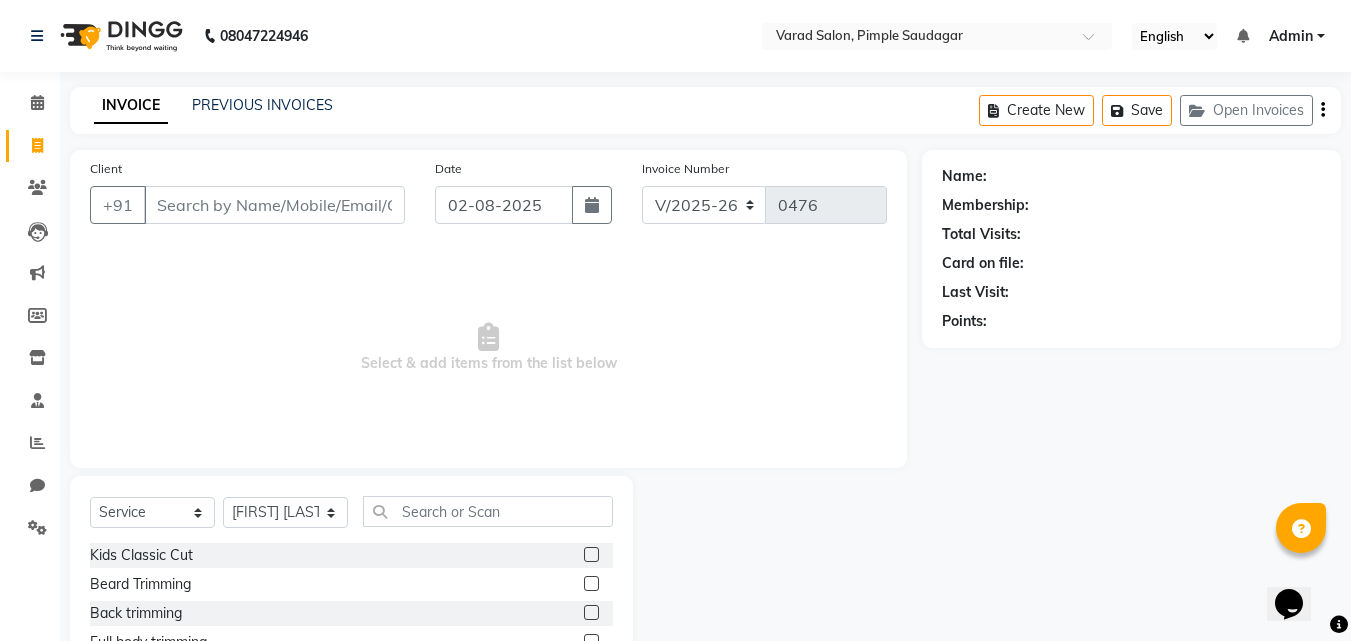 scroll, scrollTop: 160, scrollLeft: 0, axis: vertical 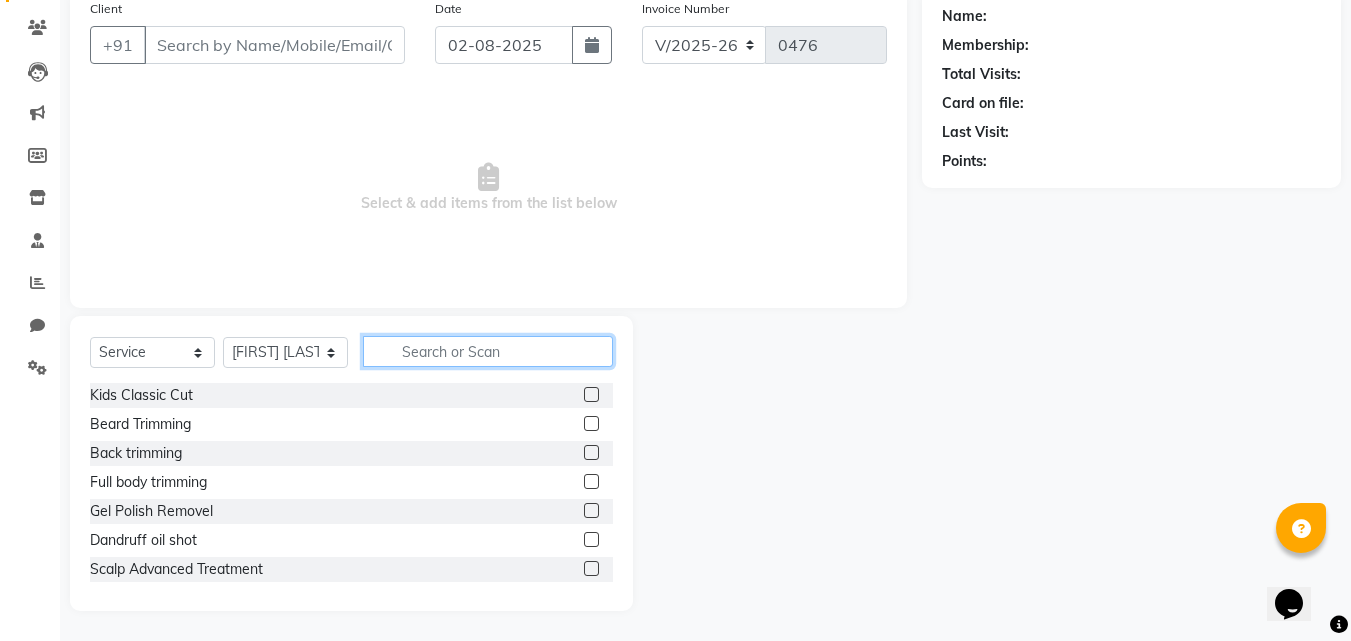 click 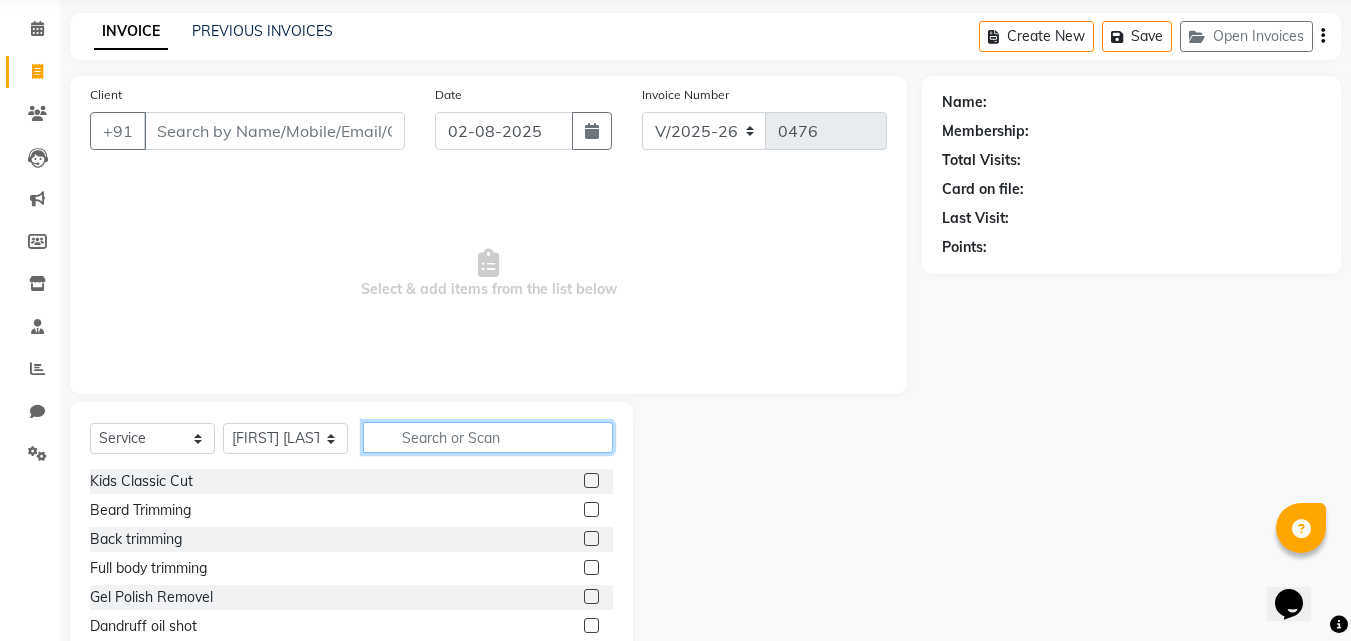 scroll, scrollTop: 0, scrollLeft: 0, axis: both 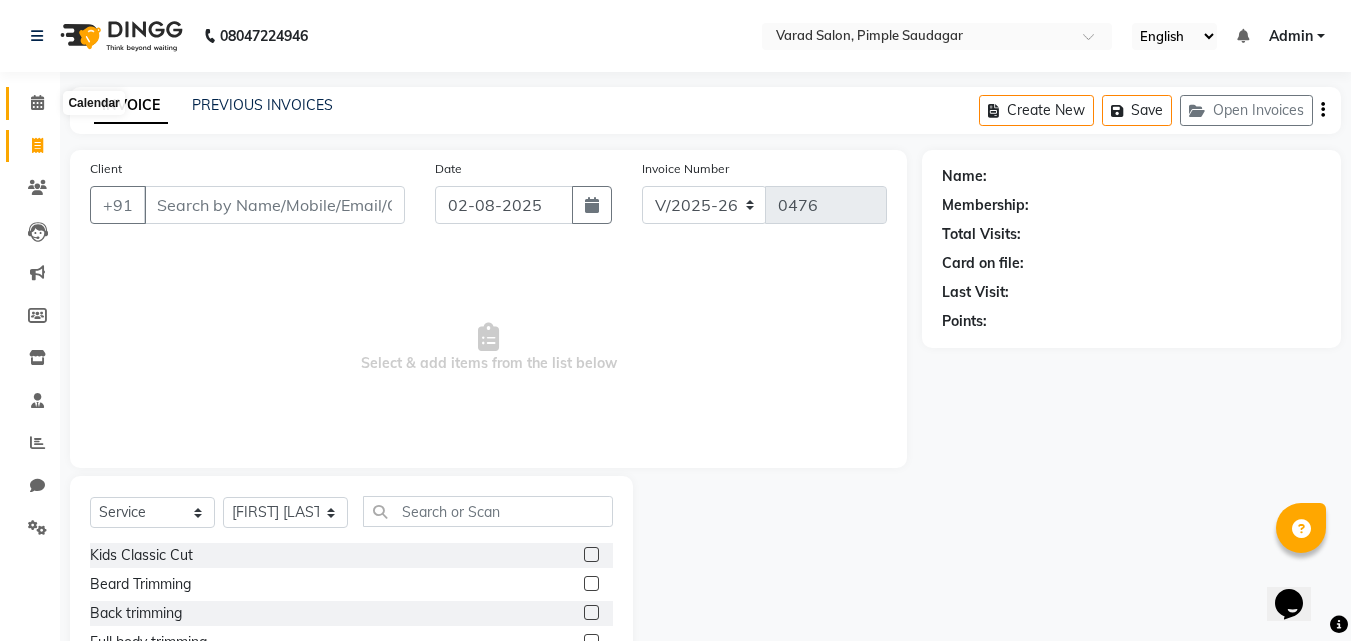 click 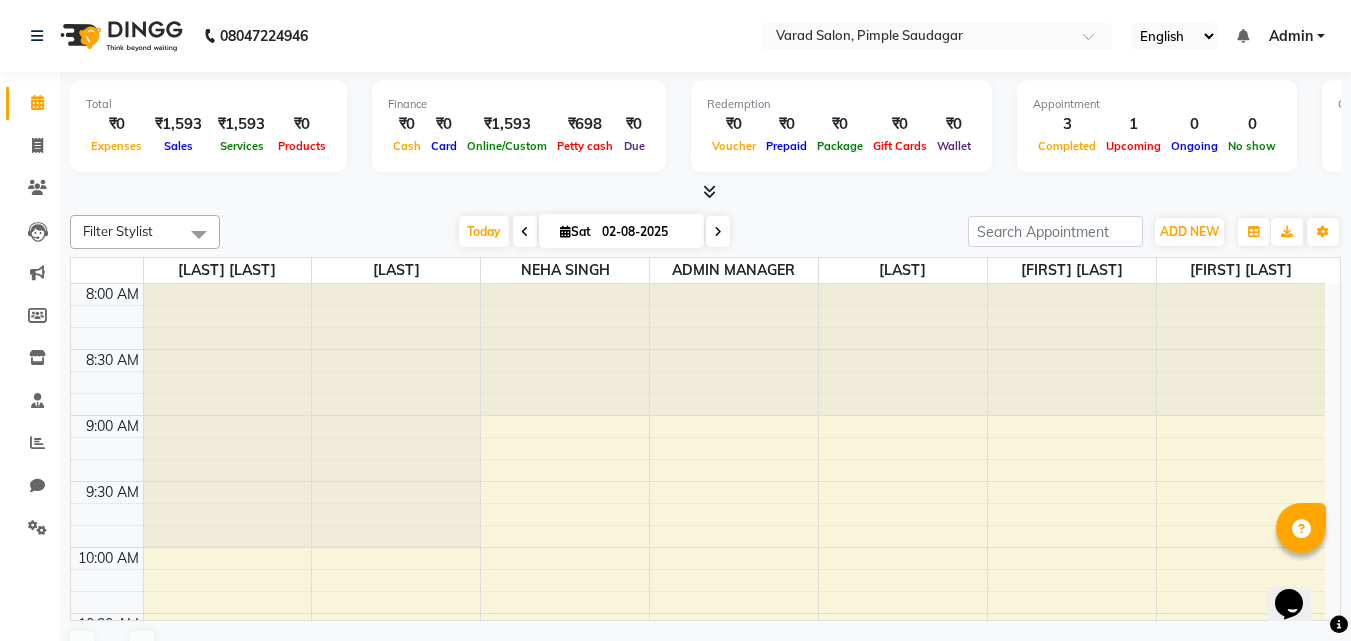 scroll, scrollTop: 0, scrollLeft: 0, axis: both 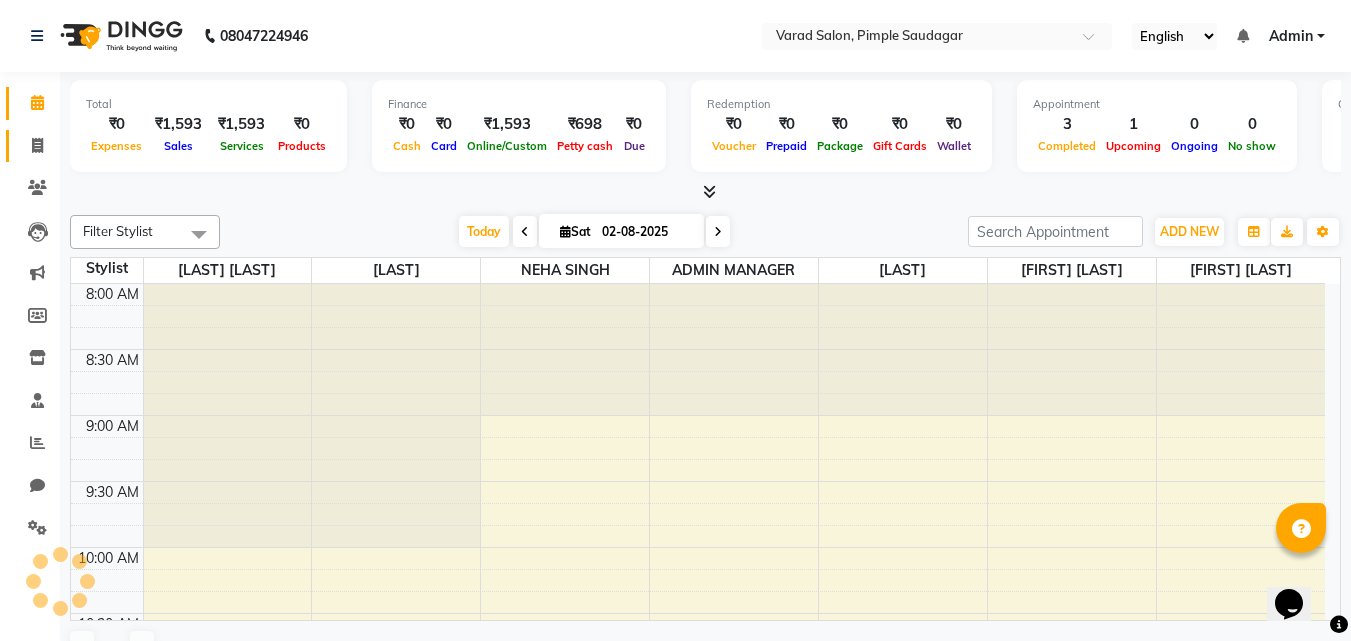 click 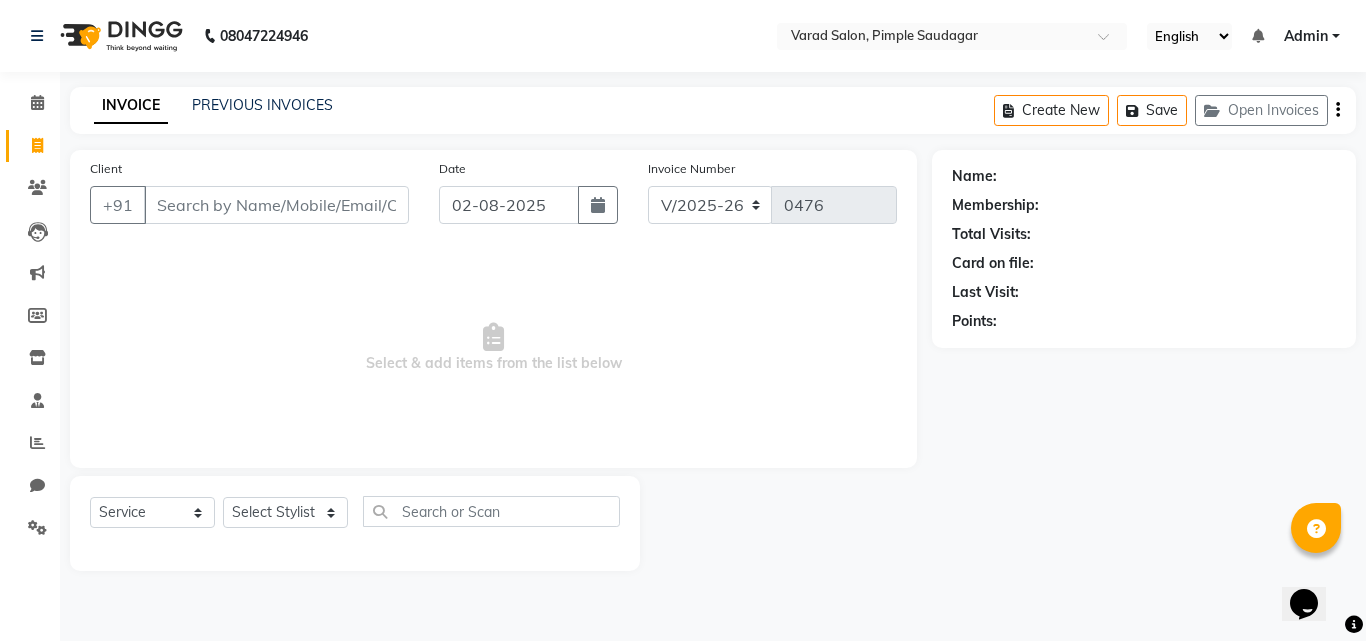 click on "Create New   Save   Open Invoices" 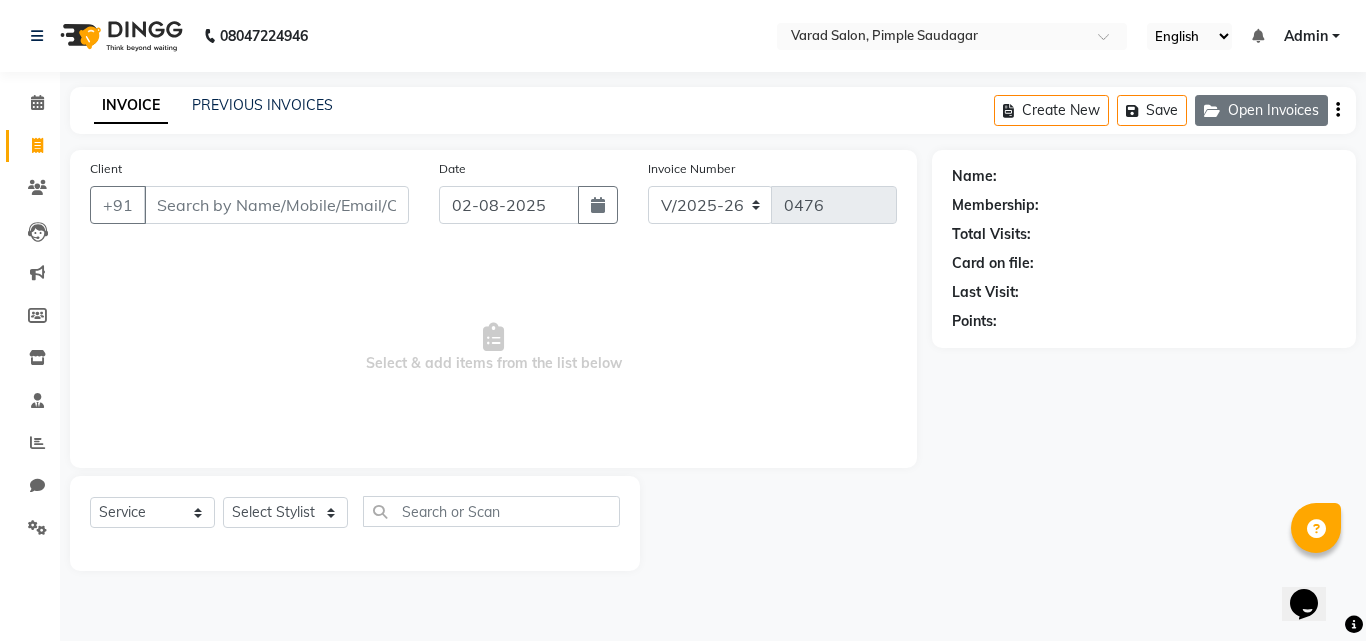 click on "Open Invoices" 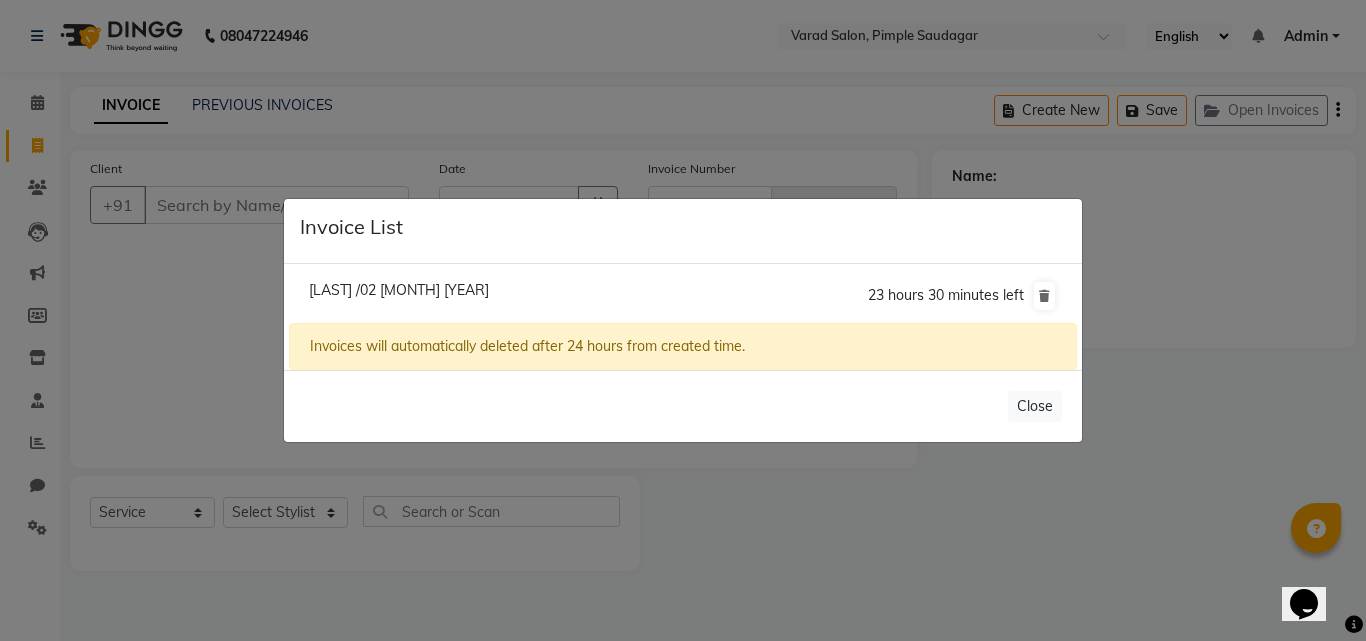 click on "Neha /02 August 2025  23 hours 30 minutes left" 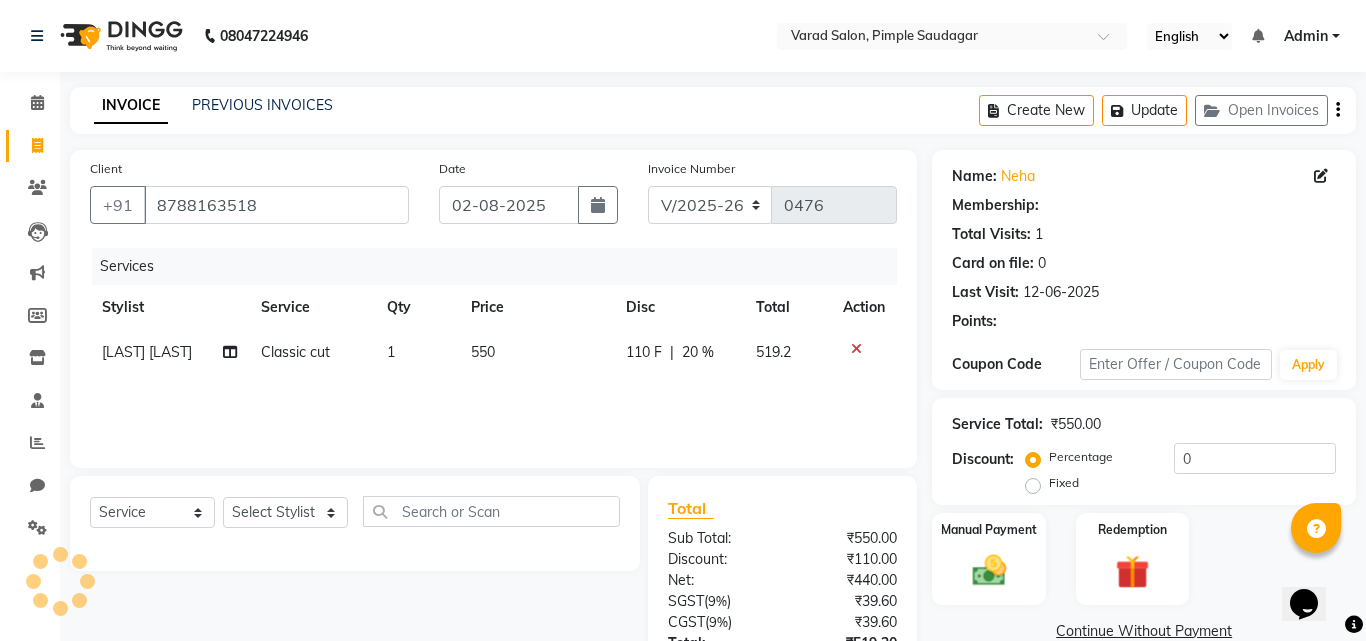 type on "20" 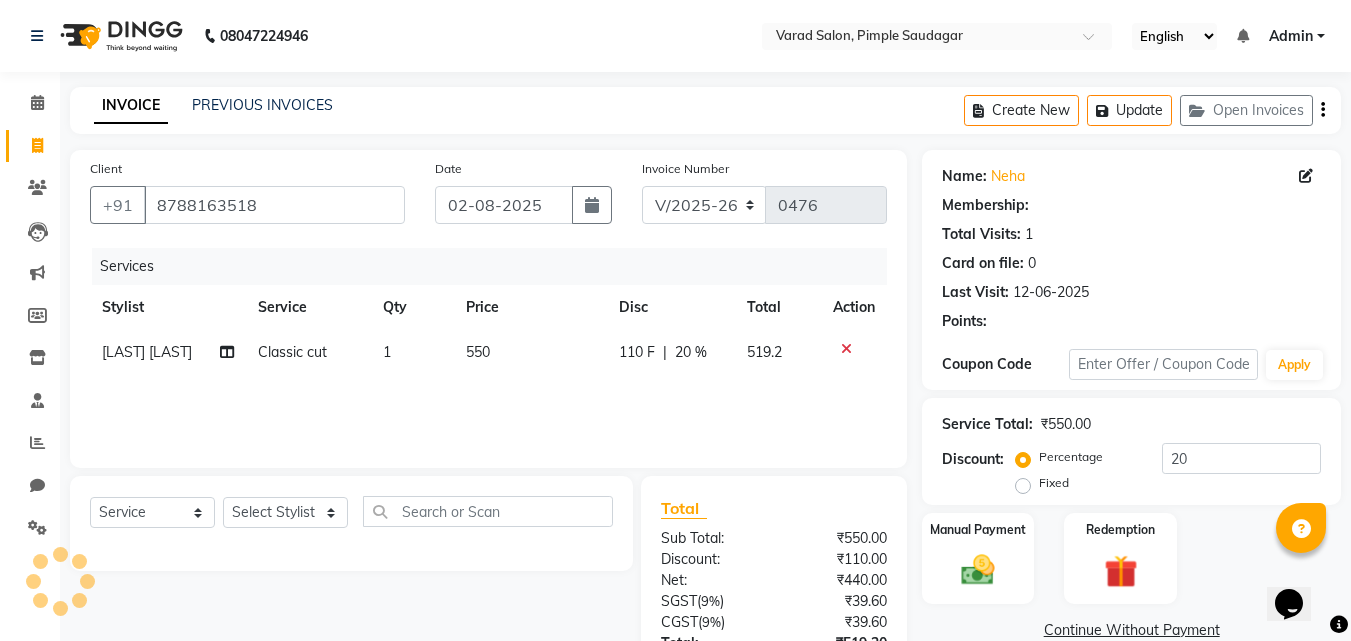 select on "1: Object" 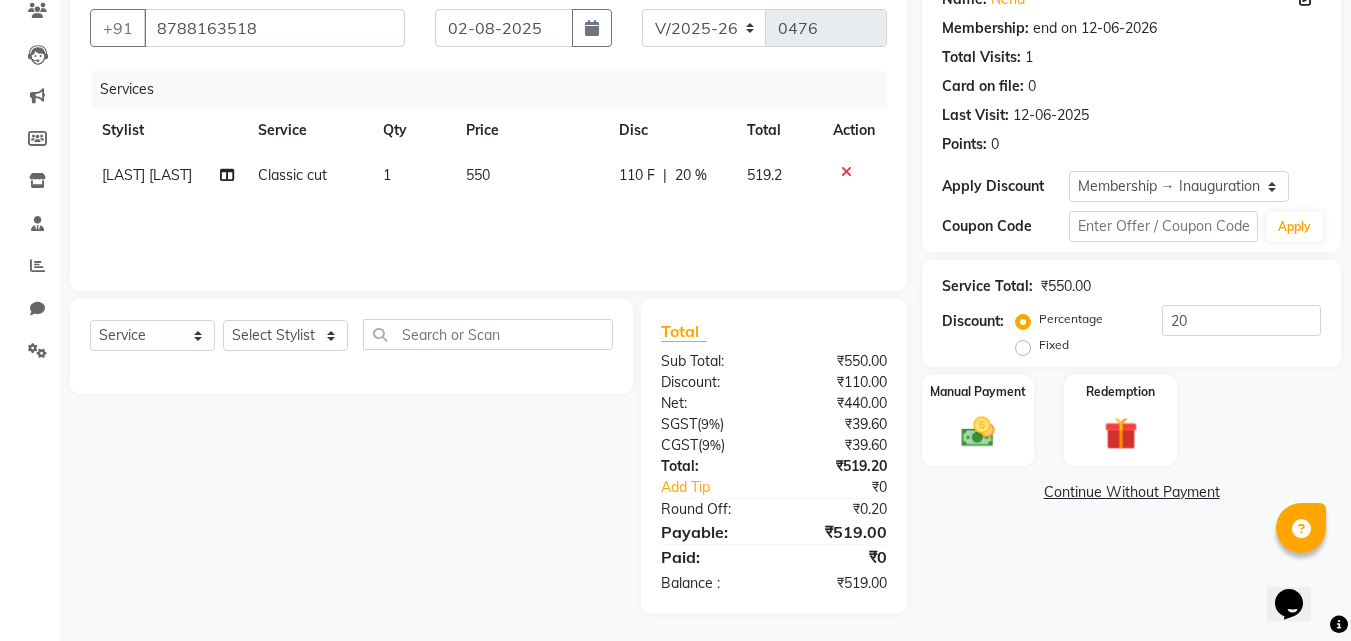 scroll, scrollTop: 180, scrollLeft: 0, axis: vertical 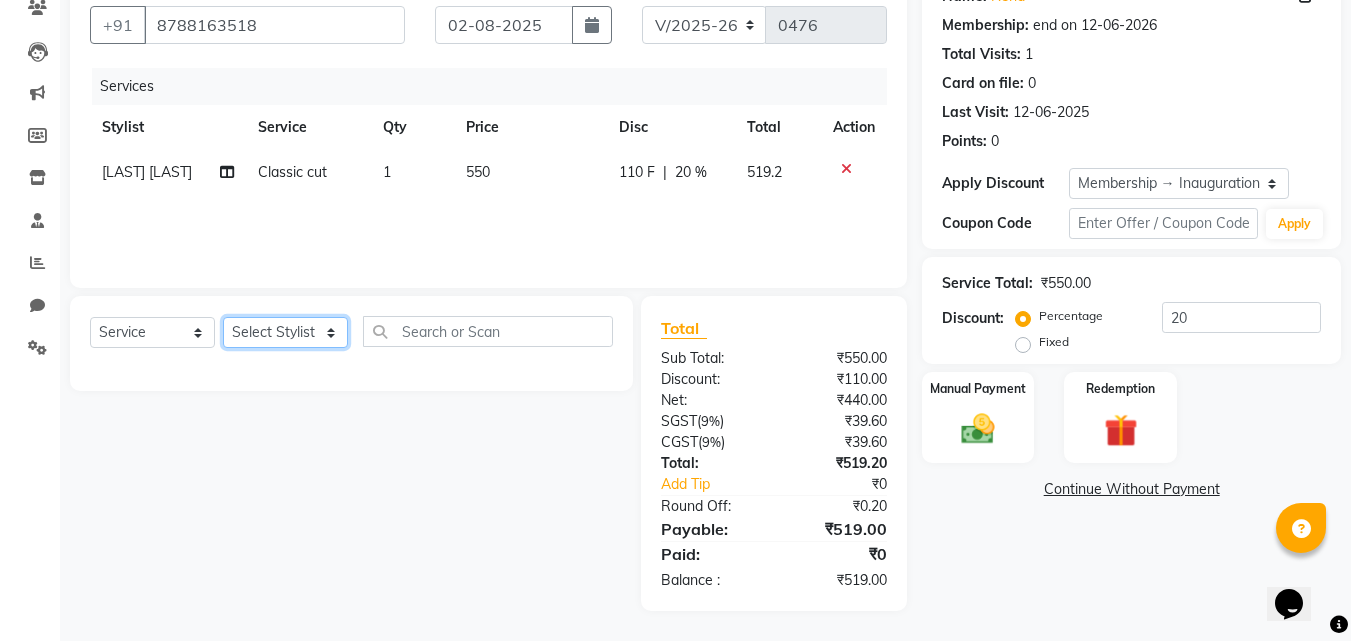 click on "Select Stylist ADMIN MANAGER Ankita Chavan Govind Kamble NEHA SINGH Rajesh Raut Ruksana shikh tejas bhul" 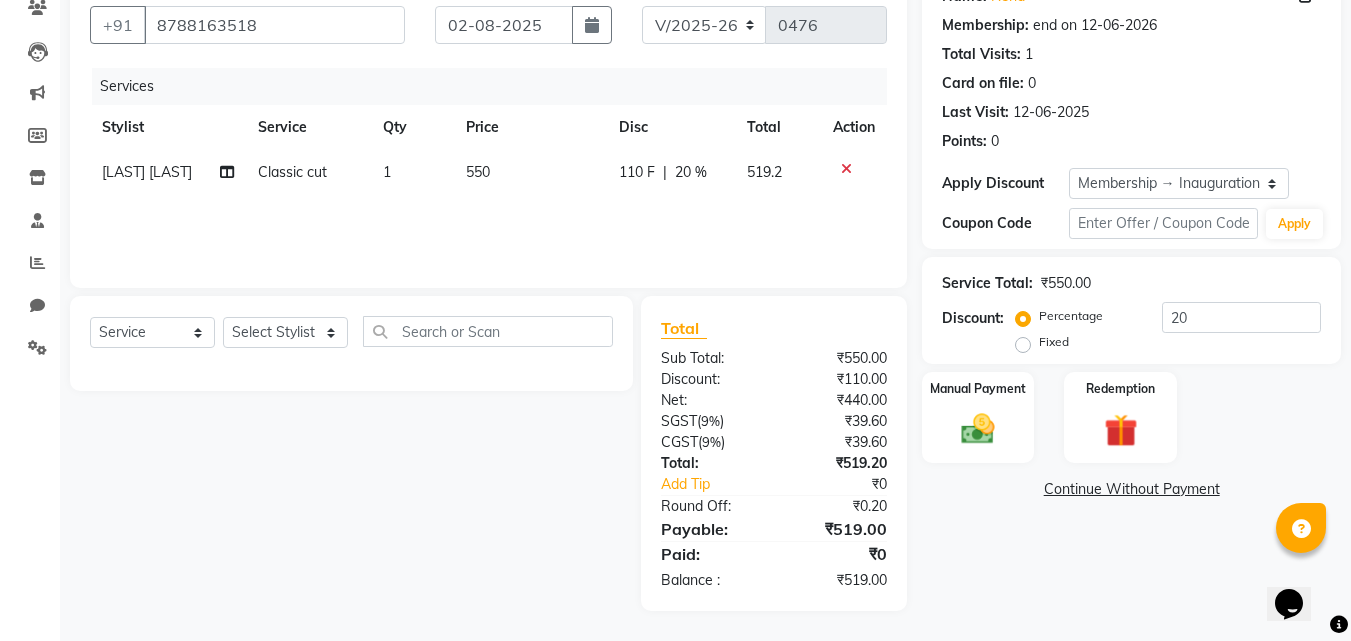 click on "Select  Service  Product  Membership  Package Voucher Prepaid Gift Card  Select Stylist ADMIN MANAGER Ankita Chavan Govind Kamble NEHA SINGH Rajesh Raut Ruksana shikh tejas bhul" 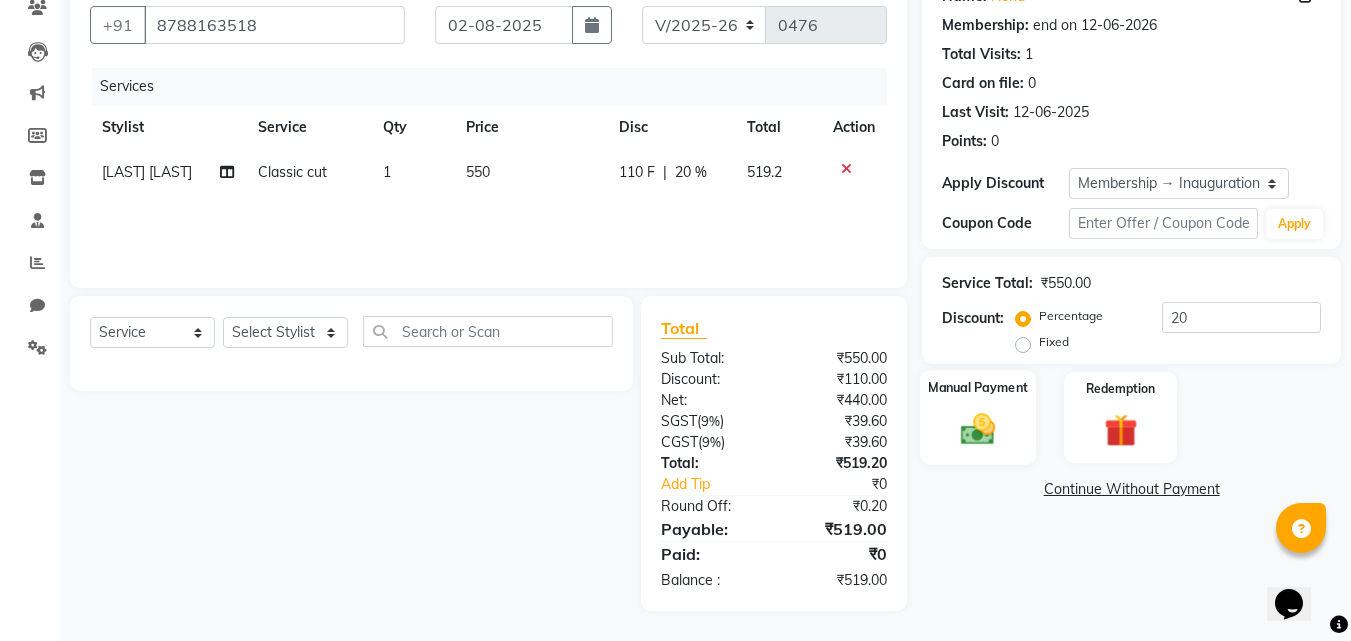 click 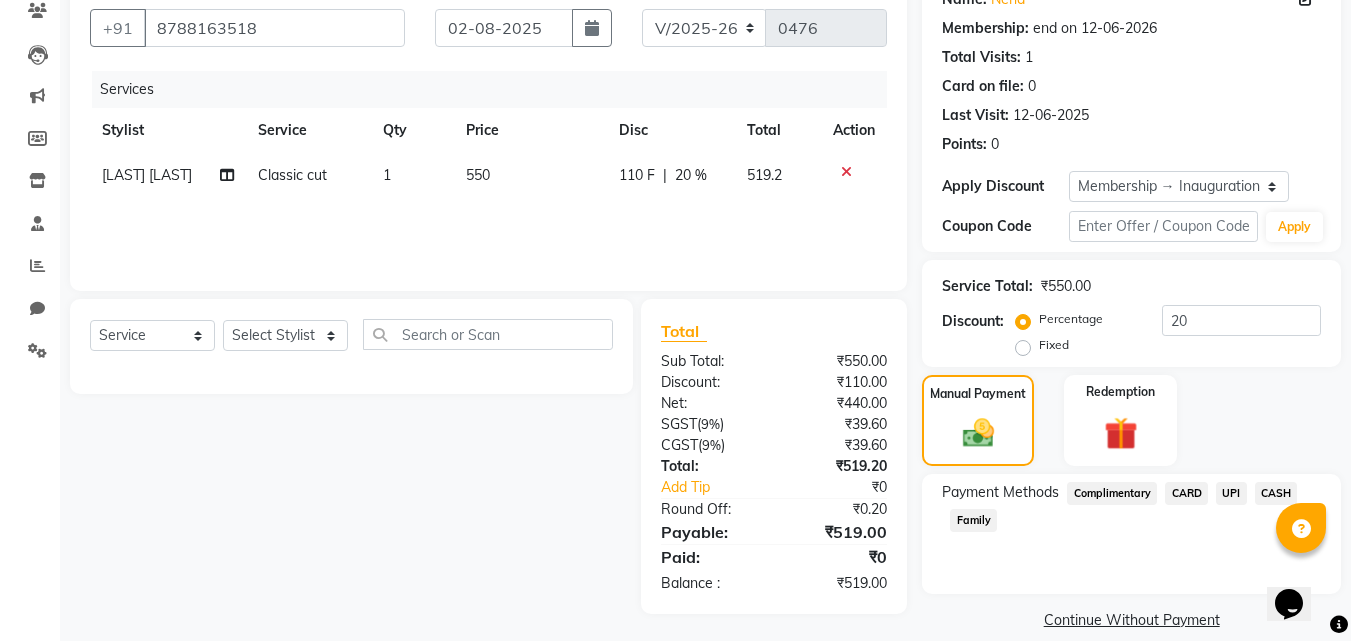 scroll, scrollTop: 201, scrollLeft: 0, axis: vertical 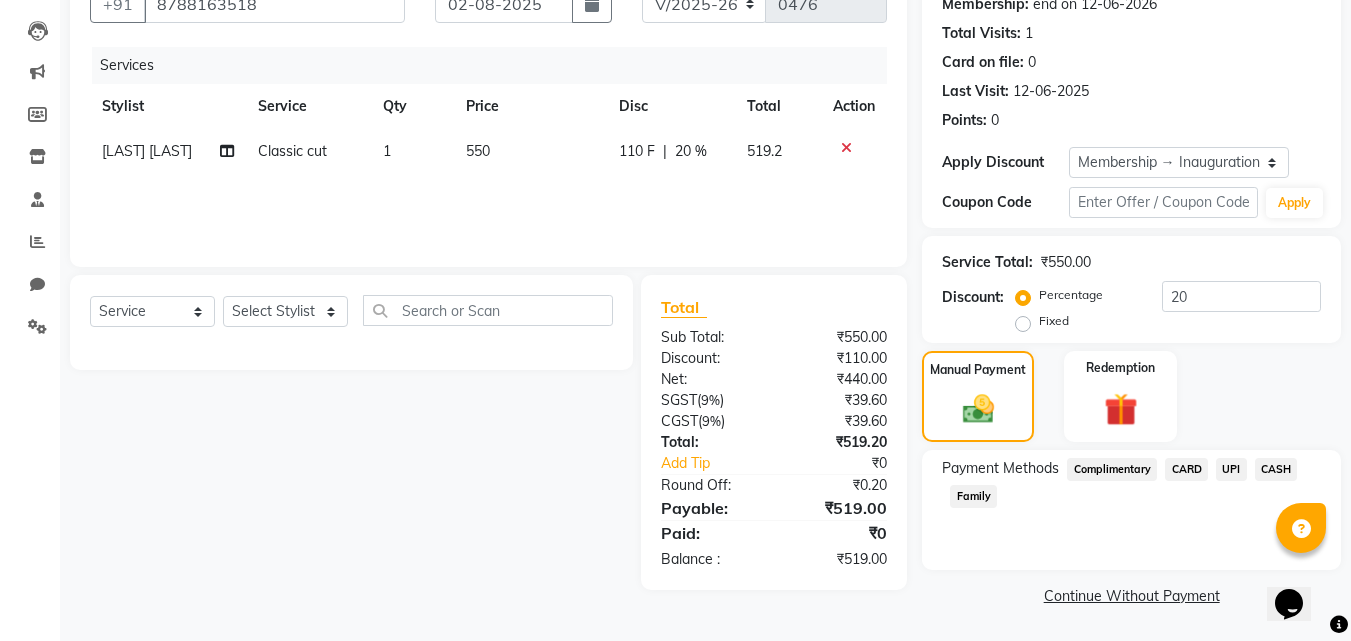 click on "UPI" 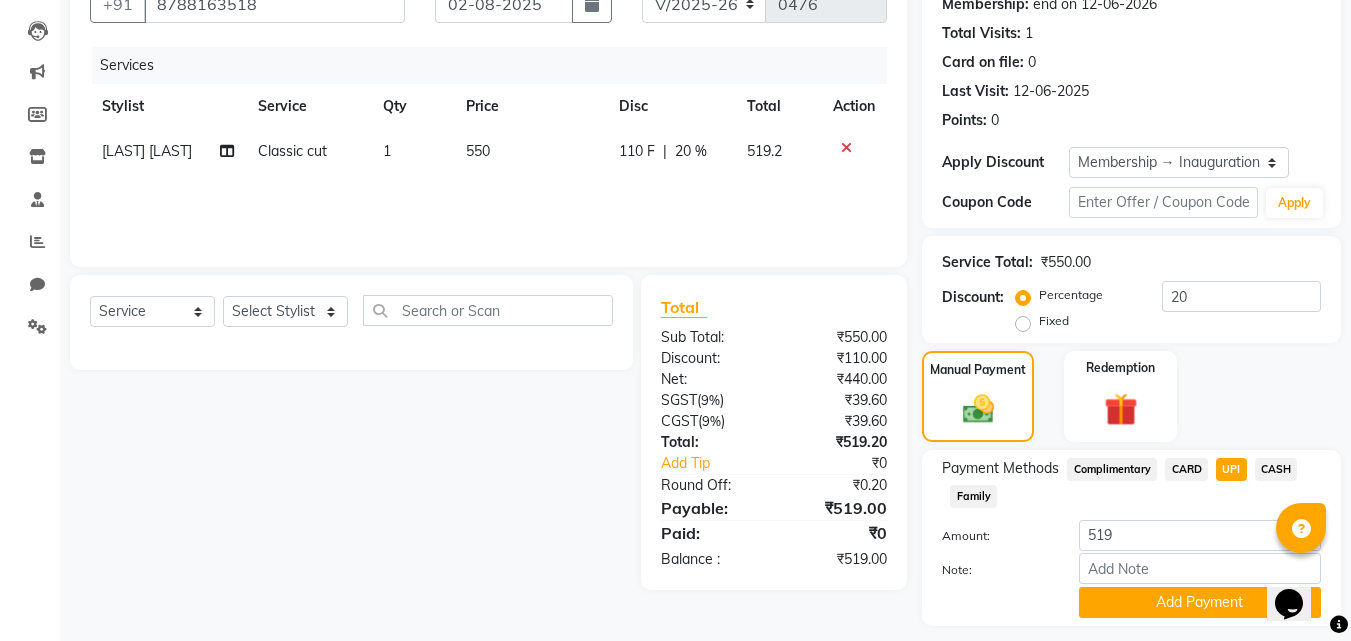 scroll, scrollTop: 257, scrollLeft: 0, axis: vertical 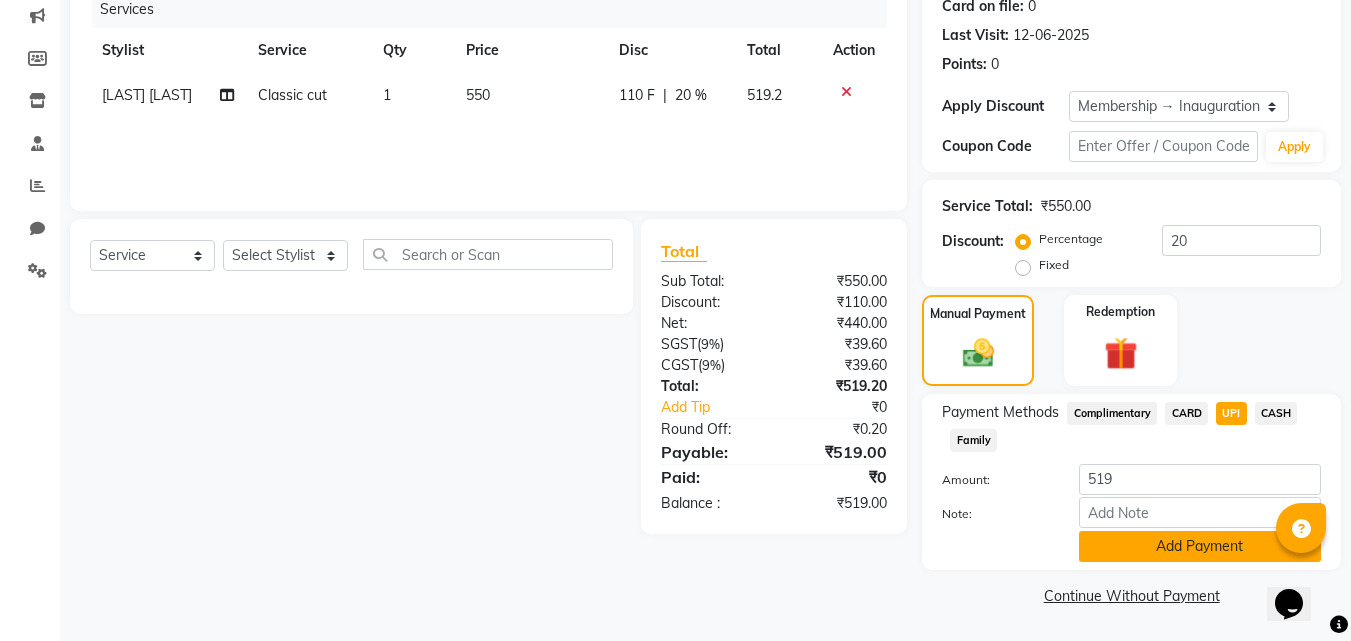 click on "Add Payment" 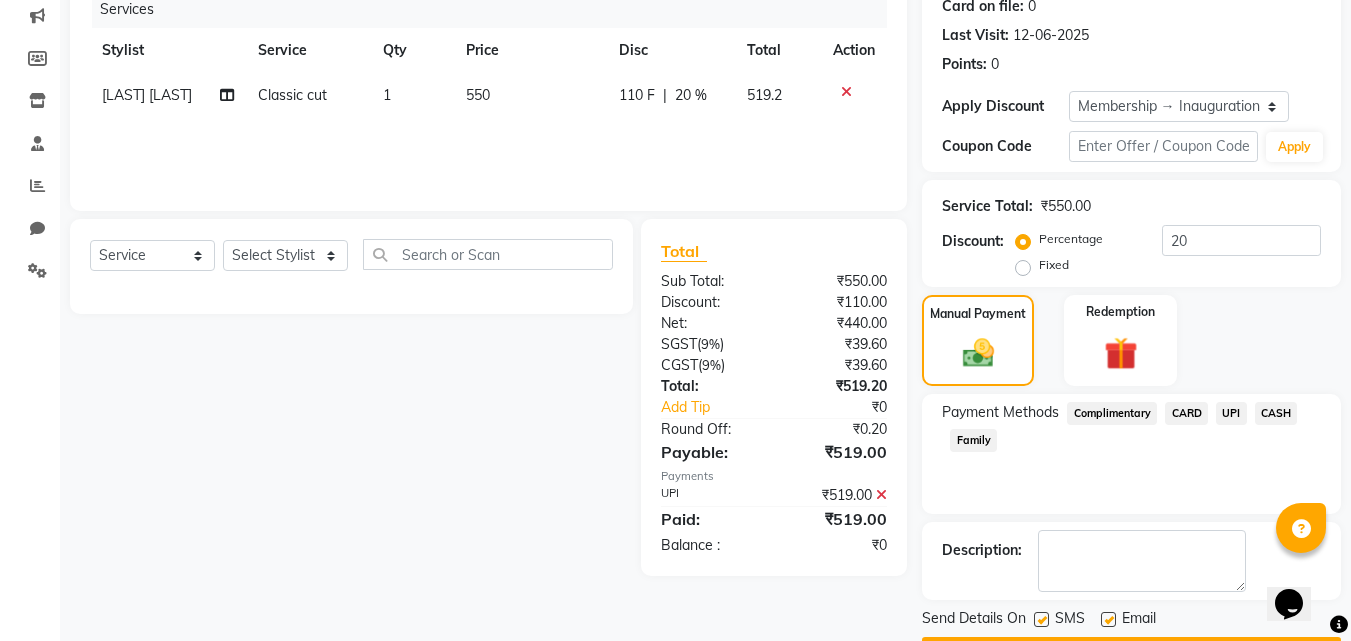 scroll, scrollTop: 314, scrollLeft: 0, axis: vertical 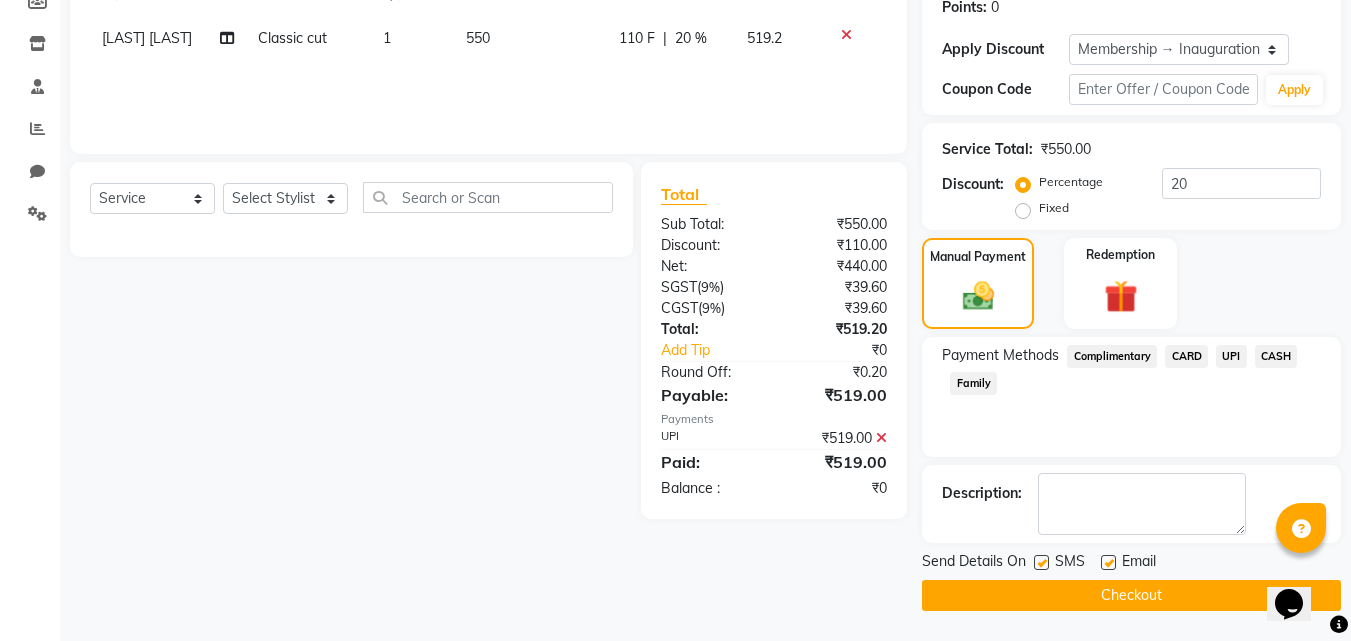 click on "Checkout" 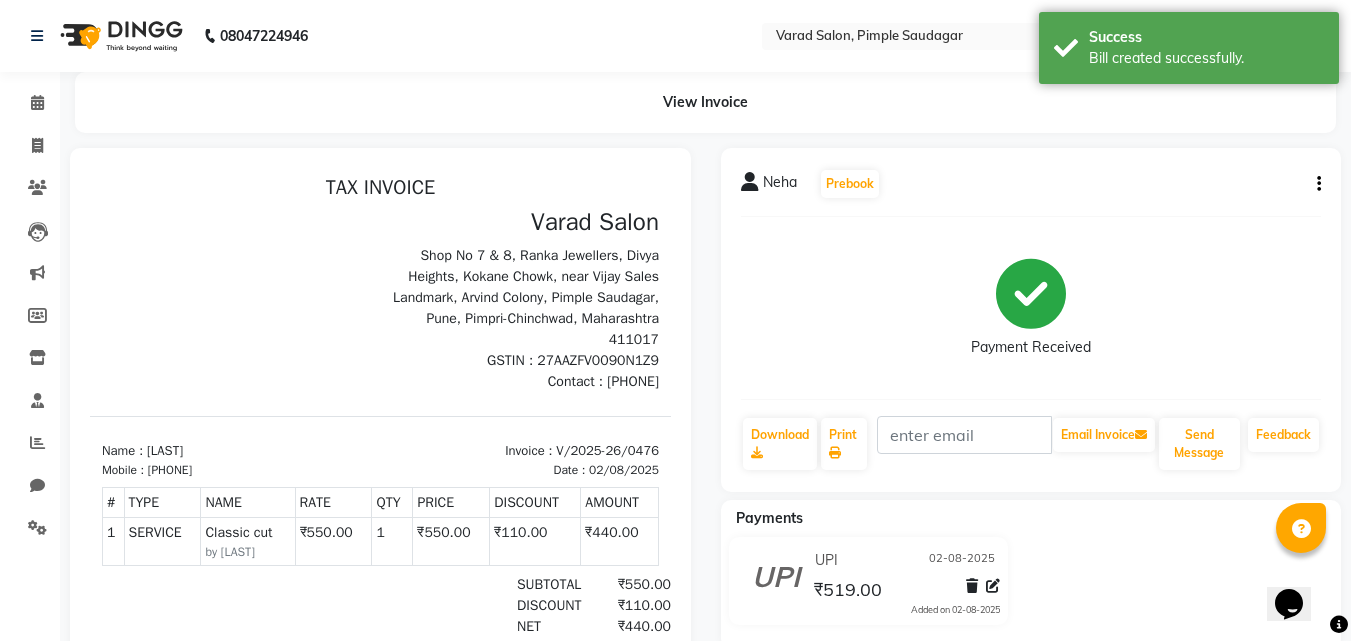 scroll, scrollTop: 0, scrollLeft: 0, axis: both 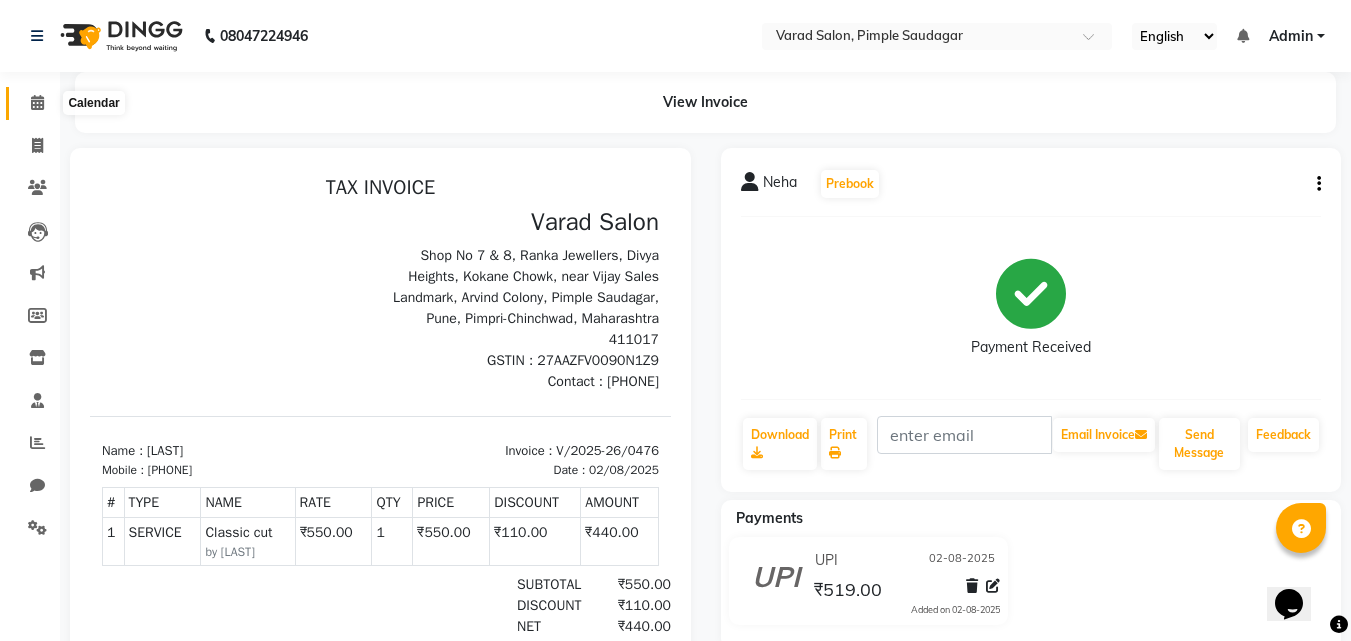 click 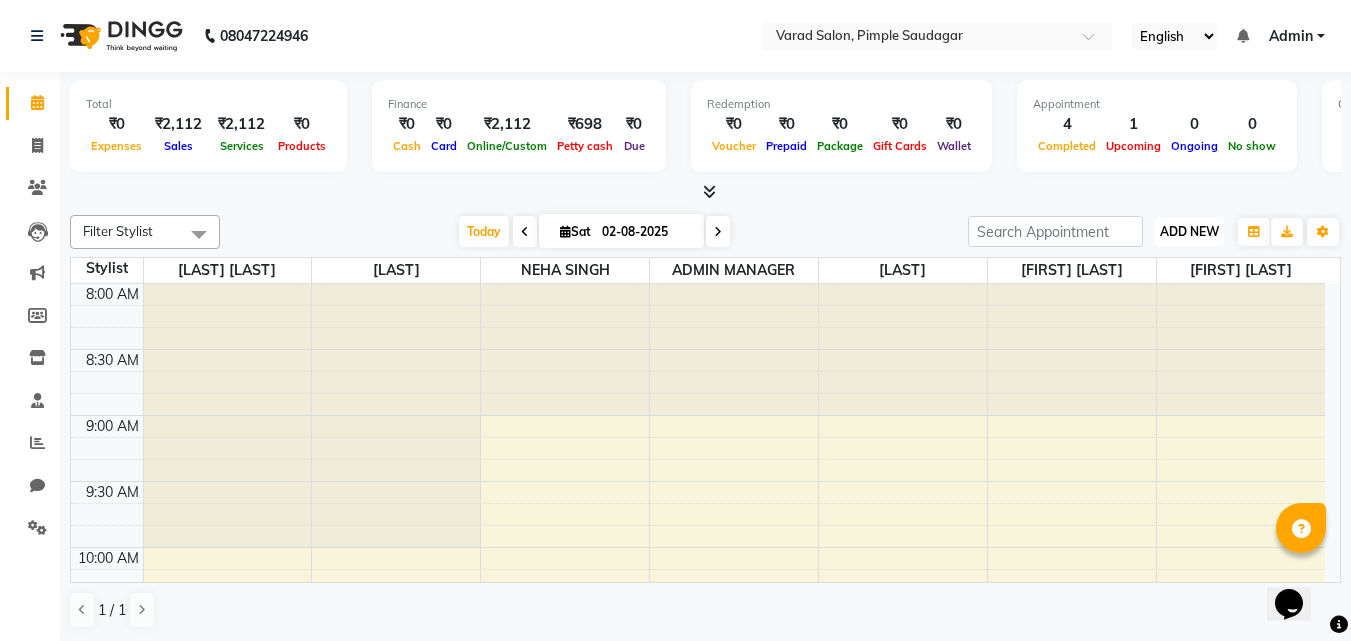 click on "ADD NEW" at bounding box center (1189, 231) 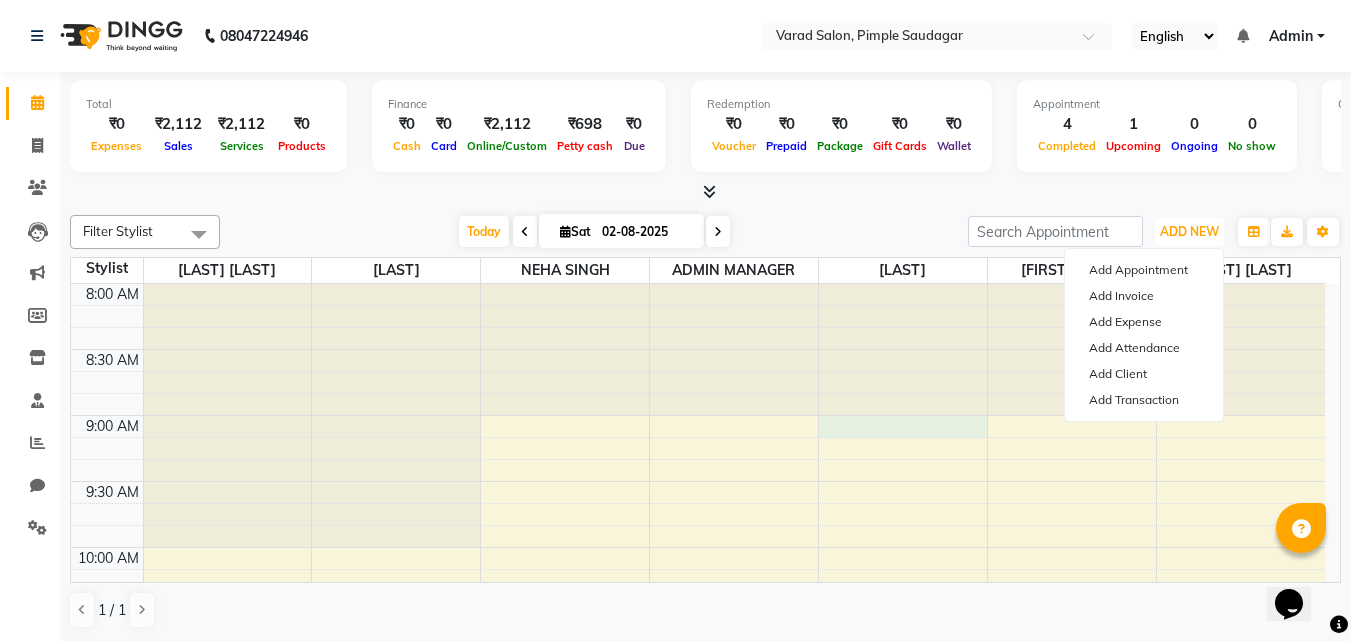 click on "8:00 AM 8:30 AM 9:00 AM 9:30 AM 10:00 AM 10:30 AM 11:00 AM 11:30 AM 12:00 PM 12:30 PM 1:00 PM 1:30 PM 2:00 PM 2:30 PM 3:00 PM 3:30 PM 4:00 PM 4:30 PM 5:00 PM 5:30 PM 6:00 PM 6:30 PM 7:00 PM 7:30 PM 8:00 PM 8:30 PM     sagar, TK02, 11:15 AM-11:30 AM, Loreal wash long     Neha, TK04, 05:10 PM-05:35 PM, Classic cut     Aditya, TK03, 02:20 PM-02:45 PM, Classic cut     sagar, TK02, 11:30 AM-11:55 AM, Beard shape" at bounding box center [698, 1141] 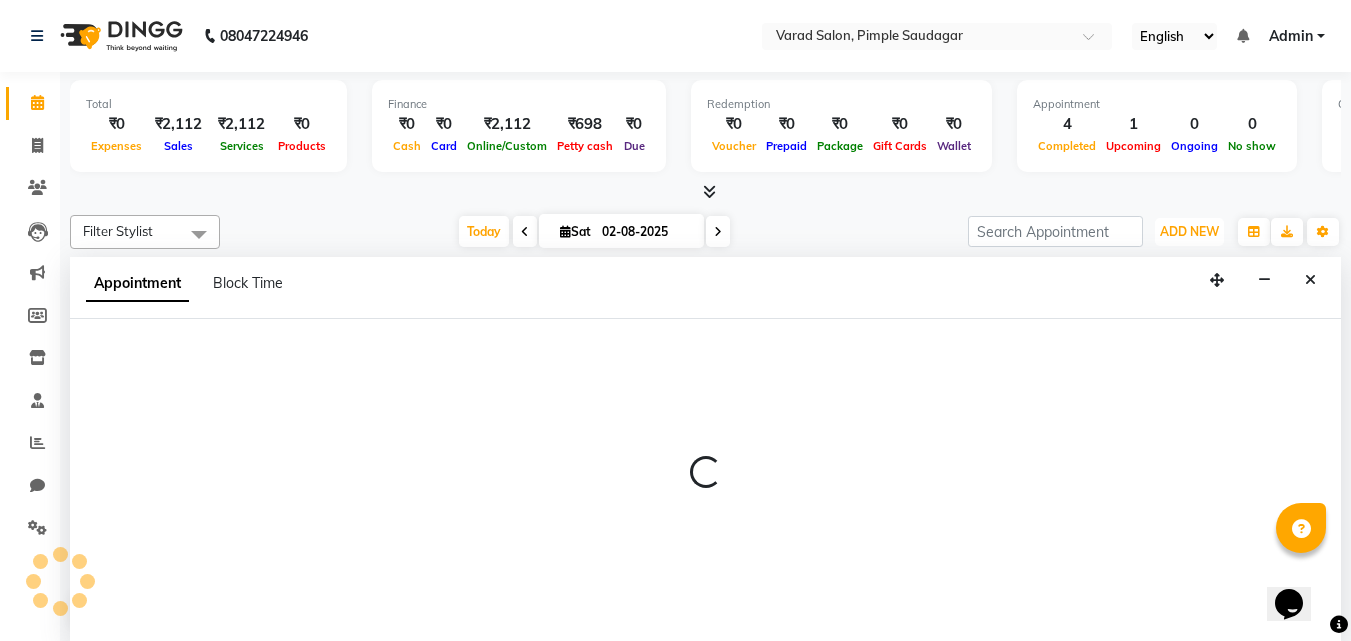 scroll, scrollTop: 1, scrollLeft: 0, axis: vertical 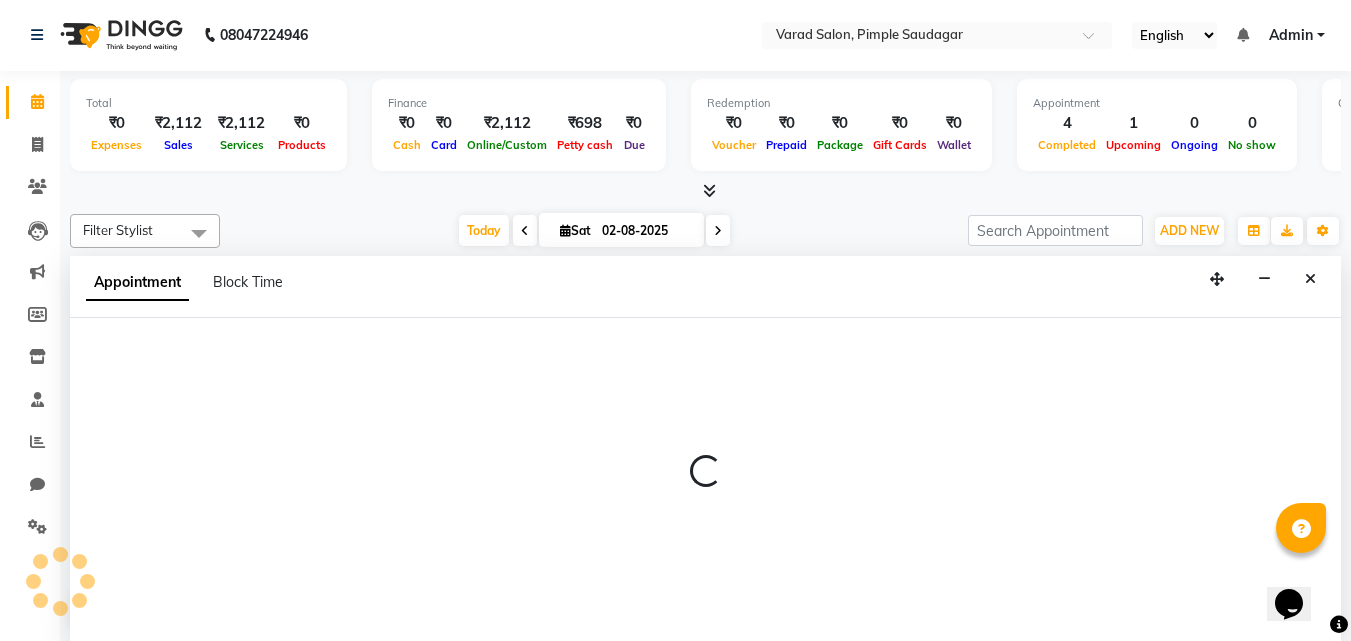 select on "69969" 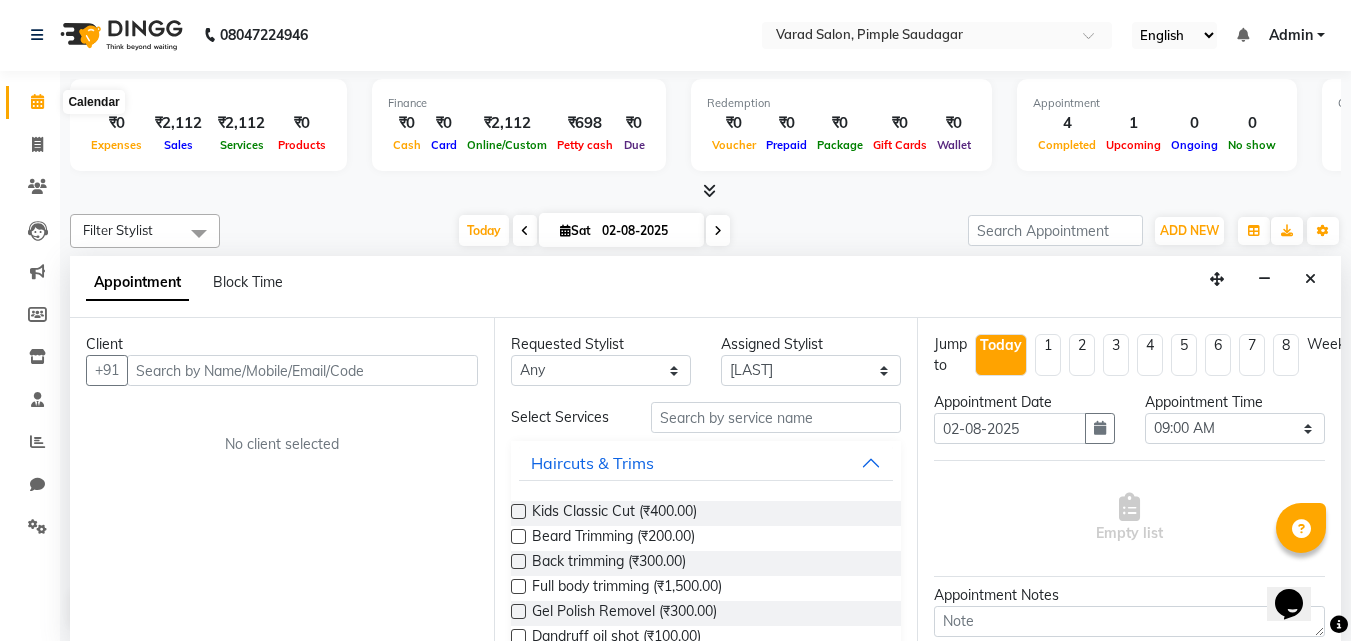 click 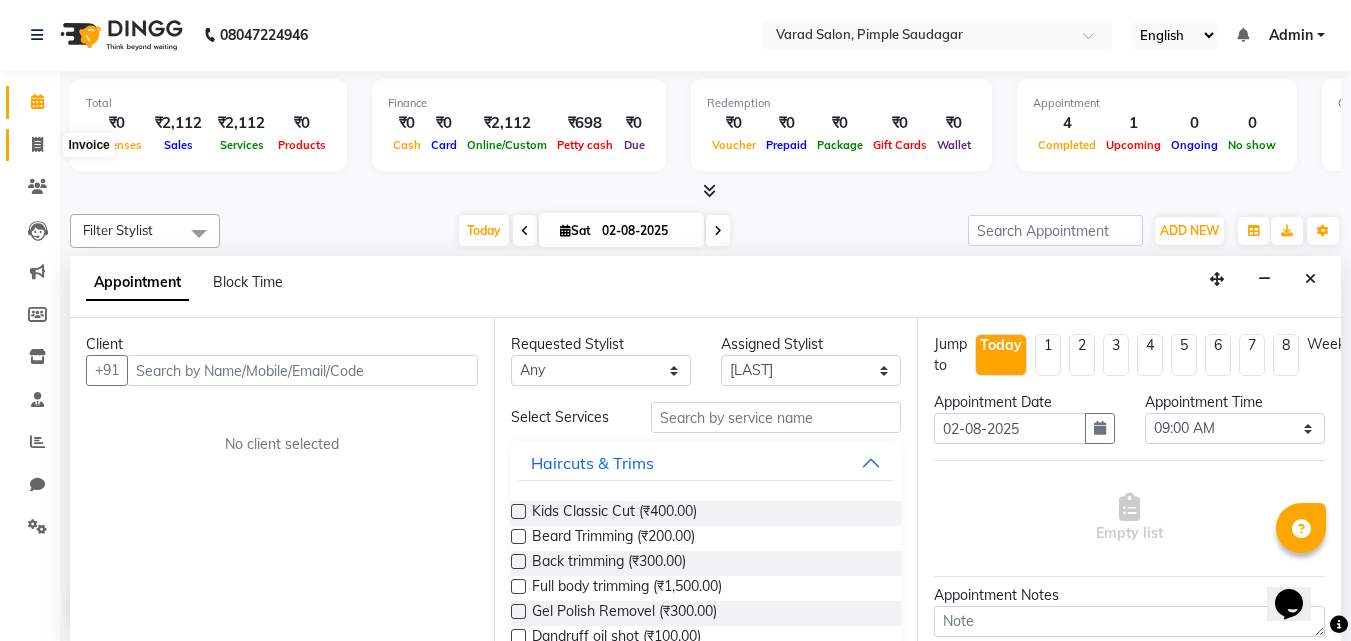 click 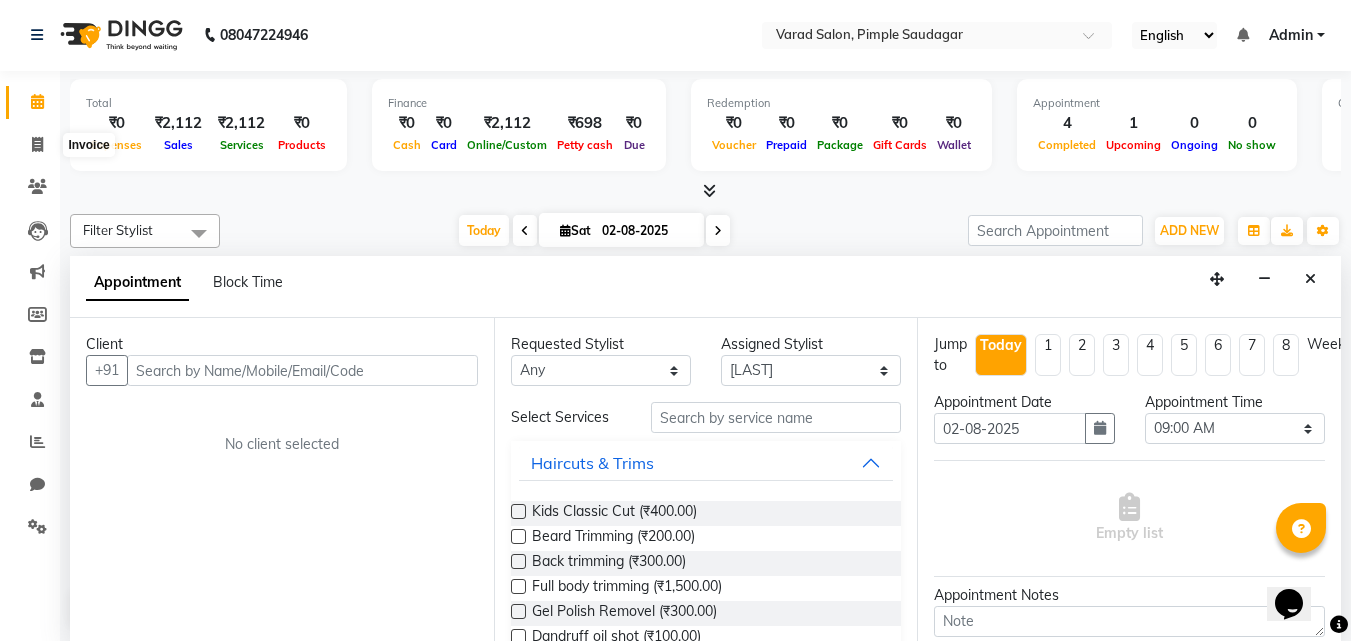 select on "service" 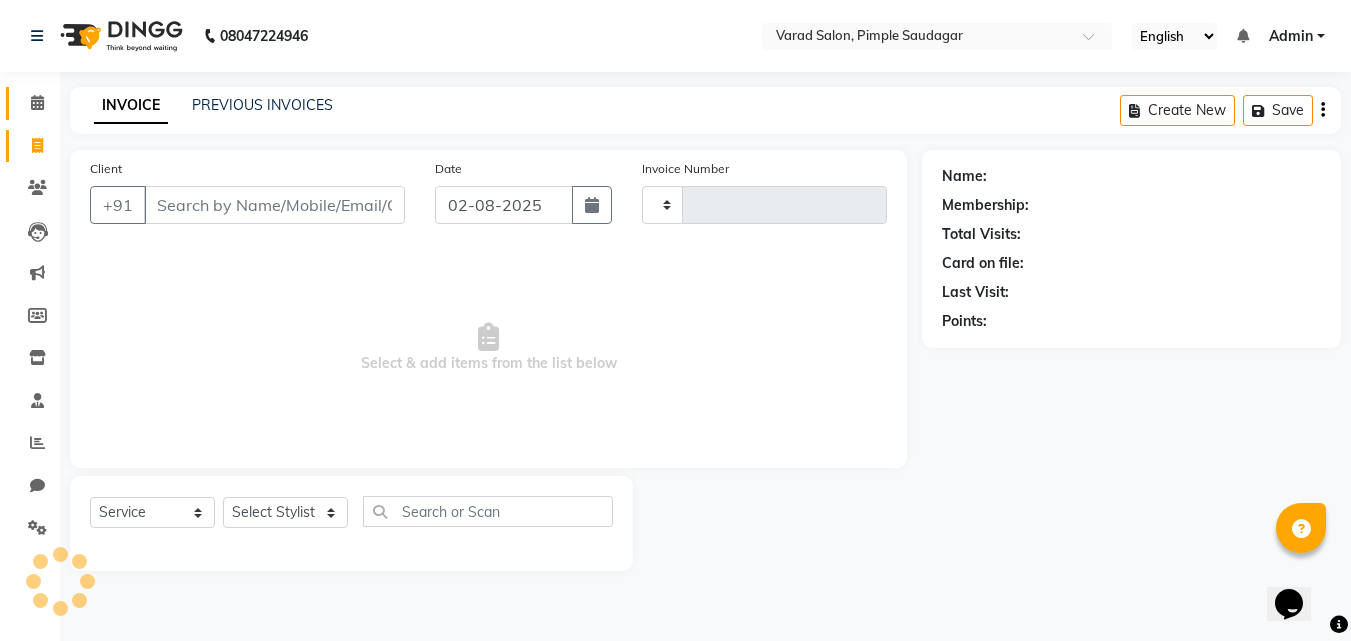 type on "0477" 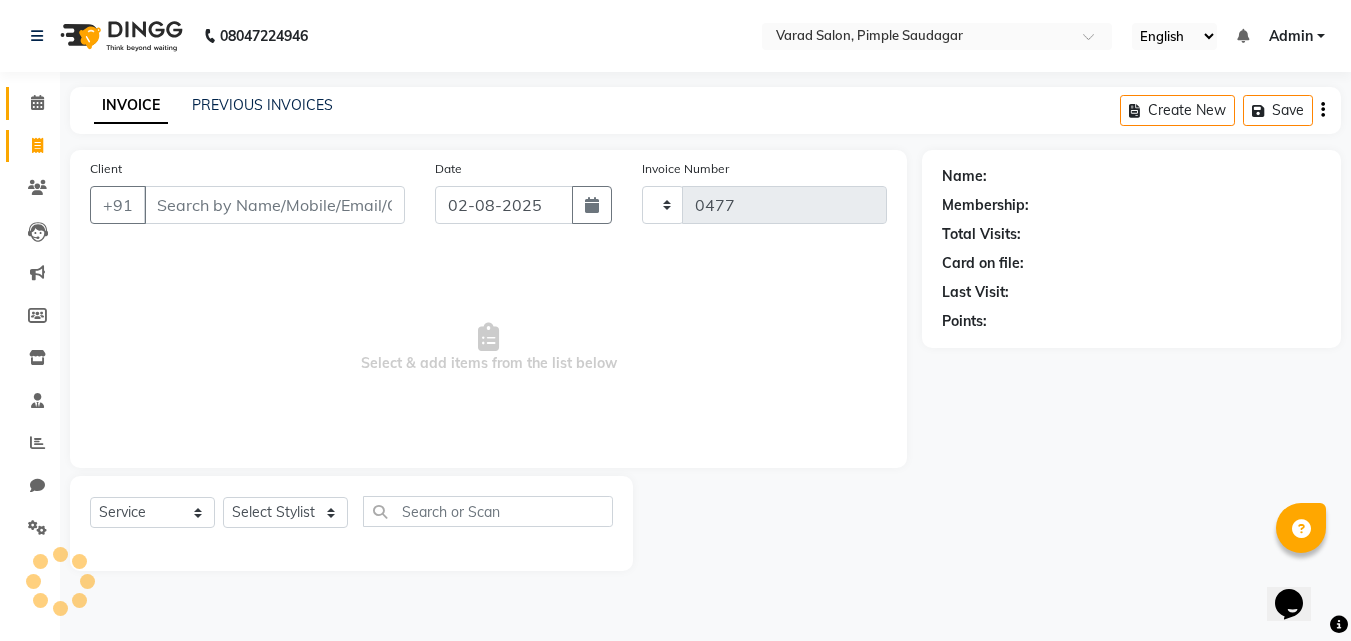select on "7816" 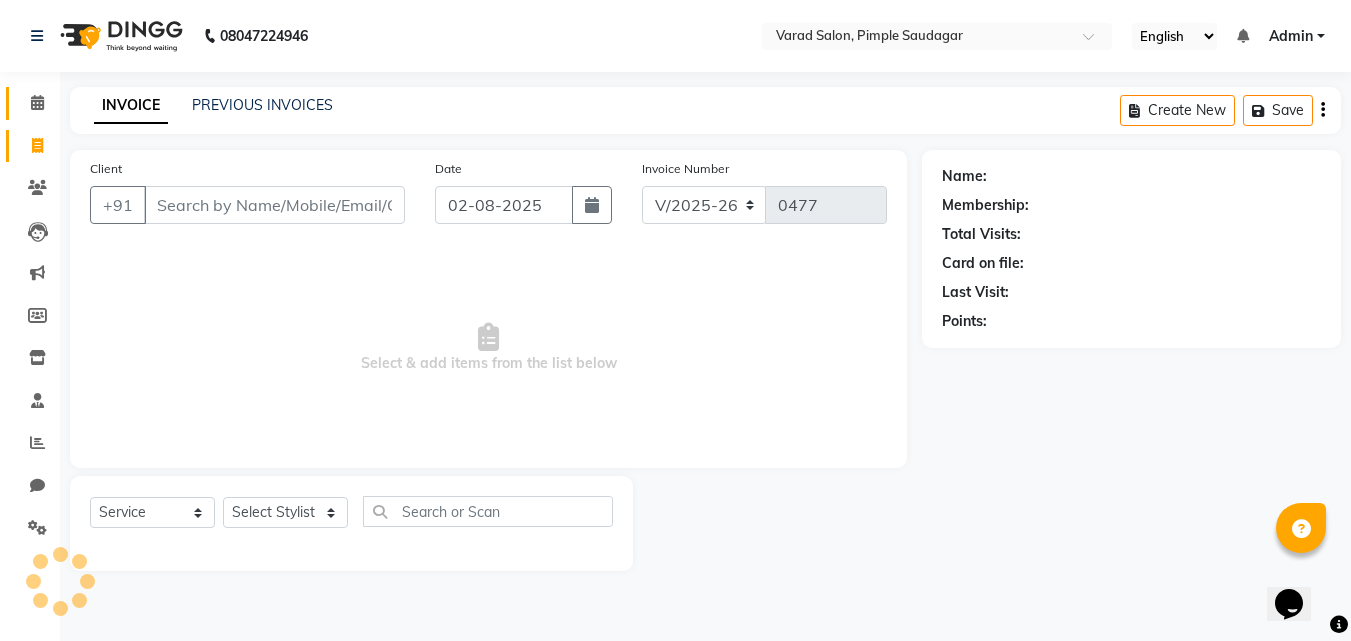scroll, scrollTop: 0, scrollLeft: 0, axis: both 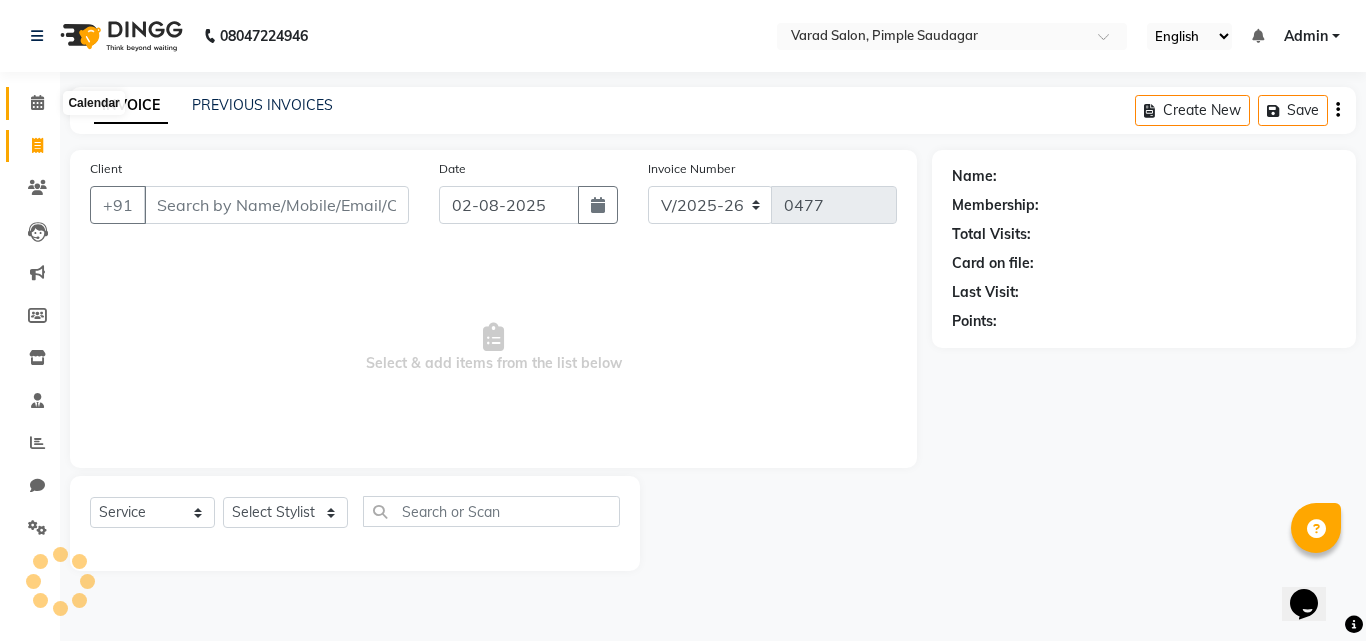 click 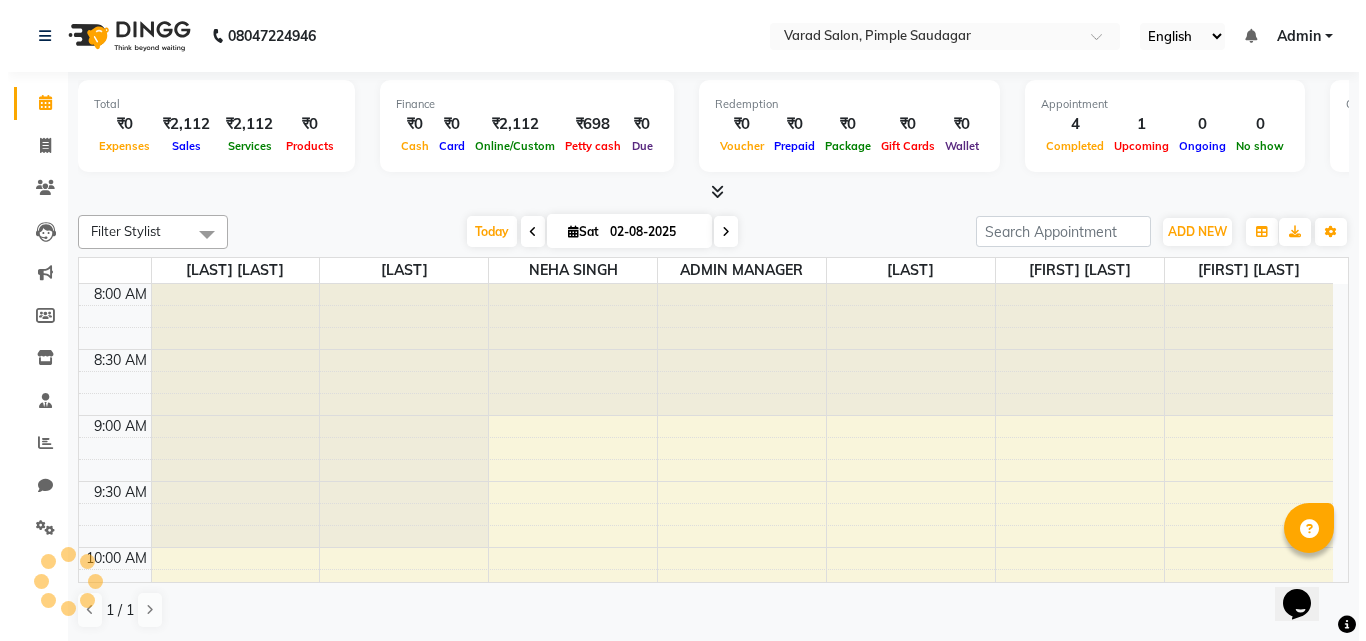scroll, scrollTop: 0, scrollLeft: 0, axis: both 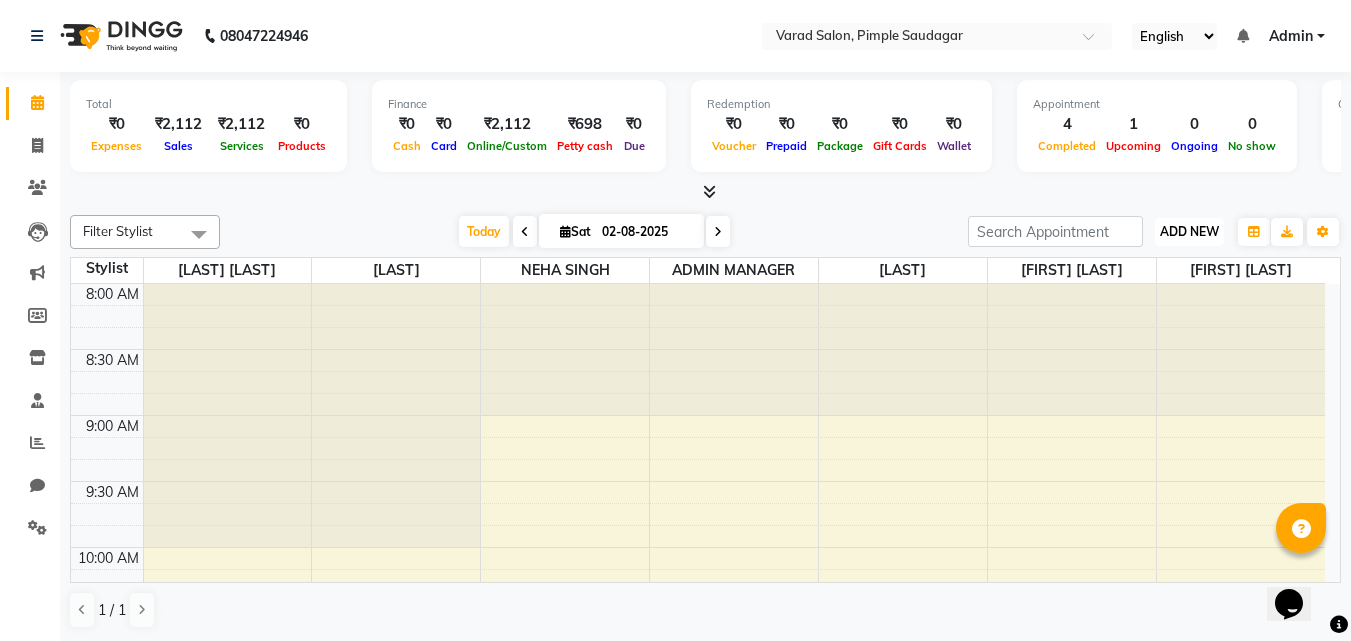 click on "ADD NEW" at bounding box center [1189, 231] 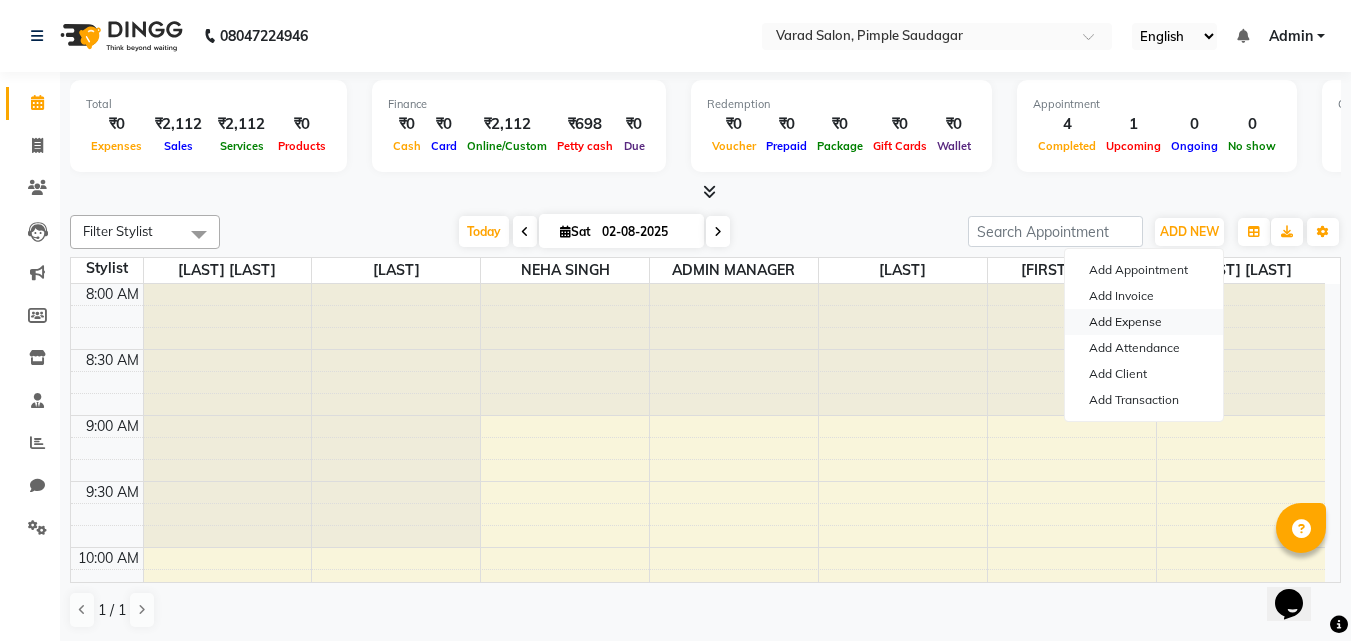 click on "Add Expense" at bounding box center (1144, 322) 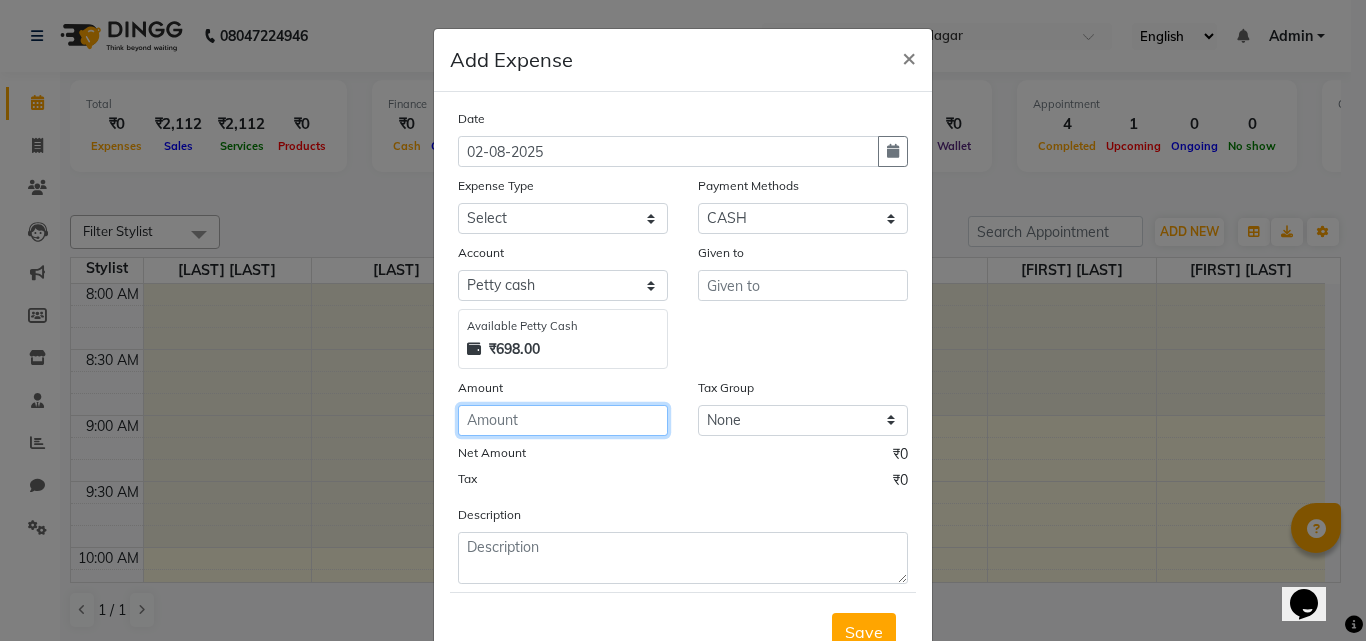 click 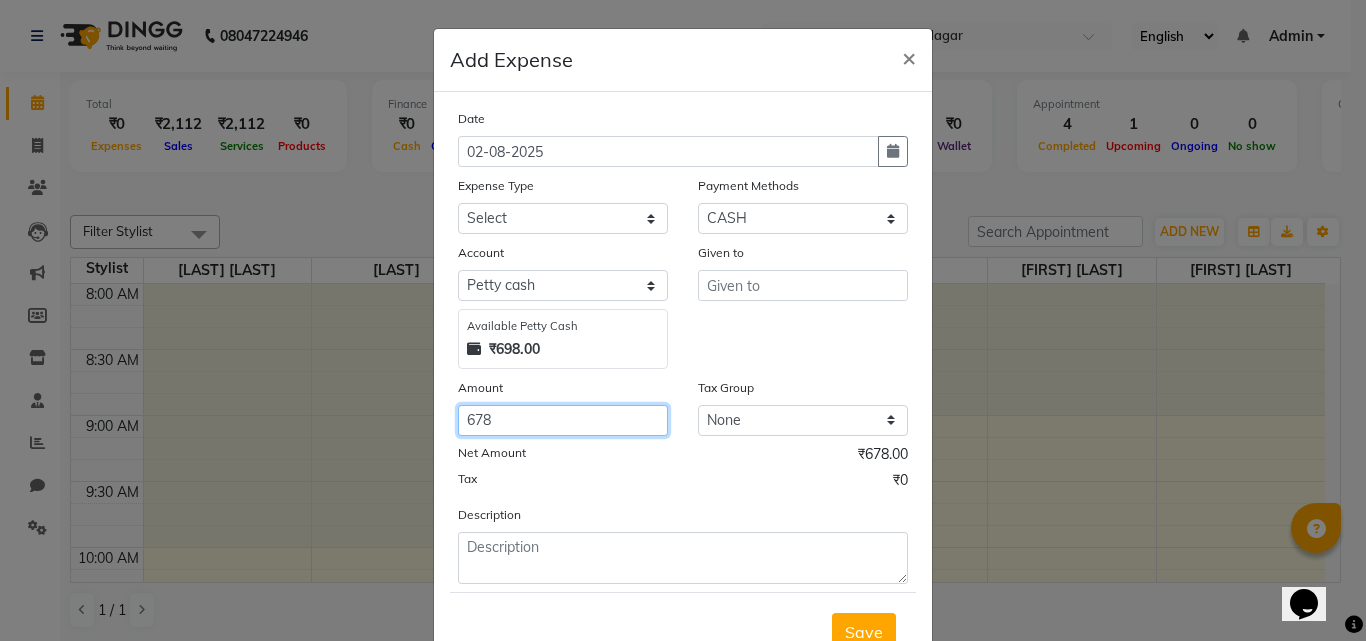 type on "678" 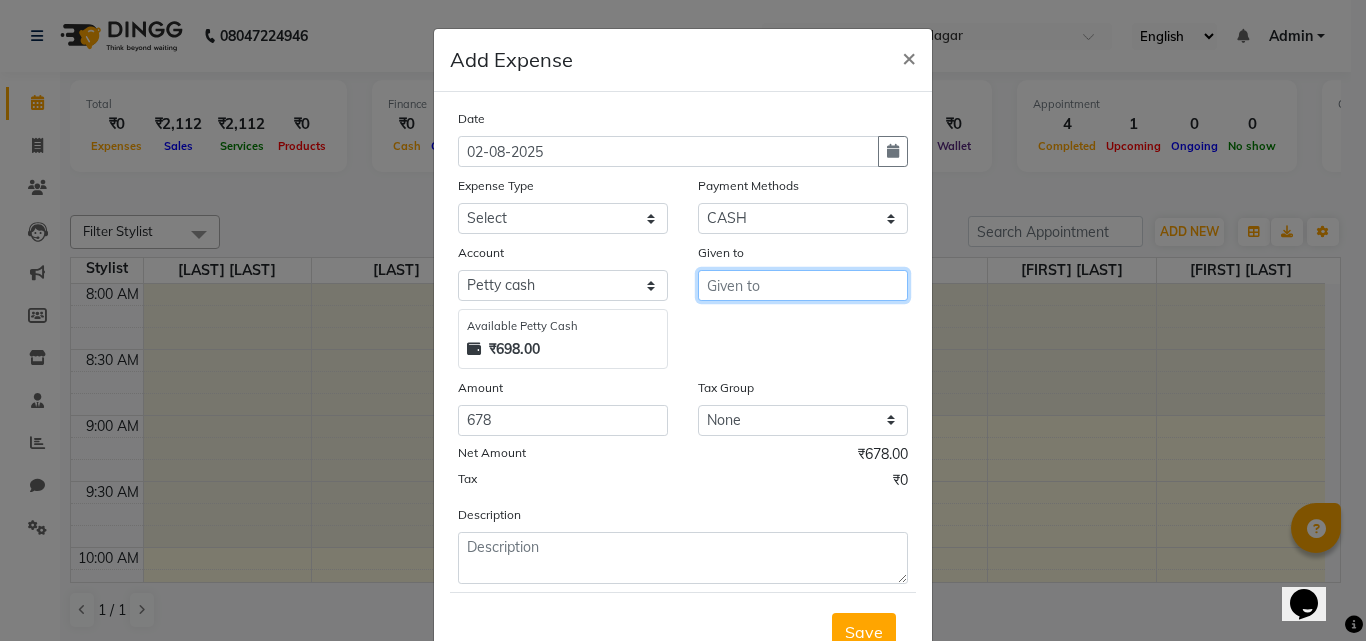 drag, startPoint x: 728, startPoint y: 275, endPoint x: 727, endPoint y: 292, distance: 17.029387 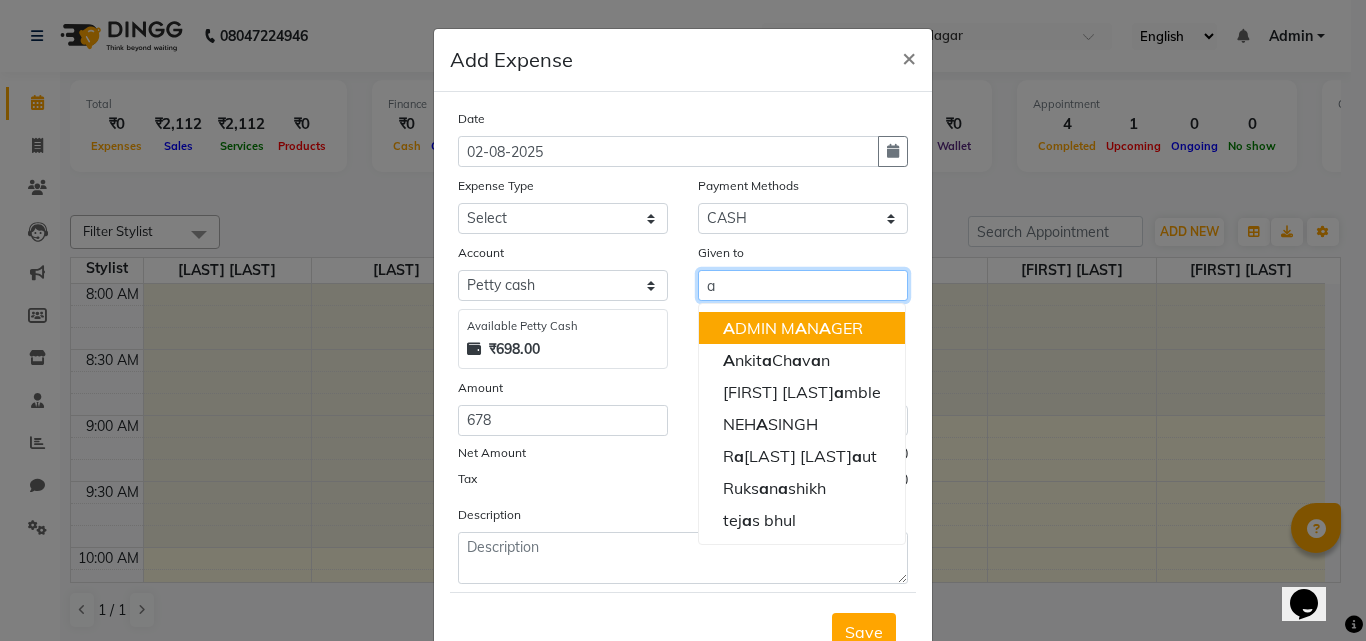 click on "A DMIN M A N A GER" at bounding box center (793, 328) 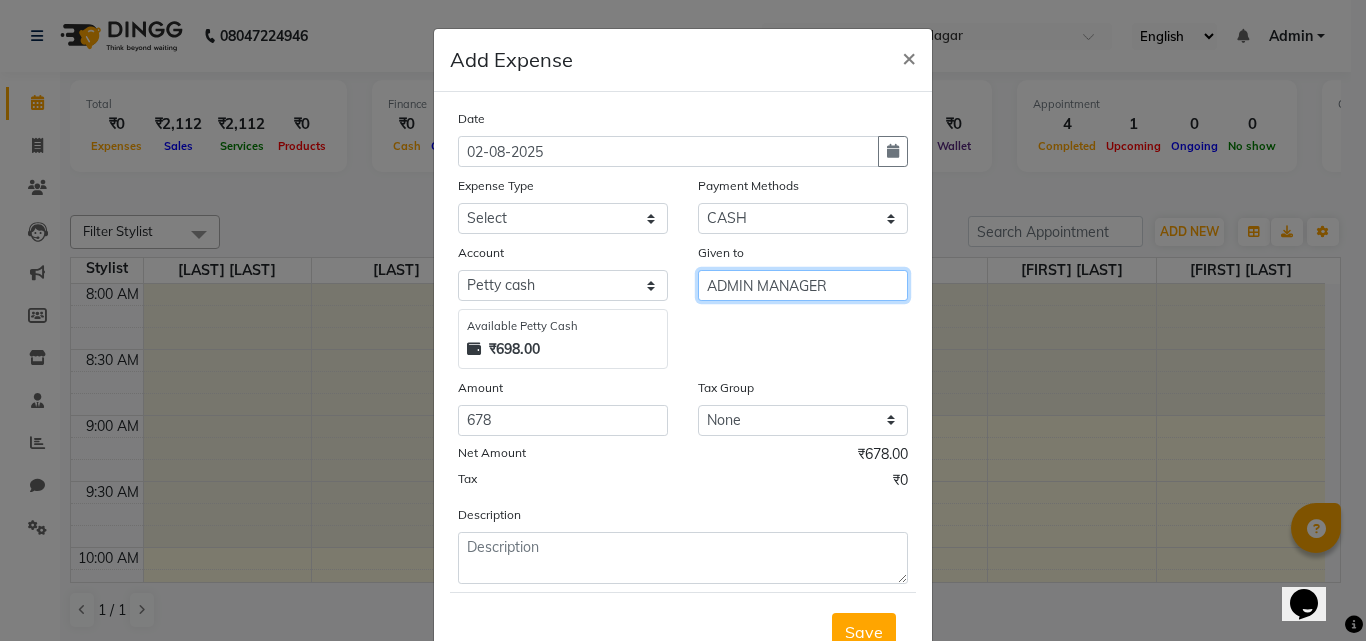type on "ADMIN MANAGER" 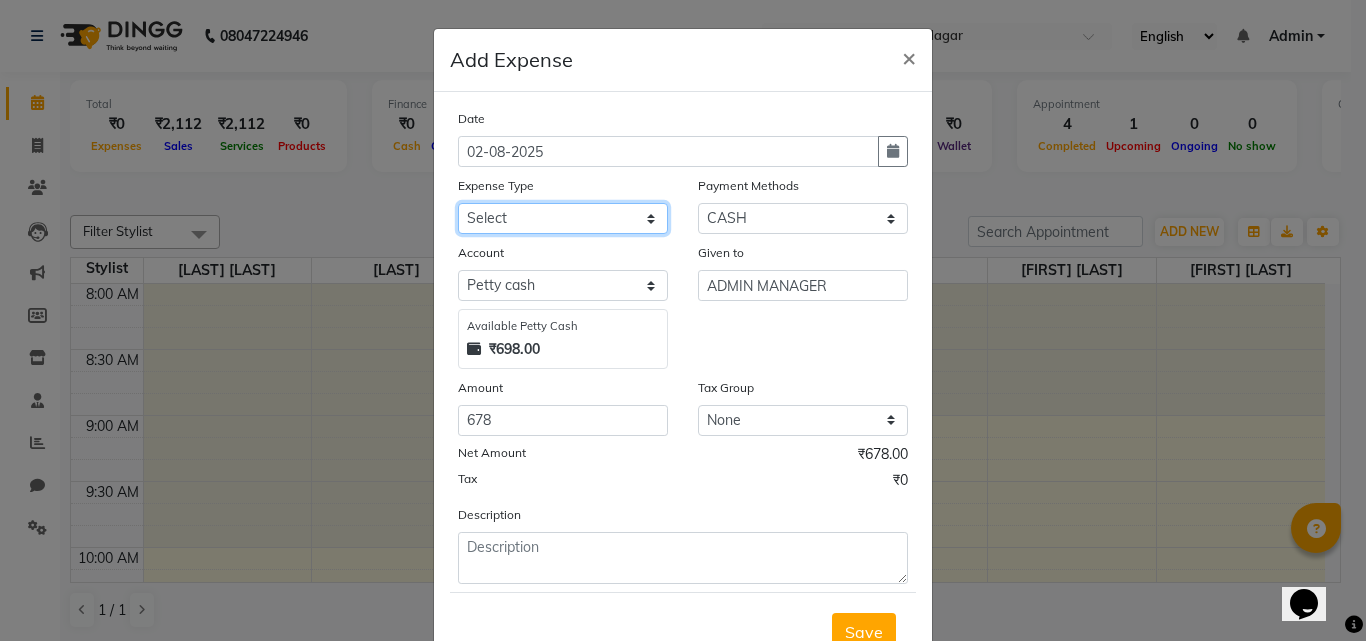 click on "Select Advance Salary Amezon parcel Bank charges birthday cake BLINKIT Car maintenance  Cash transfer to bank Client Snacks Clinical charges clint snaks Equipment flower pot Fuel Govt fee Hand Over To Pavan Sir Incentive Insurance International purchase kacharawala Laundry Loan Repayment Maintenance Marketing milk Miscellaneous Other Pantry portar Product puja saman Rent room deposit Salary salon products Staff Snacks Staff Tip staff welfare Tea & Refreshment Utilities" 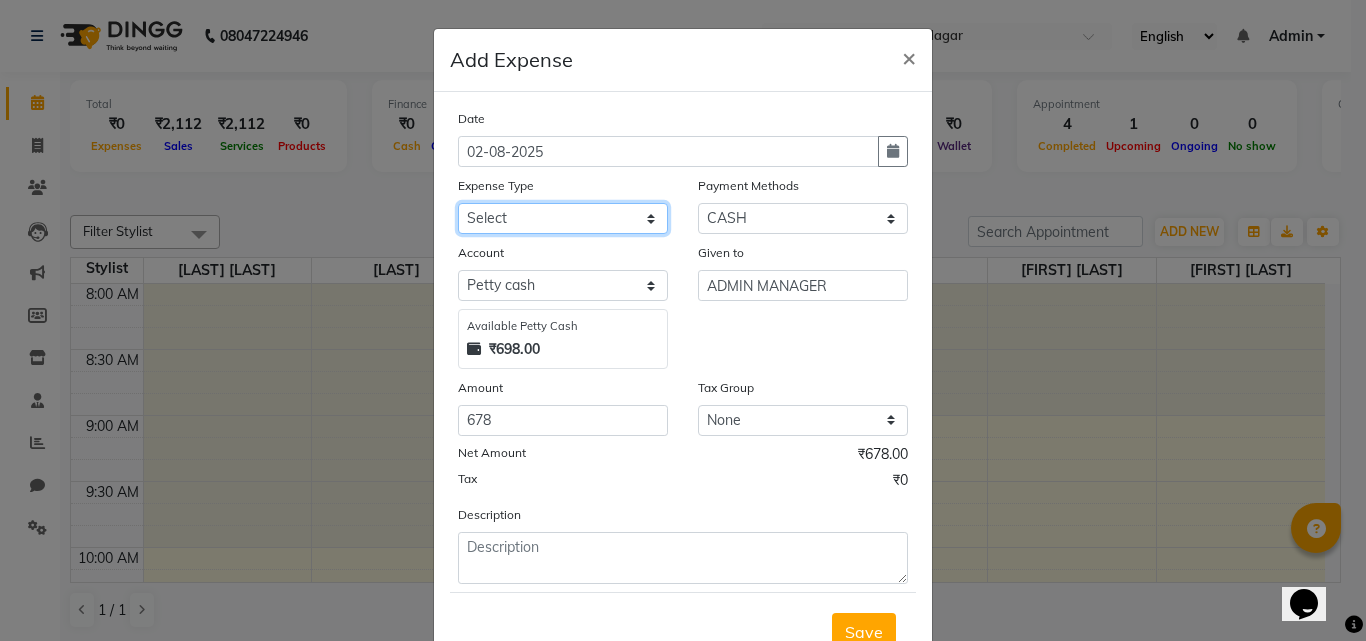 select on "18210" 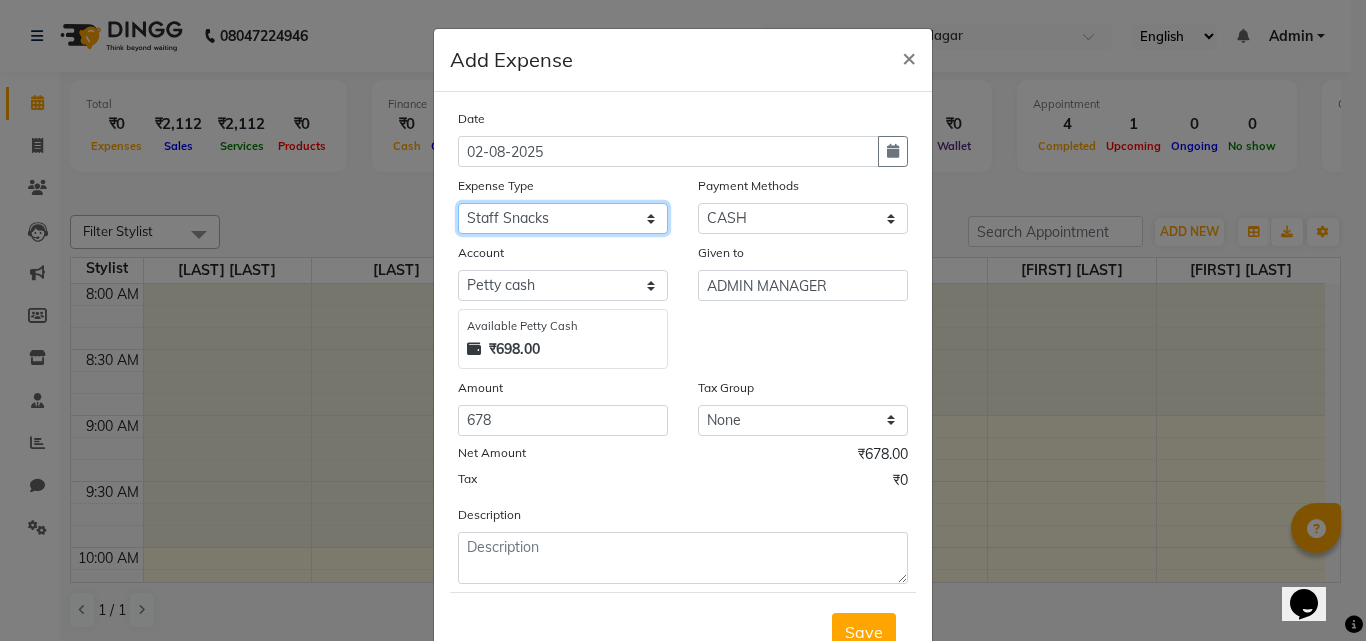 click on "Select Advance Salary Amezon parcel Bank charges birthday cake BLINKIT Car maintenance  Cash transfer to bank Client Snacks Clinical charges clint snaks Equipment flower pot Fuel Govt fee Hand Over To Pavan Sir Incentive Insurance International purchase kacharawala Laundry Loan Repayment Maintenance Marketing milk Miscellaneous Other Pantry portar Product puja saman Rent room deposit Salary salon products Staff Snacks Staff Tip staff welfare Tea & Refreshment Utilities" 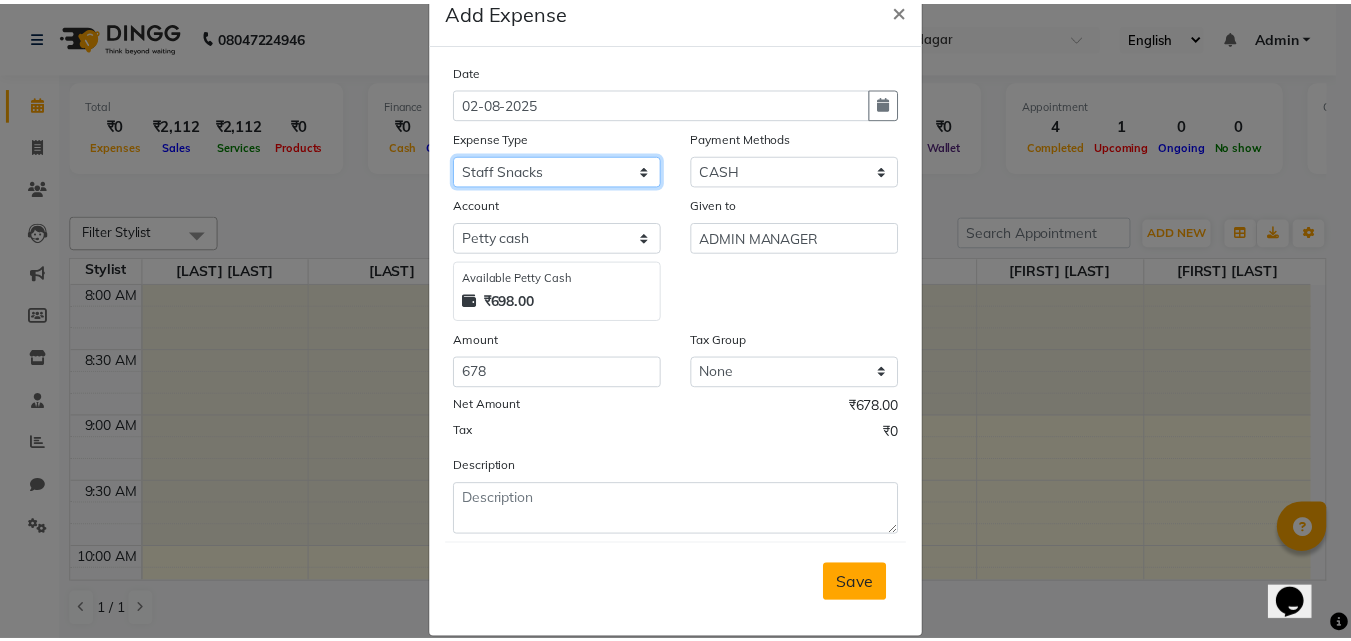 scroll, scrollTop: 75, scrollLeft: 0, axis: vertical 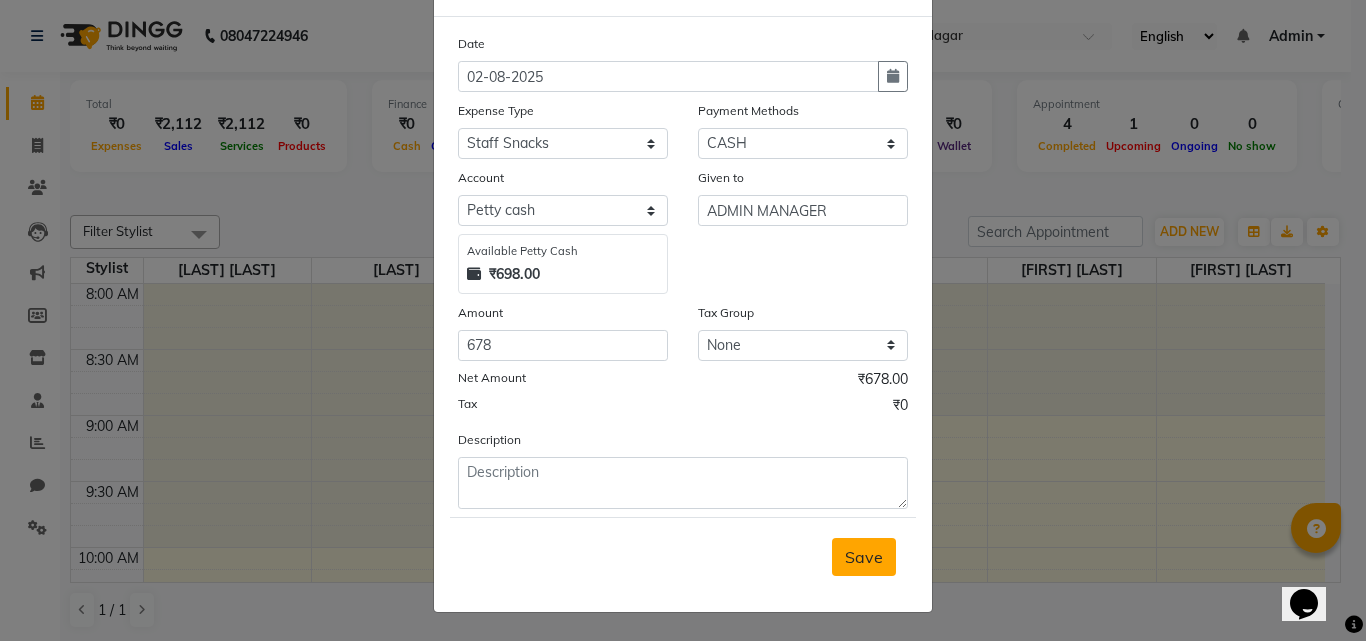 click on "Save" at bounding box center [864, 557] 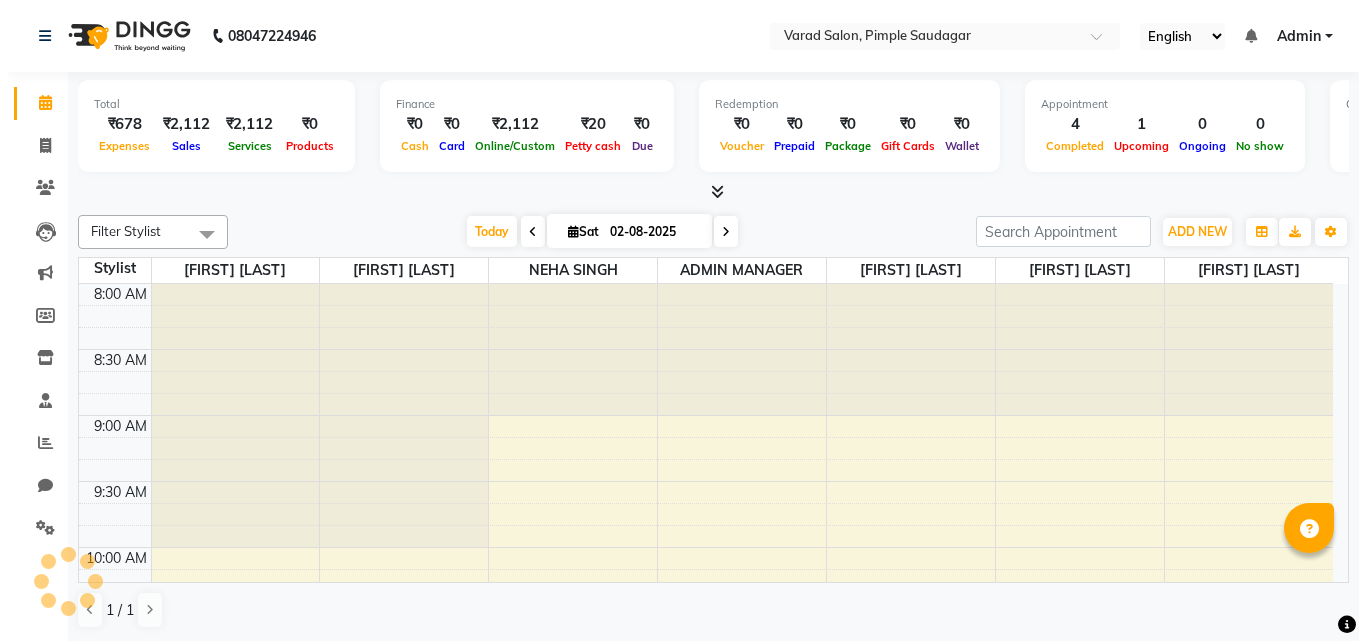 scroll, scrollTop: 0, scrollLeft: 0, axis: both 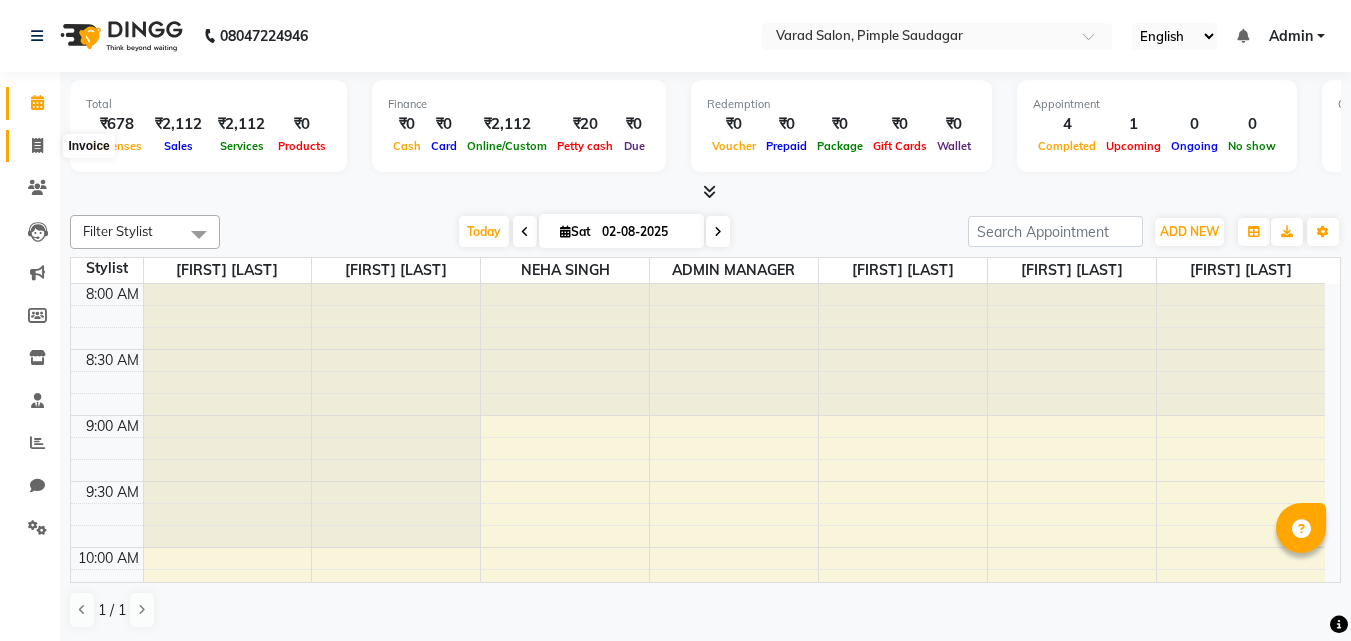 click 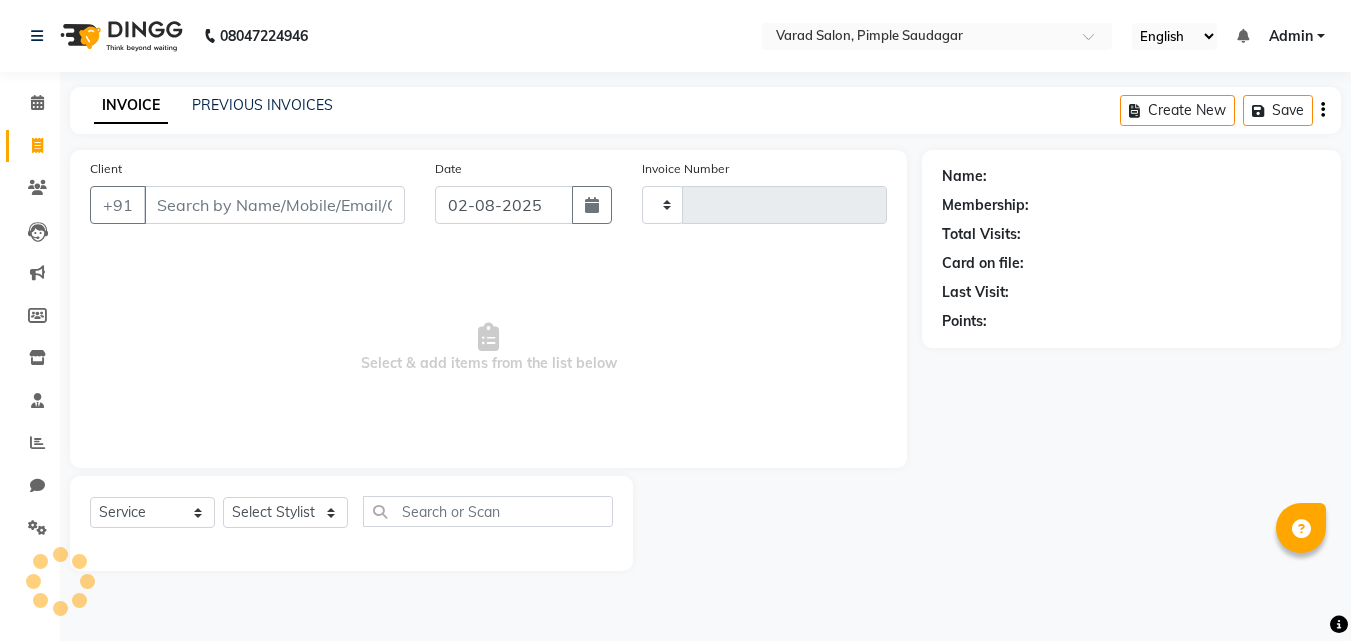 type on "0477" 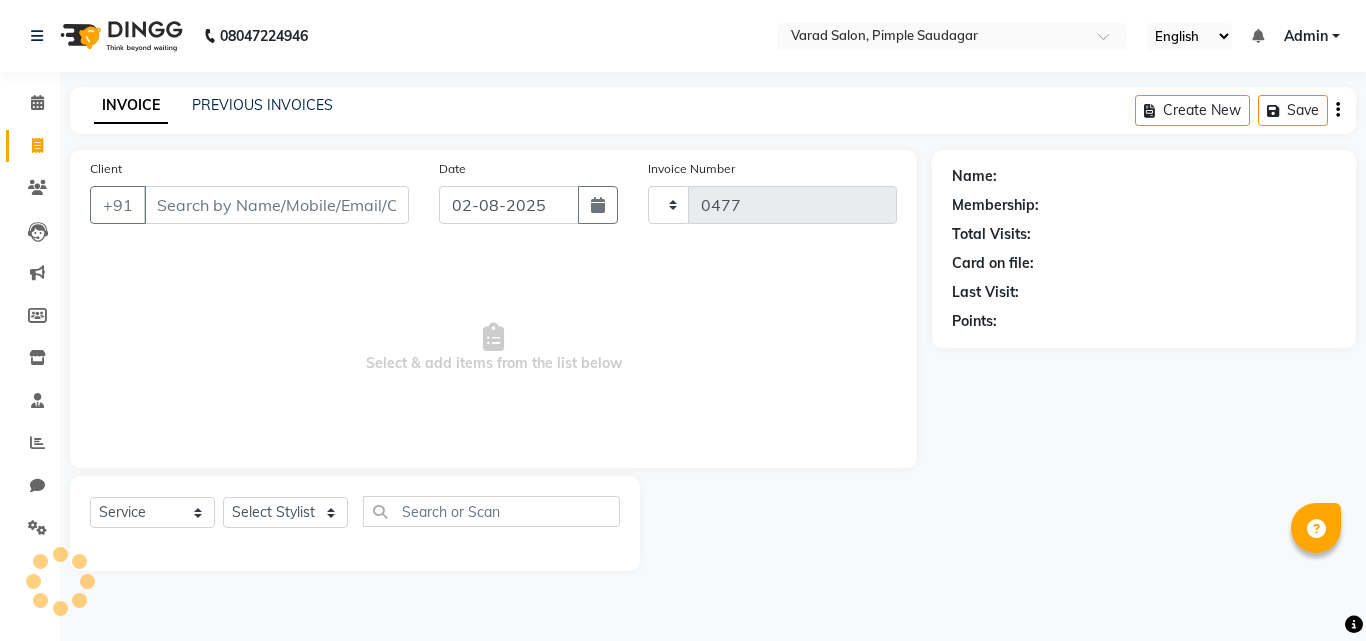 select on "7816" 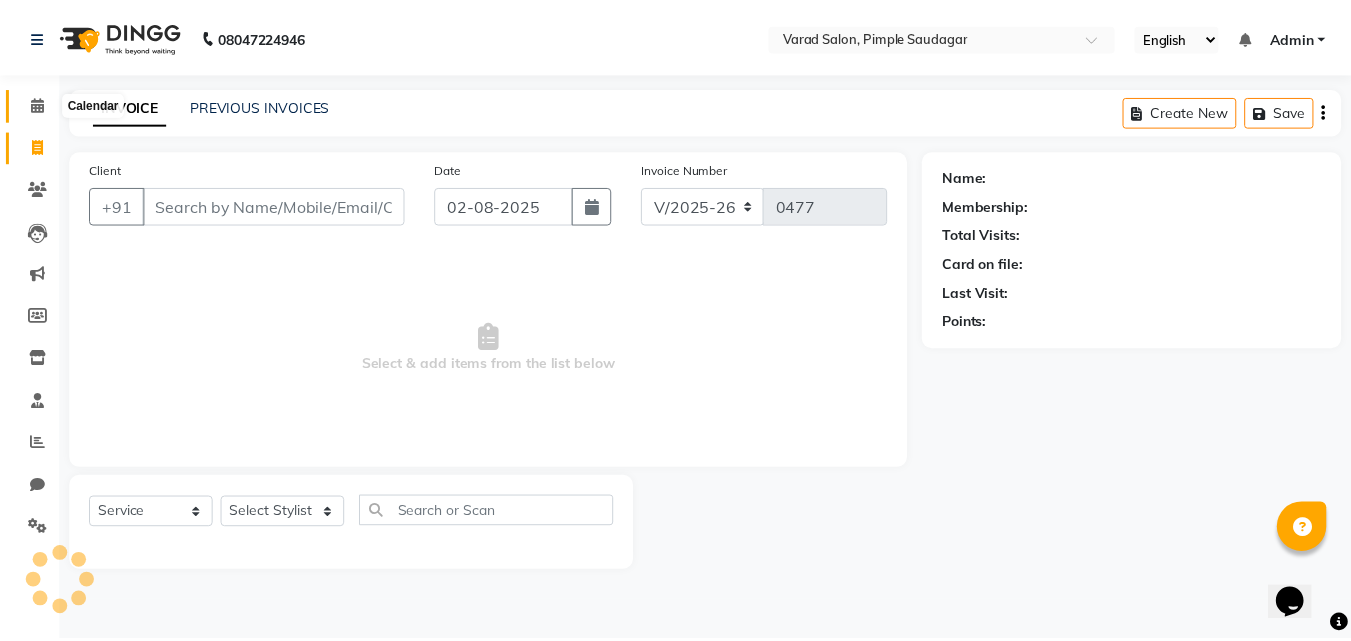 scroll, scrollTop: 0, scrollLeft: 0, axis: both 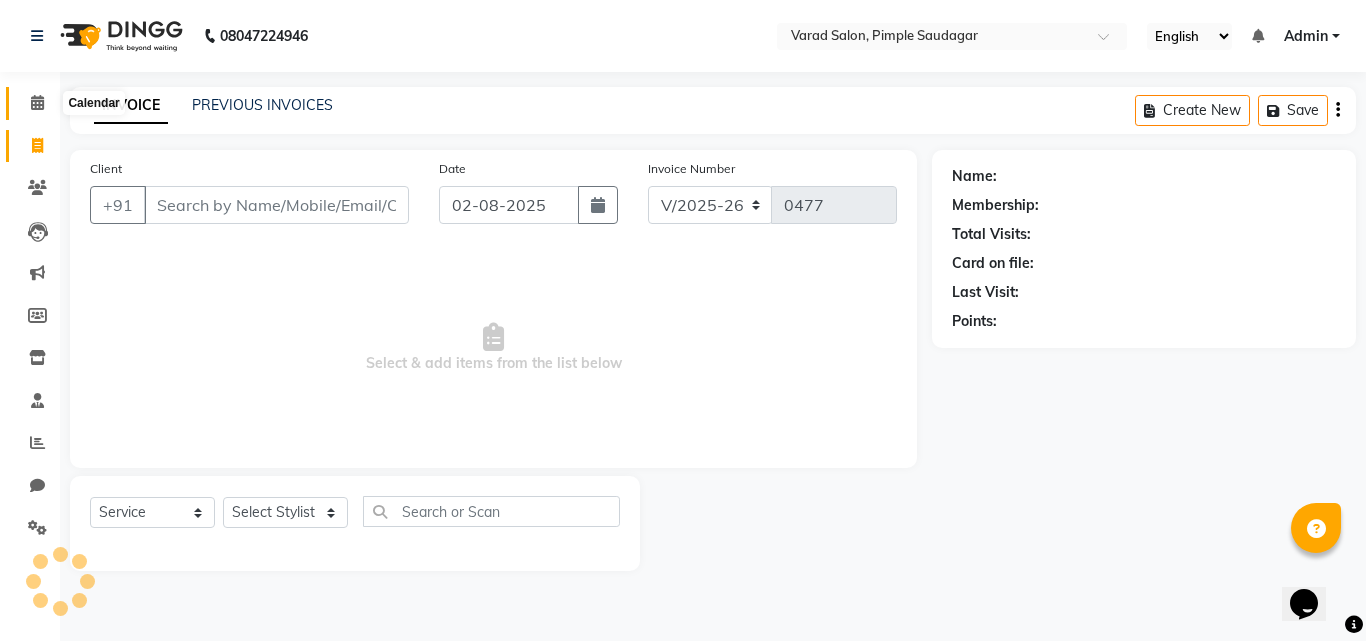 click 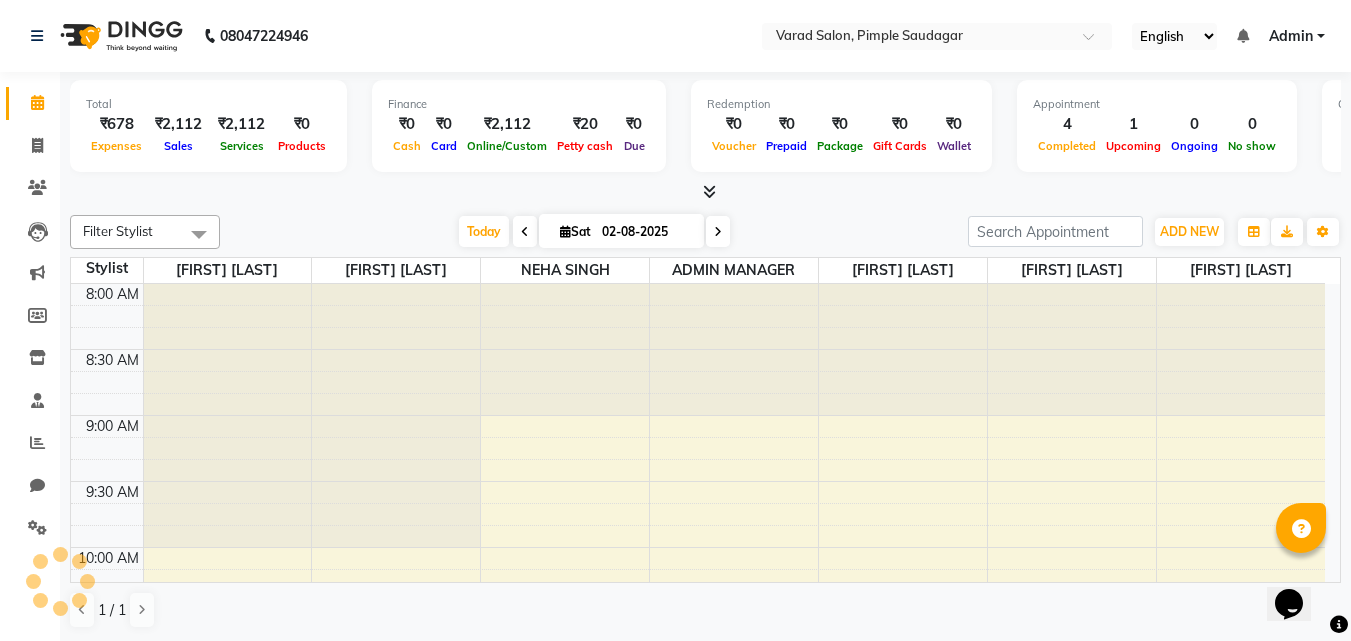 scroll, scrollTop: 0, scrollLeft: 0, axis: both 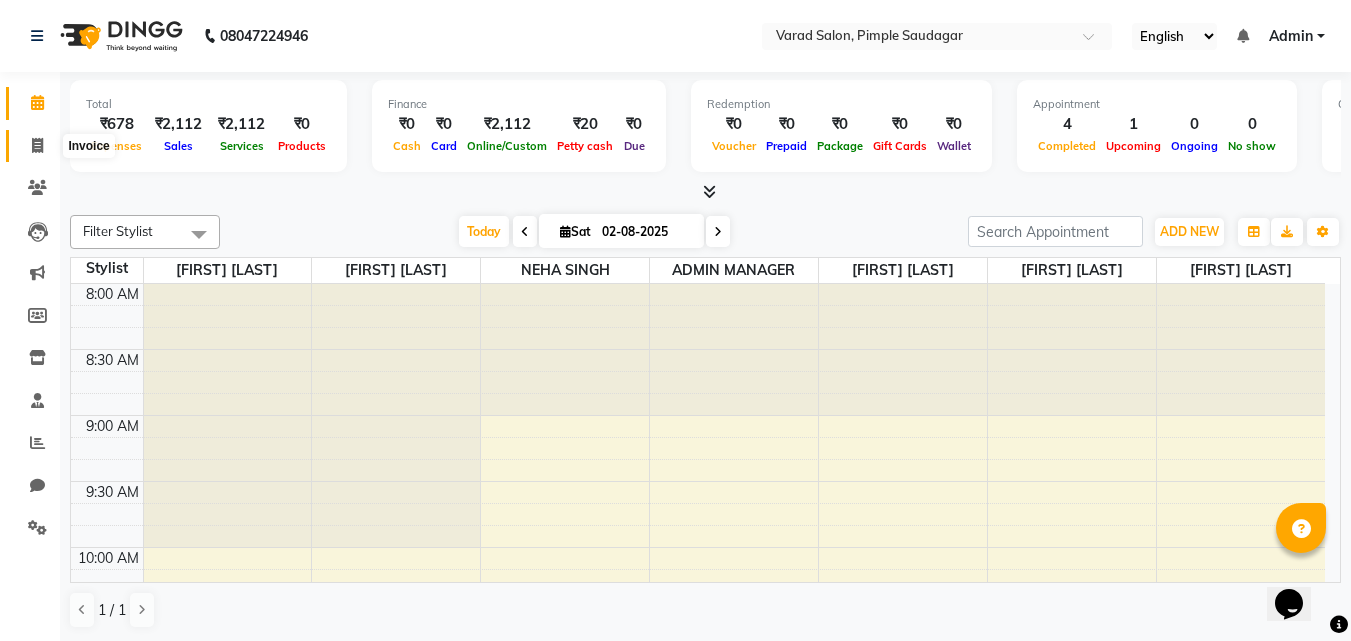 click 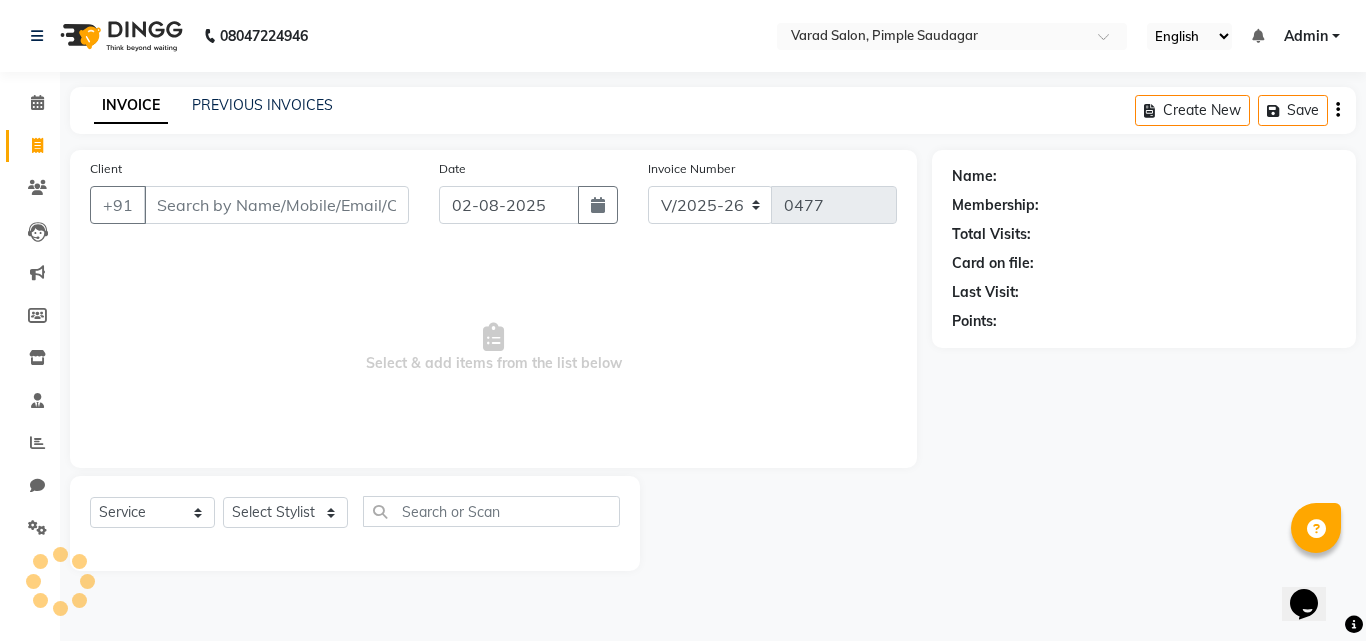click on "Client" at bounding box center (276, 205) 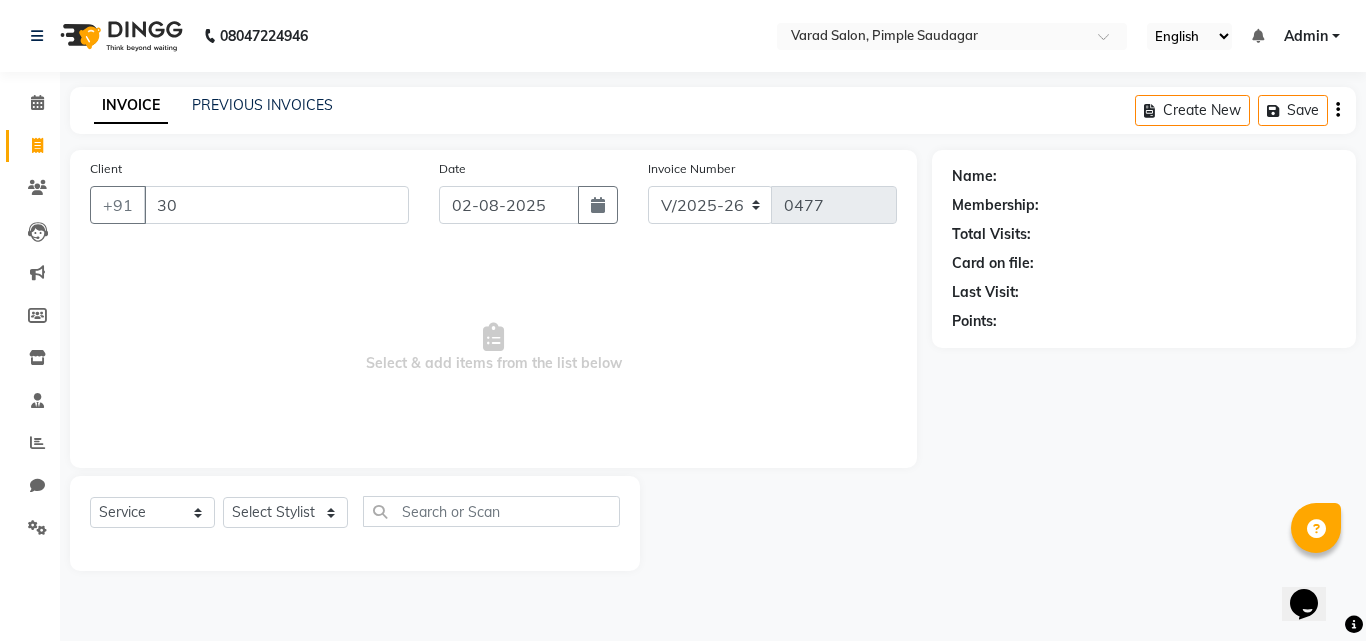 type on "3" 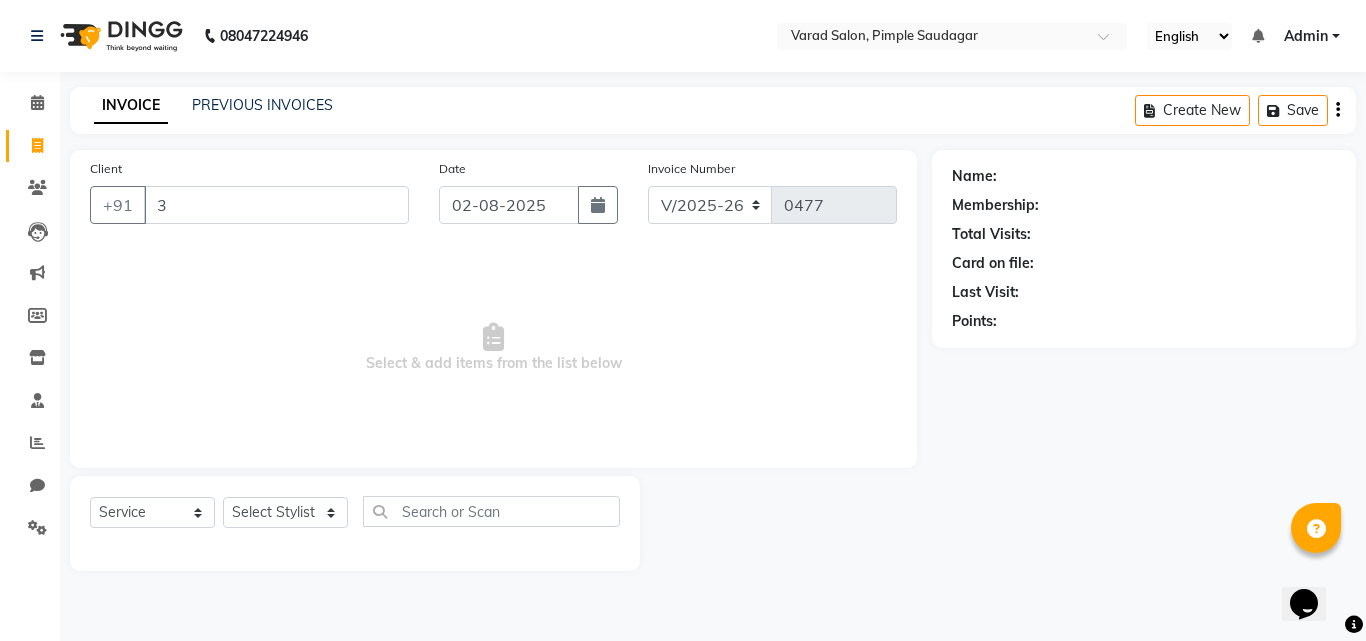type 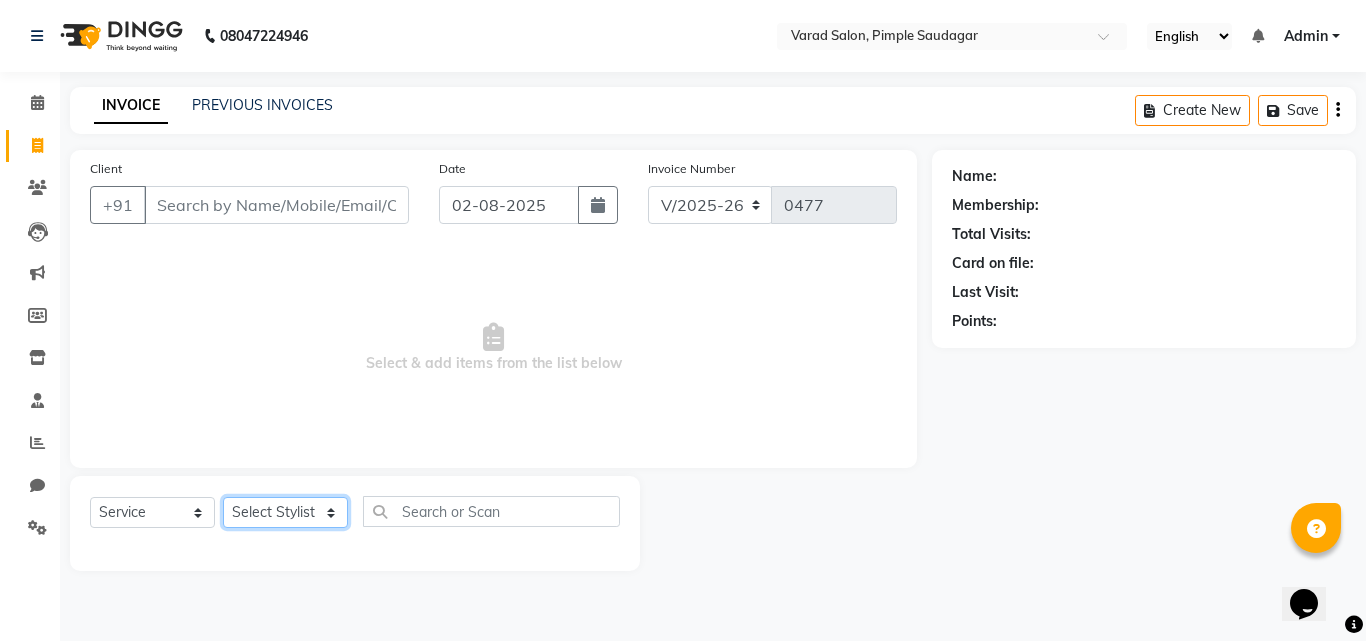 click on "Select Stylist ADMIN MANAGER [FIRST] [LAST] [FIRST] [LAST] NEHA SINGH [LAST] [LAST] [LAST]" 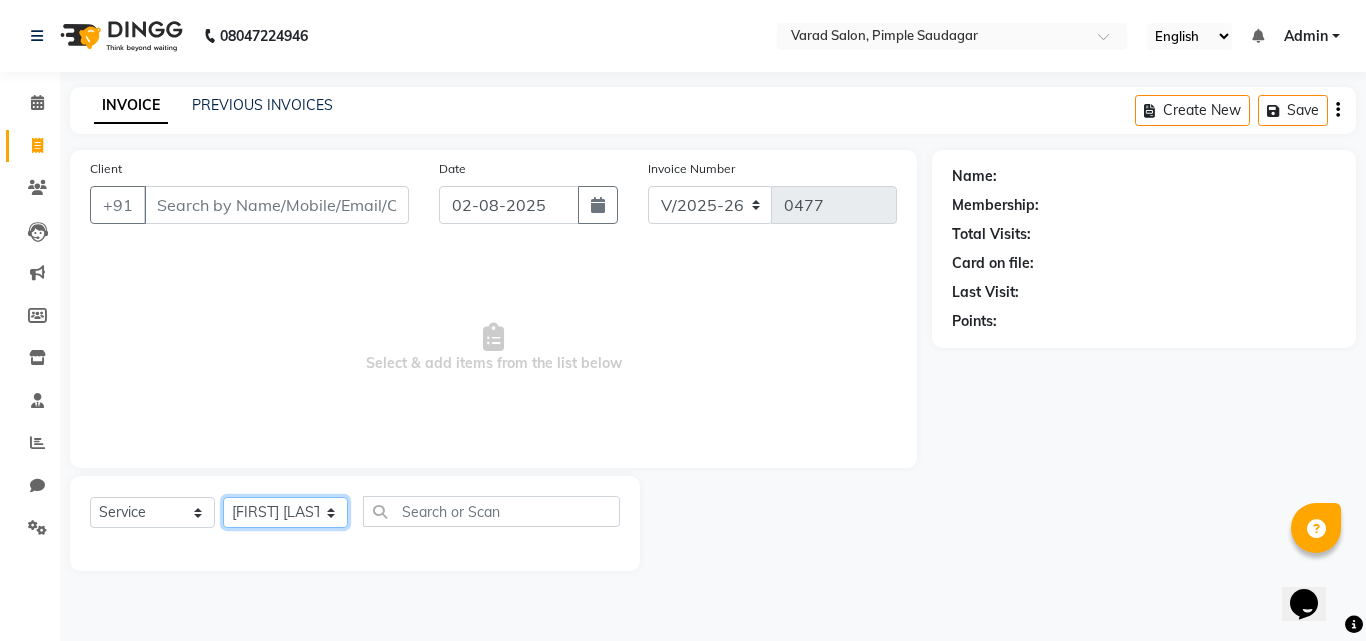 click on "Select Stylist ADMIN MANAGER [FIRST] [LAST] [FIRST] [LAST] NEHA SINGH [LAST] [LAST] [LAST]" 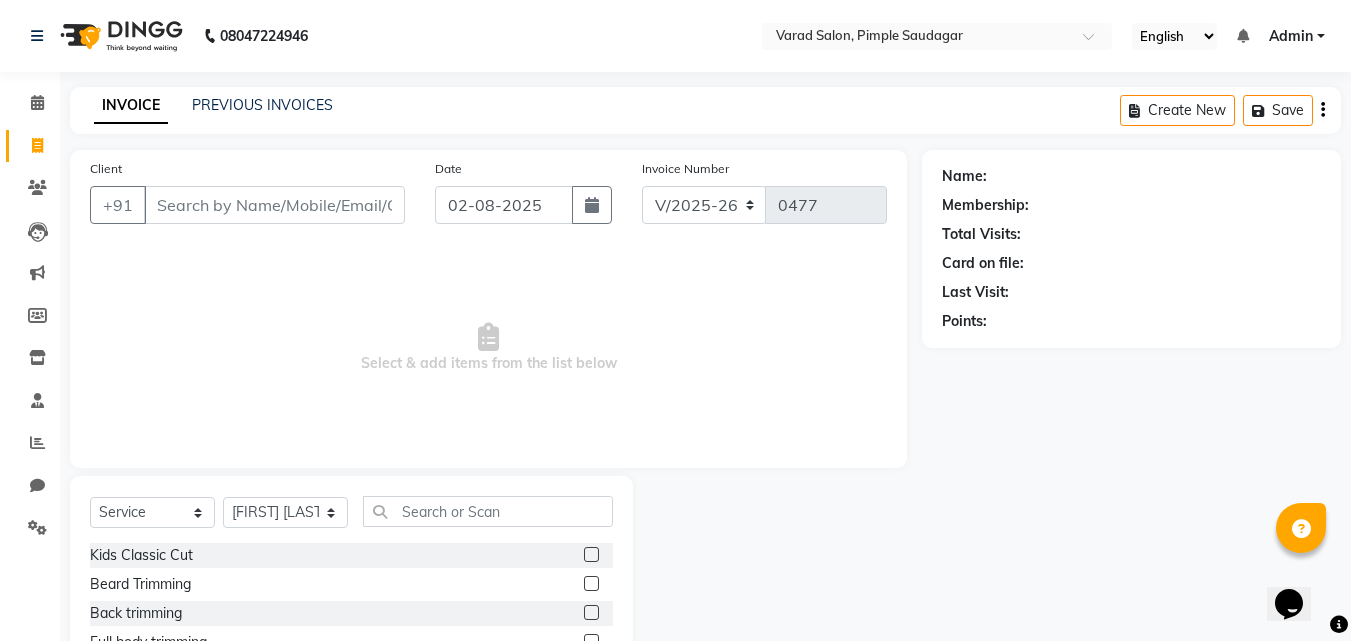click on "Select  Service  Product  Membership  Package Voucher Prepaid Gift Card  Select Stylist ADMIN MANAGER Ankita Chavan Govind Kamble NEHA SINGH Rajesh Raut Ruksana shikh tejas bhul Kids Classic Cut  Beard Trimming  Back trimming  Full body trimming  Gel Polish Removel  Dandruff oil shot  Scalp Advanced Treatment  Scalp Advanced Treatment Male  side lock threding  nose wax  Chick wax  Face Wax Mens  Gel Polish With Art/Glitter/Ombre  Overlays  Gel Per tip extenstion  Gel Riffiling  Kerastase Complimentory Hair wash  Loreal wash Extra long  Mens Wash & styling  Inoa crown section female  Majirel crown section female  Full hand bleach  Half legs D-tan  Half hand D-tan  Global color + Balayage / Melt Short  Global color + Balayage / Melt Medium  Global color + Balayage / Melt Long  Global color + Balayage / Melt Extra Long  hair styale  eyebrows wax  ironing + tongs long lenghth  Gel Extenstion removel  Signature Ritual  Nail Art per tips  H&F manicure  AVL Advance Manicure  AVL Luxury Pedicure  H&F pedicure  Acnex" 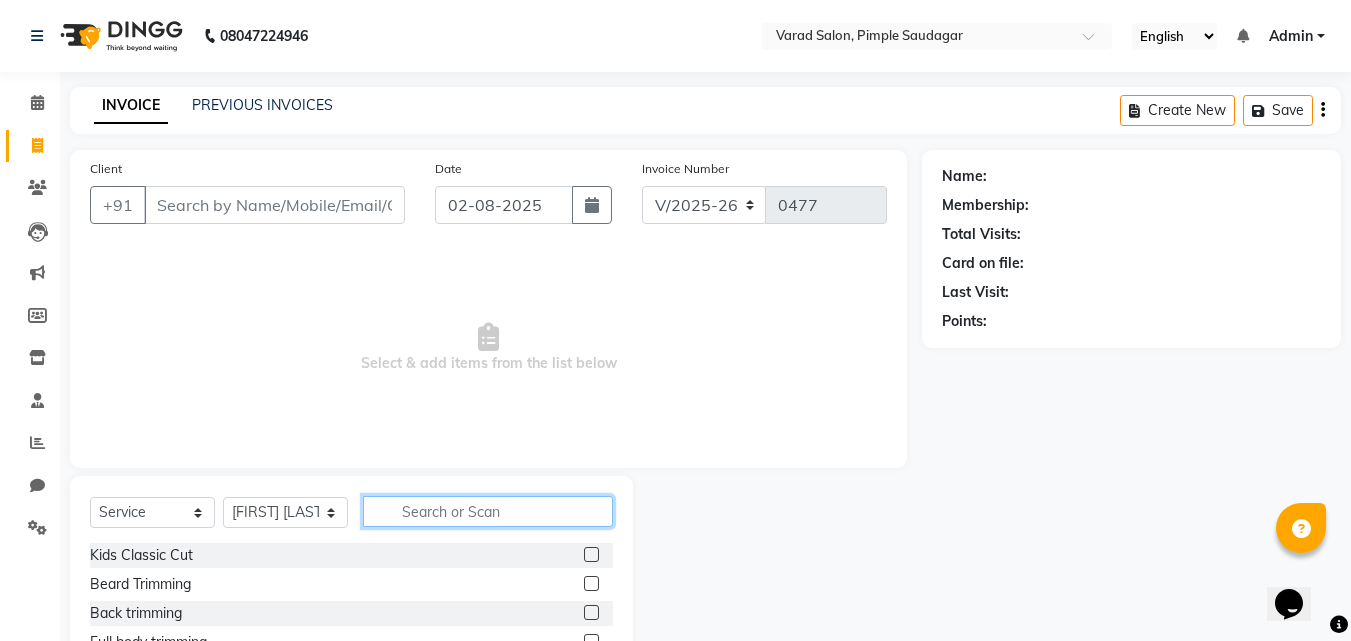 click 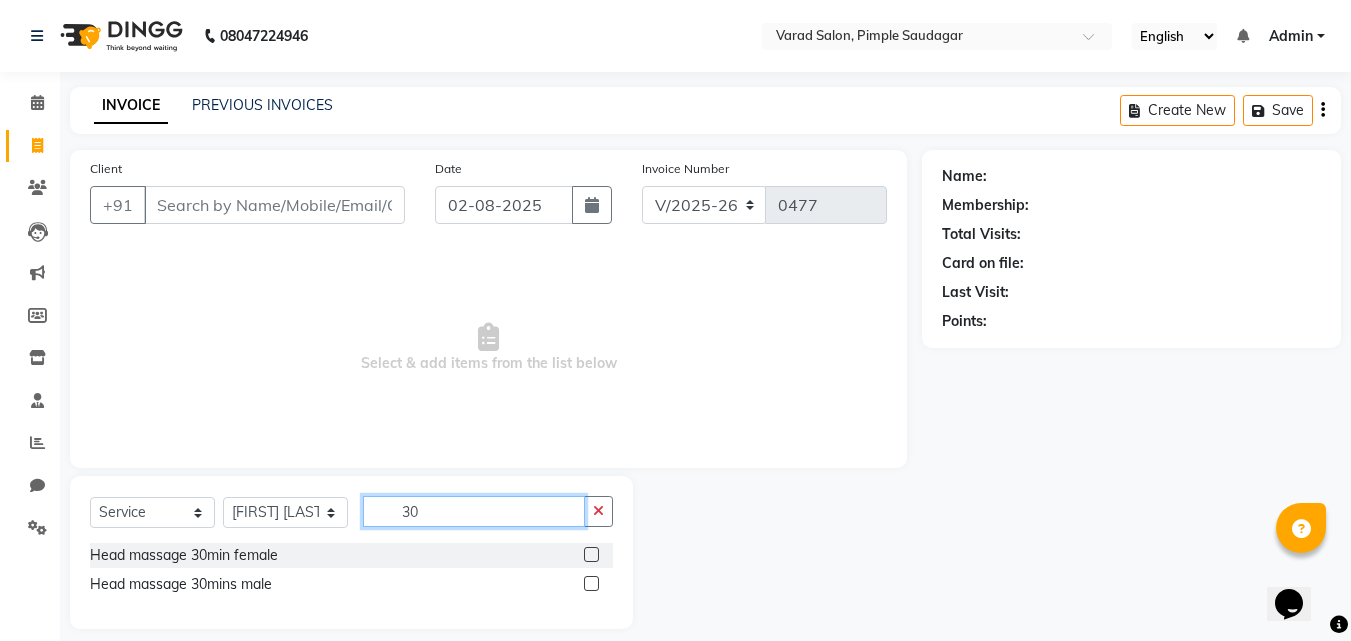 type on "30" 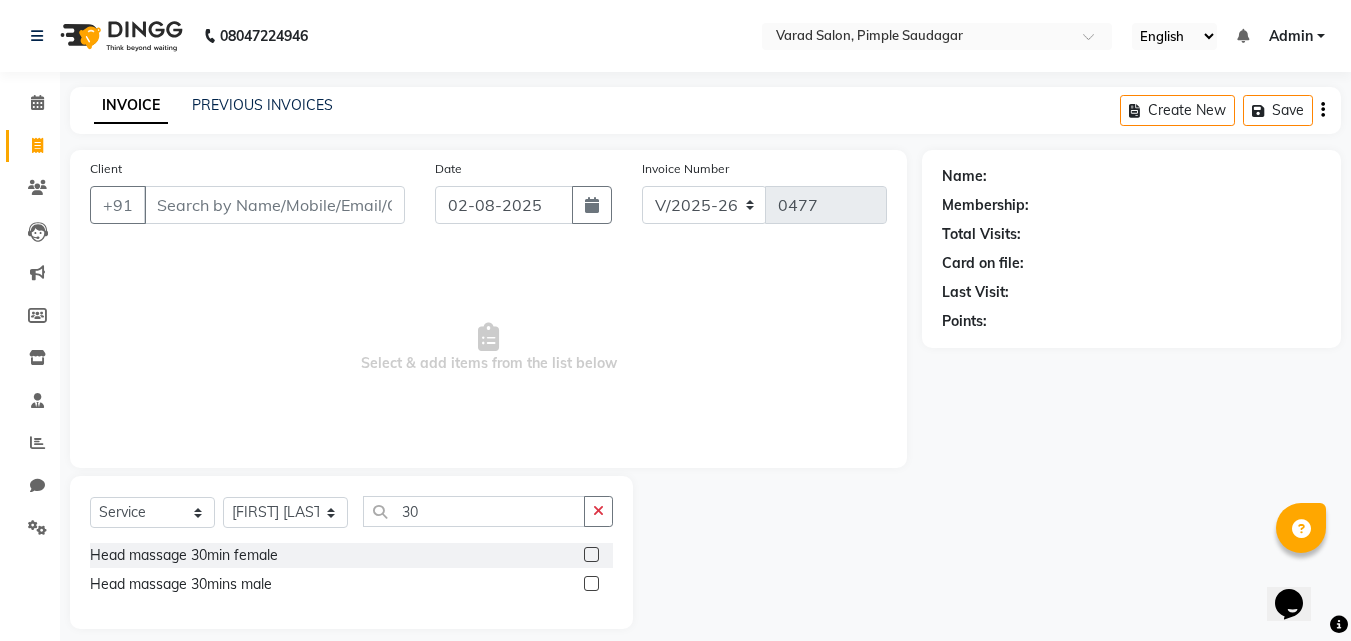 click 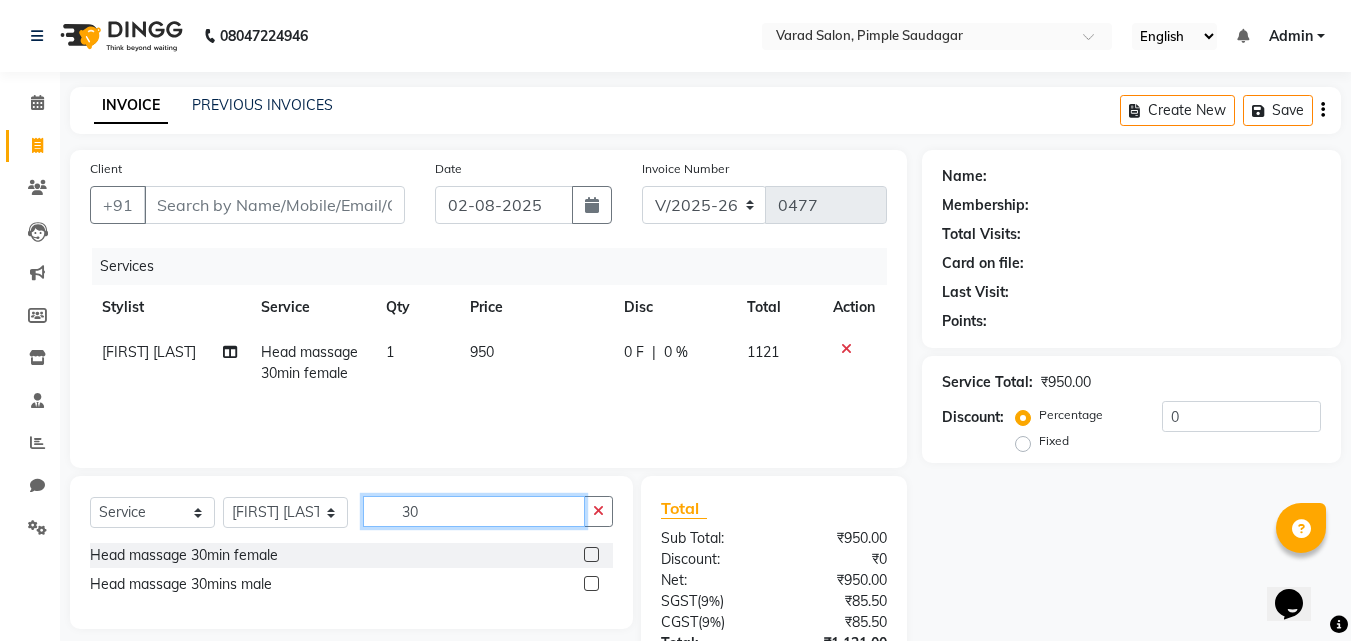 checkbox on "false" 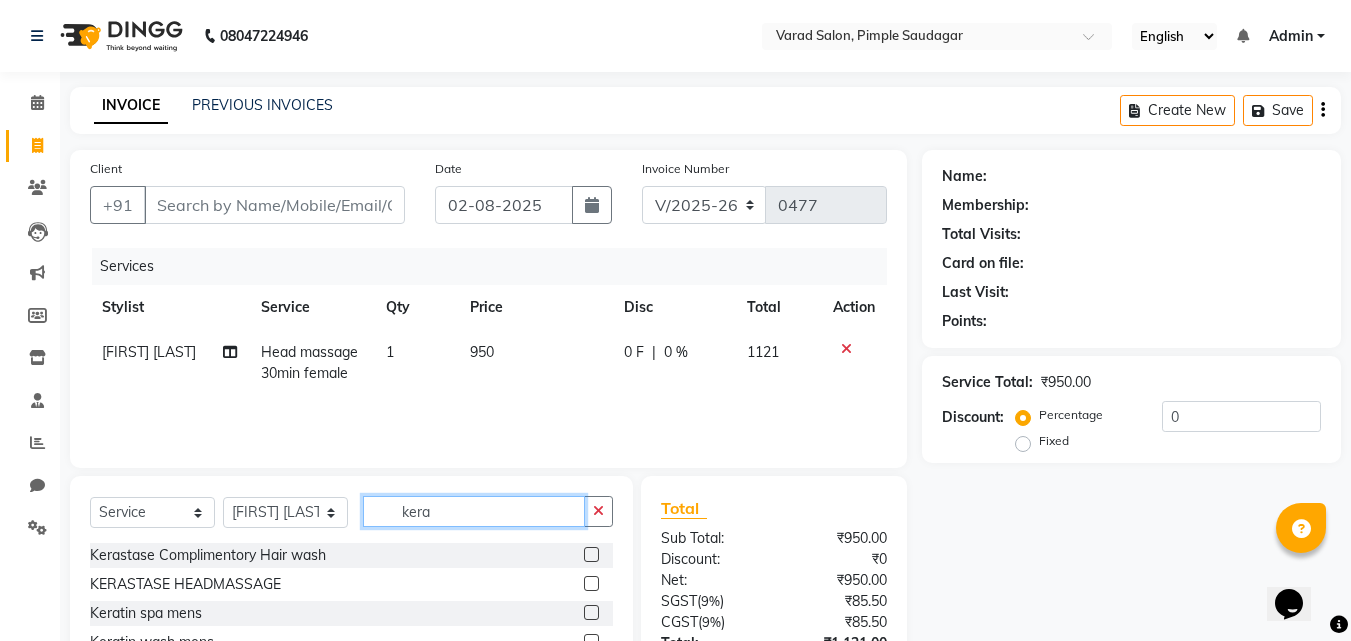 scroll, scrollTop: 160, scrollLeft: 0, axis: vertical 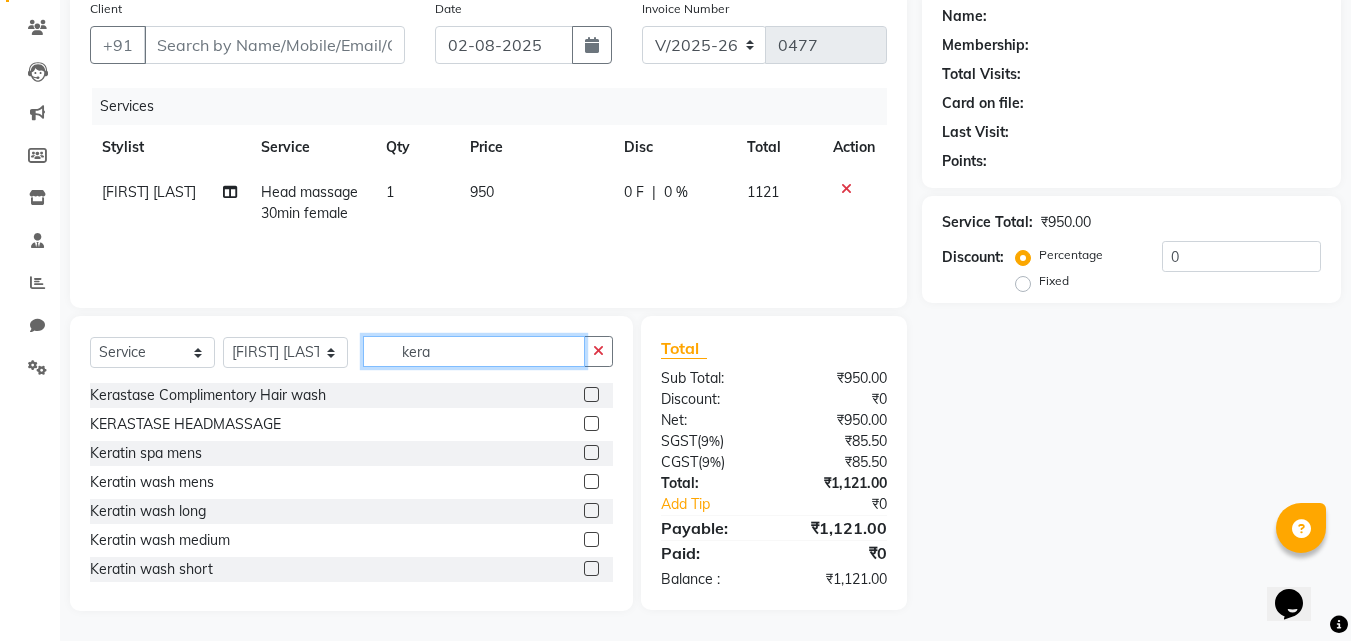 type on "kera" 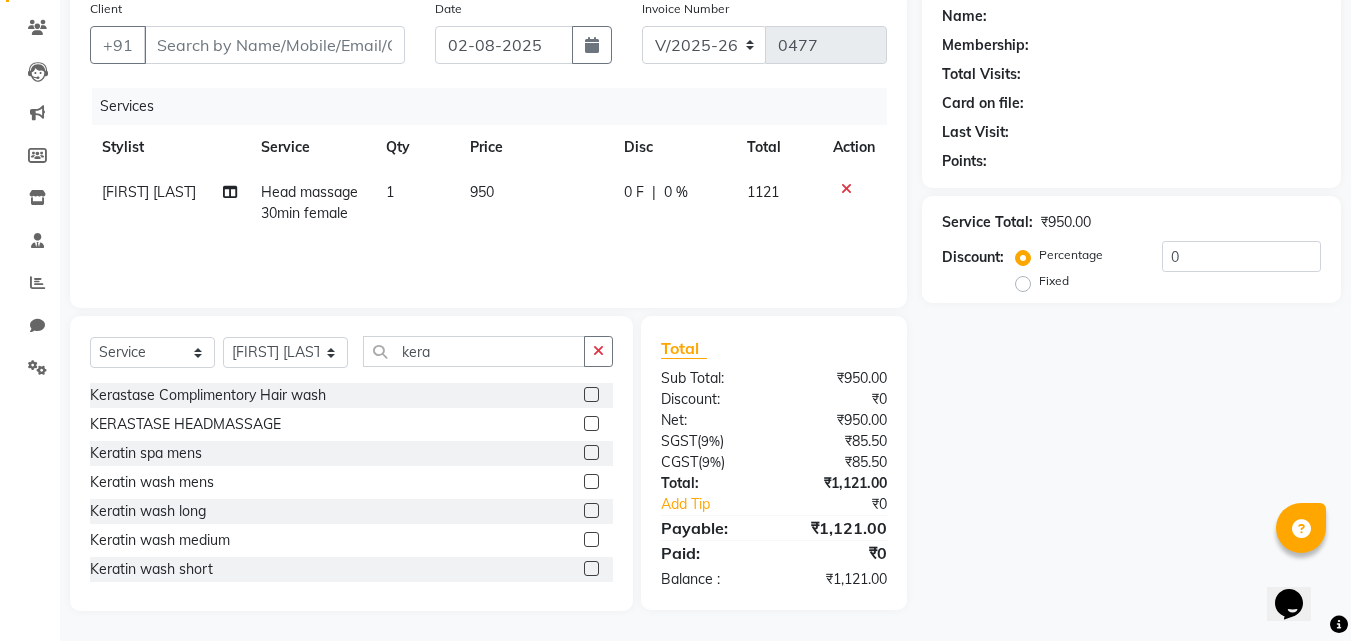 click 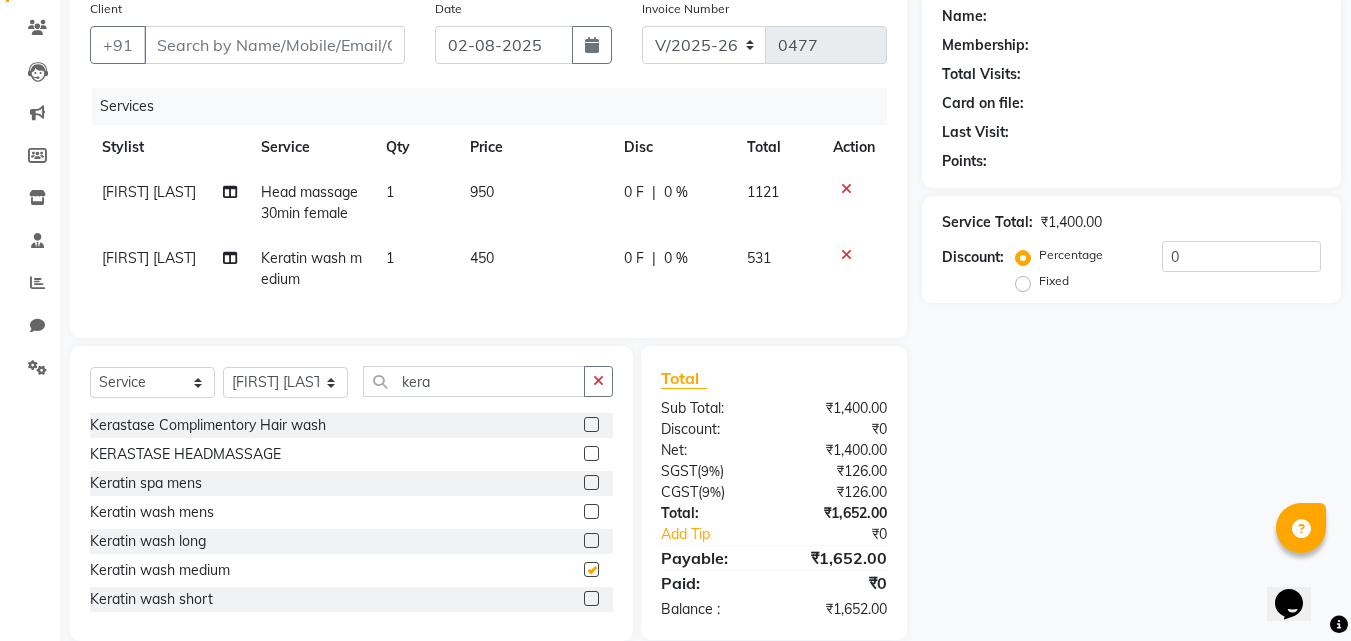 checkbox on "false" 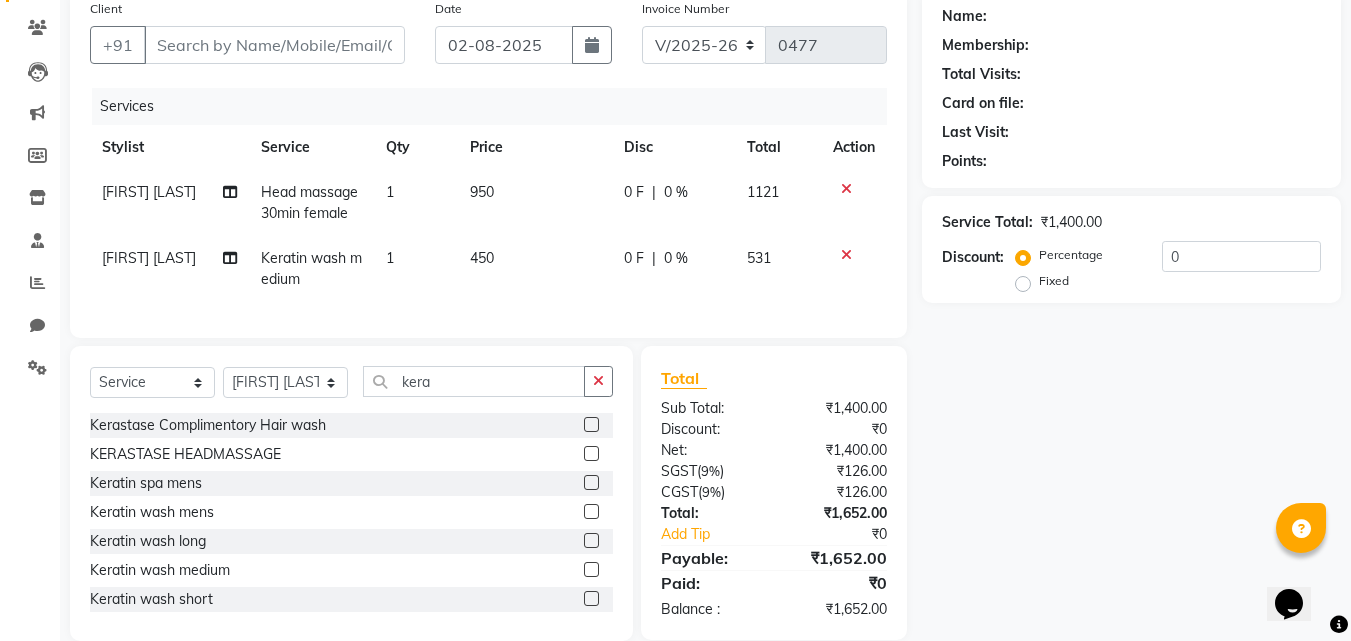 scroll, scrollTop: 100, scrollLeft: 0, axis: vertical 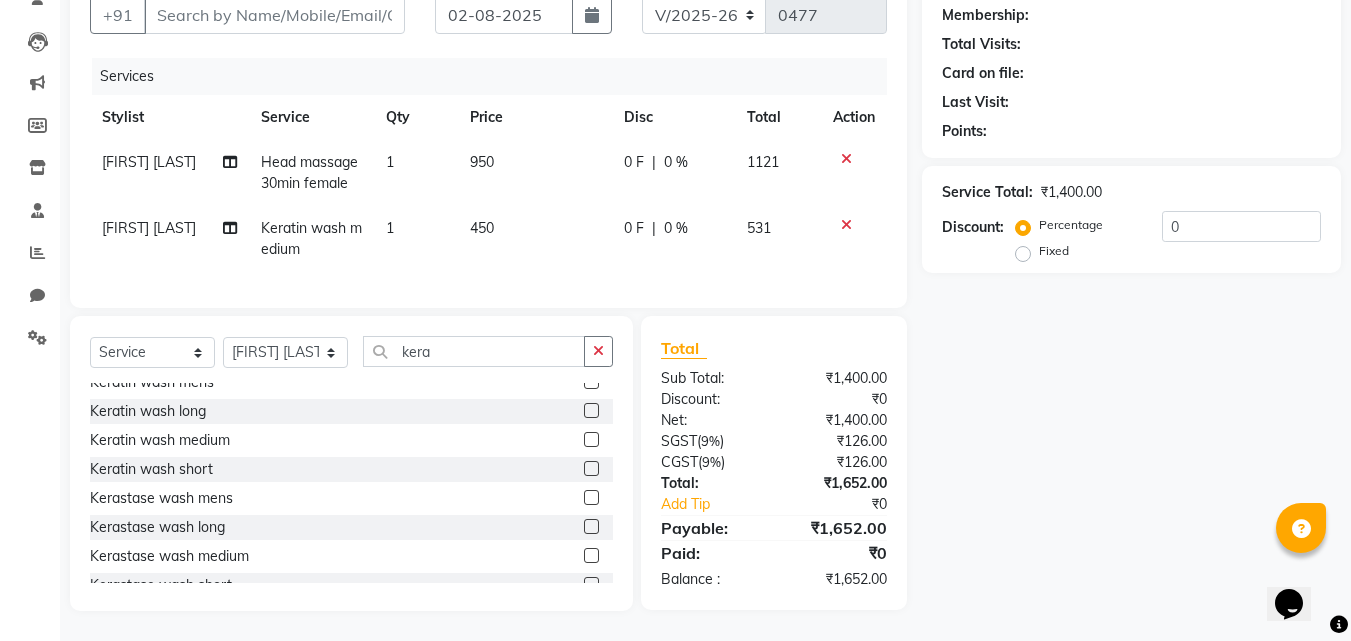 click 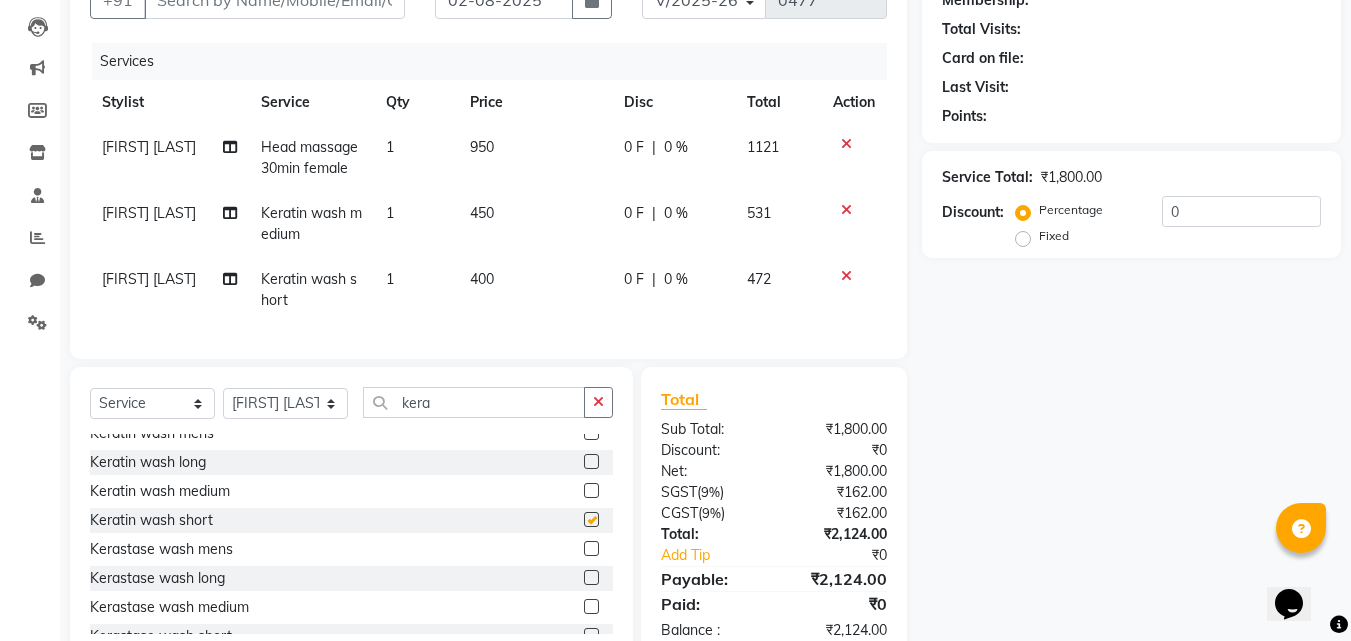 checkbox on "false" 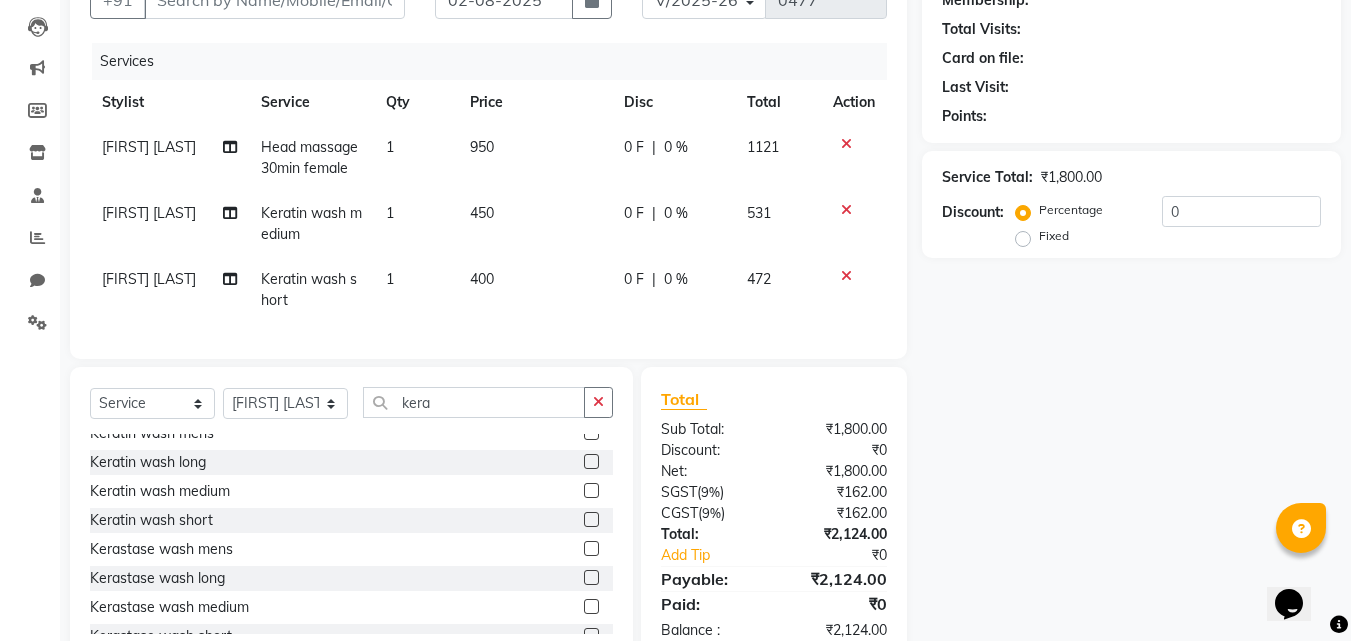 click 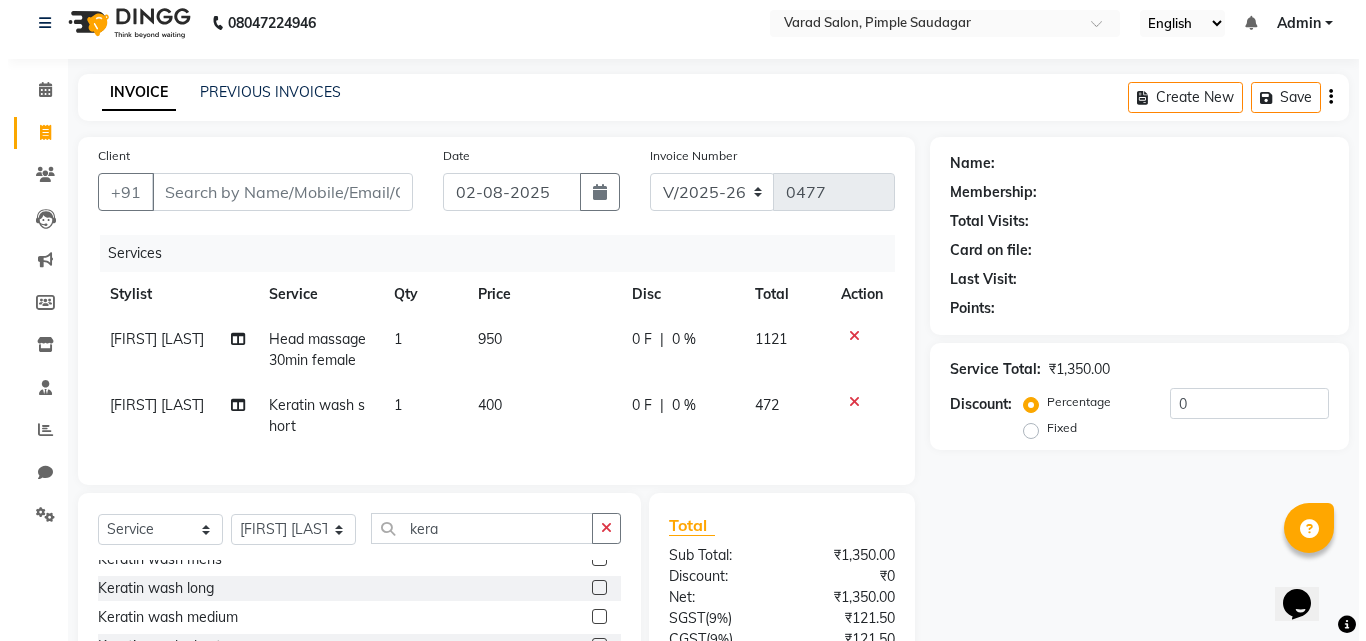 scroll, scrollTop: 0, scrollLeft: 0, axis: both 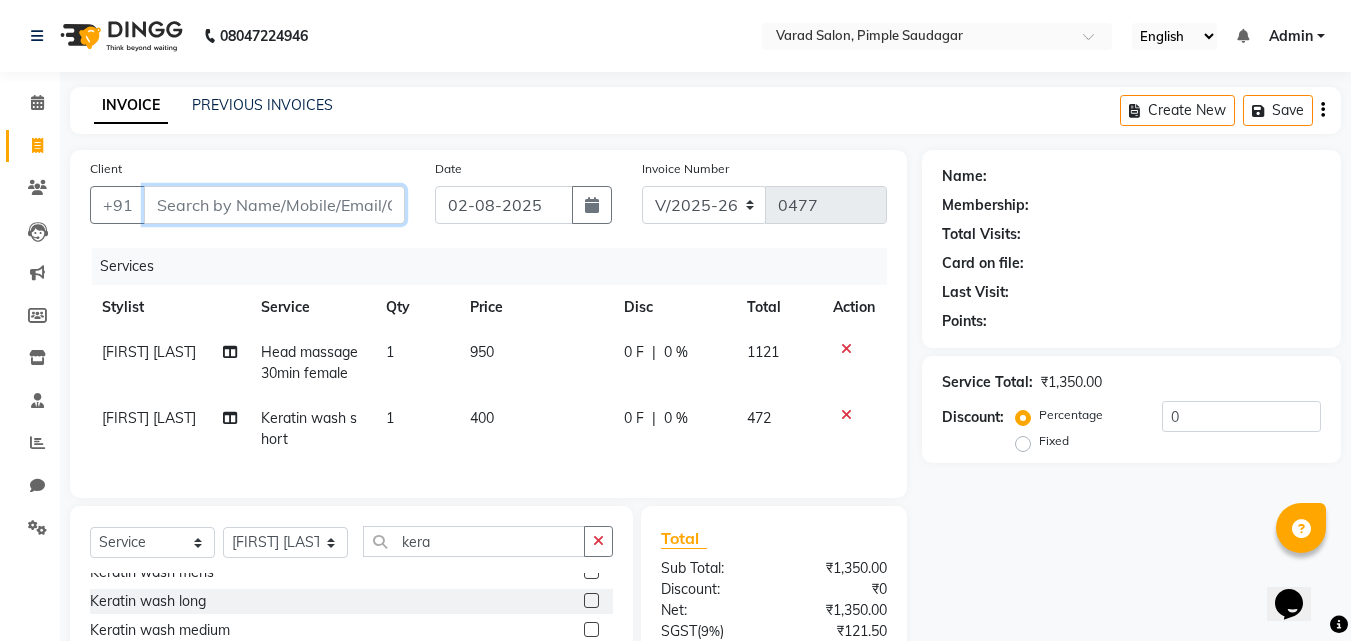 click on "Client" at bounding box center (274, 205) 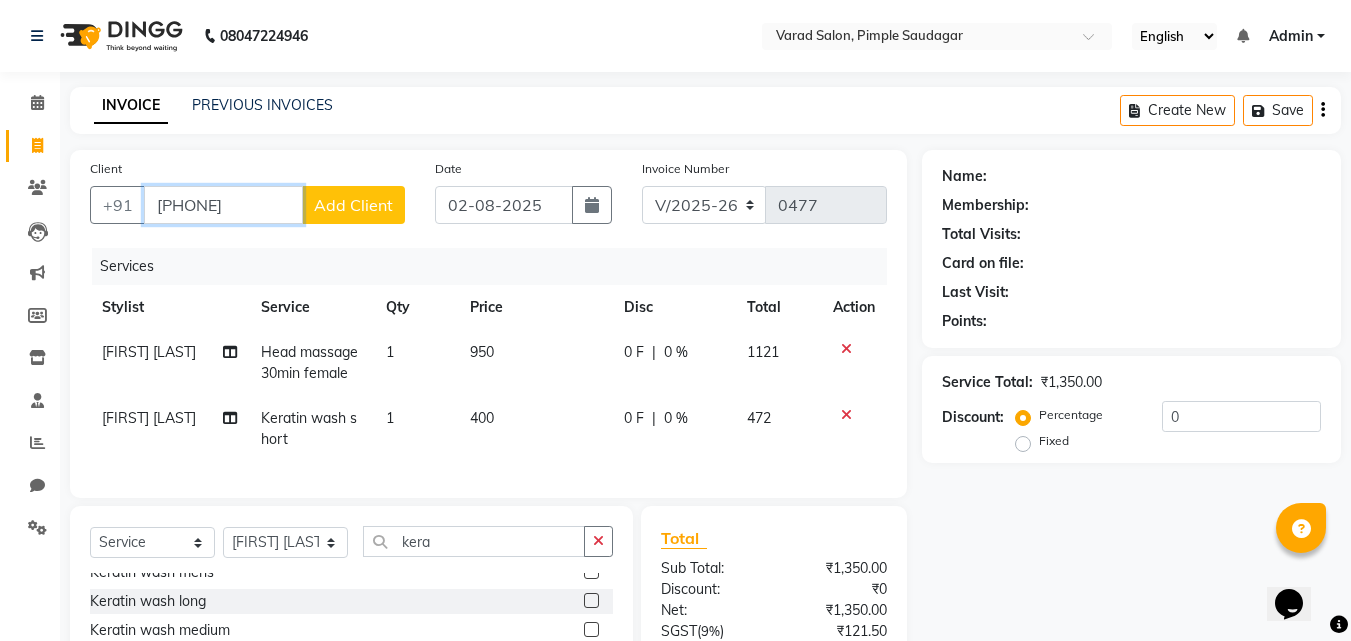 type on "[PHONE]" 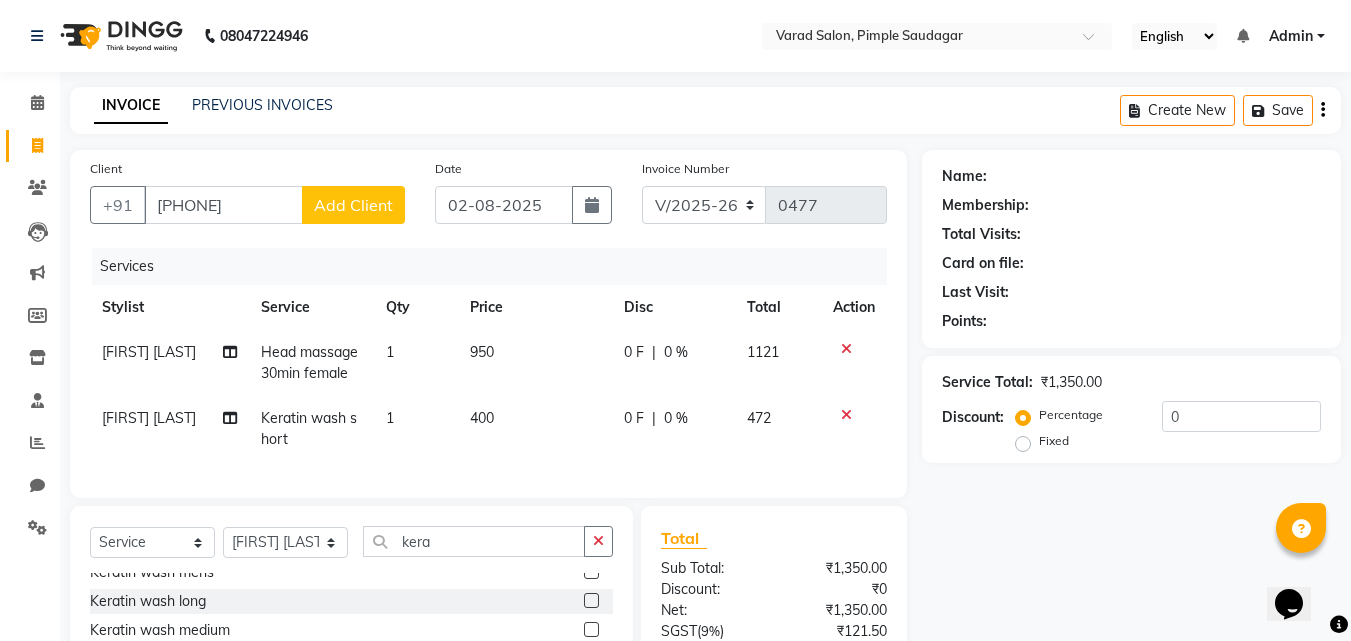 click on "Add Client" 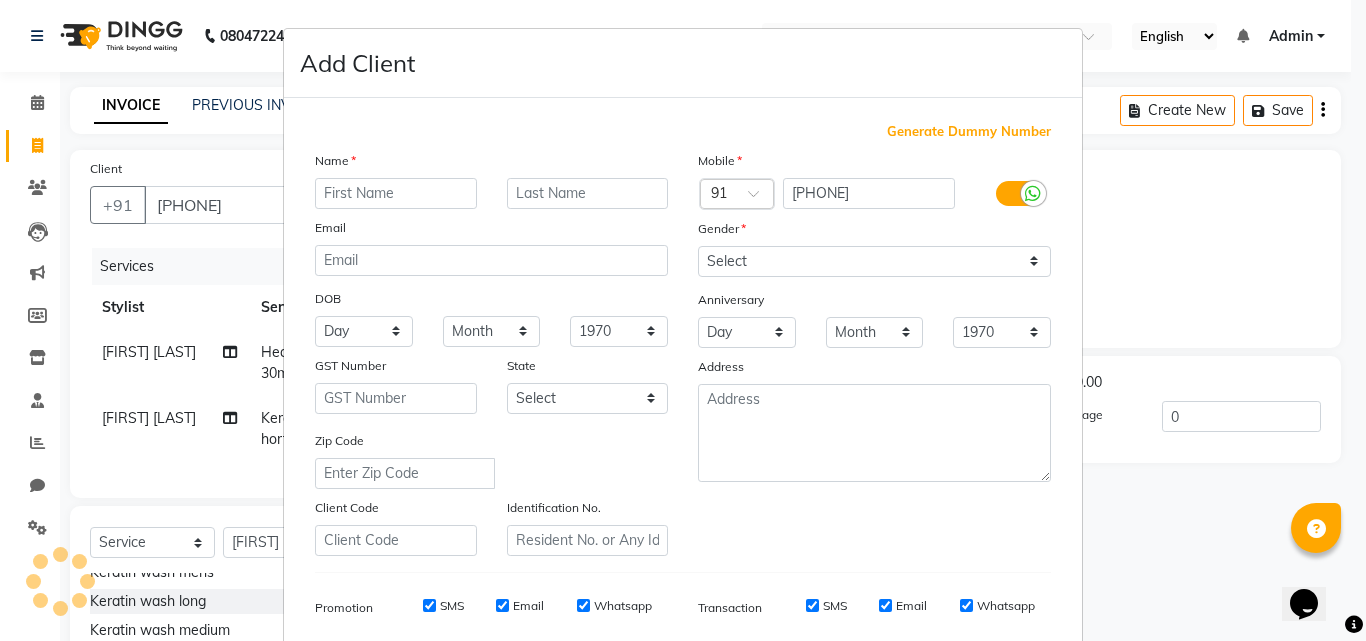 click at bounding box center (396, 193) 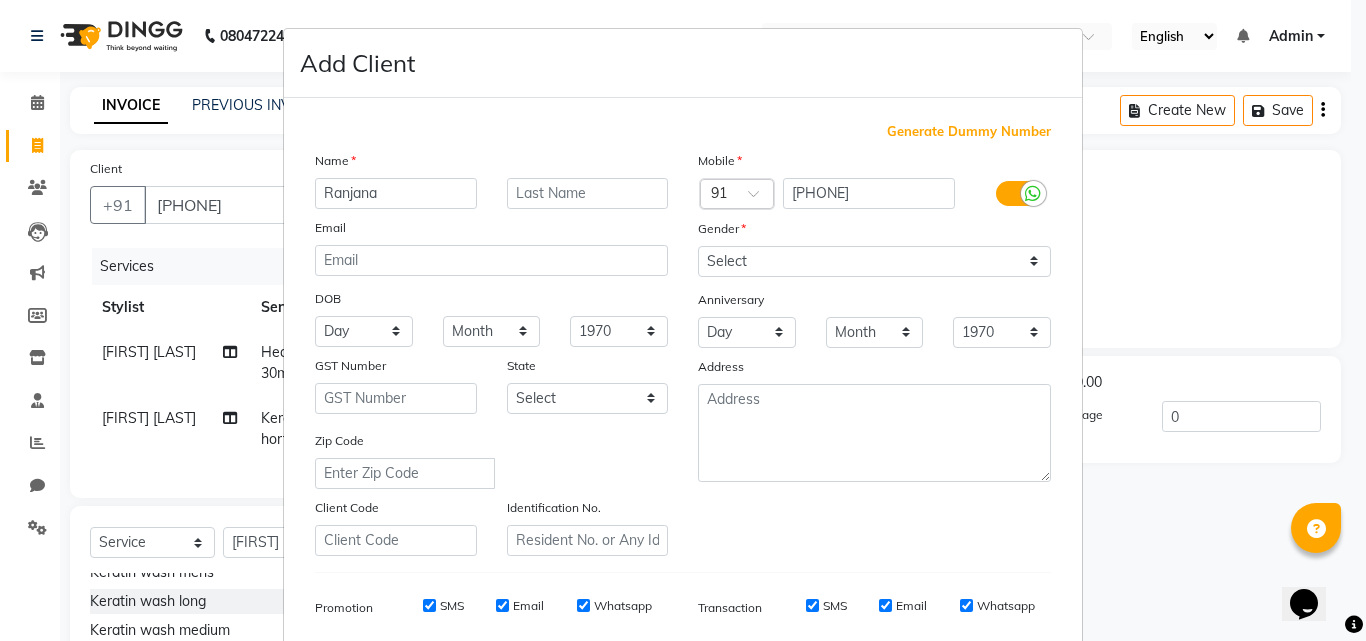 type on "Ranjana" 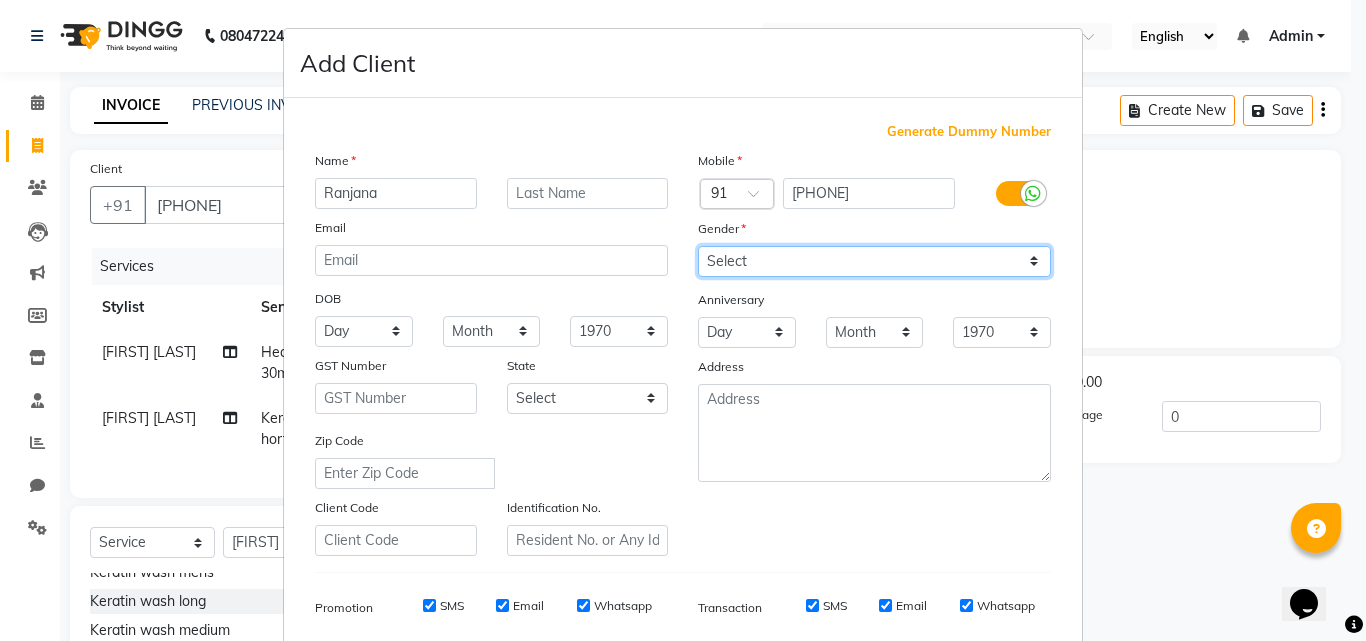 click on "Select Male Female Other Prefer Not To Say" at bounding box center [874, 261] 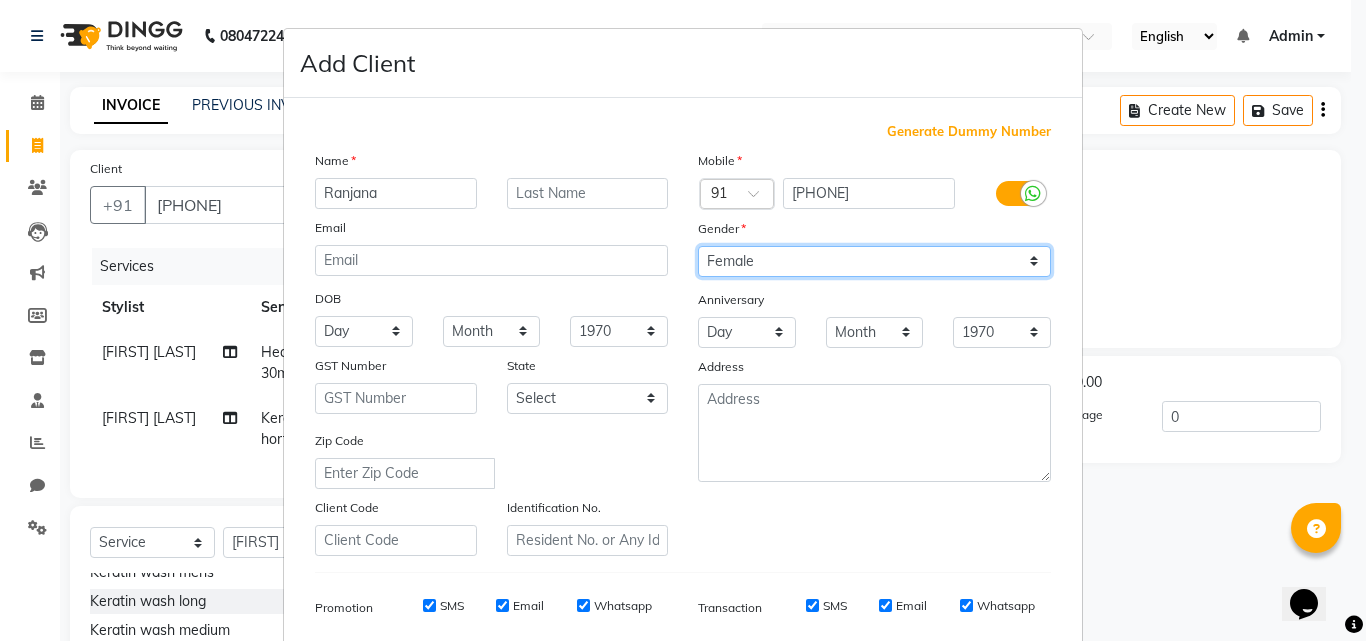 click on "Select Male Female Other Prefer Not To Say" at bounding box center (874, 261) 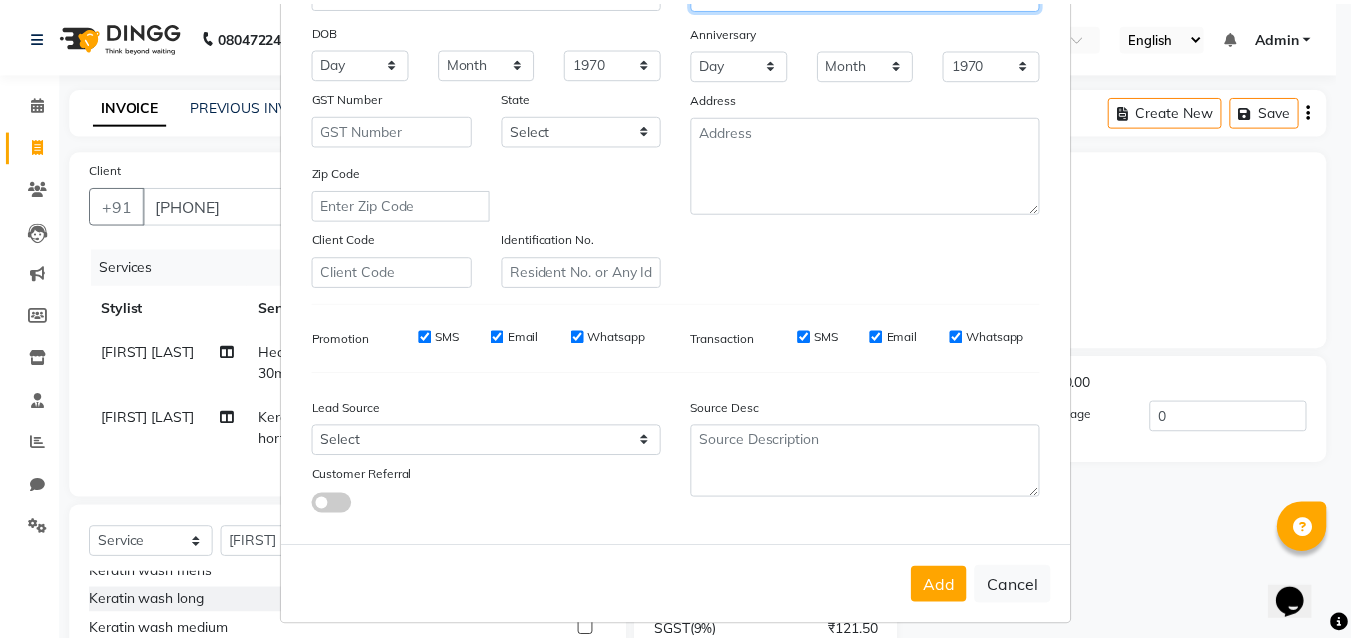 scroll, scrollTop: 282, scrollLeft: 0, axis: vertical 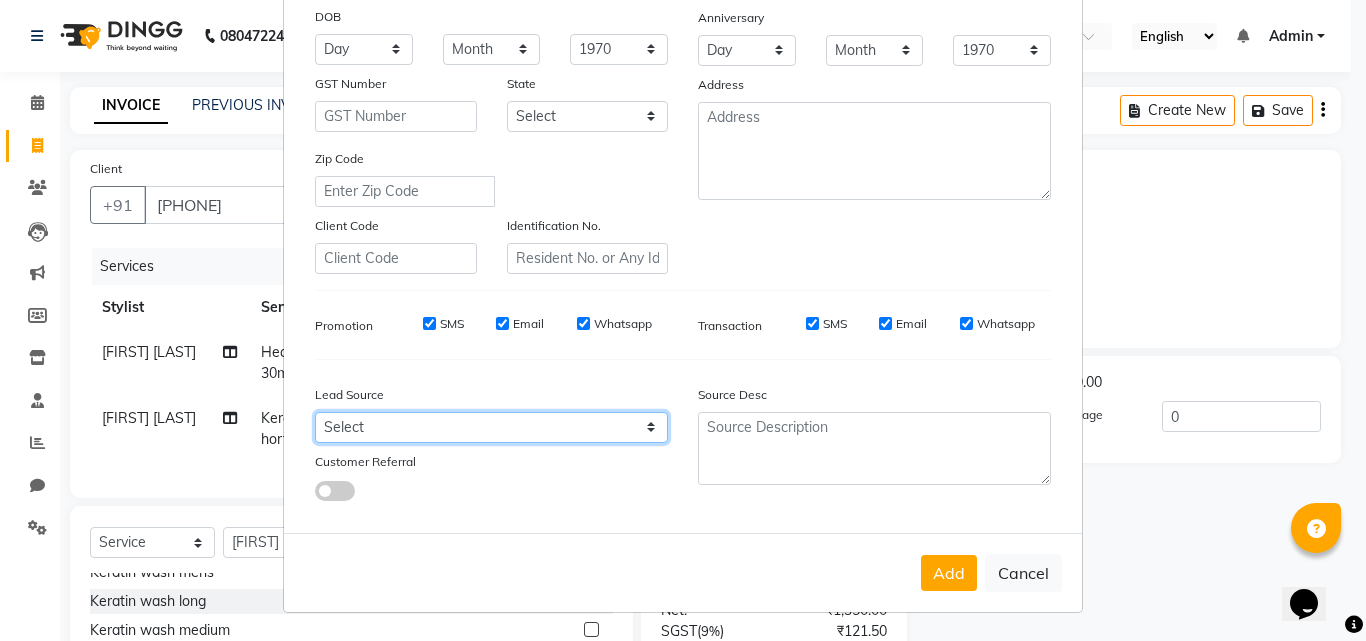 click on "Select Walk-in Referral Internet Friend Word of Mouth Advertisement Facebook JustDial Google Other" at bounding box center (491, 427) 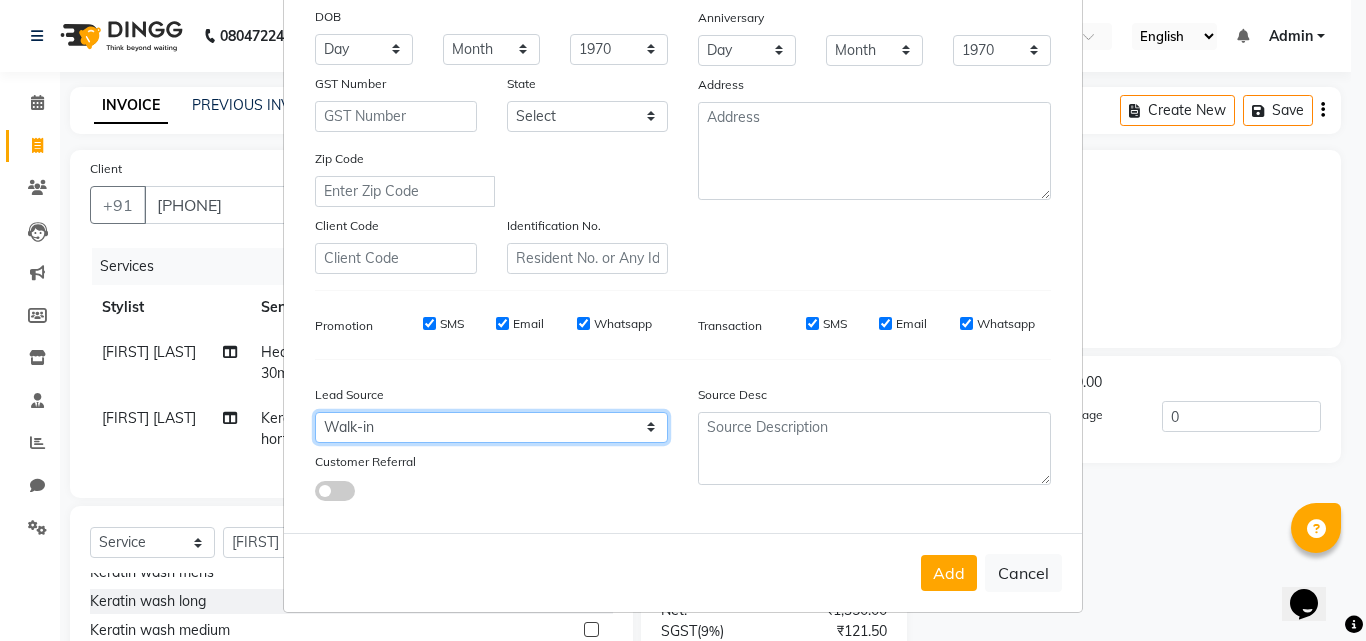 click on "Select Walk-in Referral Internet Friend Word of Mouth Advertisement Facebook JustDial Google Other" at bounding box center [491, 427] 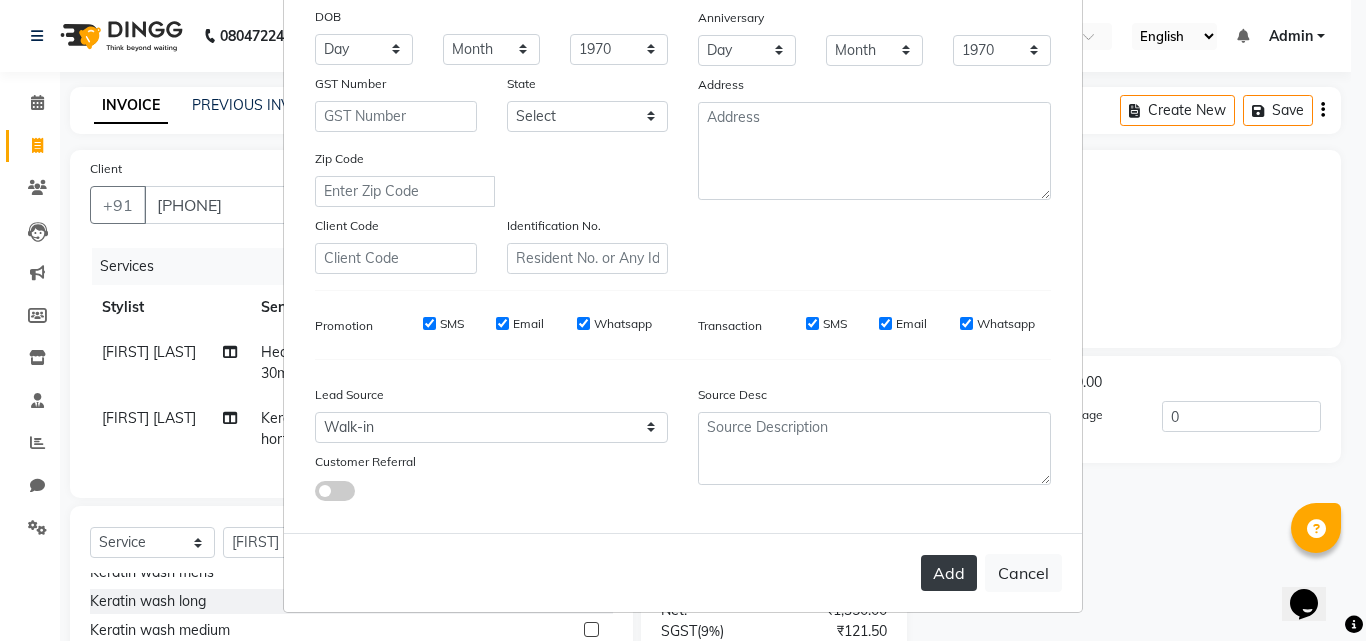 click on "Add" at bounding box center (949, 573) 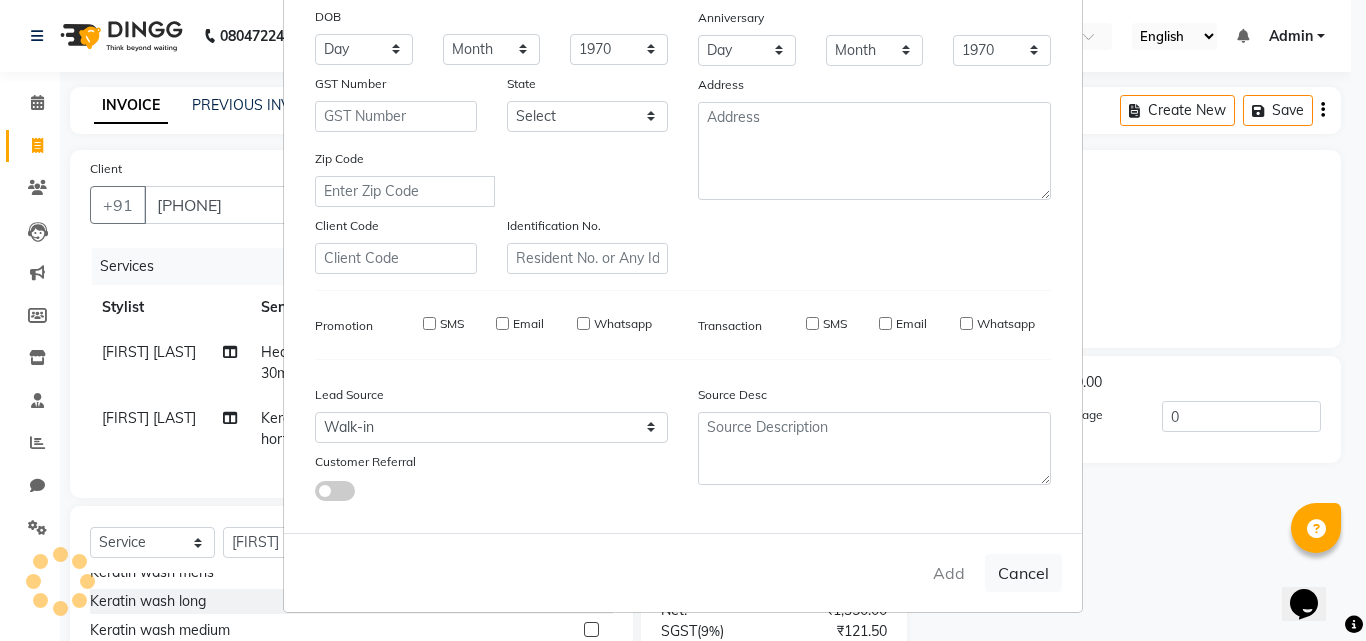 type 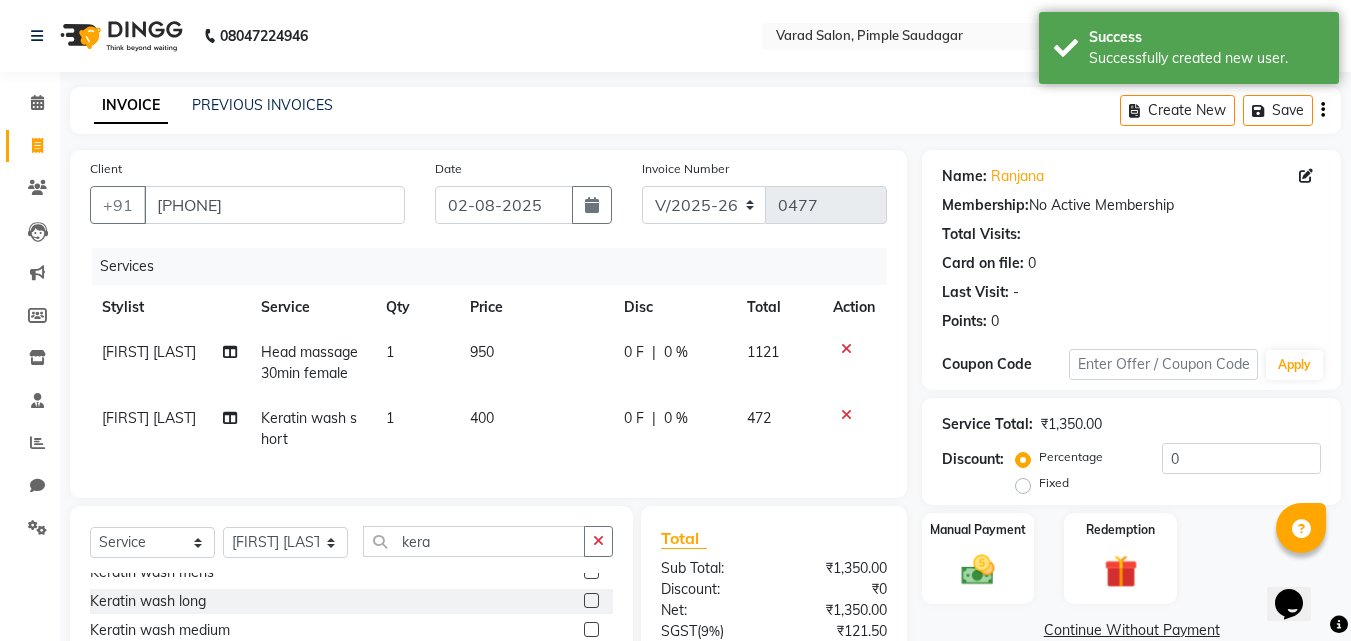 scroll, scrollTop: 205, scrollLeft: 0, axis: vertical 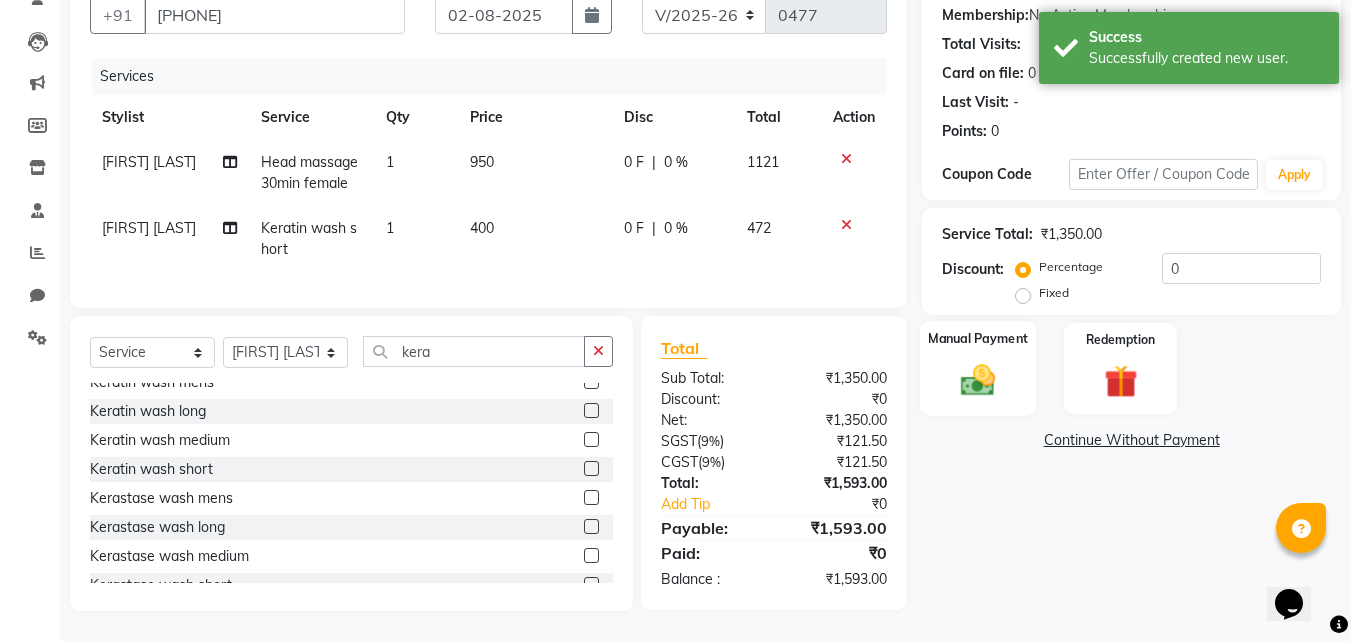 click 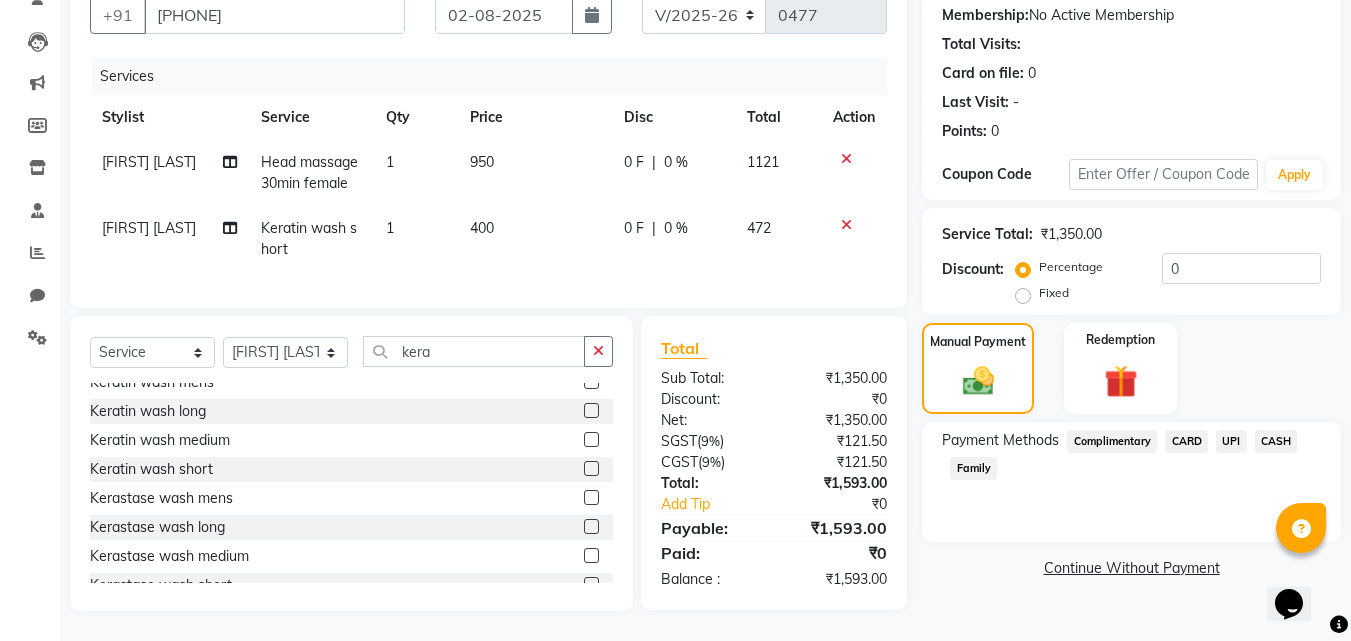 click on "CARD" 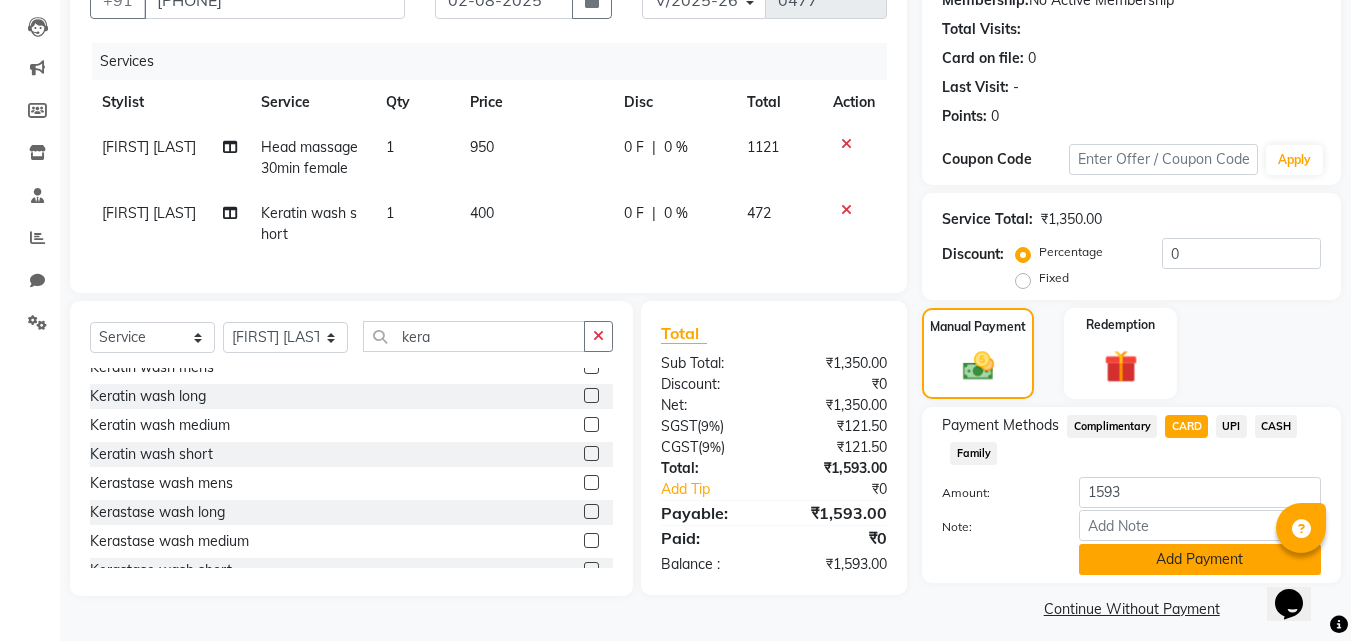 click on "Add Payment" 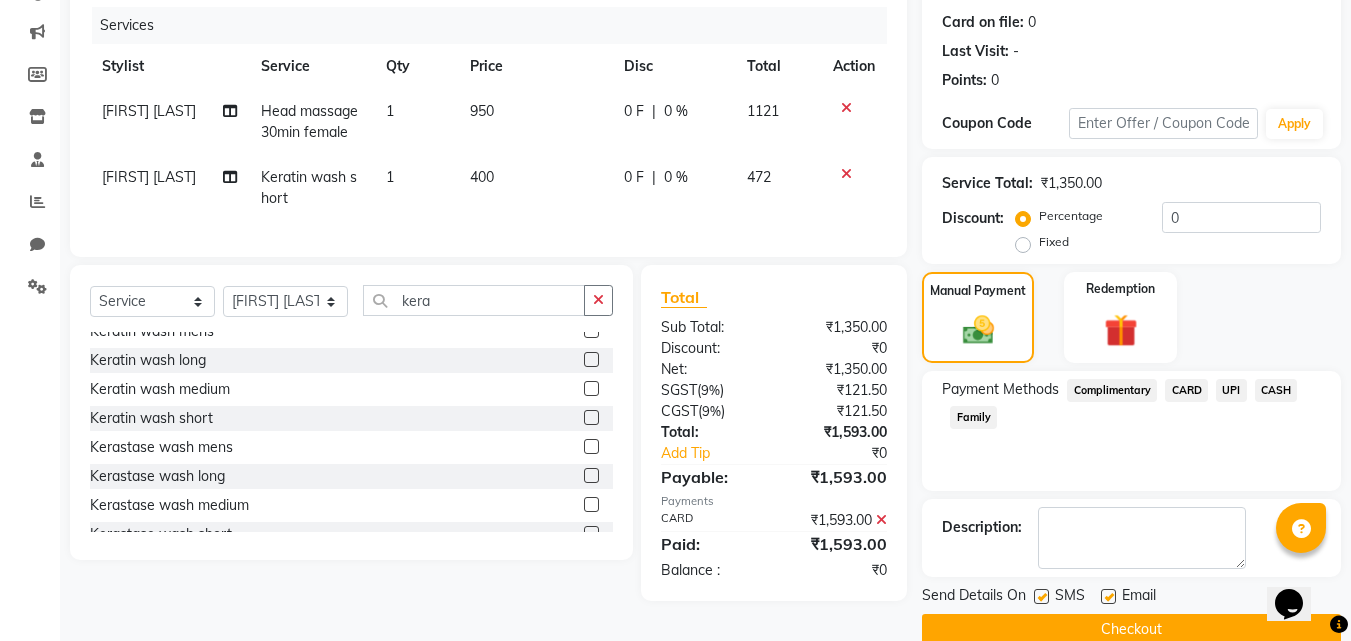 scroll, scrollTop: 275, scrollLeft: 0, axis: vertical 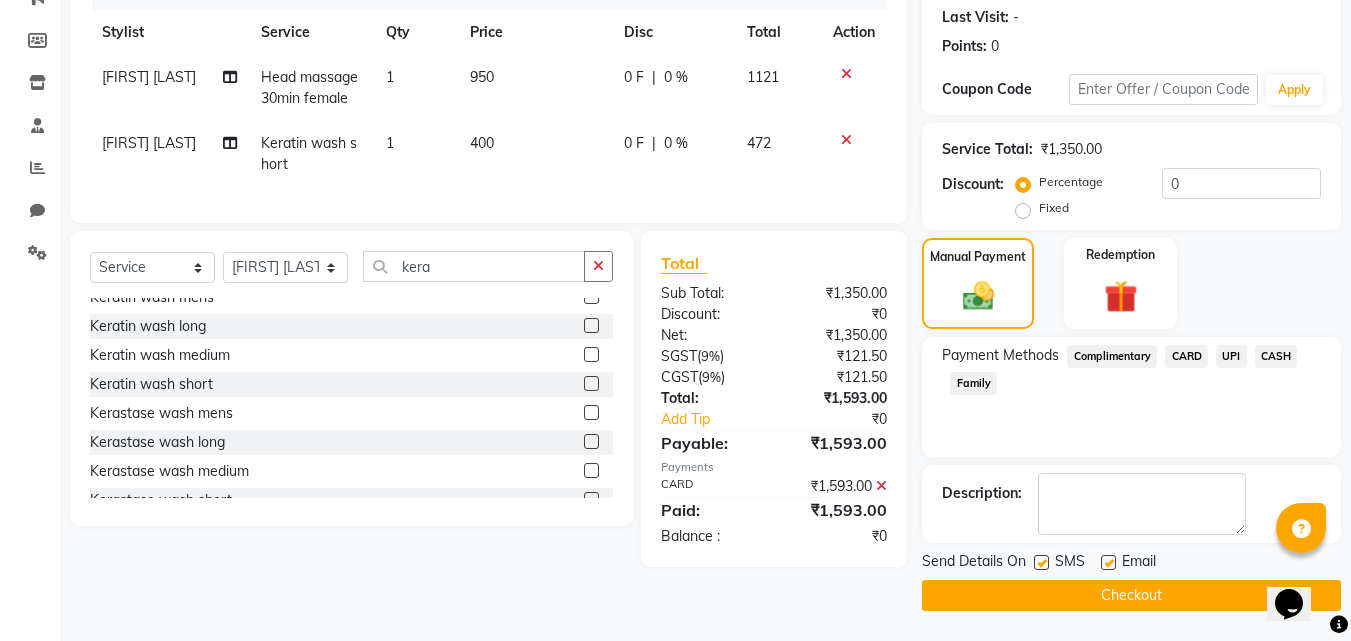 click on "Checkout" 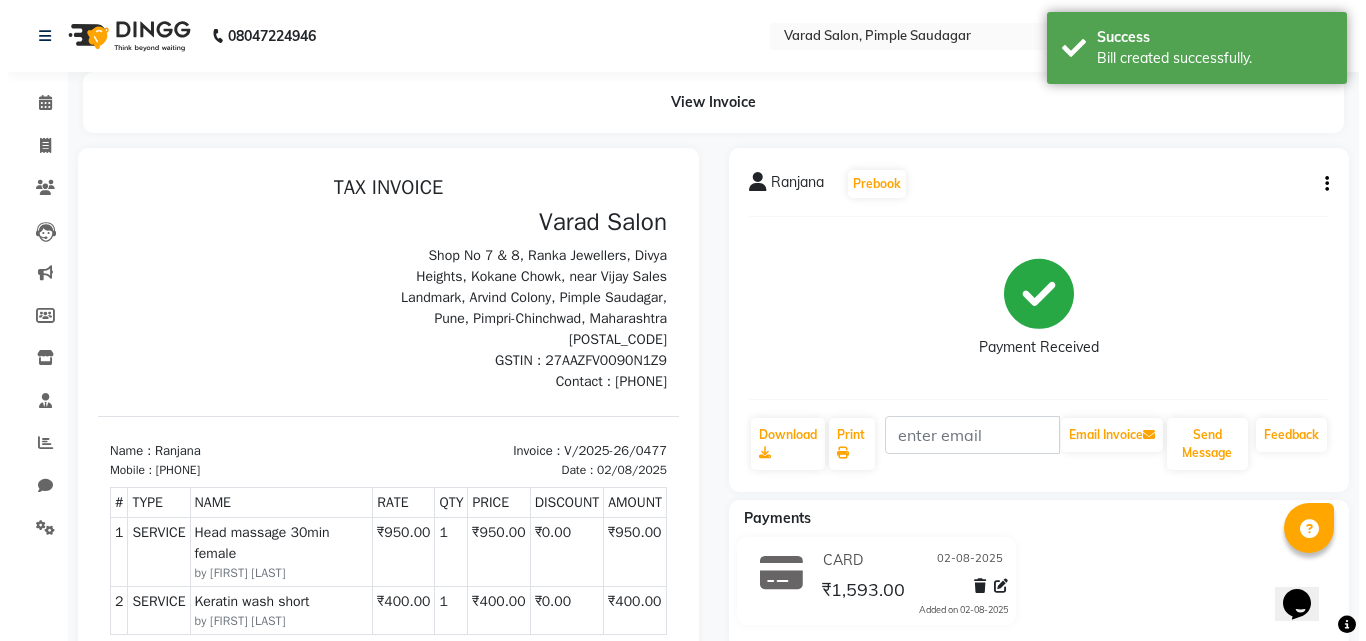 scroll, scrollTop: 0, scrollLeft: 0, axis: both 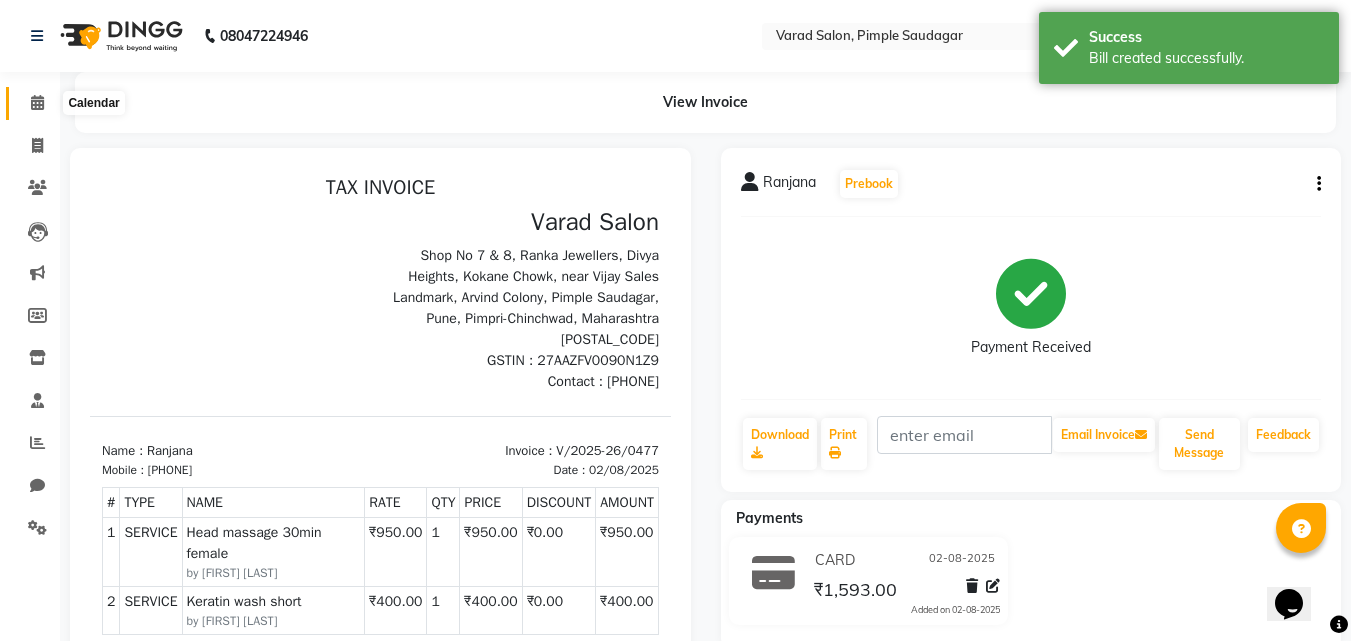 click 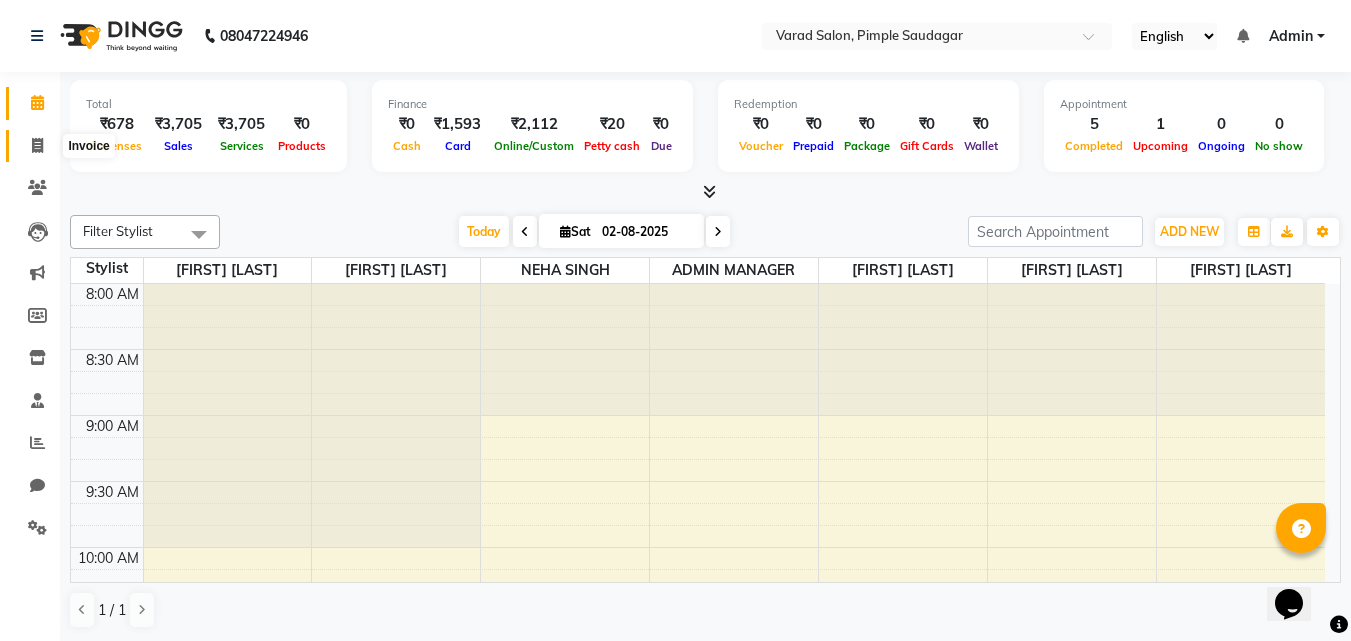 click 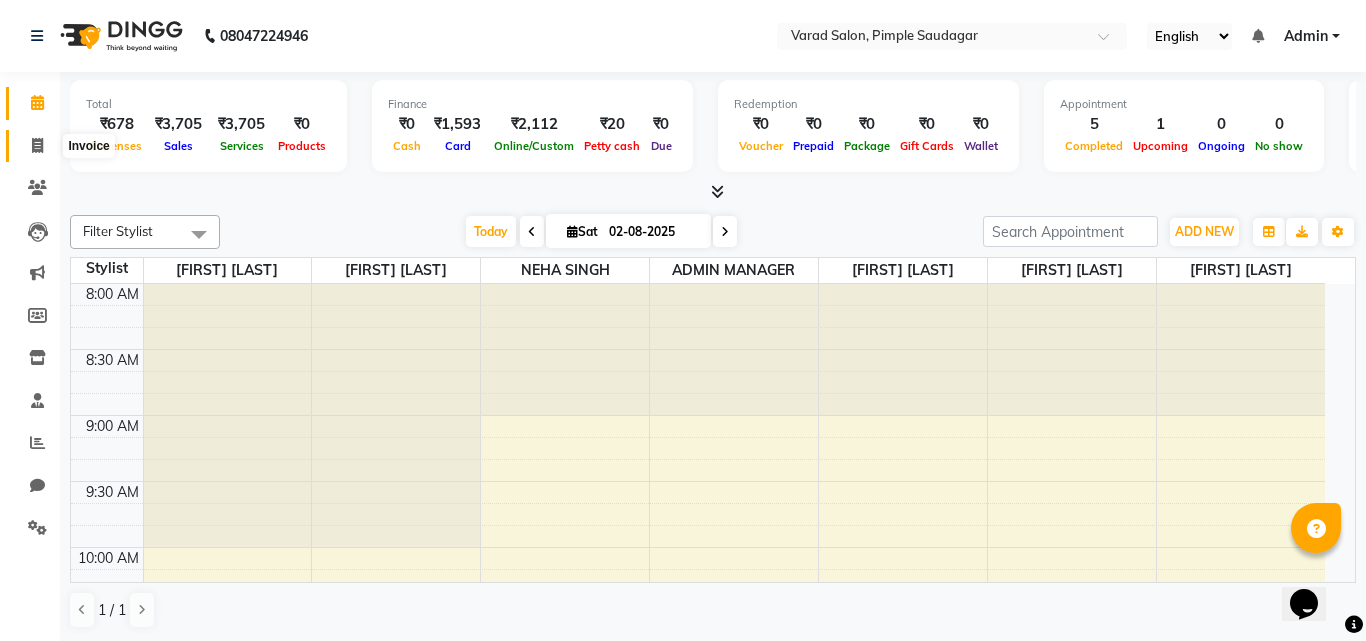 select on "service" 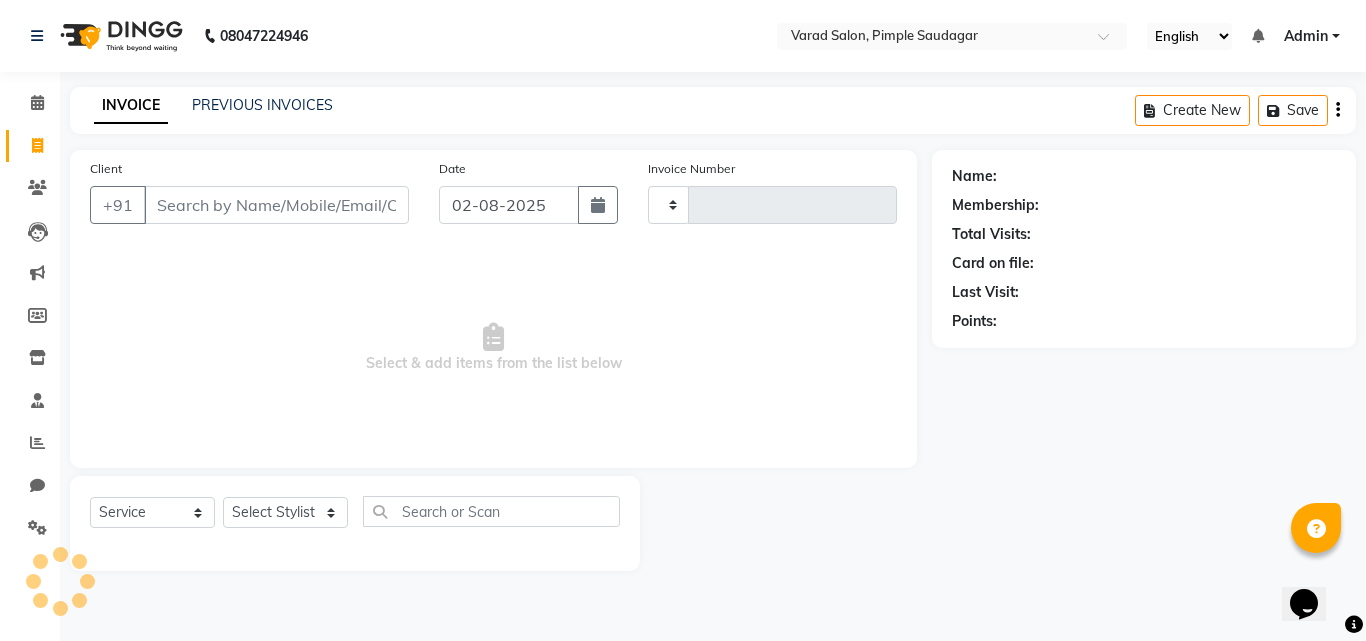 type on "0478" 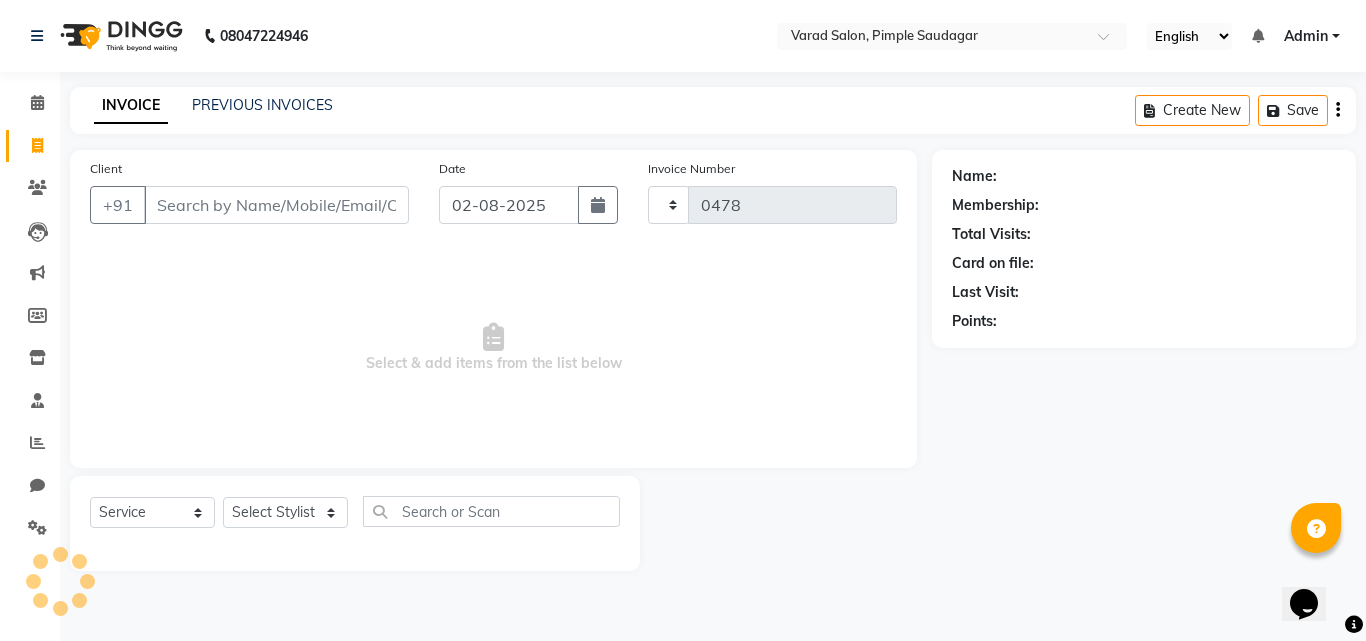 select on "7816" 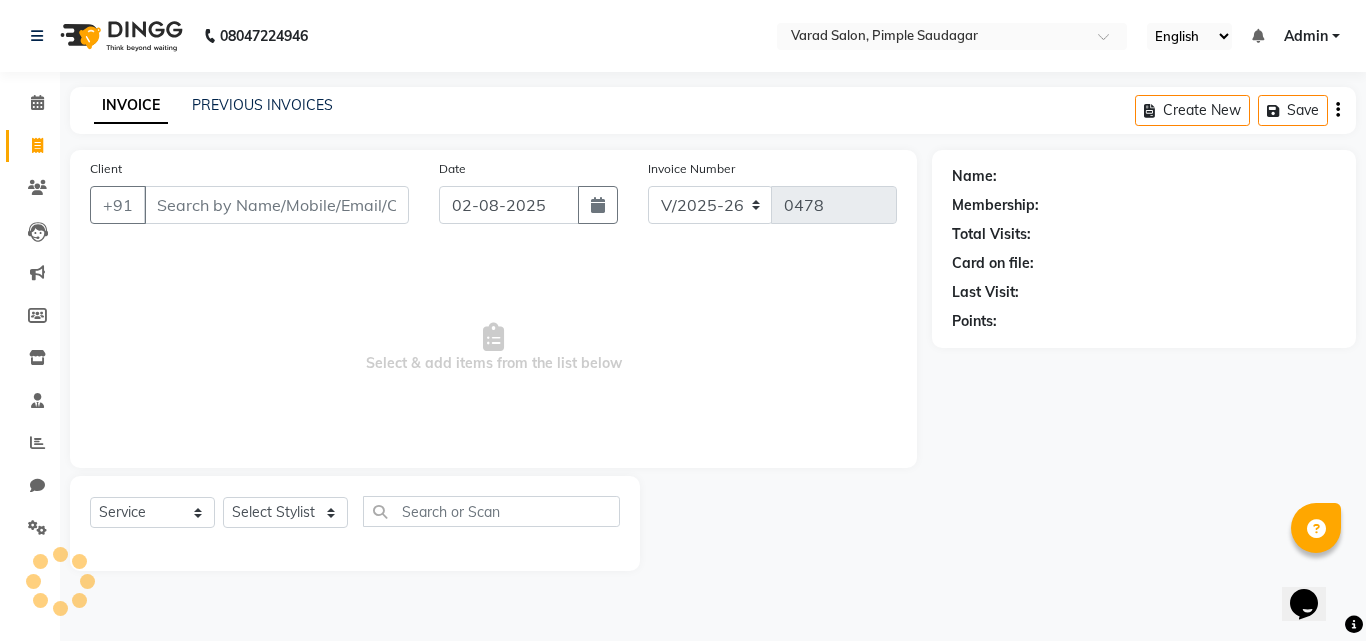 click on "Client" at bounding box center (276, 205) 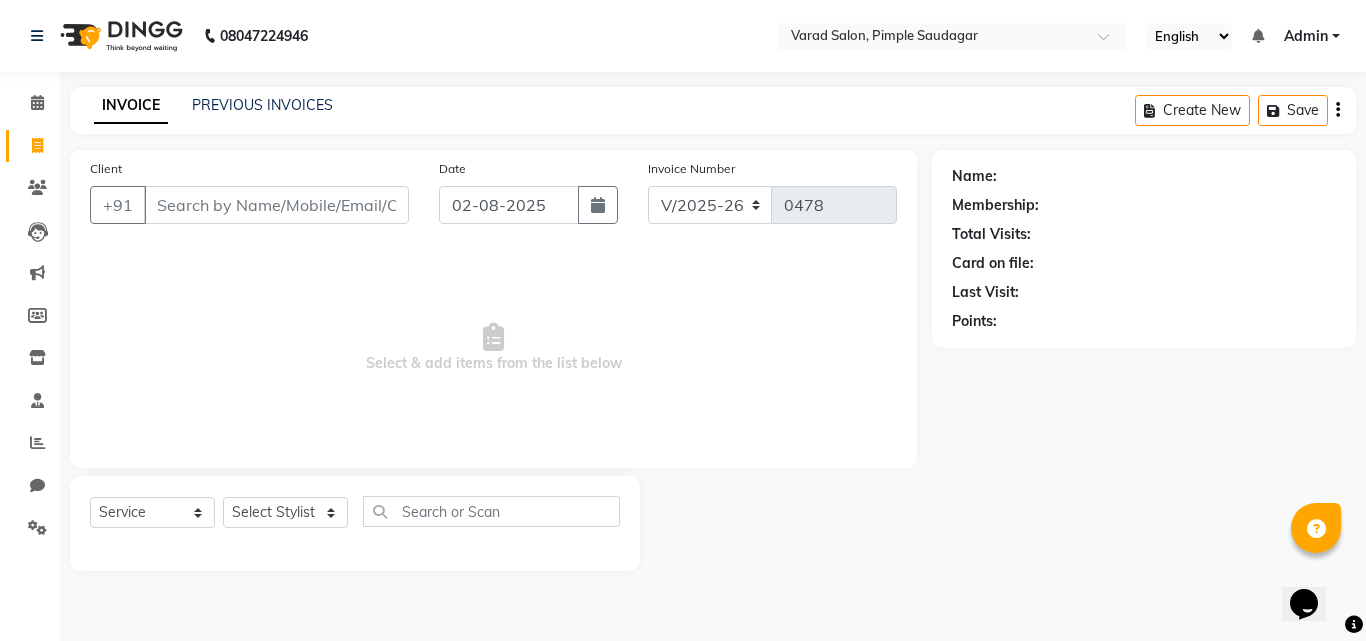 click on "Client" at bounding box center (276, 205) 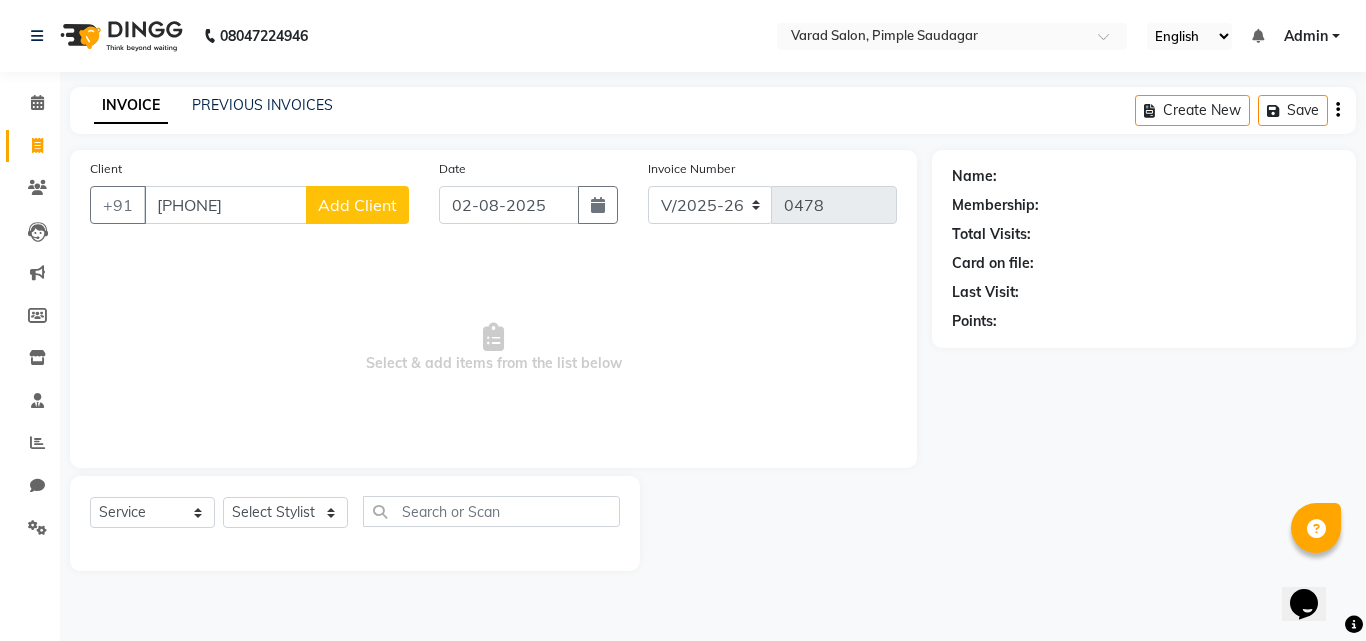 type on "9913705655" 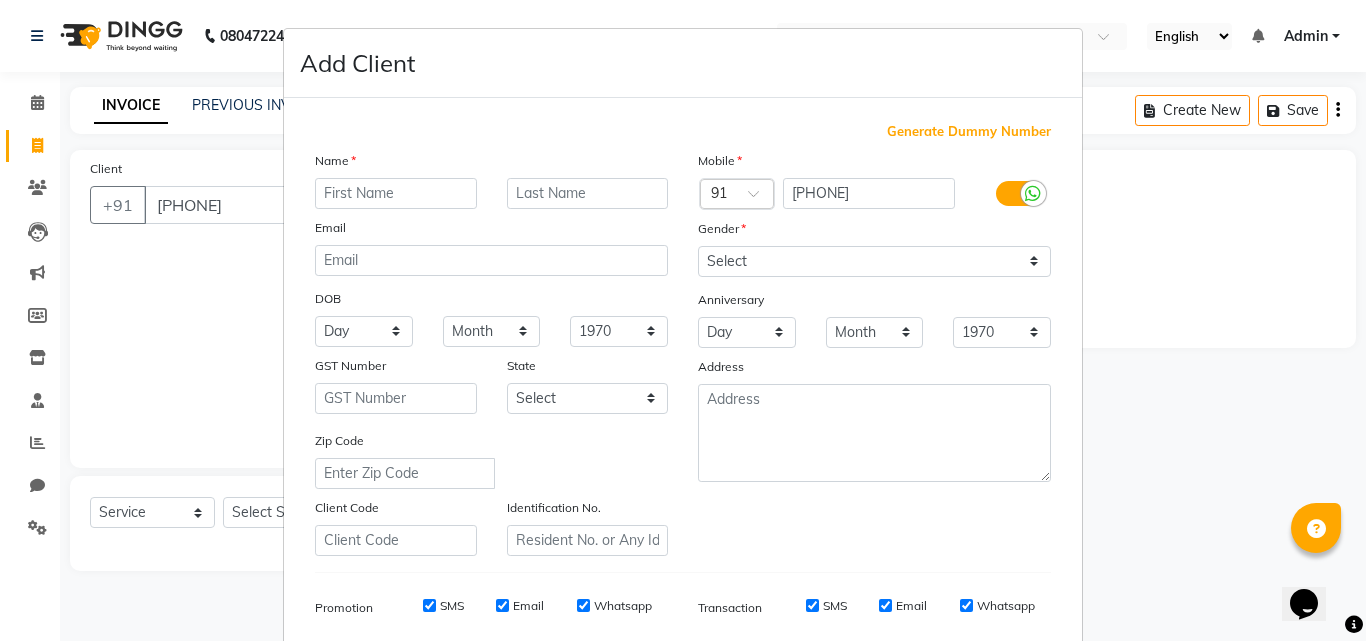 click at bounding box center [396, 193] 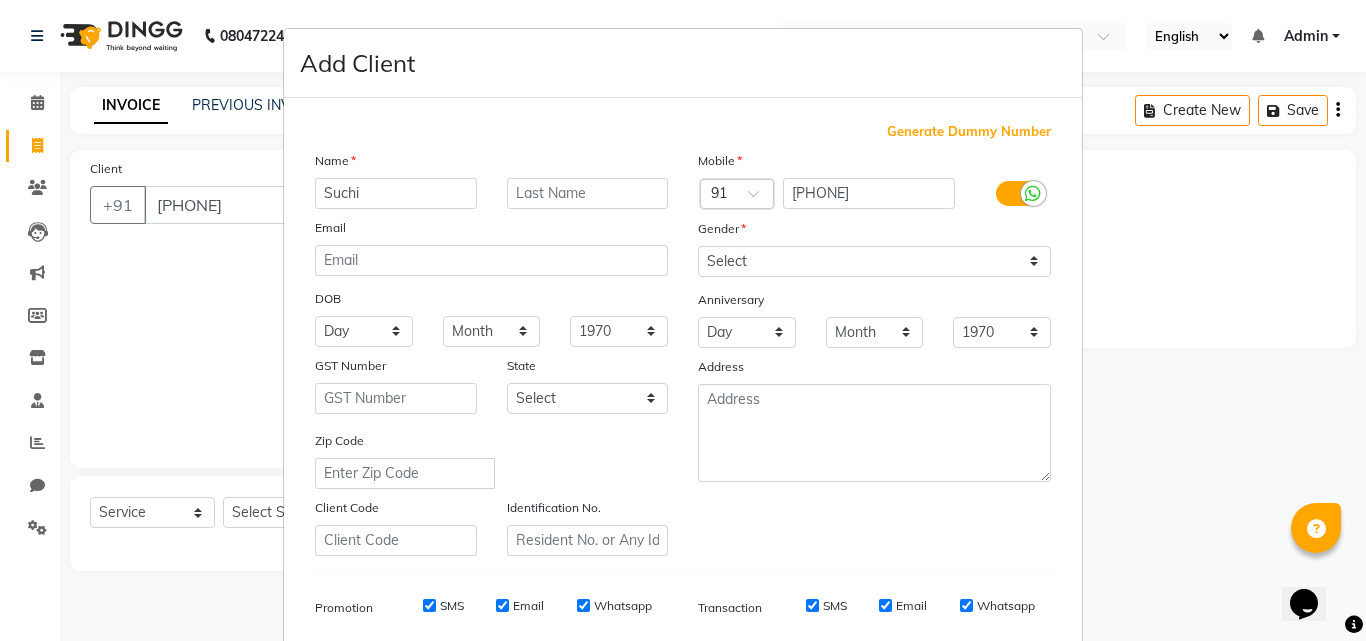 type on "Suchi" 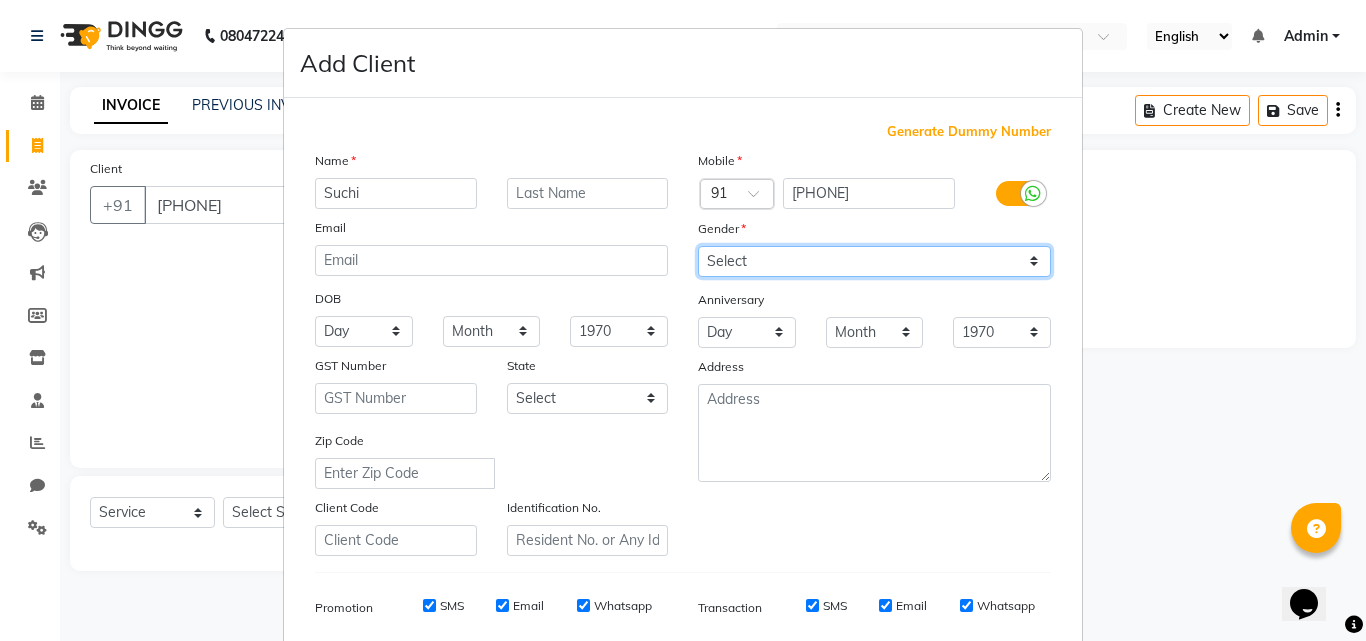 click on "Select Male Female Other Prefer Not To Say" at bounding box center [874, 261] 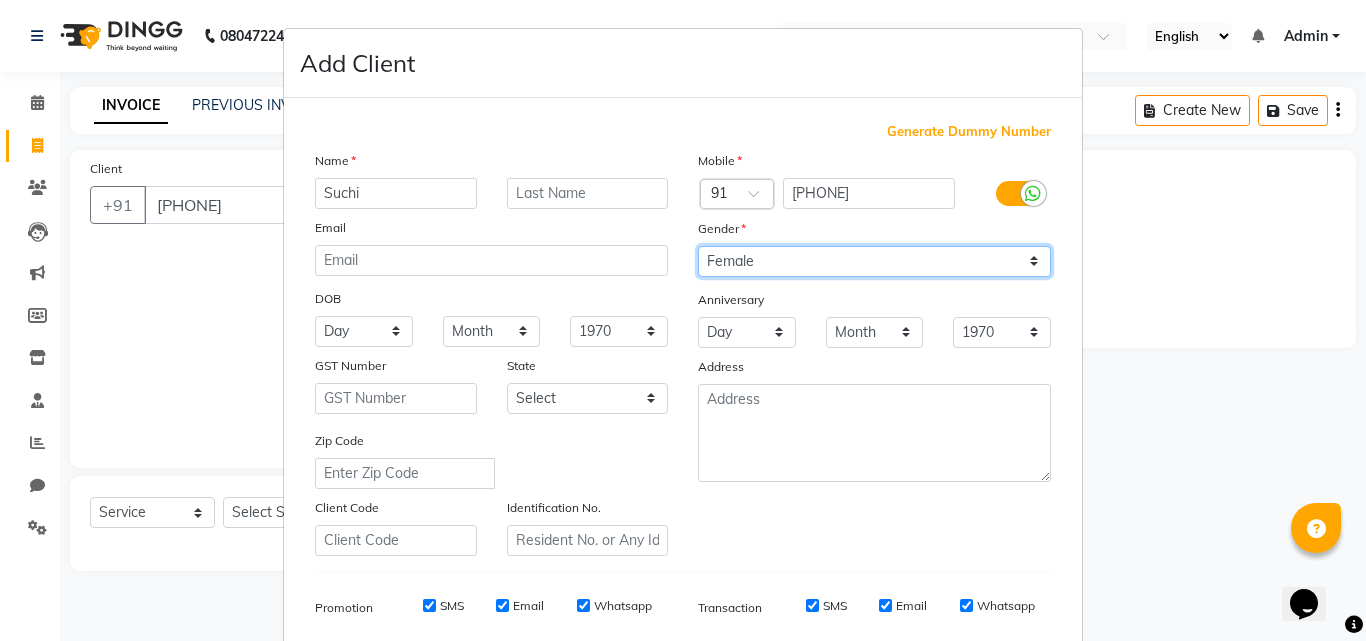 click on "Select Male Female Other Prefer Not To Say" at bounding box center (874, 261) 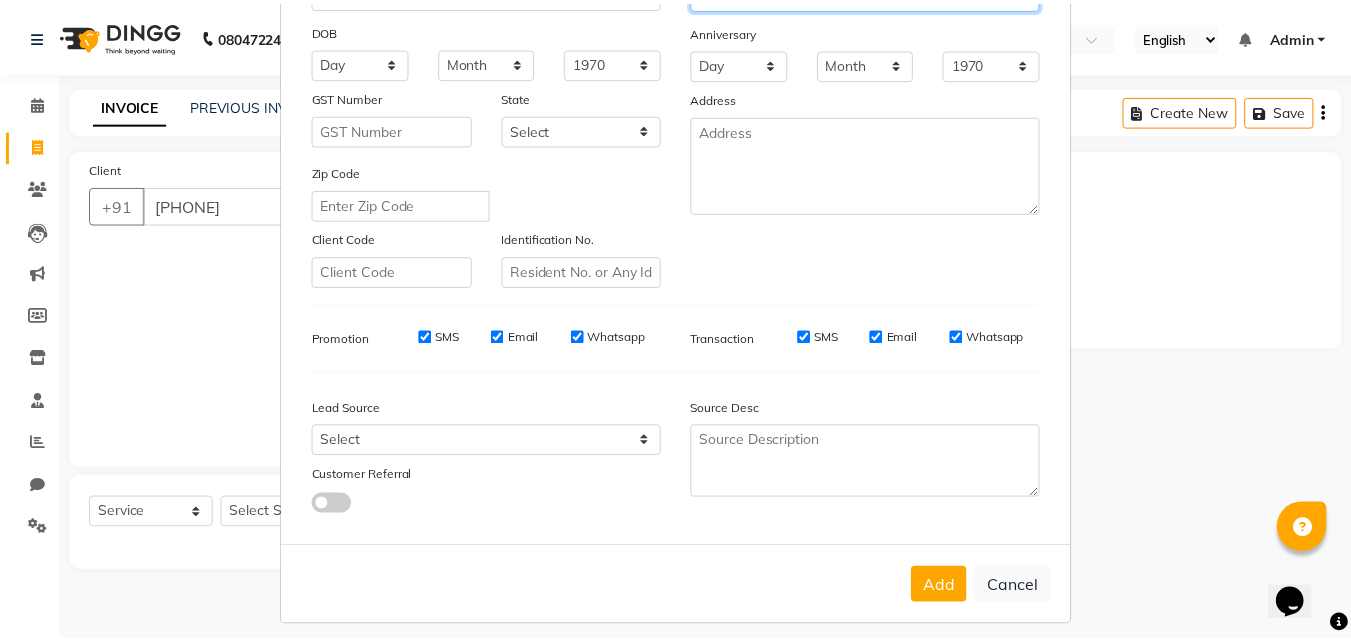 scroll, scrollTop: 282, scrollLeft: 0, axis: vertical 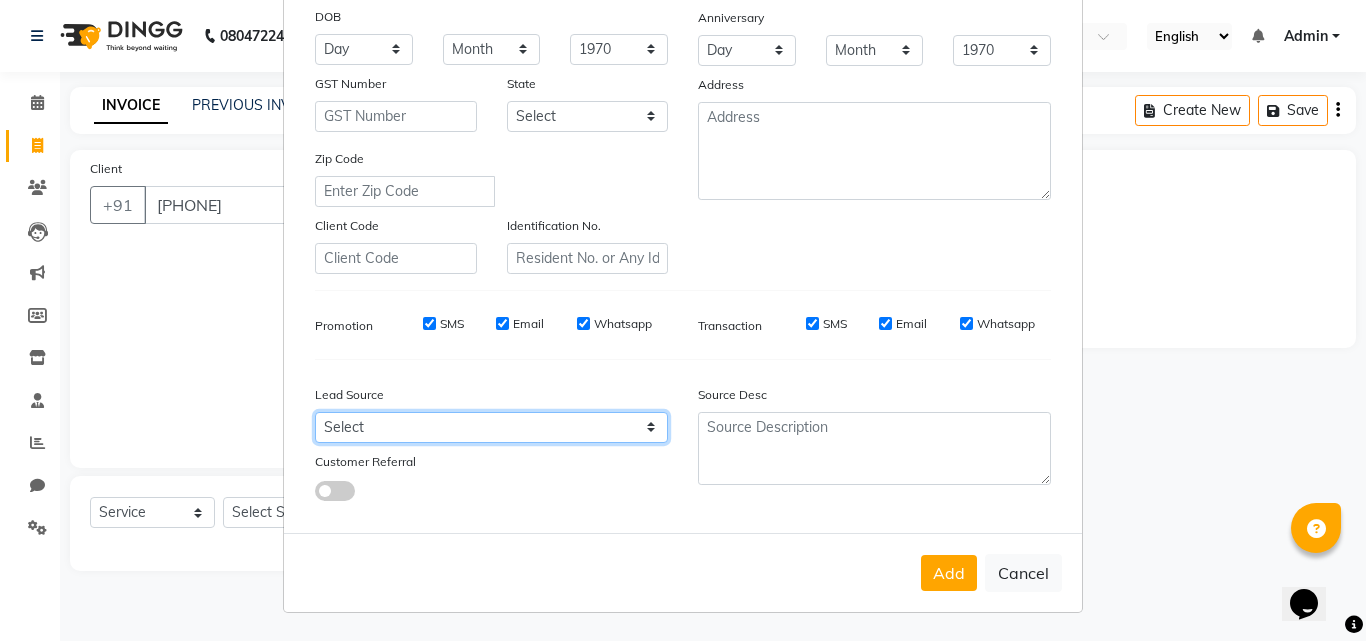 click on "Select Walk-in Referral Internet Friend Word of Mouth Advertisement Facebook JustDial Google Other" at bounding box center (491, 427) 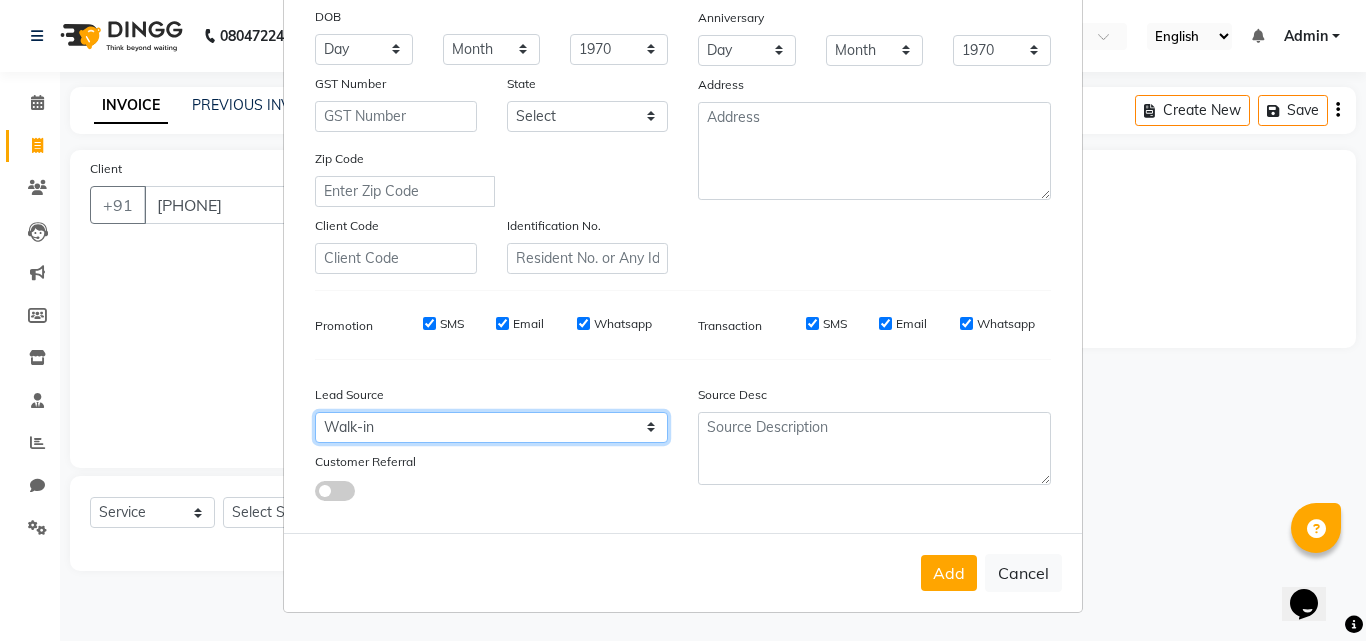 click on "Select Walk-in Referral Internet Friend Word of Mouth Advertisement Facebook JustDial Google Other" at bounding box center (491, 427) 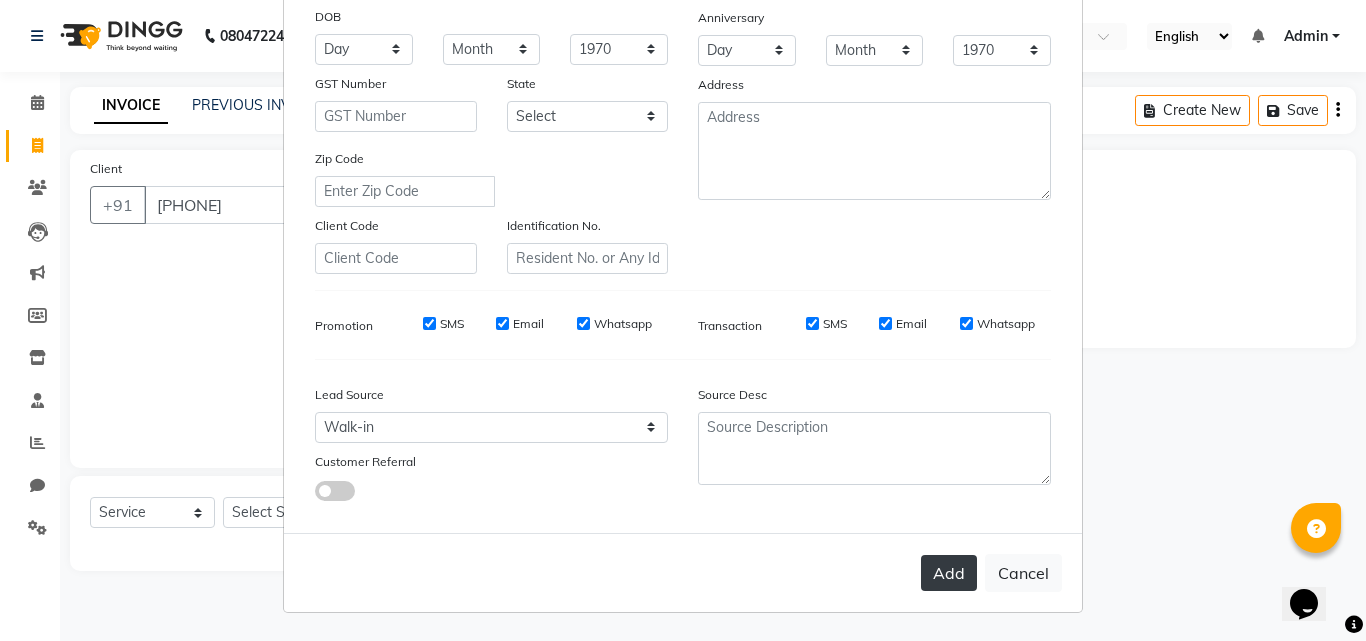 click on "Add" at bounding box center (949, 573) 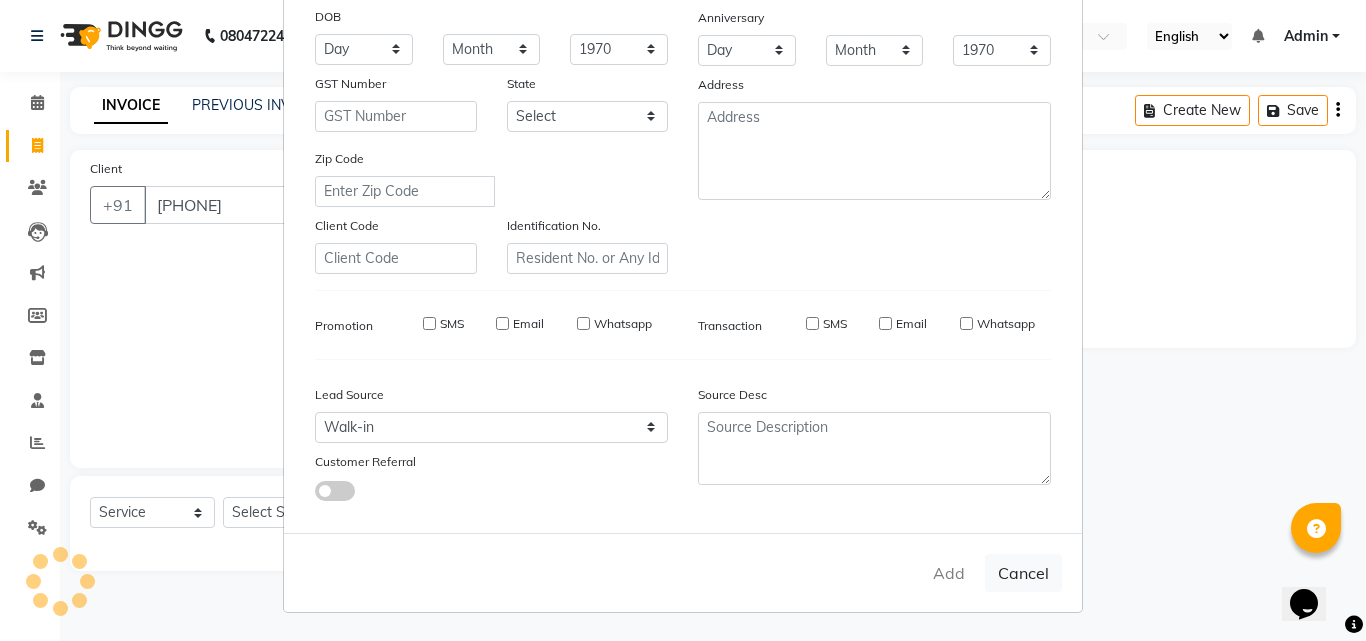 type 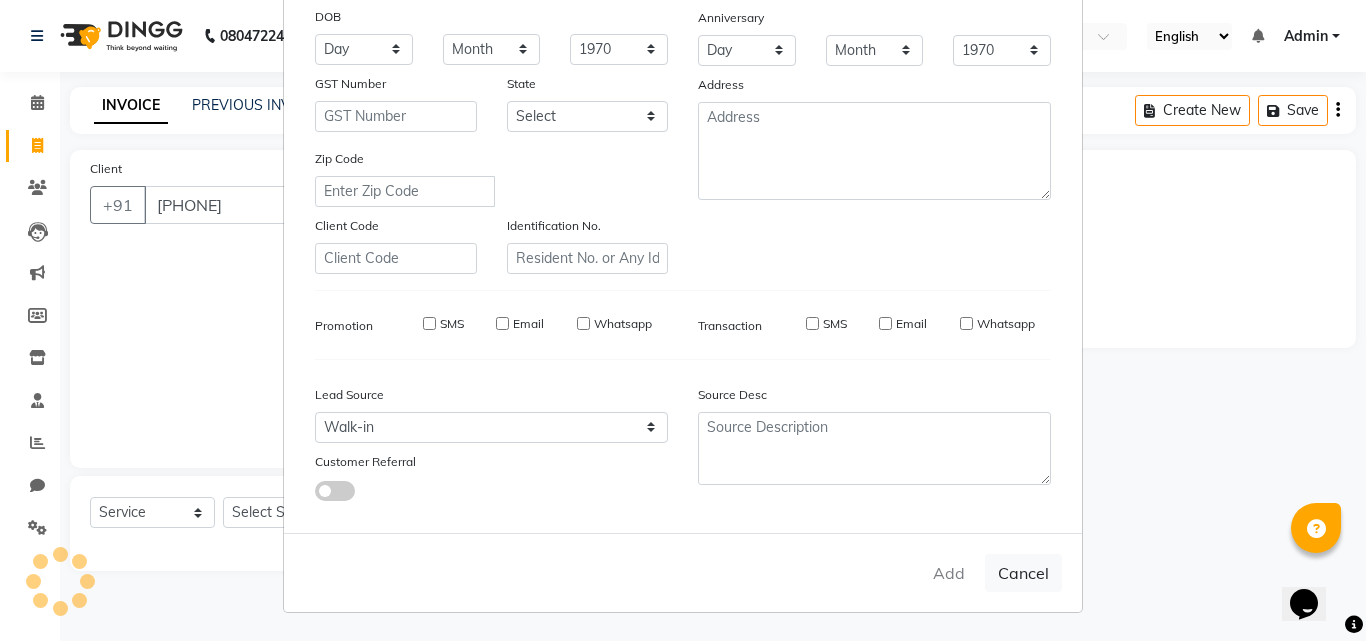 select 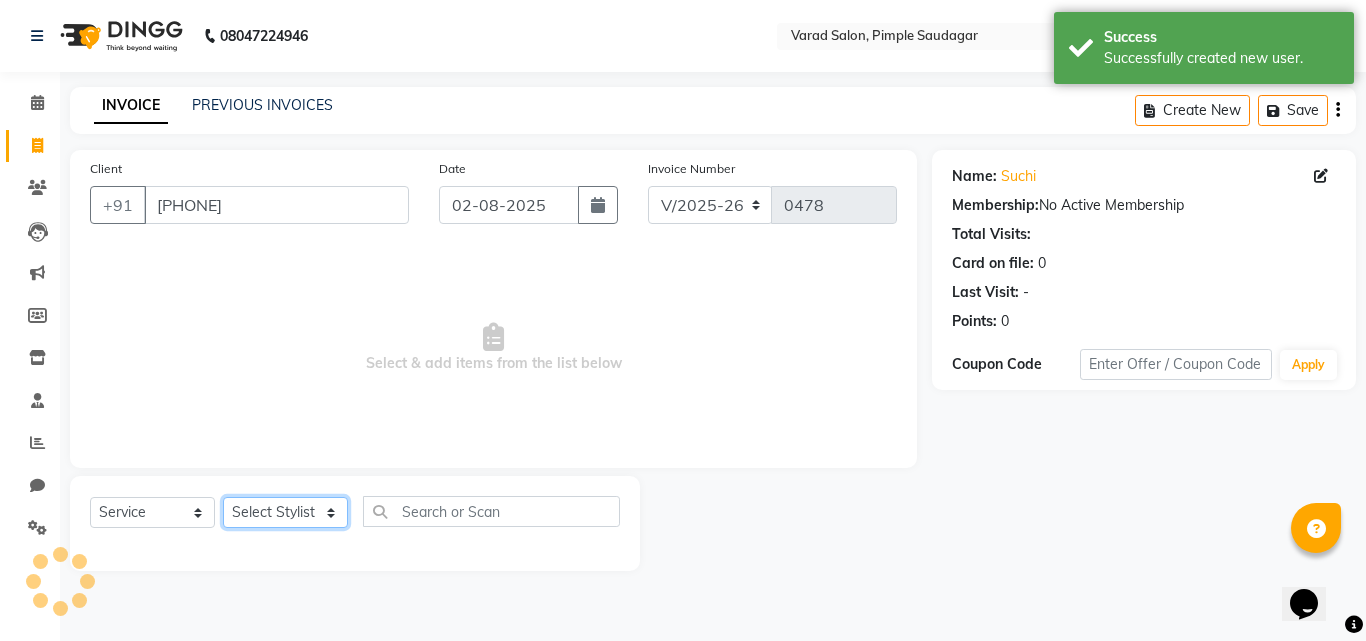 click on "Select Stylist ADMIN MANAGER Ankita Chavan Govind Kamble NEHA SINGH Rajesh Raut Ruksana shikh tejas bhul" 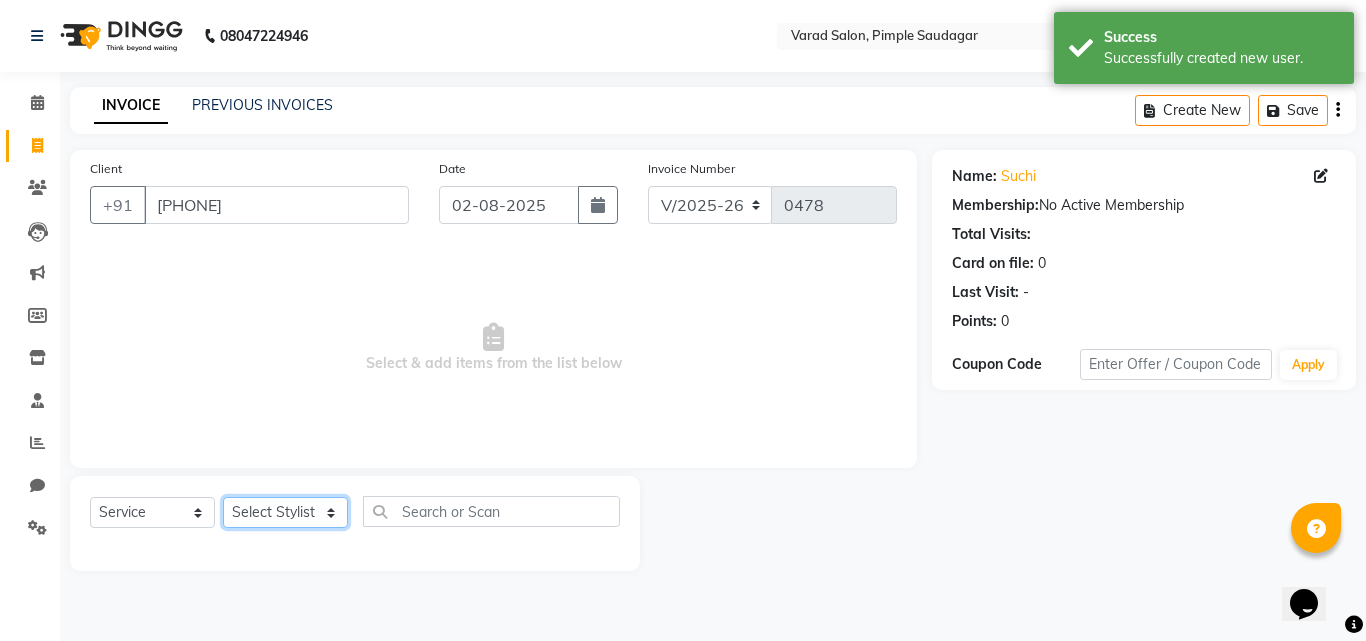 select on "69715" 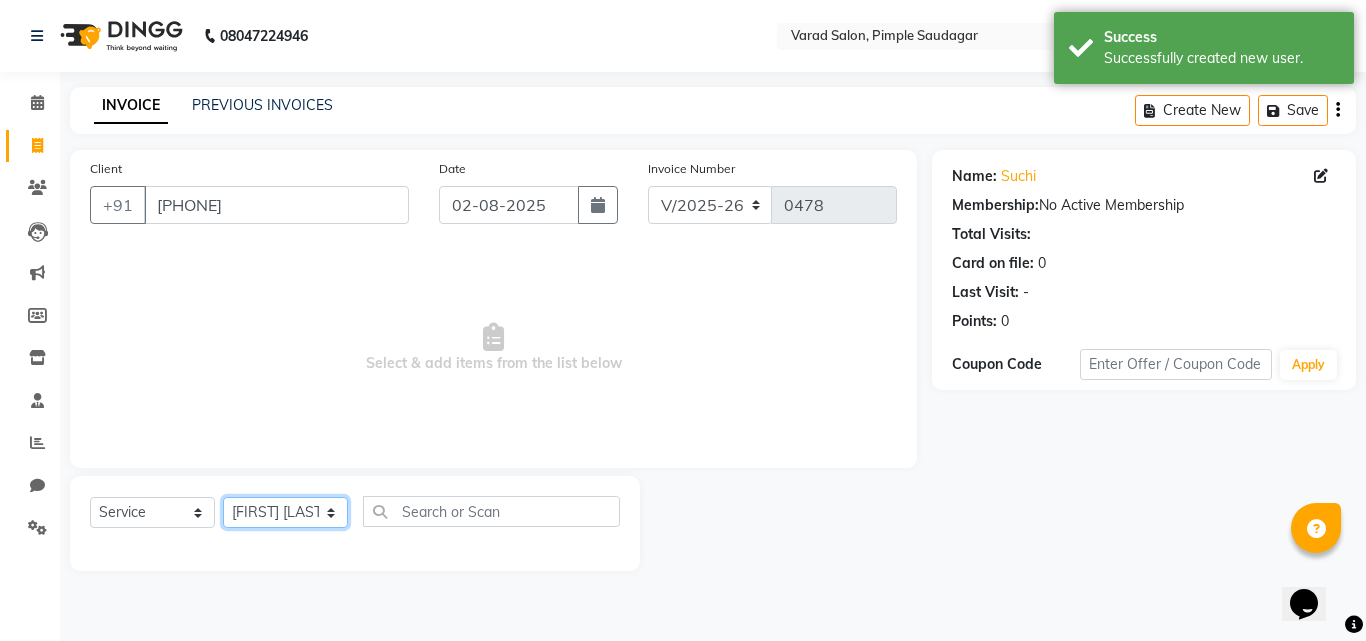 click on "Select Stylist ADMIN MANAGER Ankita Chavan Govind Kamble NEHA SINGH Rajesh Raut Ruksana shikh tejas bhul" 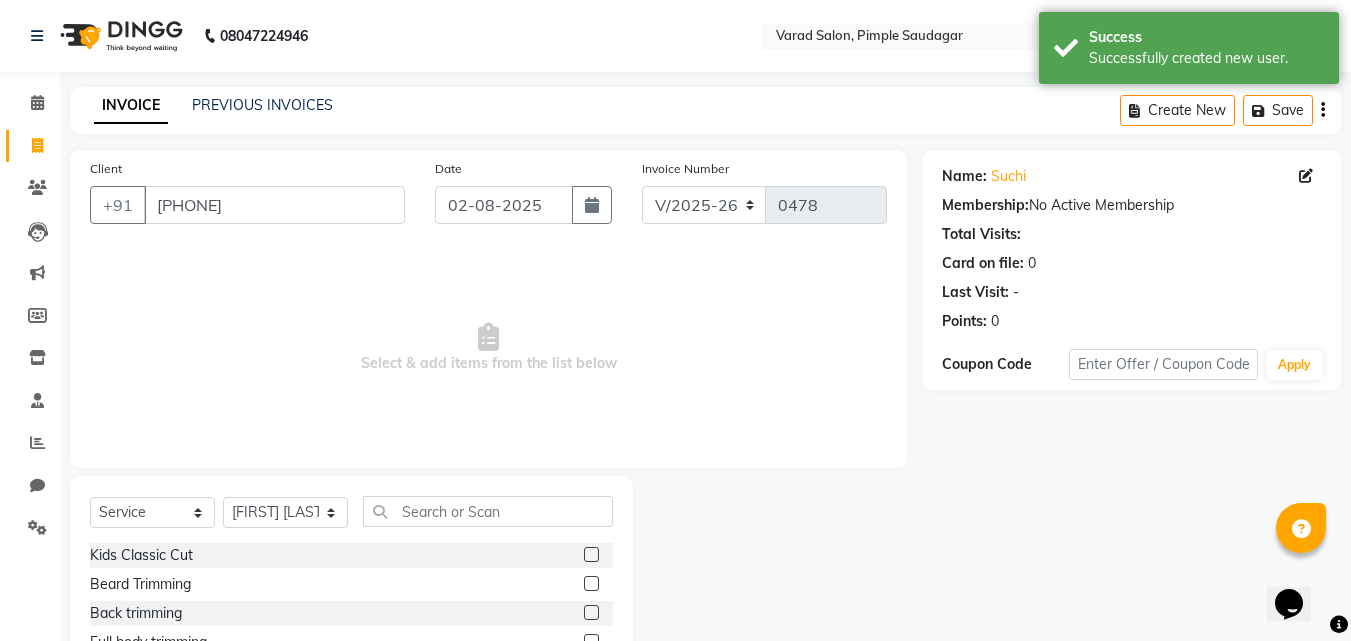 click on "Select  Service  Product  Membership  Package Voucher Prepaid Gift Card  Select Stylist ADMIN MANAGER Ankita Chavan Govind Kamble NEHA SINGH Rajesh Raut Ruksana shikh tejas bhul Kids Classic Cut  Beard Trimming  Back trimming  Full body trimming  Gel Polish Removel  Dandruff oil shot  Scalp Advanced Treatment  Scalp Advanced Treatment Male  side lock threding  nose wax  Chick wax  Face Wax Mens  Gel Polish With Art/Glitter/Ombre  Overlays  Gel Per tip extenstion  Gel Riffiling  Kerastase Complimentory Hair wash  Loreal wash Extra long  Mens Wash & styling  Inoa crown section female  Majirel crown section female  Full hand bleach  Half legs D-tan  Half hand D-tan  Global color + Balayage / Melt Short  Global color + Balayage / Melt Medium  Global color + Balayage / Melt Long  Global color + Balayage / Melt Extra Long  hair styale  eyebrows wax  ironing + tongs long lenghth  Gel Extenstion removel  Signature Ritual  Nail Art per tips  H&F manicure  AVL Advance Manicure  AVL Luxury Pedicure  H&F pedicure  Acnex" 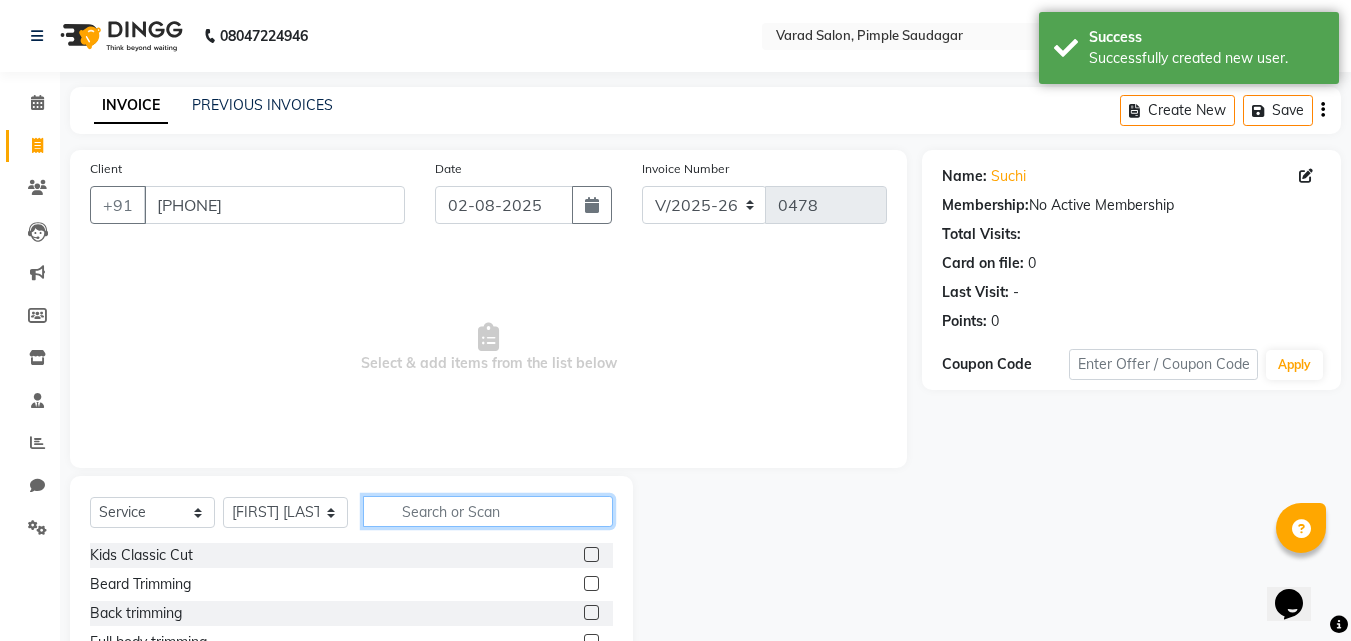 click 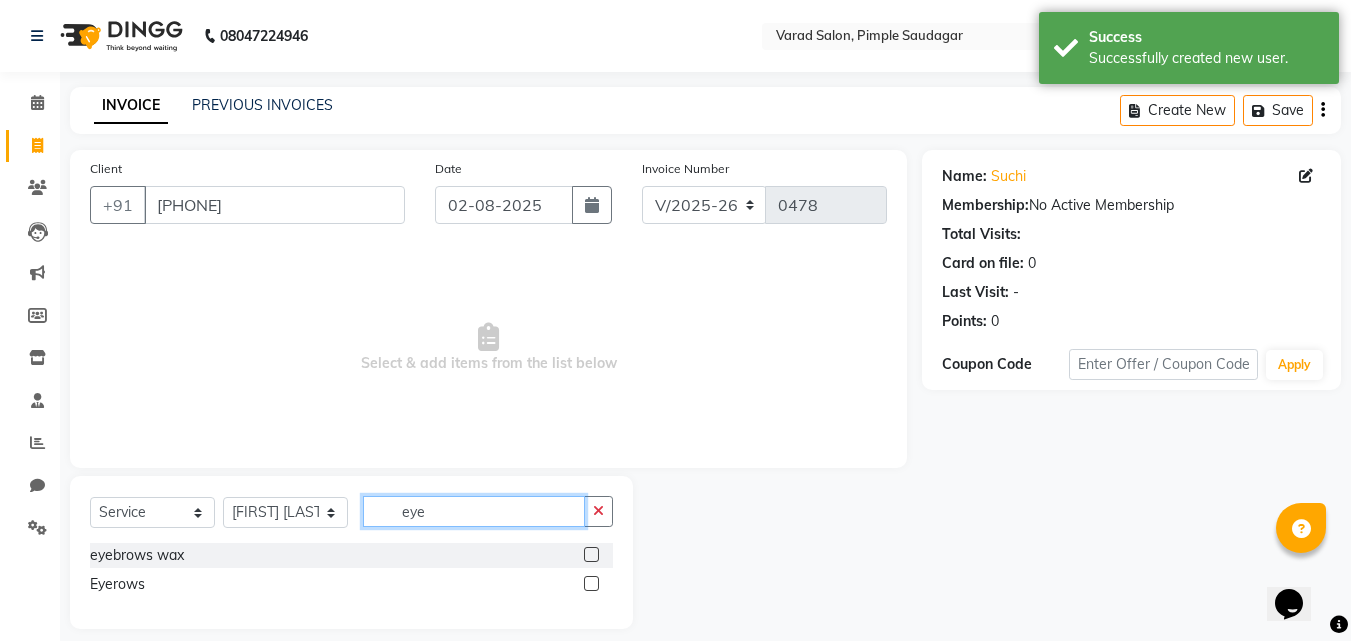 type on "eye" 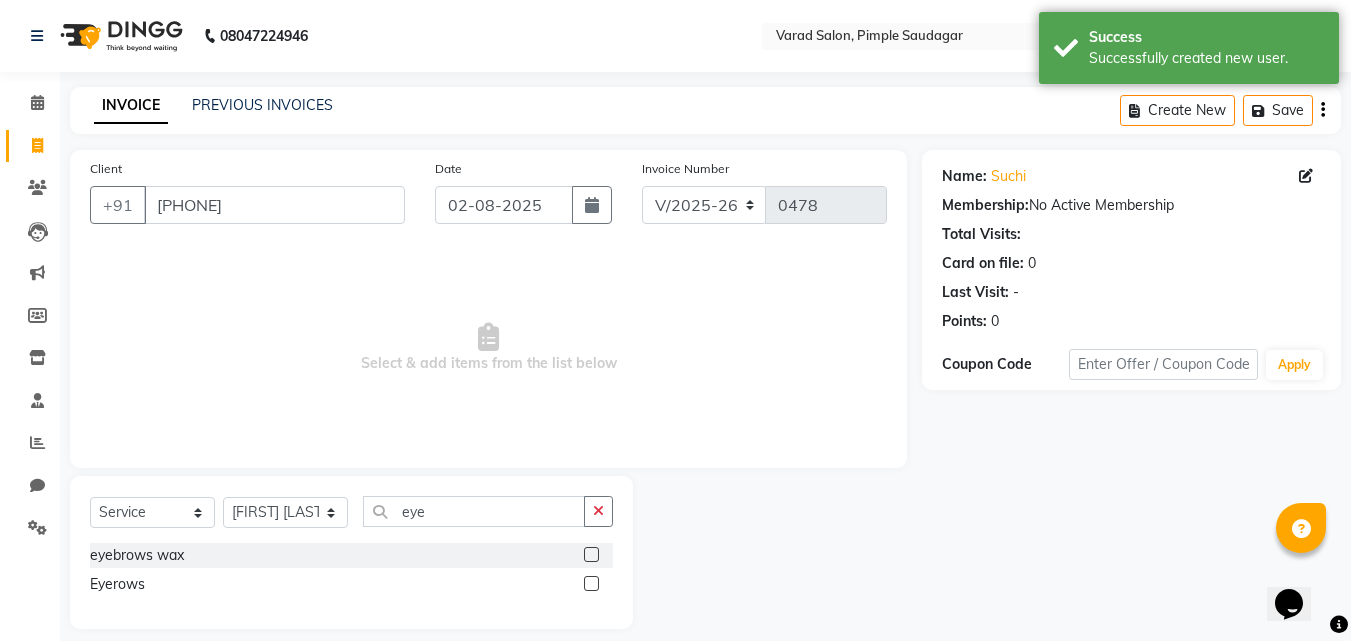 click 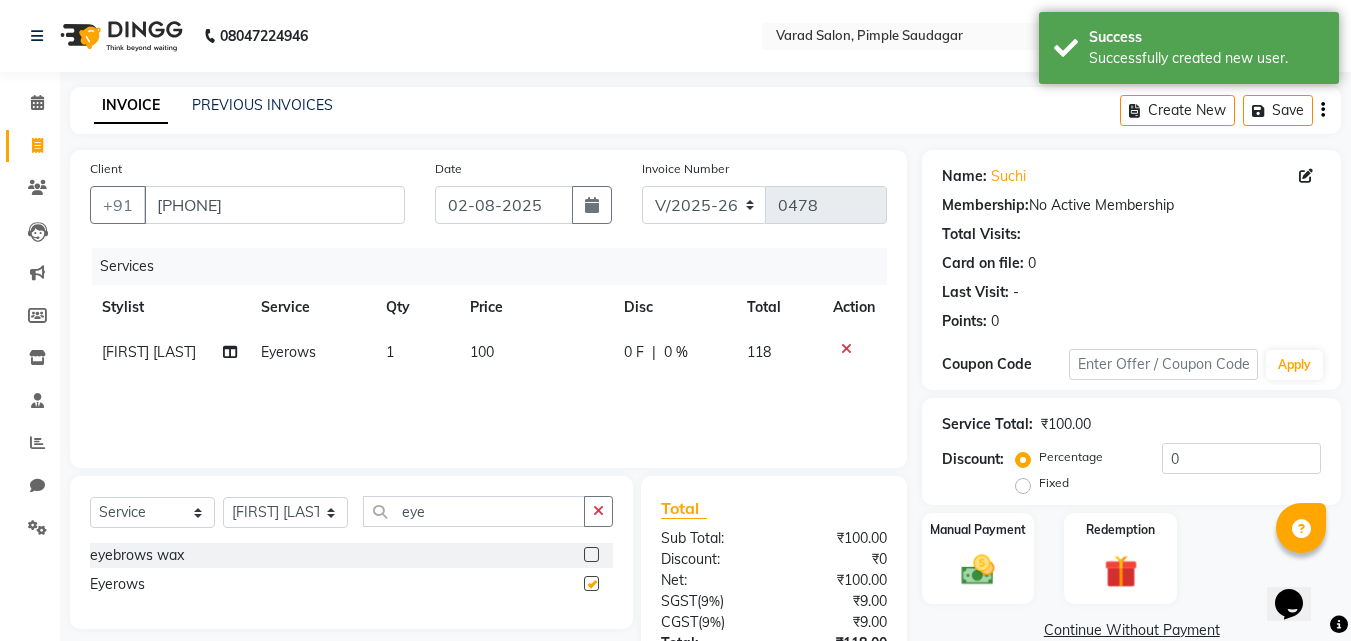 checkbox on "false" 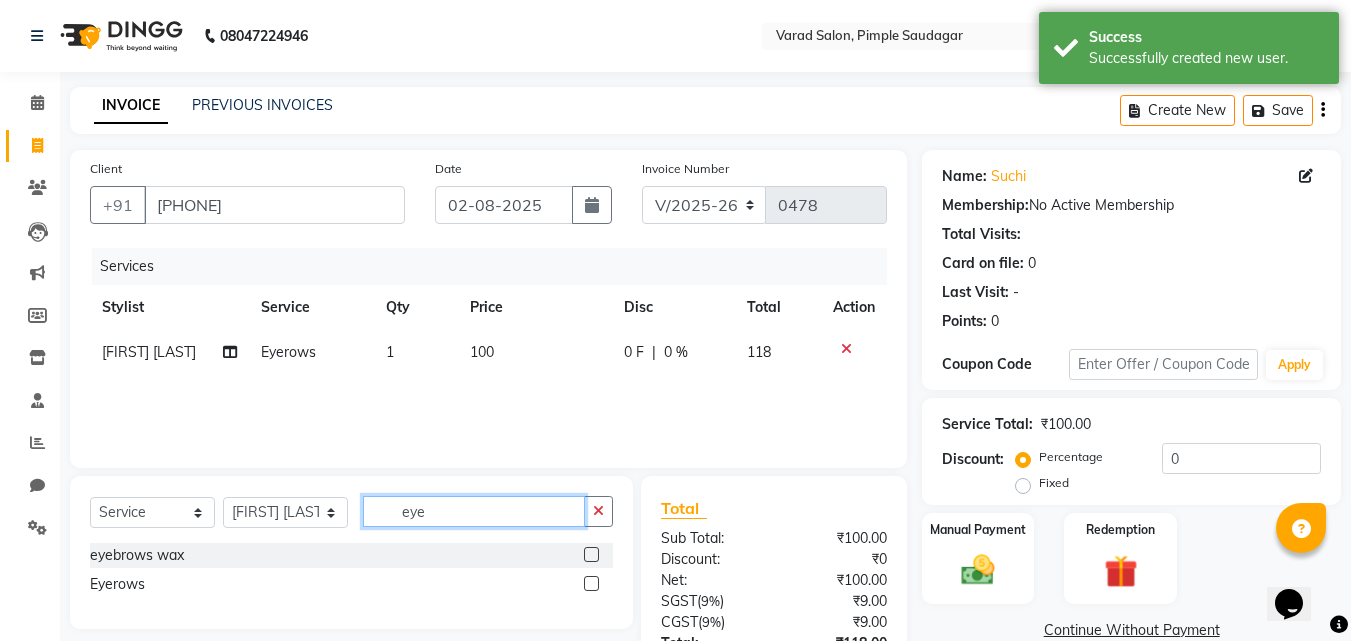 click on "eye" 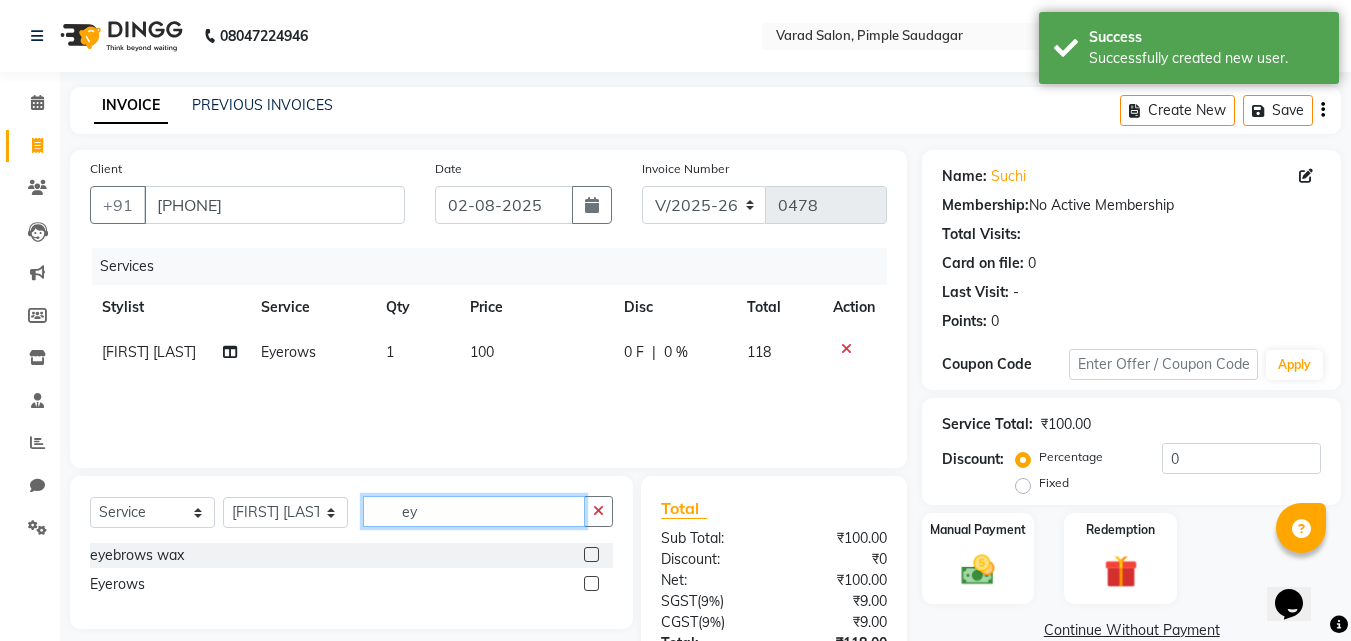 type on "e" 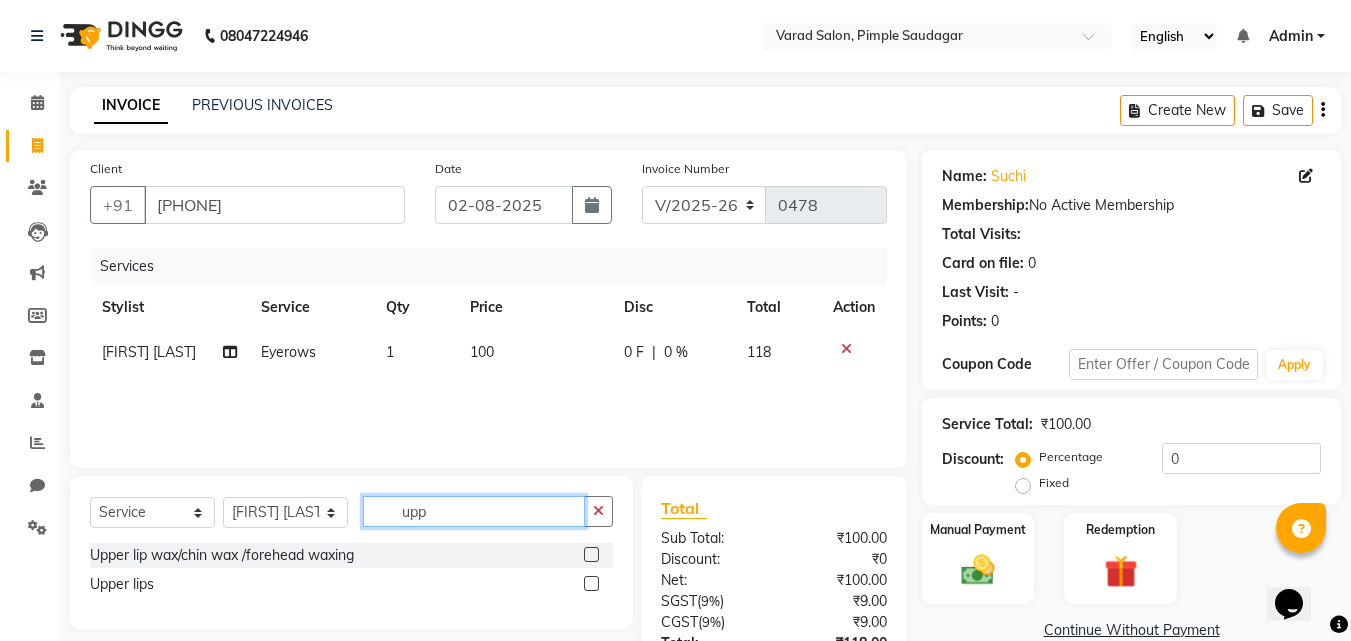 type on "upp" 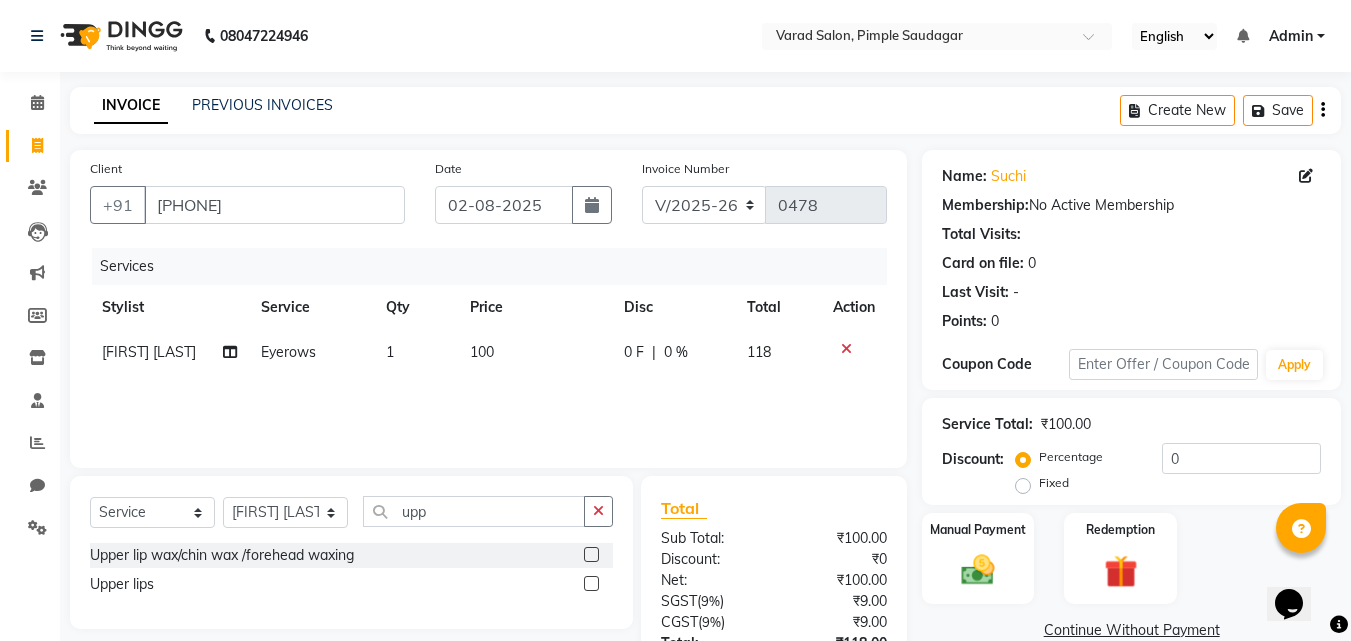 click 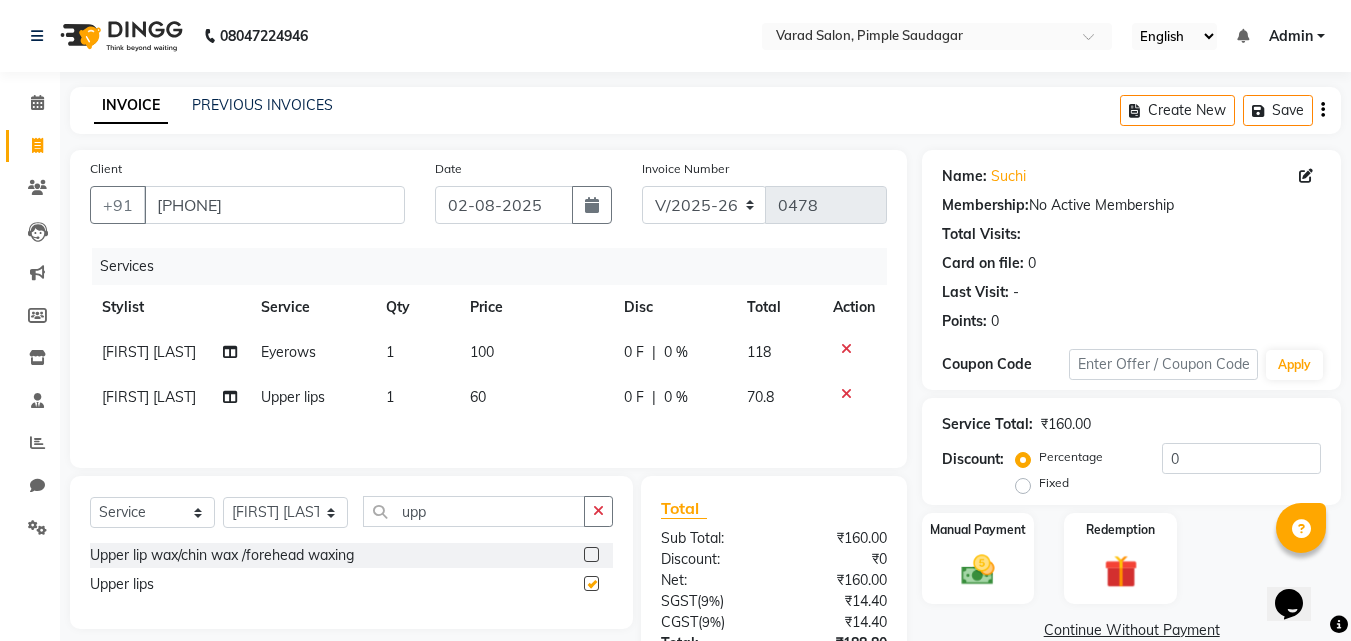 checkbox on "false" 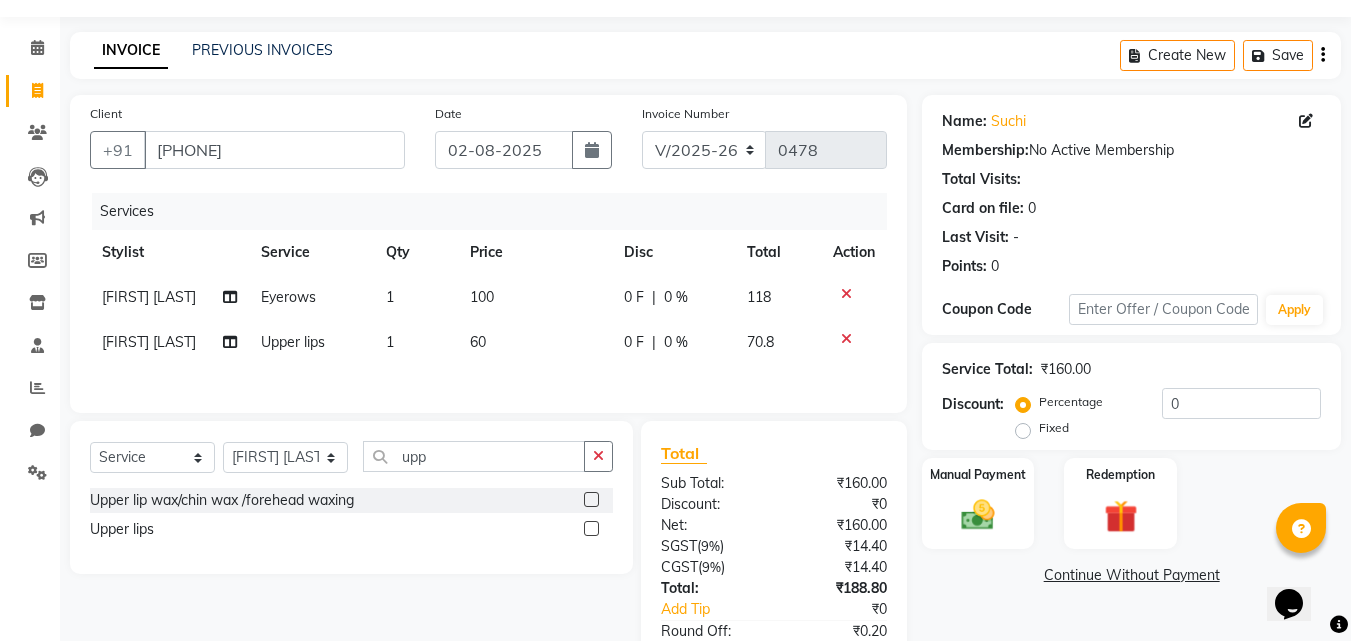 scroll, scrollTop: 183, scrollLeft: 0, axis: vertical 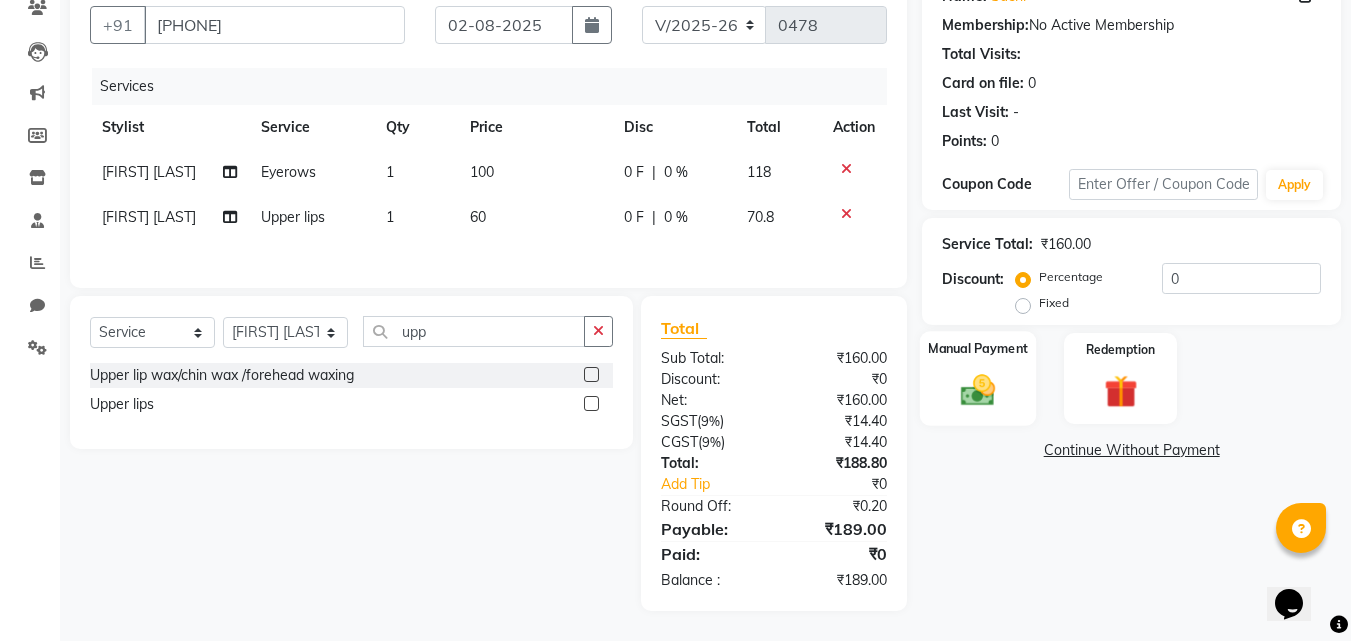 click 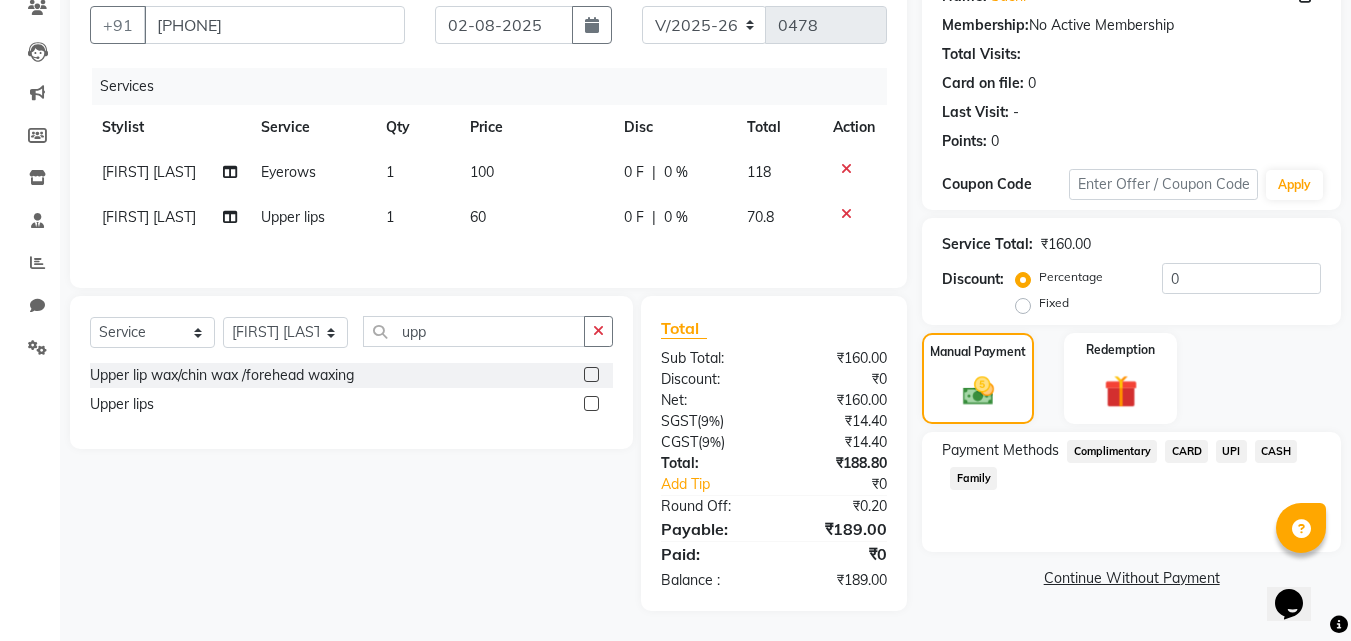 click on "UPI" 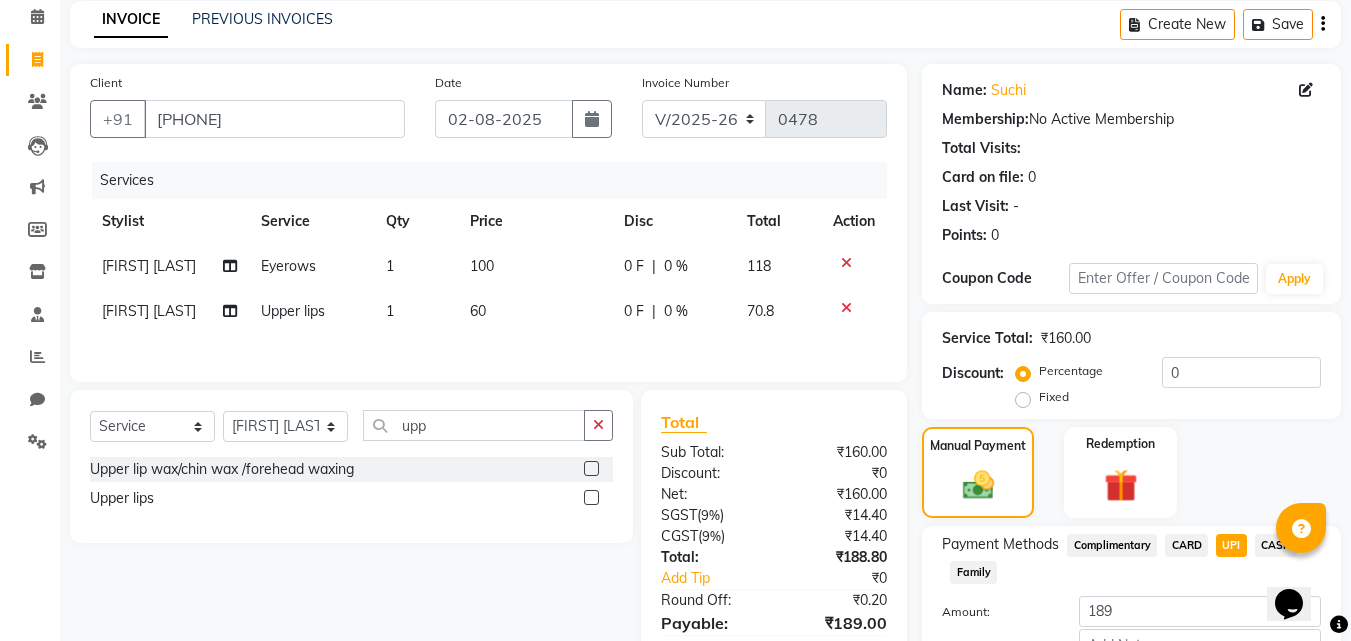 scroll, scrollTop: 218, scrollLeft: 0, axis: vertical 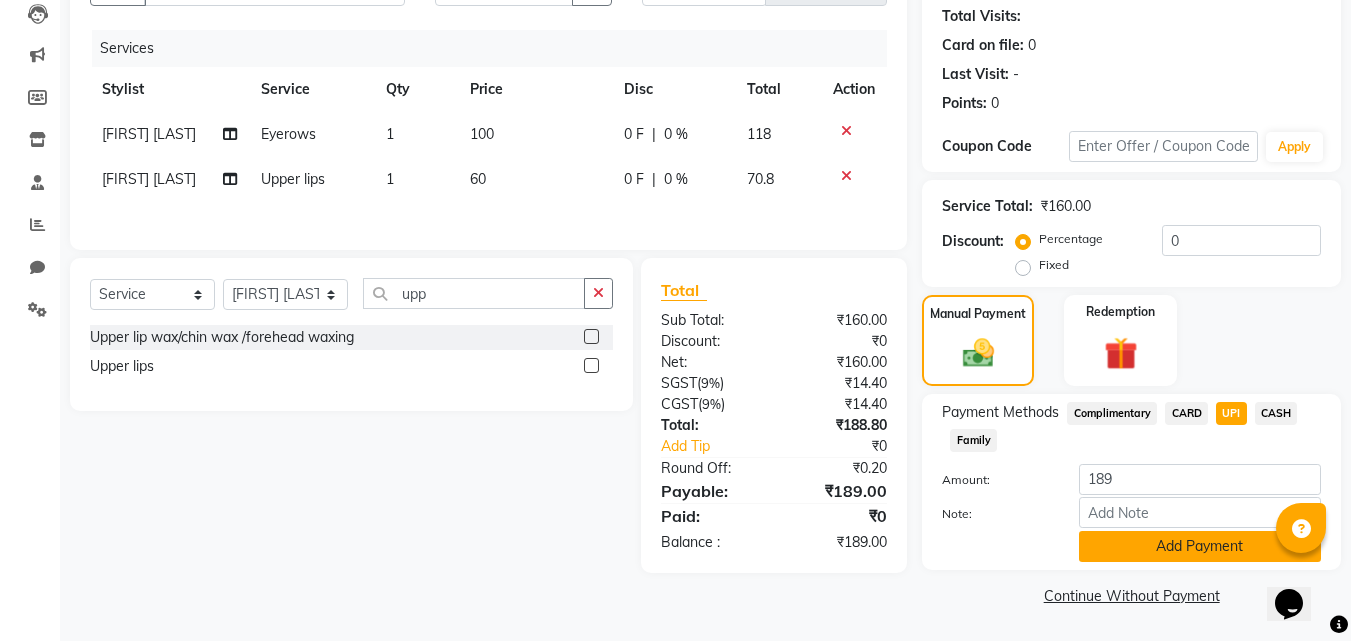 click on "Add Payment" 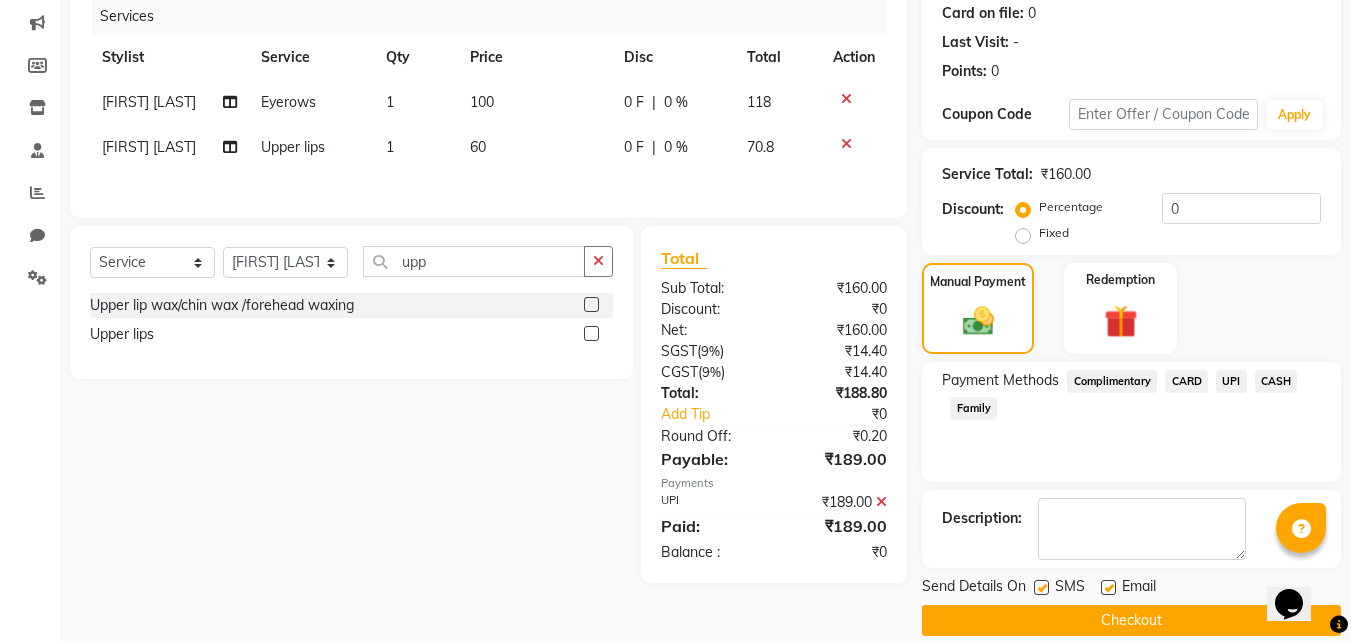 scroll, scrollTop: 275, scrollLeft: 0, axis: vertical 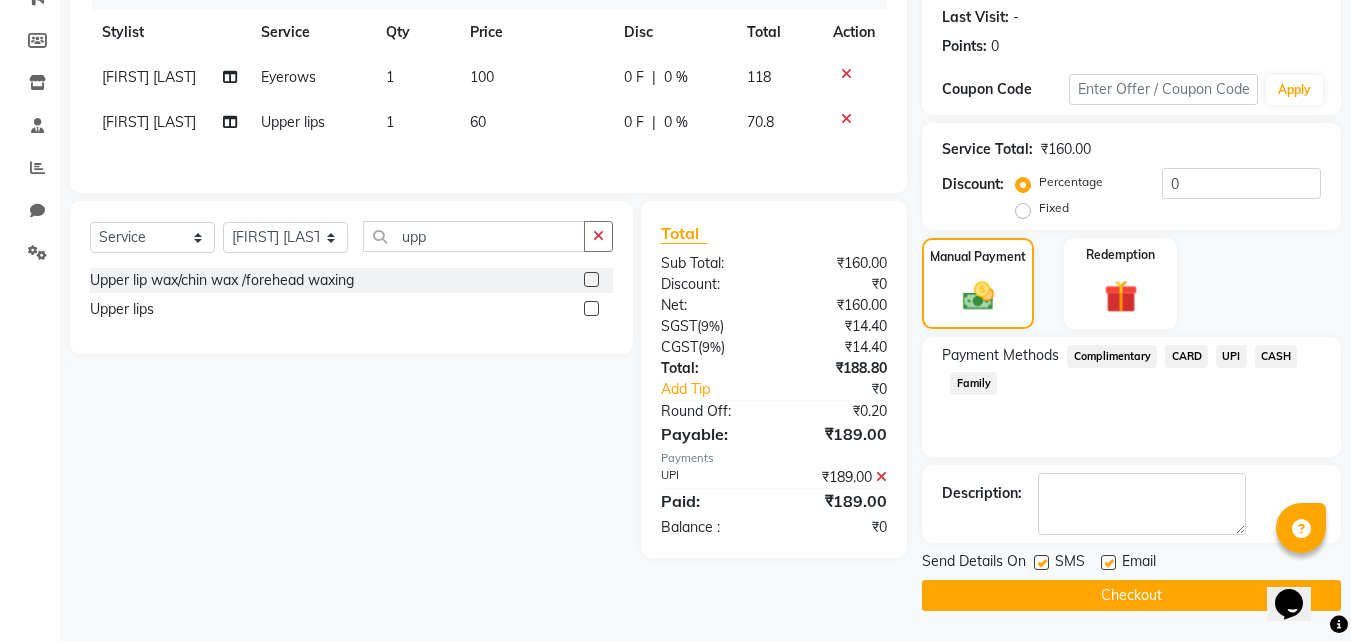 click on "Checkout" 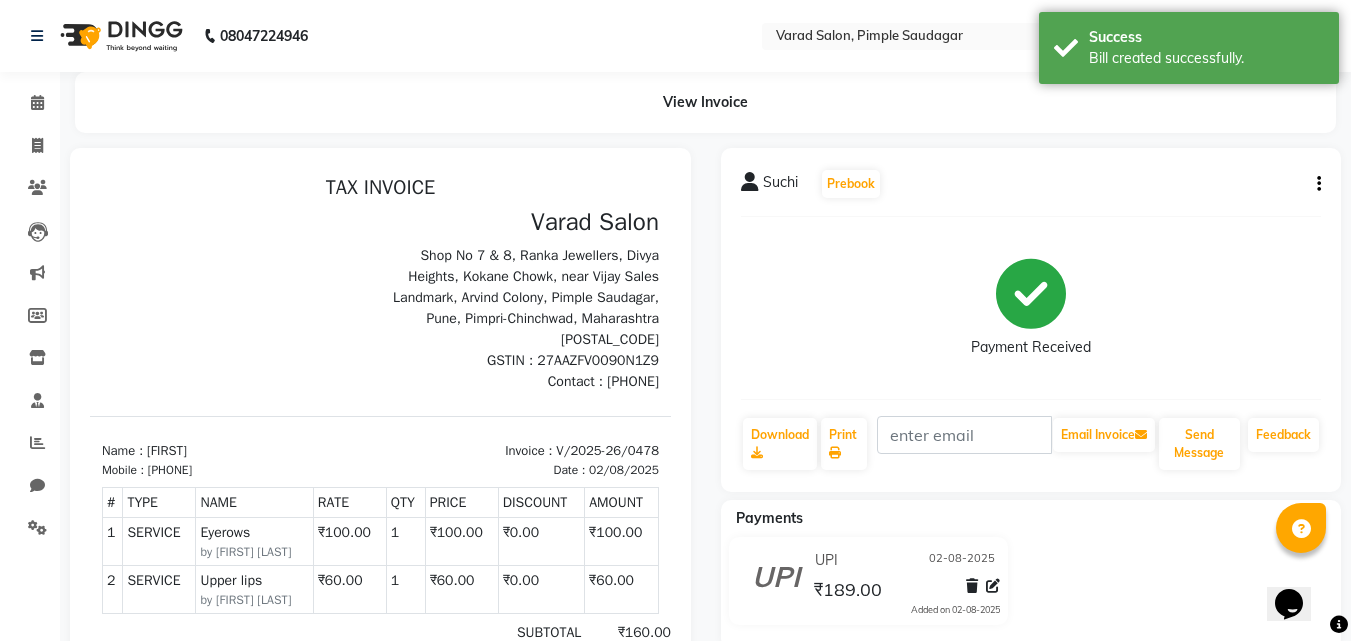 scroll, scrollTop: 0, scrollLeft: 0, axis: both 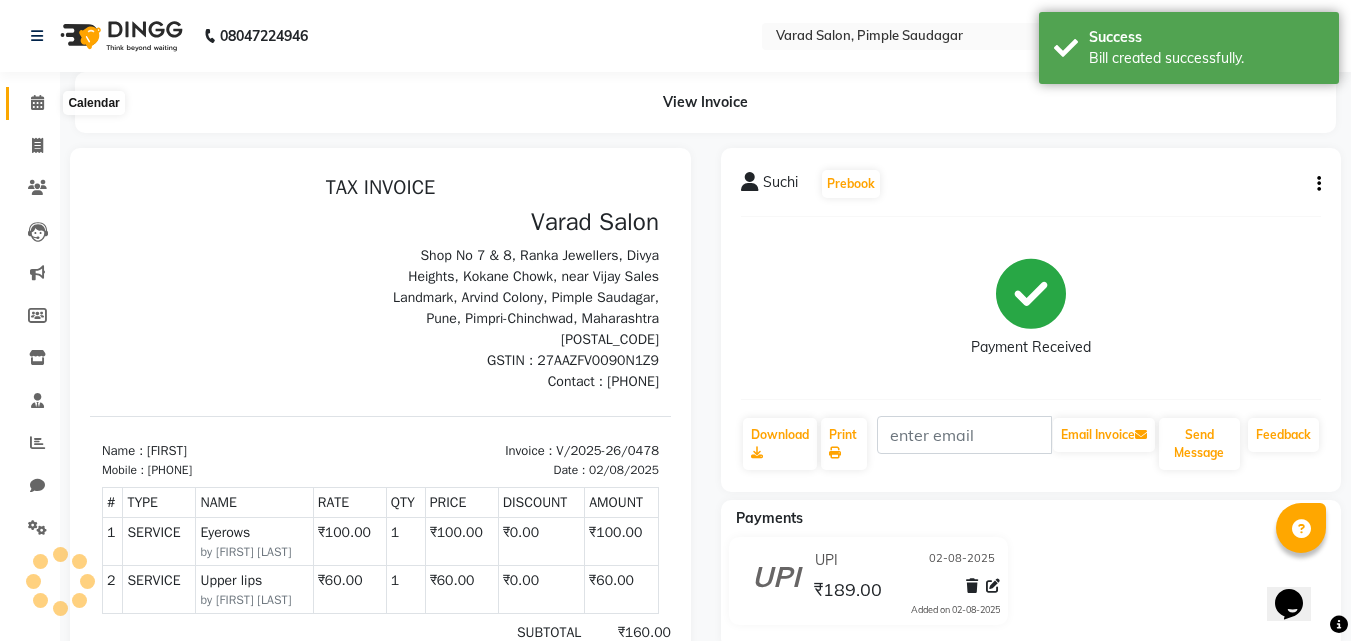click 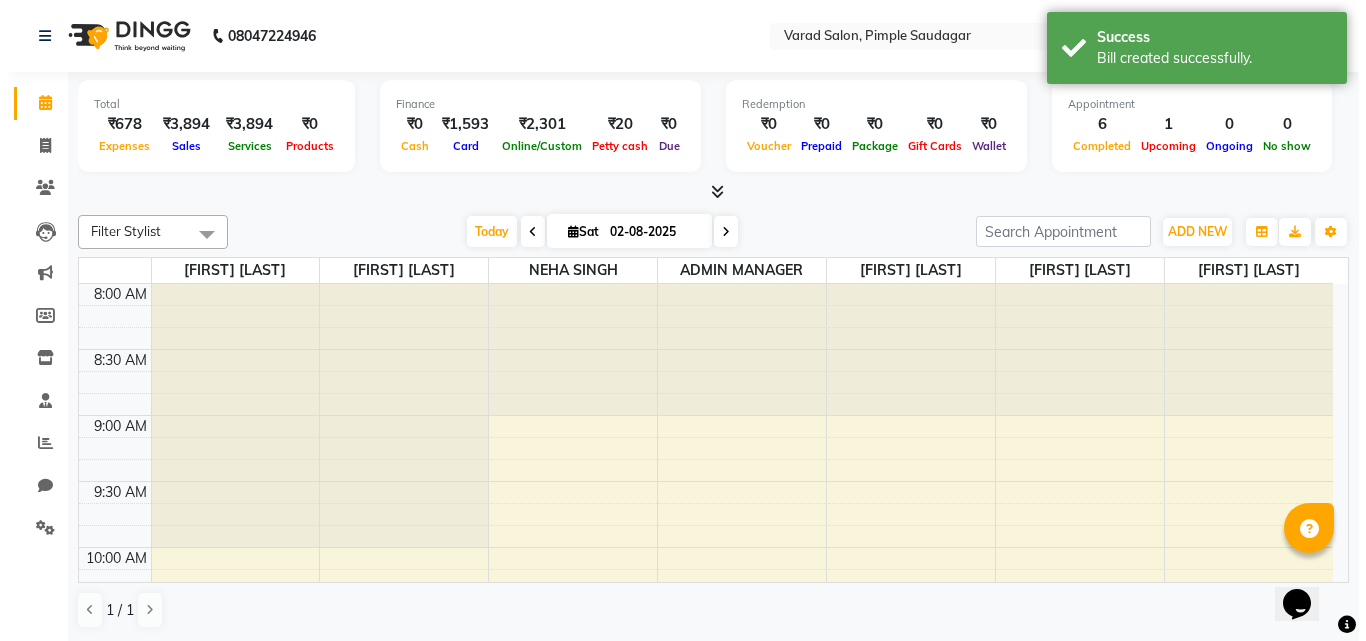 scroll, scrollTop: 0, scrollLeft: 0, axis: both 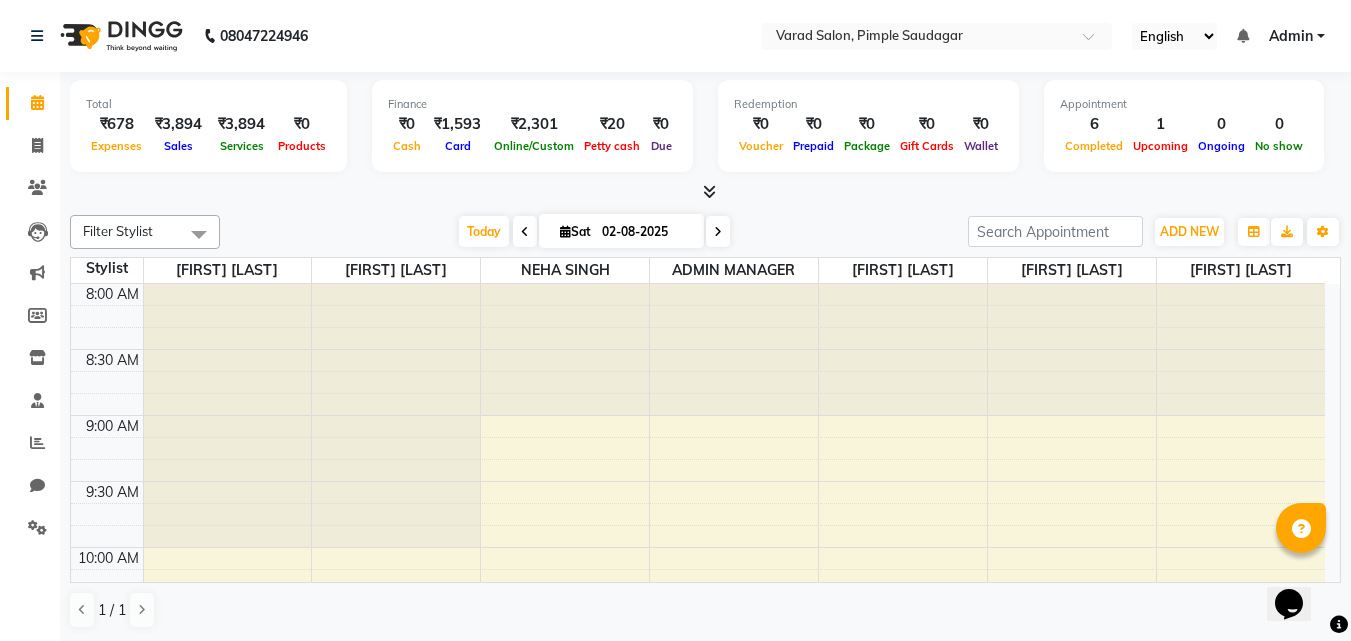 click on "08047224946 Select Location × Varad Salon, Pimple Saudagar English ENGLISH Español العربية मराठी हिंदी ગુજરાતી தமிழ் 中文 Notifications nothing to show Admin Manage Profile Change Password Sign out  Version:3.15.11" 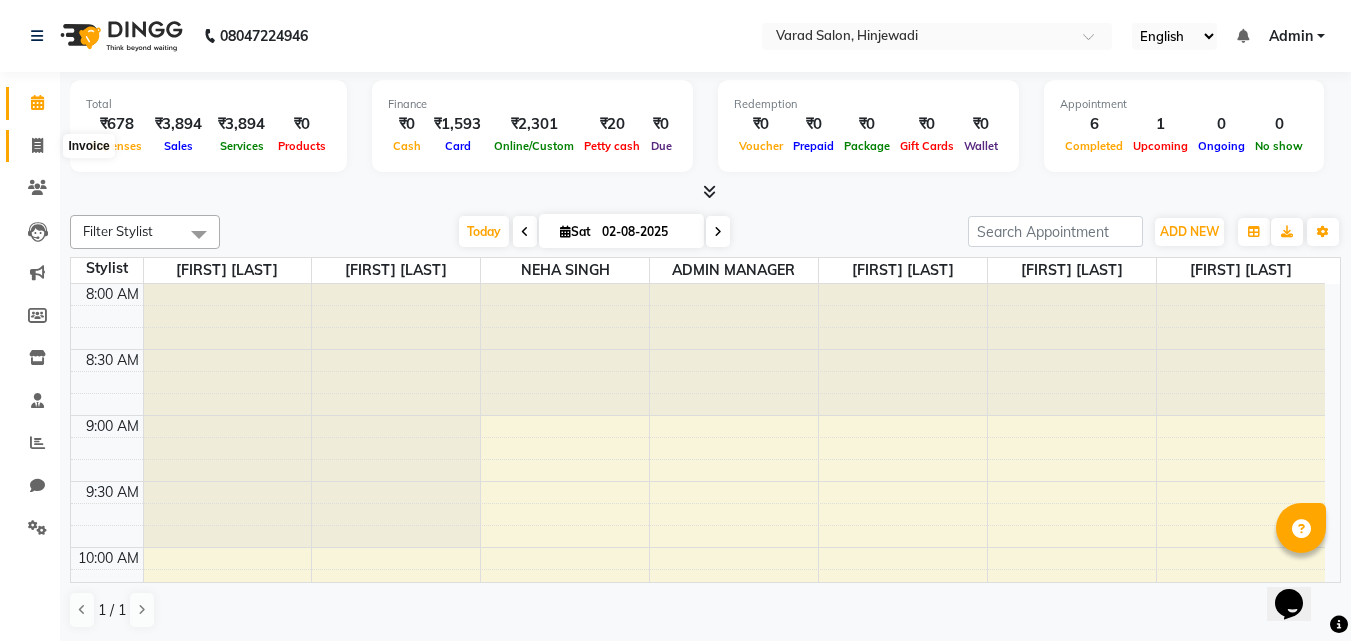click 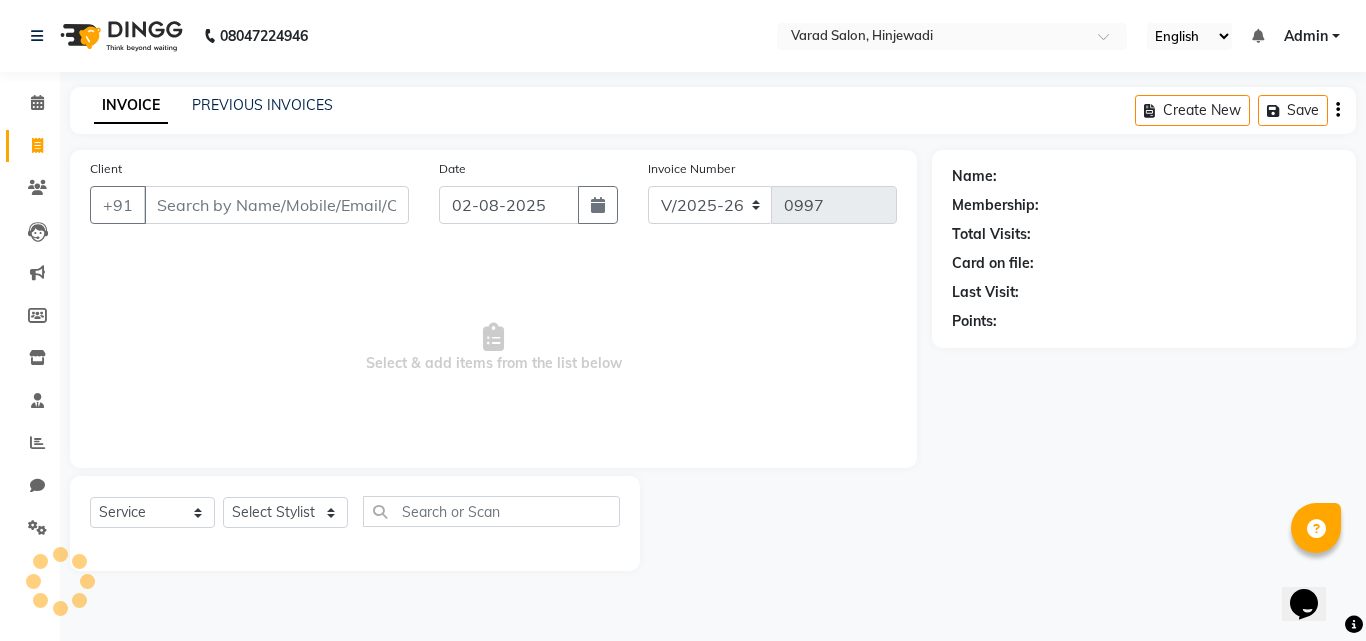 click on "Client" at bounding box center (276, 205) 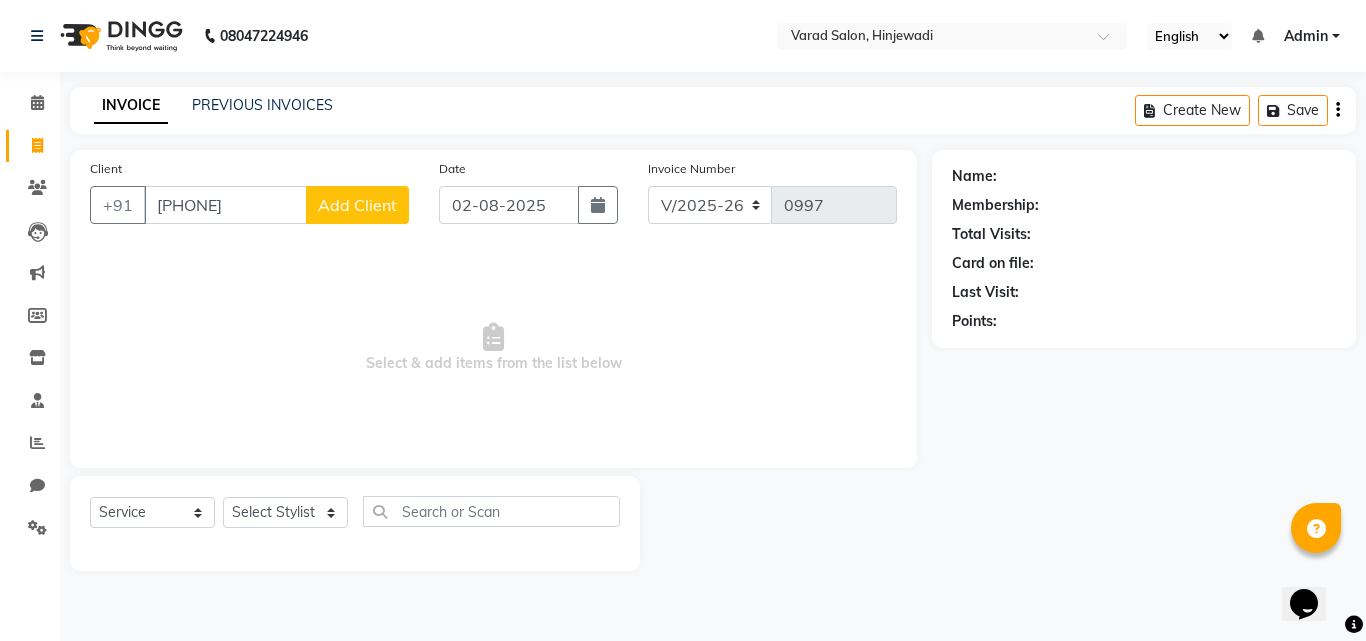 type on "9765684009" 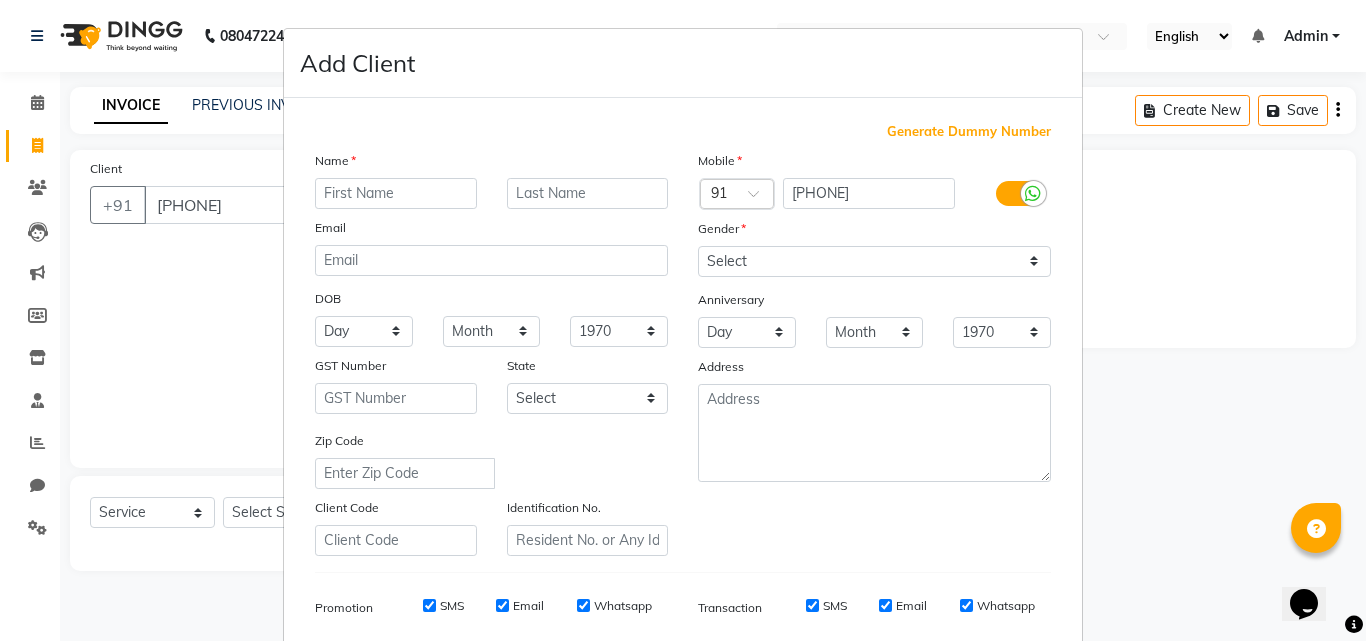 click at bounding box center (396, 193) 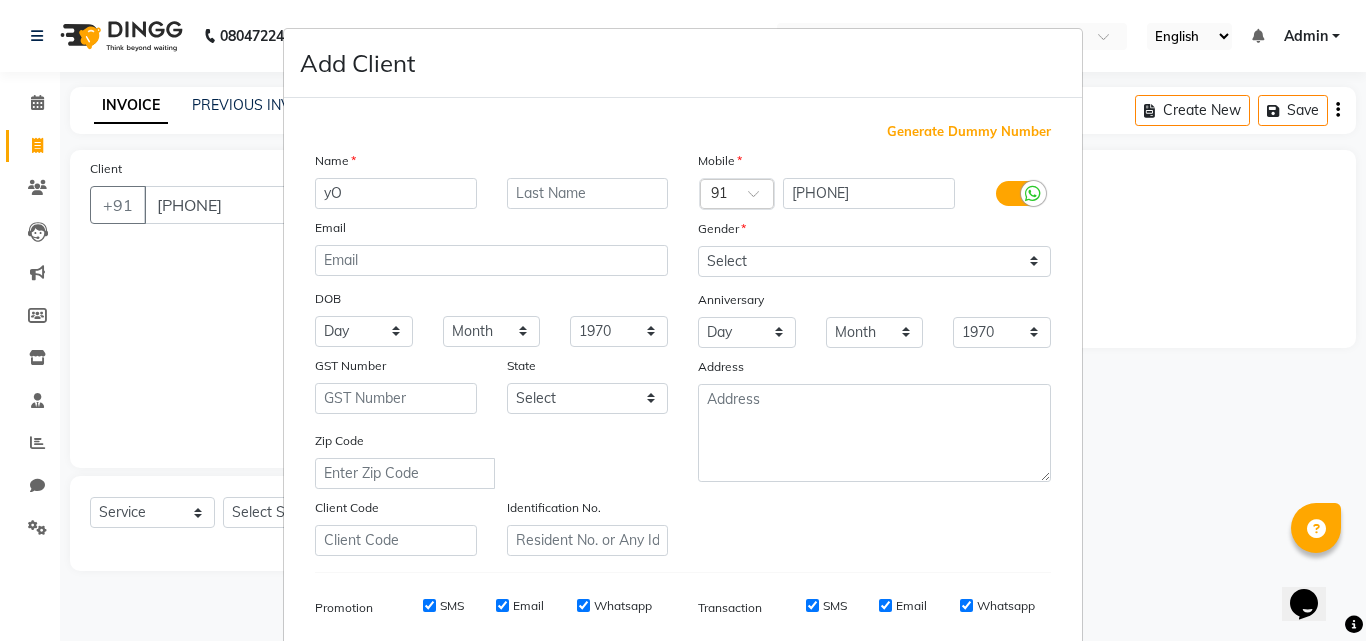 type on "y" 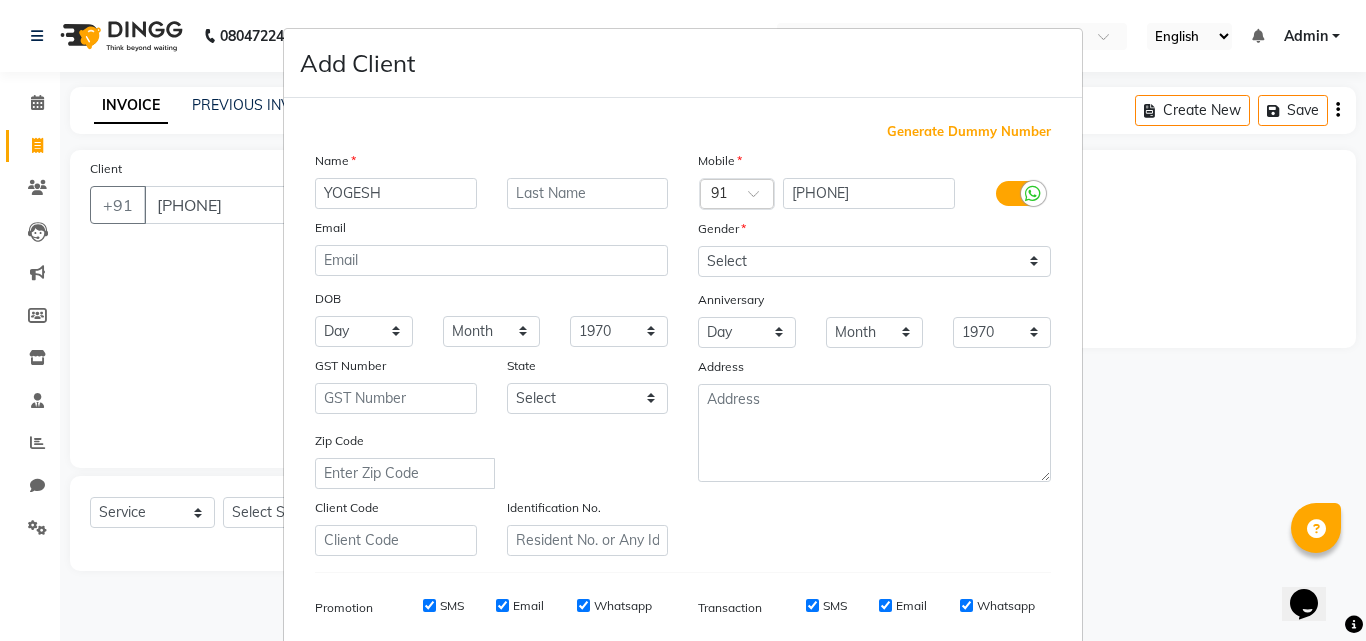type on "YOGESH" 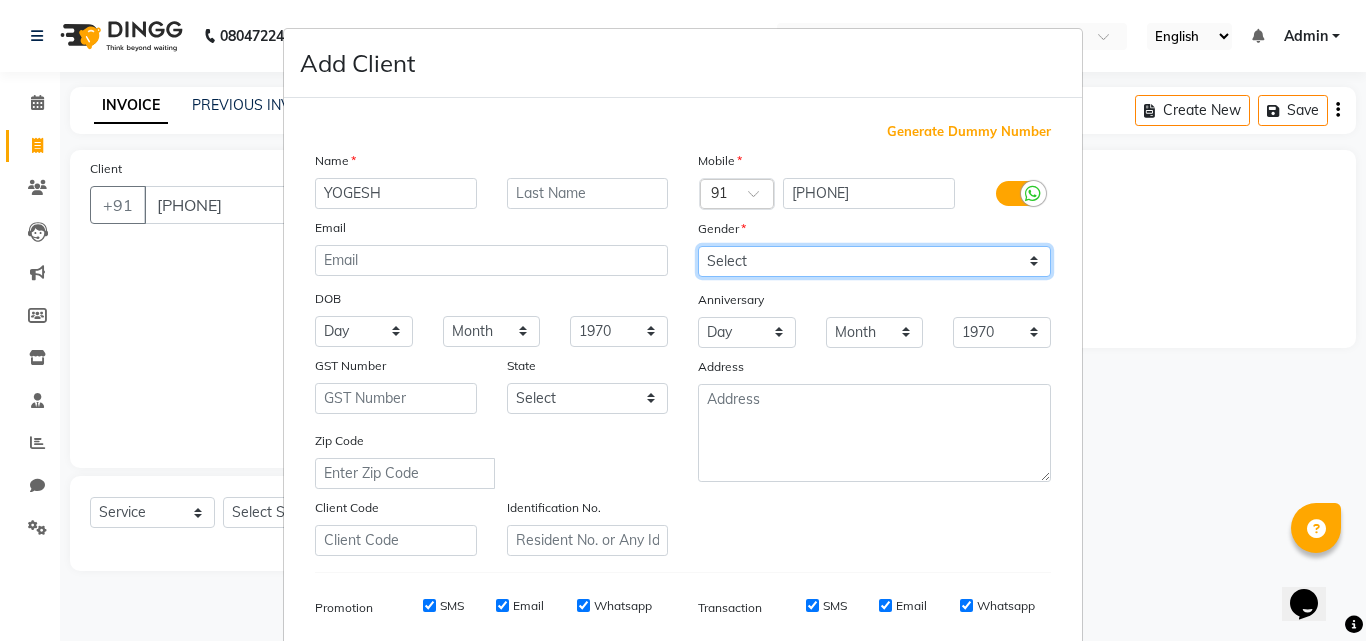 click on "Select Male Female Other Prefer Not To Say" at bounding box center [874, 261] 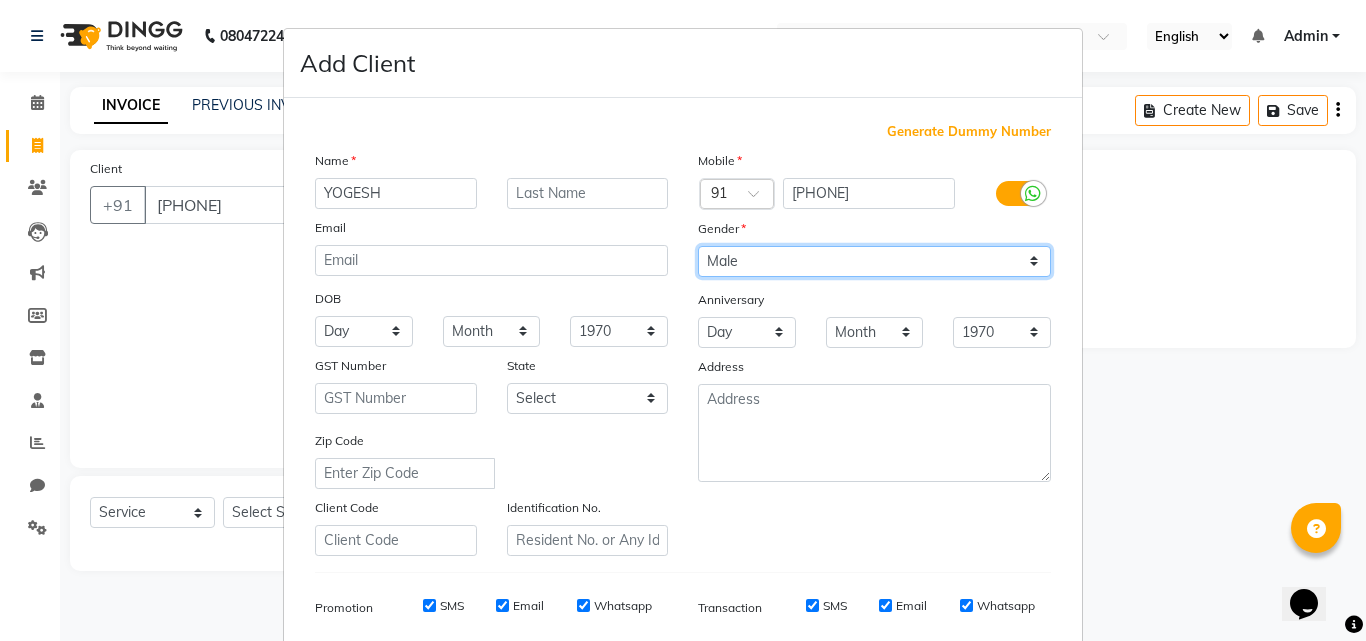 click on "Select Male Female Other Prefer Not To Say" at bounding box center (874, 261) 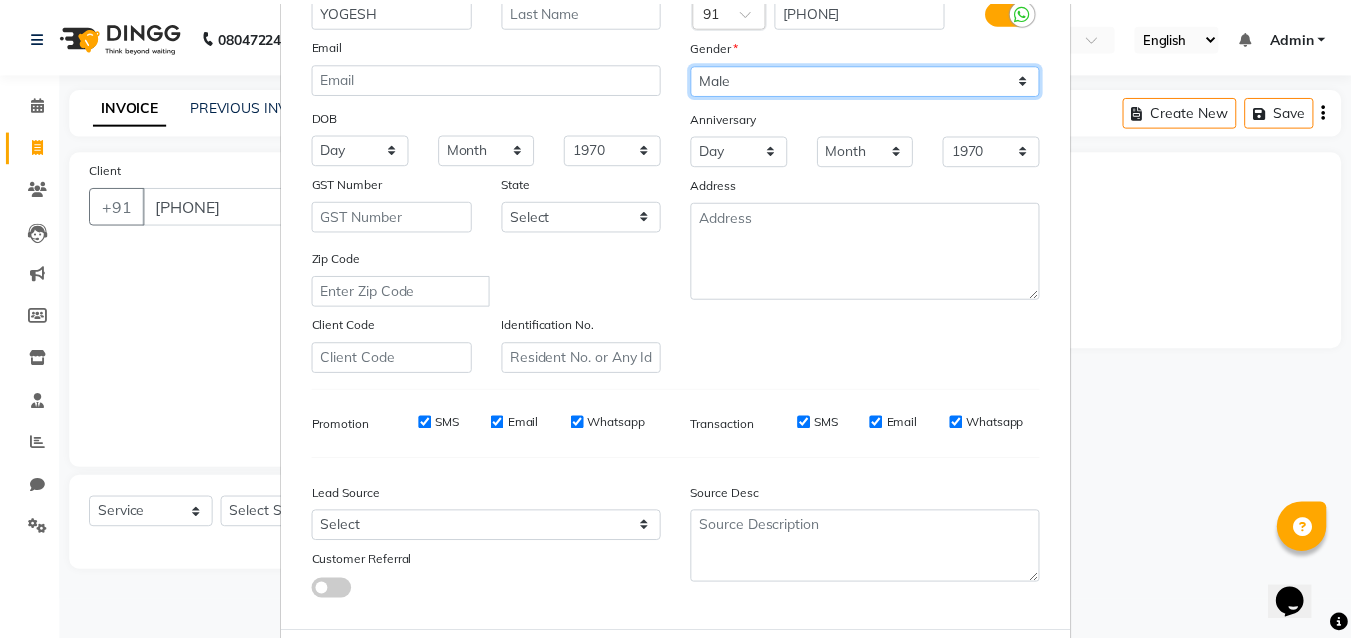 scroll, scrollTop: 282, scrollLeft: 0, axis: vertical 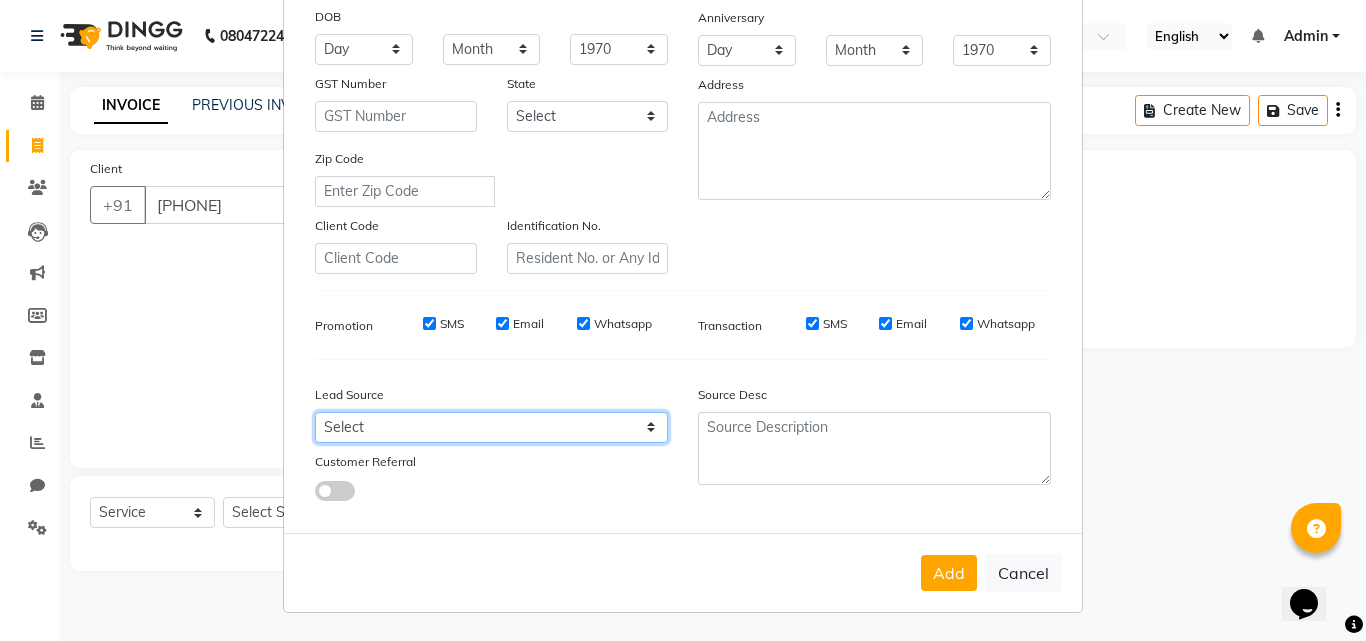 drag, startPoint x: 379, startPoint y: 429, endPoint x: 424, endPoint y: 97, distance: 335.03583 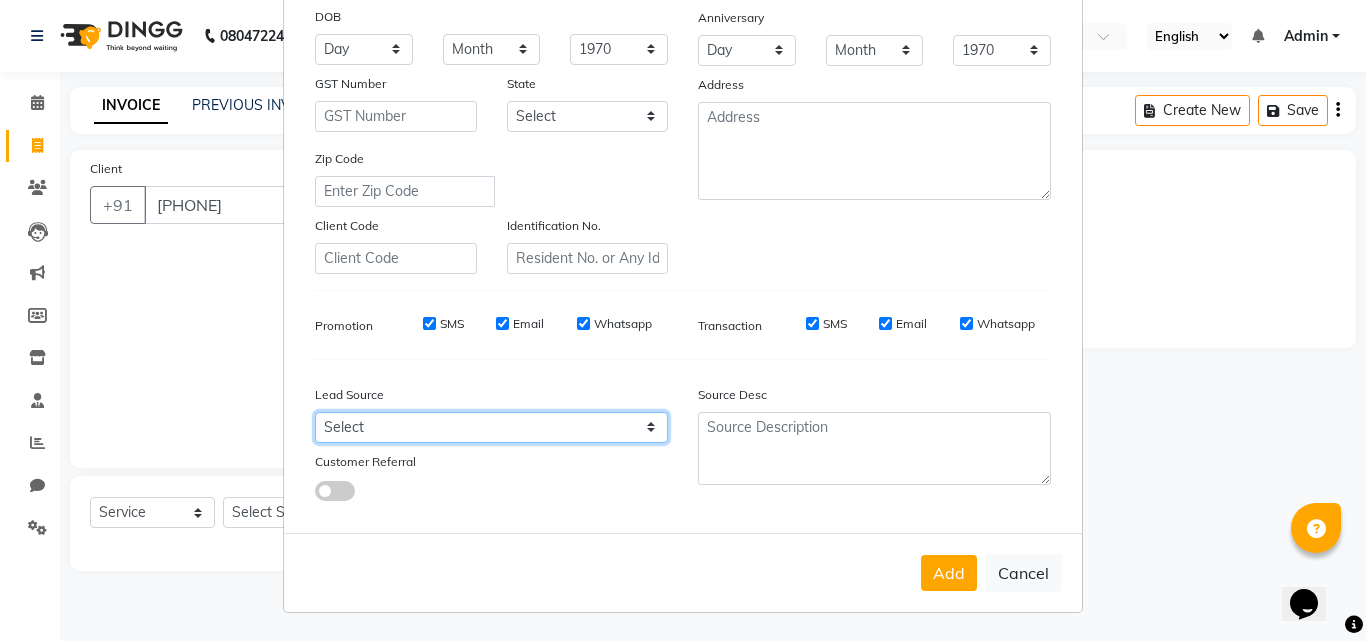 click on "Select Walk-in Referral Internet Friend Word of Mouth Advertisement Facebook JustDial Google Other" at bounding box center (491, 427) 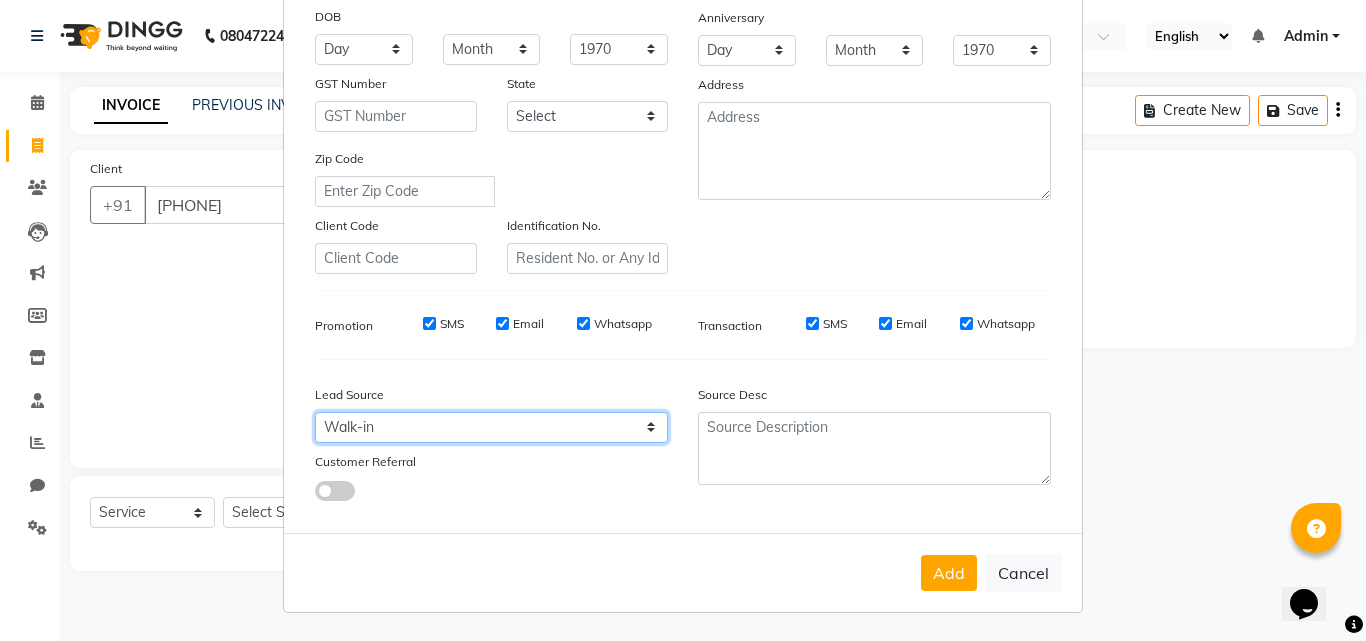click on "Select Walk-in Referral Internet Friend Word of Mouth Advertisement Facebook JustDial Google Other" at bounding box center (491, 427) 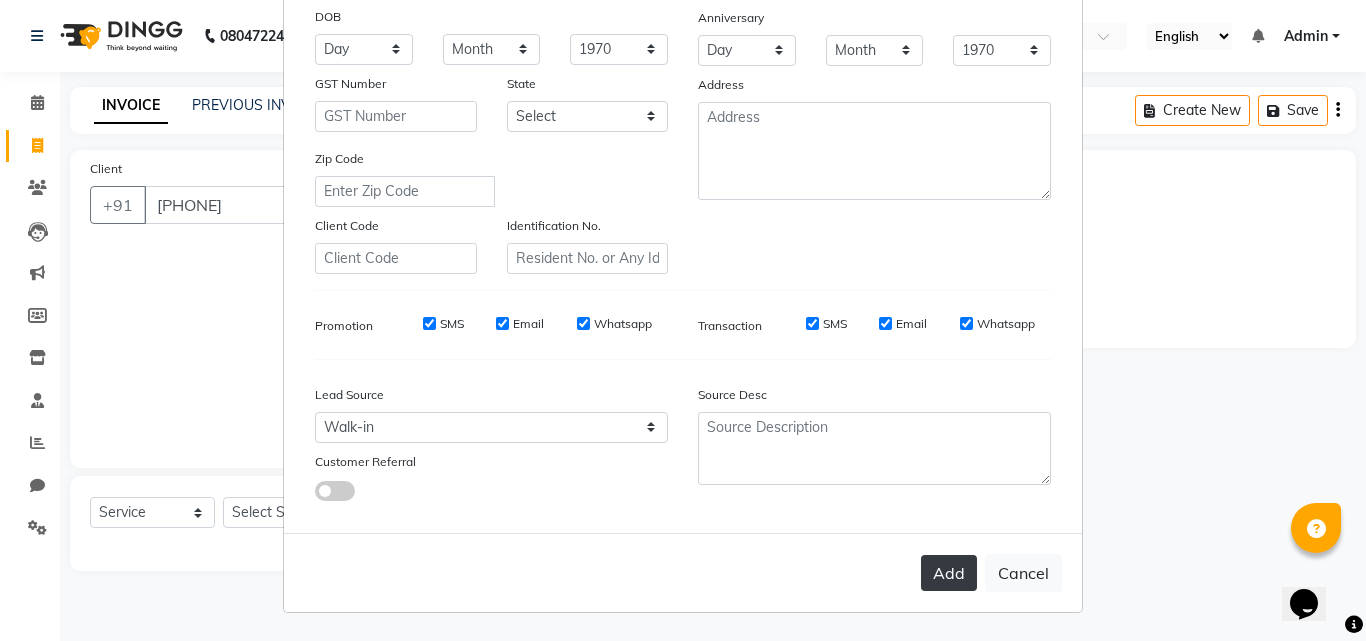 click on "Add" at bounding box center [949, 573] 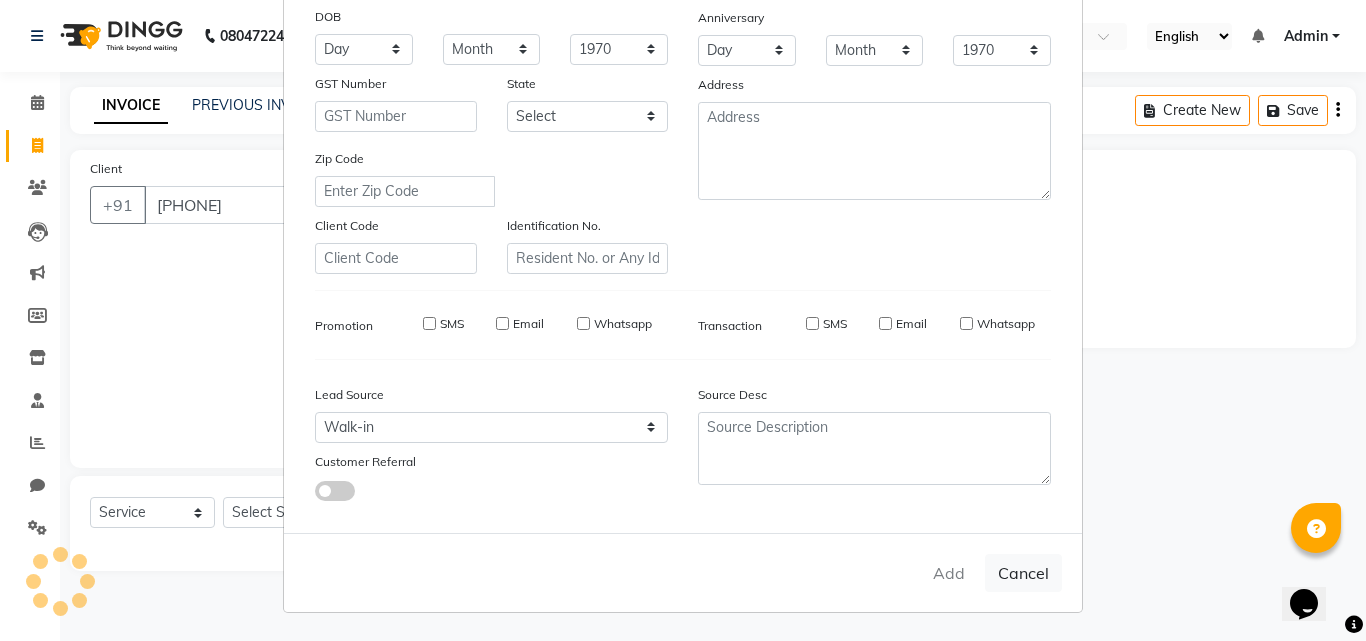 type 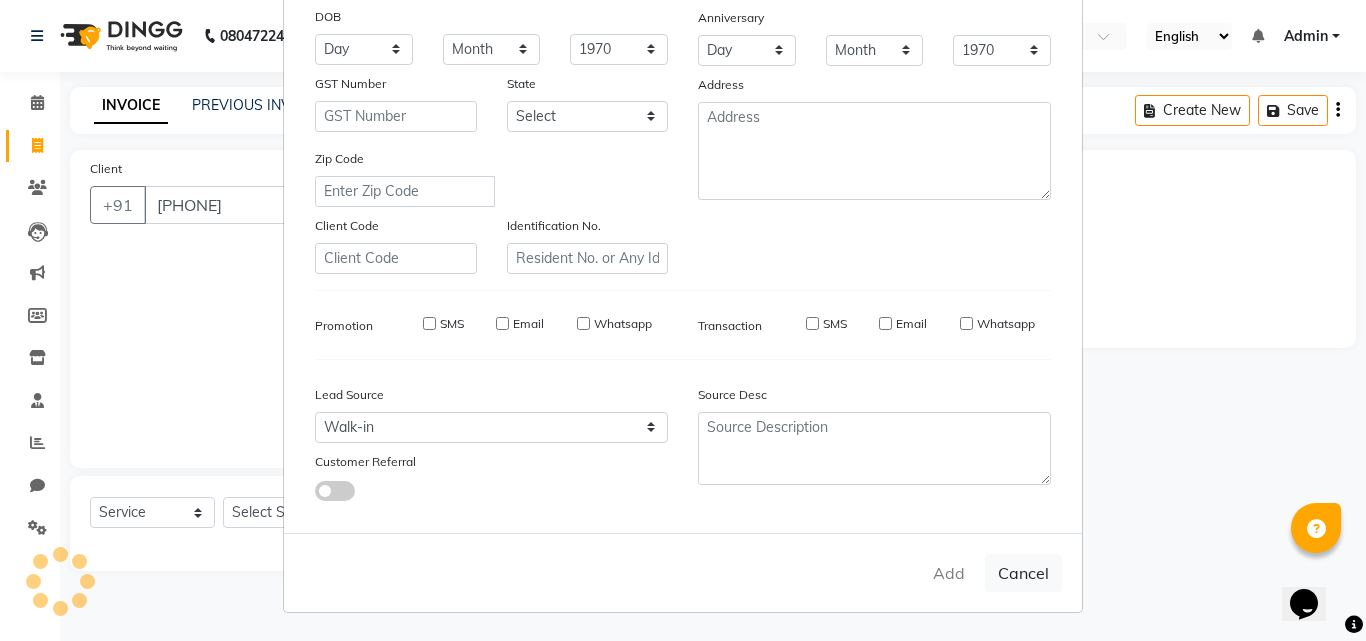 select 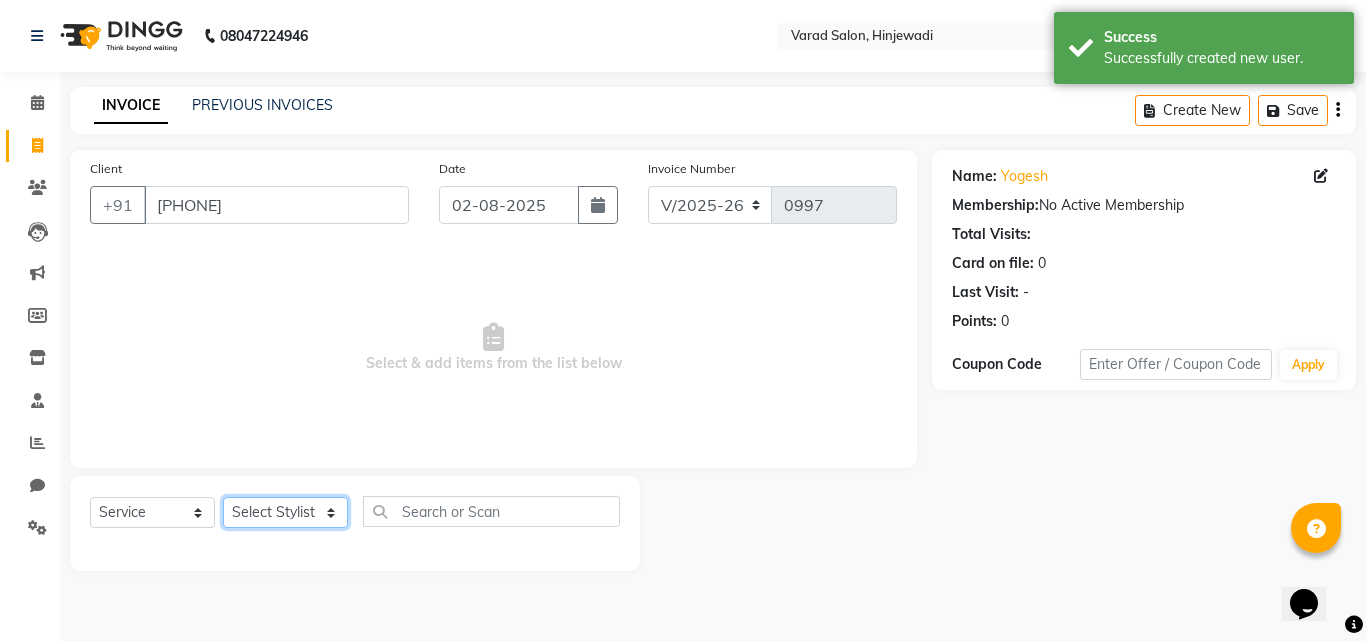 click on "Select Stylist admin hinjewadi ASHWINI DESHMUKH krishna more pratik shelke rishi gayke sangeeta vishnu kakde sanket Gaikwad  shivani nikam vishnu shenfad kakde" 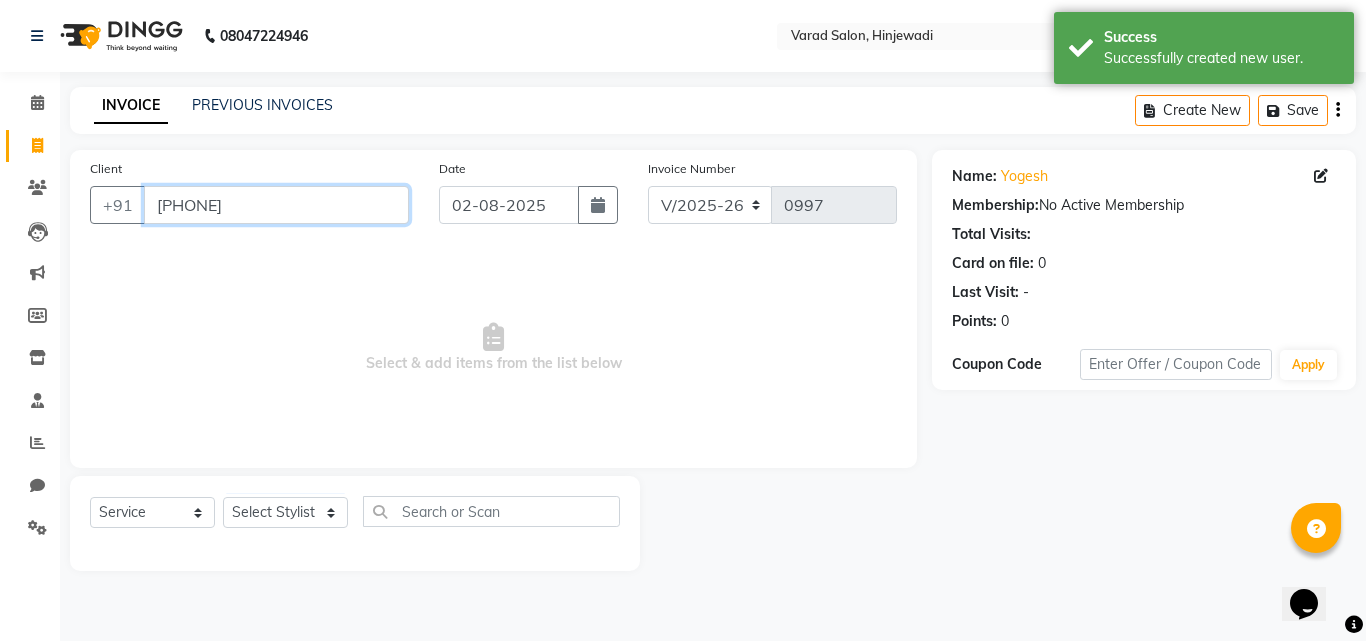 drag, startPoint x: 203, startPoint y: 198, endPoint x: 295, endPoint y: 202, distance: 92.086914 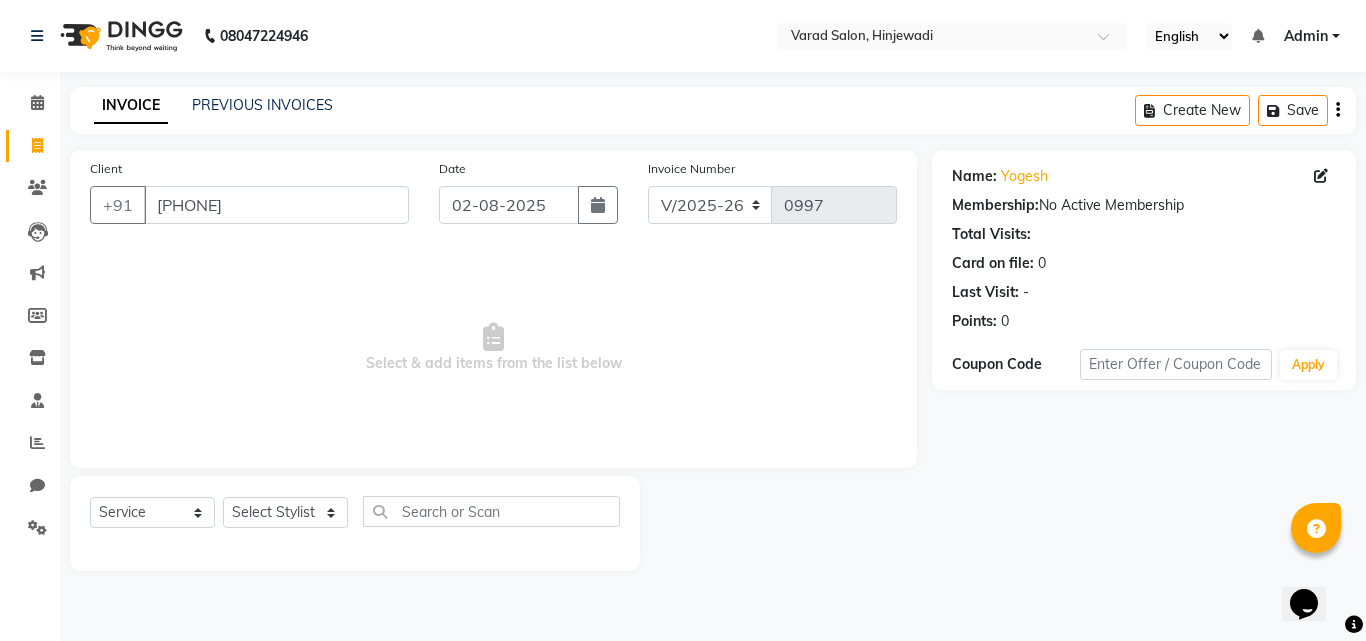 click on "Select & add items from the list below" at bounding box center [493, 348] 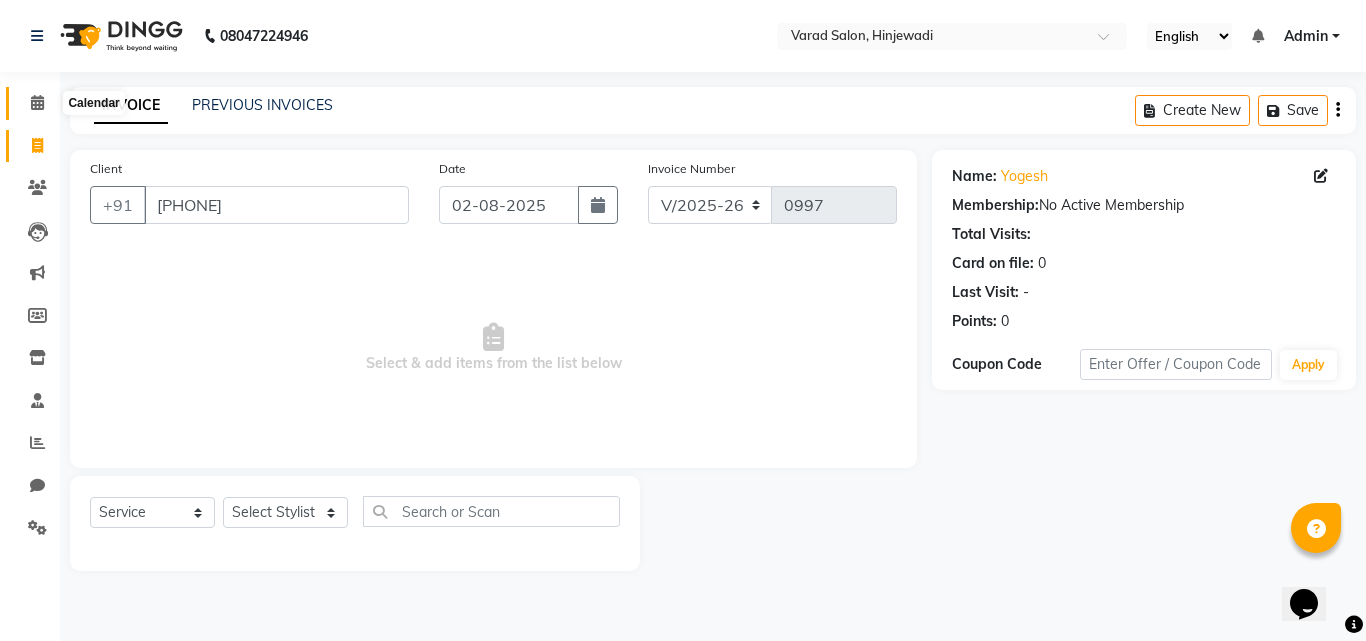 click 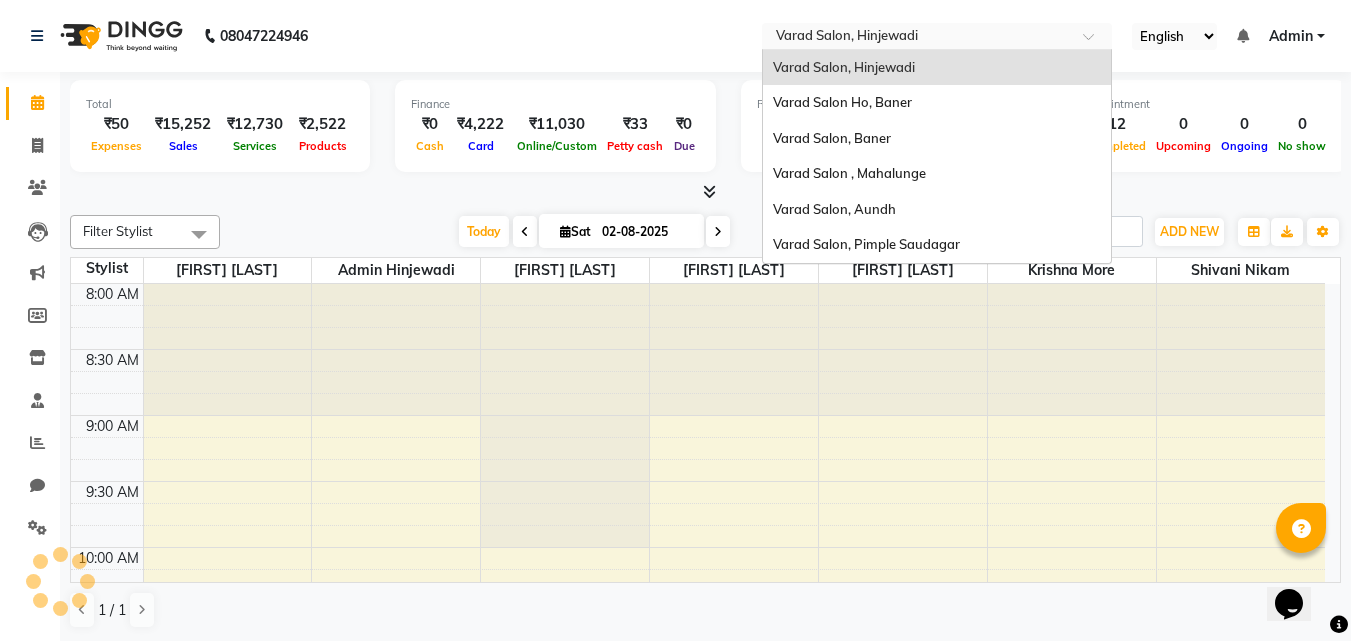 scroll, scrollTop: 0, scrollLeft: 0, axis: both 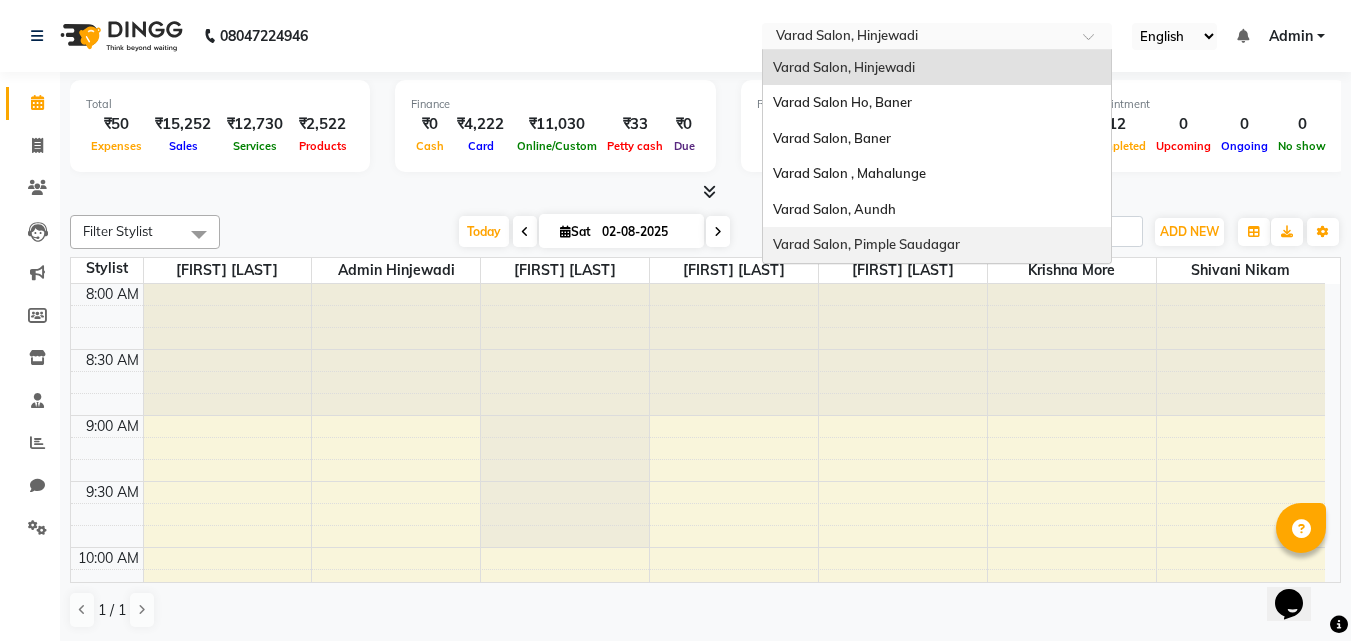 click on "Varad Salon, Pimple Saudagar" at bounding box center (937, 245) 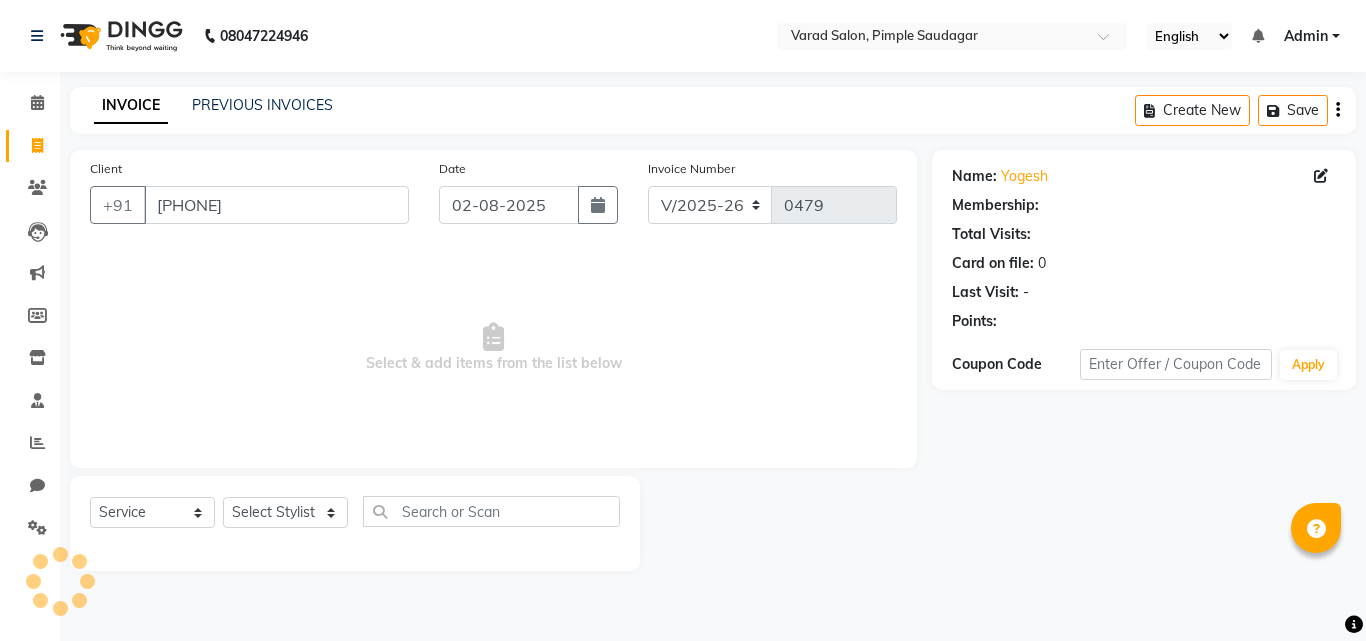 select on "7816" 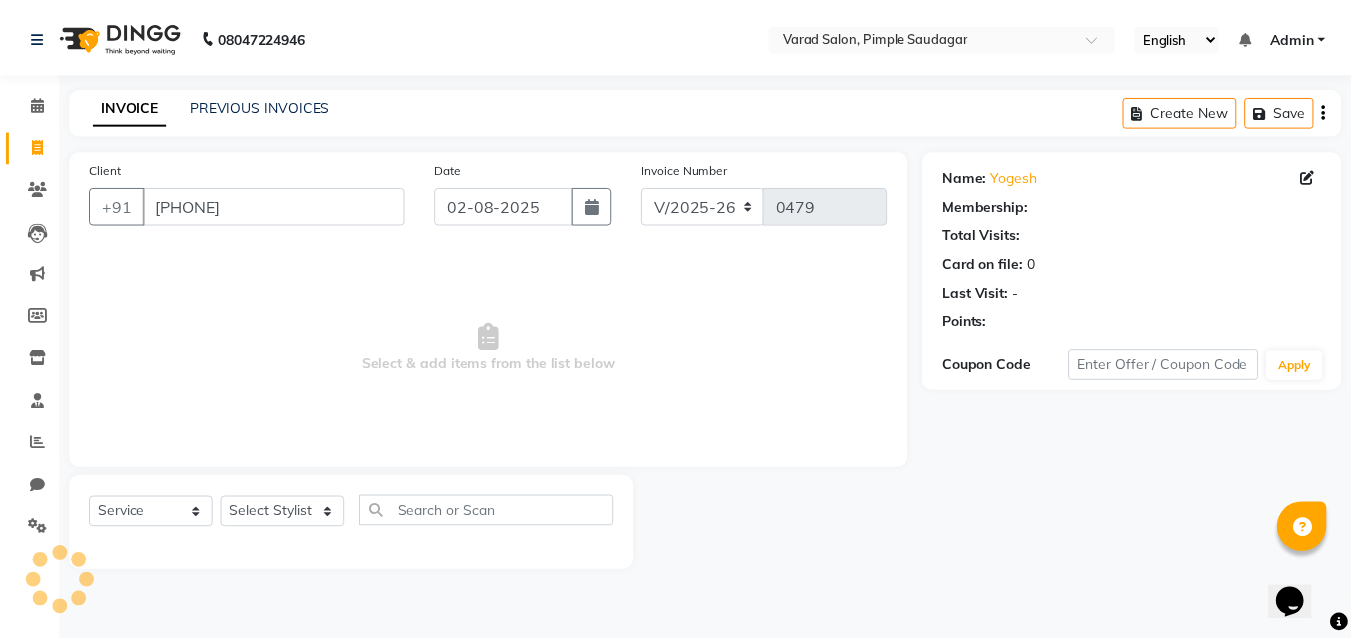 scroll, scrollTop: 0, scrollLeft: 0, axis: both 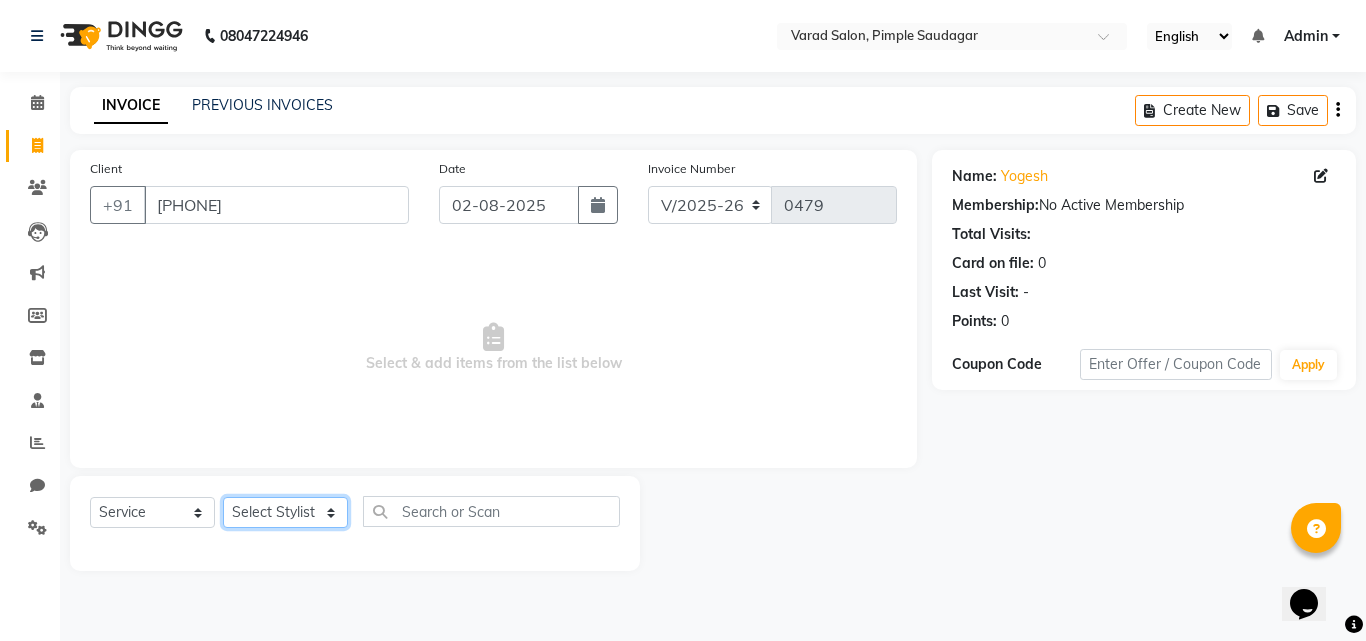 drag, startPoint x: 291, startPoint y: 517, endPoint x: 293, endPoint y: 482, distance: 35.057095 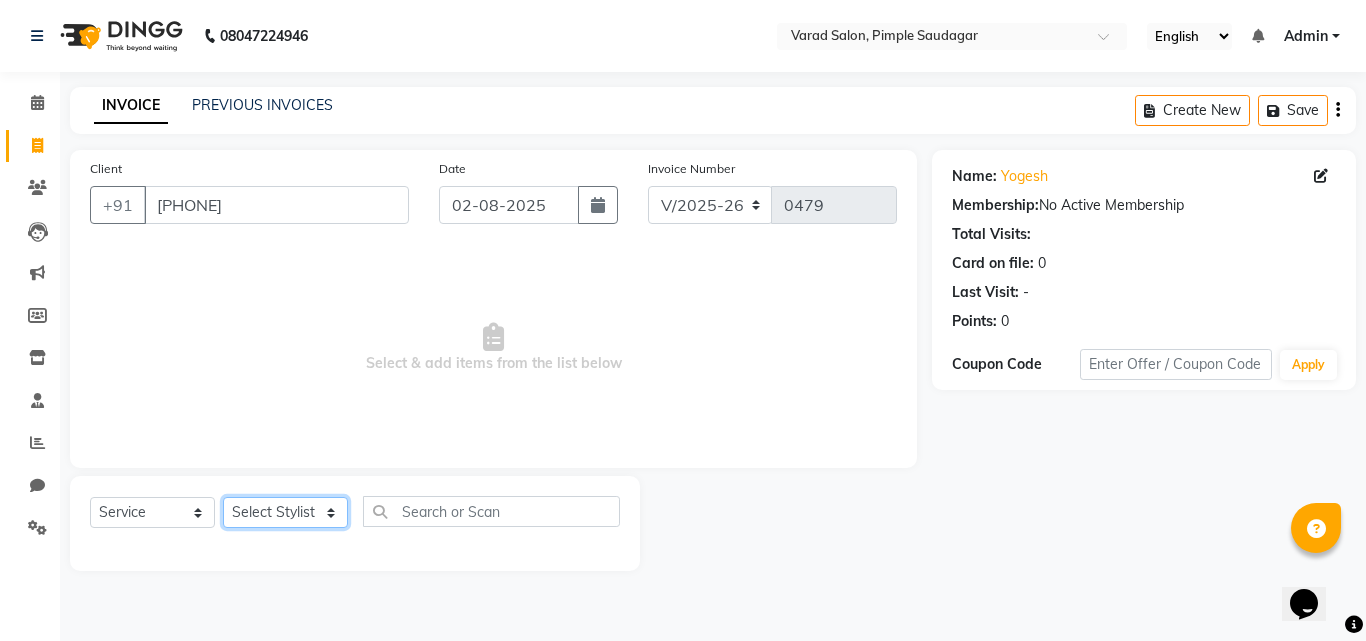 click on "Select Stylist ADMIN MANAGER Ankita Chavan Govind Kamble NEHA SINGH Rajesh Raut Ruksana shikh tejas bhul" 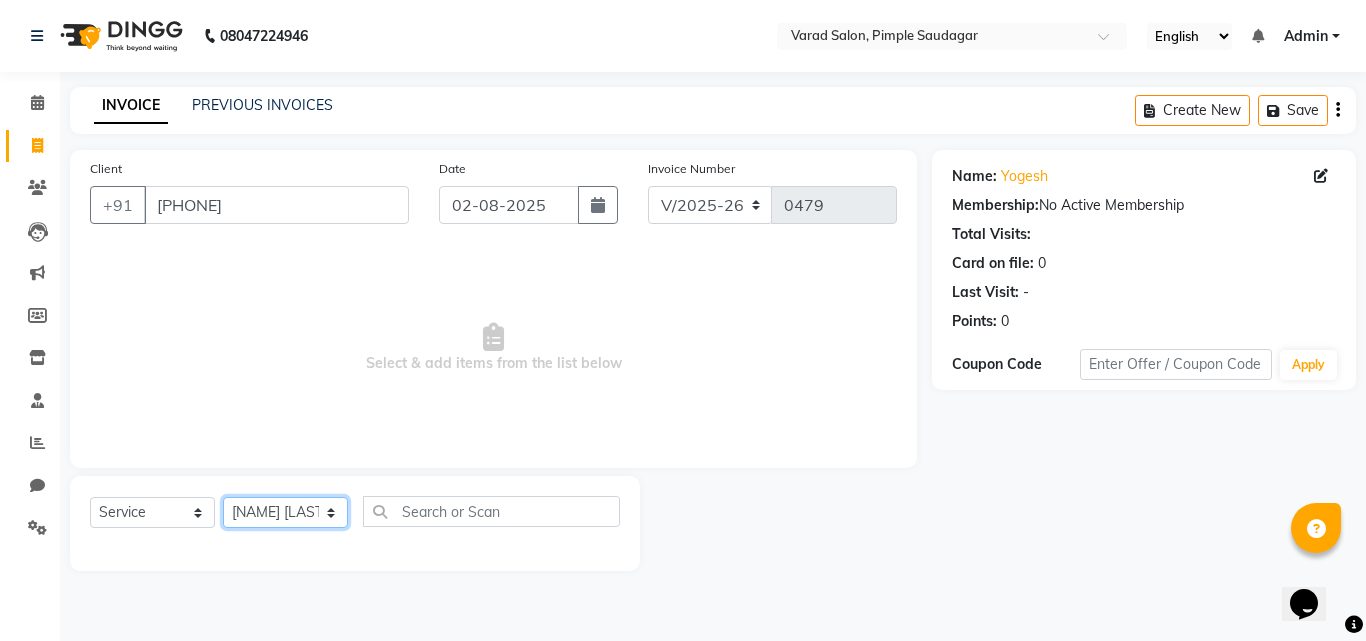 click on "Select Stylist ADMIN MANAGER Ankita Chavan Govind Kamble NEHA SINGH Rajesh Raut Ruksana shikh tejas bhul" 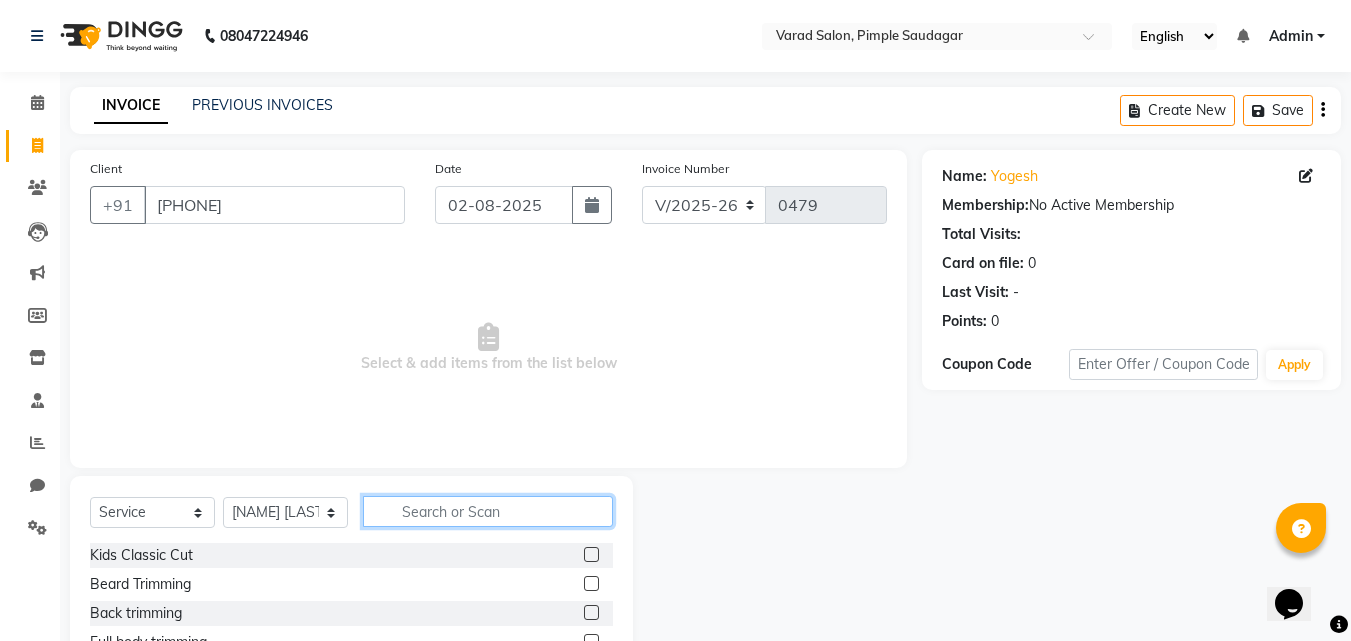 click 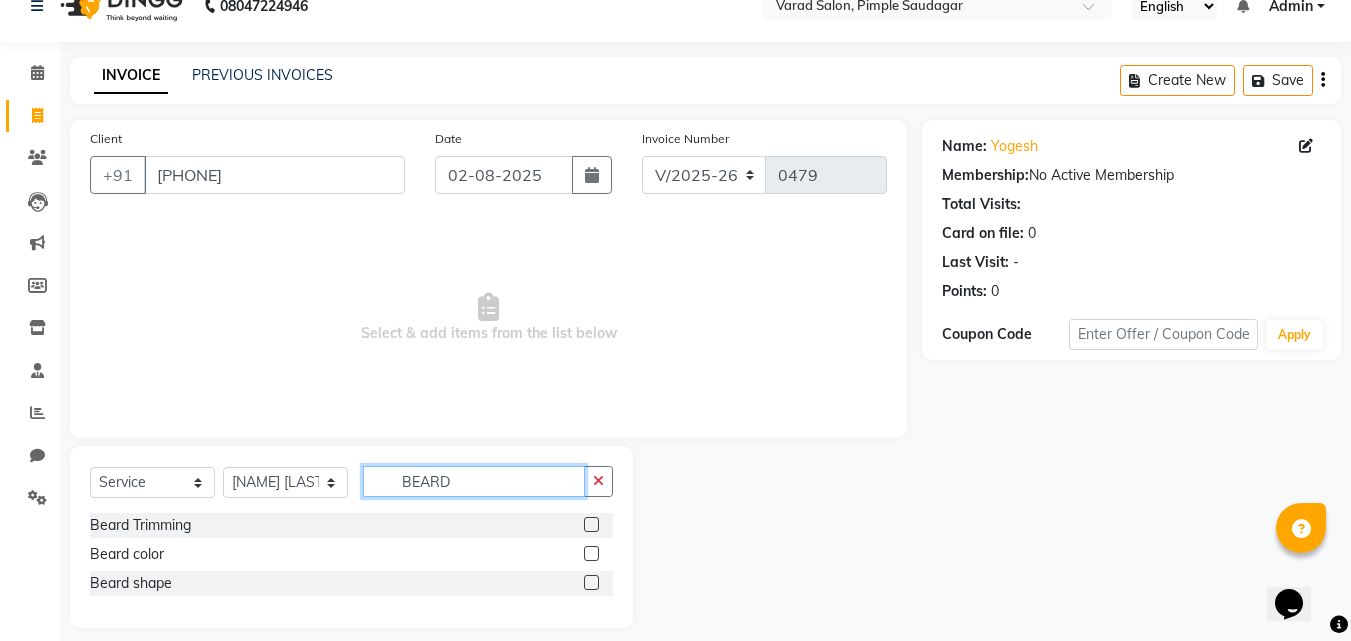 scroll, scrollTop: 47, scrollLeft: 0, axis: vertical 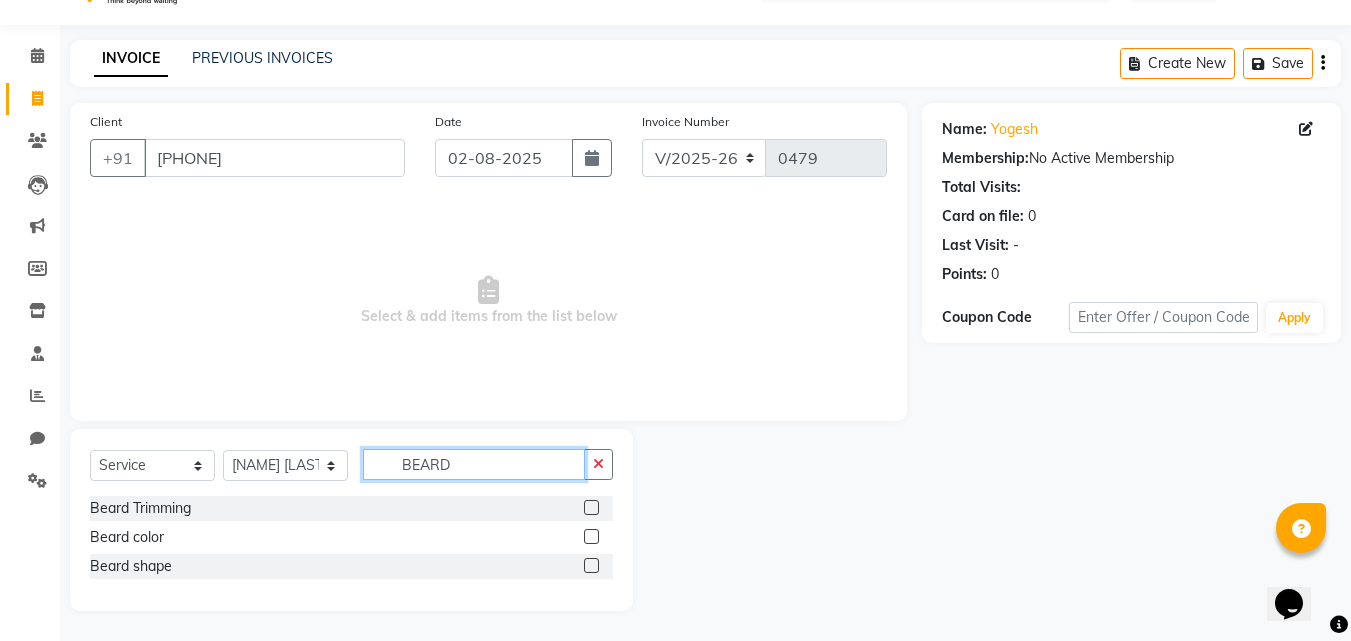 type on "BEARD" 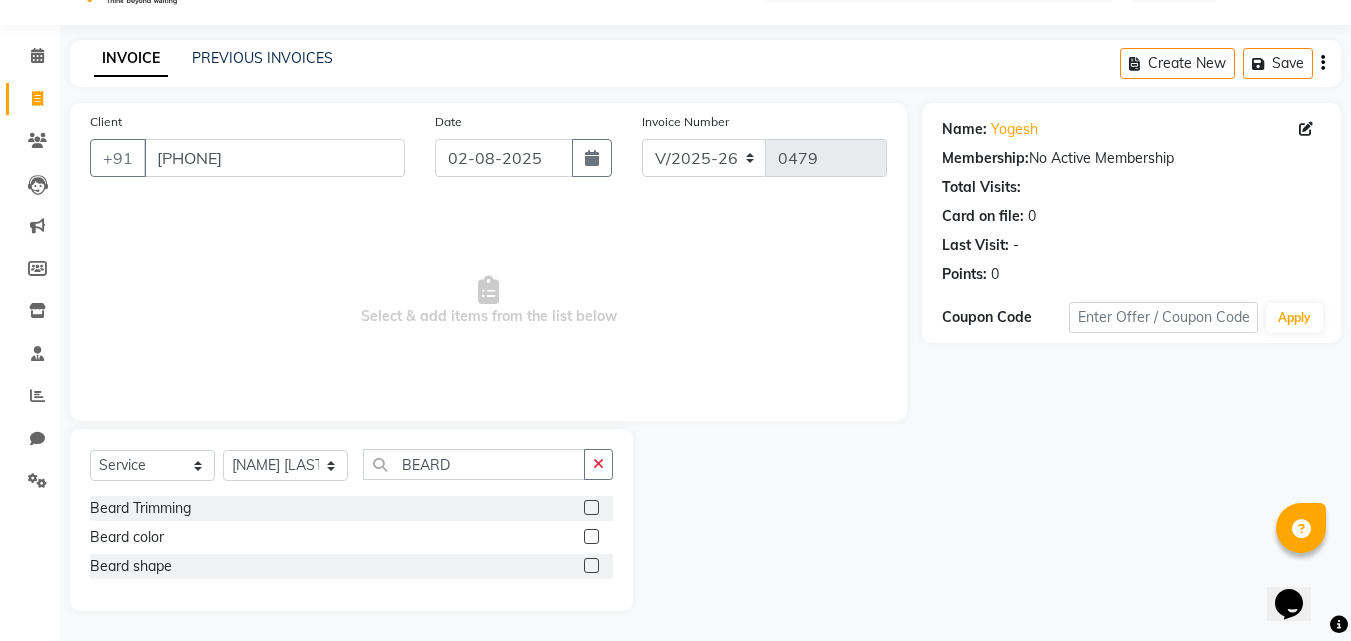 click 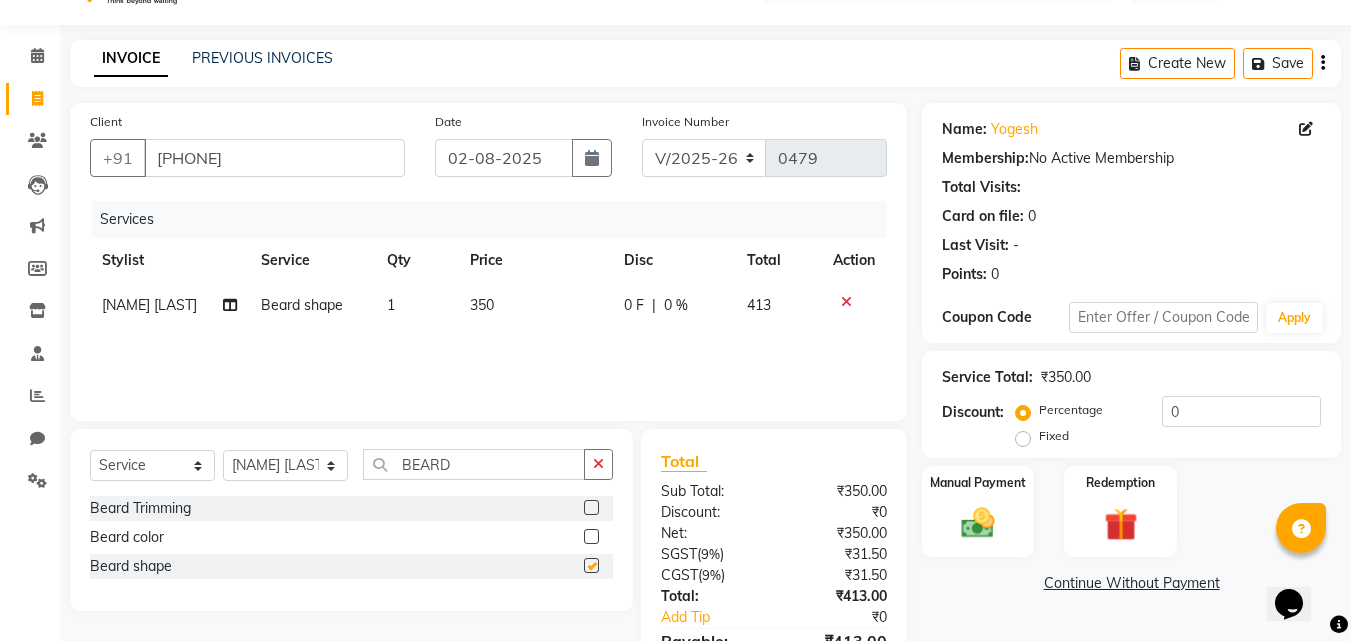 checkbox on "false" 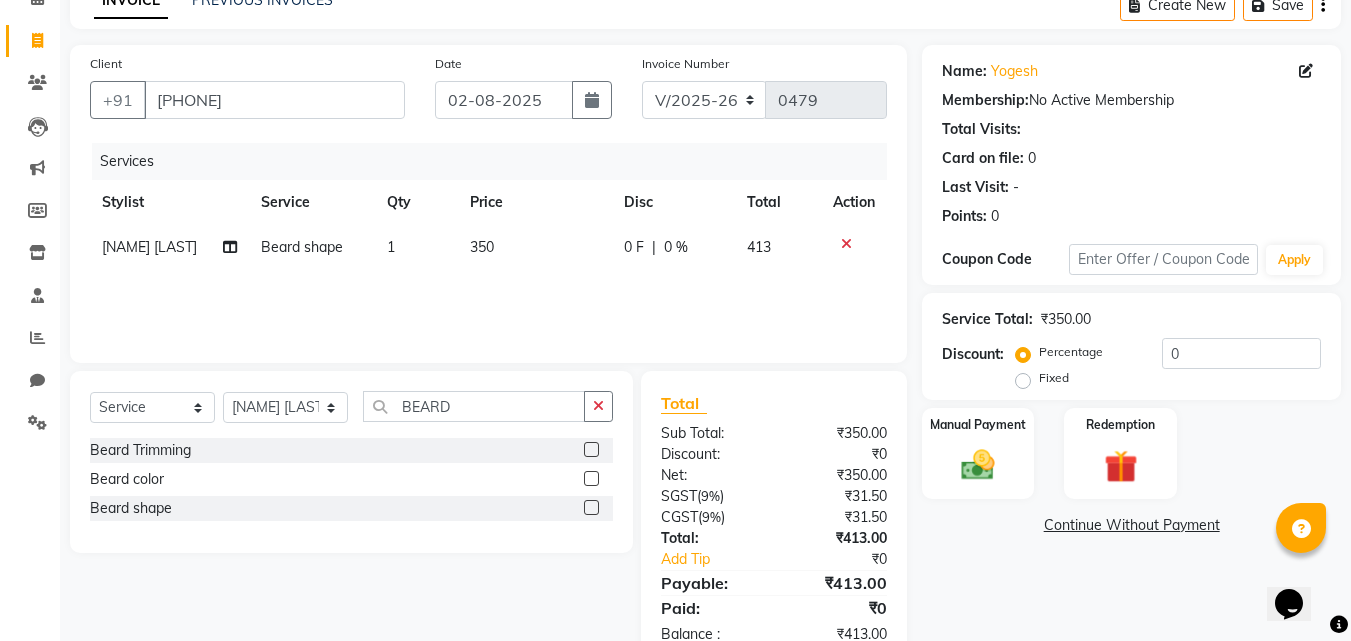 scroll, scrollTop: 159, scrollLeft: 0, axis: vertical 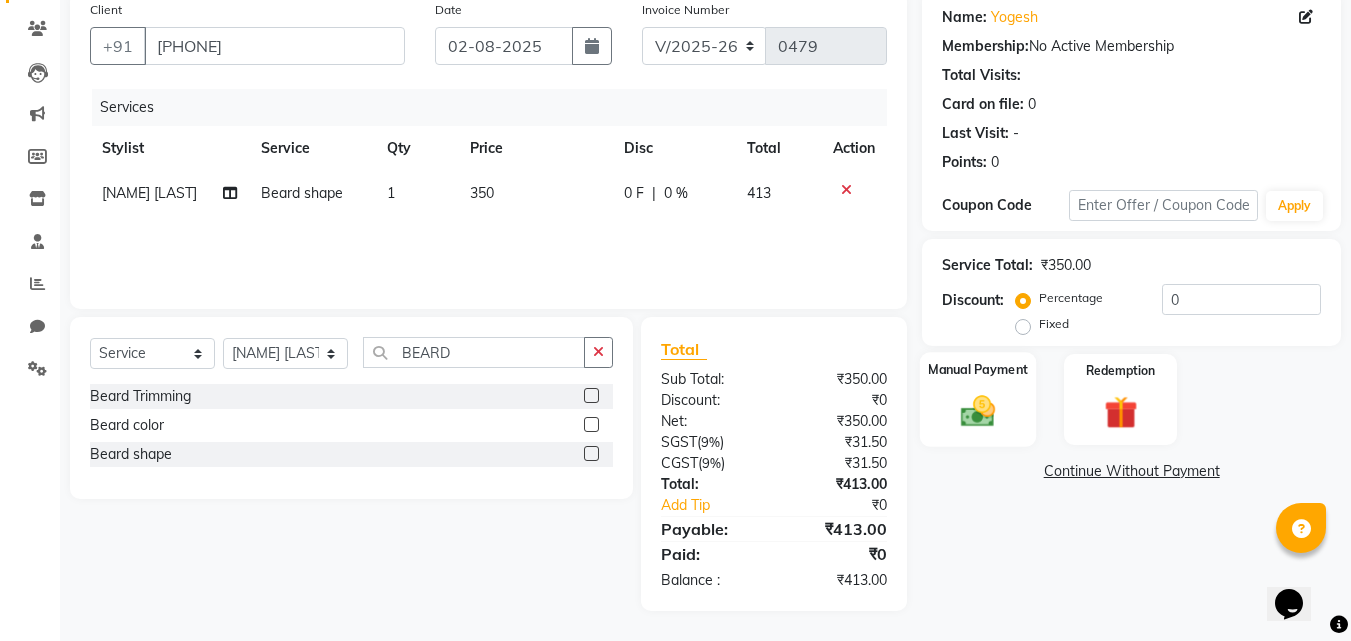 click on "Manual Payment" 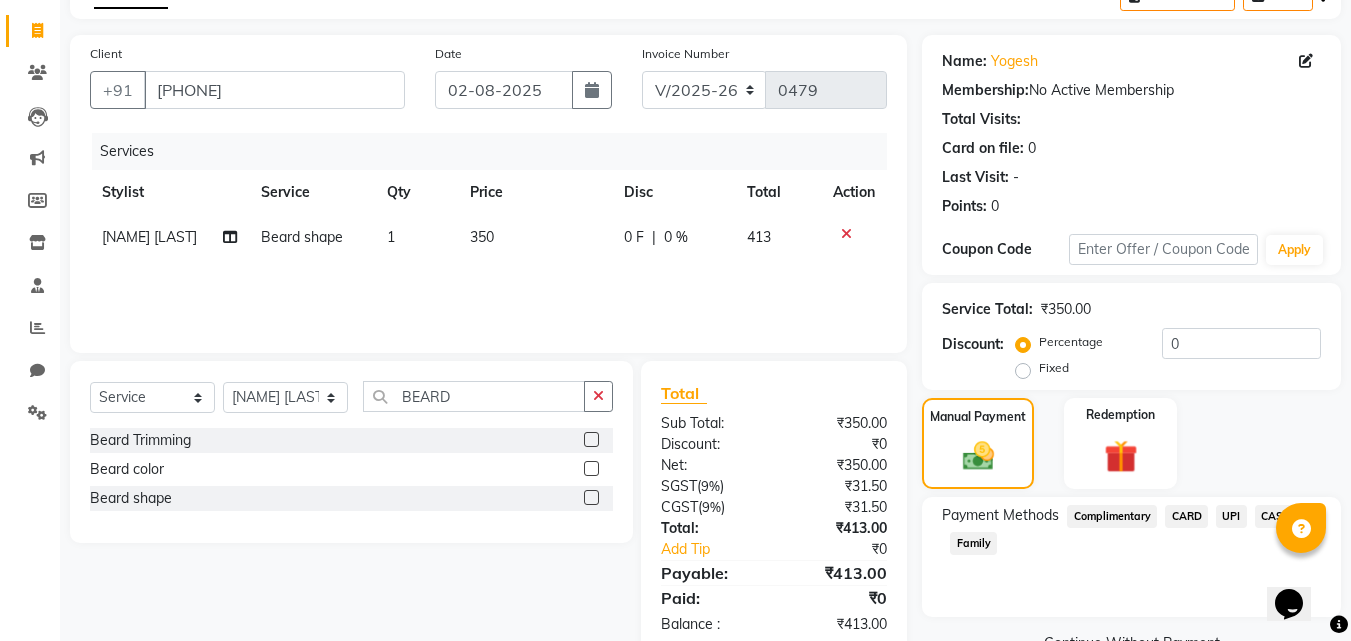 scroll, scrollTop: 162, scrollLeft: 0, axis: vertical 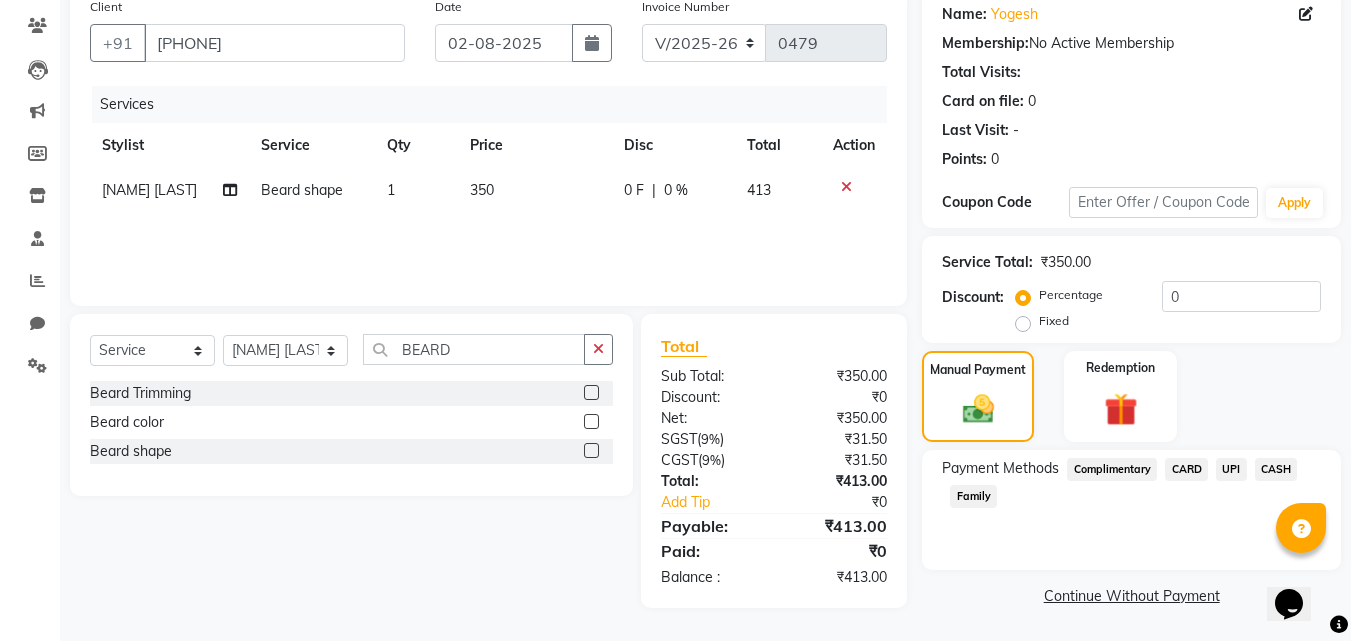 click on "UPI" 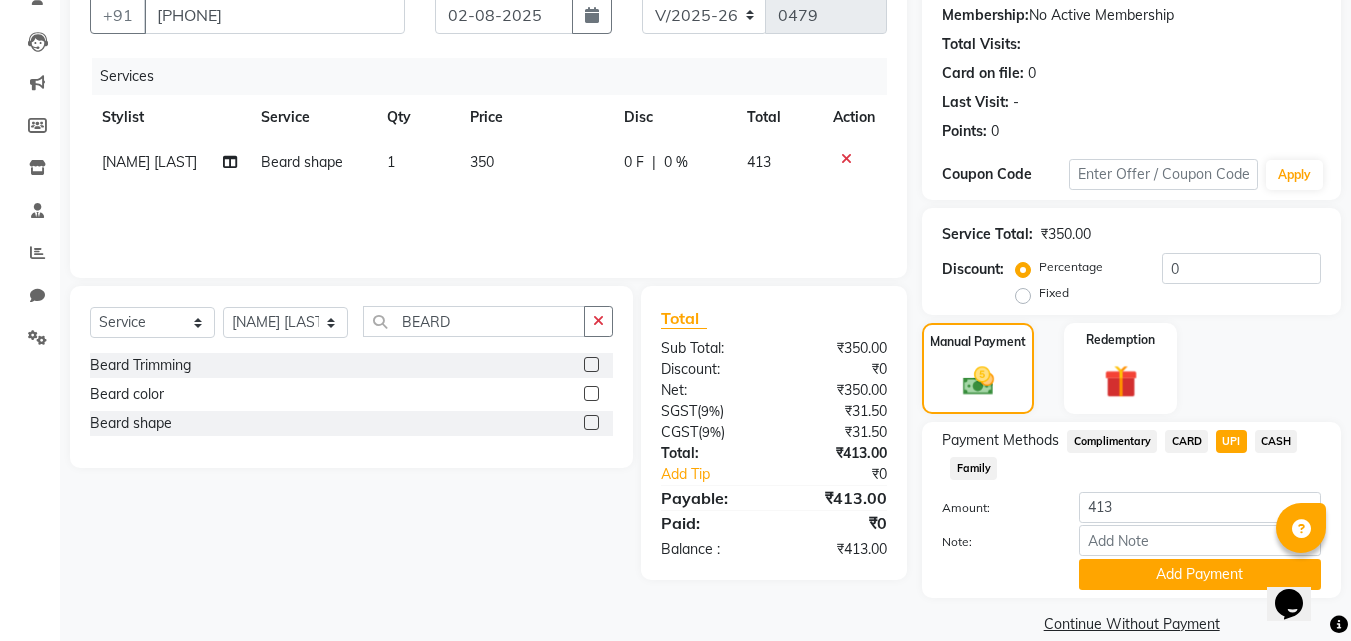 scroll, scrollTop: 218, scrollLeft: 0, axis: vertical 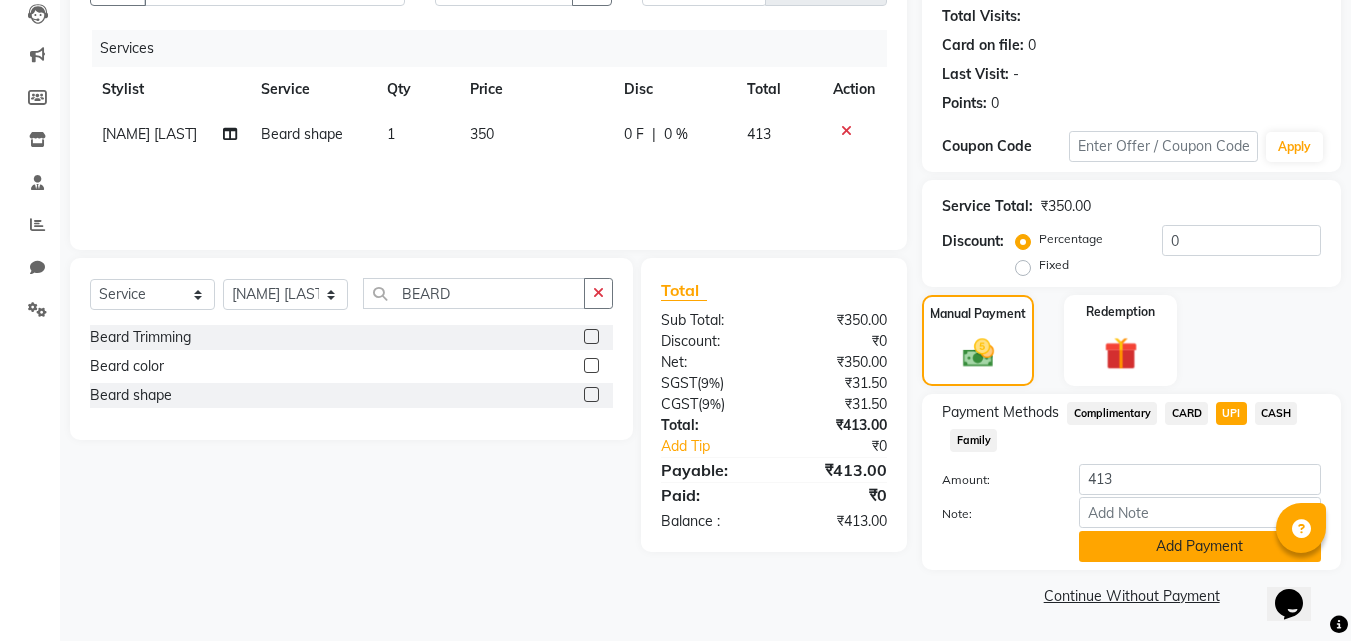 click on "Add Payment" 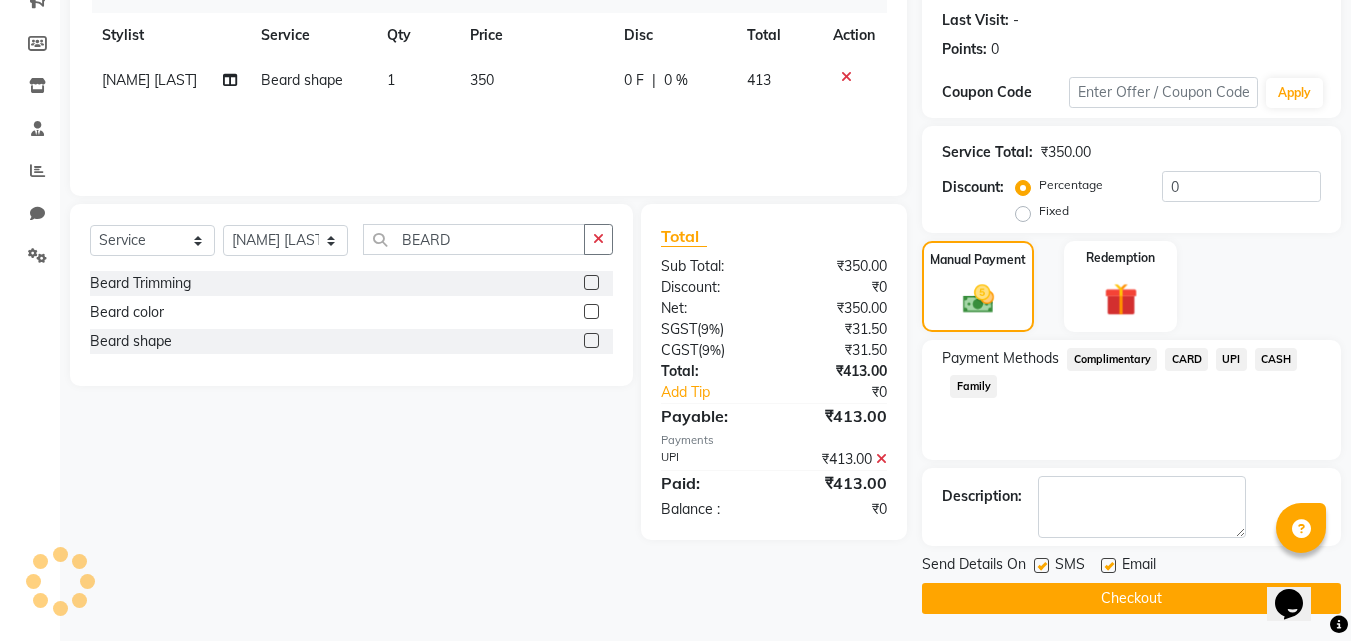scroll, scrollTop: 275, scrollLeft: 0, axis: vertical 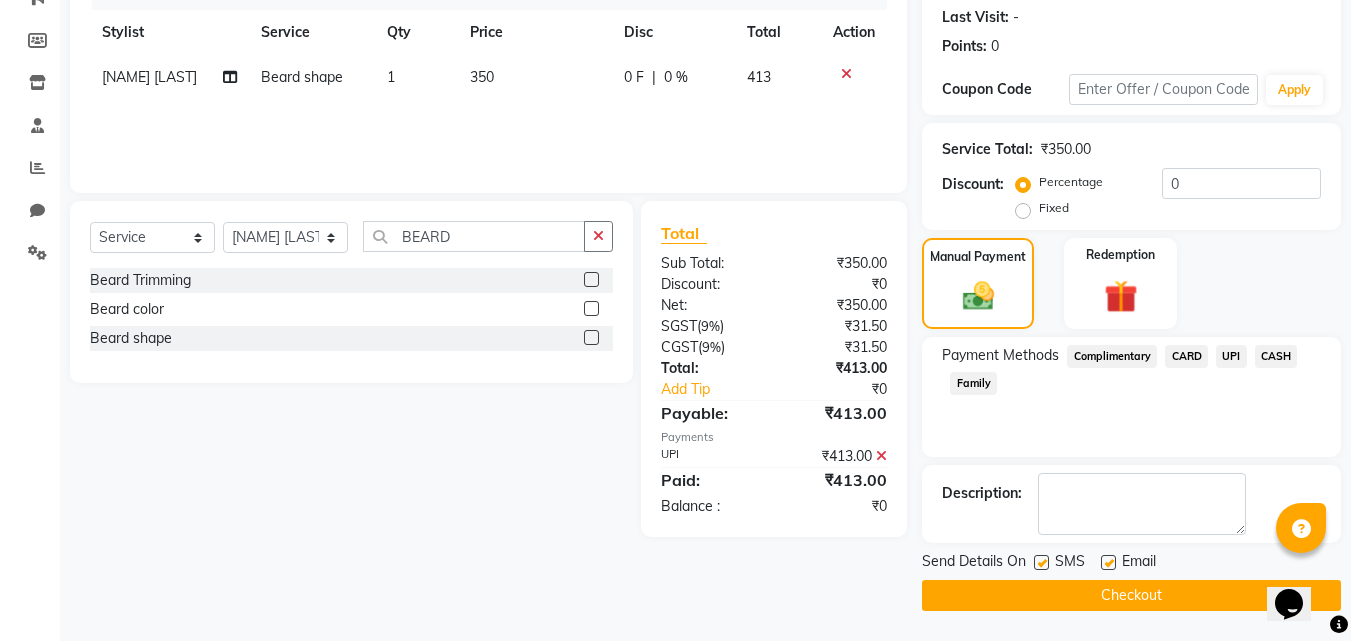 click on "Checkout" 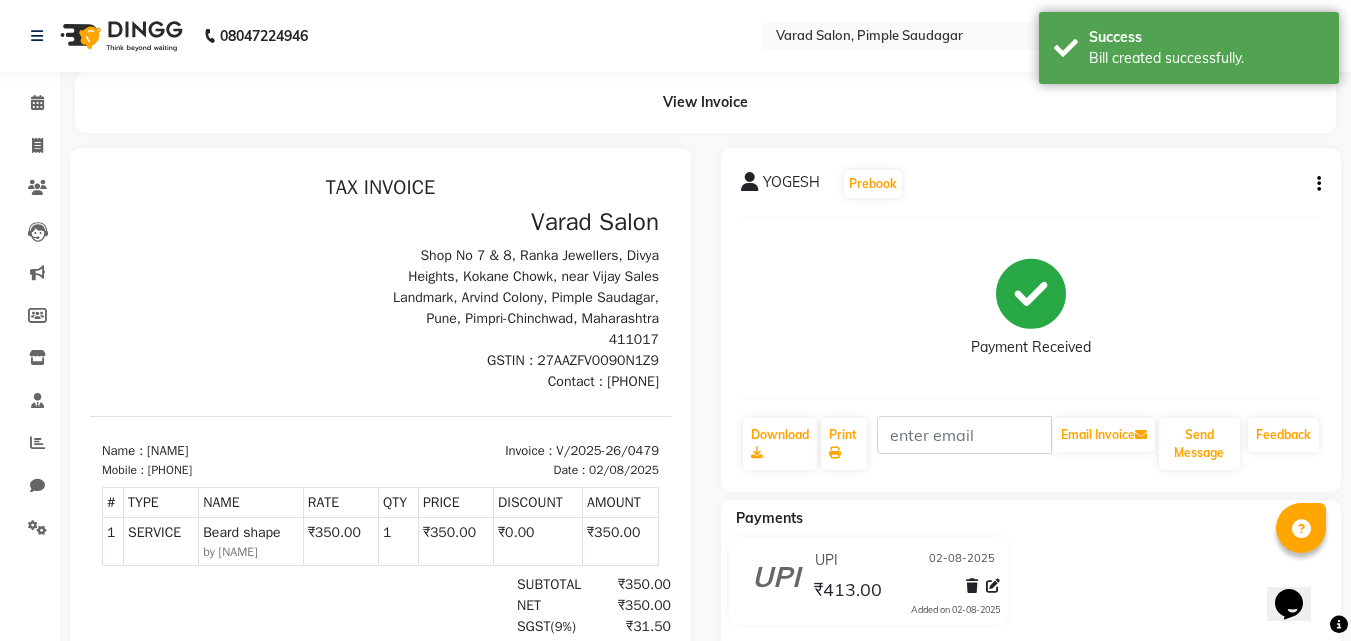 scroll, scrollTop: 0, scrollLeft: 0, axis: both 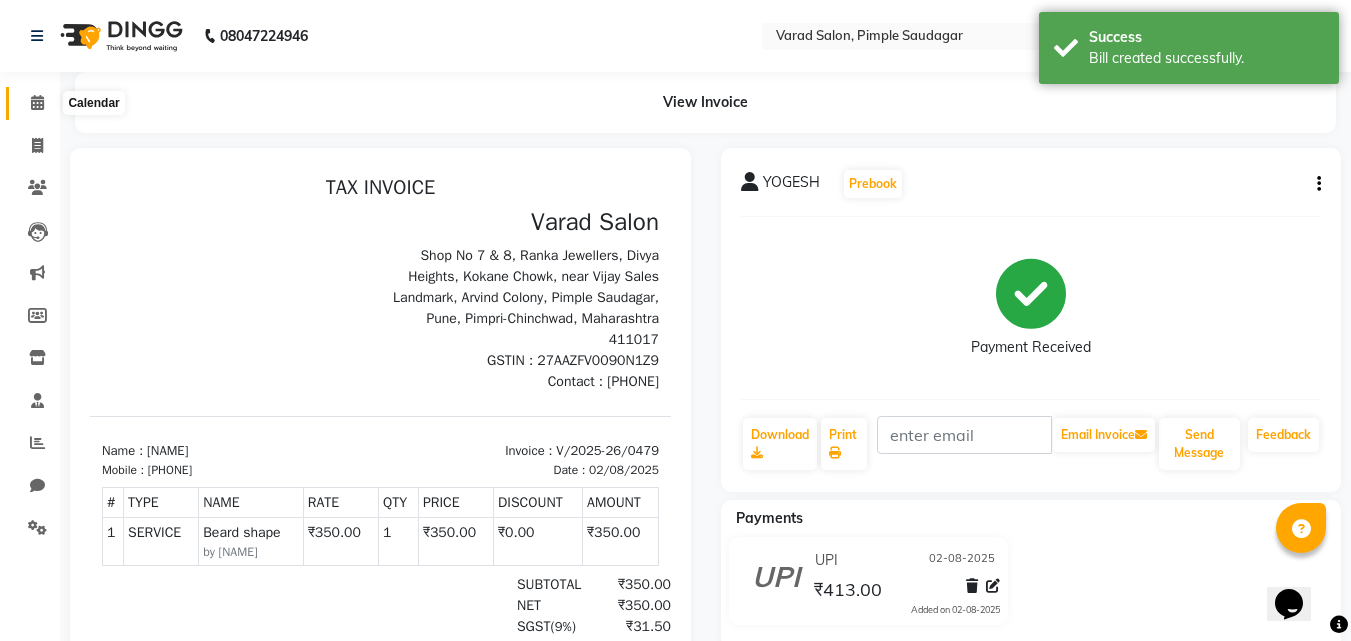 click 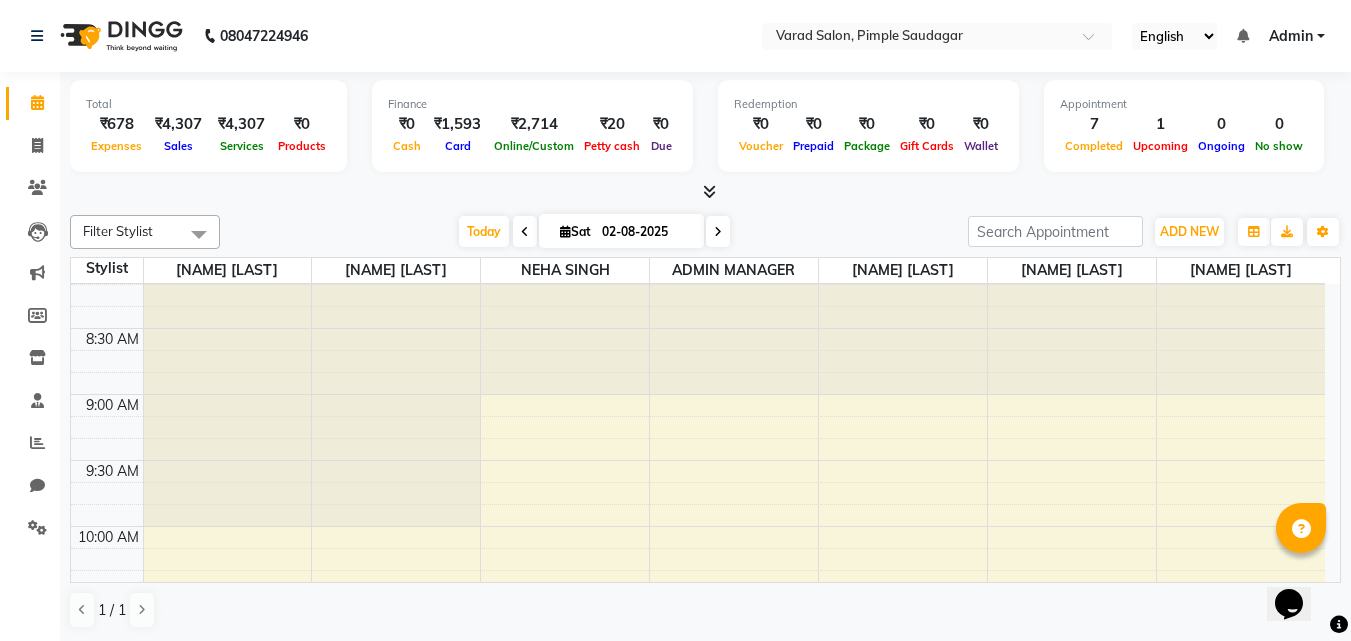scroll, scrollTop: 0, scrollLeft: 0, axis: both 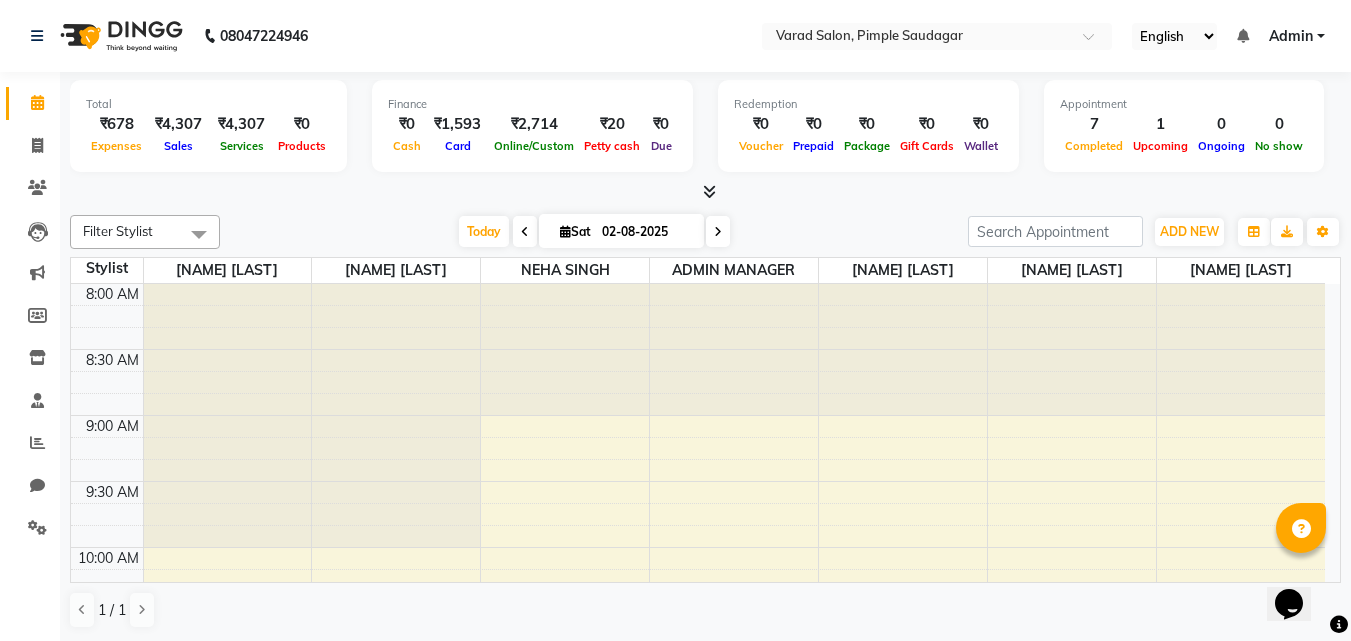 click at bounding box center [396, 416] 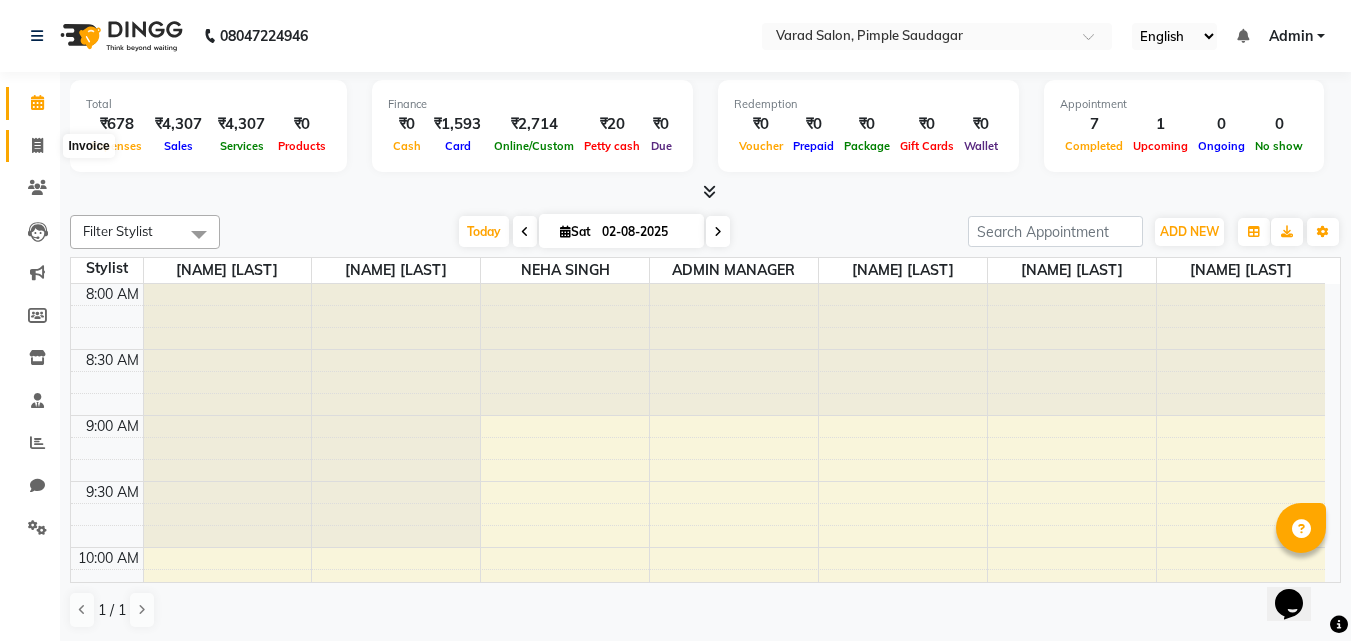 click 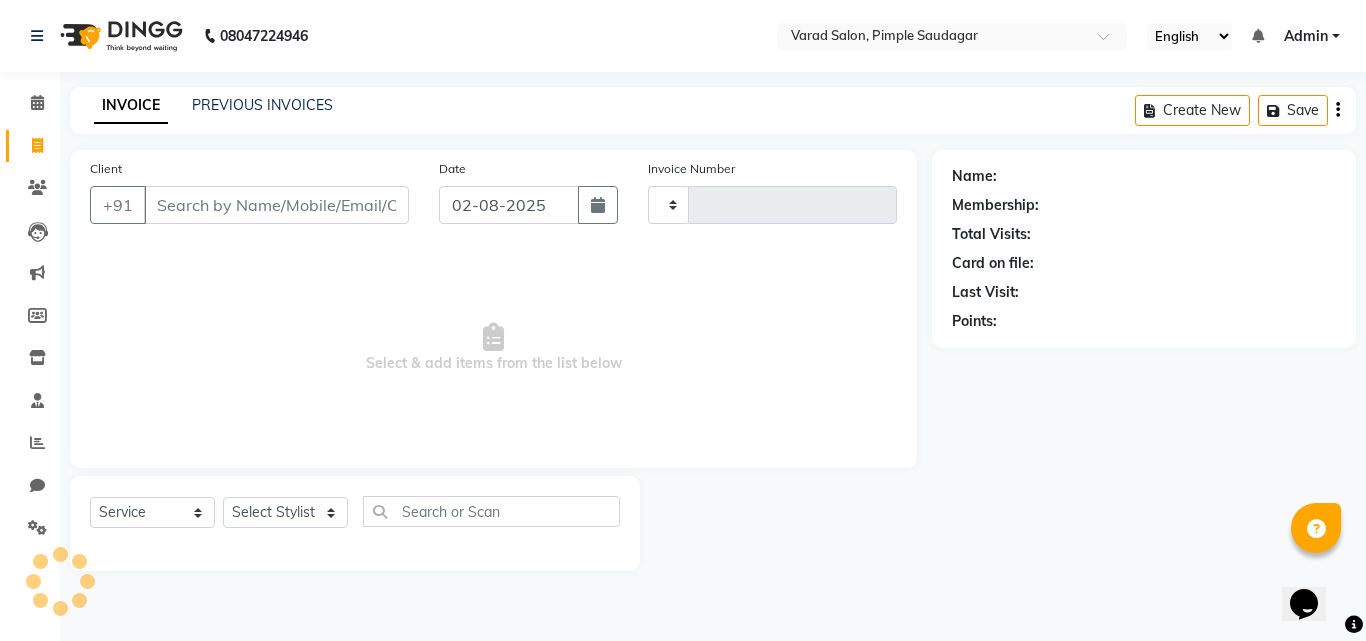 type on "0480" 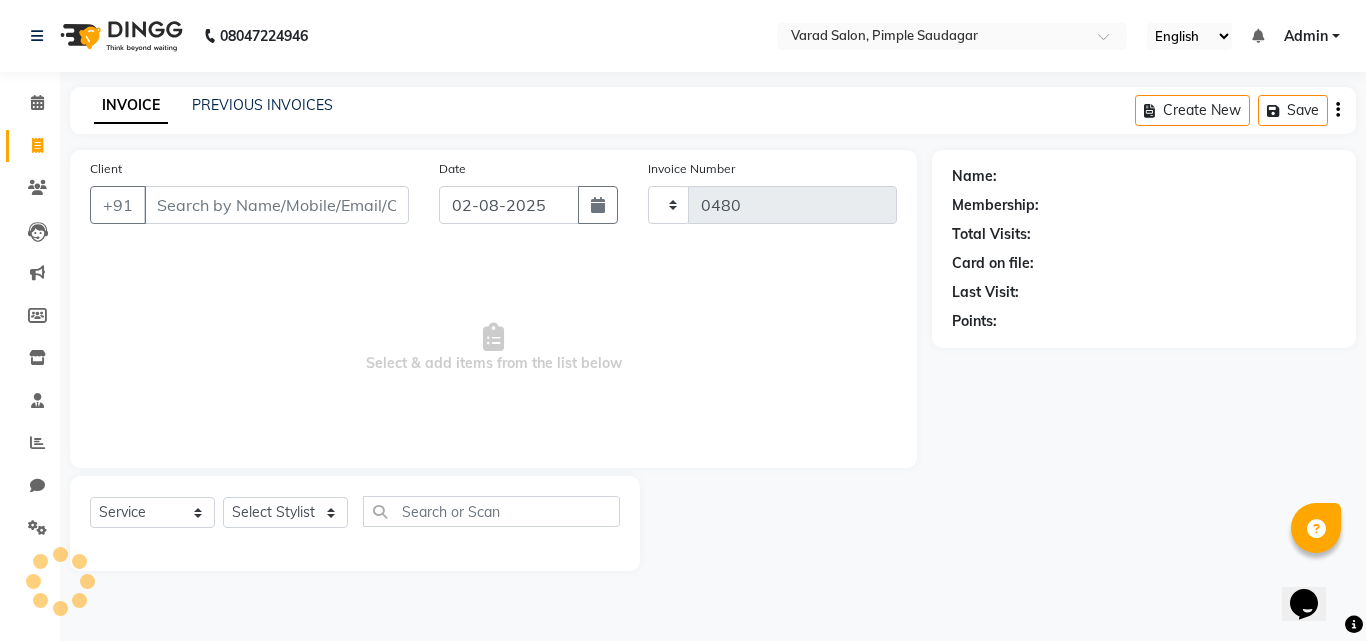 select on "7816" 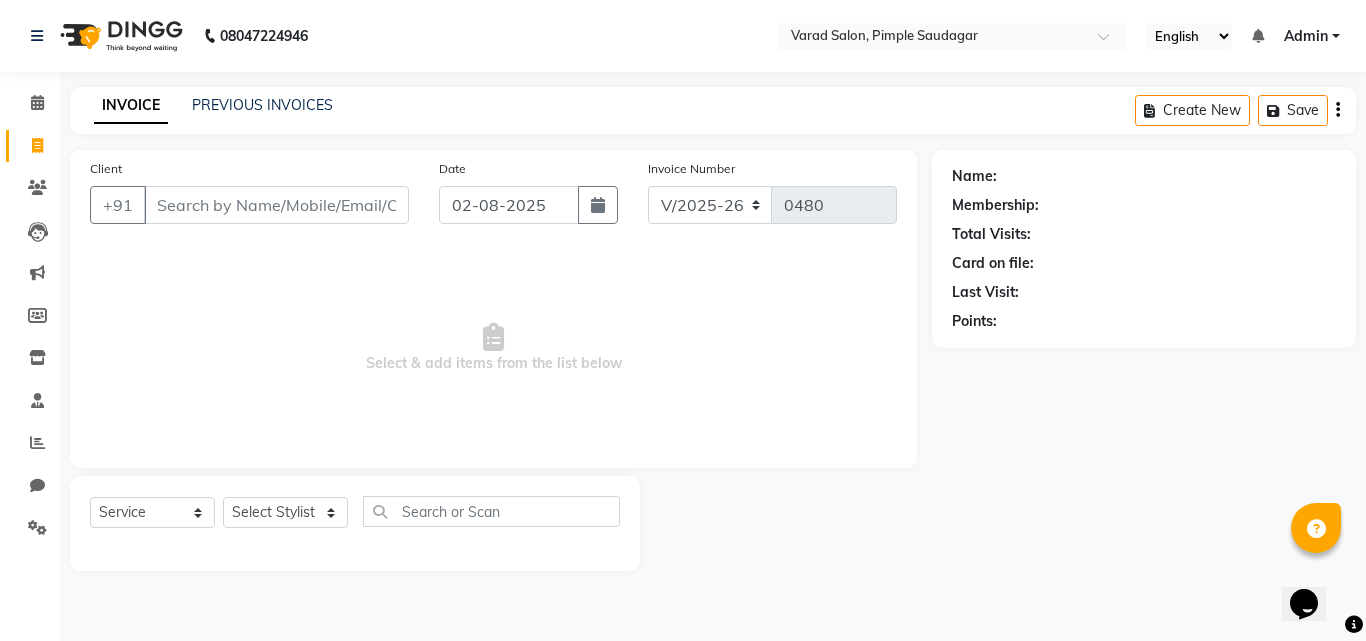 click on "Client" at bounding box center [276, 205] 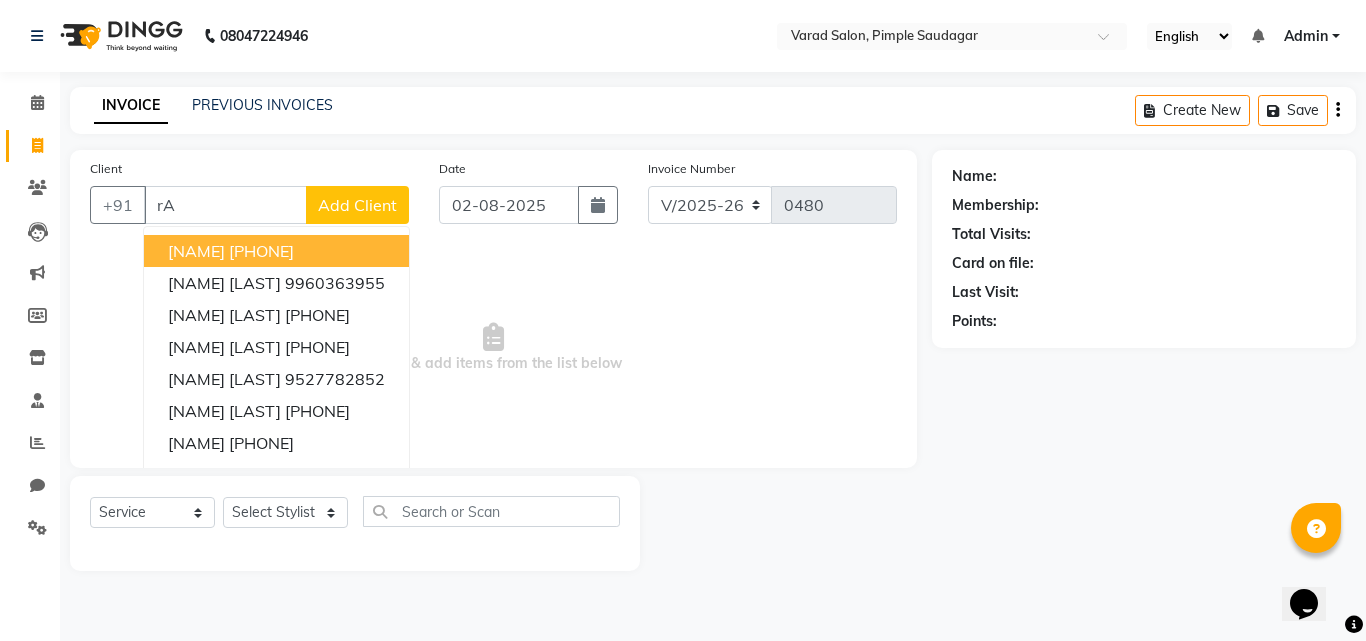 type on "r" 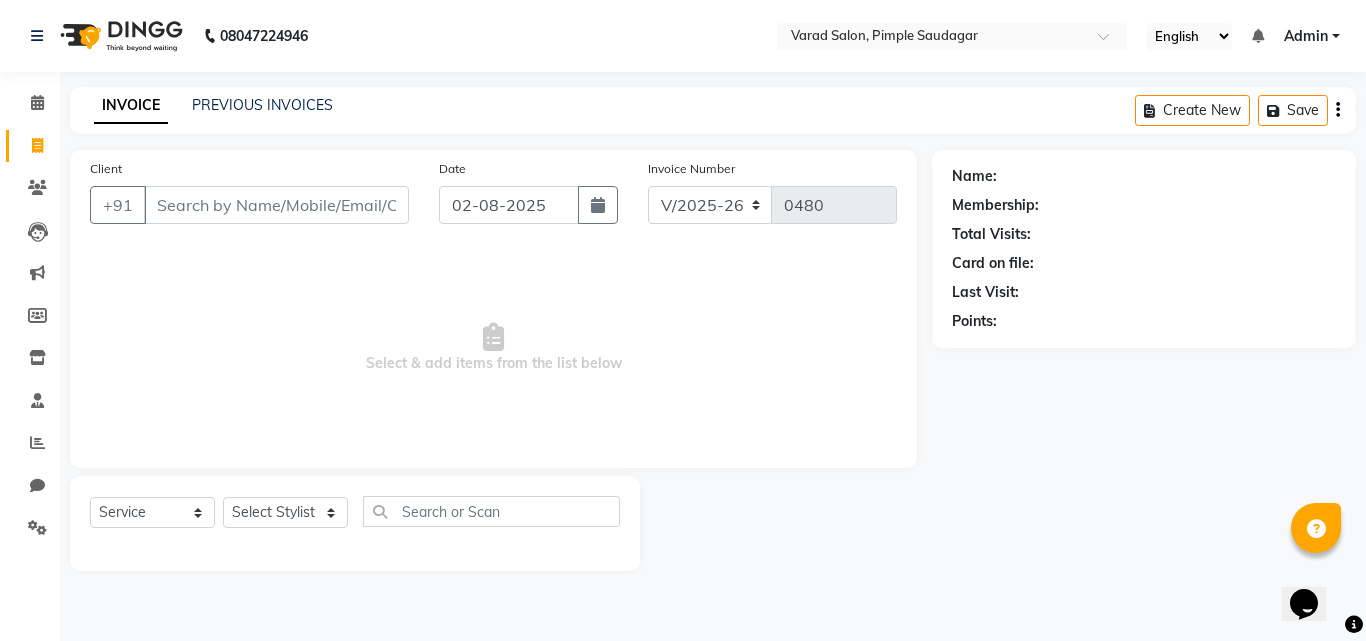 type on "r" 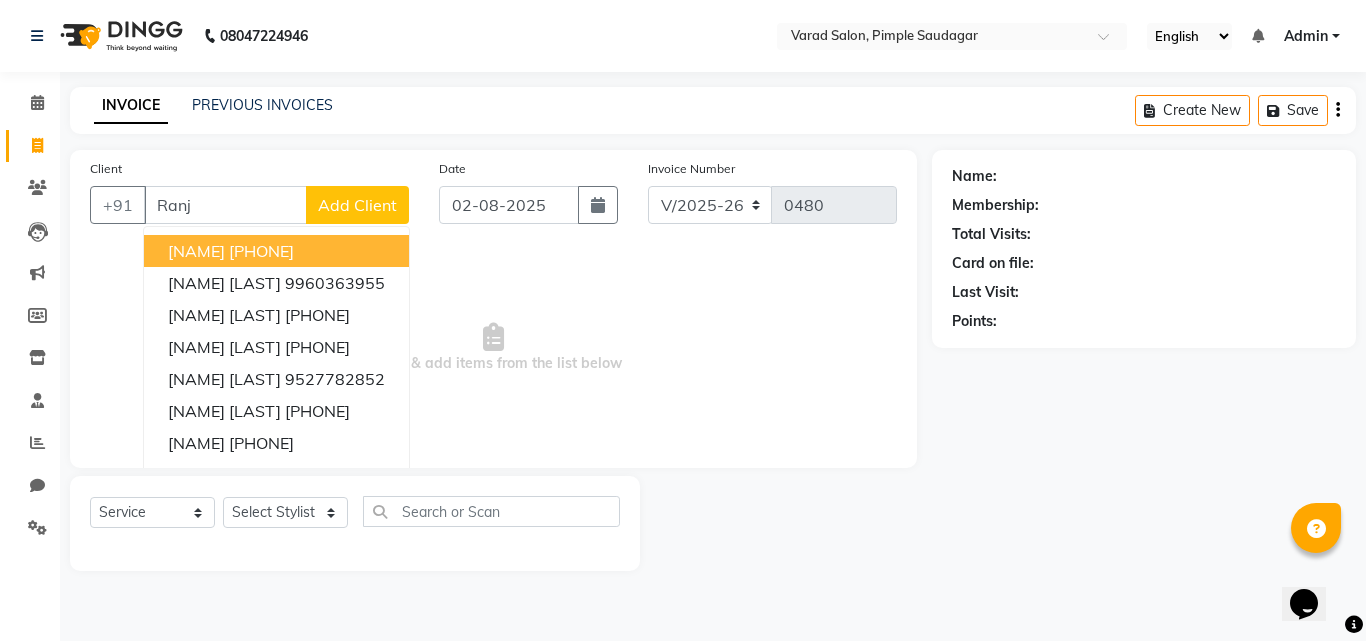 click on "ranjana  8380039502" at bounding box center (276, 251) 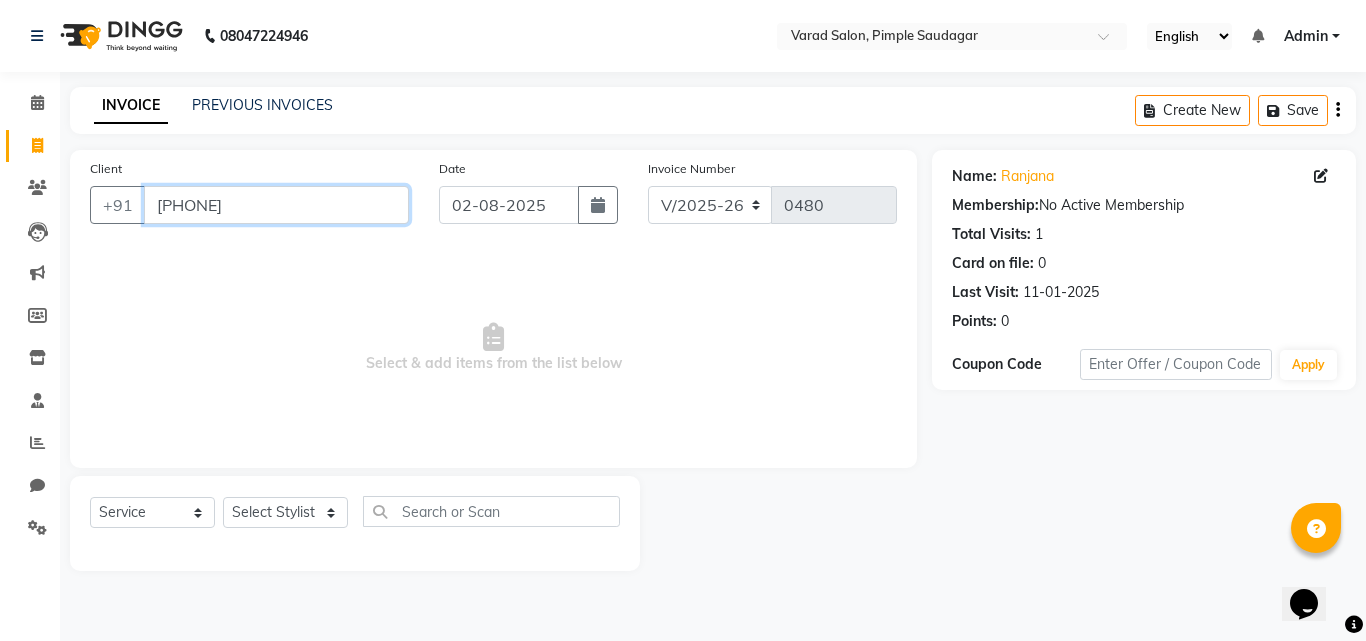 click on "8380039502" at bounding box center (276, 205) 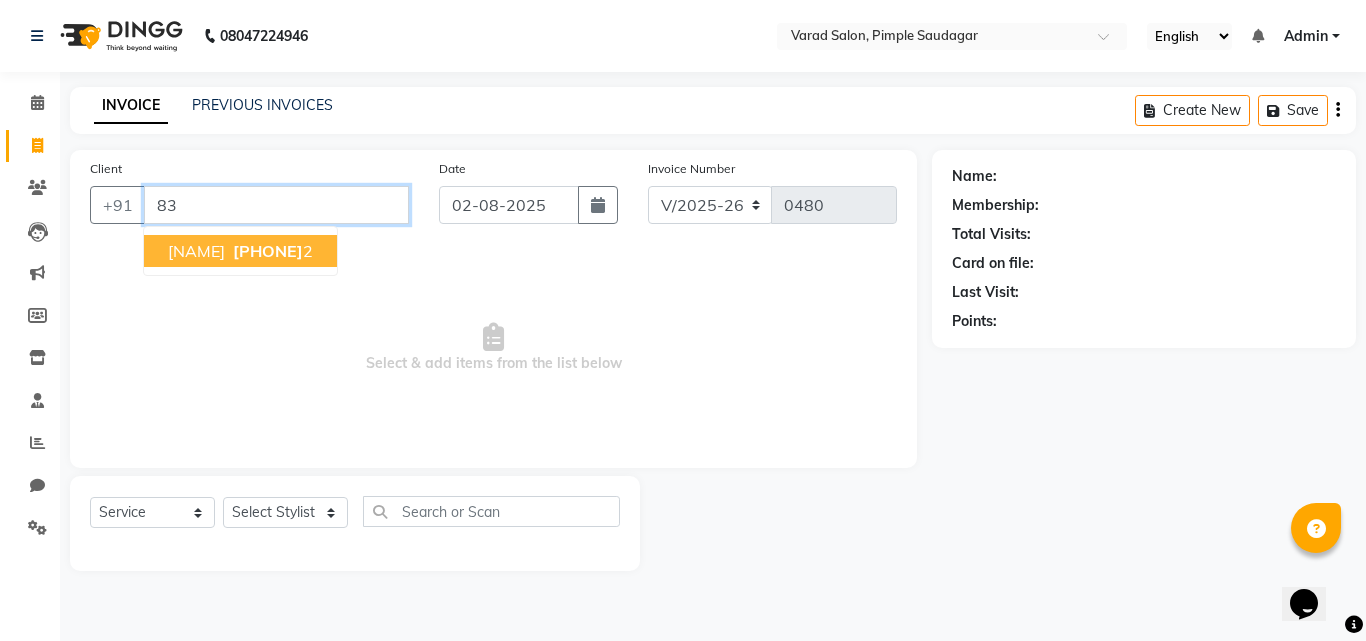 type on "8" 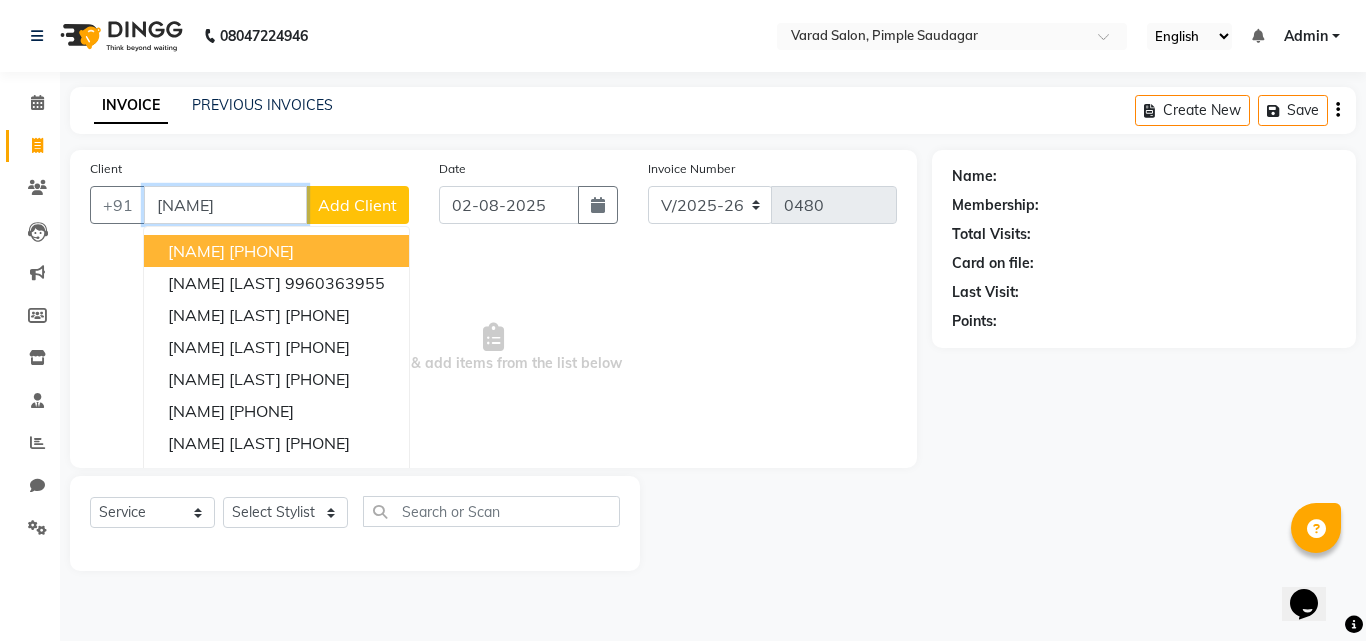 click on "Ranja" at bounding box center (225, 205) 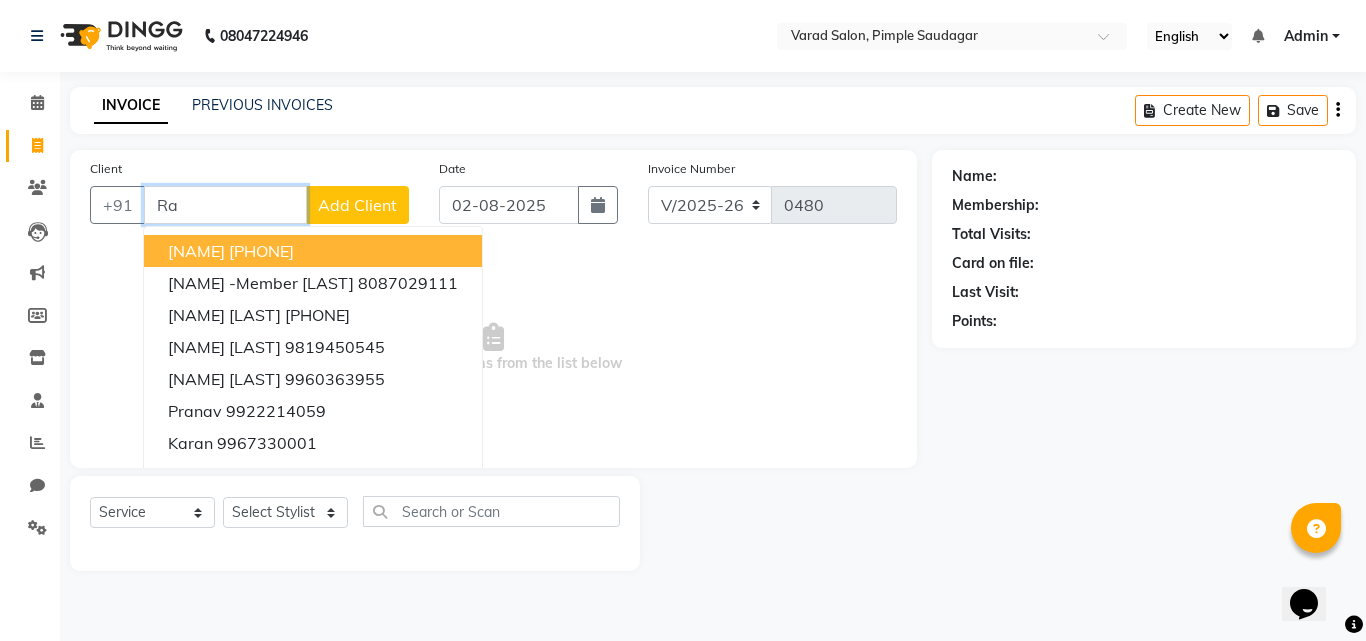 type on "R" 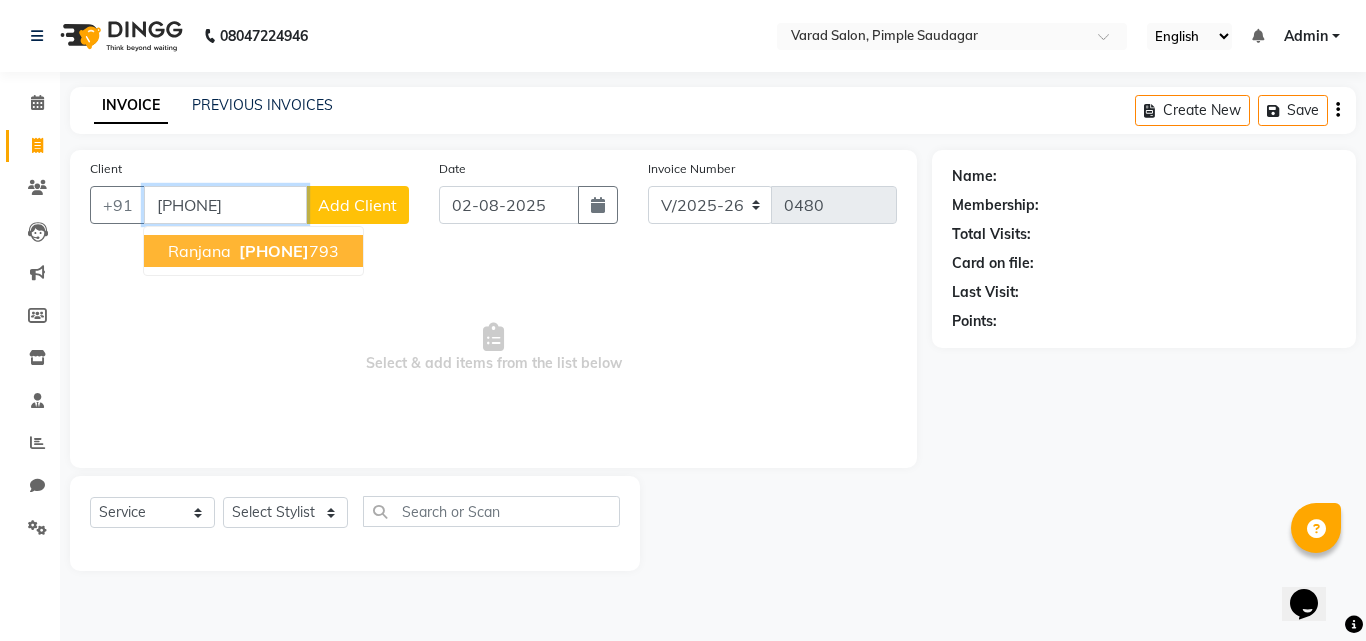click on "9167784" at bounding box center (274, 251) 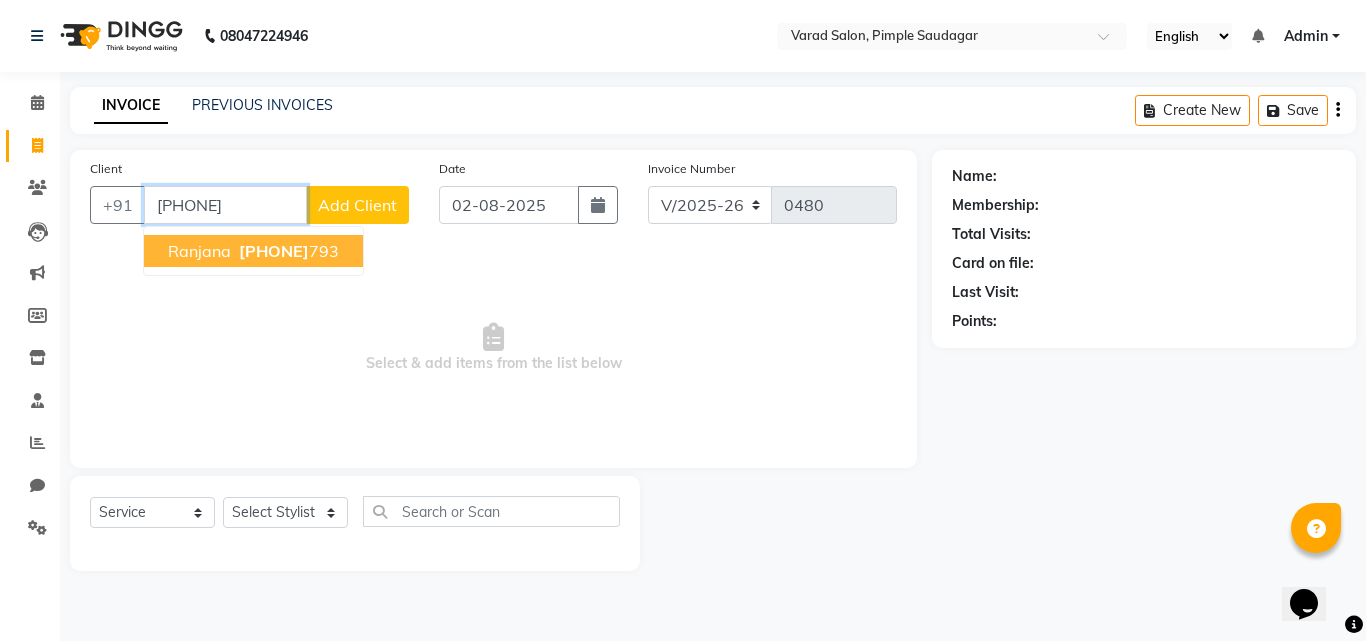type on "9167784793" 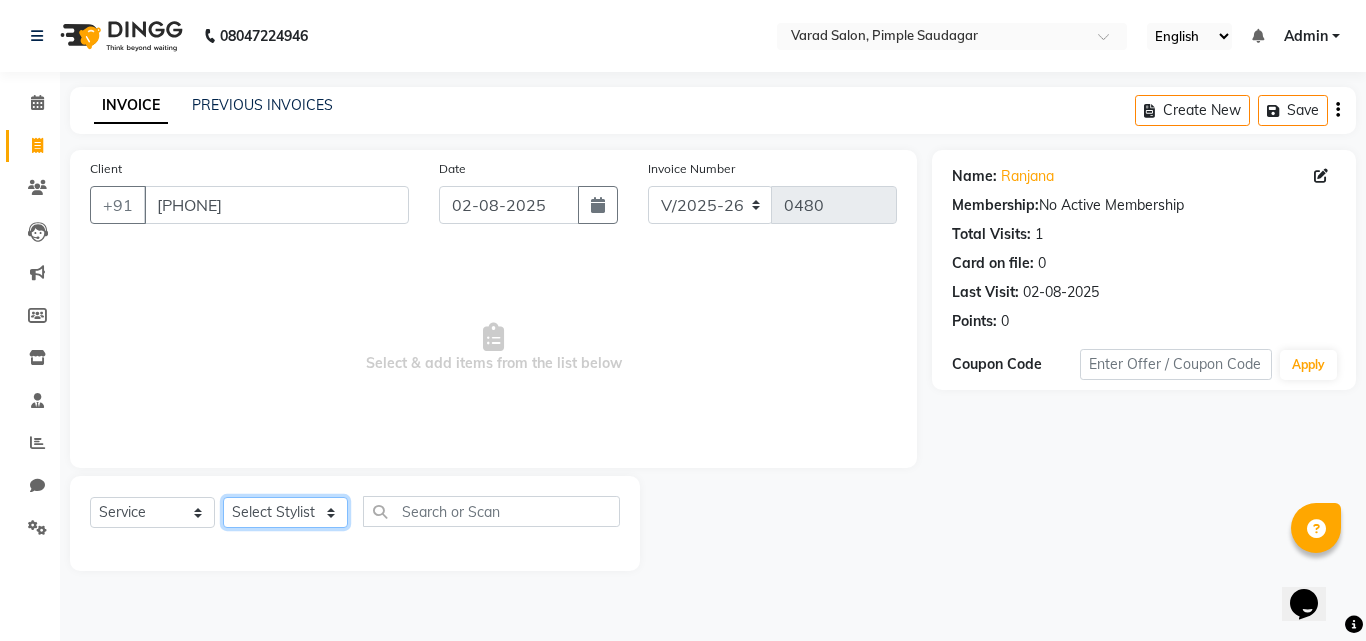click on "Select Stylist ADMIN MANAGER Ankita Chavan Govind Kamble NEHA SINGH Rajesh Raut Ruksana shikh tejas bhul" 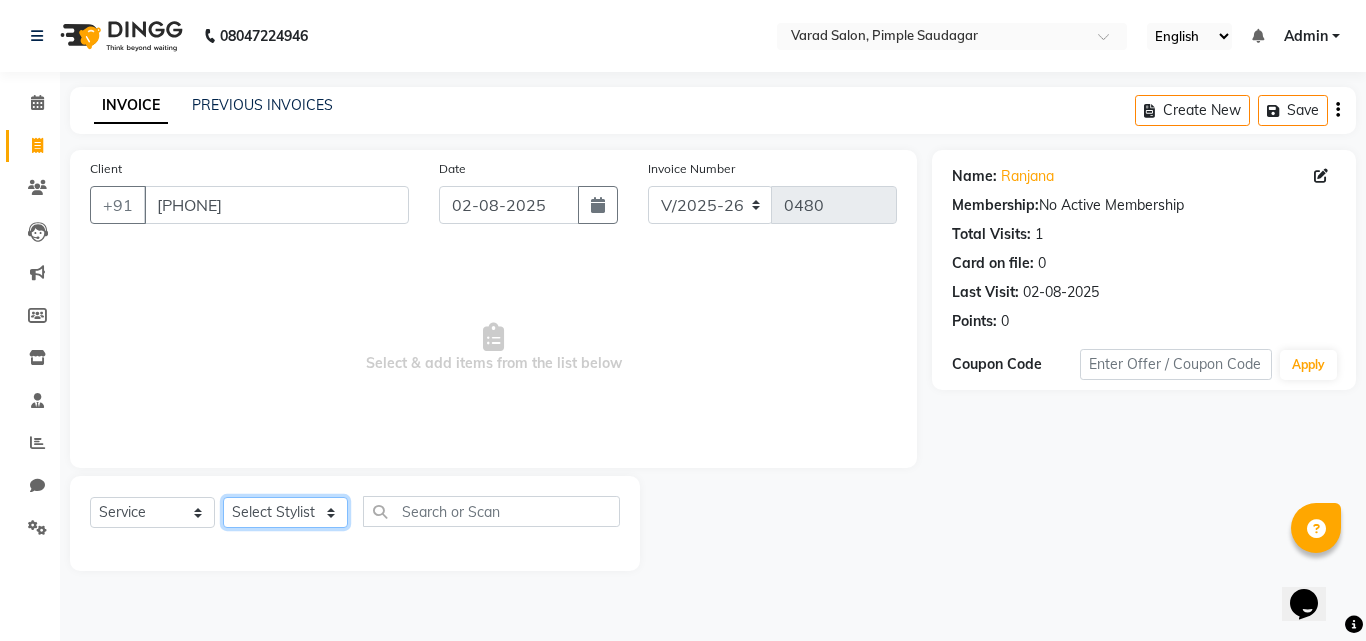 select on "69717" 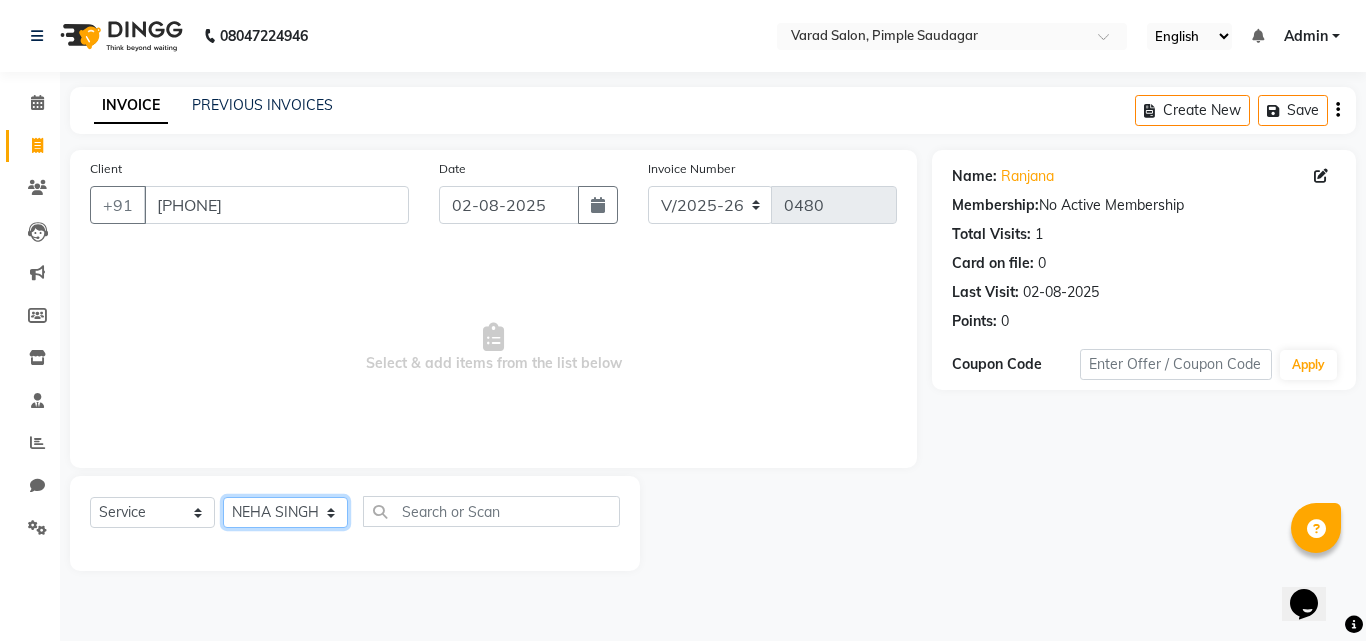 click on "Select Stylist ADMIN MANAGER Ankita Chavan Govind Kamble NEHA SINGH Rajesh Raut Ruksana shikh tejas bhul" 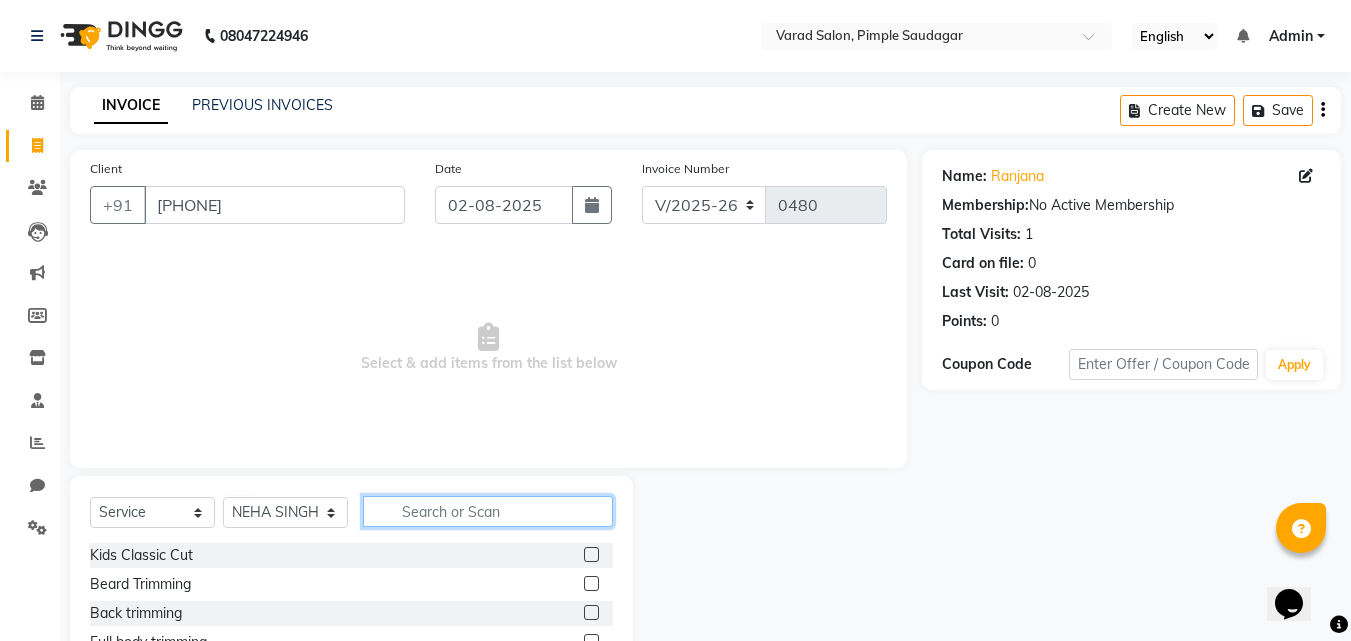 click 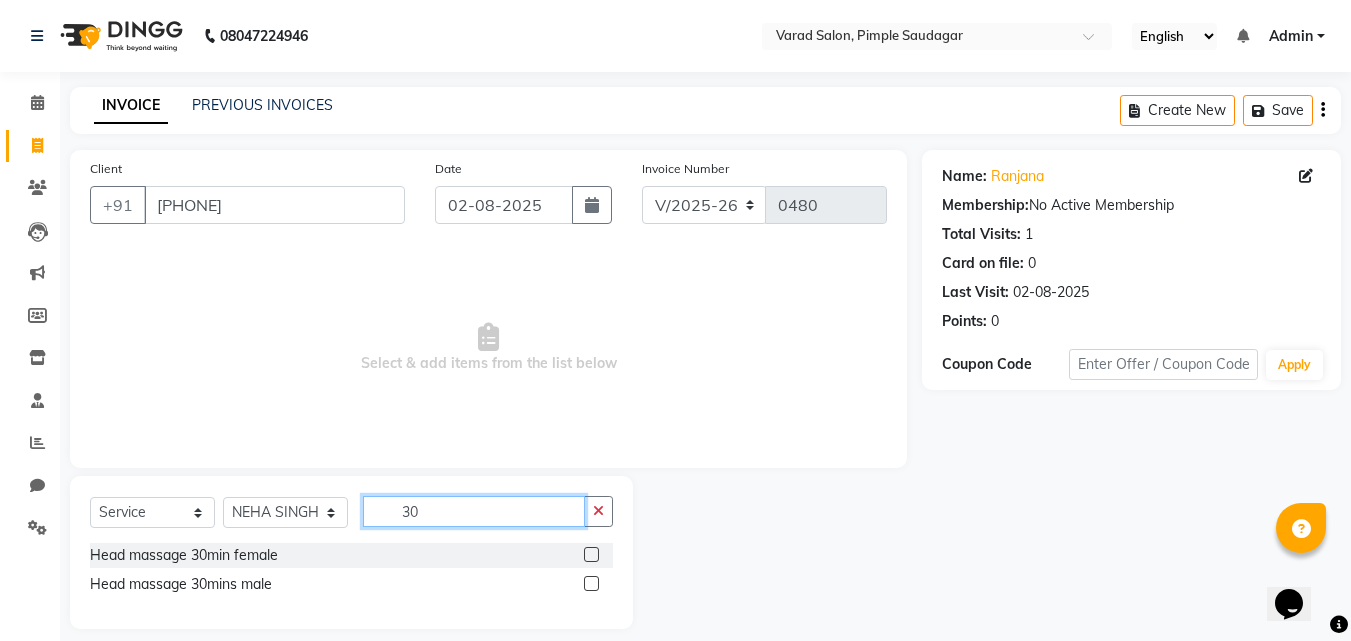scroll, scrollTop: 18, scrollLeft: 0, axis: vertical 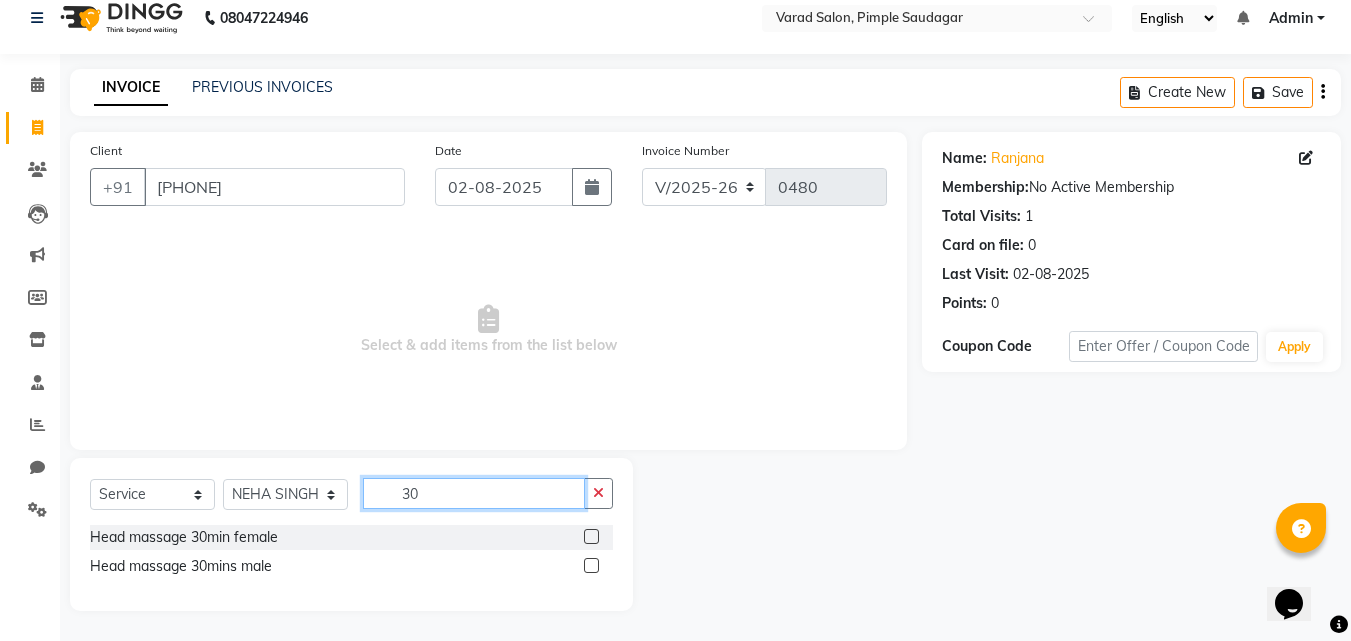 type on "30" 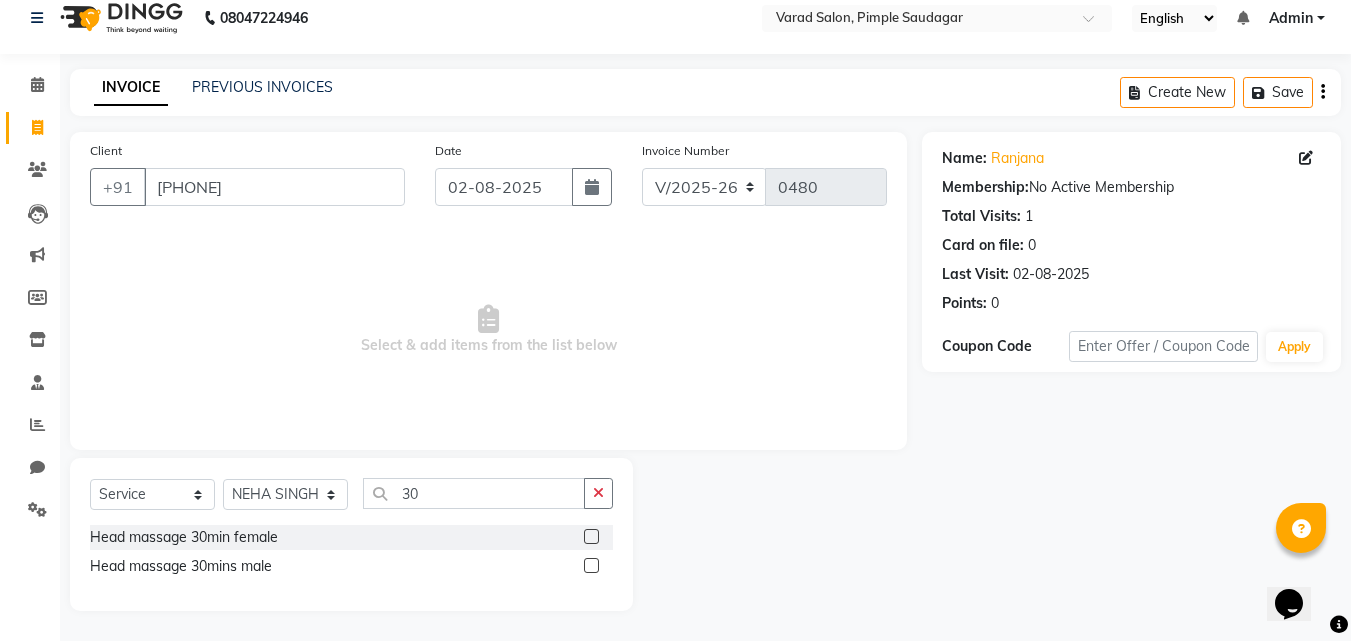 click 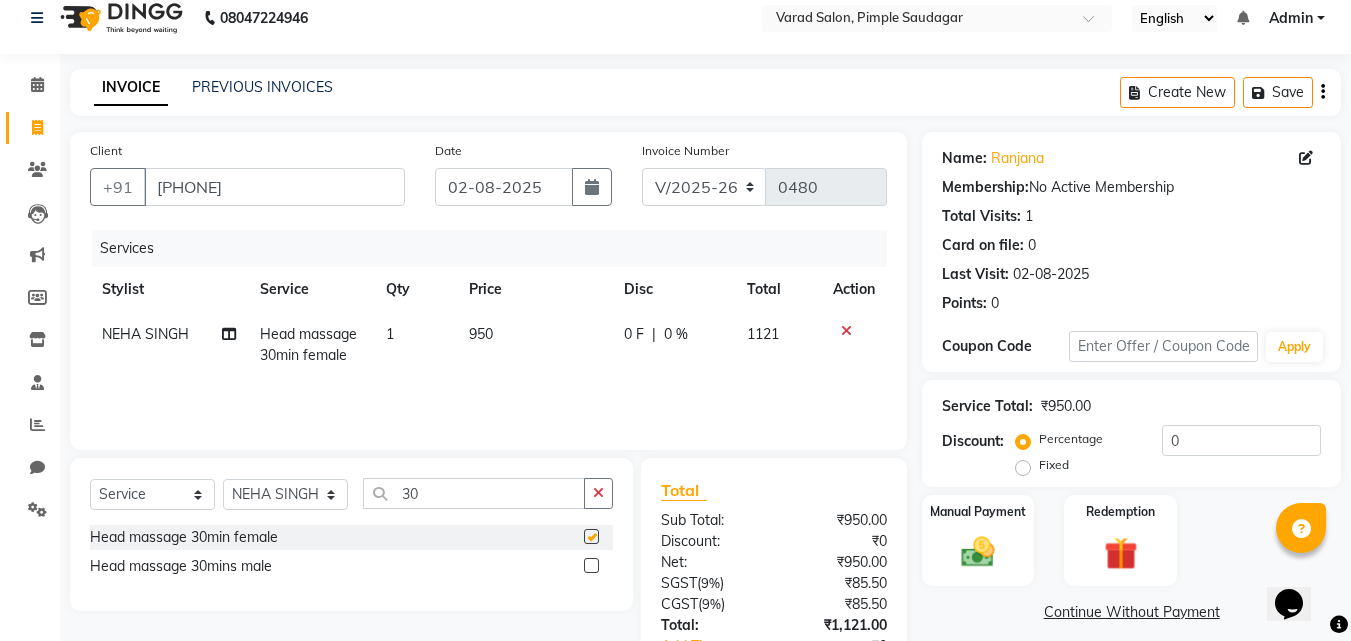 checkbox on "false" 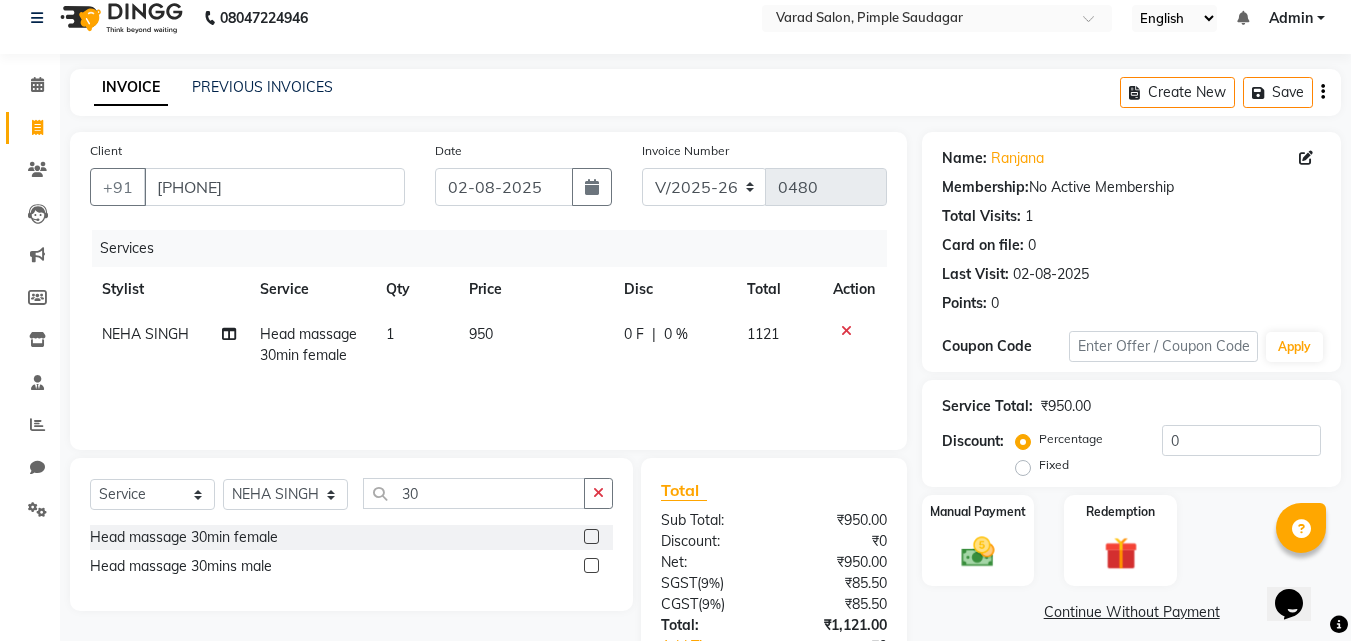 scroll, scrollTop: 118, scrollLeft: 0, axis: vertical 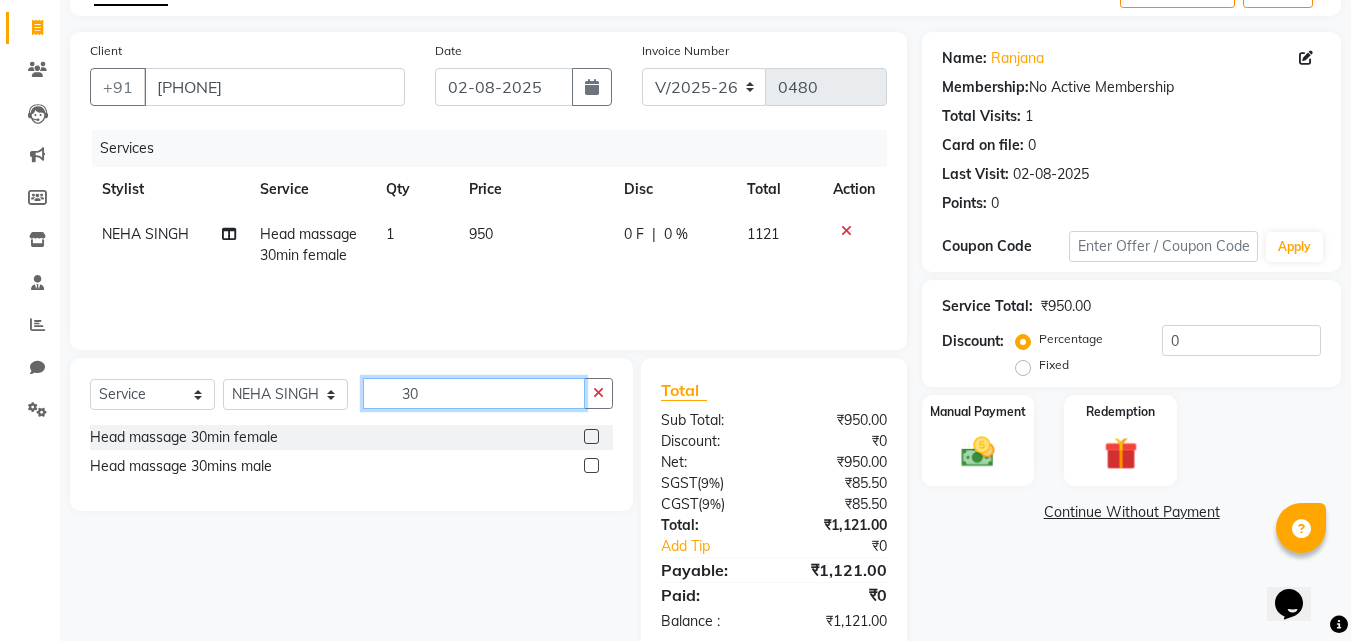 click on "30" 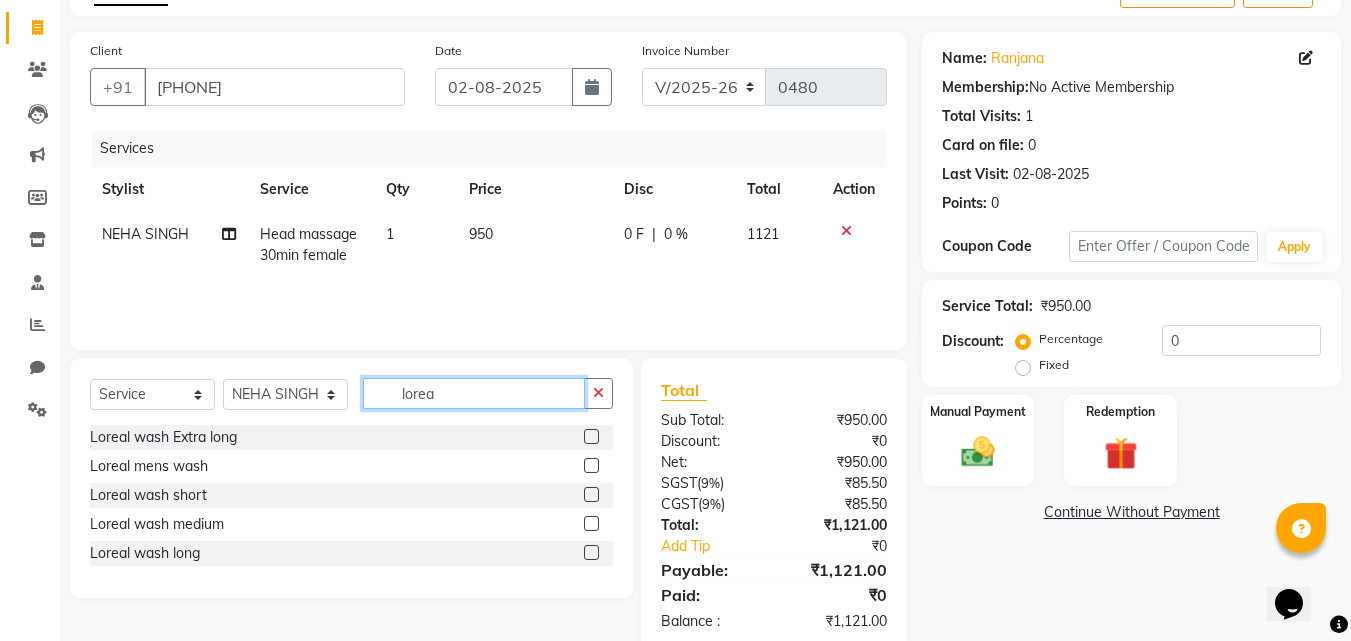 type on "lorea" 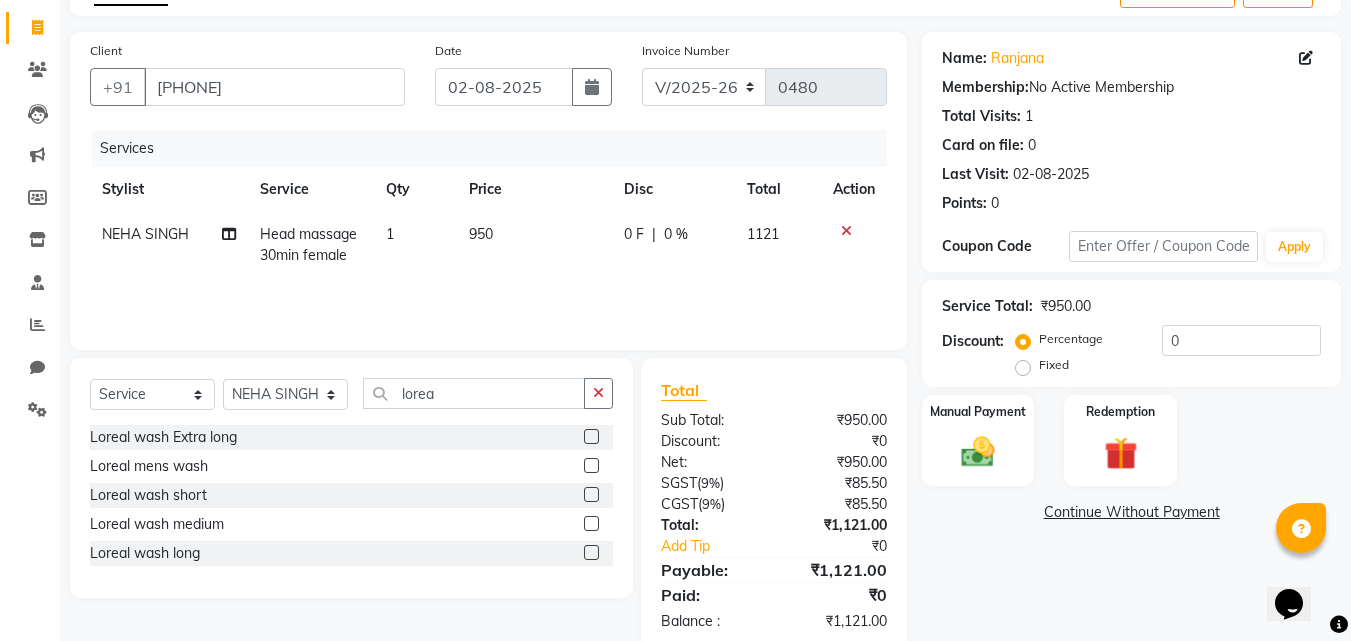 click 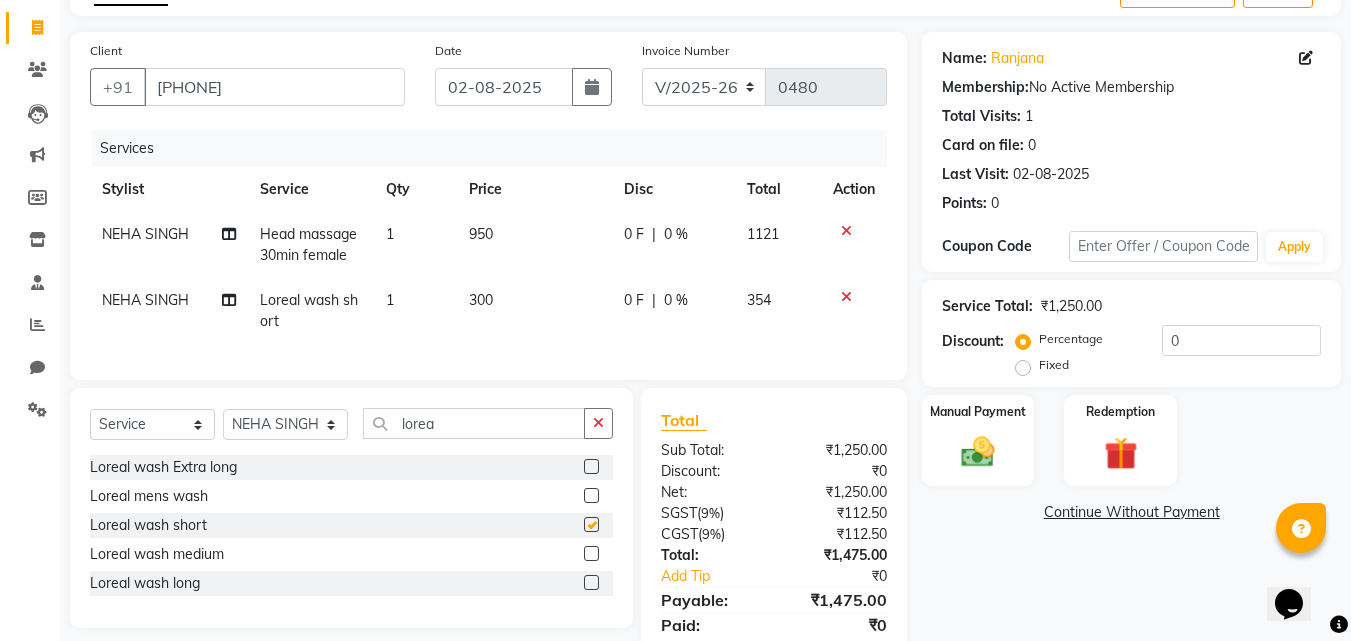 checkbox on "false" 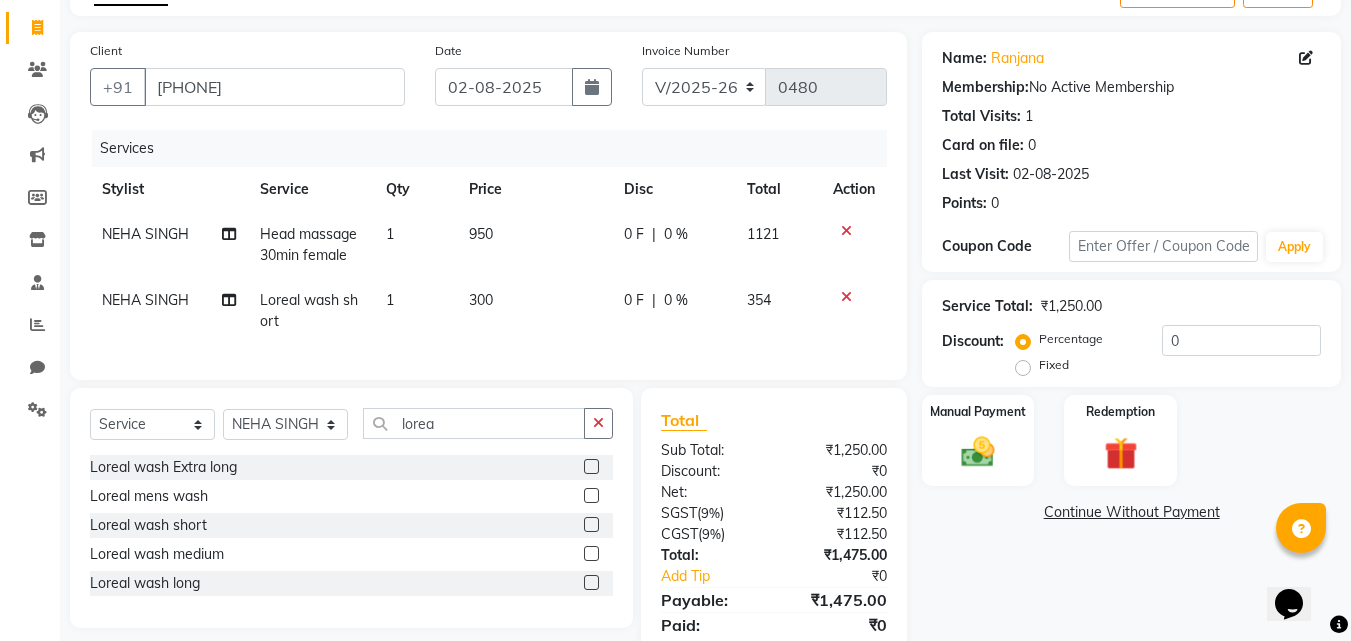click 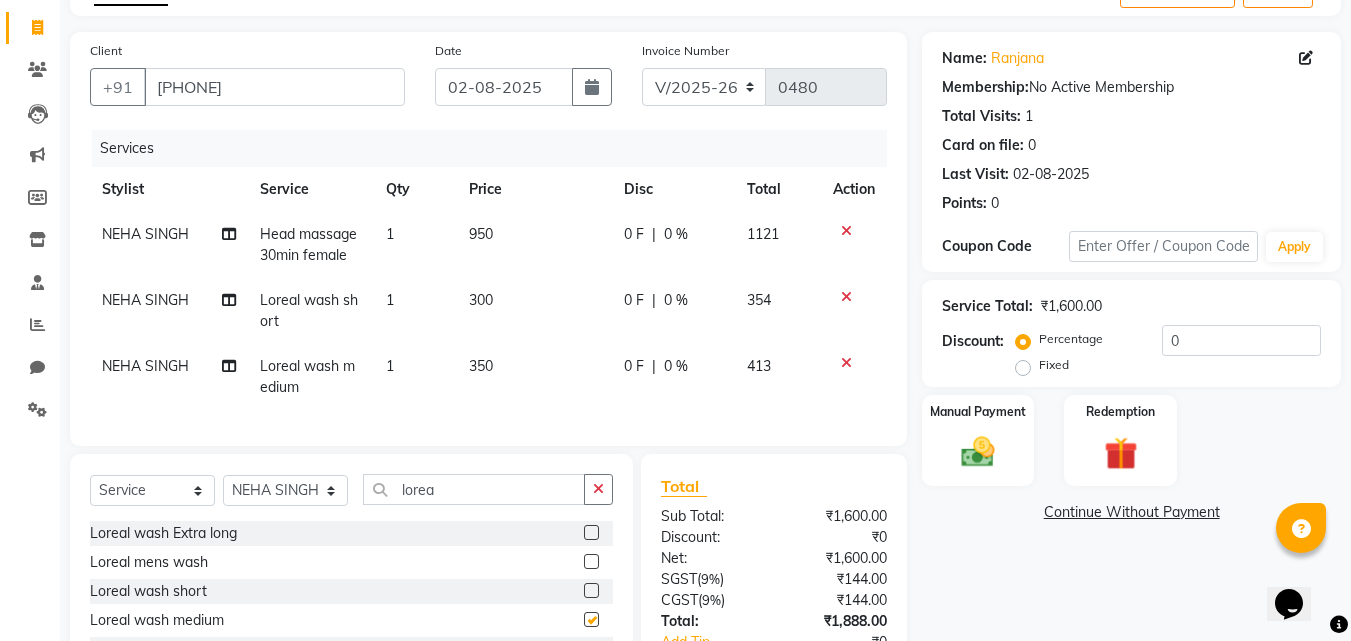 checkbox on "false" 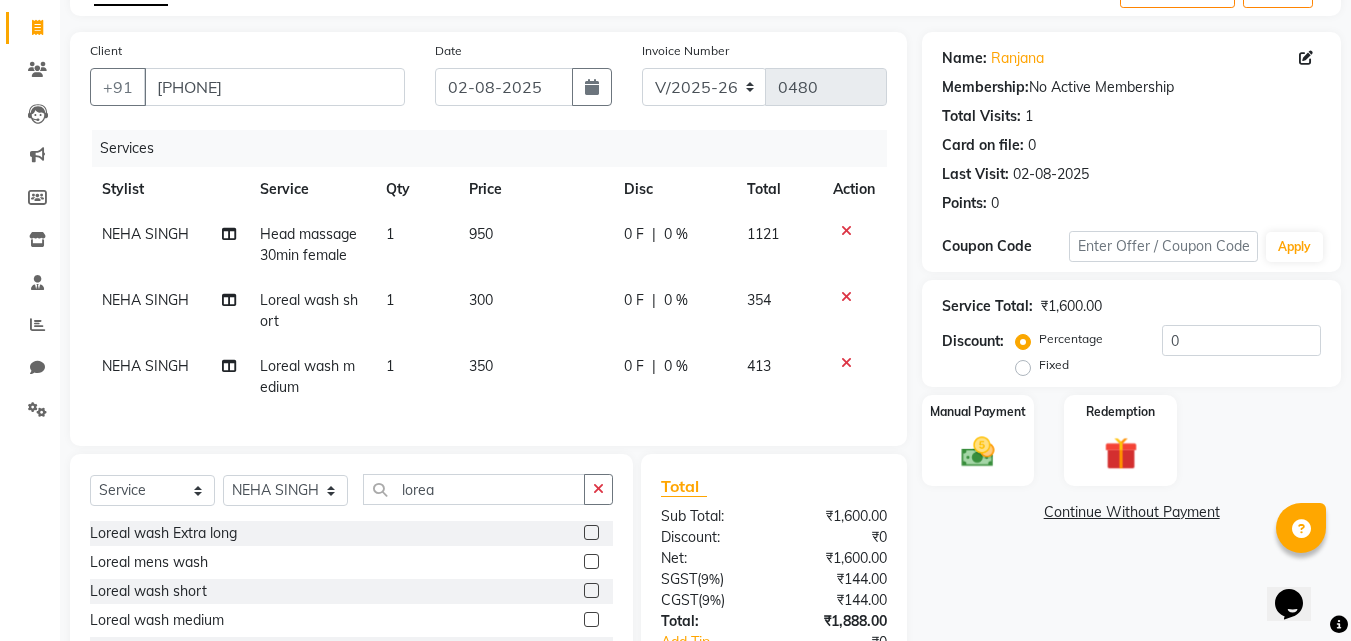 click 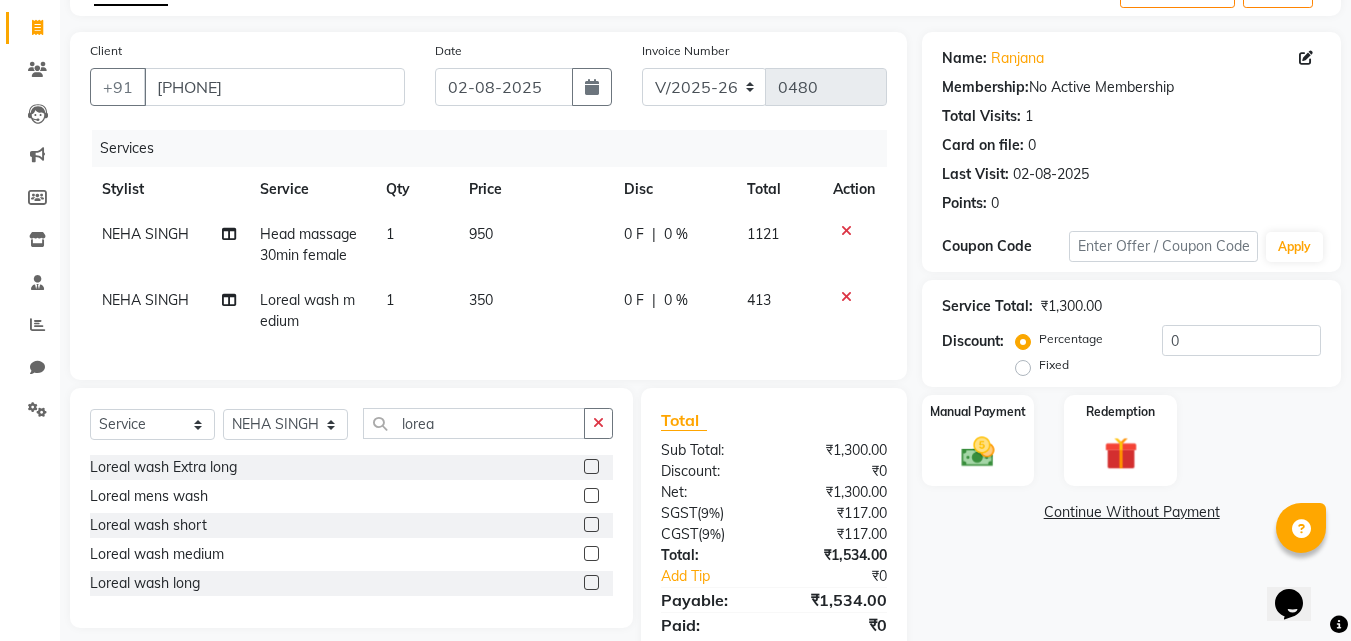 scroll, scrollTop: 204, scrollLeft: 0, axis: vertical 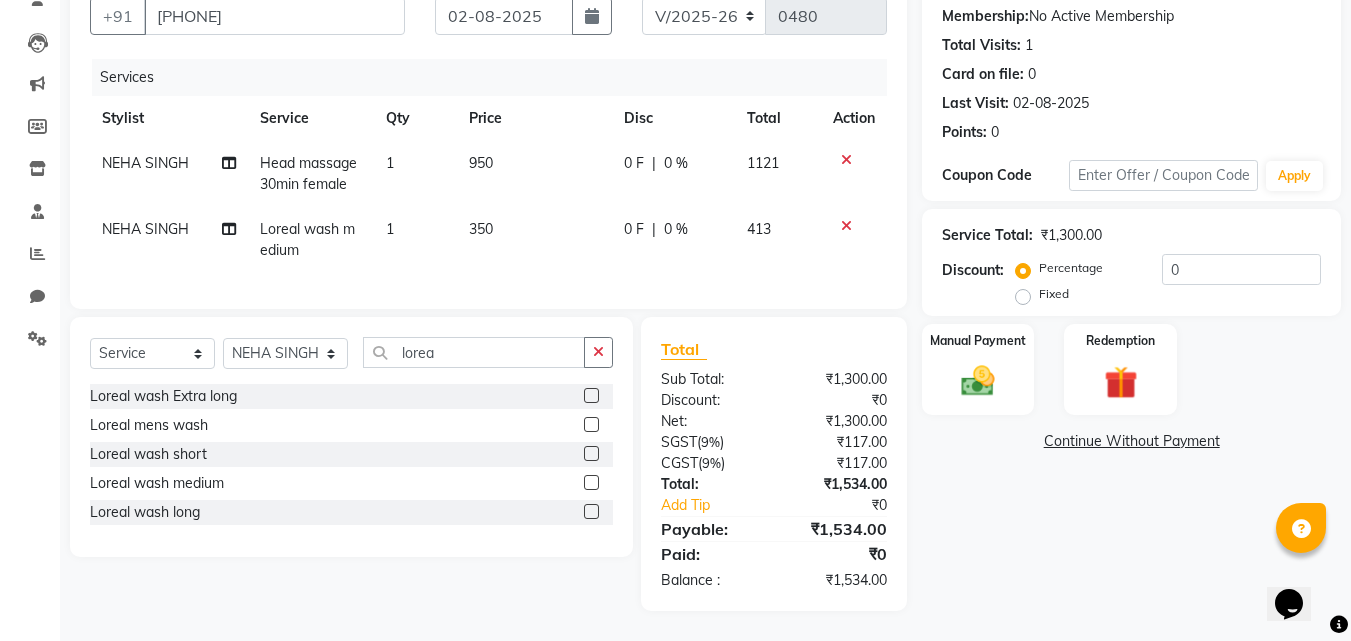 click on "NEHA SINGH" 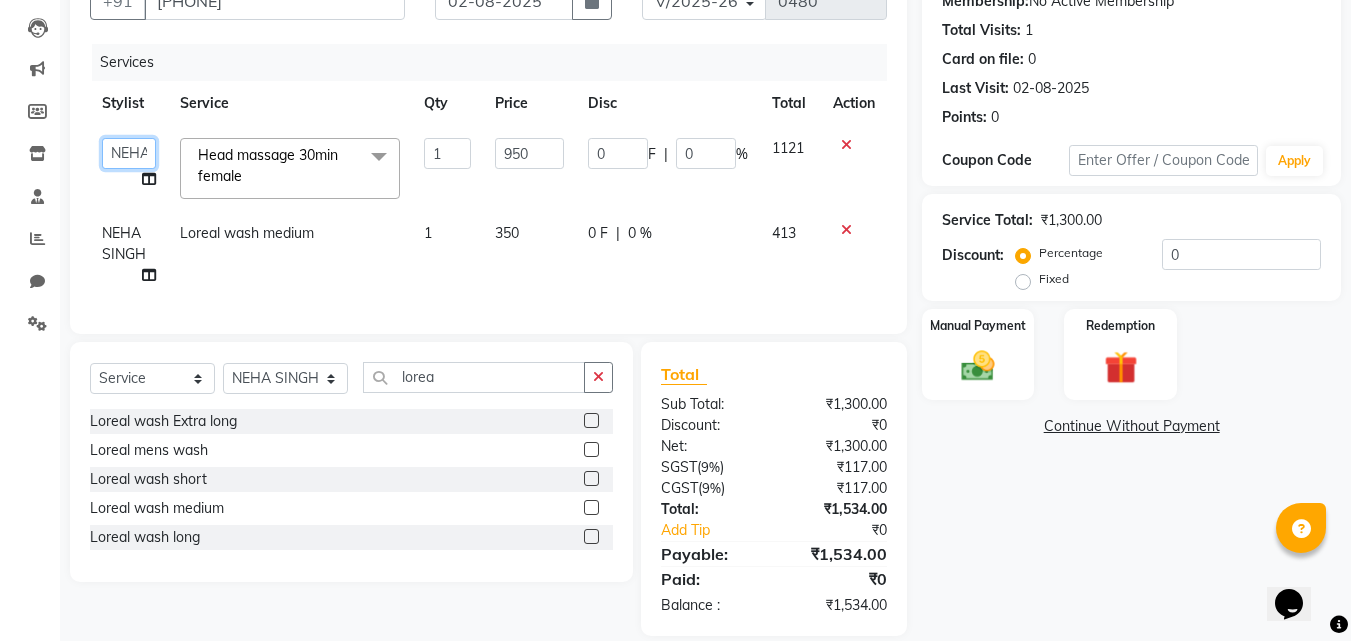 click on "ADMIN MANAGER   Ankita Chavan   Govind Kamble   NEHA SINGH   Rajesh Raut   Ruksana shikh   tejas bhul" 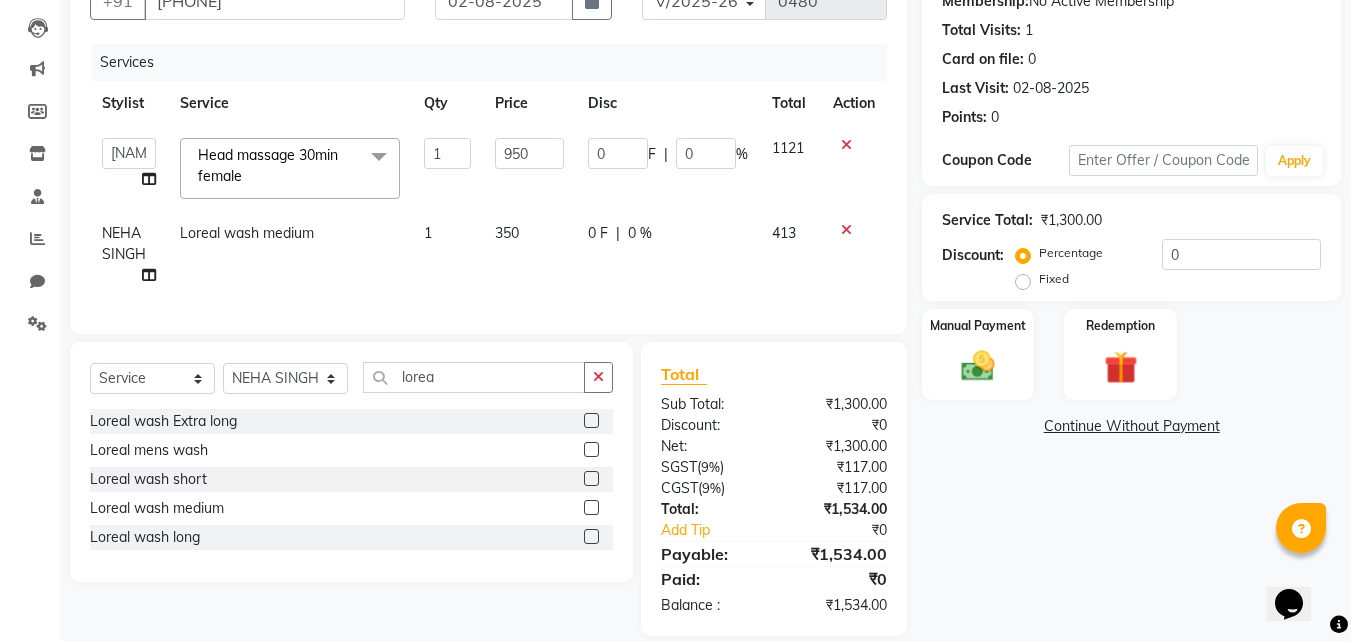 select on "79965" 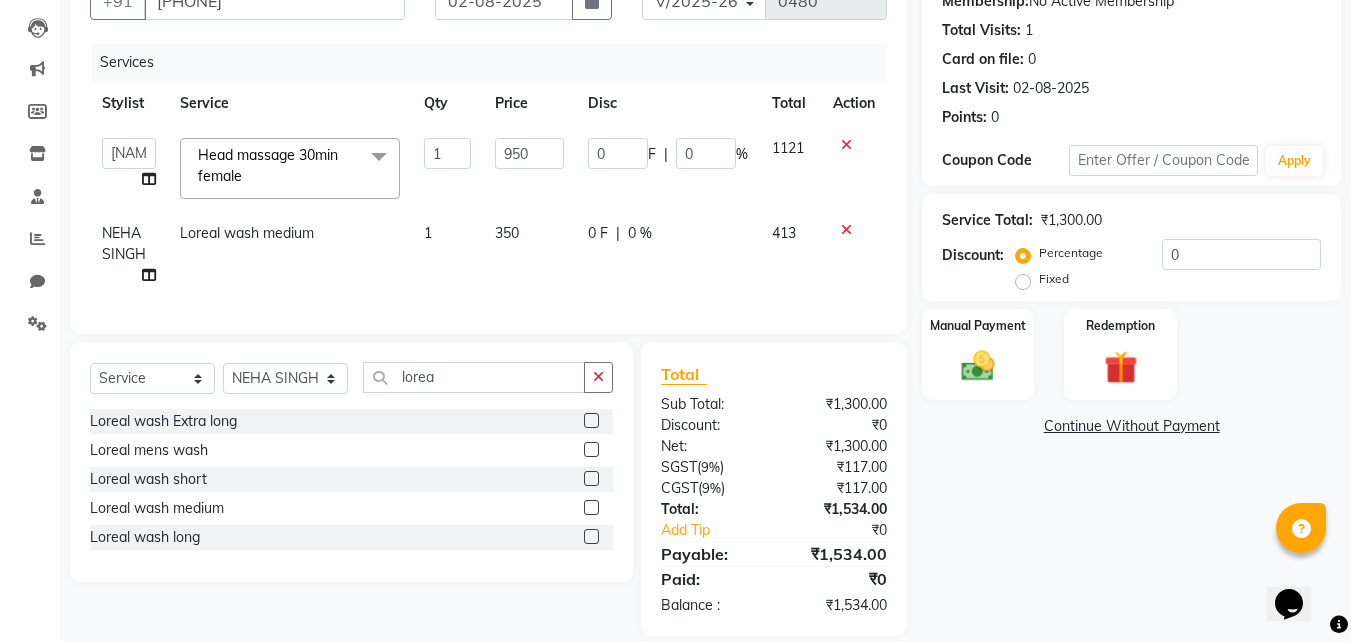 click on "NEHA SINGH" 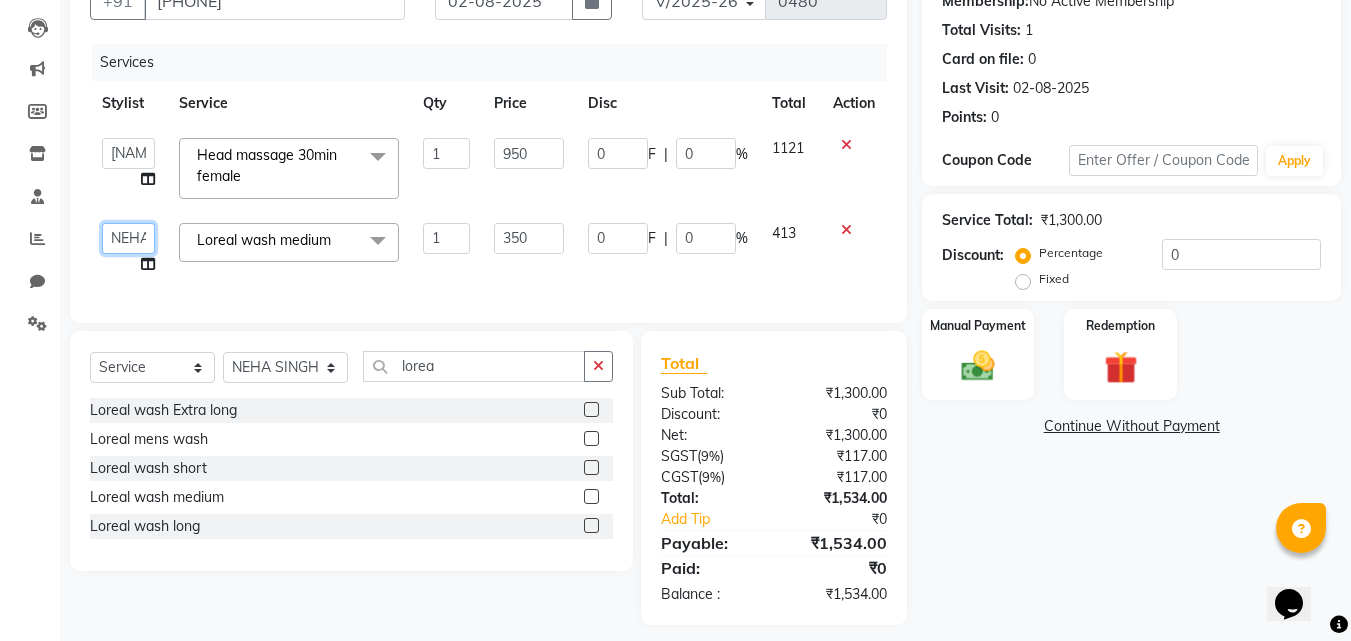 click on "ADMIN MANAGER   Ankita Chavan   Govind Kamble   NEHA SINGH   Rajesh Raut   Ruksana shikh   tejas bhul" 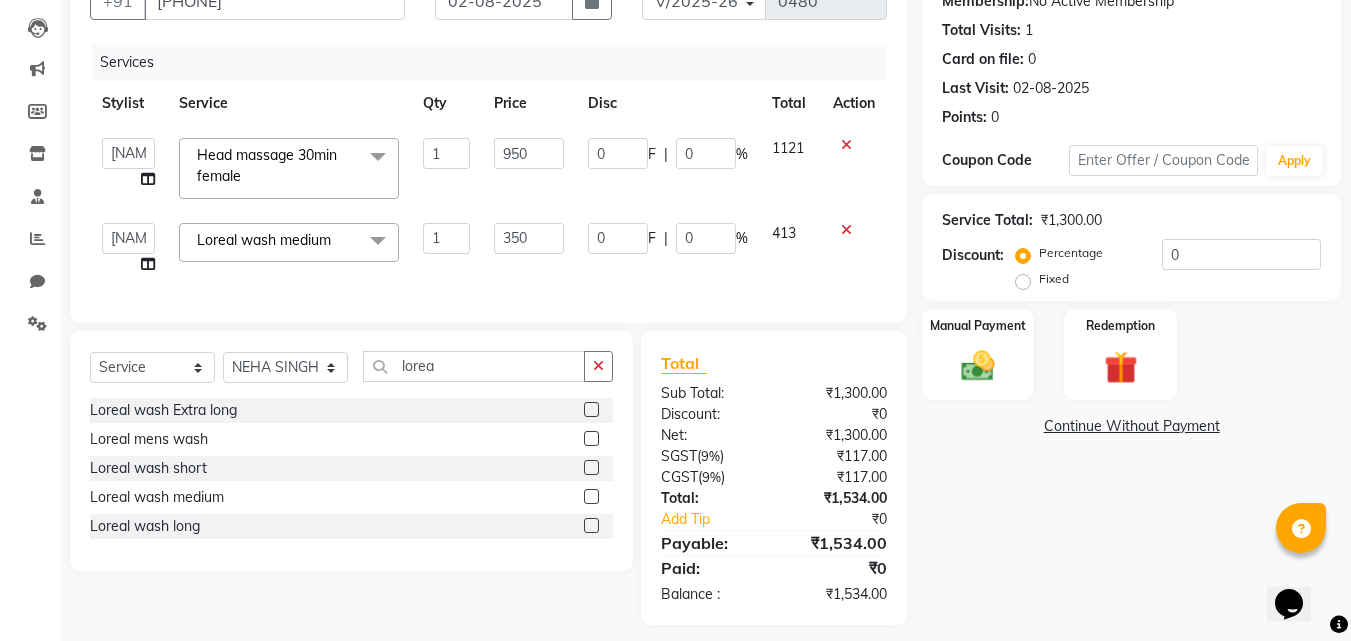 select on "79965" 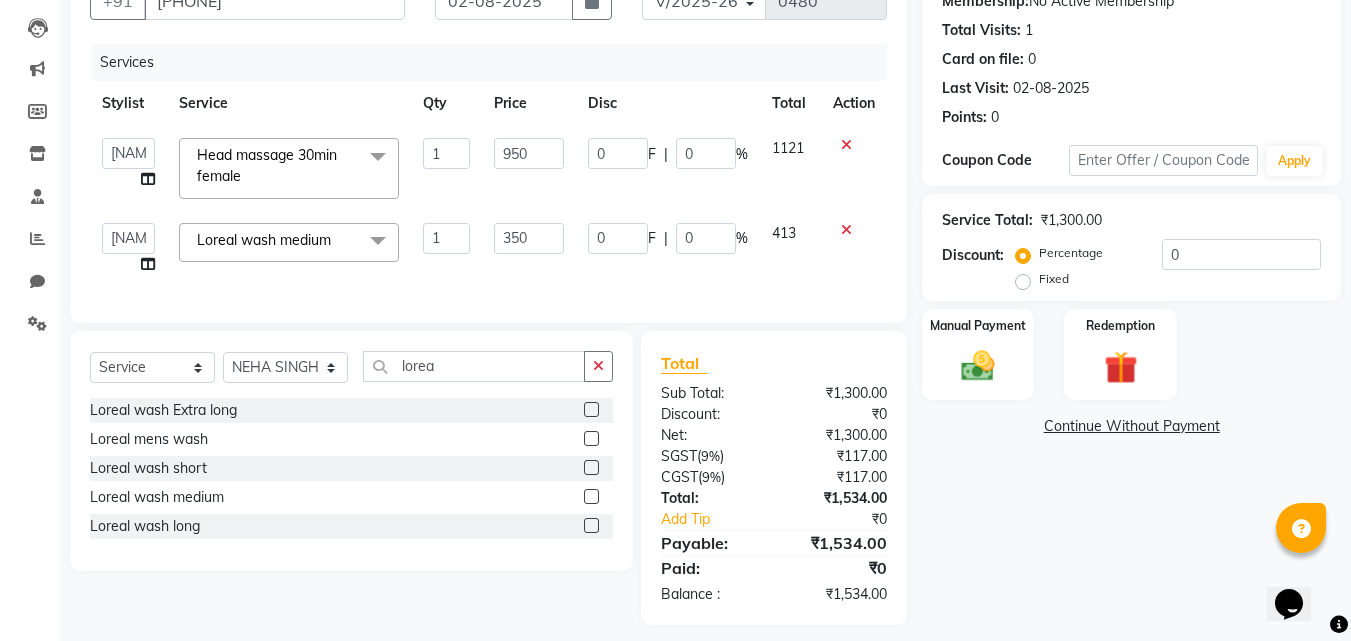 click on "Loreal wash medium" 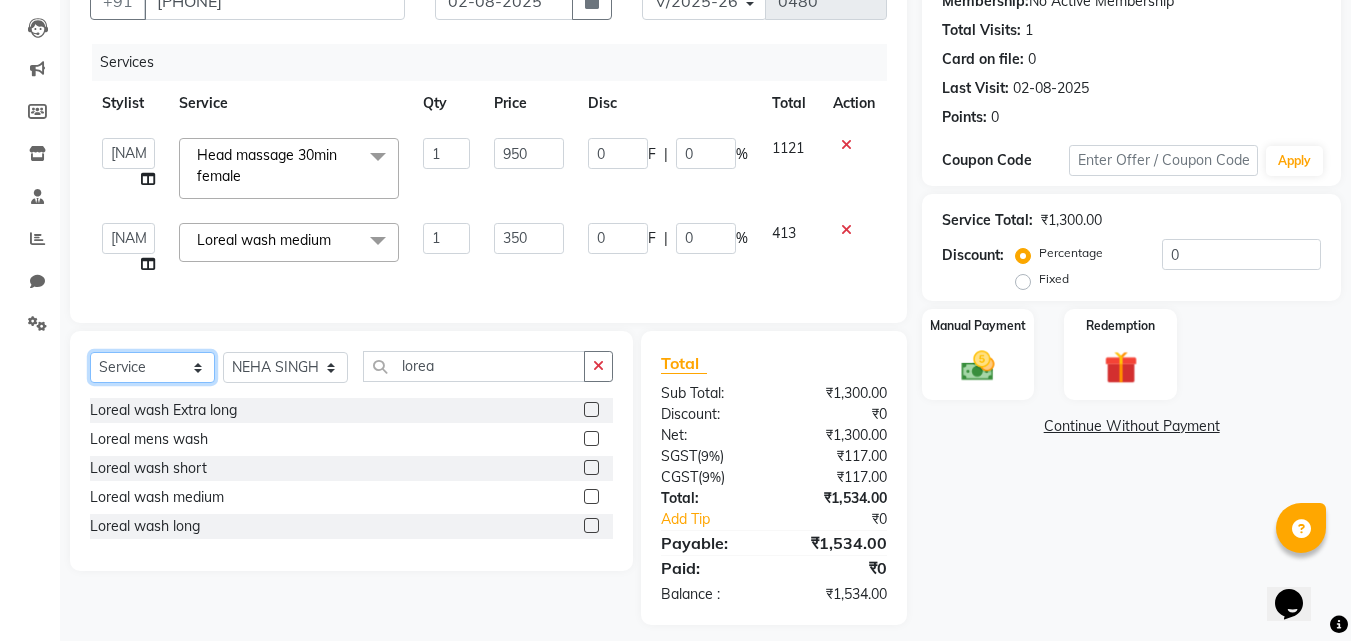 click on "Select  Service  Product  Membership  Package Voucher Prepaid Gift Card" 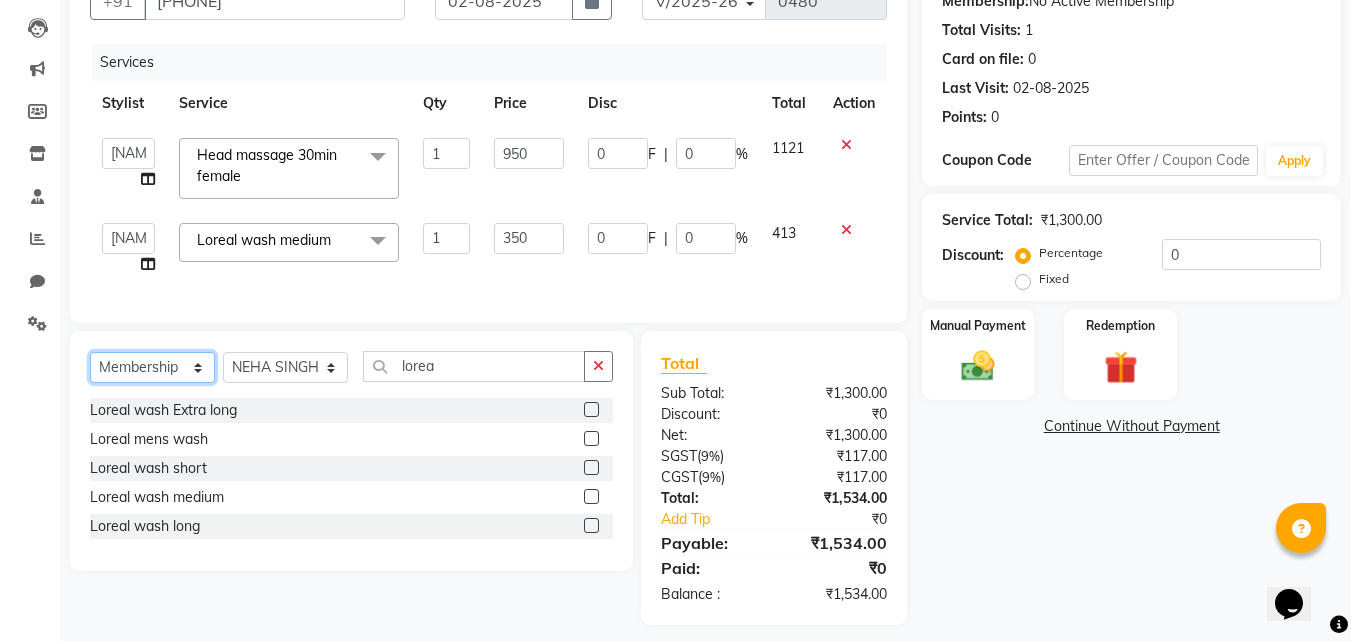 click on "Select  Service  Product  Membership  Package Voucher Prepaid Gift Card" 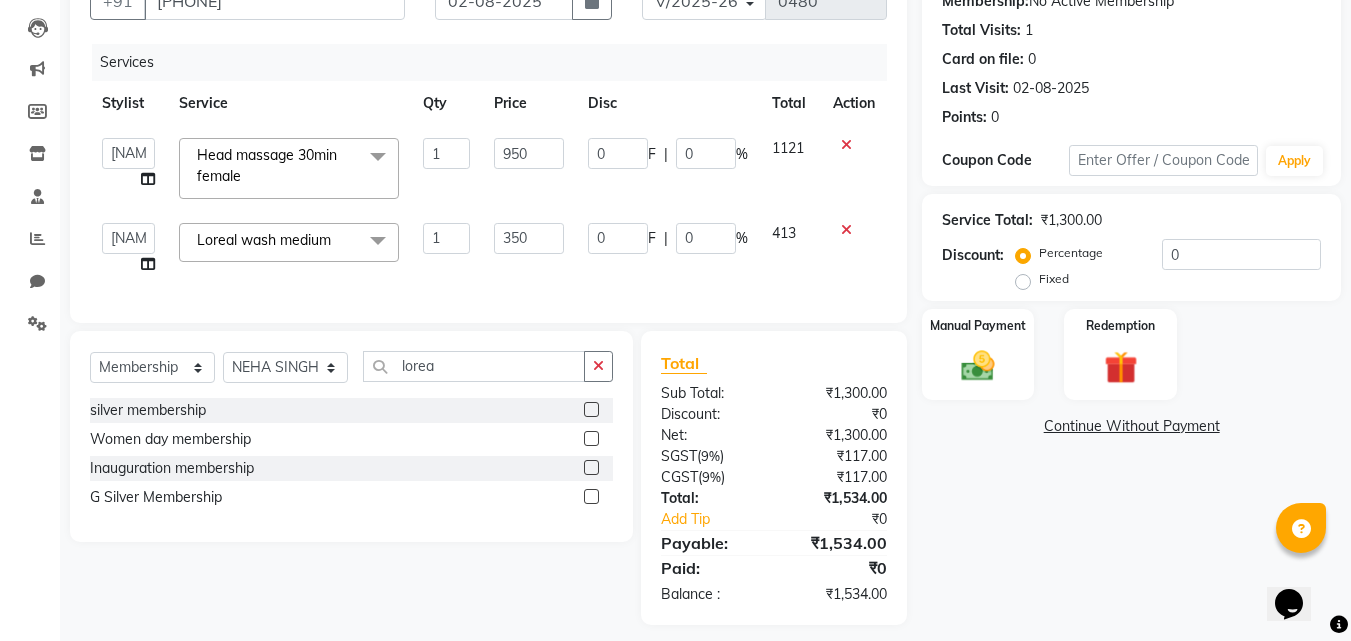 click on "silver membership  Women day membership  Inauguration membership  G Silver Membership" 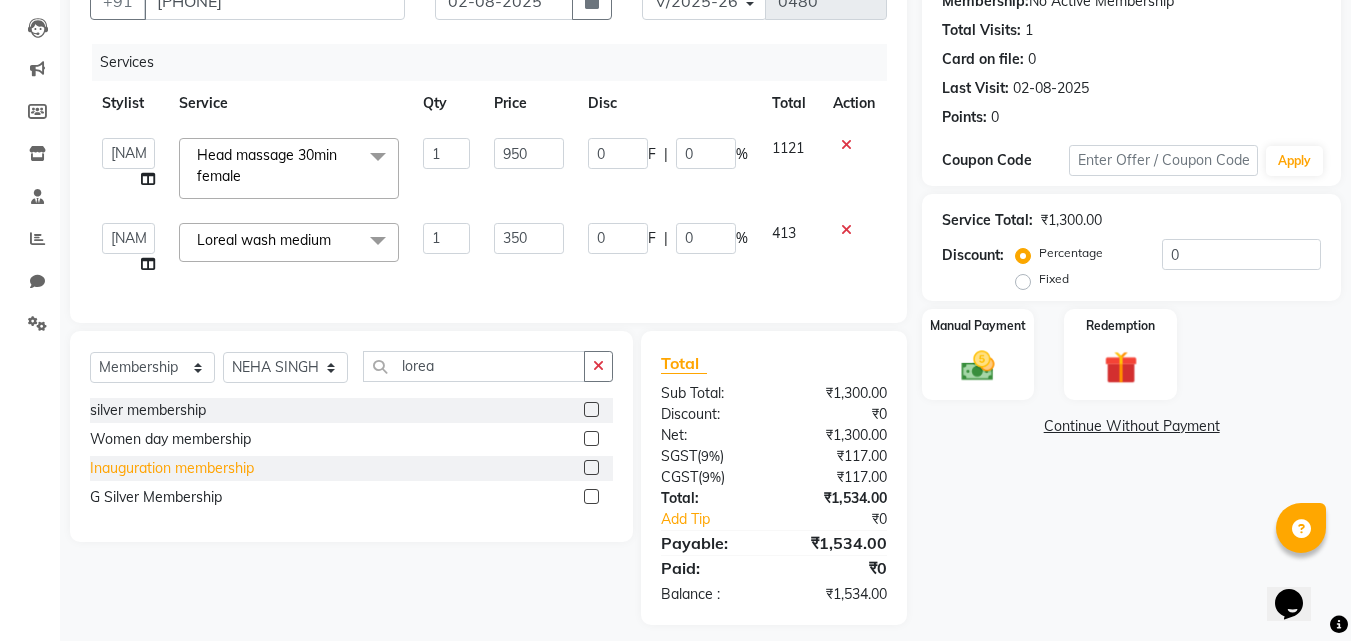click on "Inauguration membership" 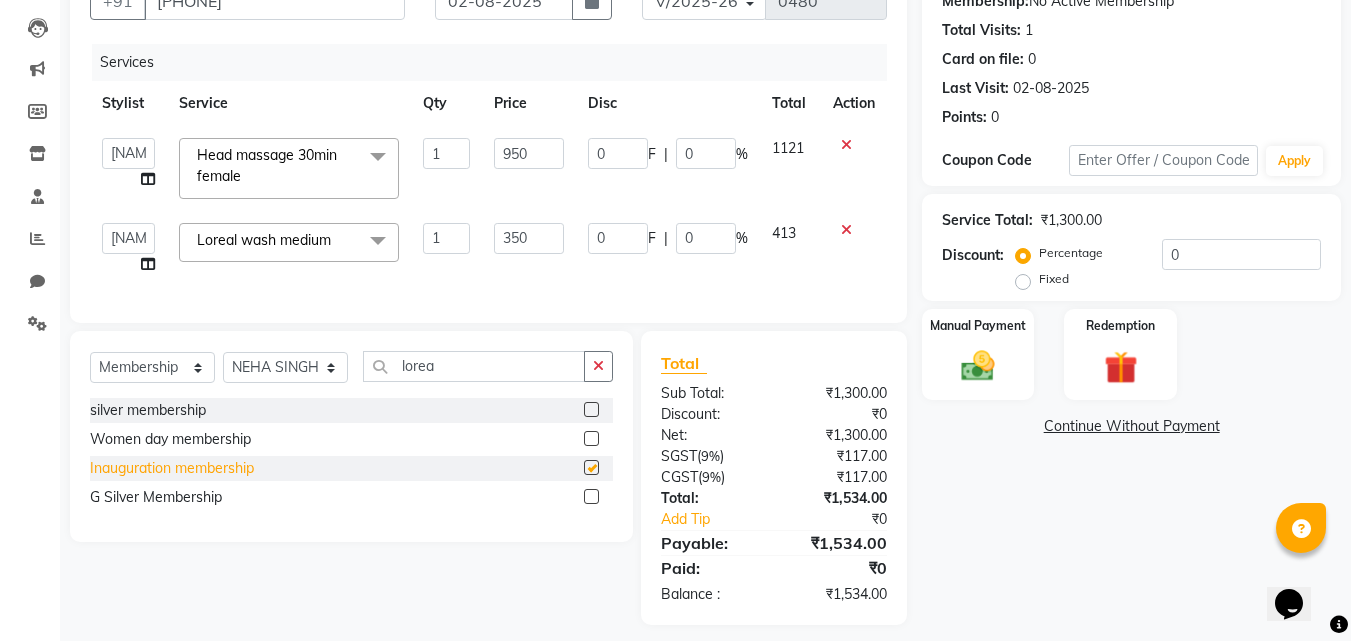 select on "select" 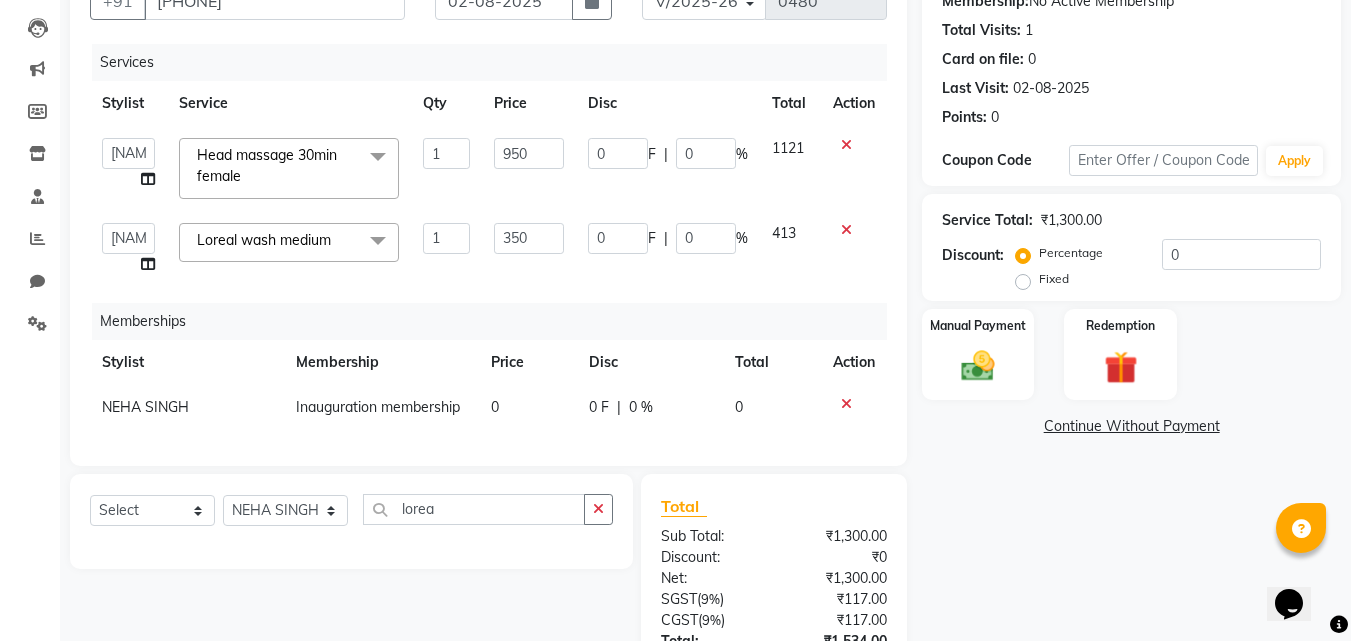 scroll, scrollTop: 376, scrollLeft: 0, axis: vertical 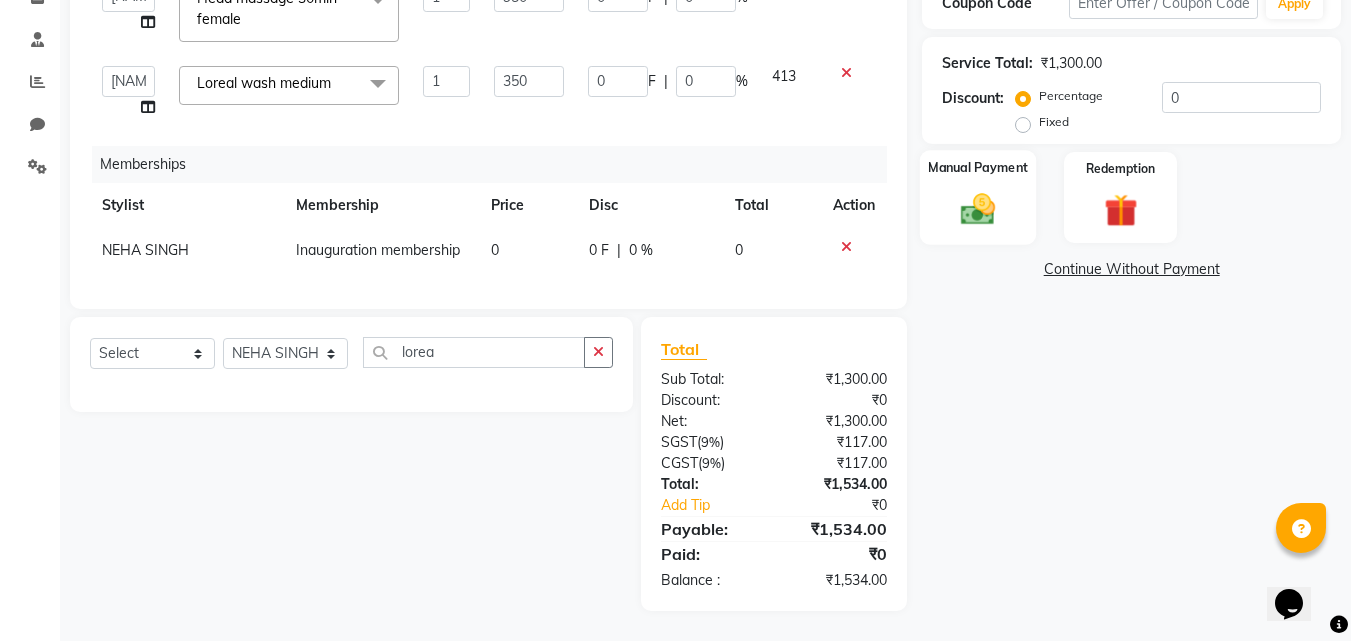 click 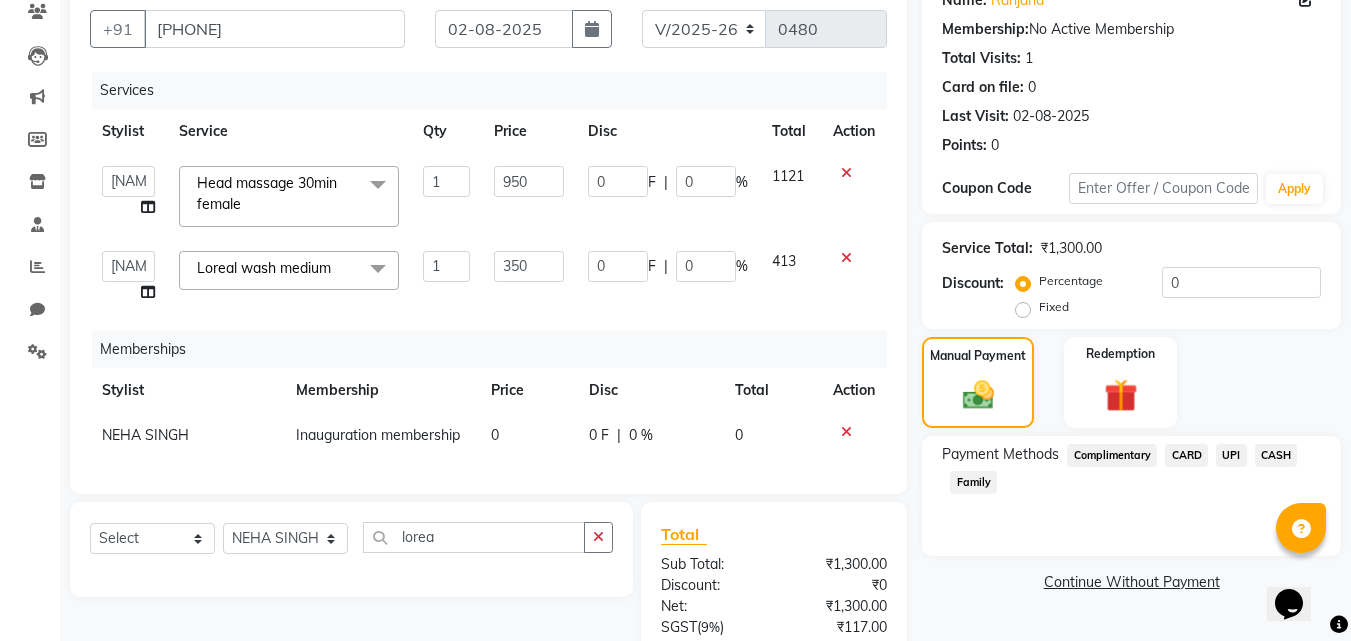 scroll, scrollTop: 376, scrollLeft: 0, axis: vertical 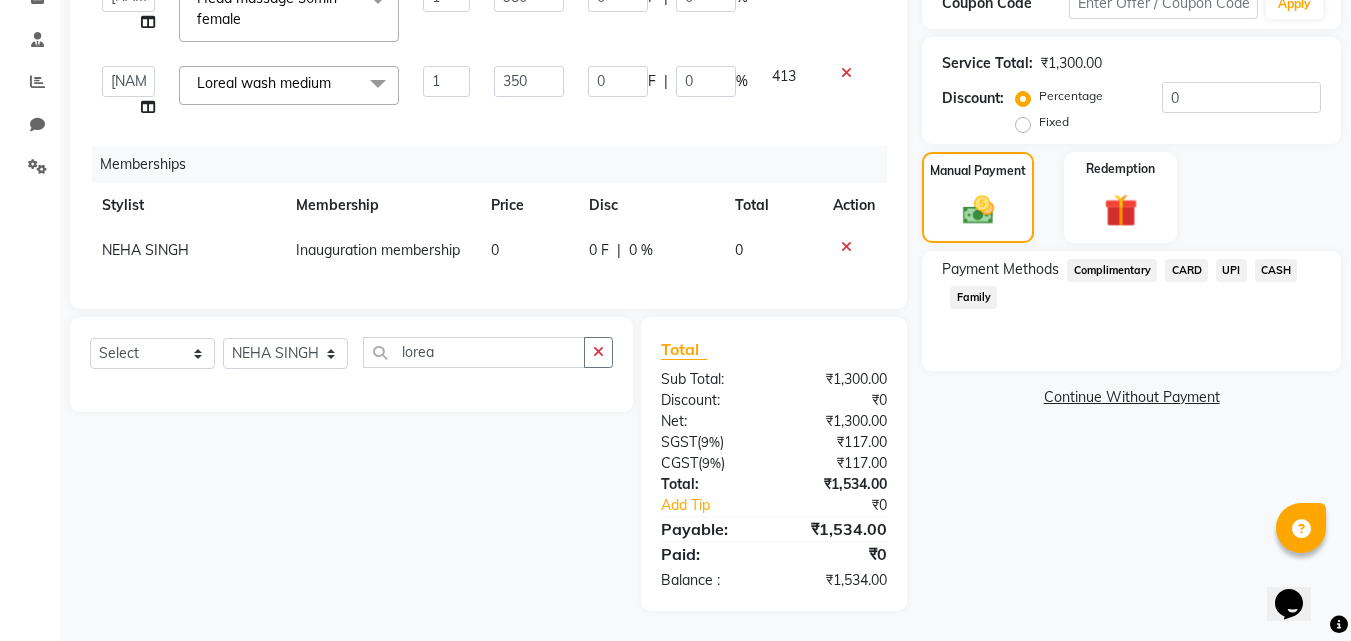 click on "UPI" 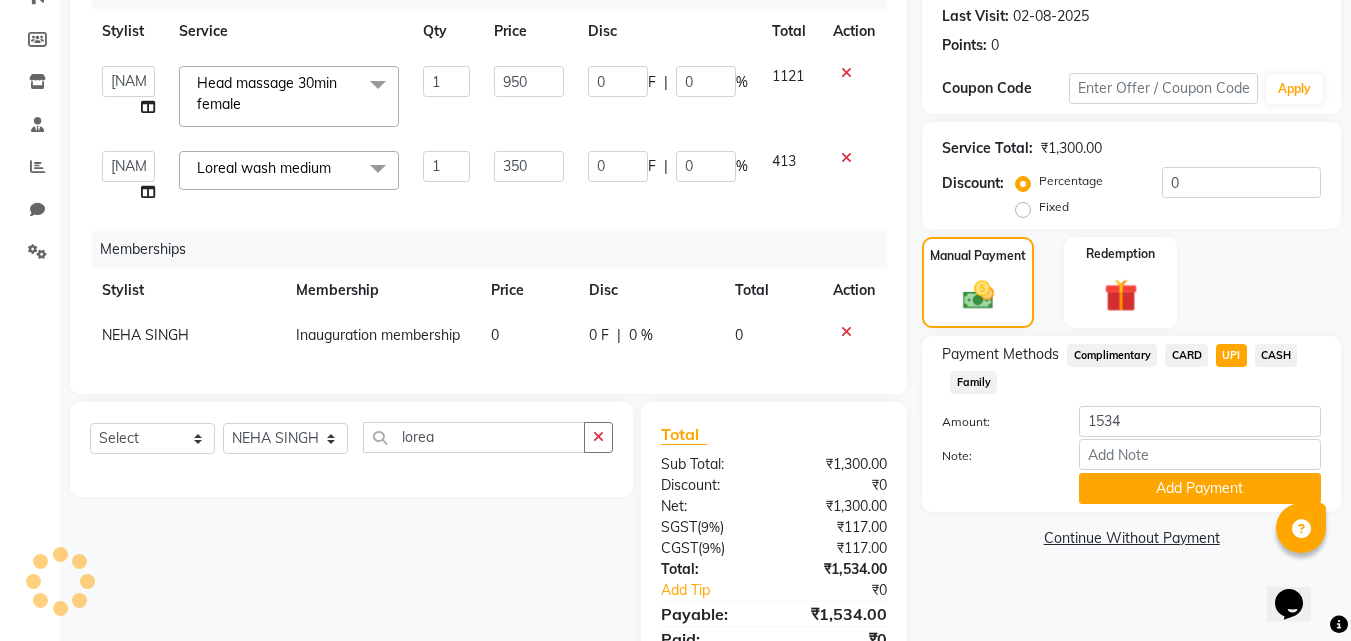 scroll, scrollTop: 376, scrollLeft: 0, axis: vertical 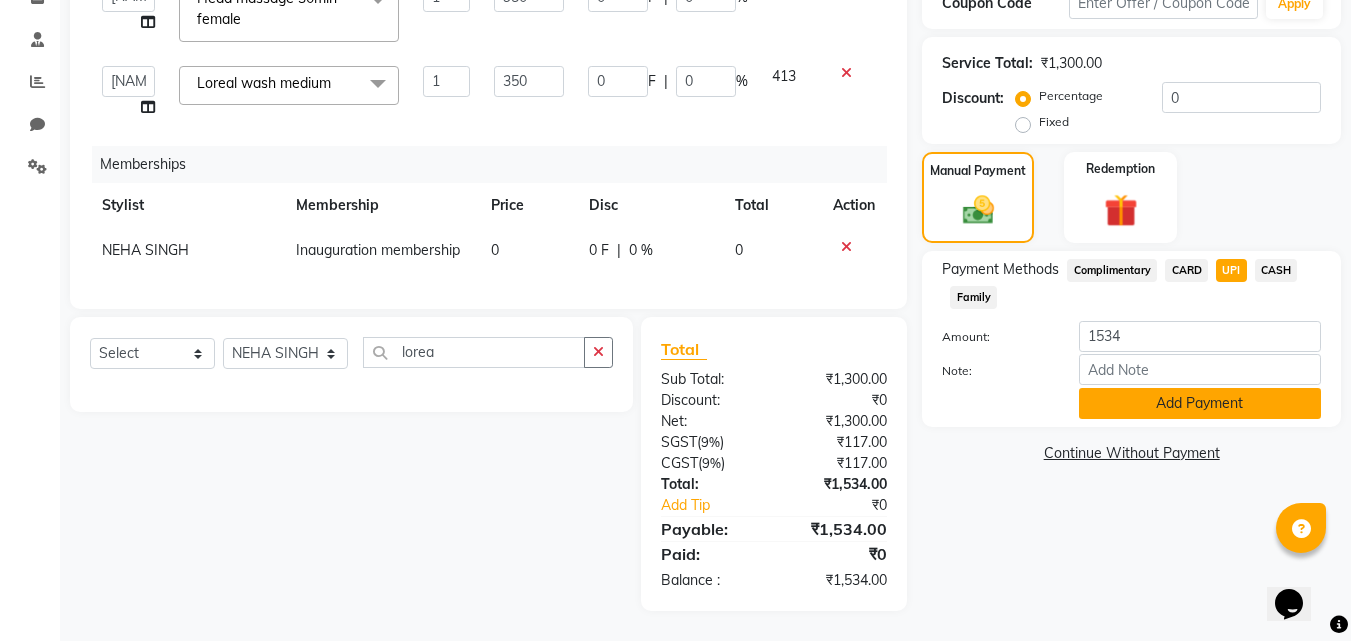 click on "Add Payment" 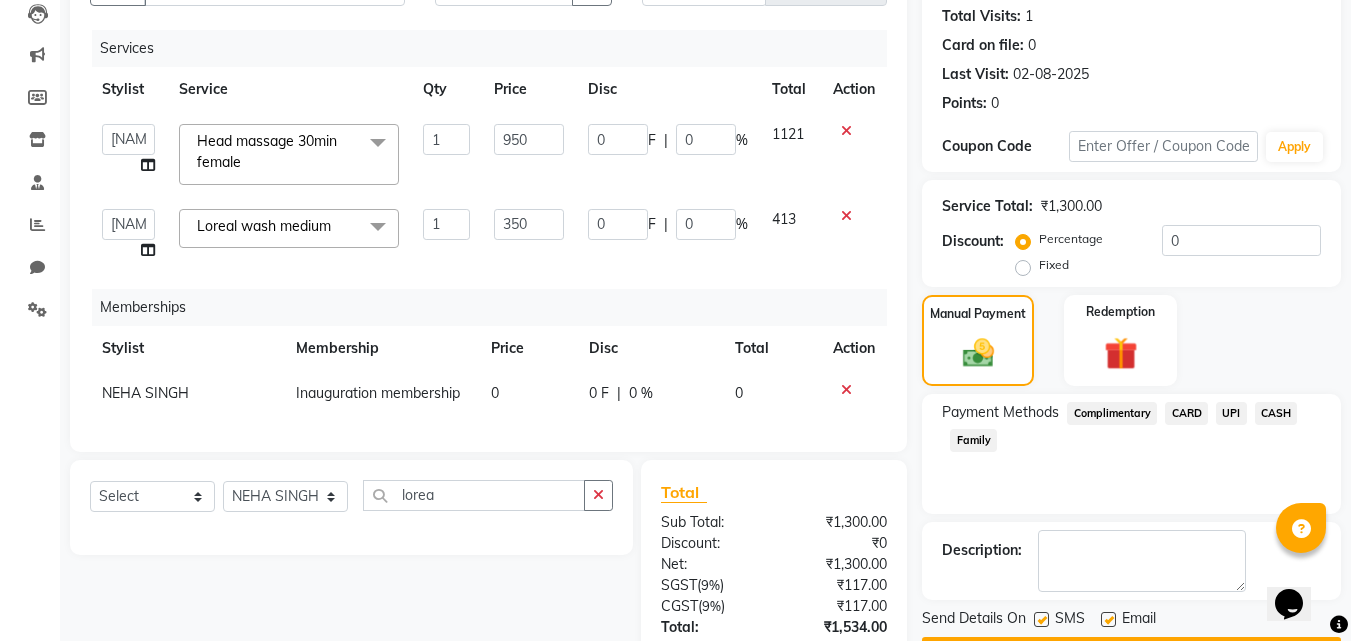 scroll, scrollTop: 418, scrollLeft: 0, axis: vertical 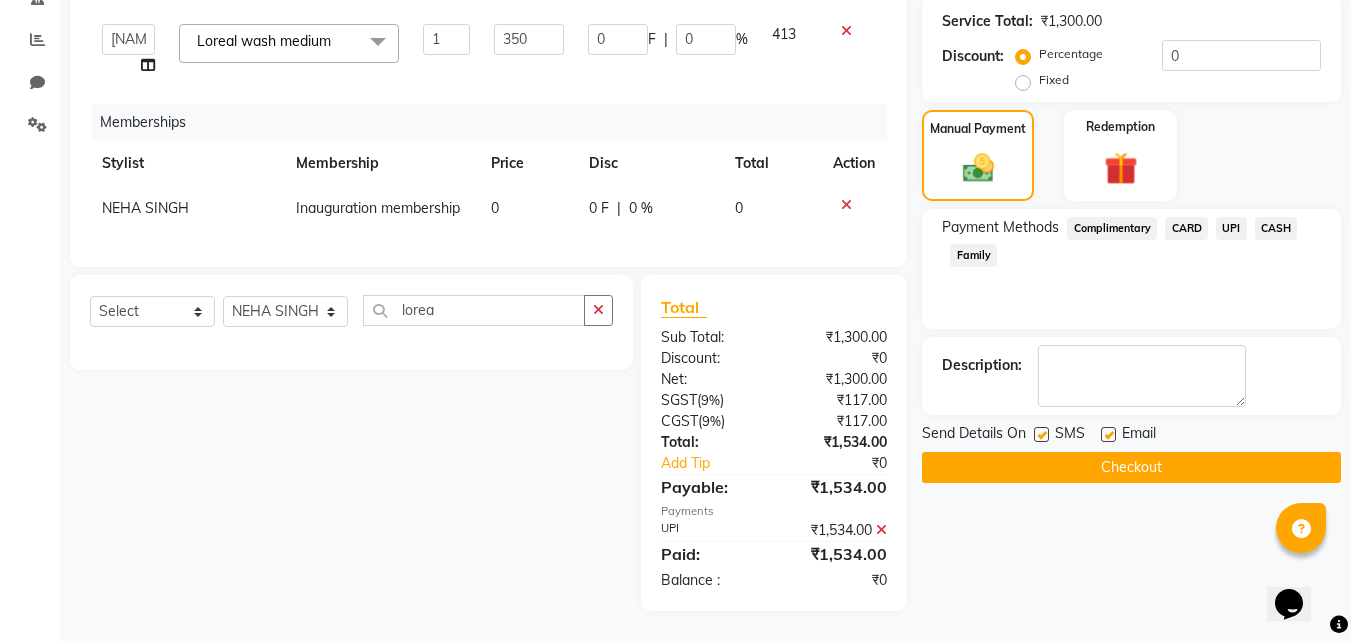 click on "CARD" 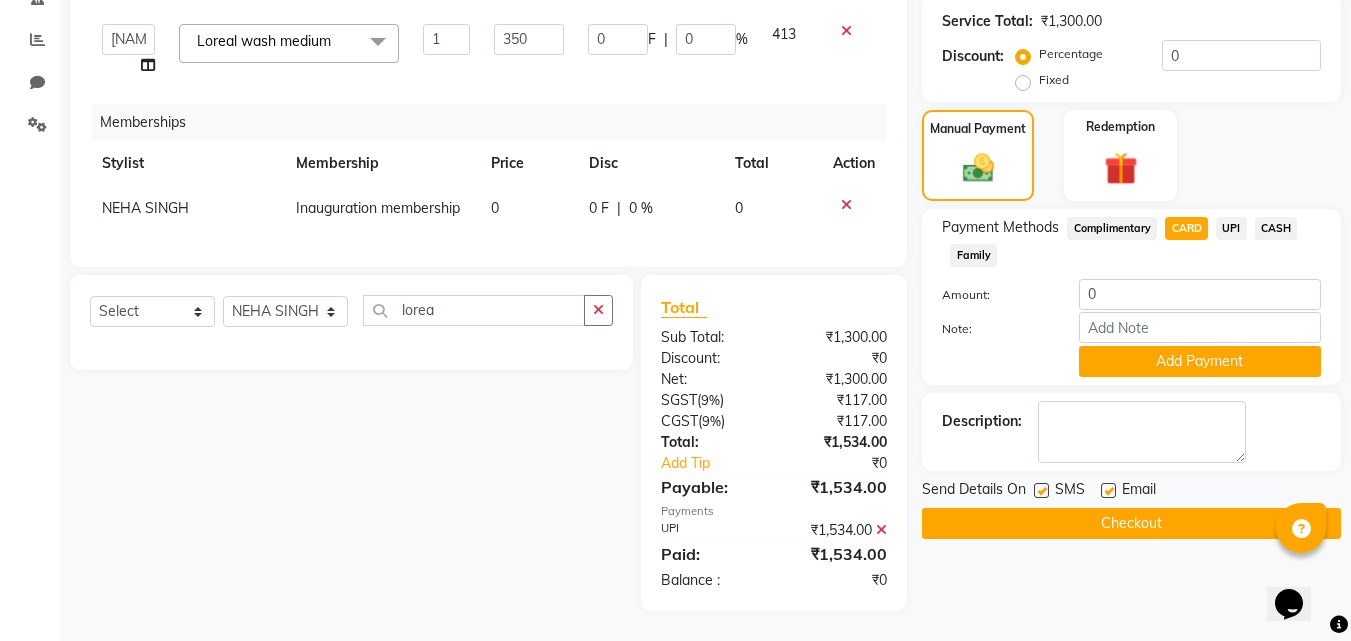 click on "UPI" 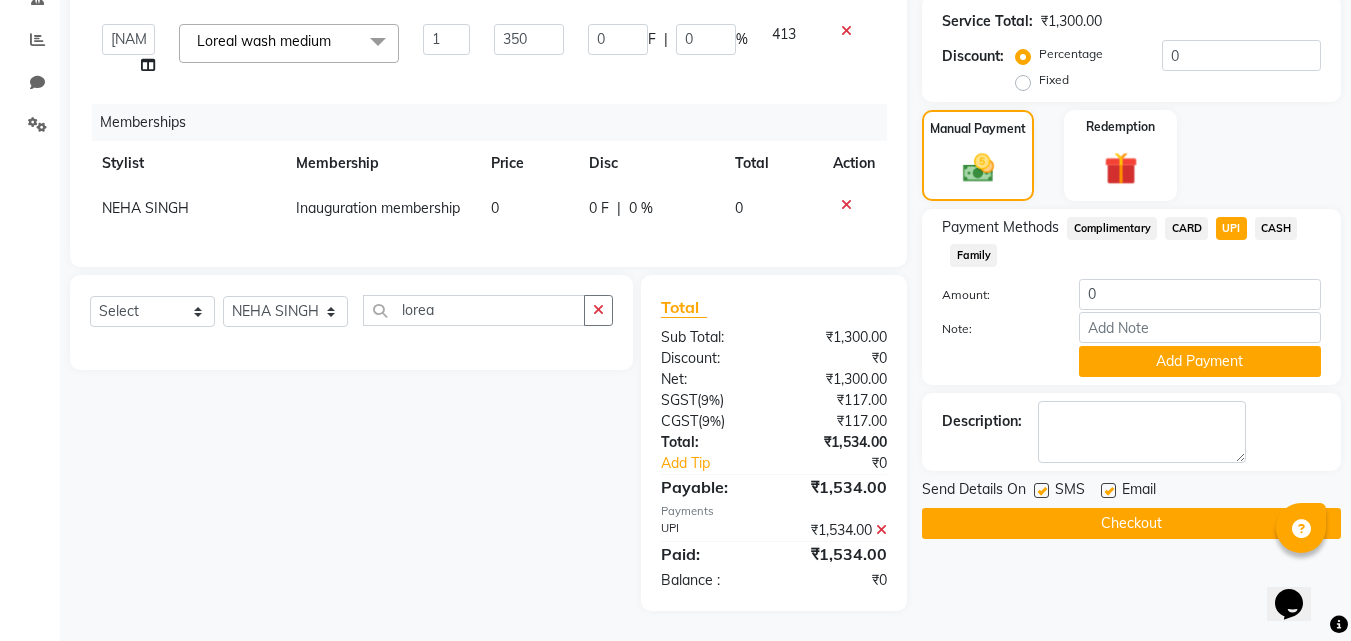 click on "CASH" 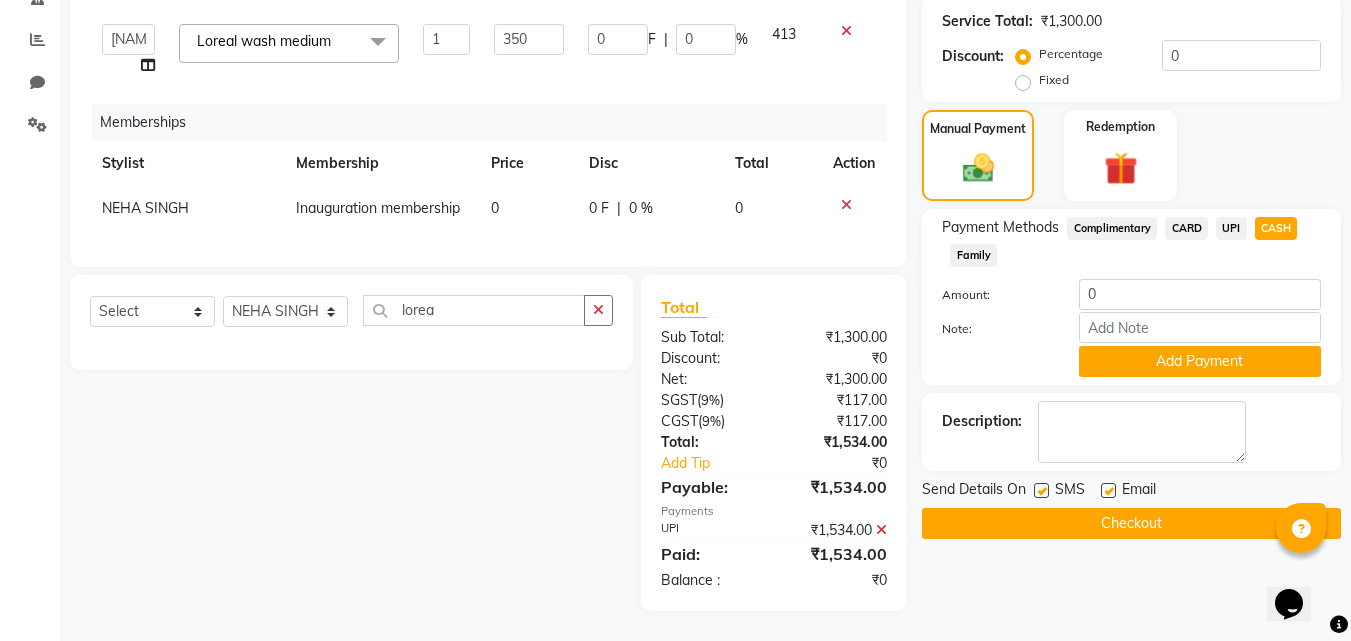 click on "CARD" 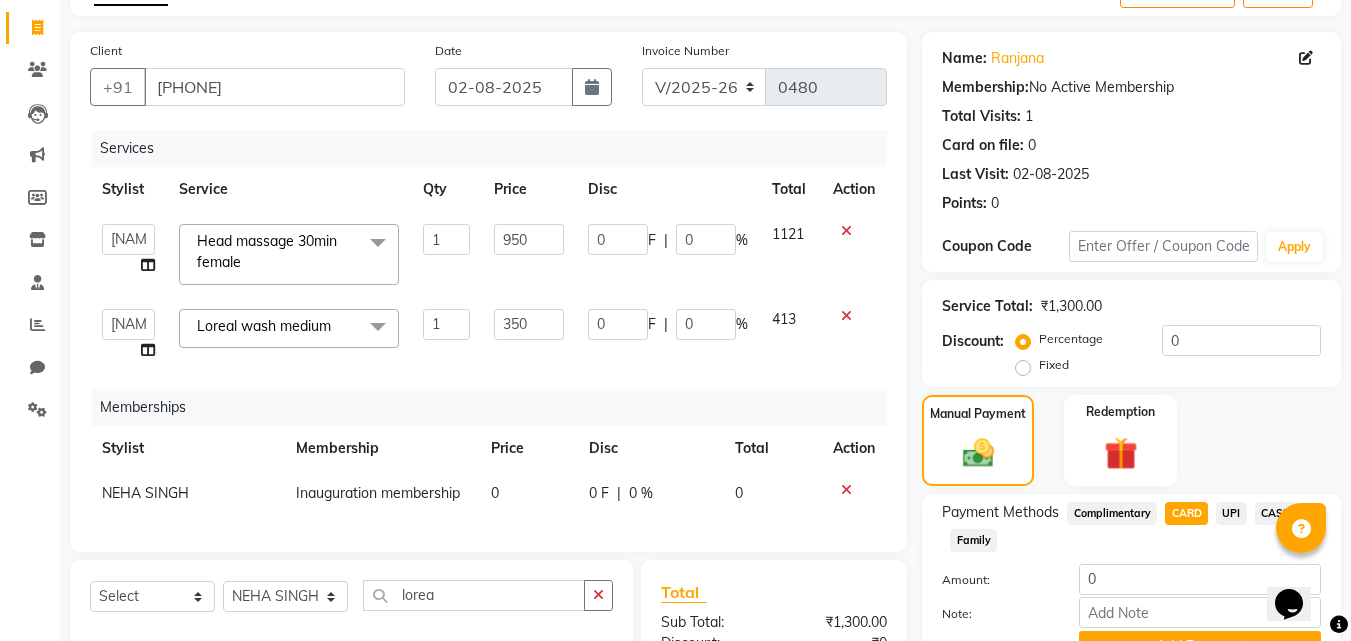 scroll, scrollTop: 418, scrollLeft: 0, axis: vertical 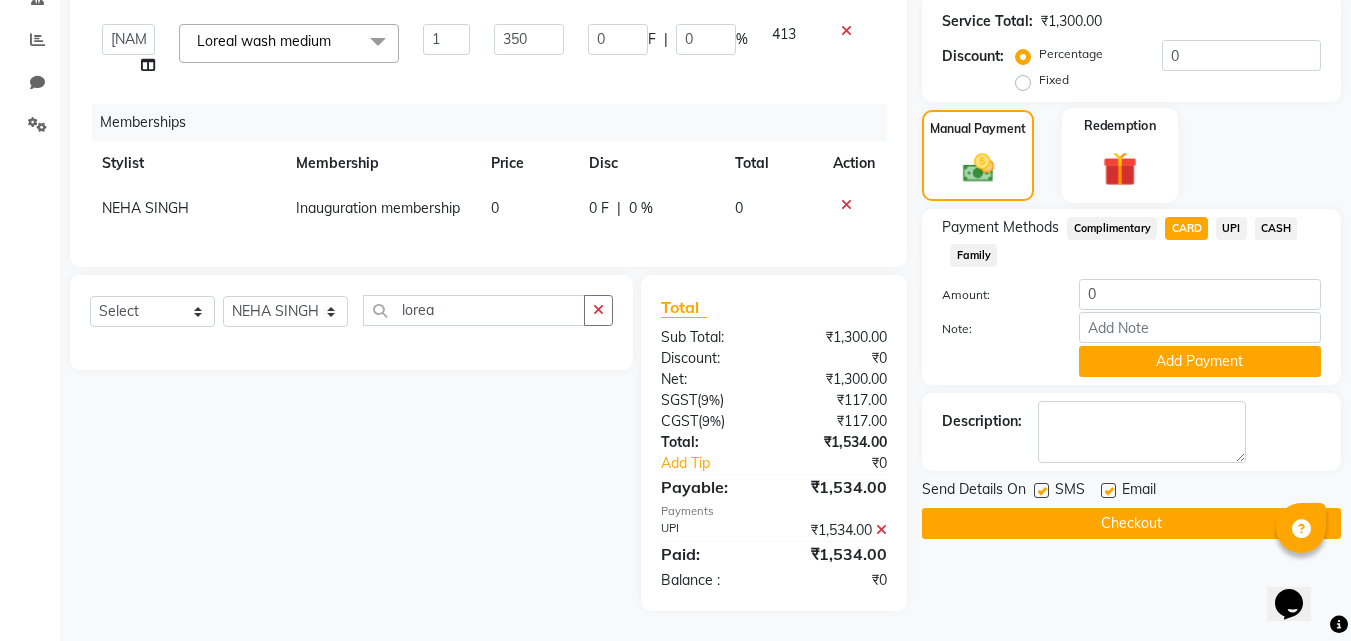 click 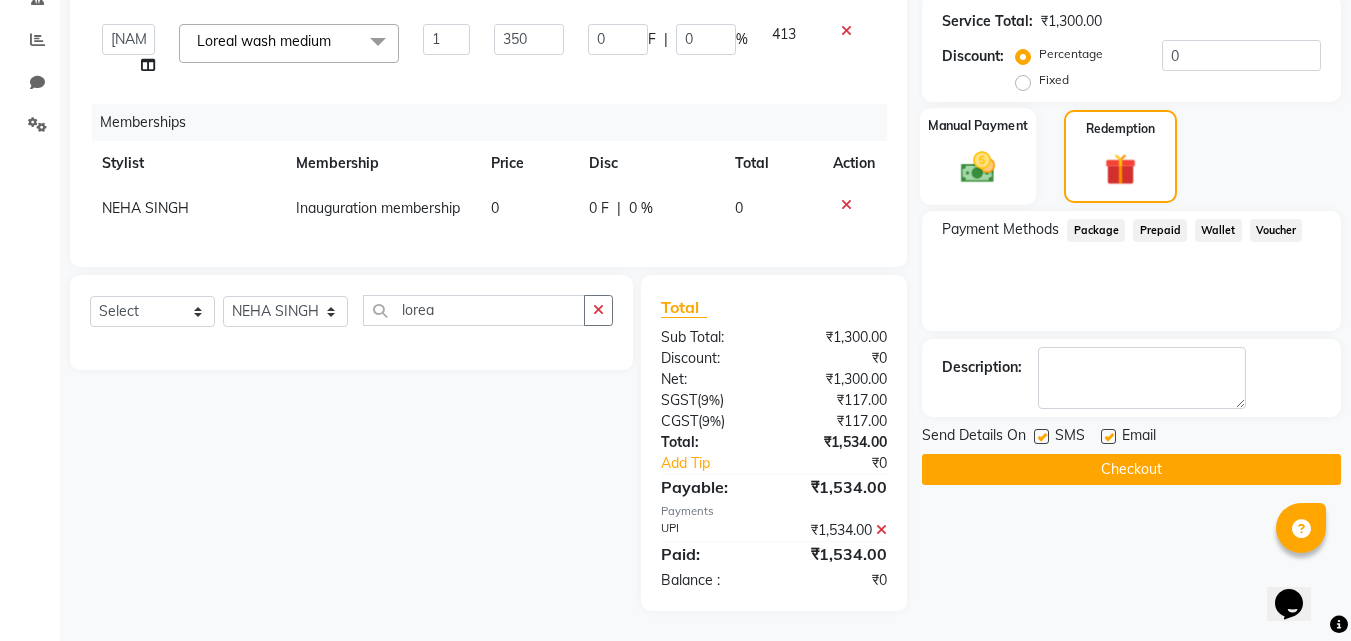 click 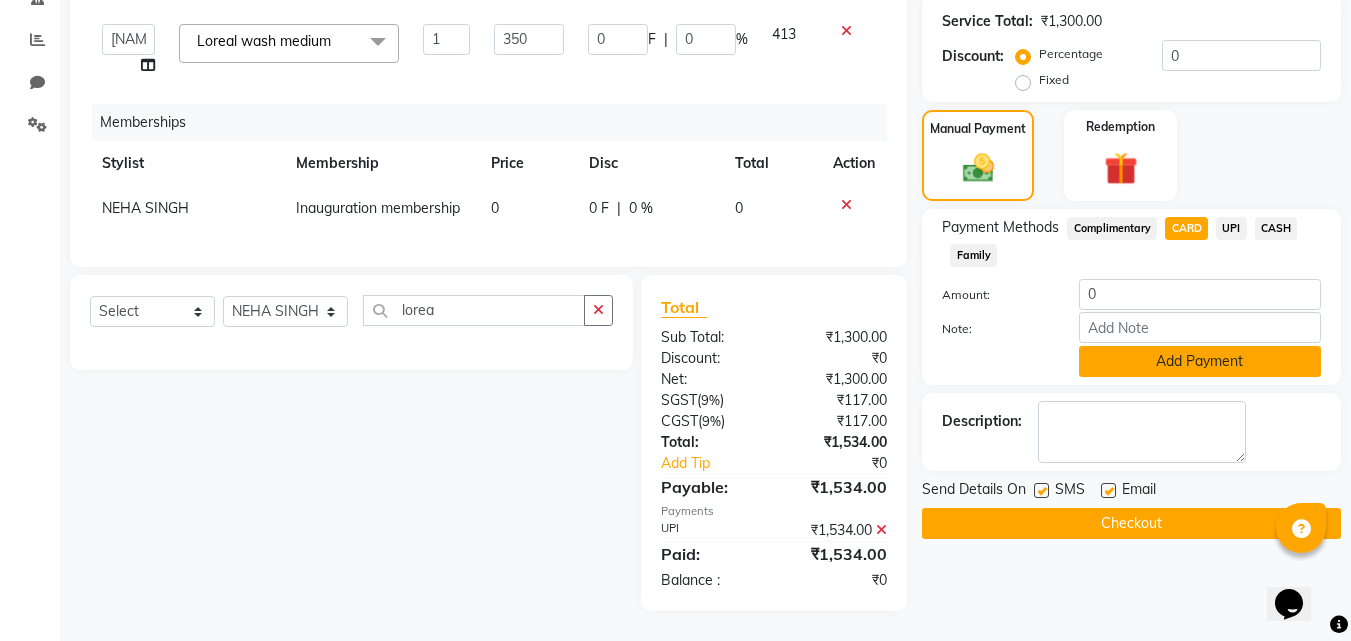 click on "Add Payment" 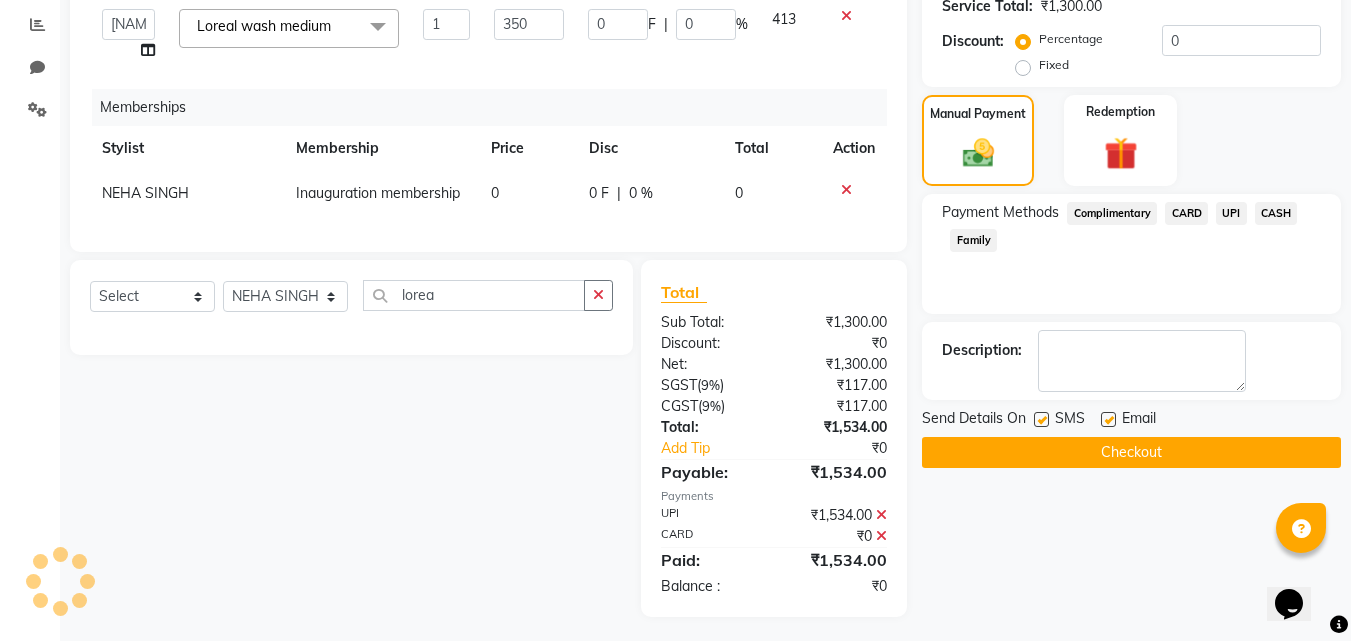 scroll, scrollTop: 439, scrollLeft: 0, axis: vertical 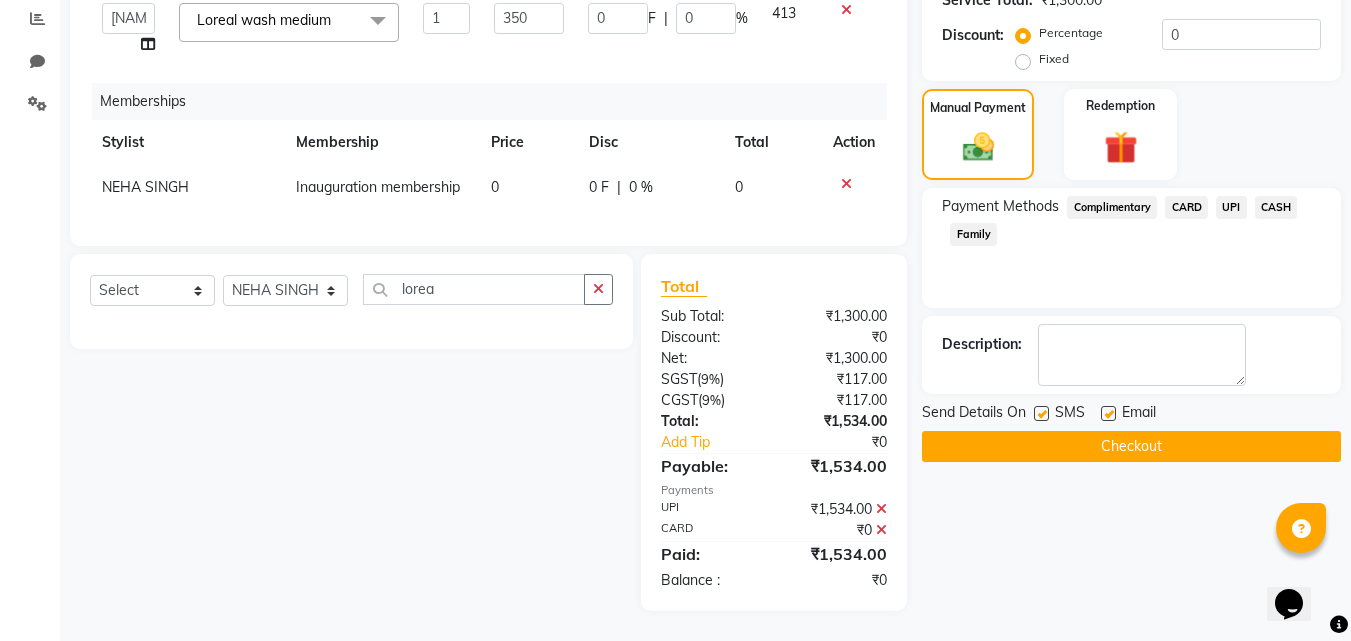 click on "CARD" 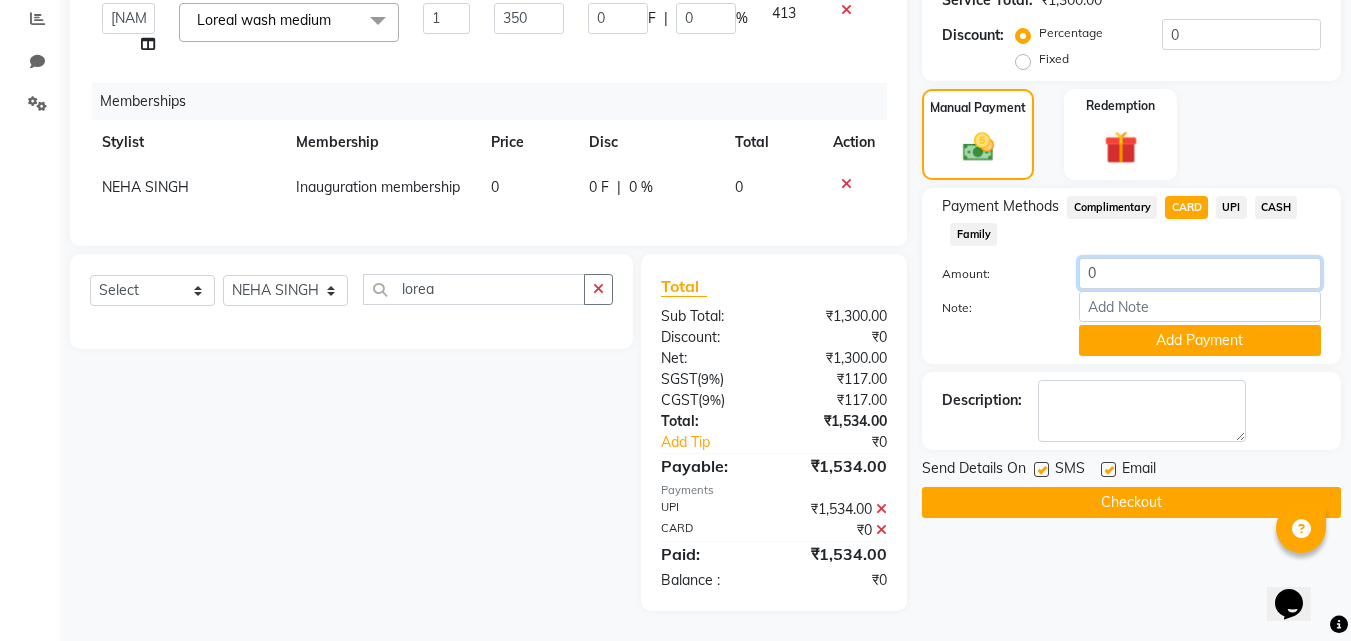 click on "0" 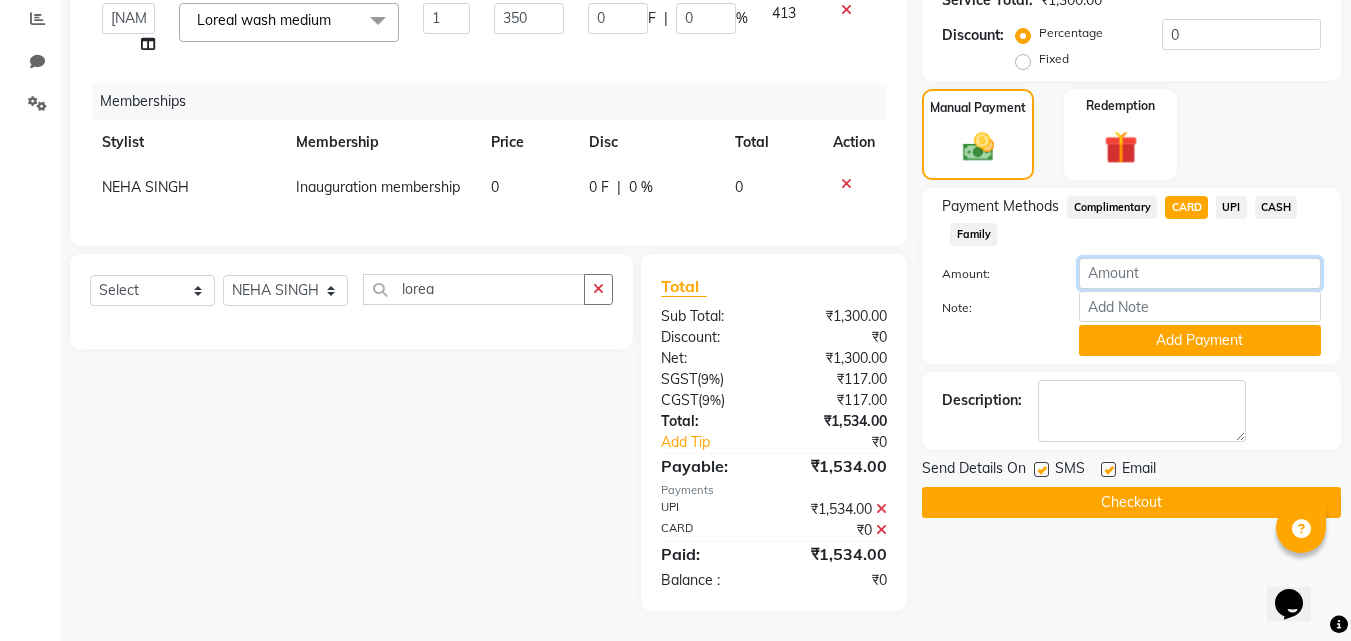 scroll, scrollTop: 39, scrollLeft: 0, axis: vertical 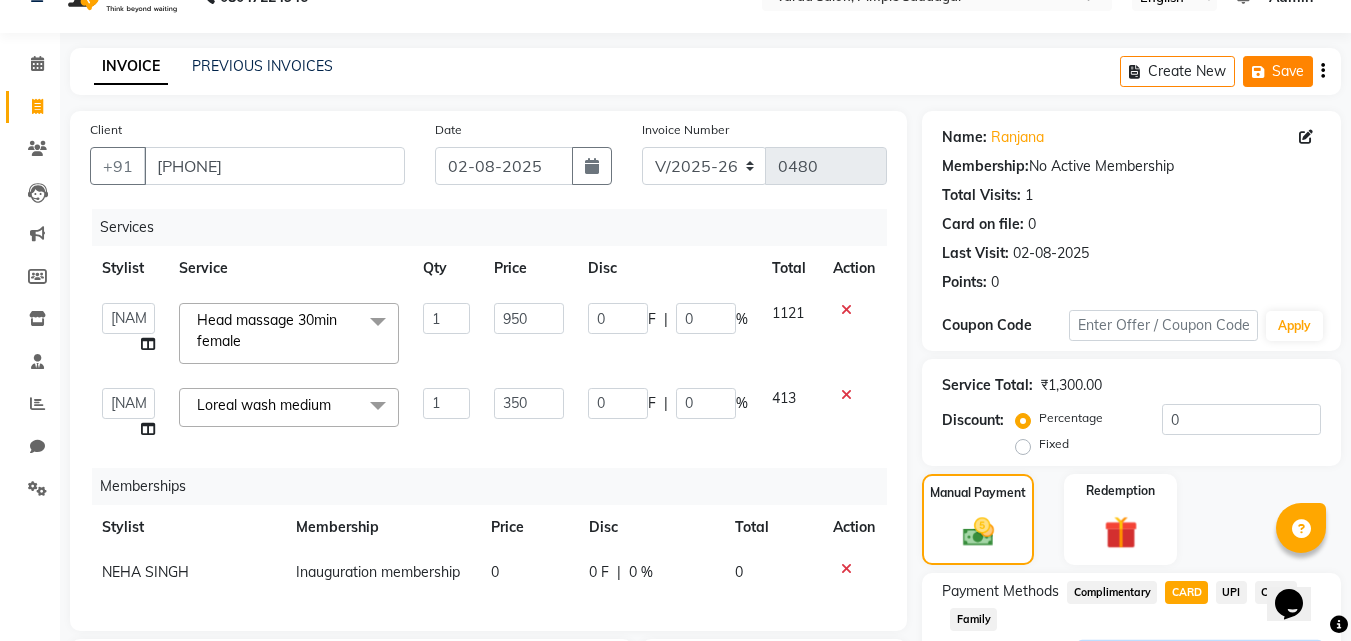 type 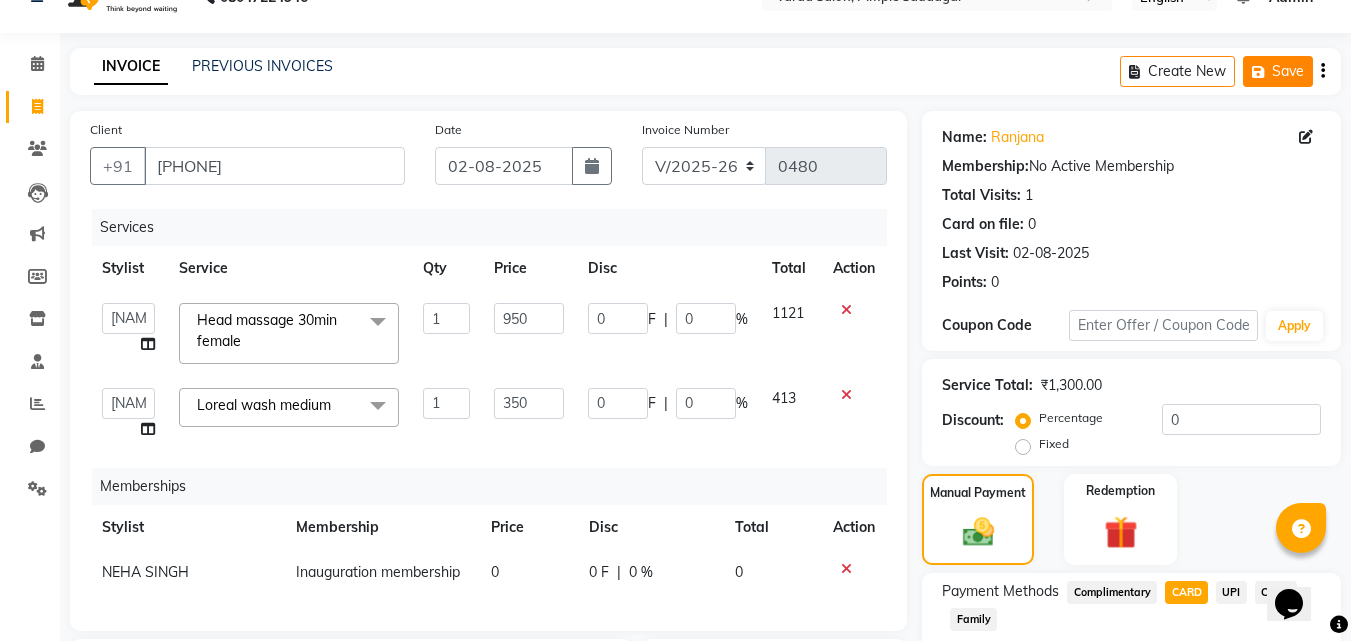 click on "Save" 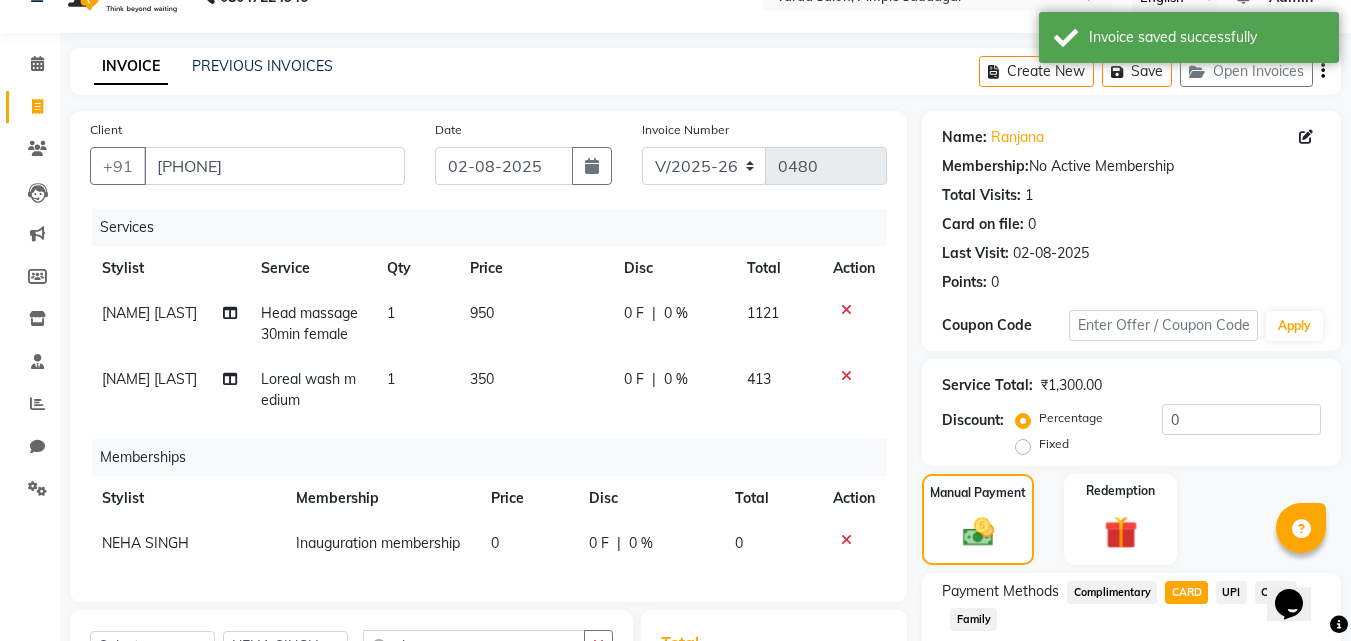 scroll, scrollTop: 410, scrollLeft: 0, axis: vertical 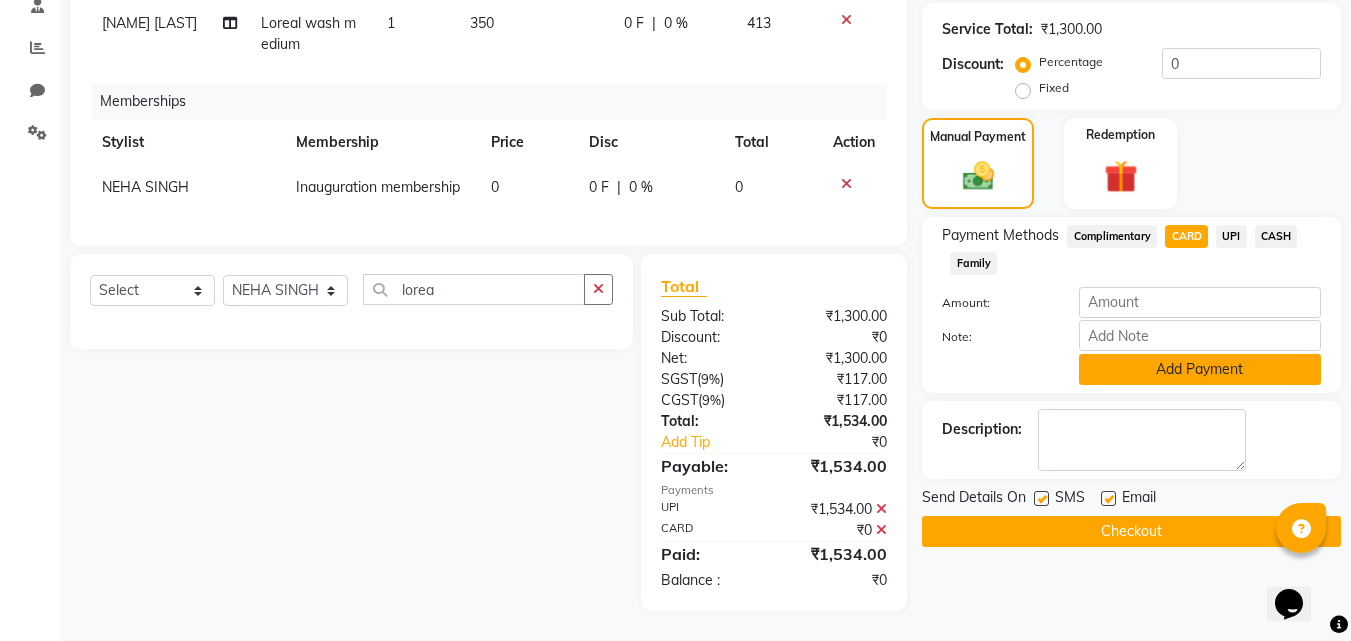 click on "Add Payment" 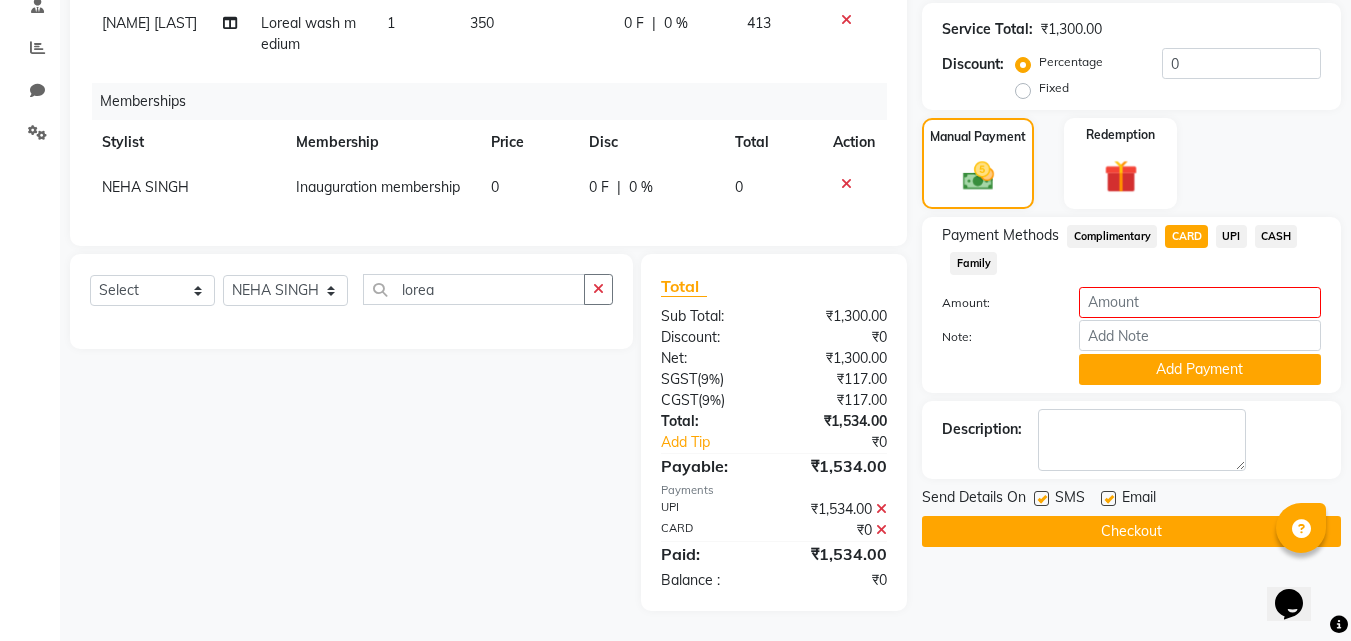scroll, scrollTop: 0, scrollLeft: 0, axis: both 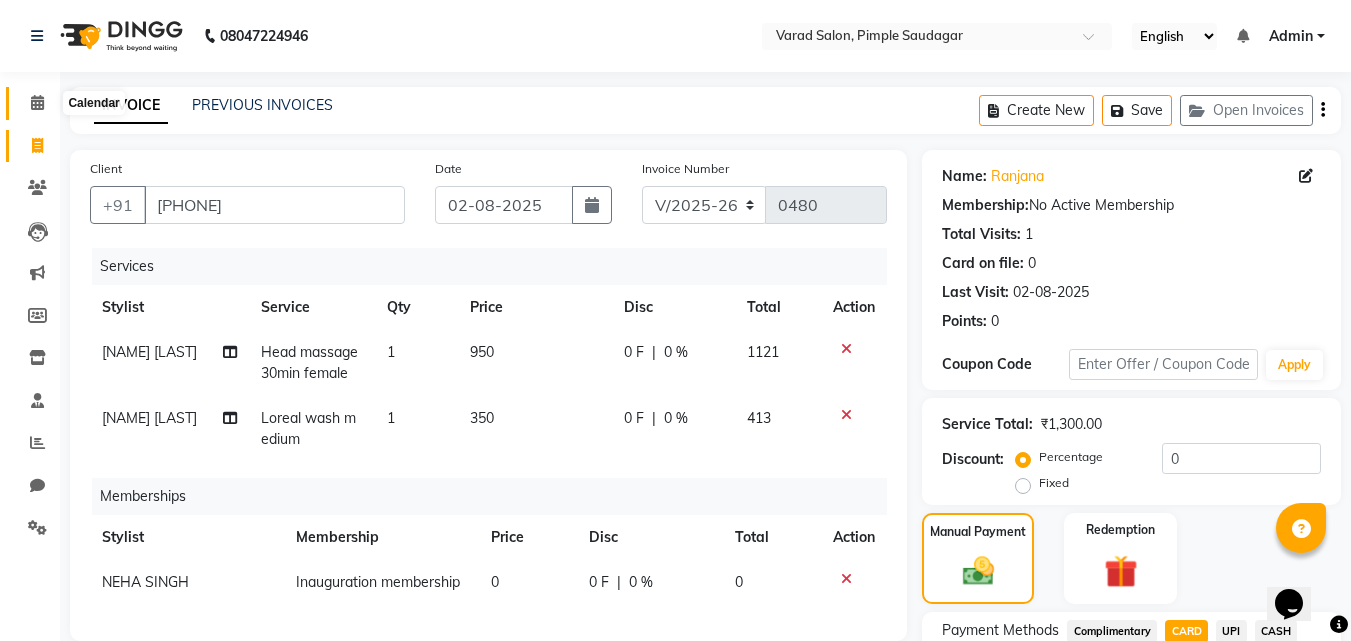 click 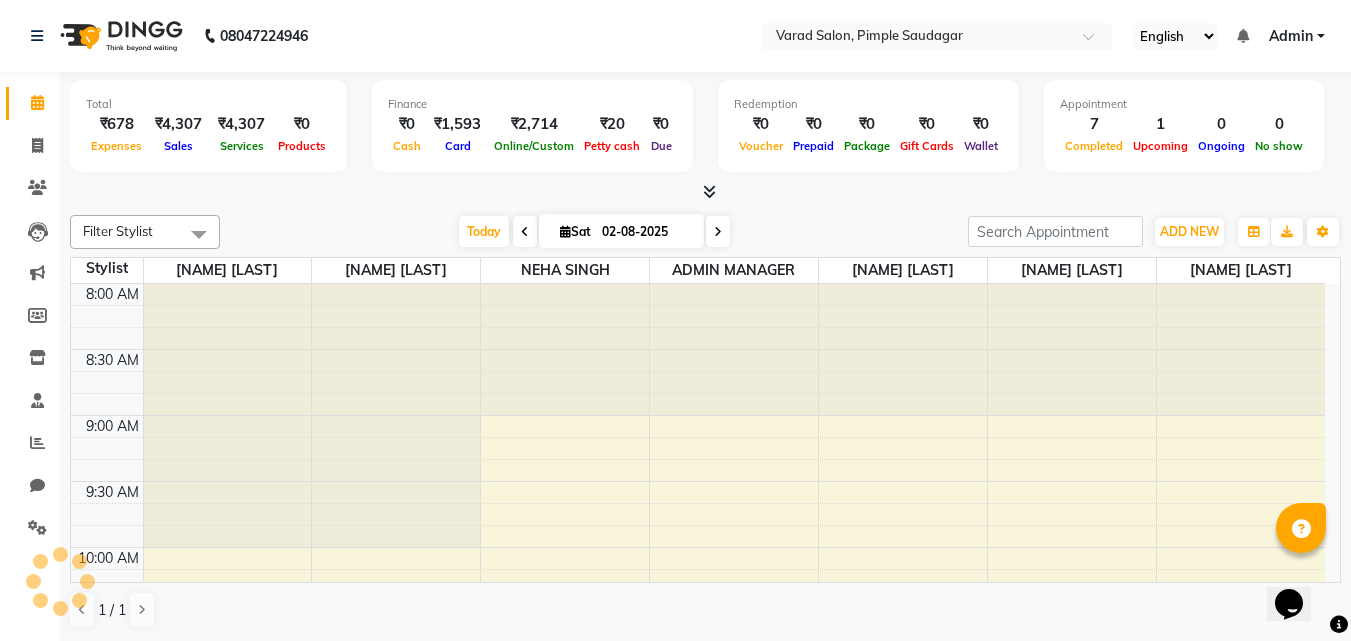 scroll, scrollTop: 0, scrollLeft: 0, axis: both 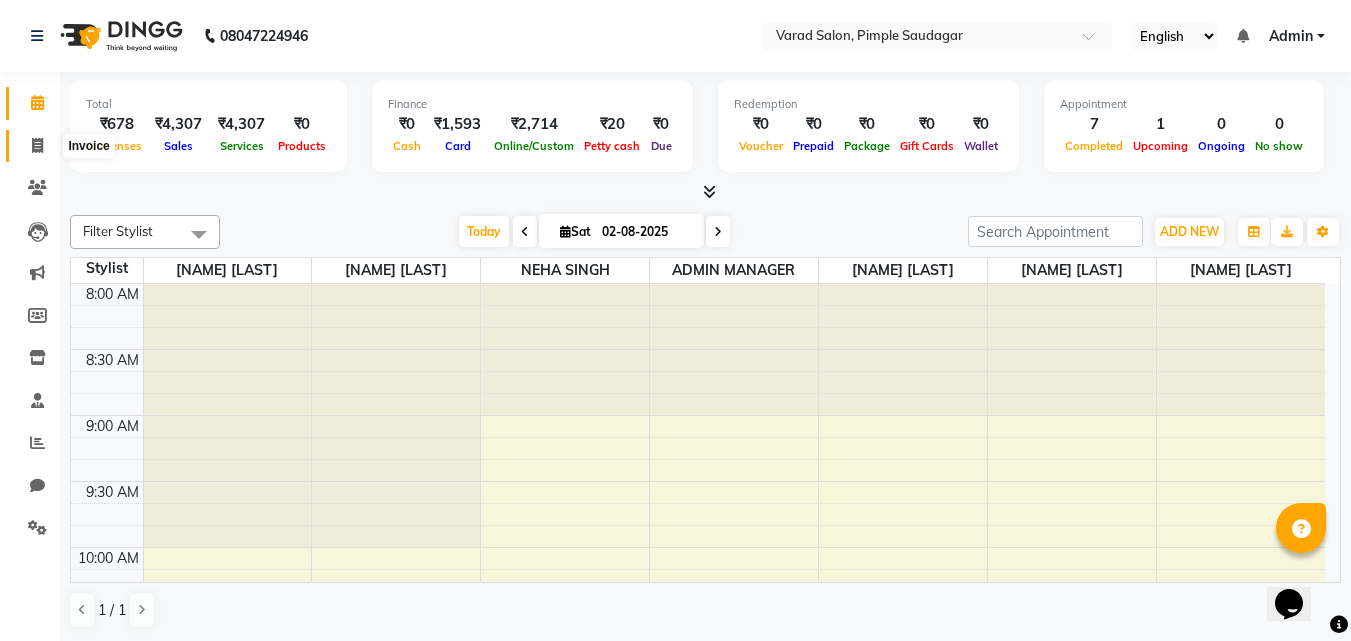 click 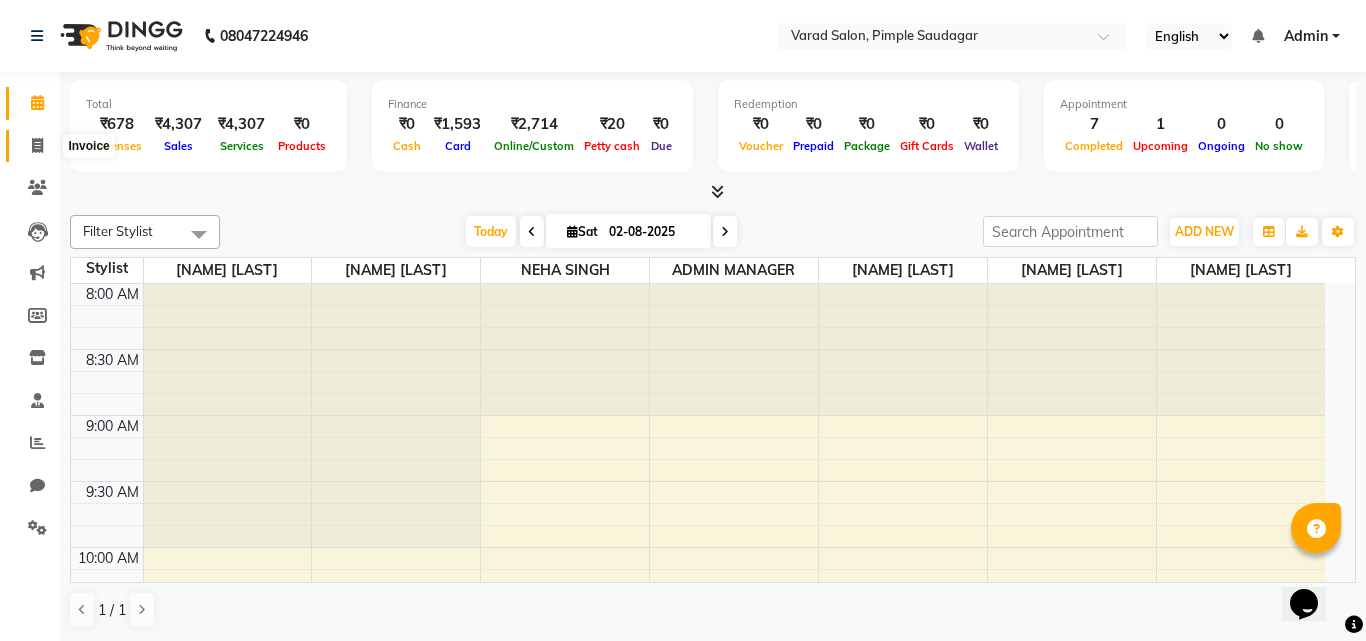 select on "7816" 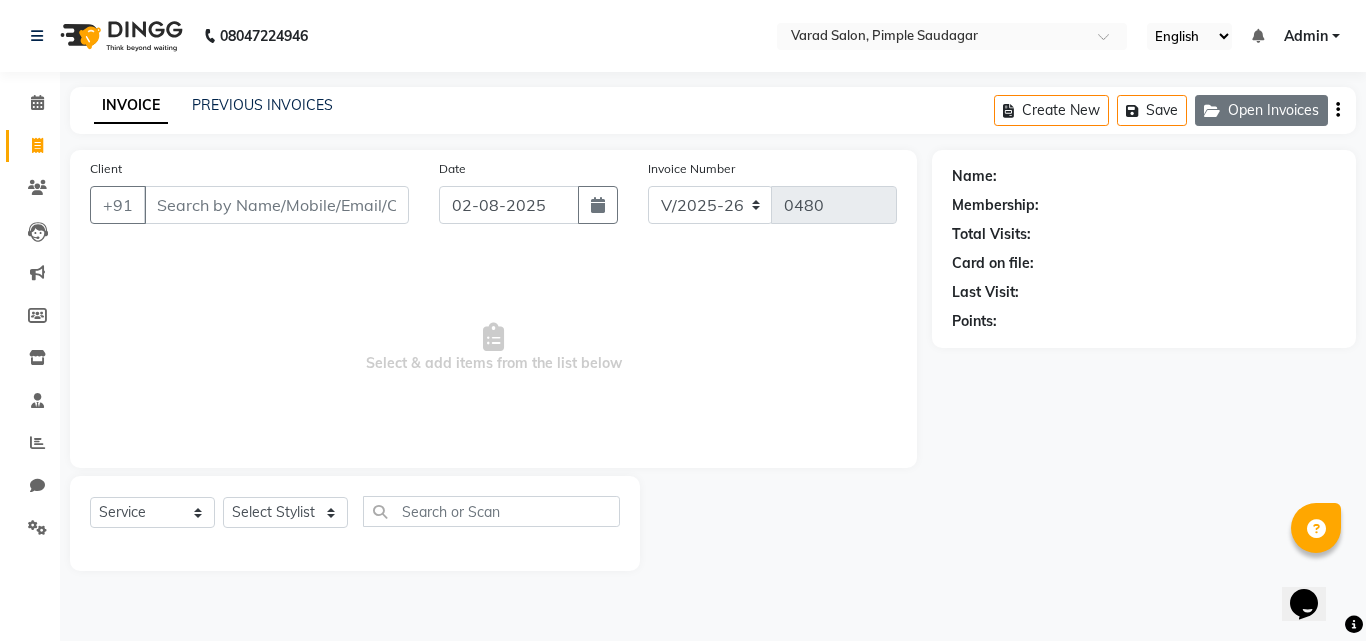 click on "Open Invoices" 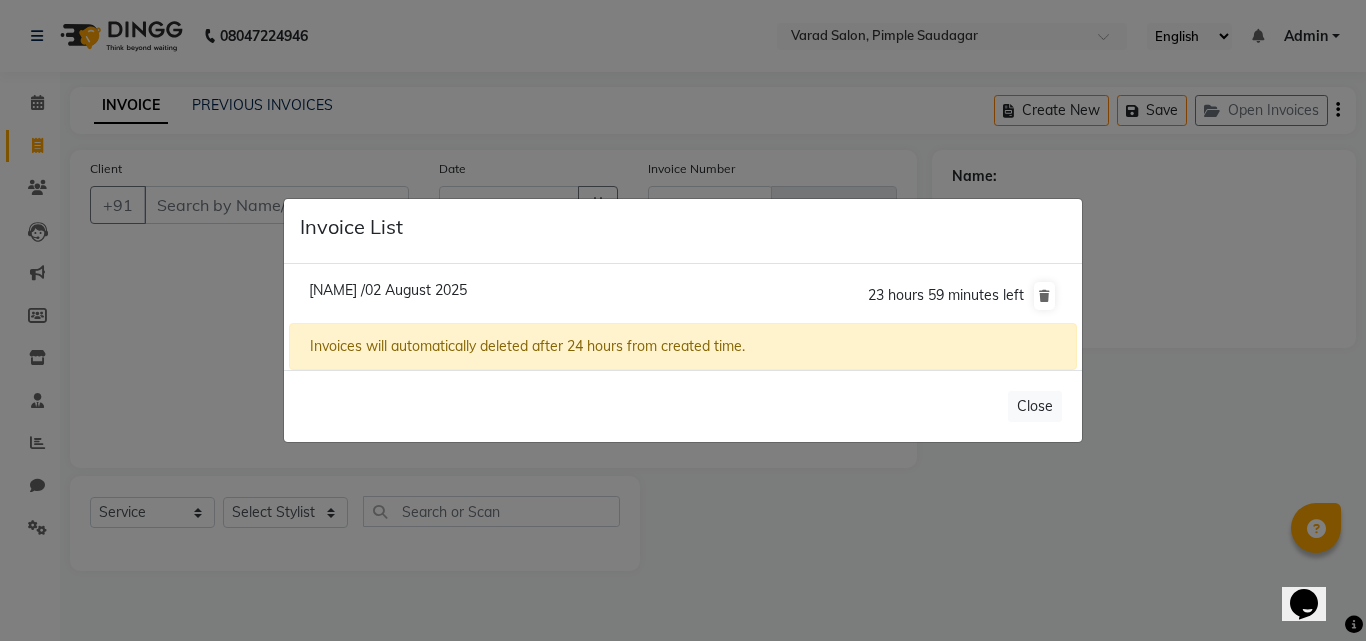 click on "Ranjana /02 August 2025" 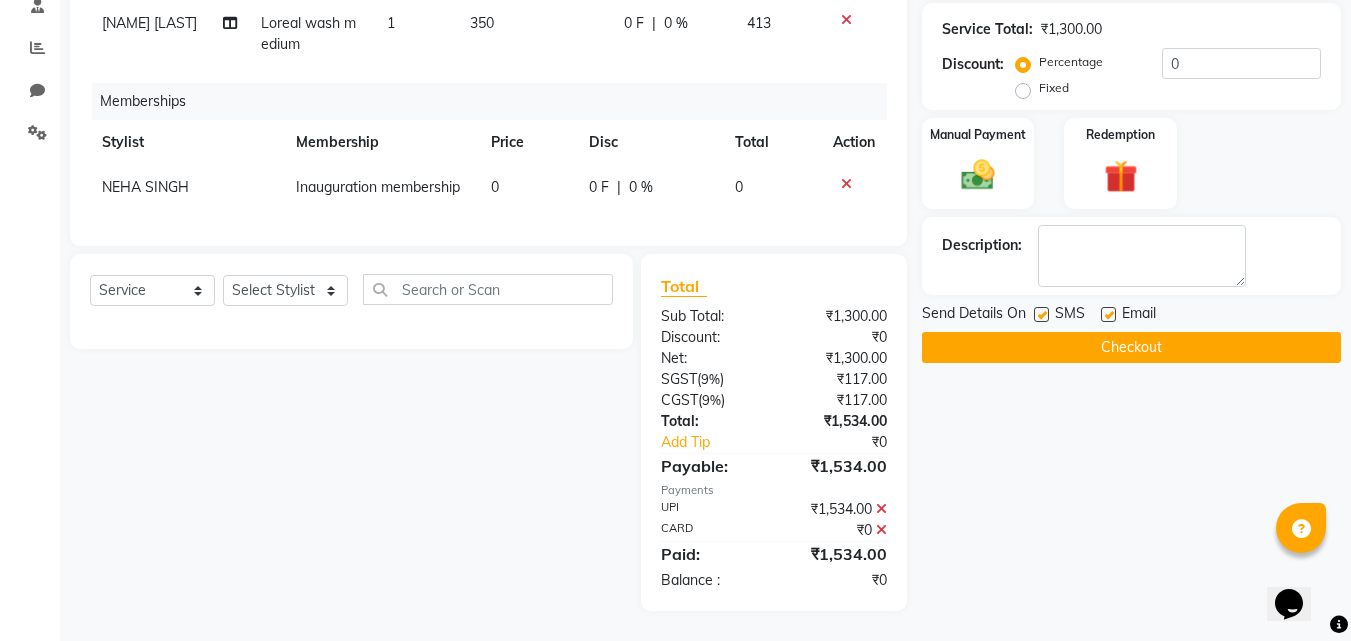 scroll, scrollTop: 300, scrollLeft: 0, axis: vertical 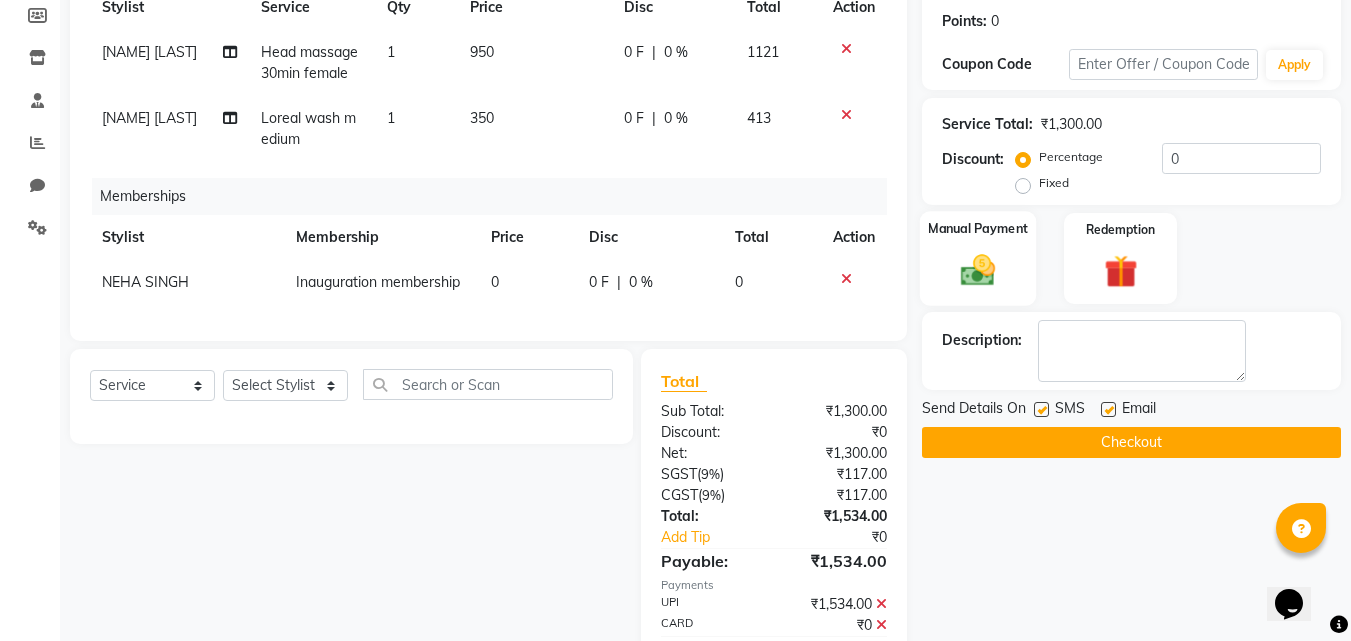 click 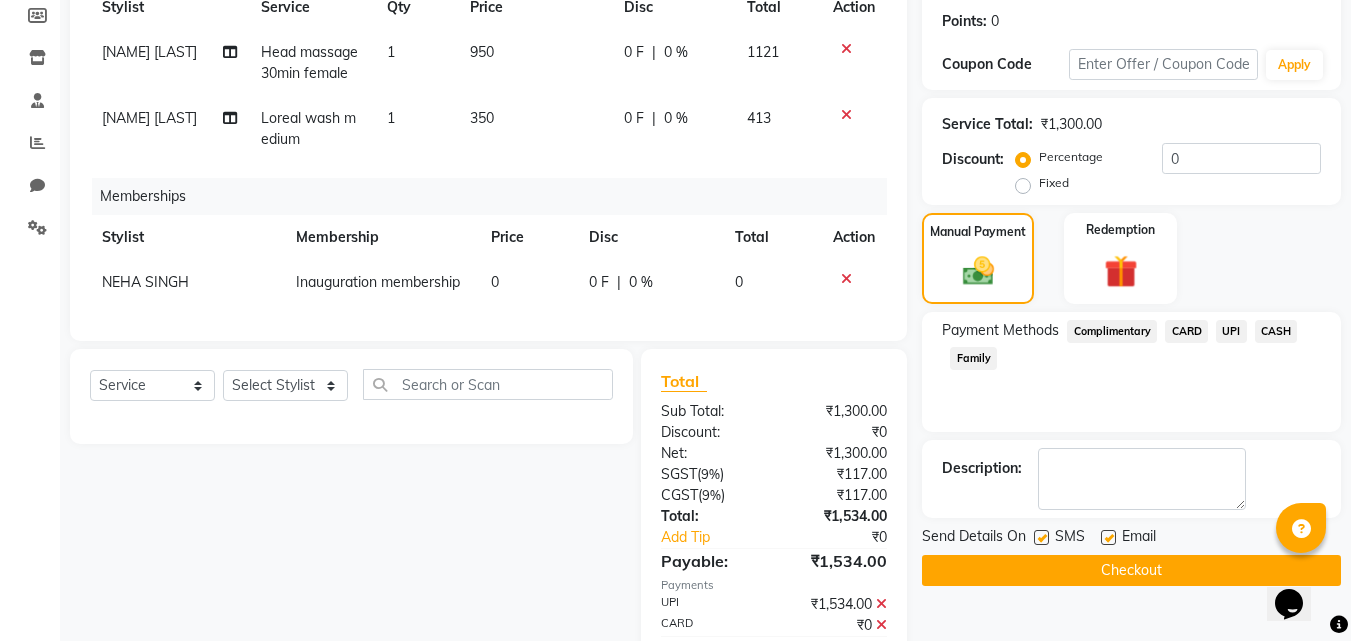 click on "CARD" 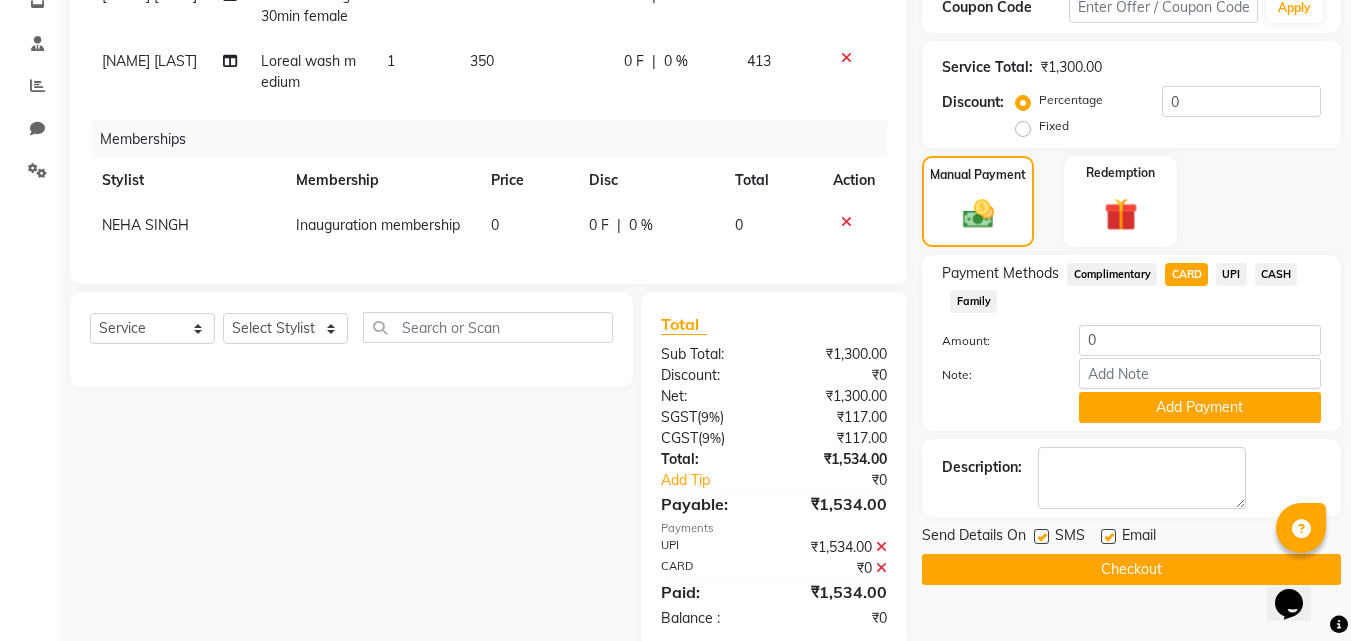 scroll, scrollTop: 410, scrollLeft: 0, axis: vertical 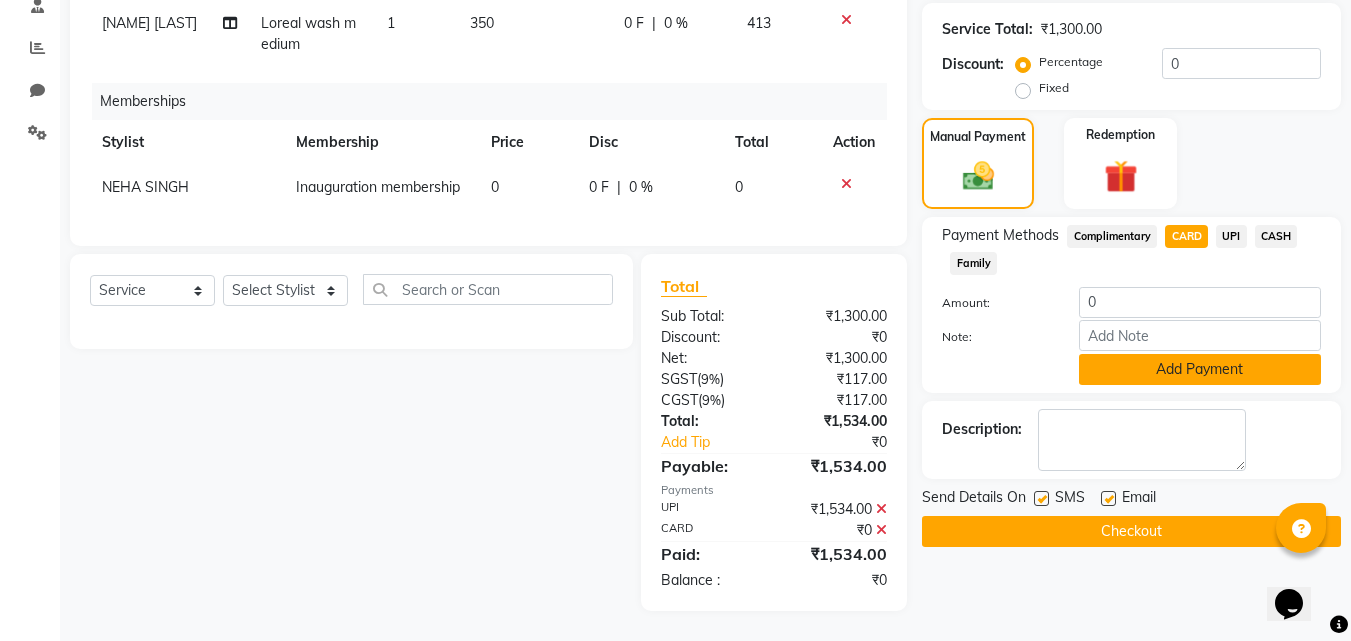click on "Add Payment" 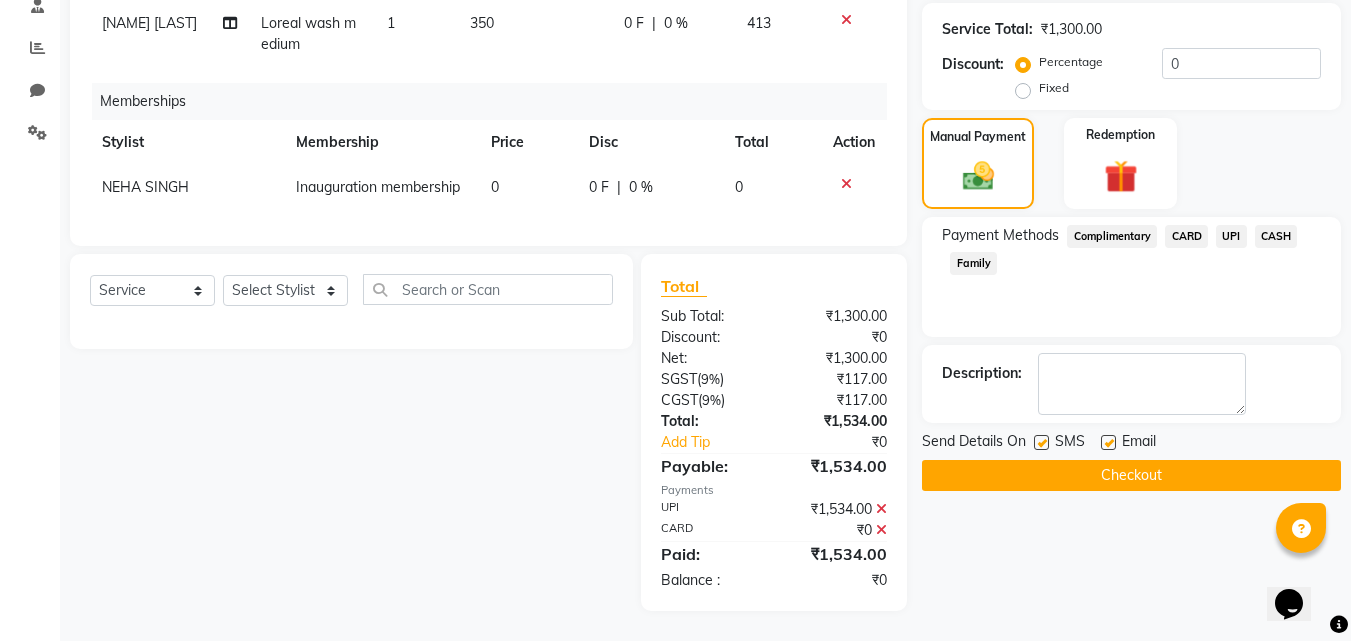 click on "Checkout" 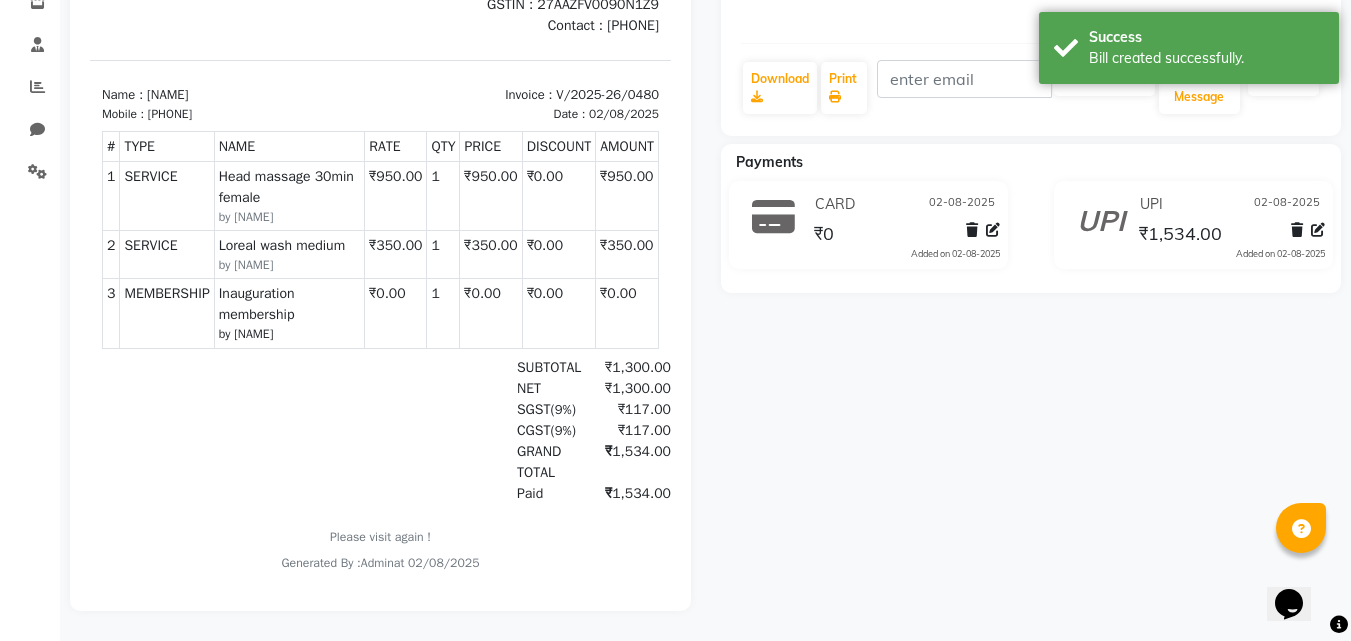 scroll, scrollTop: 0, scrollLeft: 0, axis: both 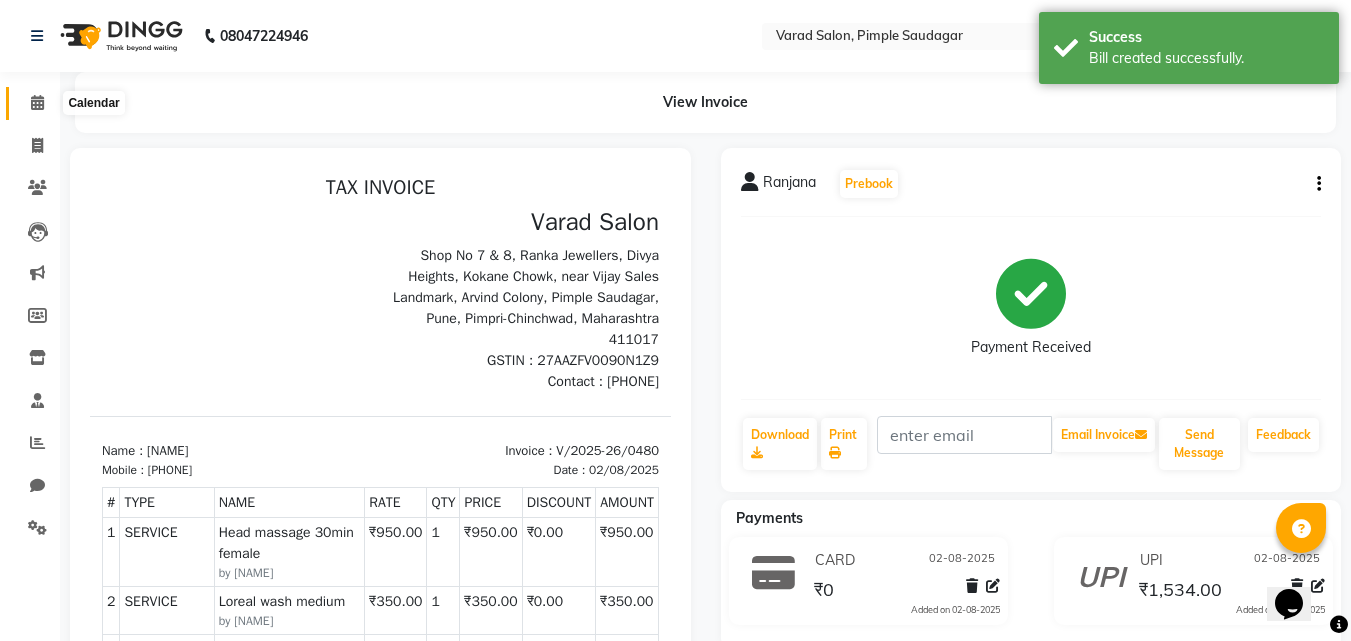click 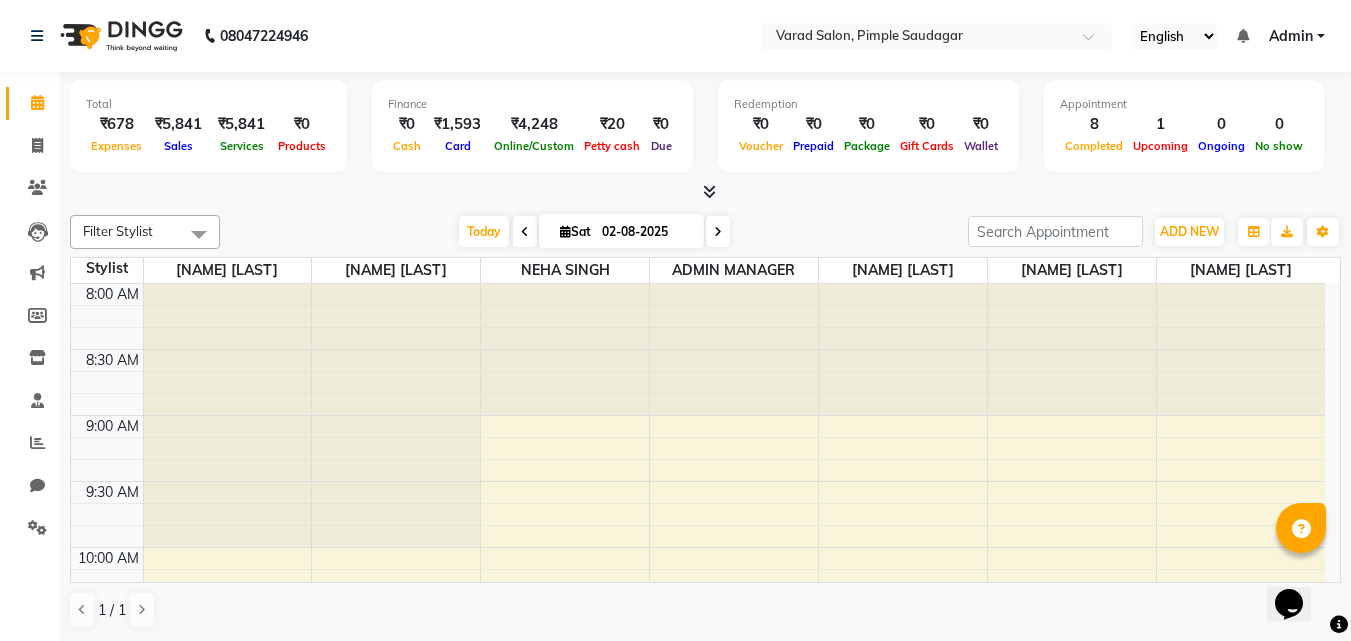 click at bounding box center (709, 191) 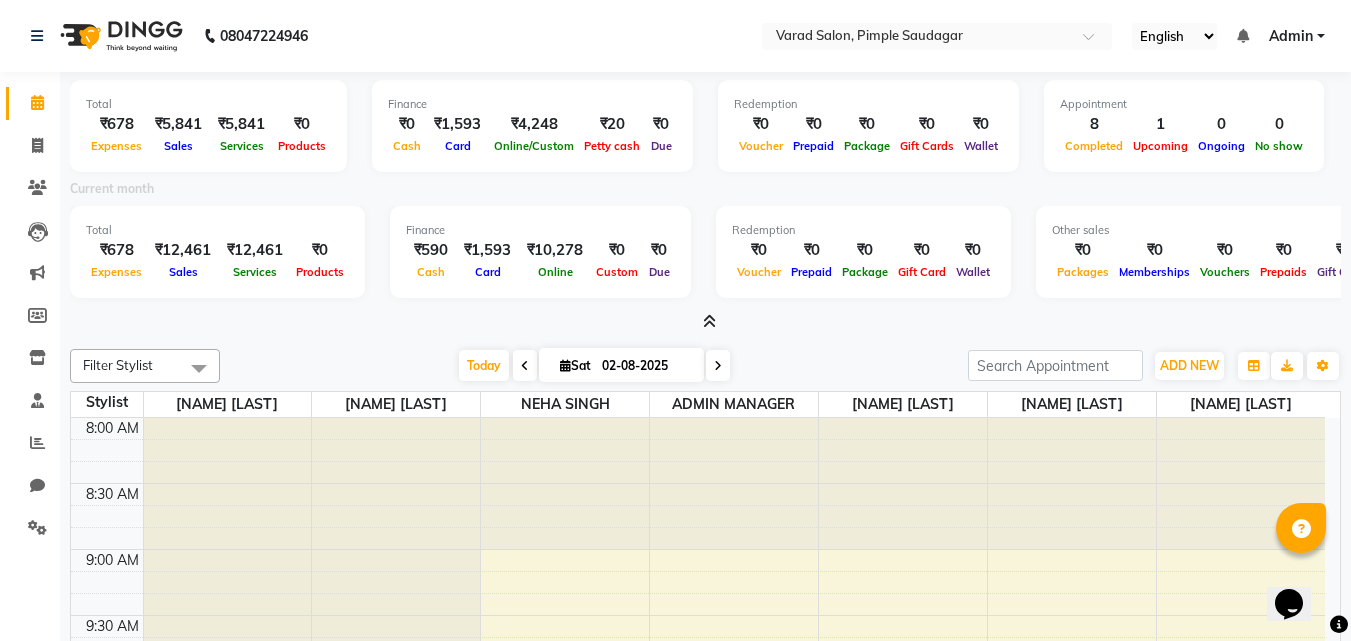 click at bounding box center (709, 321) 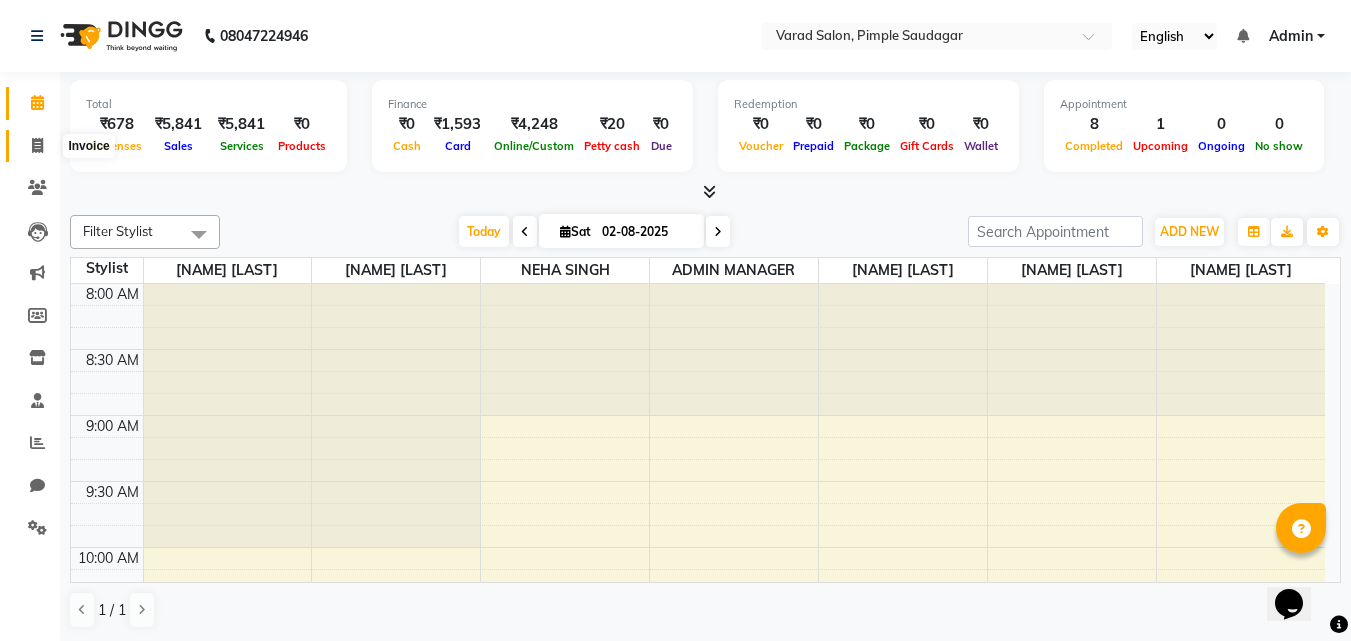 click 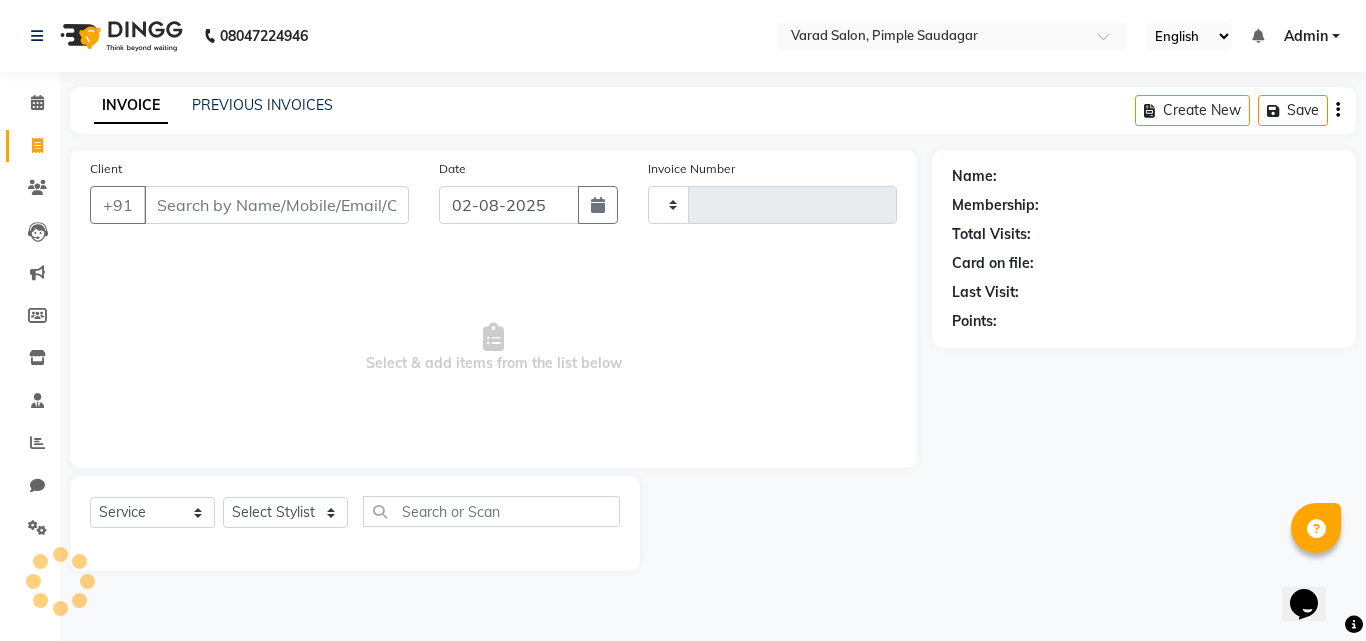 type on "0481" 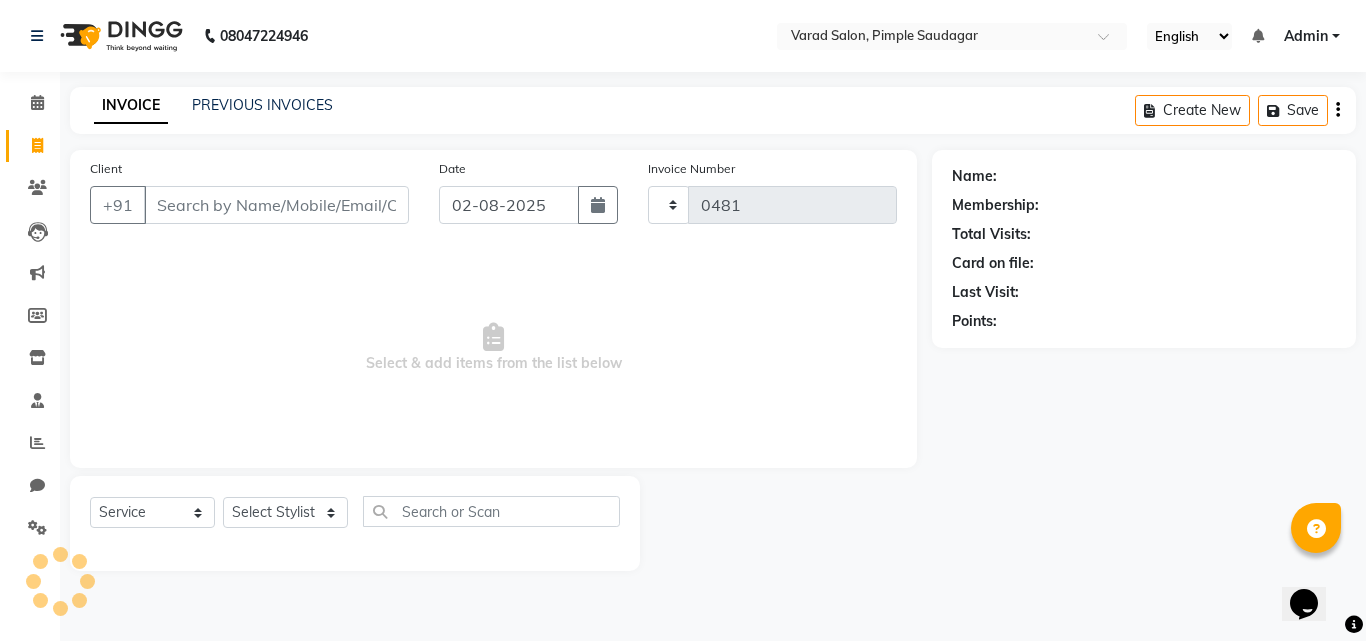 select on "7816" 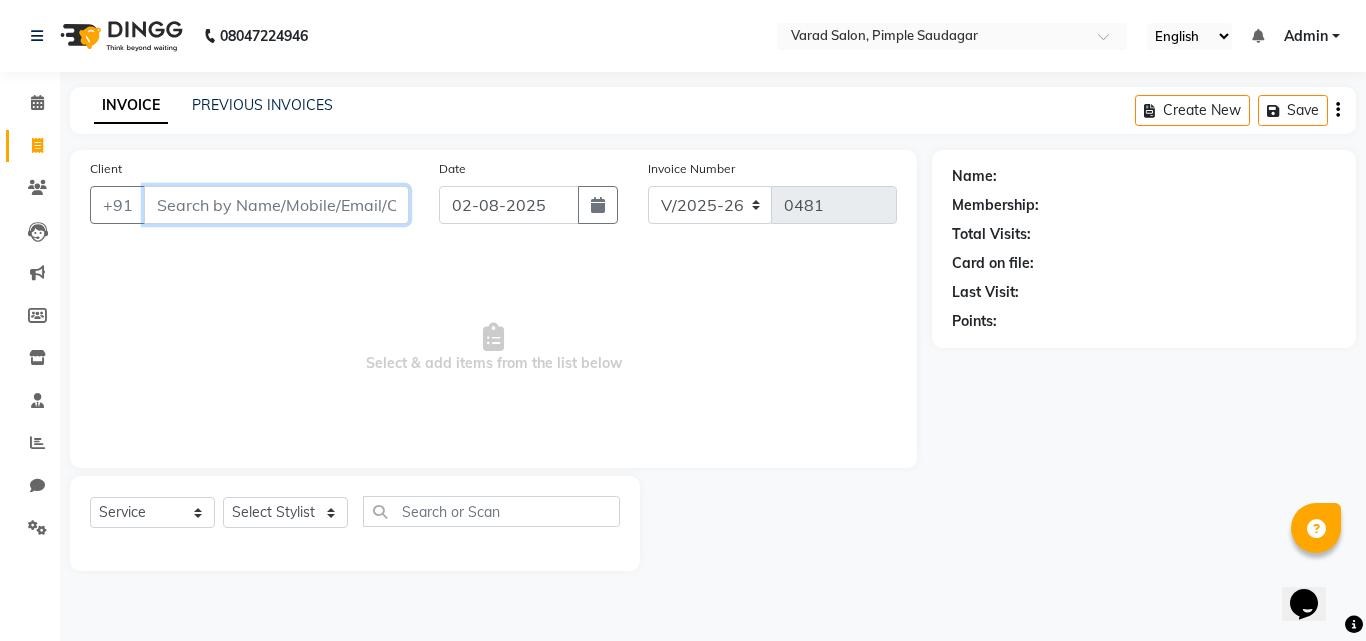 click on "Client" at bounding box center [276, 205] 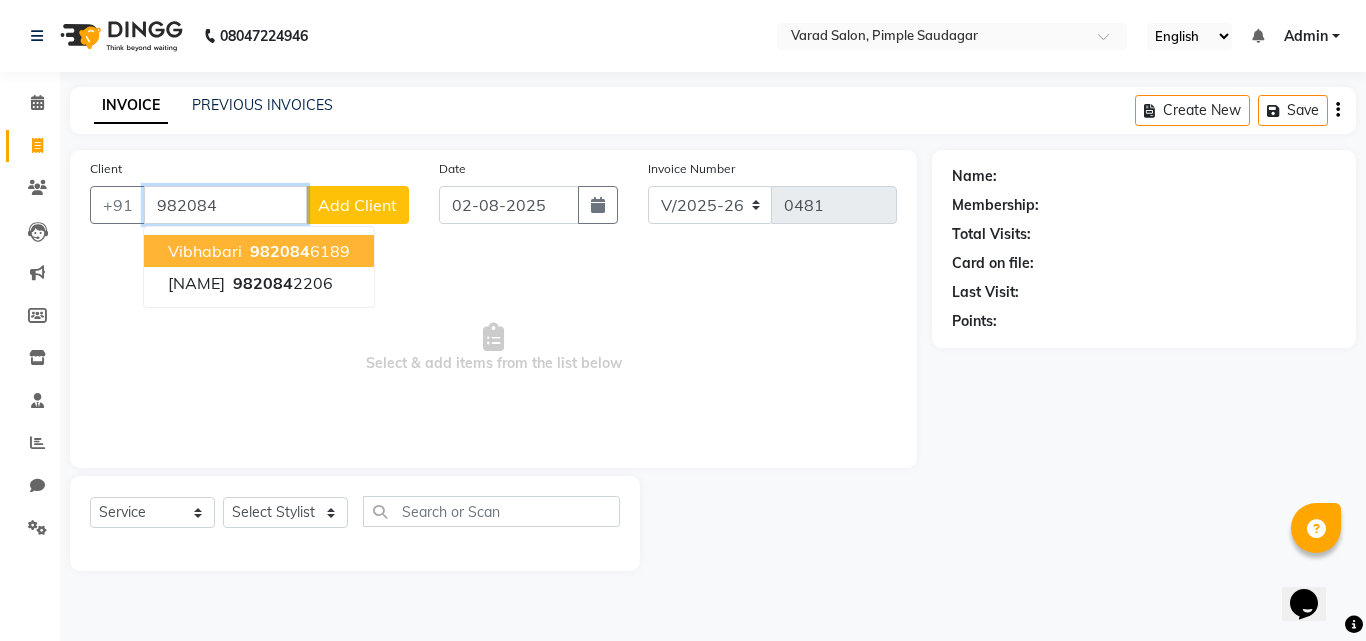 click on "982084" at bounding box center [280, 251] 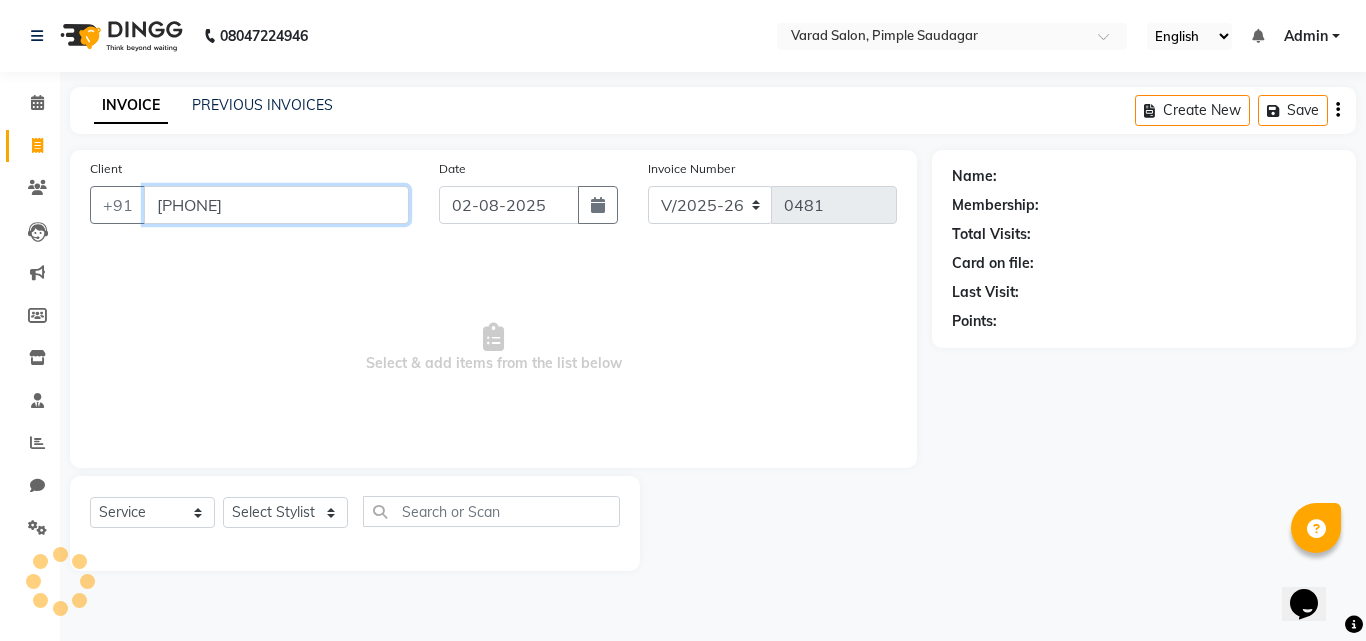 type on "9820846189" 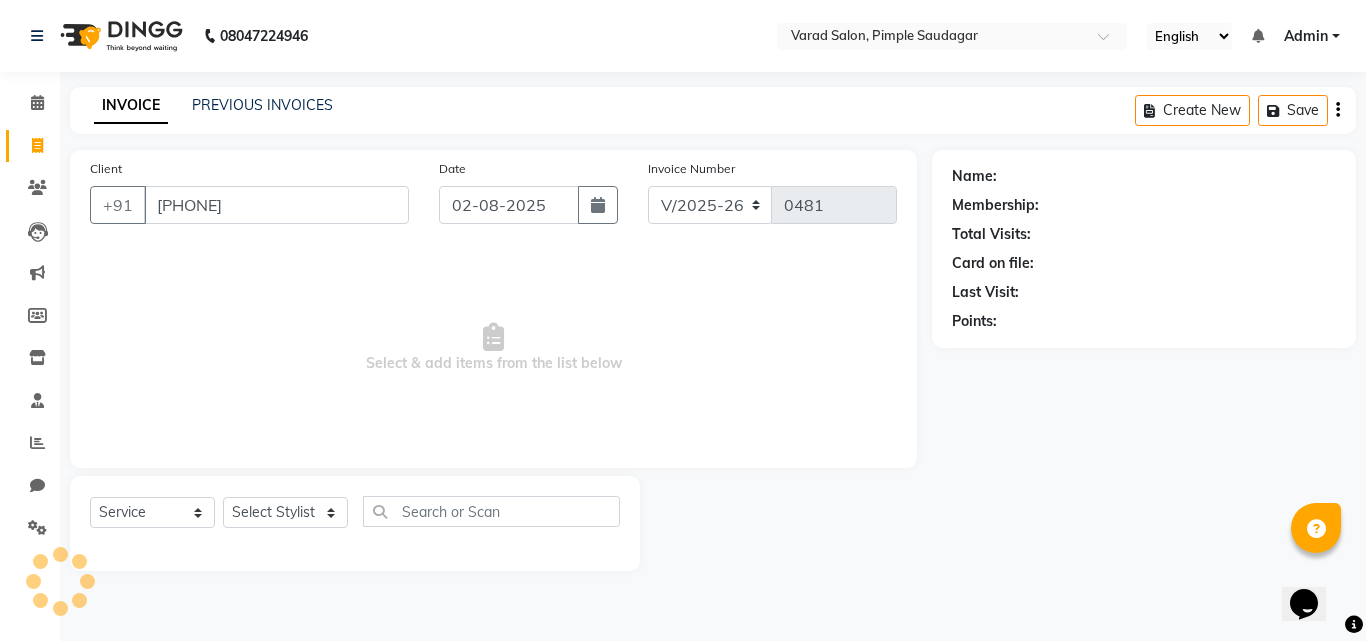 select on "1: Object" 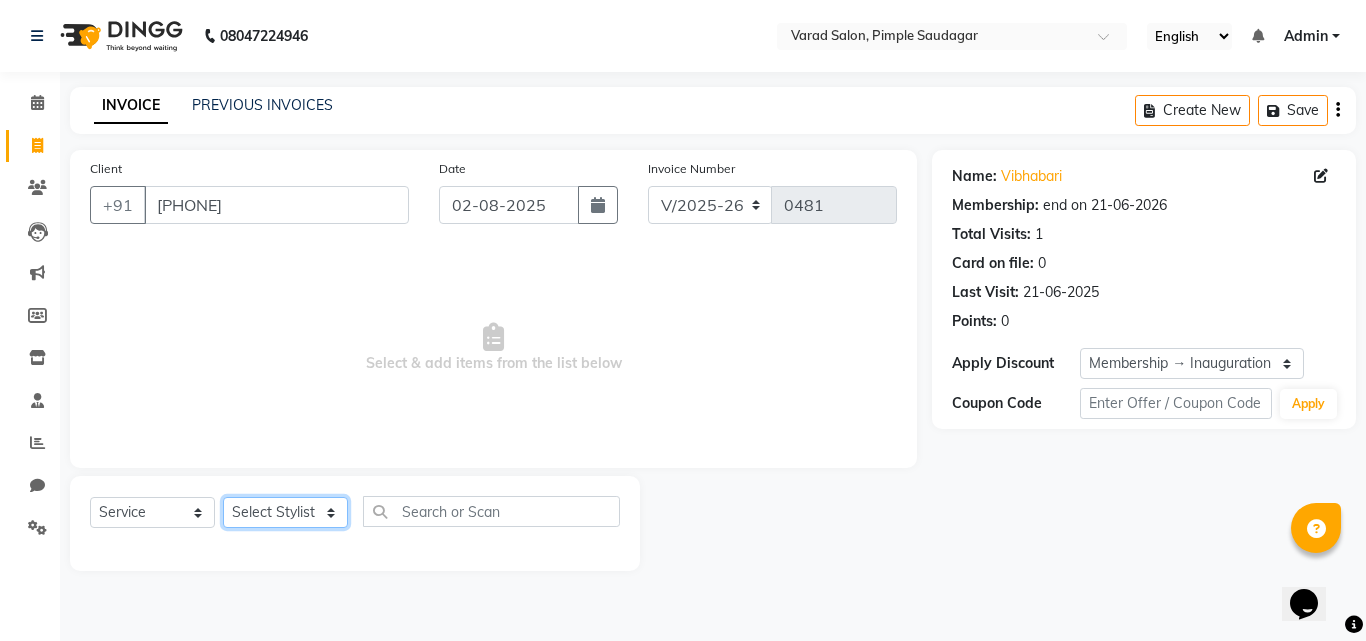 click on "Select Stylist ADMIN MANAGER Ankita Chavan Govind Kamble NEHA SINGH Rajesh Raut Ruksana shikh tejas bhul" 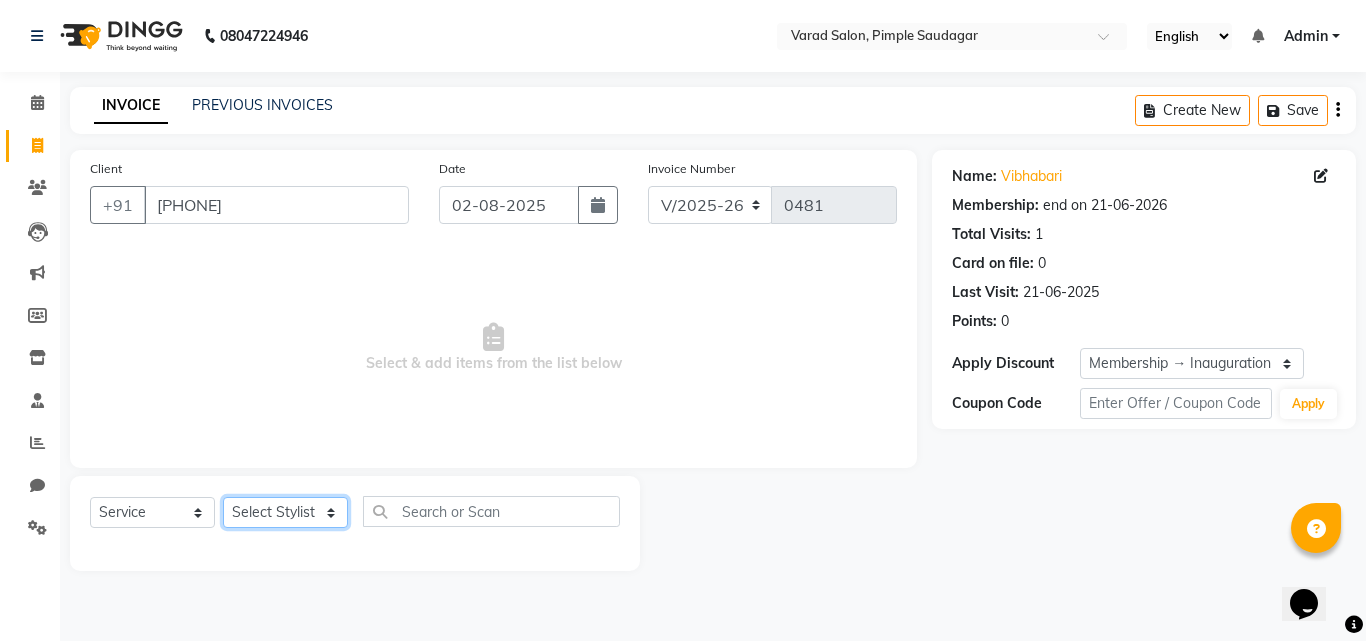 select on "69969" 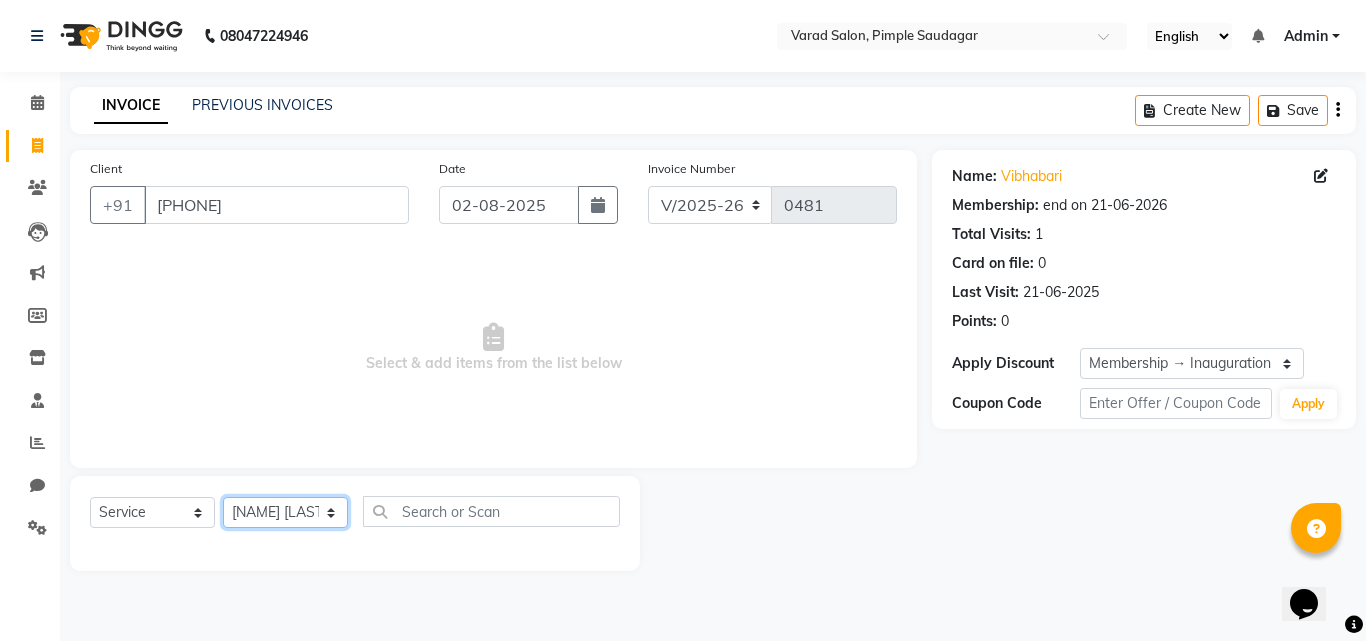 click on "Select Stylist ADMIN MANAGER Ankita Chavan Govind Kamble NEHA SINGH Rajesh Raut Ruksana shikh tejas bhul" 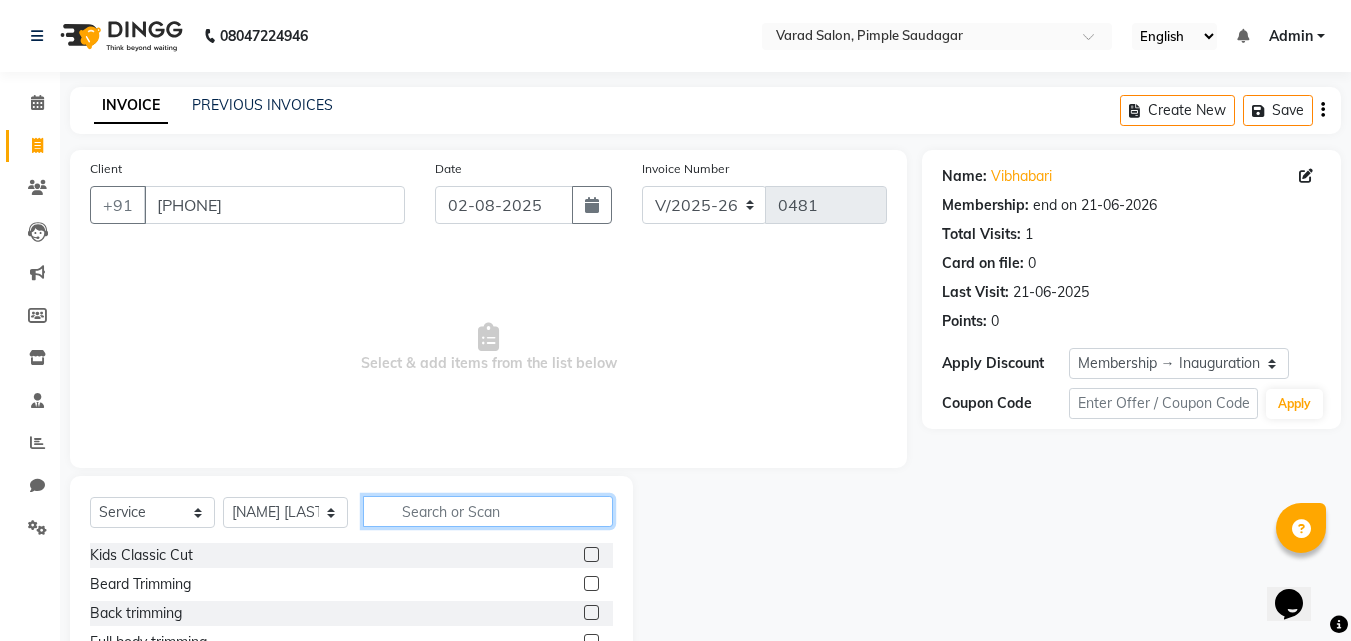 click 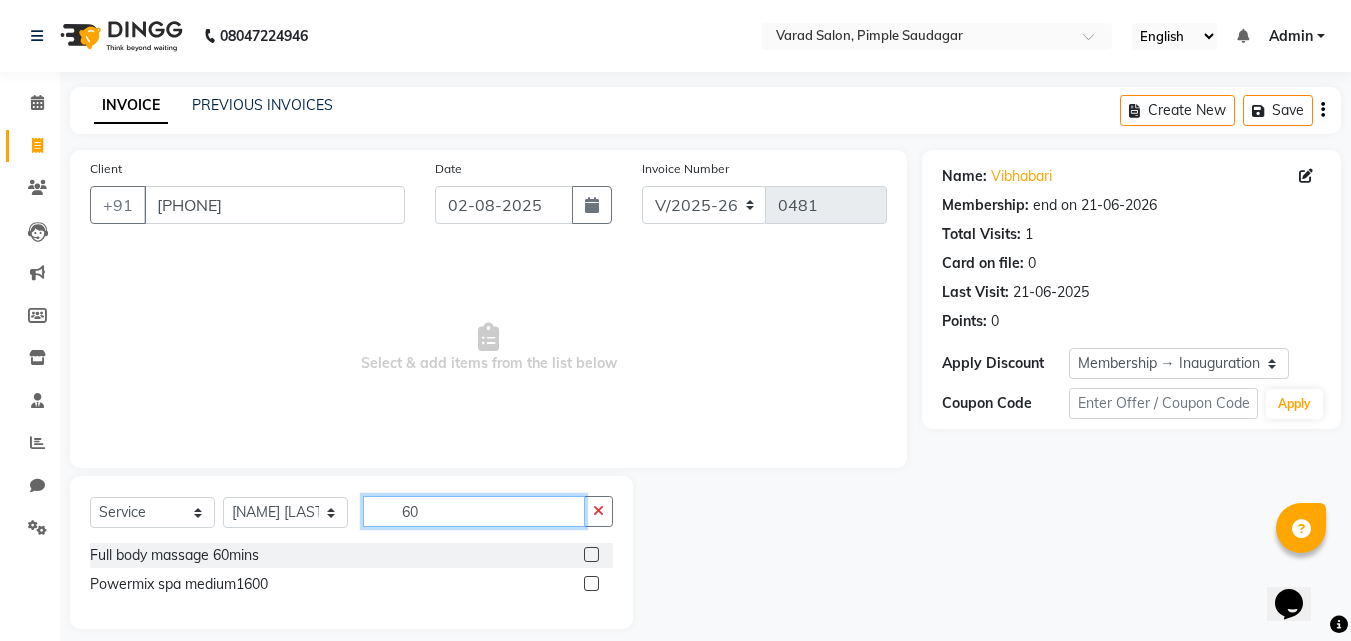 type on "6" 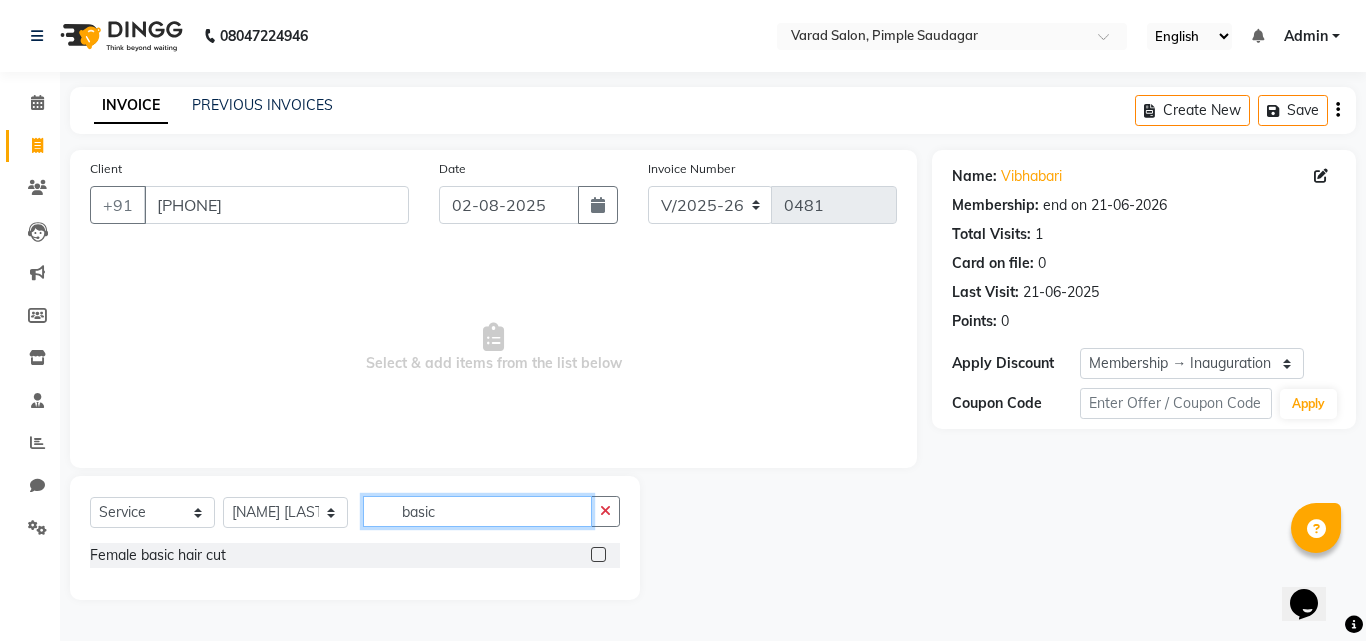 type on "basic" 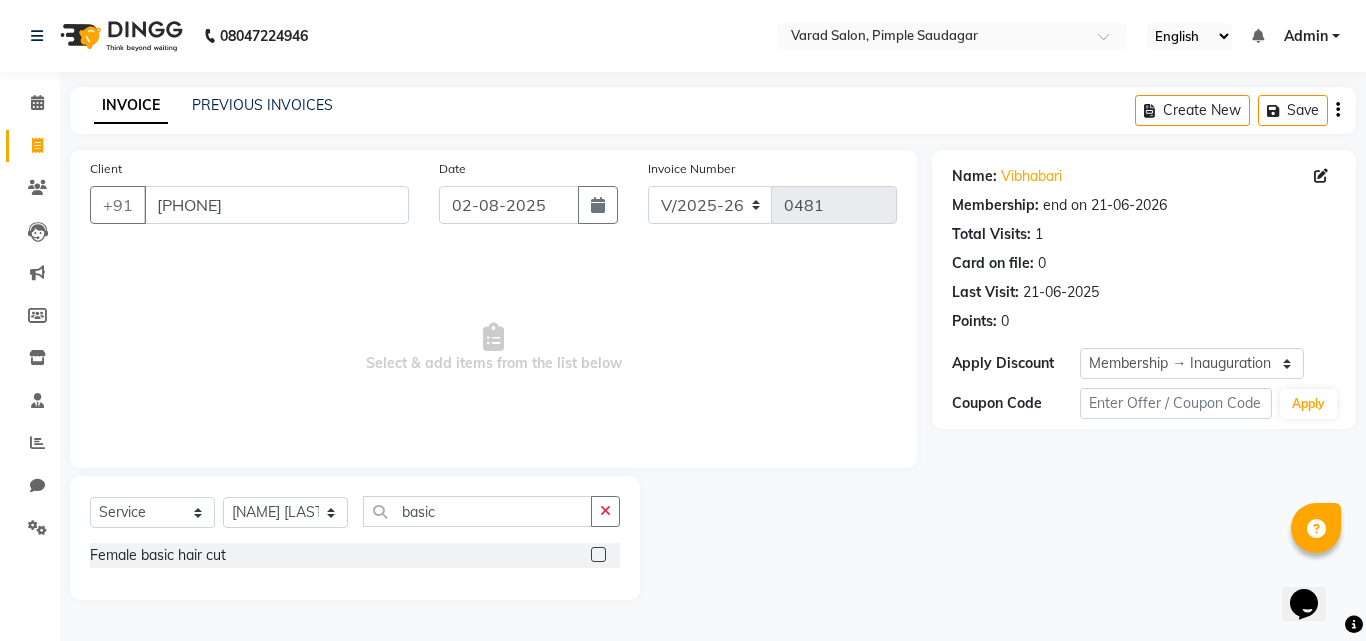 click 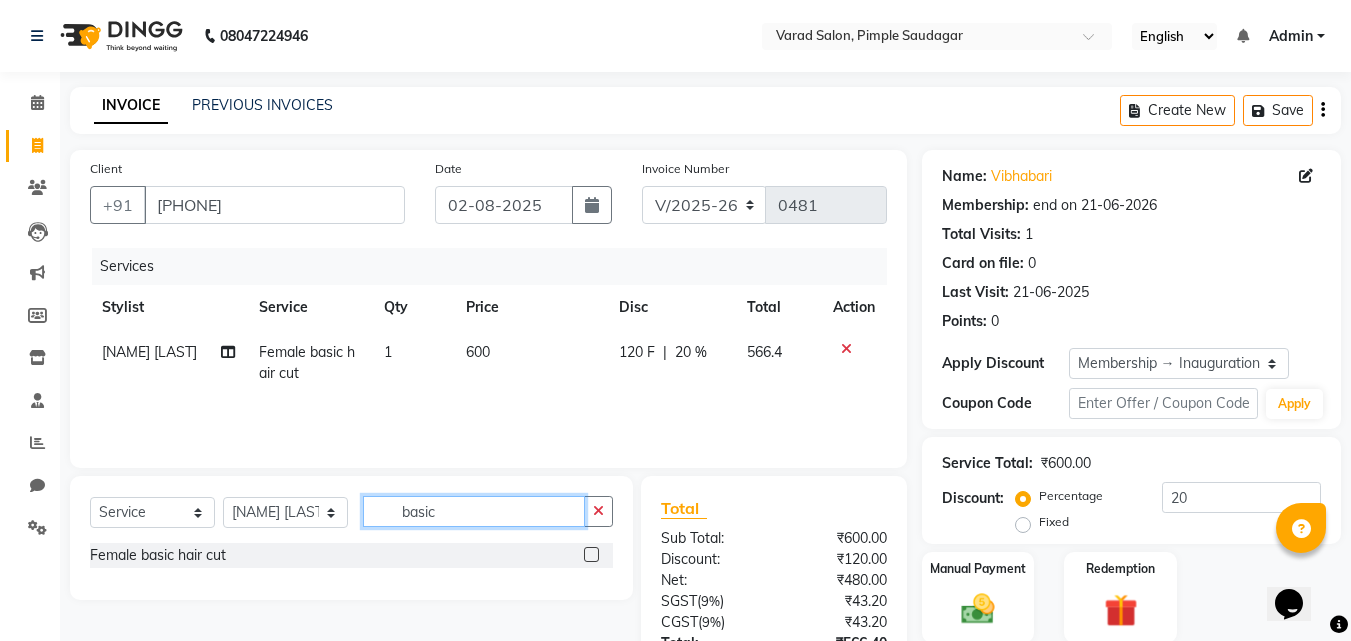 checkbox on "false" 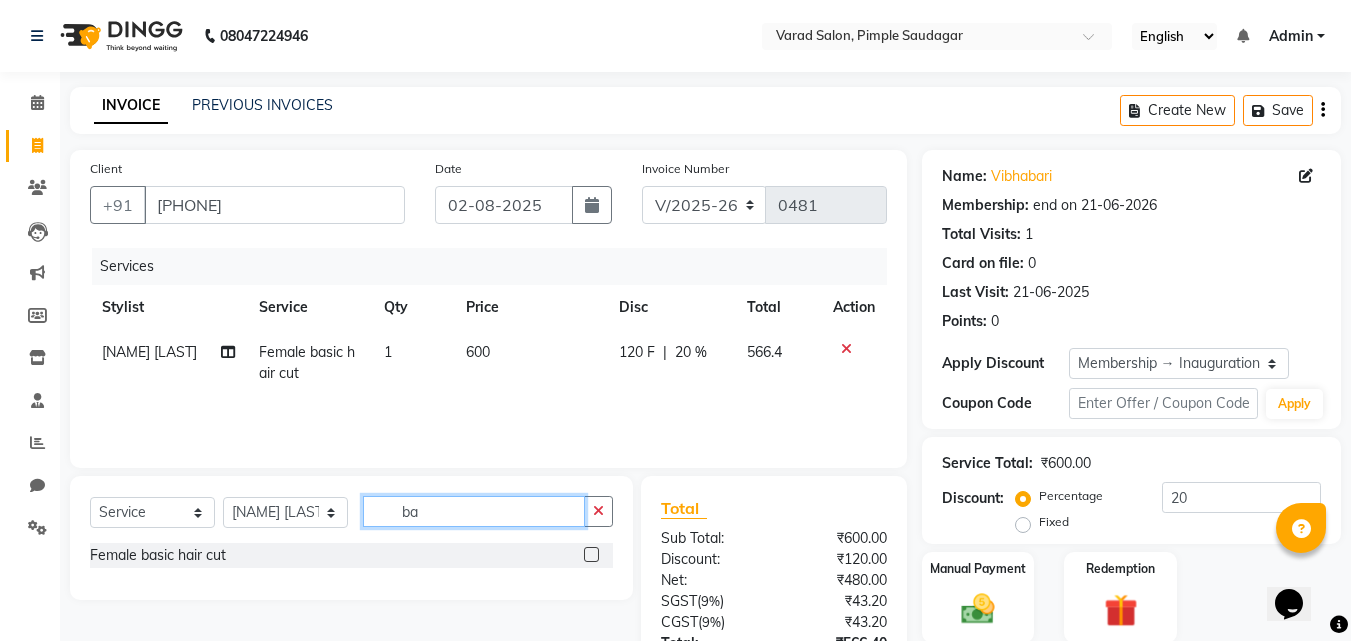 type on "b" 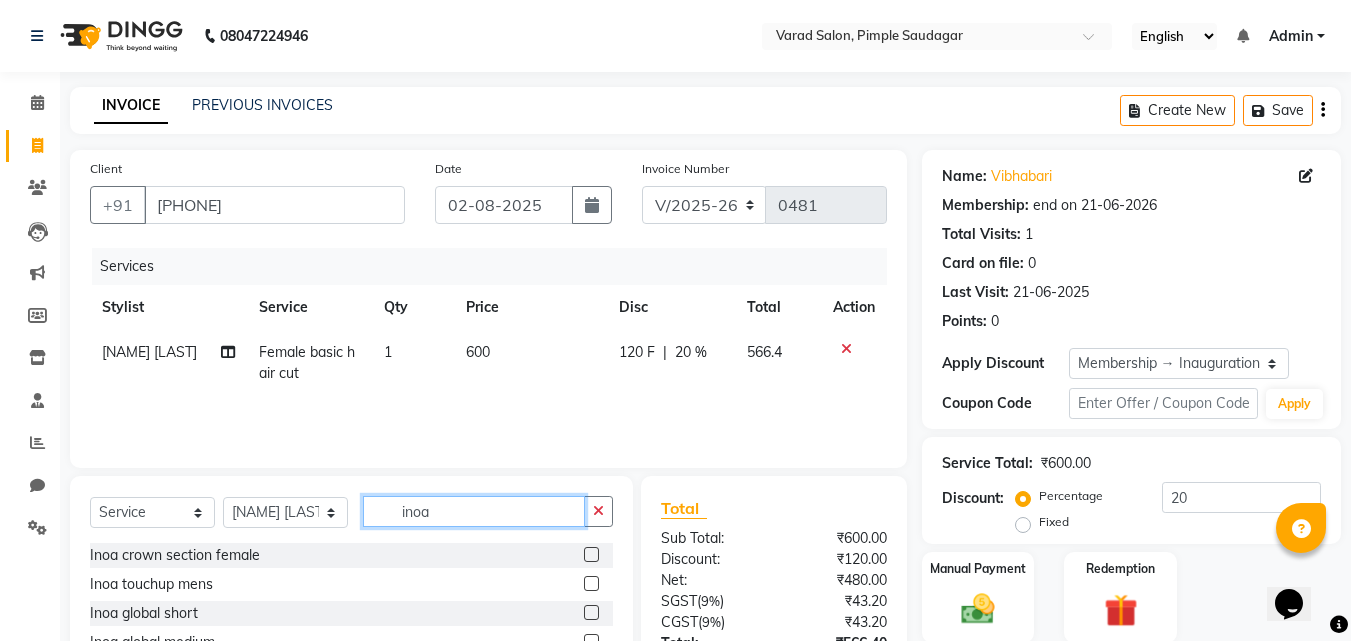 scroll, scrollTop: 180, scrollLeft: 0, axis: vertical 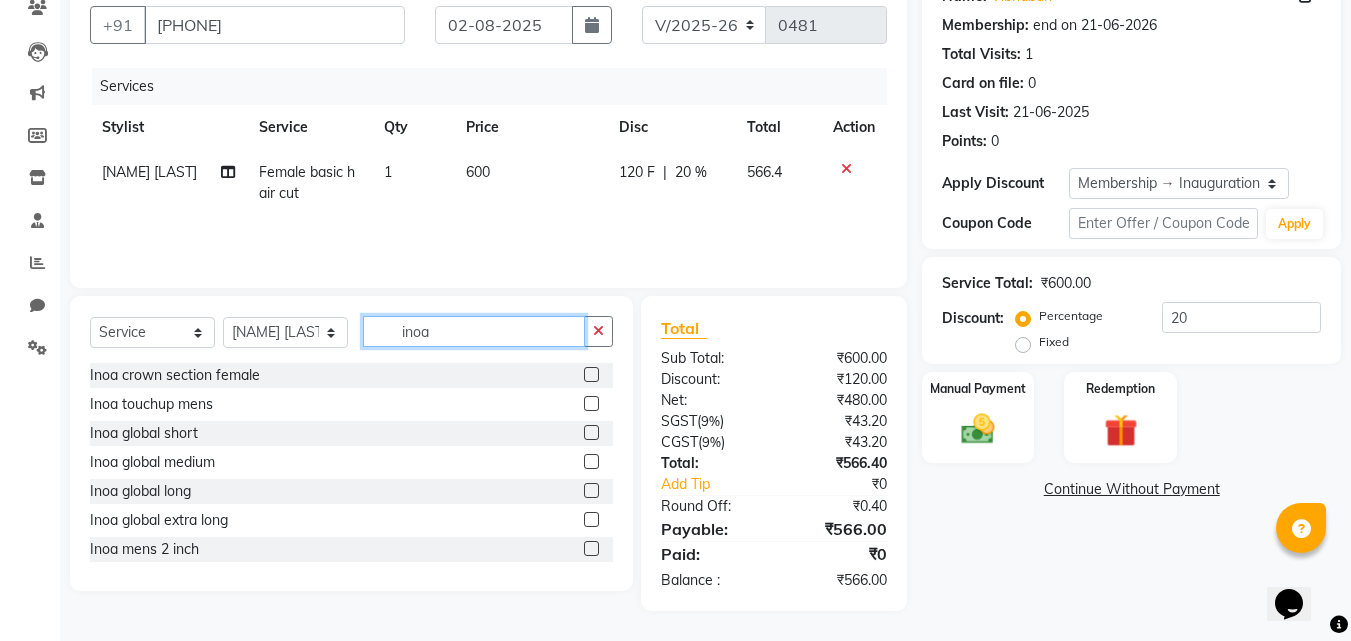 type on "inoa" 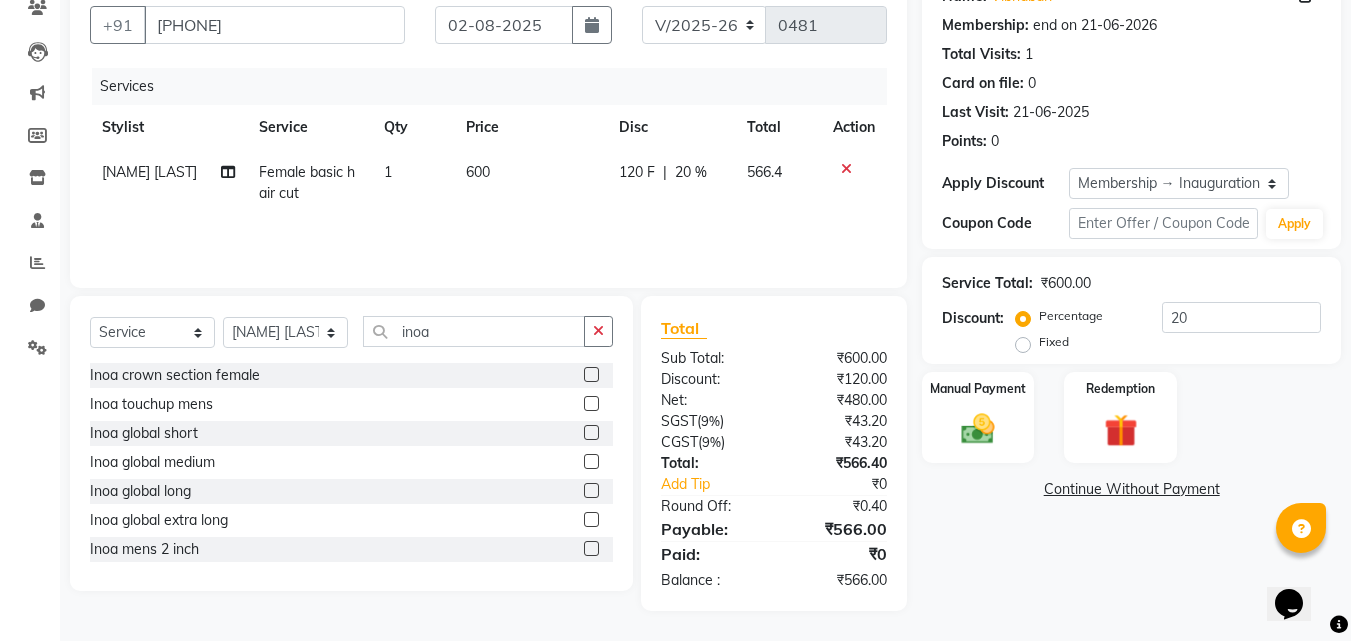 click 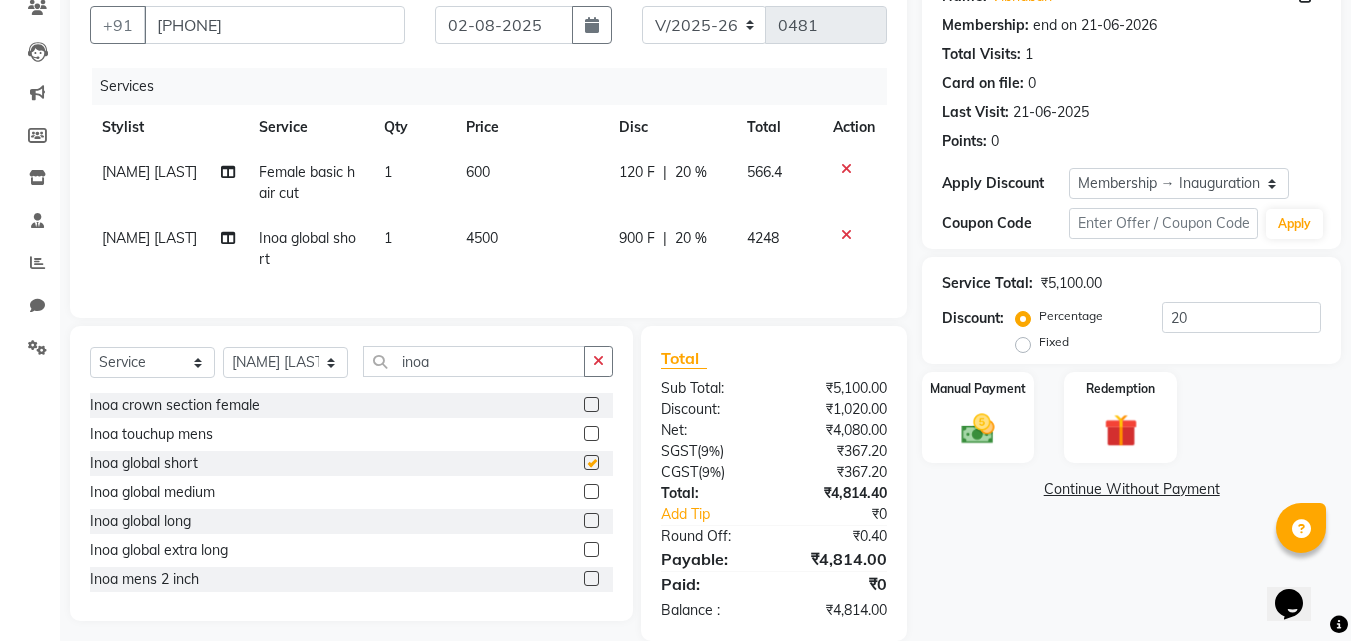 checkbox on "false" 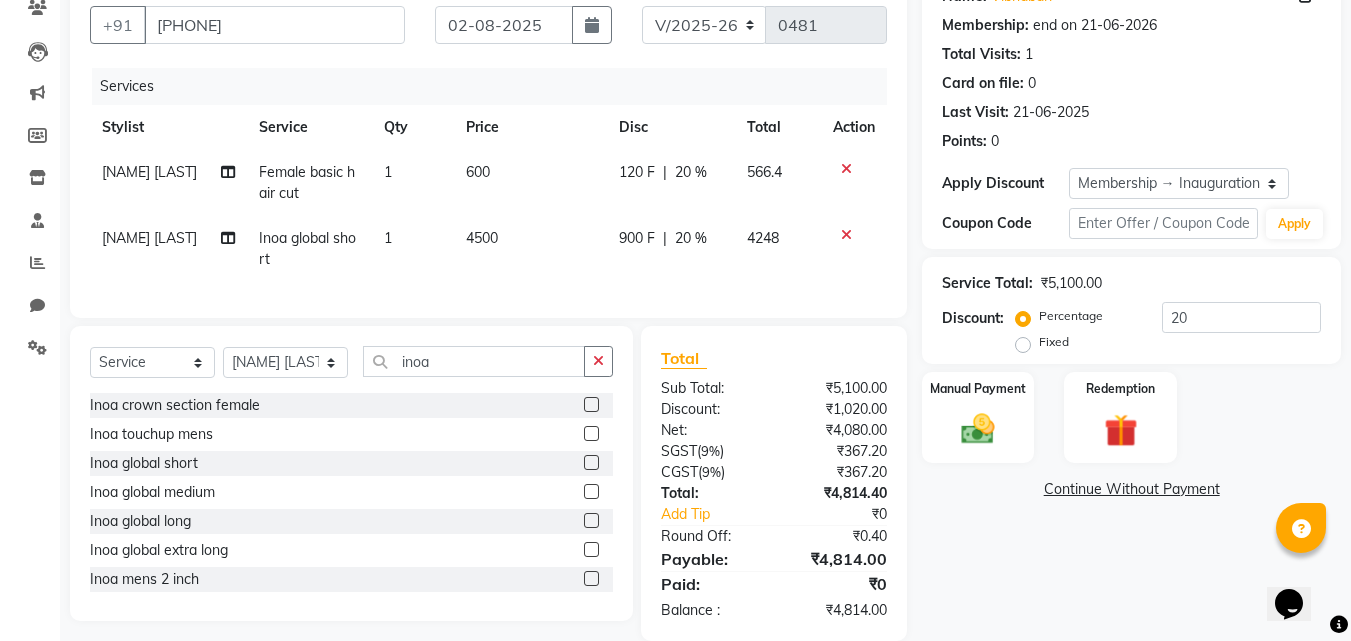 scroll, scrollTop: 225, scrollLeft: 0, axis: vertical 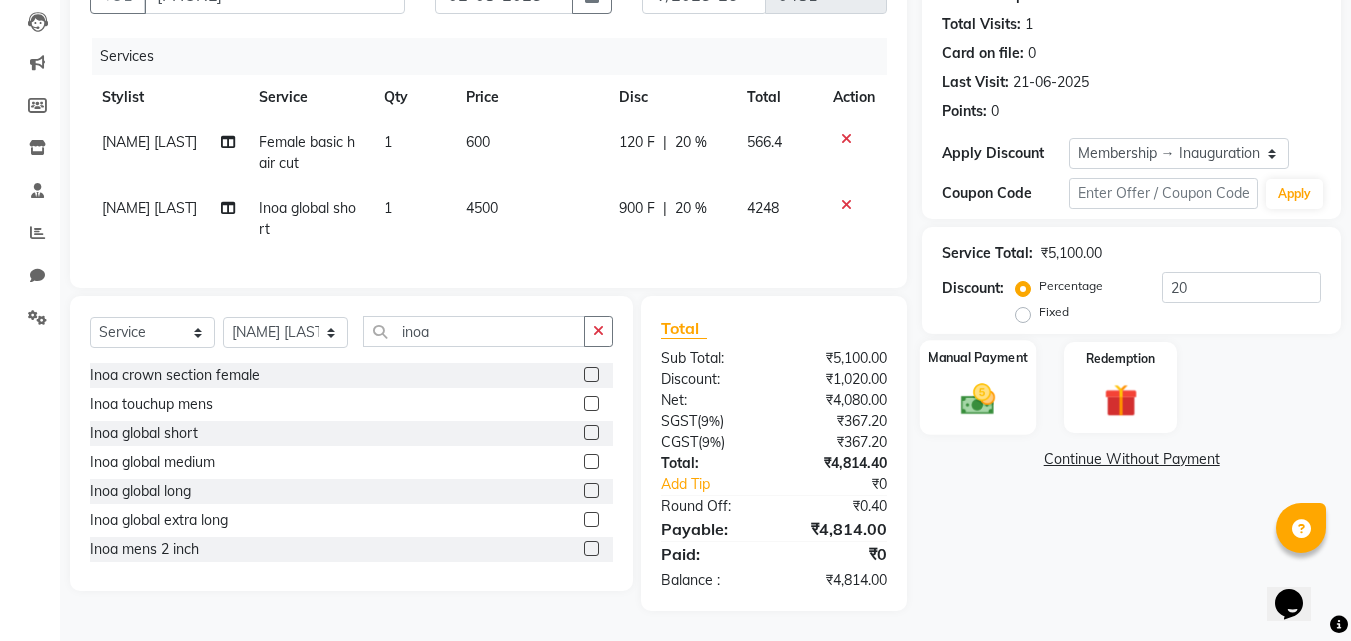 click 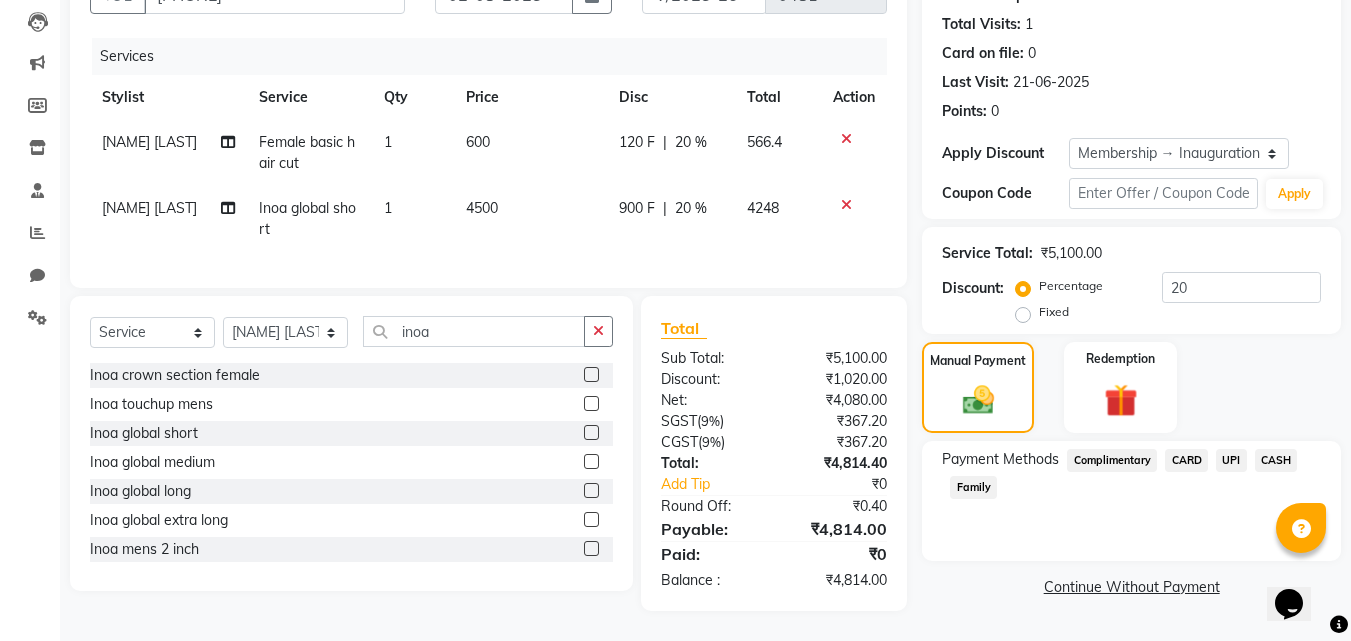 click on "UPI" 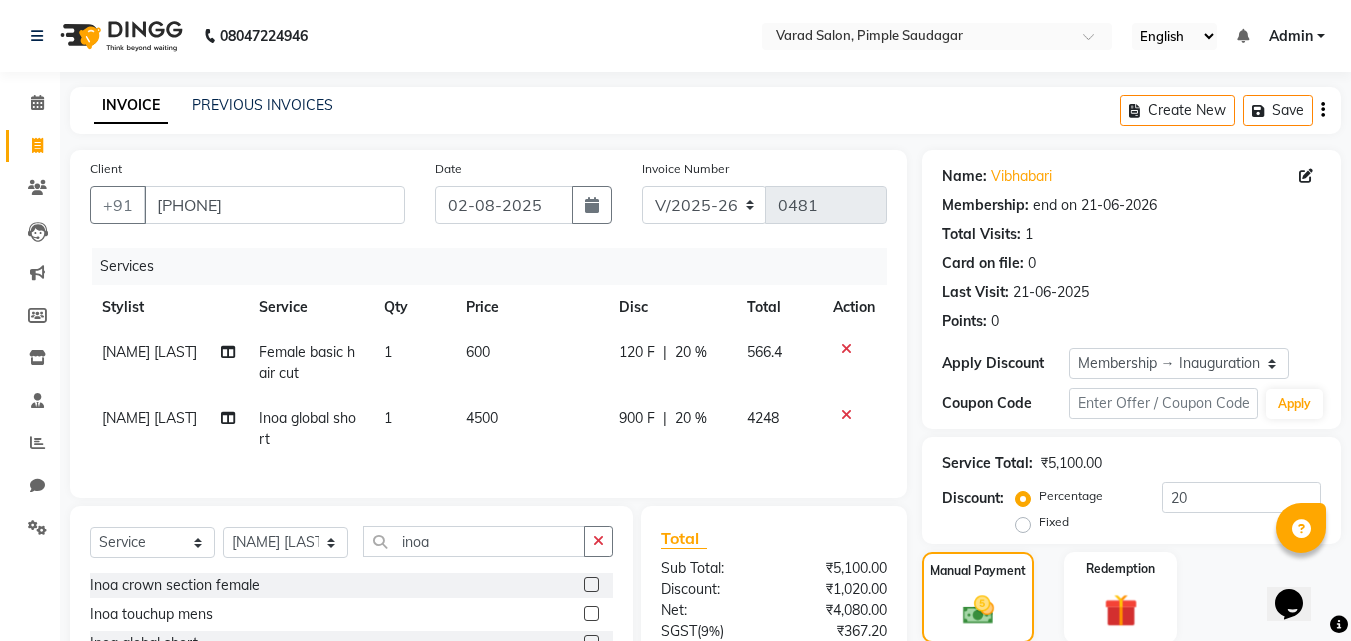 scroll, scrollTop: 200, scrollLeft: 0, axis: vertical 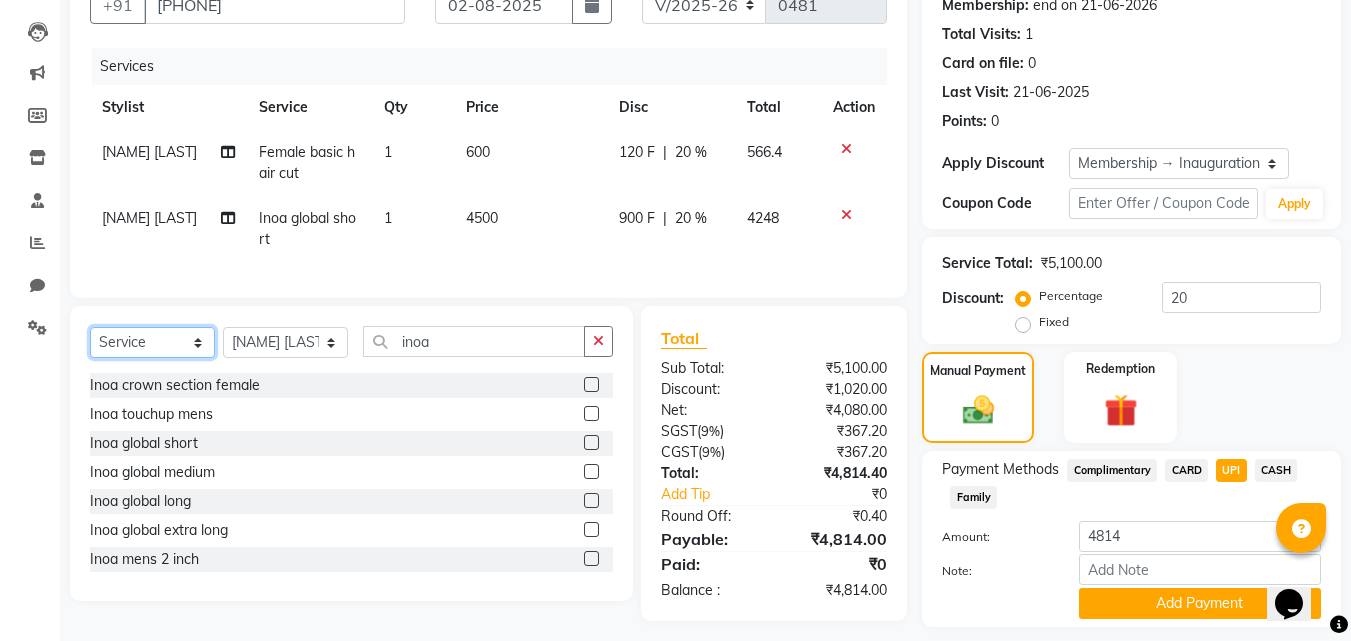 click on "Select  Service  Product  Membership  Package Voucher Prepaid Gift Card" 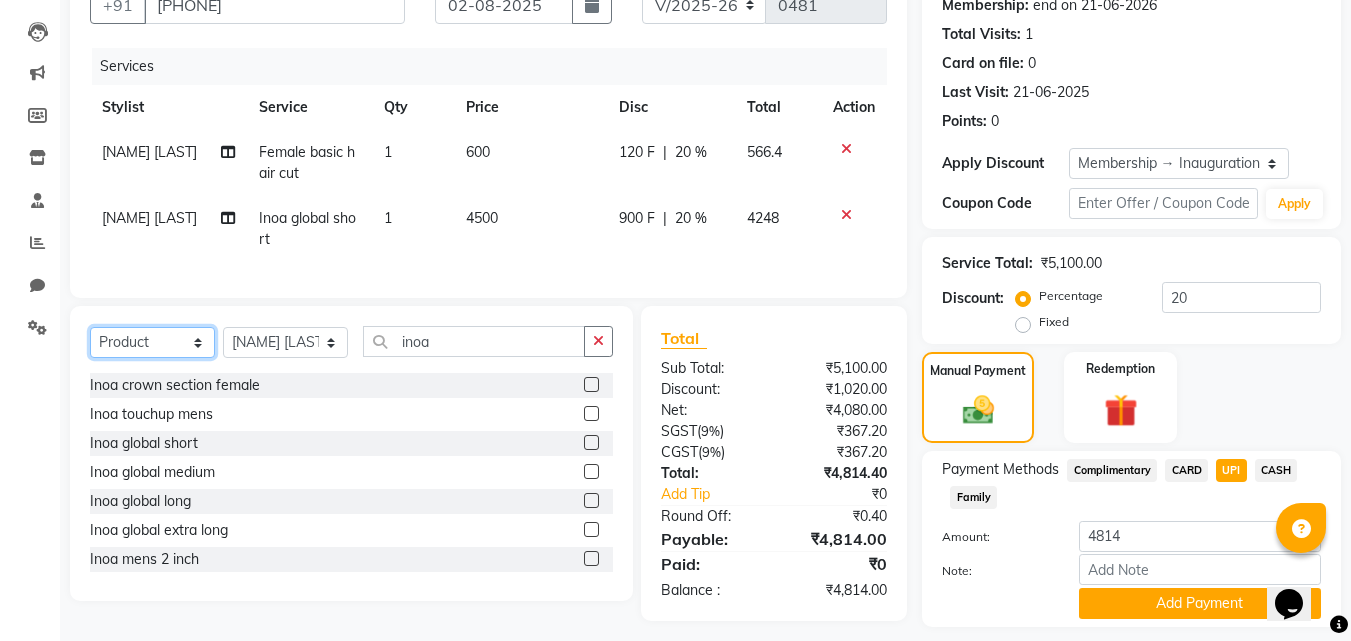 click on "Select  Service  Product  Membership  Package Voucher Prepaid Gift Card" 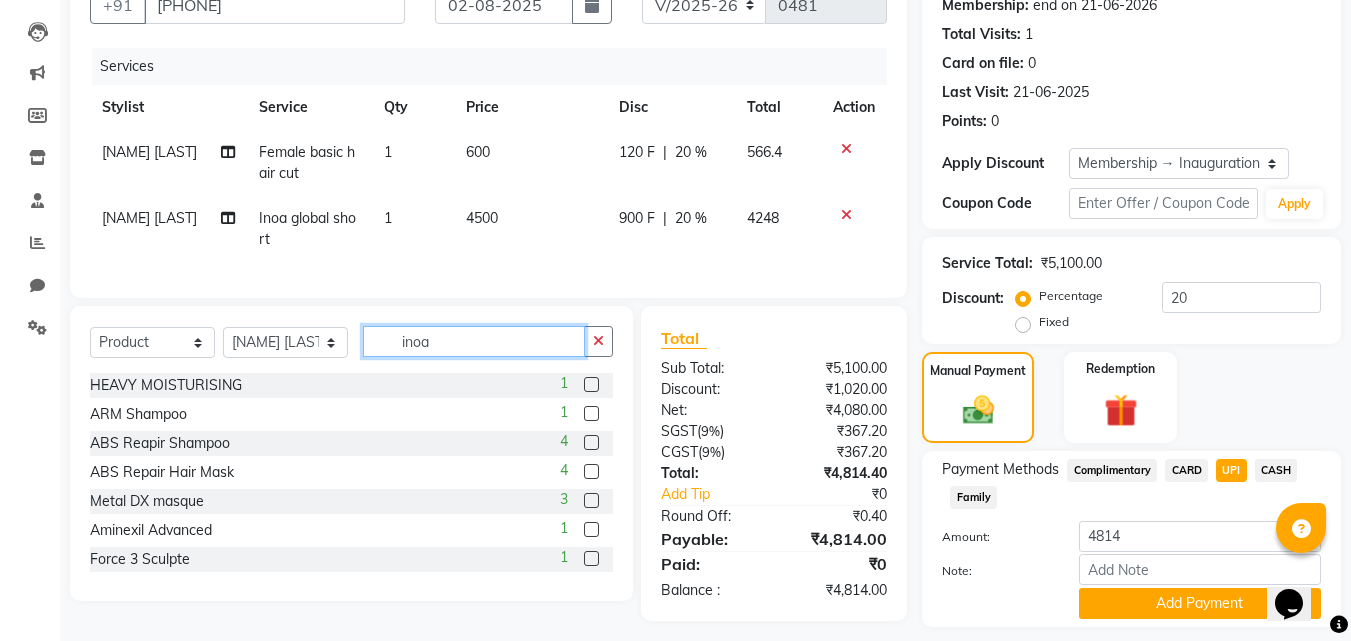 click on "inoa" 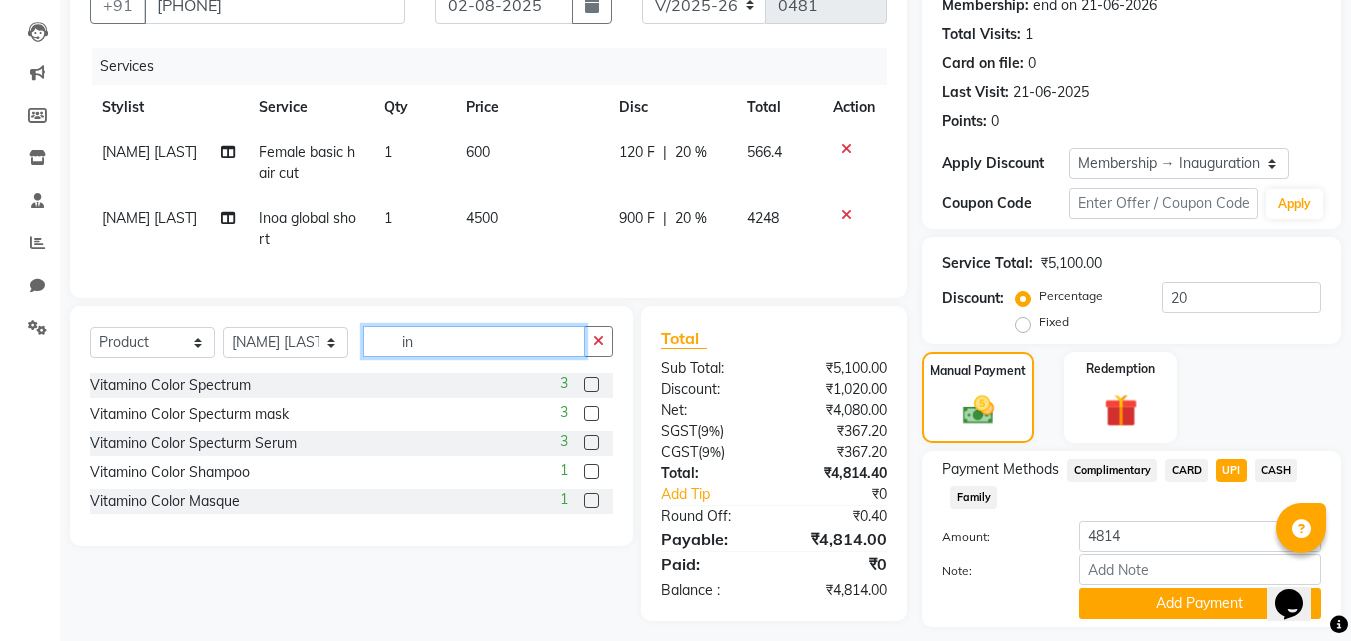 type on "i" 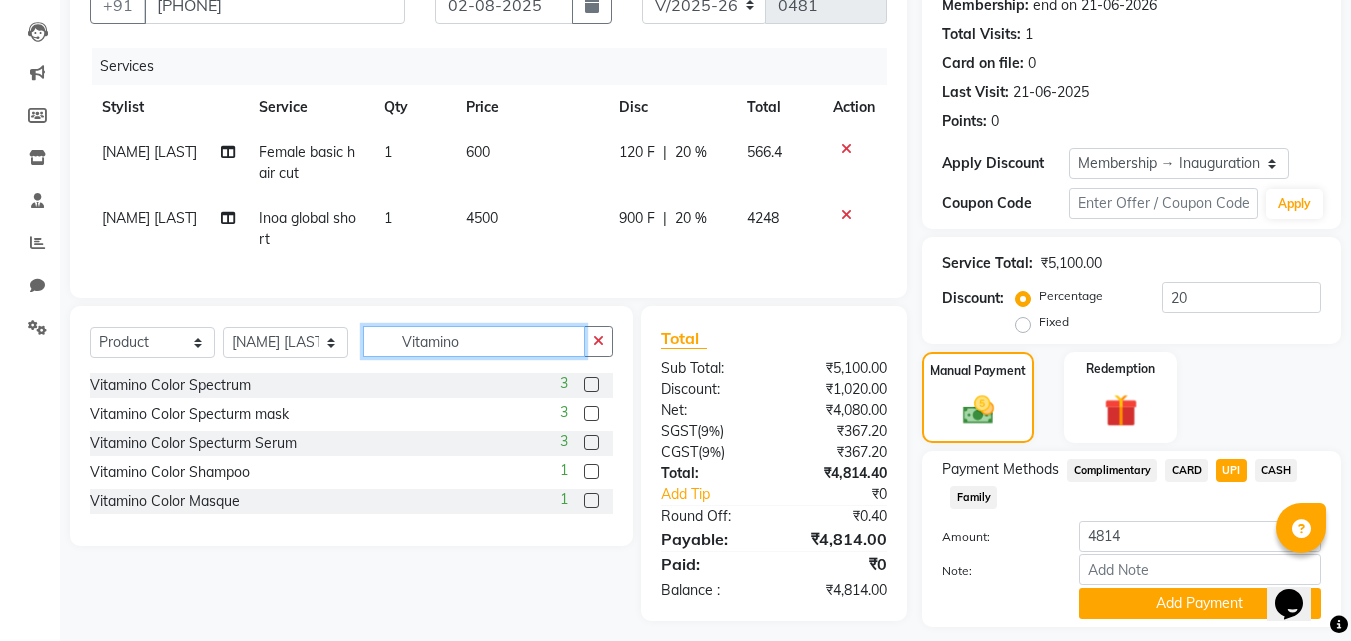 type on "Vitamino" 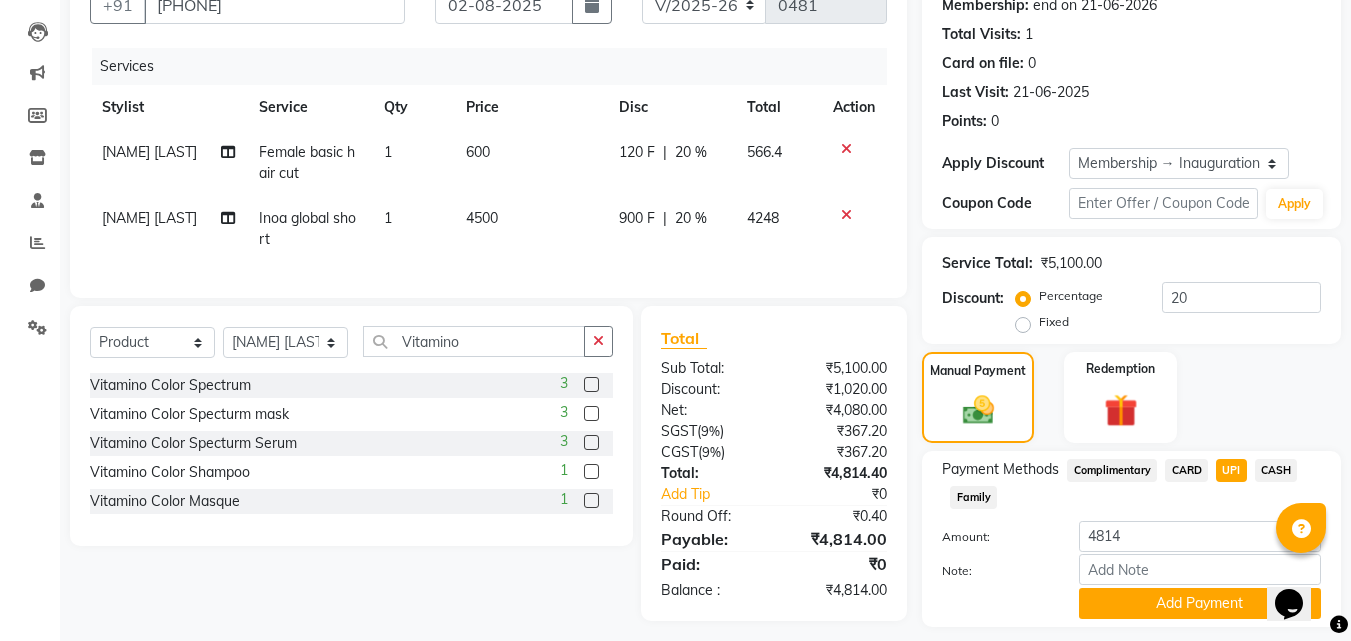 click 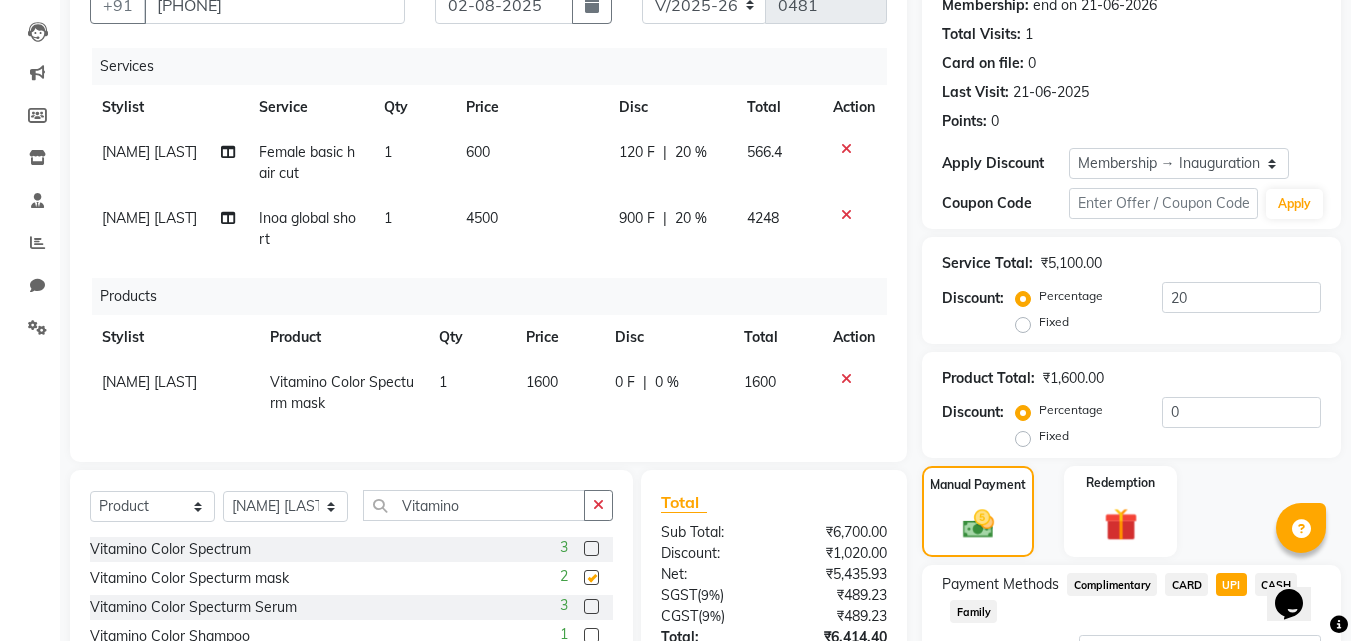 checkbox on "false" 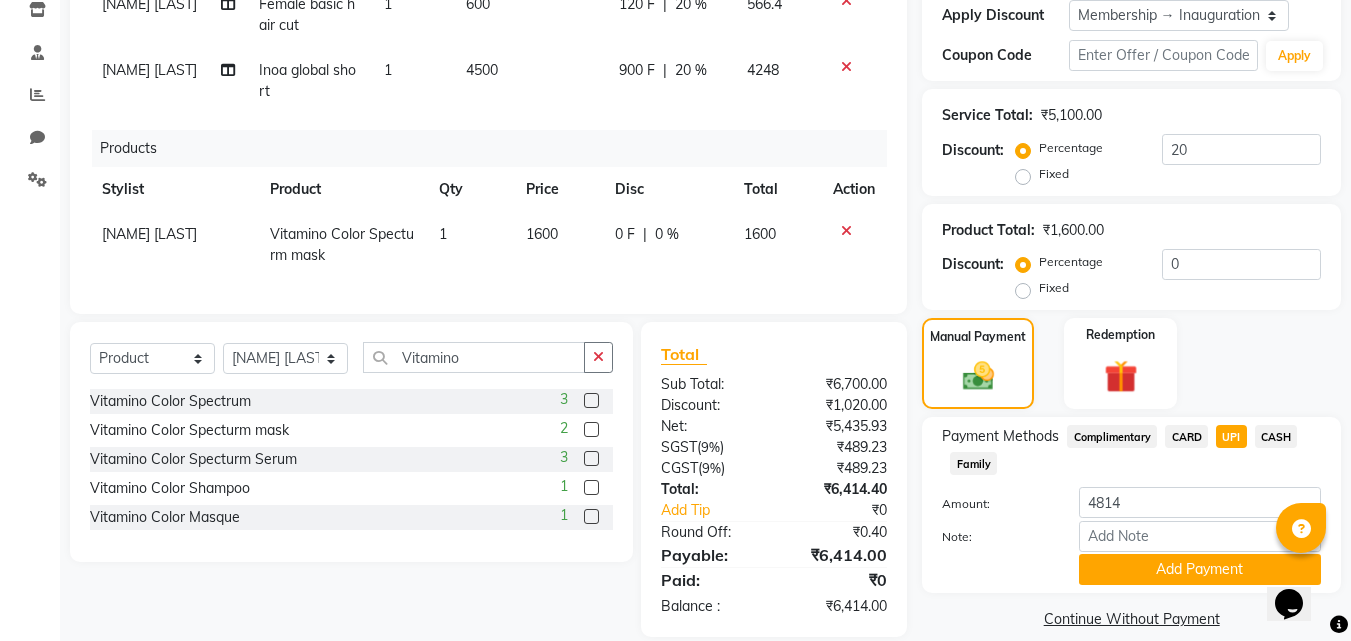 scroll, scrollTop: 389, scrollLeft: 0, axis: vertical 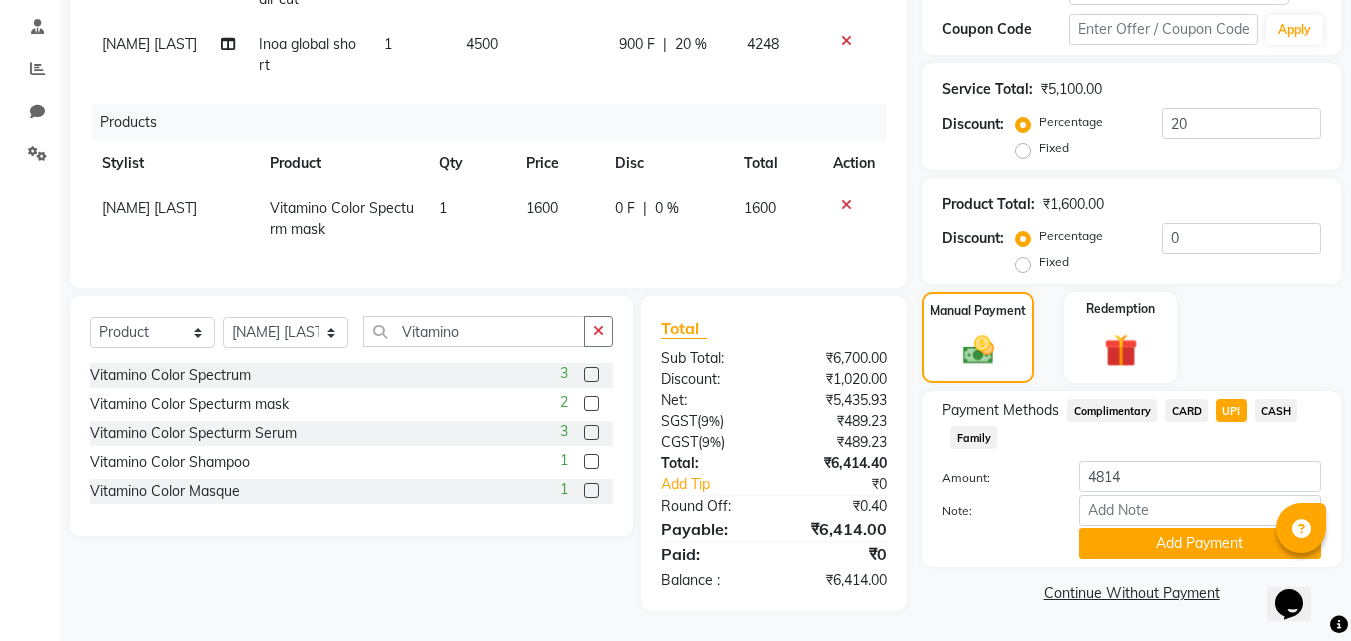 click on "Manual Payment Redemption" 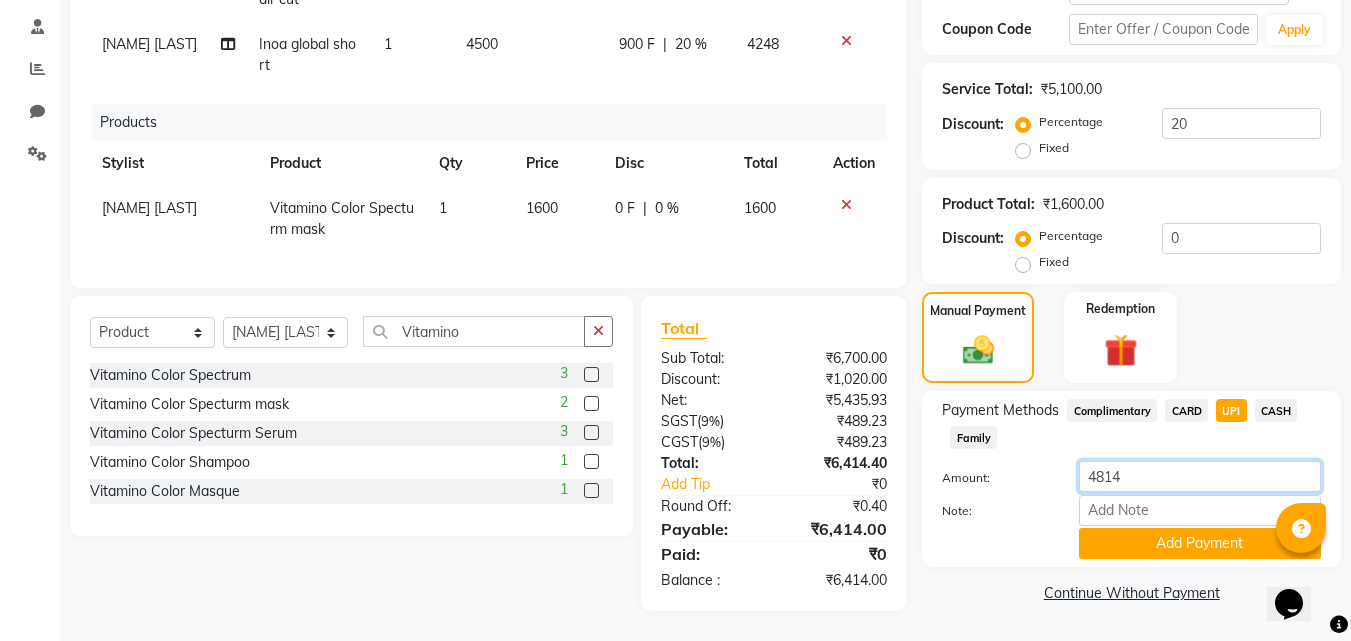 click on "4814" 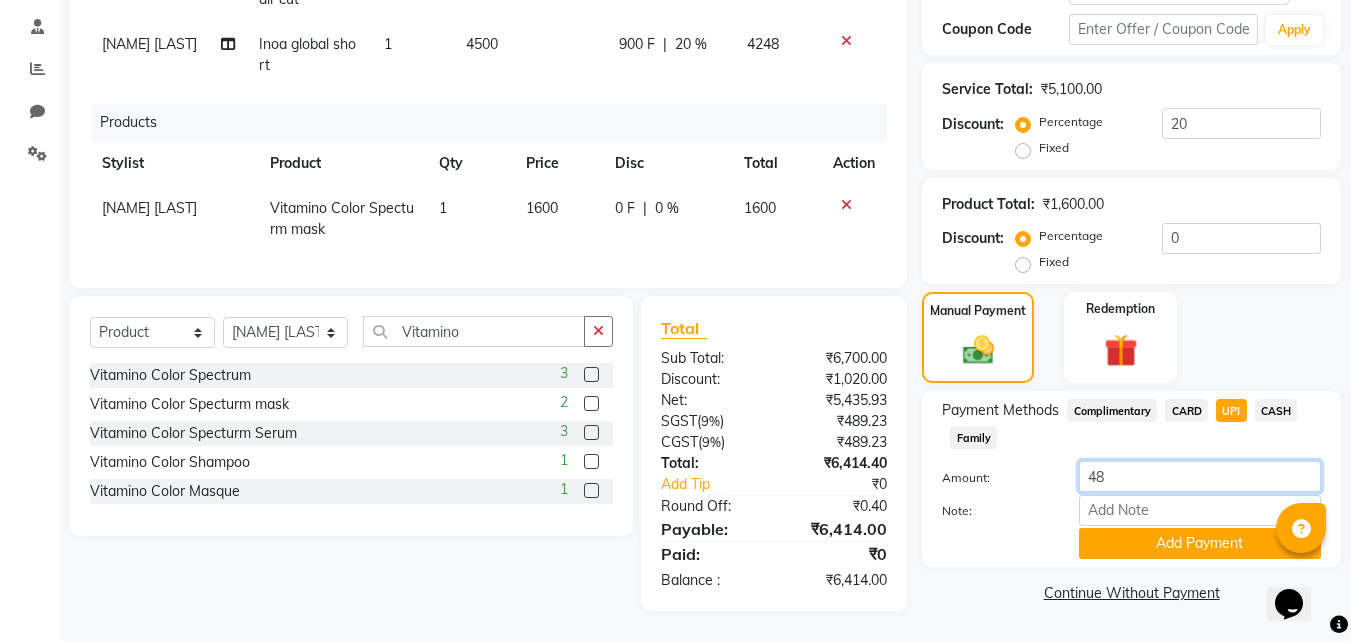 type on "4" 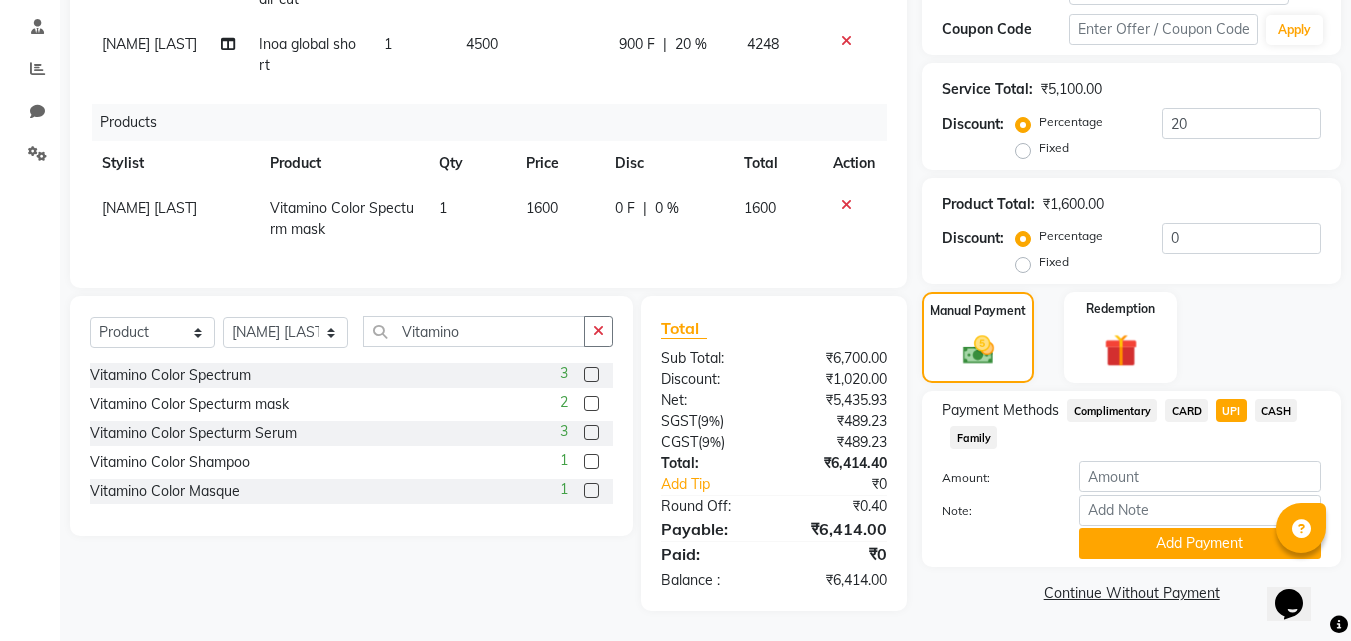click on "Manual Payment Redemption" 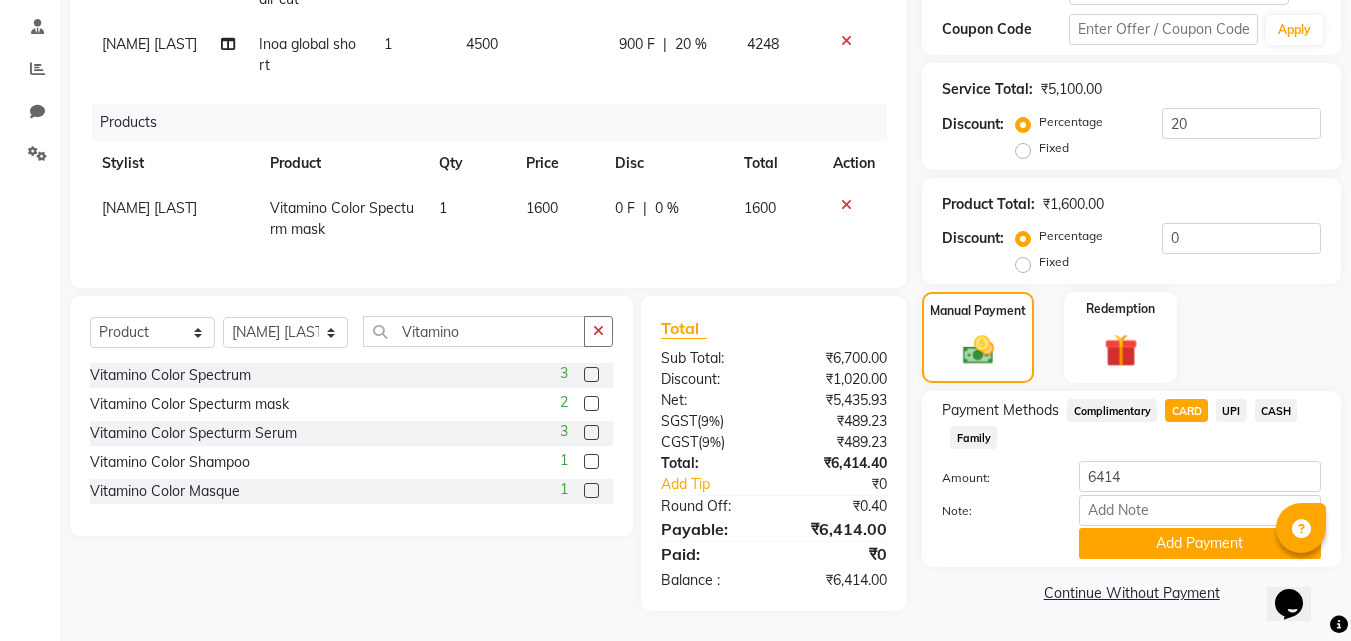click on "CASH" 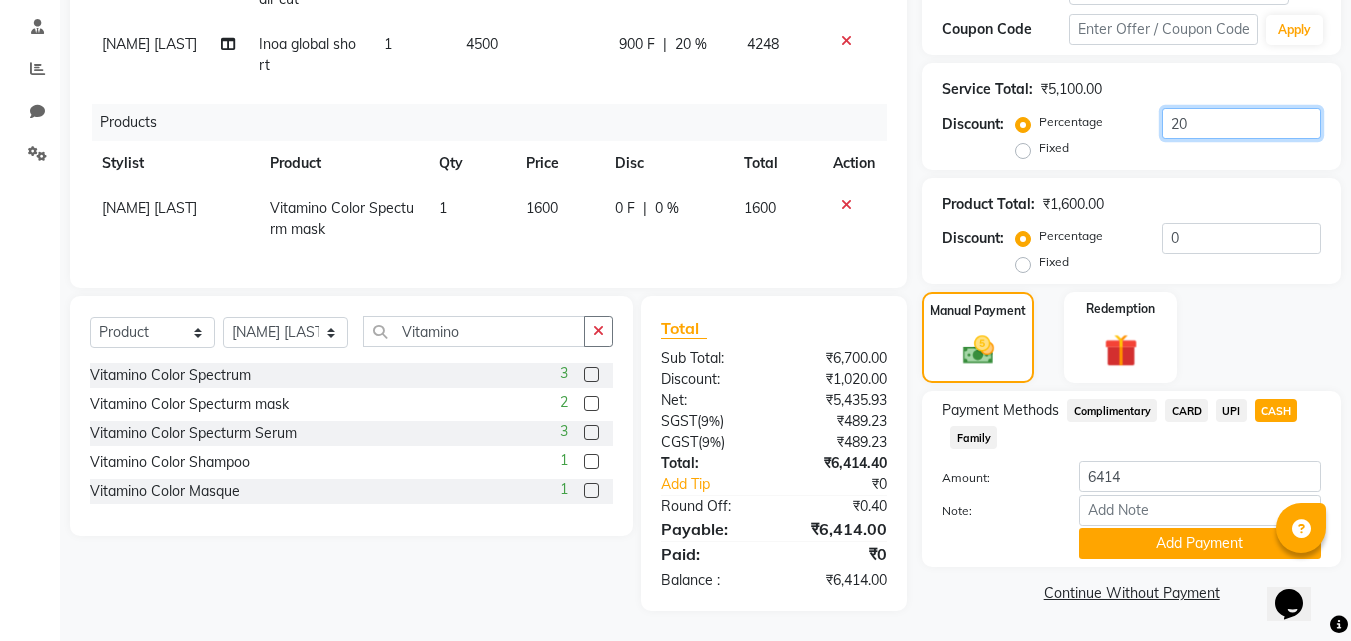 click on "20" 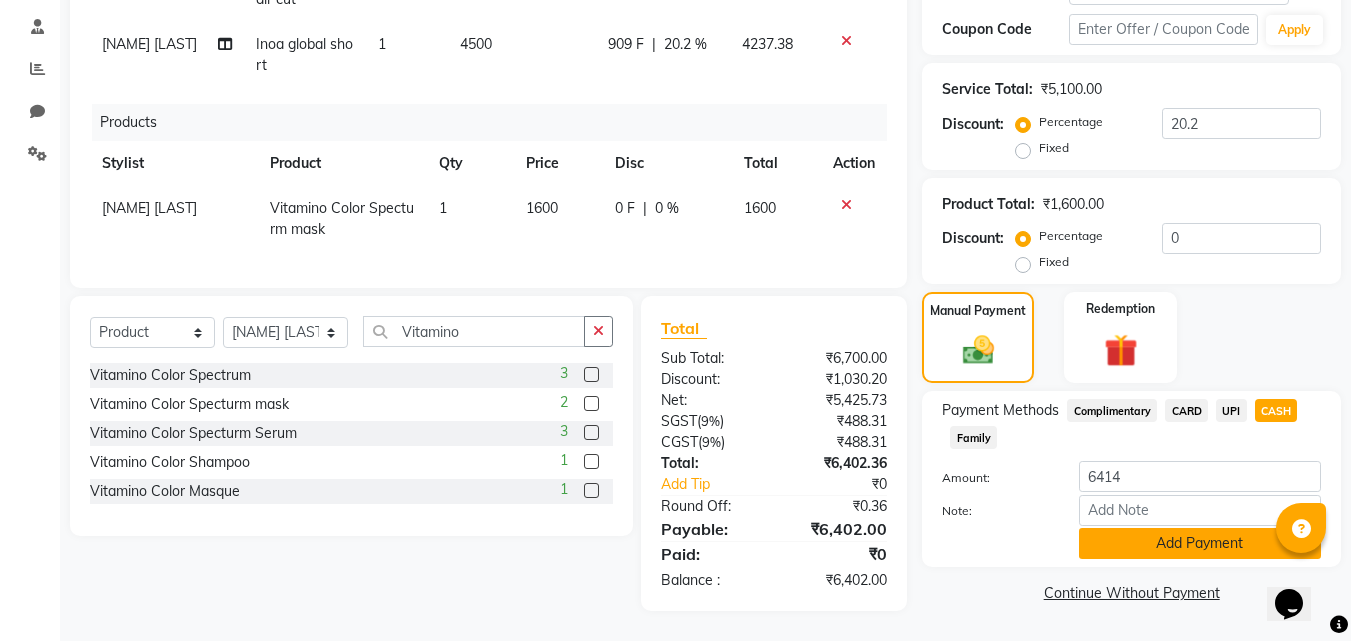 click on "Add Payment" 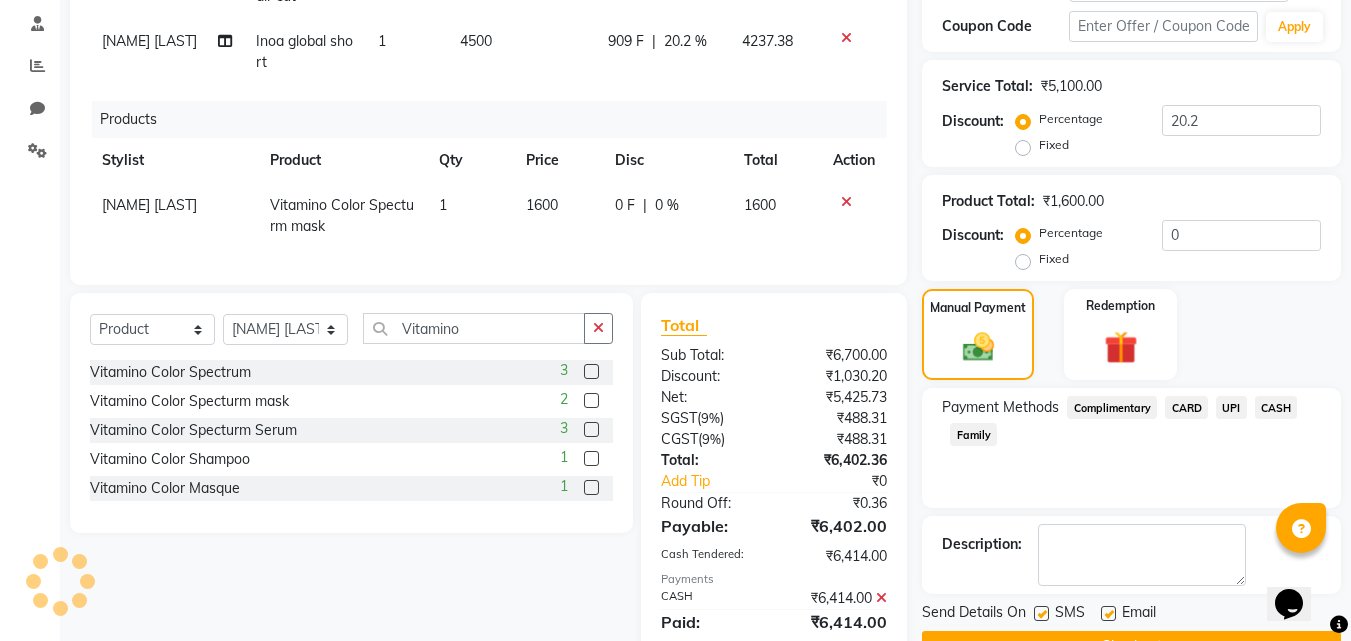 scroll, scrollTop: 477, scrollLeft: 0, axis: vertical 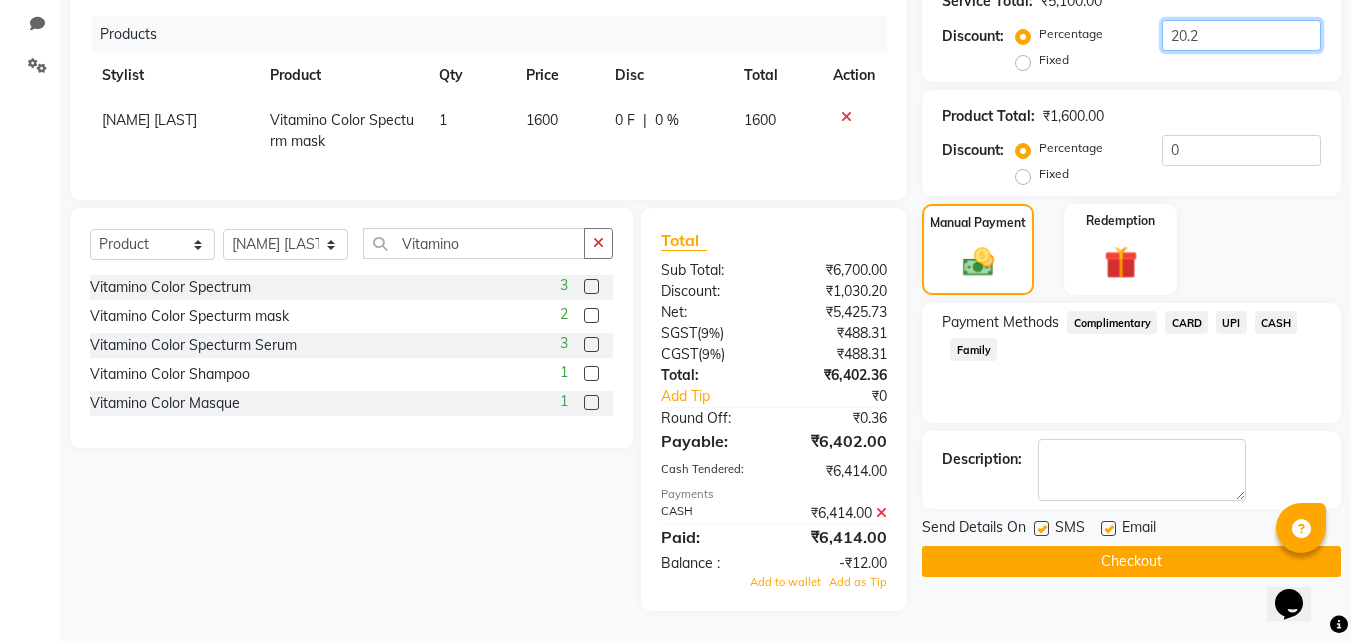 click on "20.2" 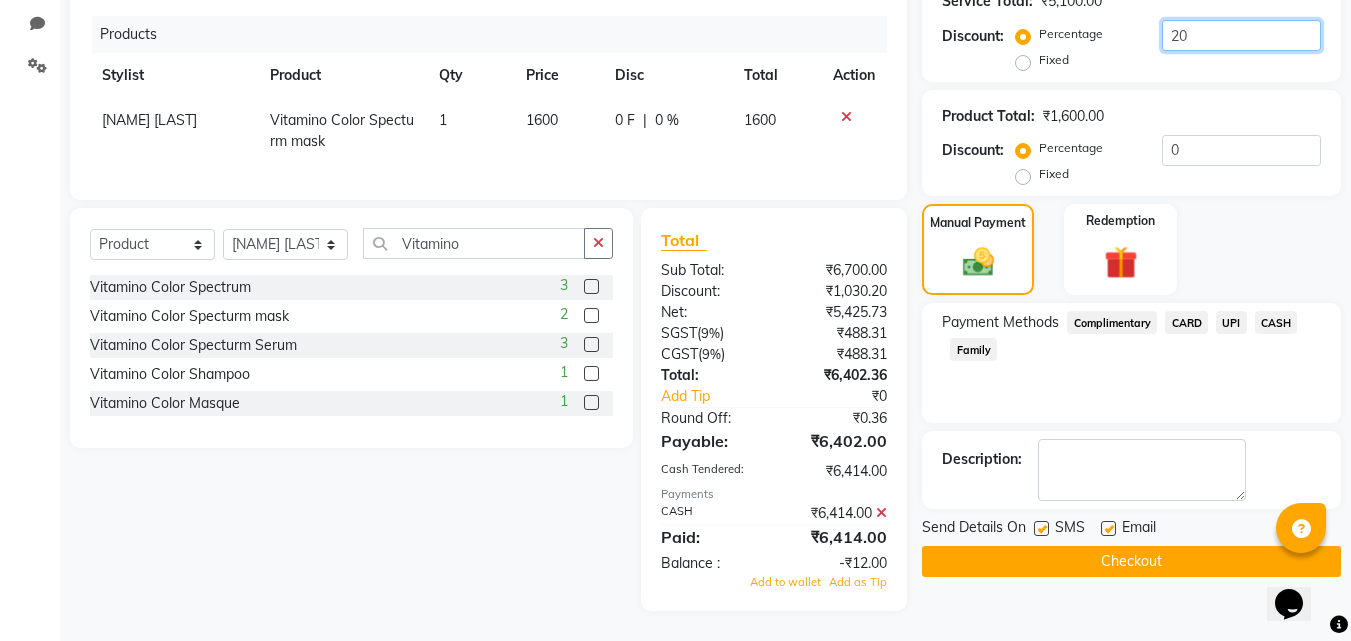 scroll, scrollTop: 460, scrollLeft: 0, axis: vertical 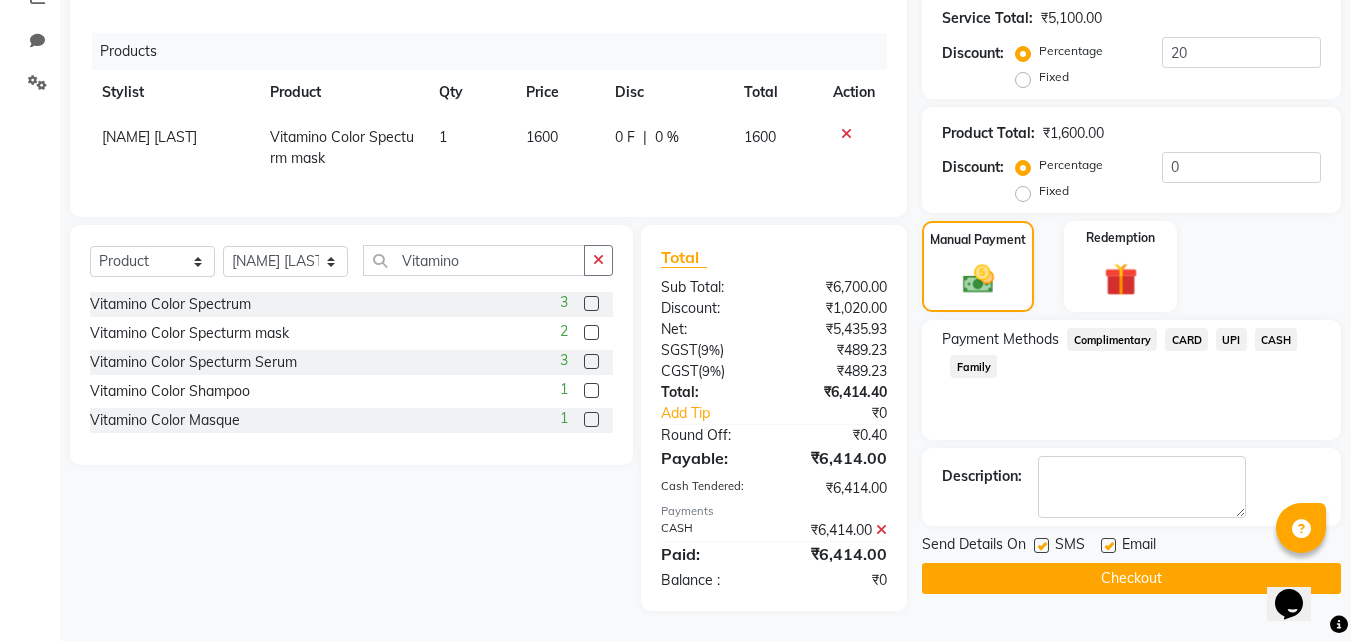 click on "CASH" 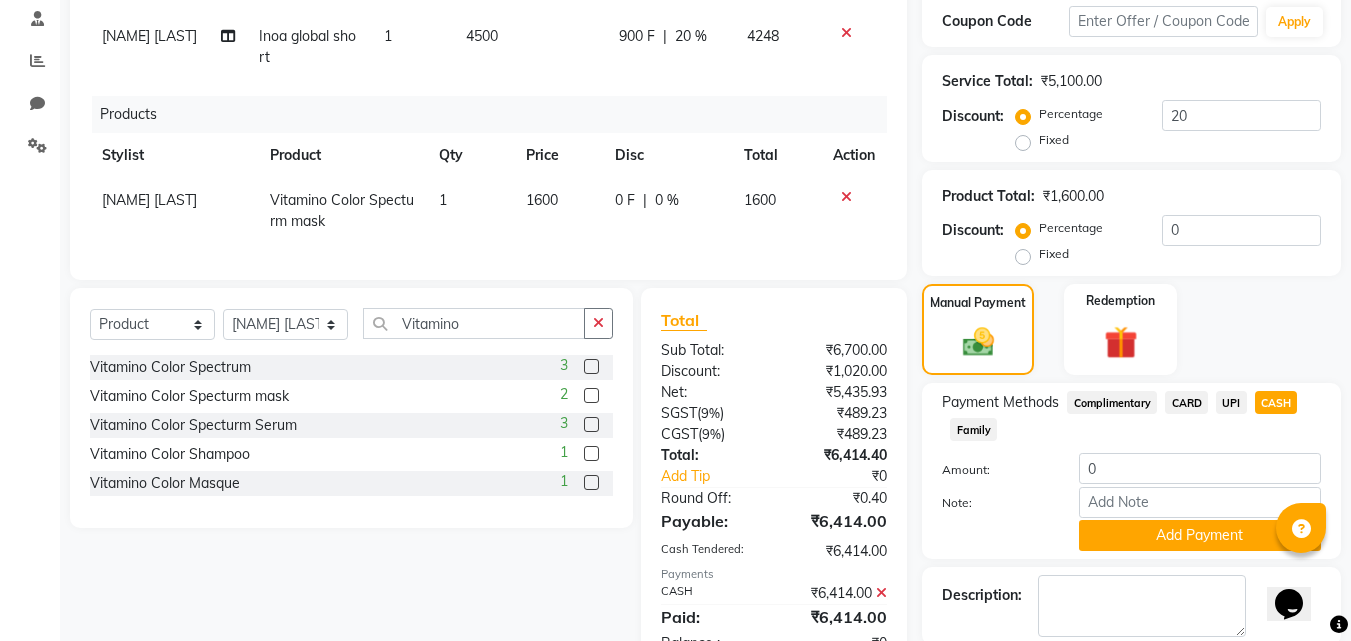 scroll, scrollTop: 360, scrollLeft: 0, axis: vertical 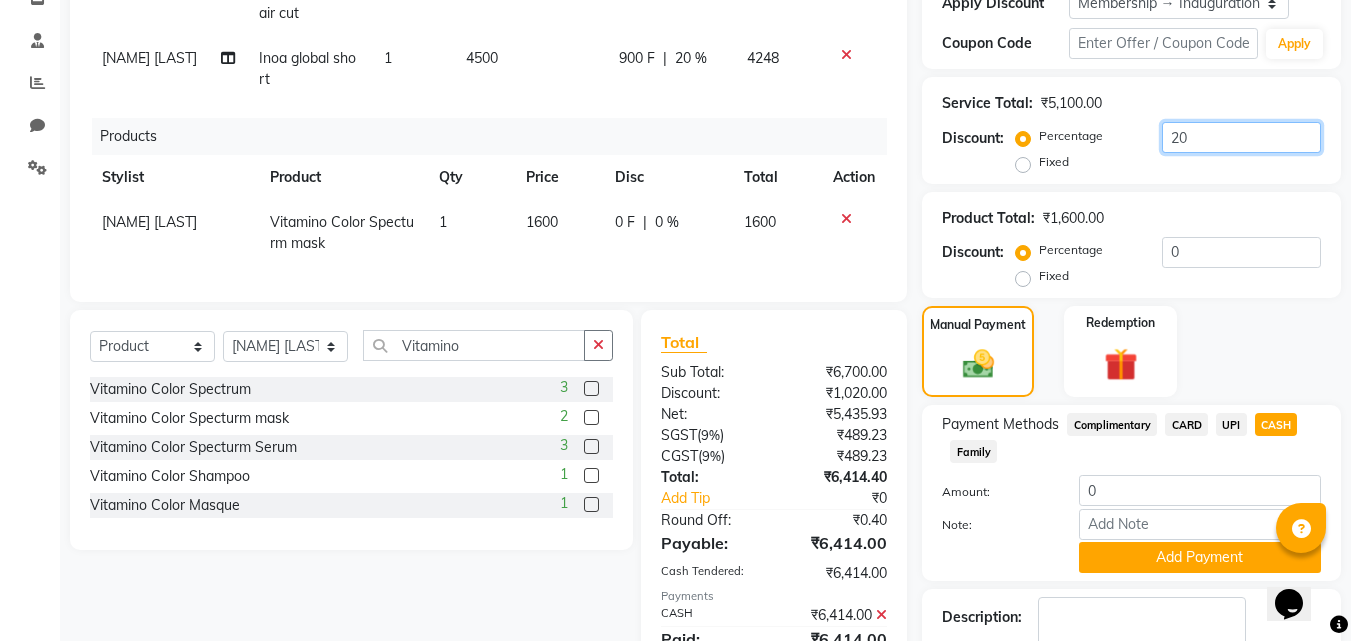 click on "20" 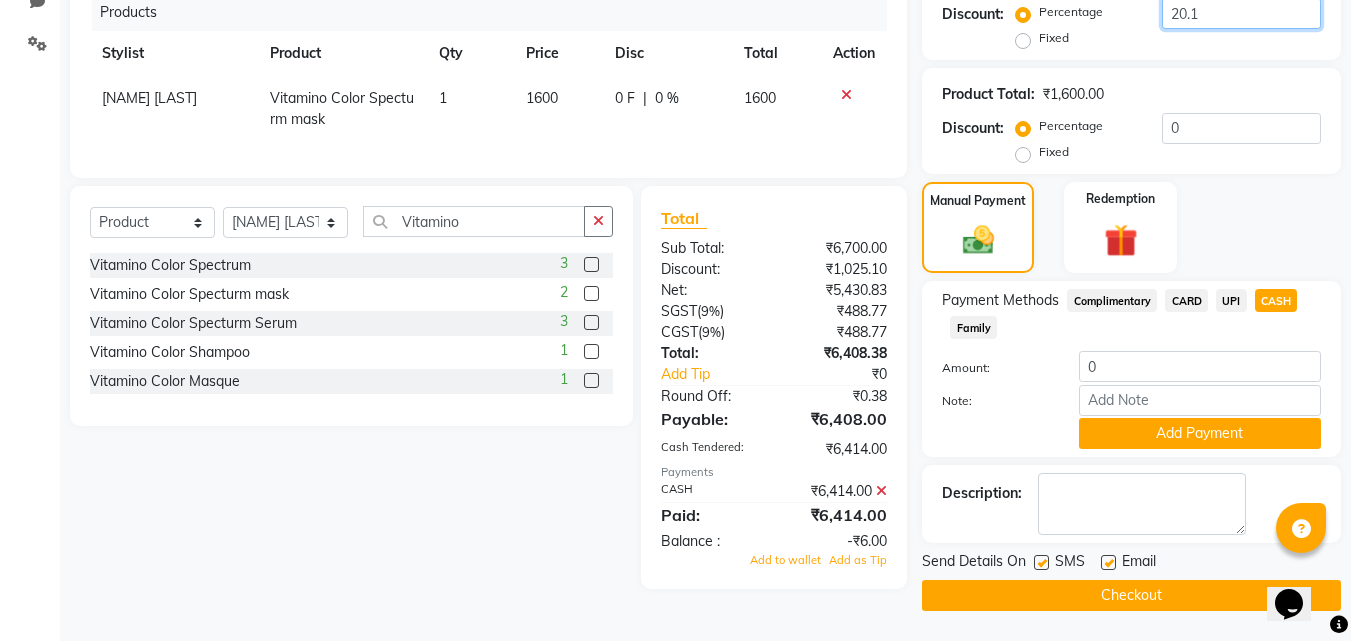 scroll, scrollTop: 384, scrollLeft: 0, axis: vertical 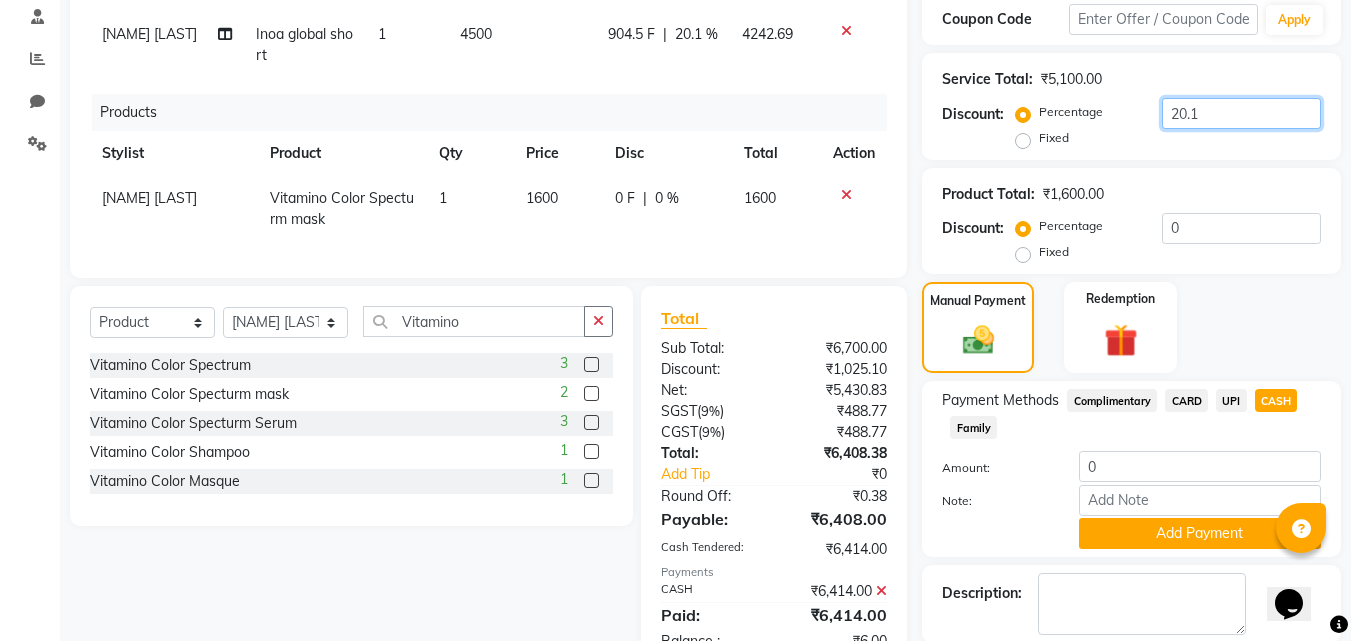 click on "20.1" 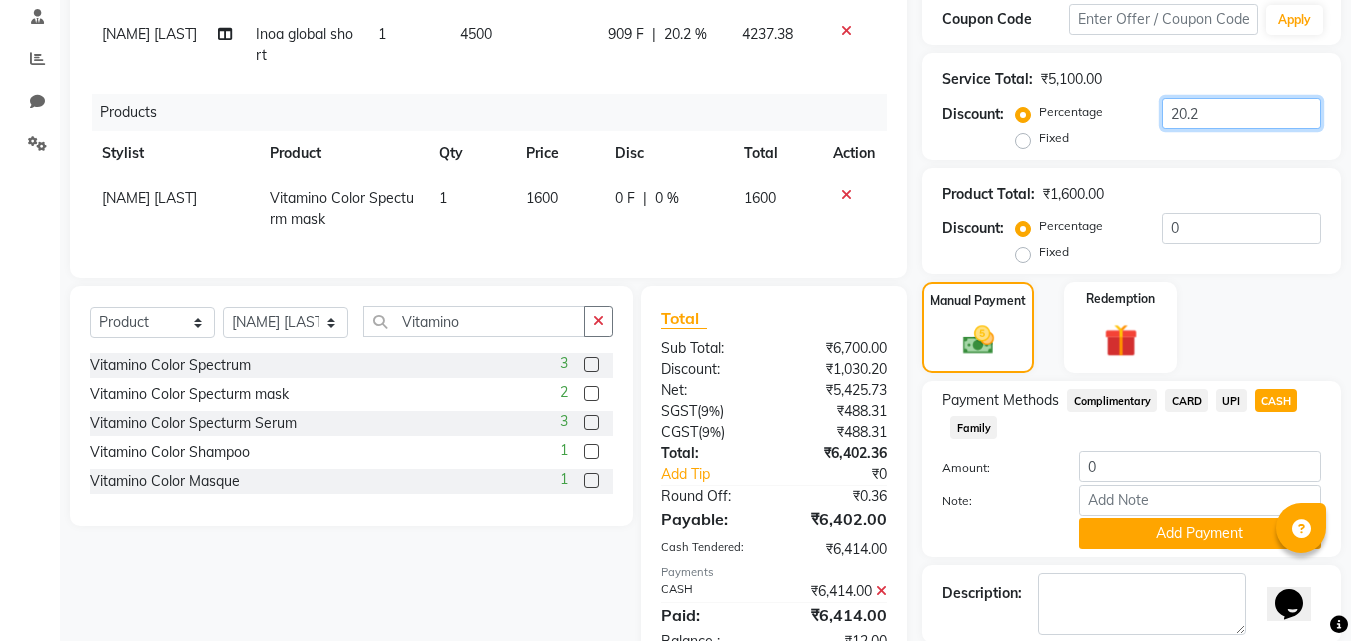 scroll, scrollTop: 484, scrollLeft: 0, axis: vertical 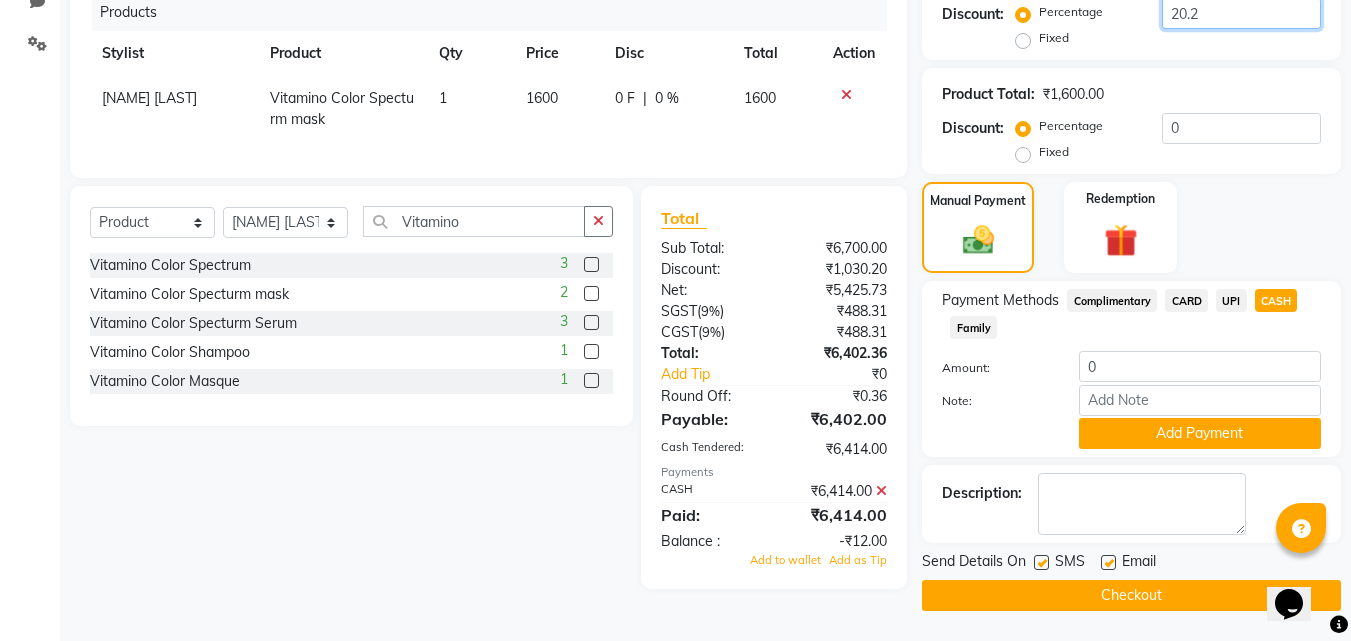 click on "20.2" 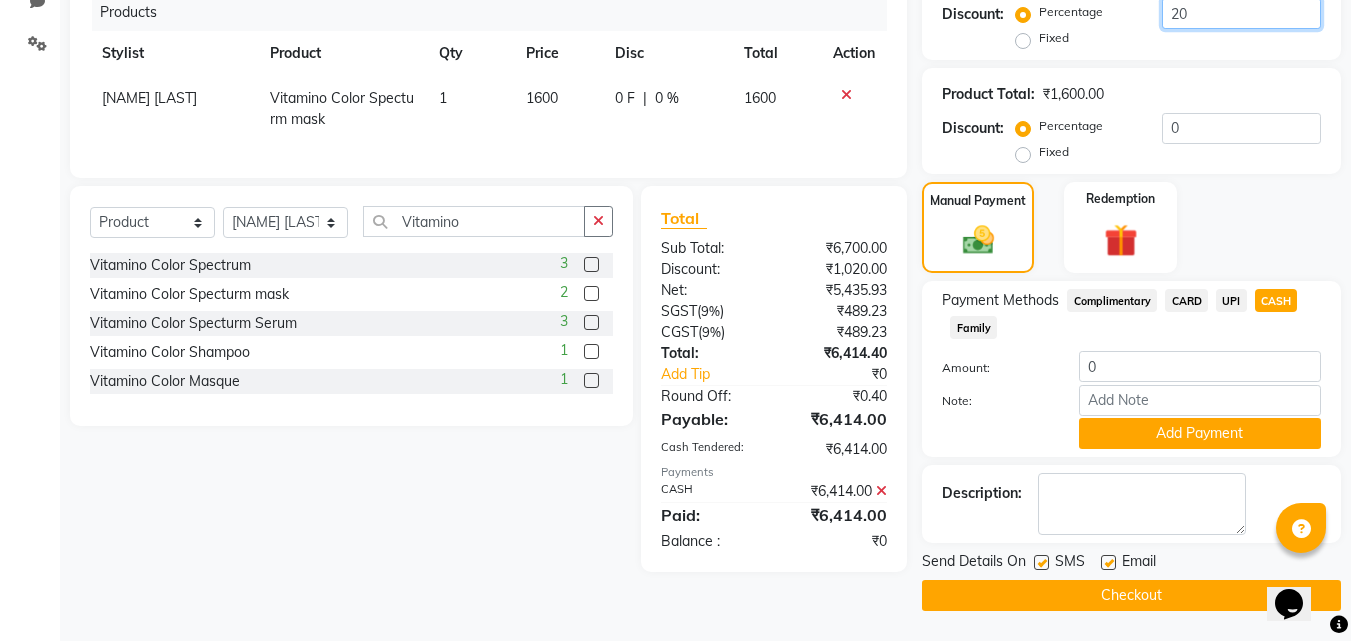 type on "2" 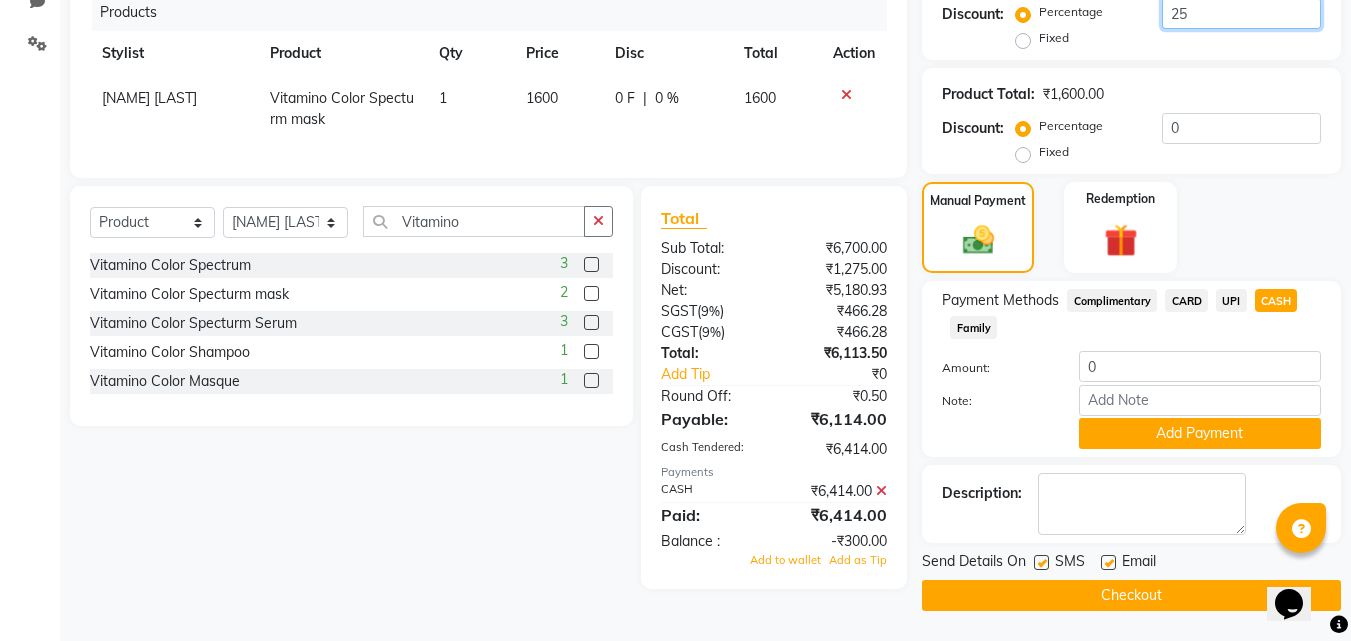 scroll, scrollTop: 384, scrollLeft: 0, axis: vertical 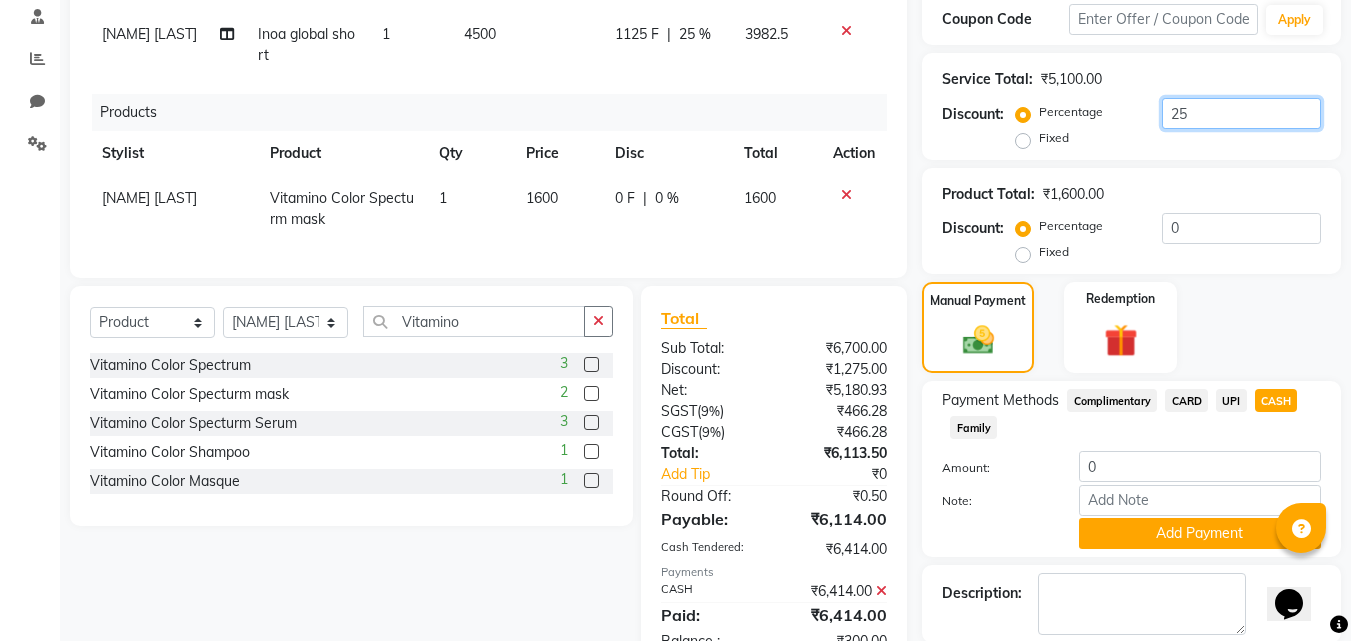 type on "2" 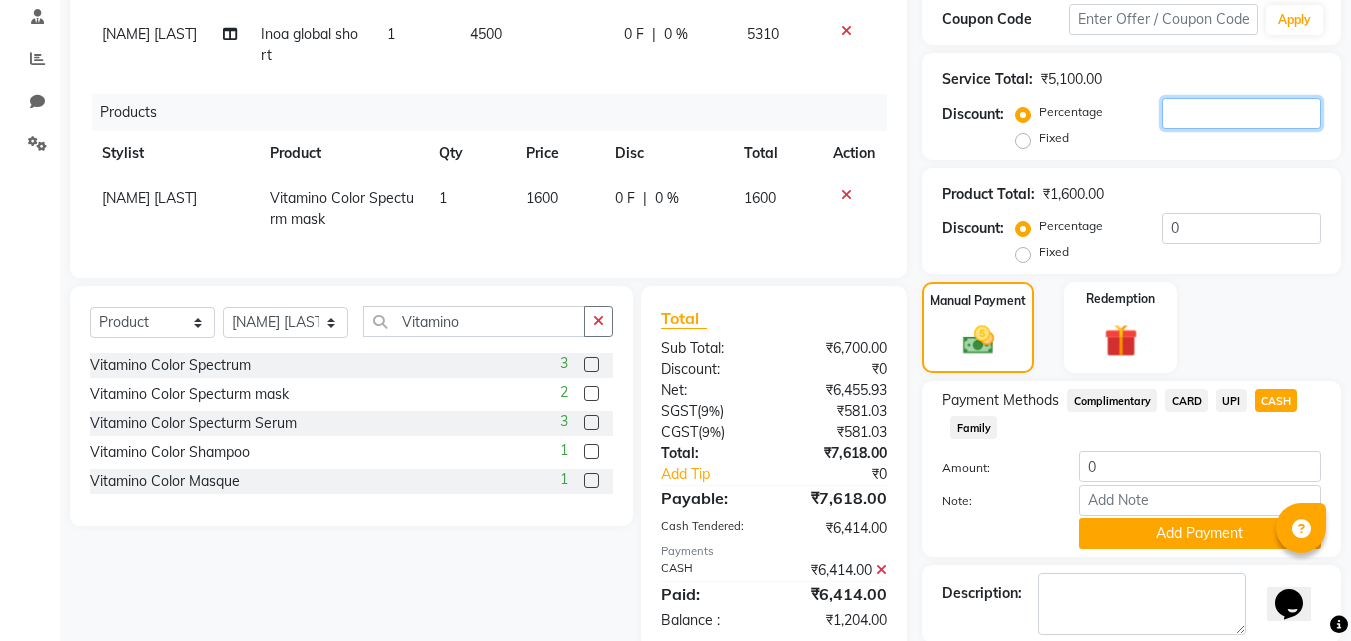 scroll, scrollTop: 84, scrollLeft: 0, axis: vertical 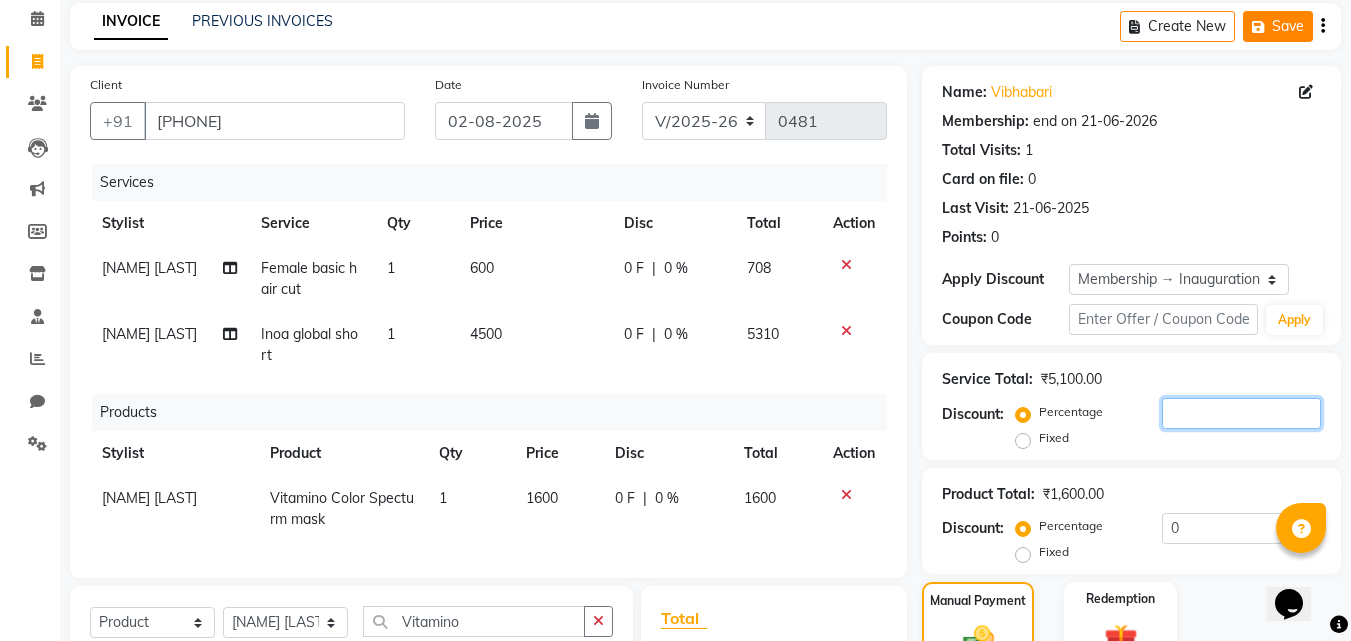 type 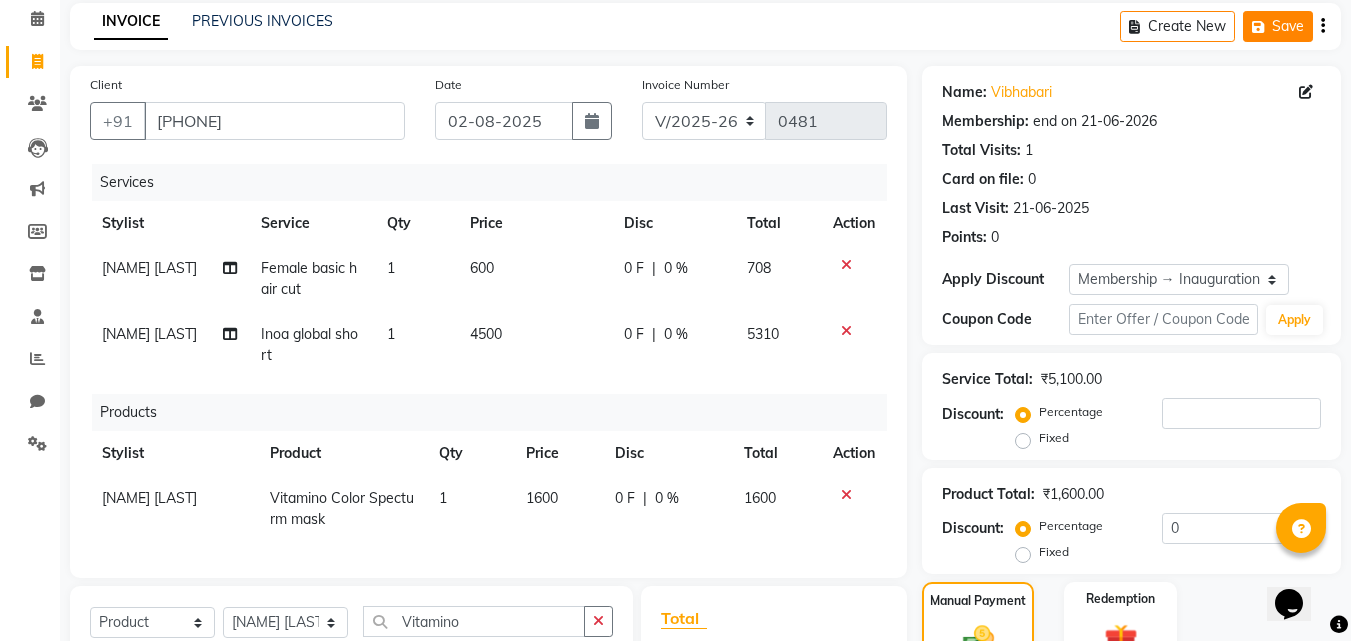 click on "Save" 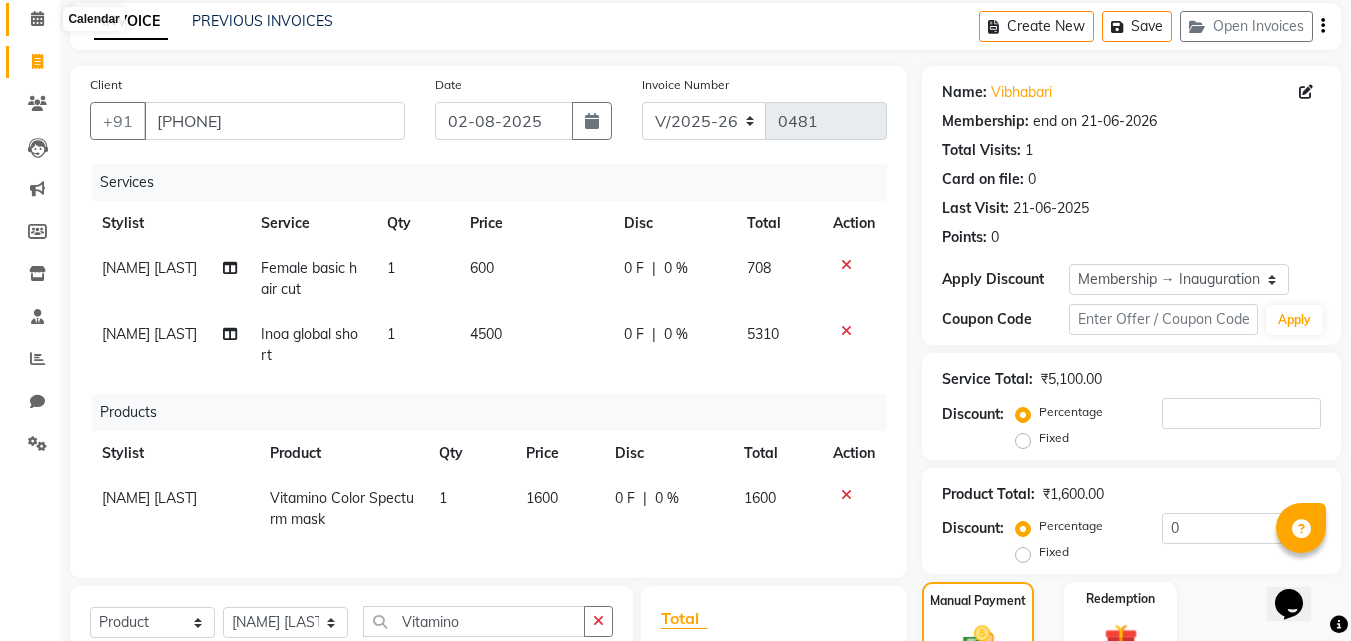 click 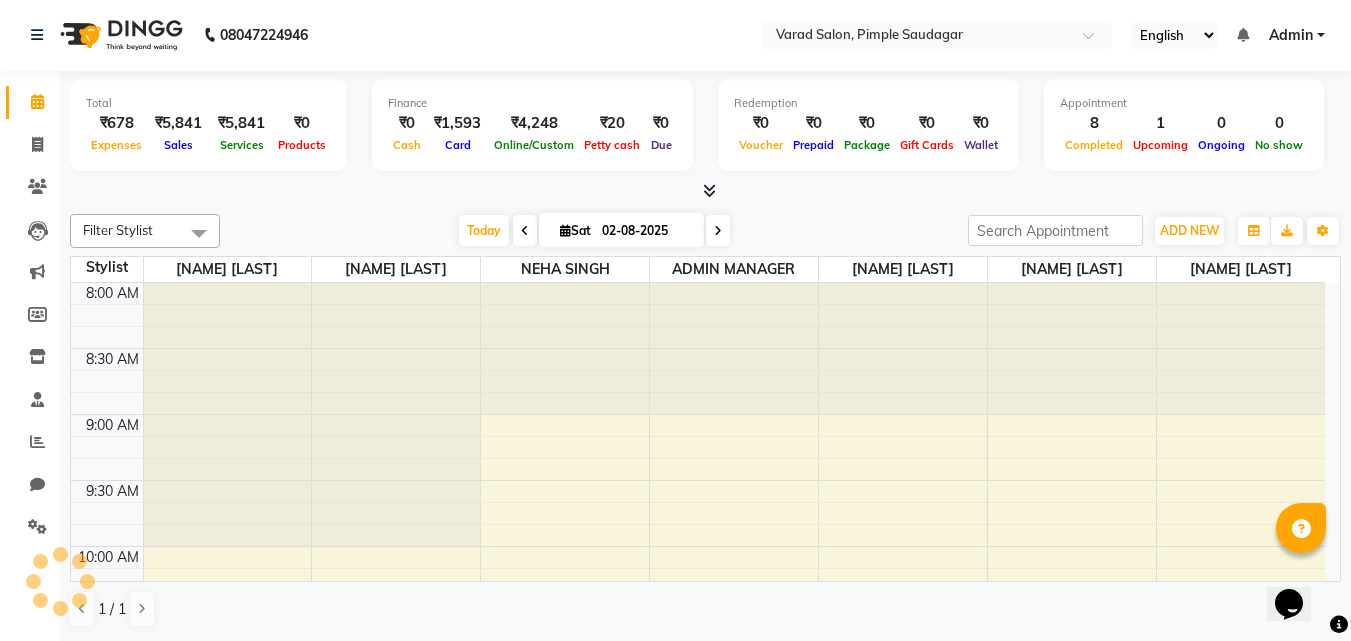 scroll, scrollTop: 0, scrollLeft: 0, axis: both 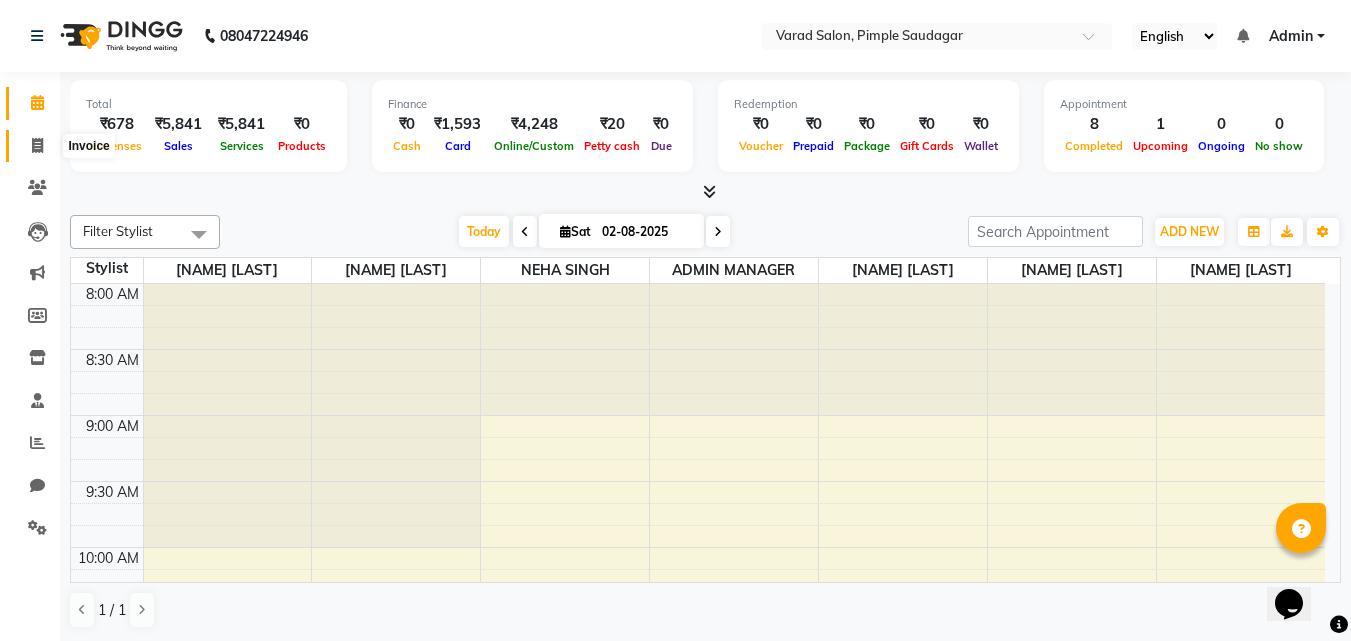 click 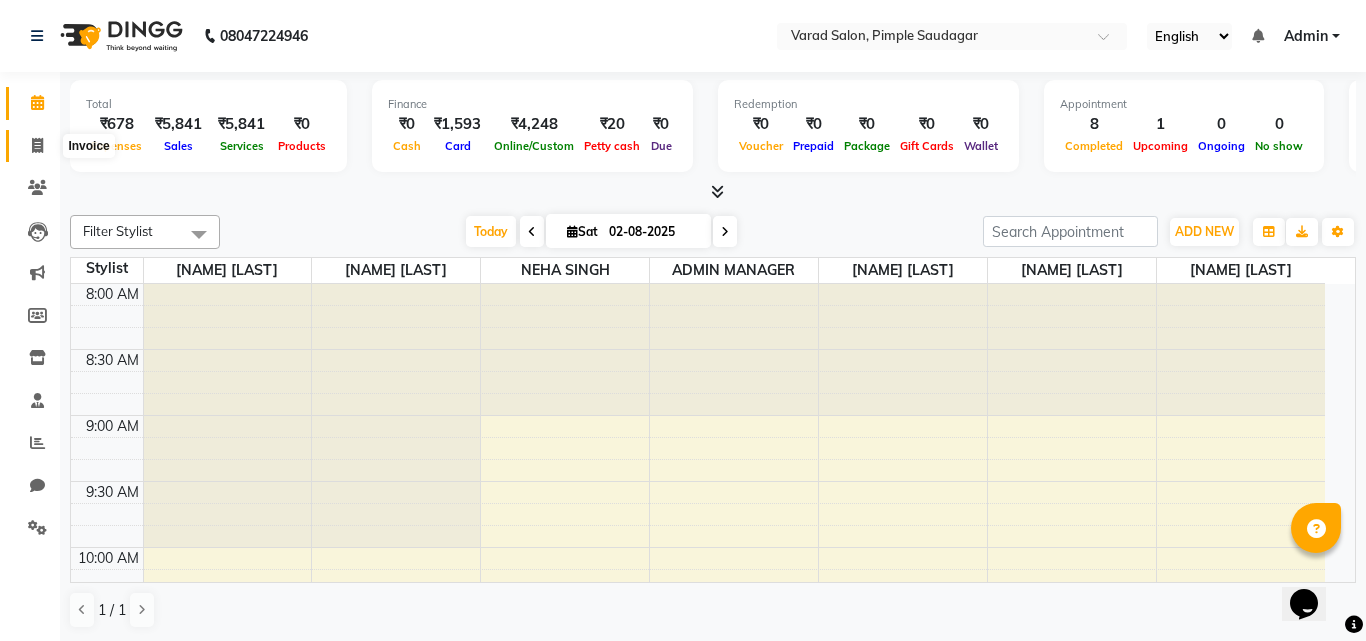 select on "7816" 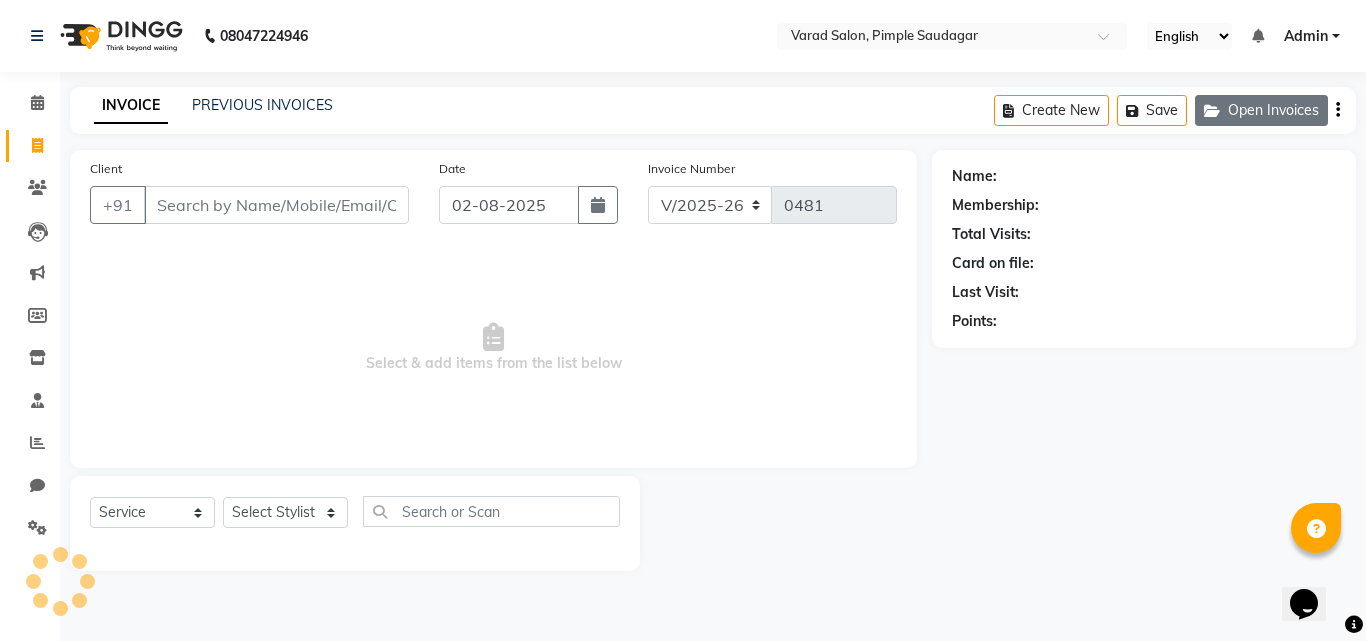 click on "Open Invoices" 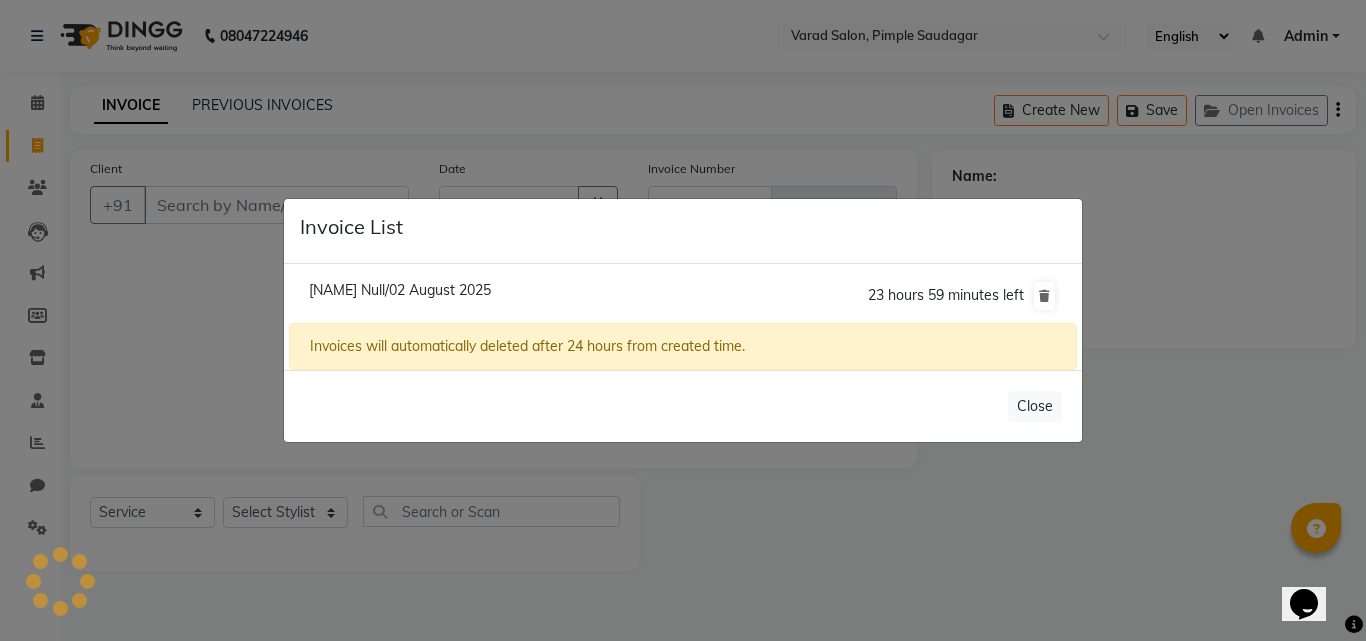 click on "Vibhabari Null/02 August 2025" 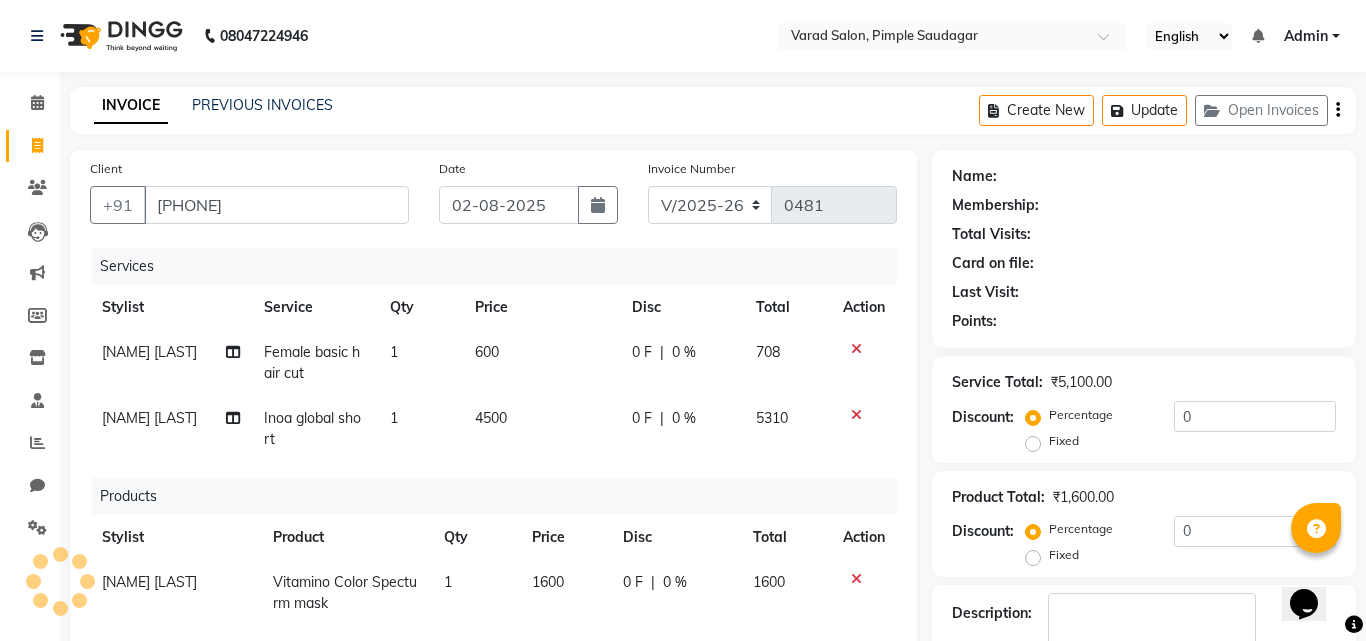 select on "1: Object" 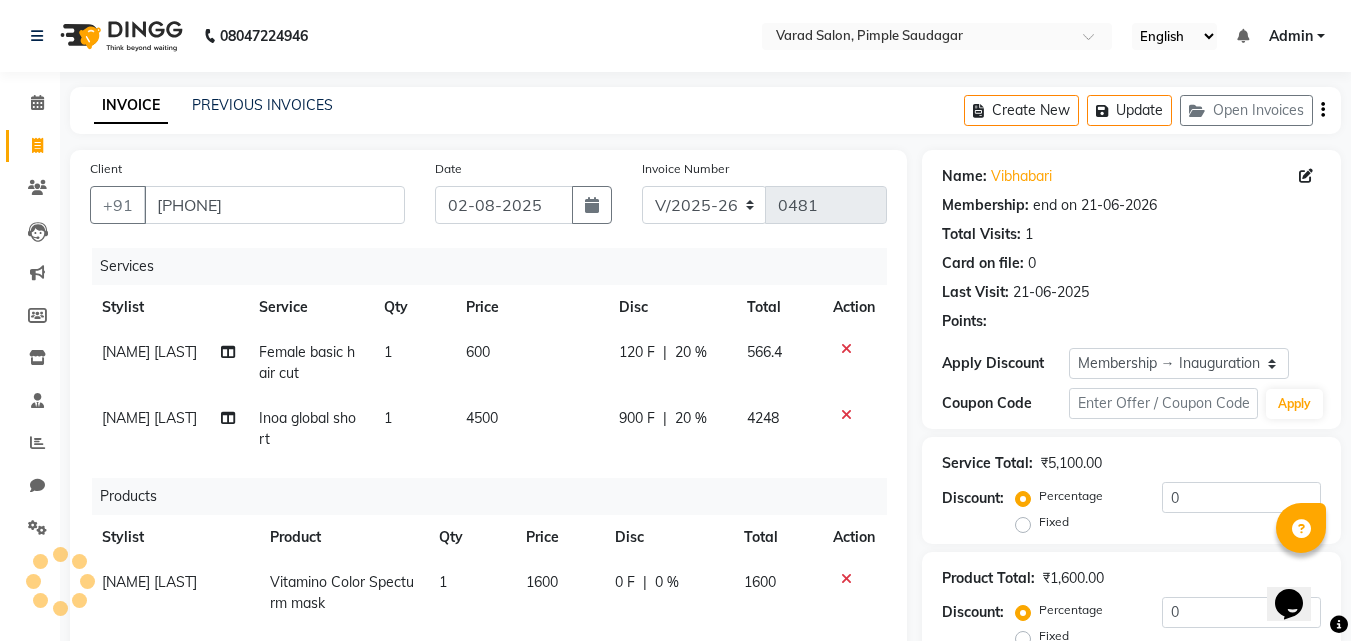 type on "20" 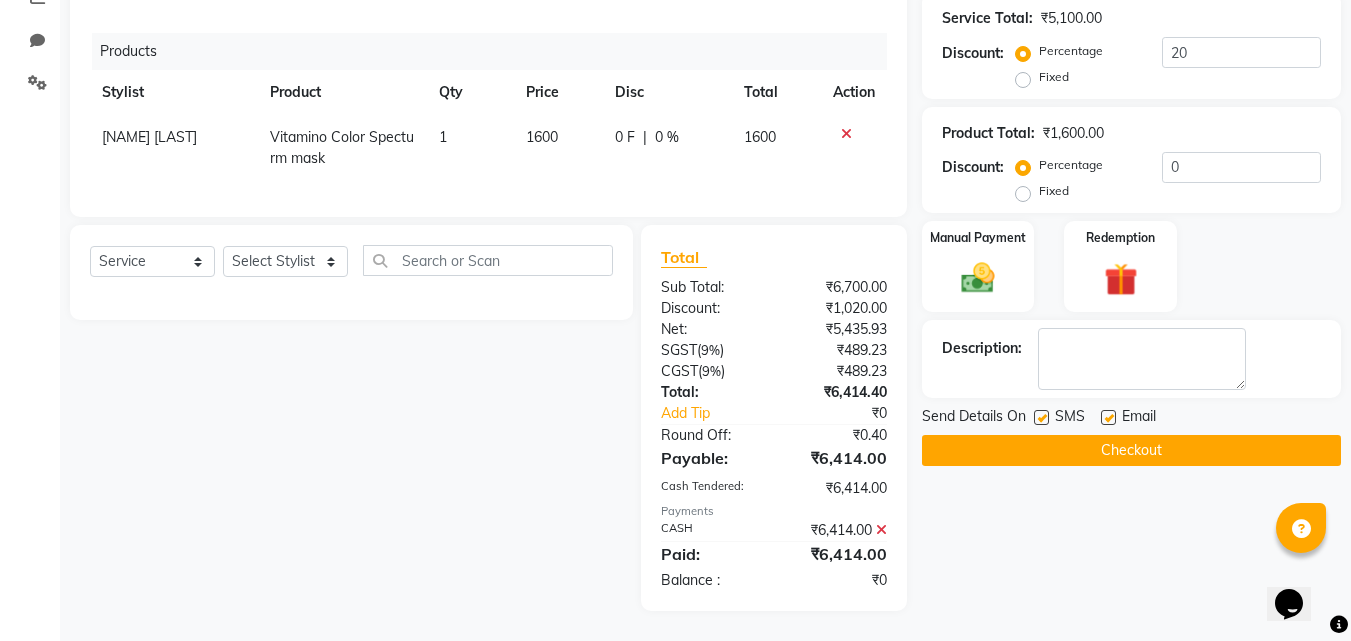 scroll, scrollTop: 360, scrollLeft: 0, axis: vertical 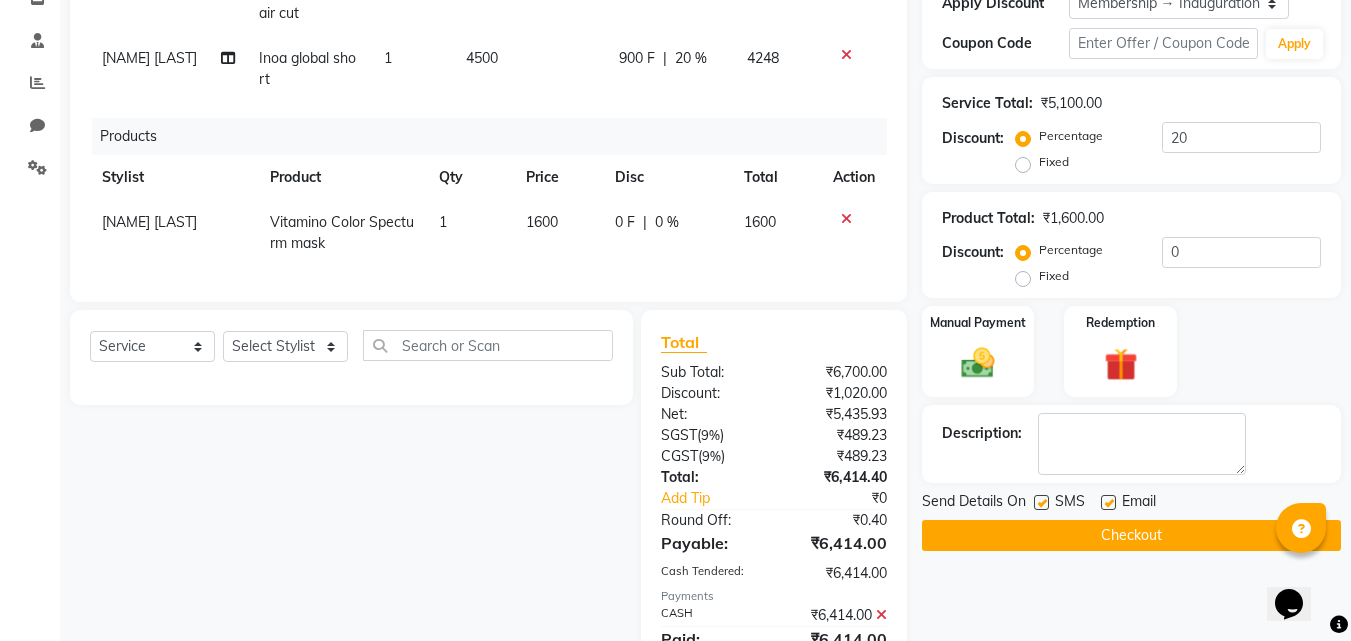 click on "20 %" 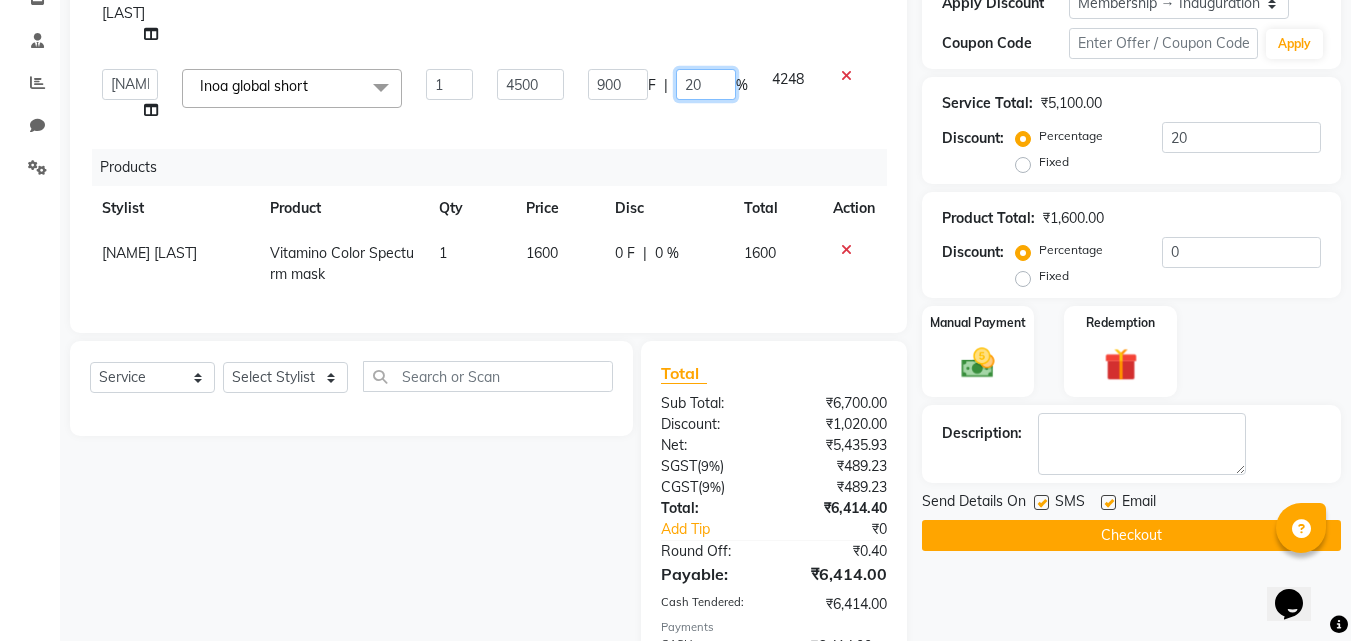 click on "20" 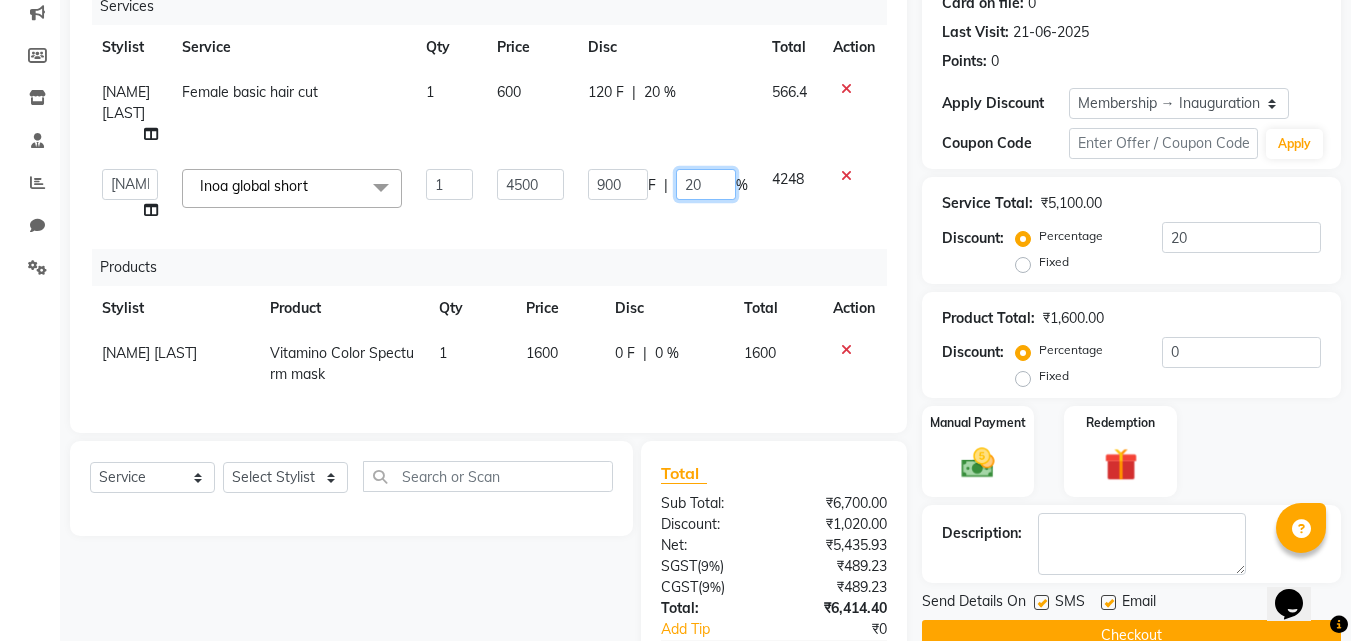 scroll, scrollTop: 360, scrollLeft: 0, axis: vertical 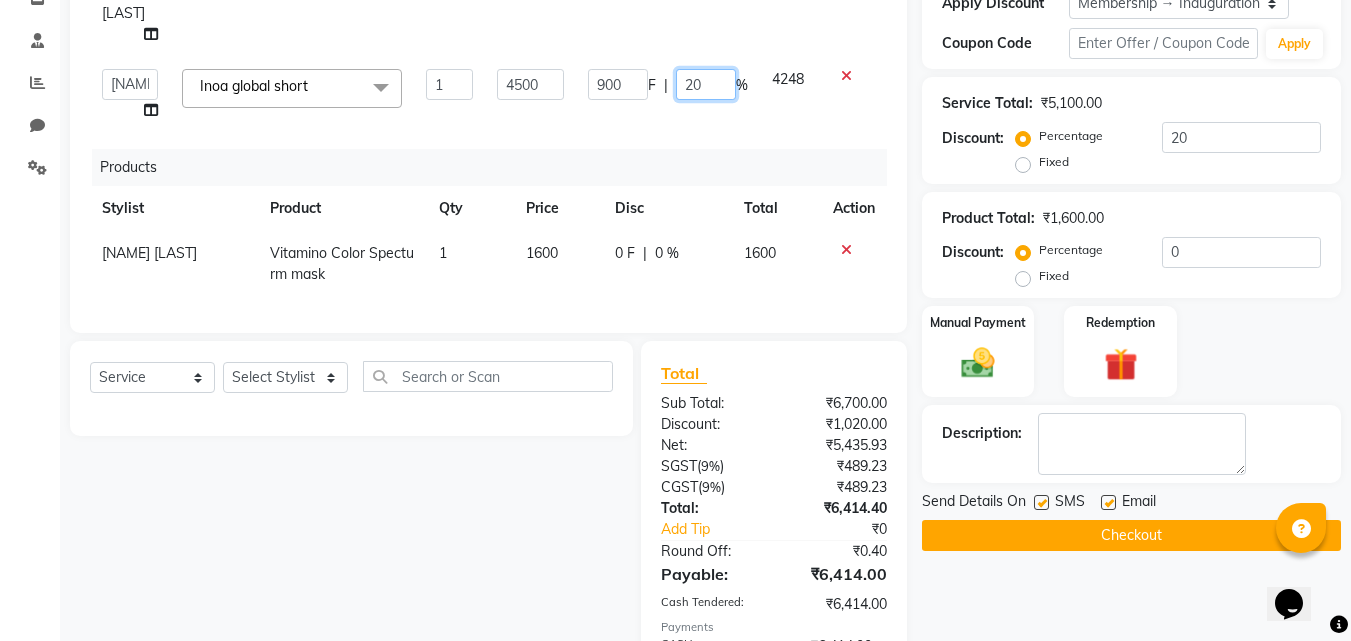 type on "20.2" 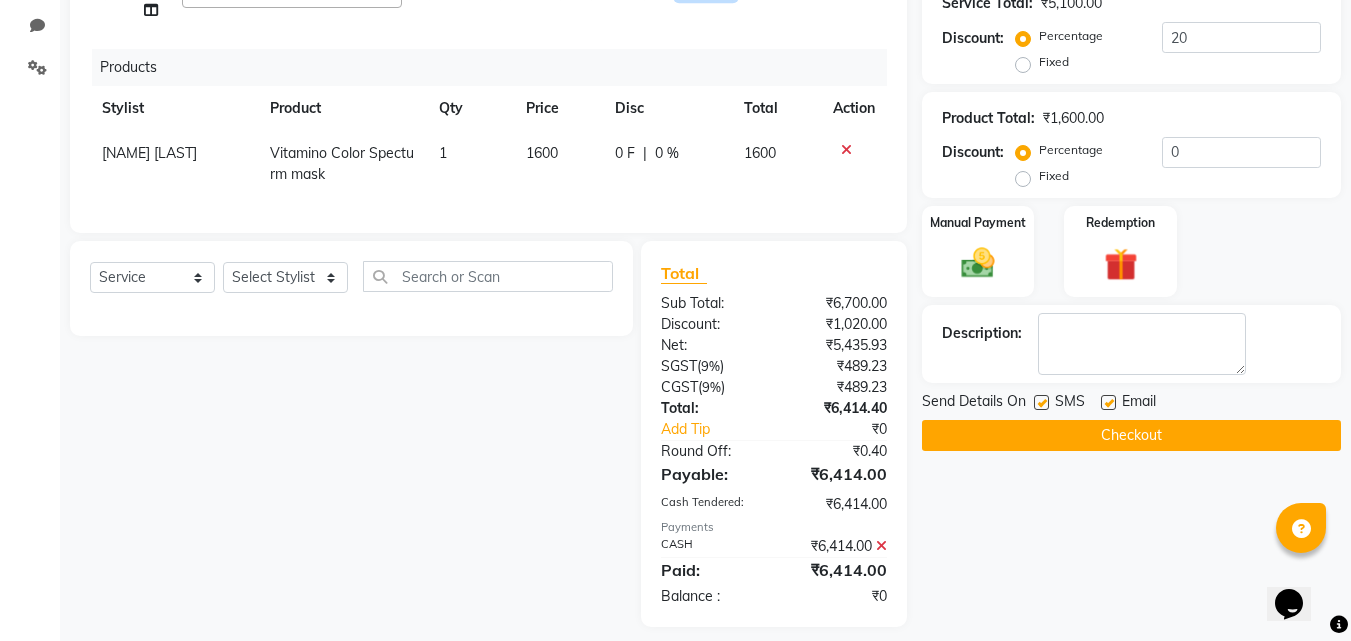 scroll, scrollTop: 360, scrollLeft: 0, axis: vertical 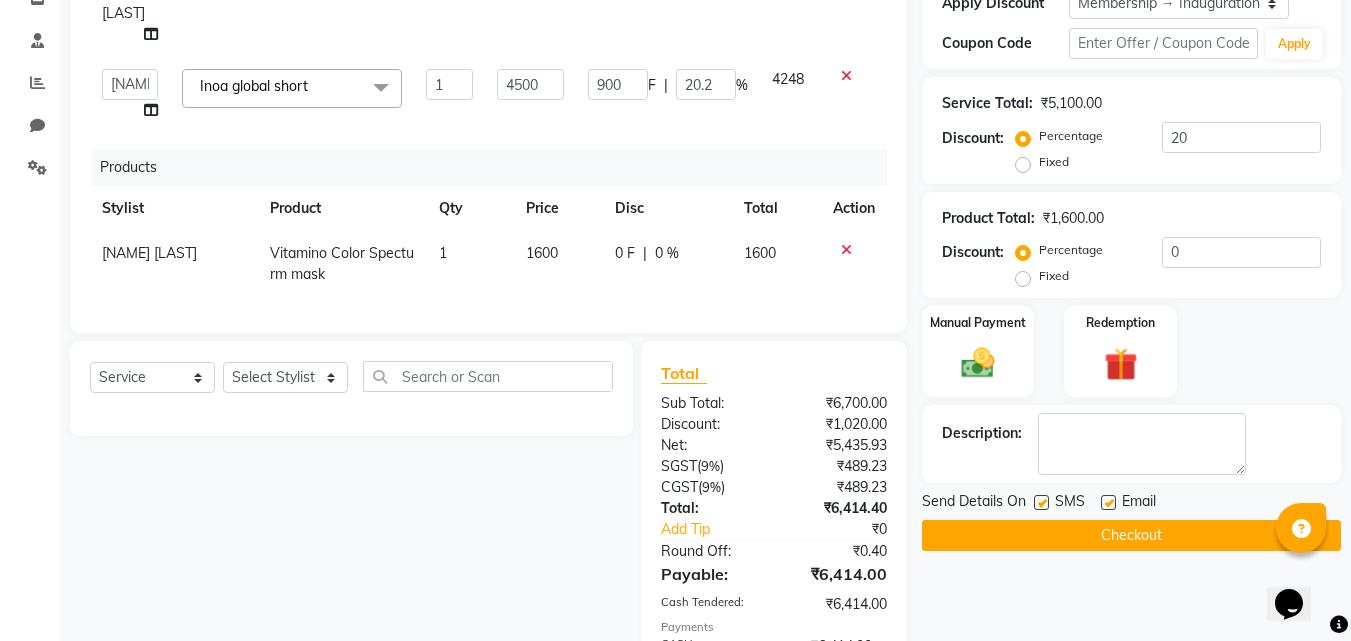 click on "Services Stylist Service Qty Price Disc Total Action tejas bhul Female basic hair cut 1 600 120 F | 20 % 566.4  ADMIN MANAGER   Ankita Chavan   Govind Kamble   NEHA SINGH   Rajesh Raut   Ruksana shikh   tejas bhul  Inoa global short  x Kids Classic Cut Beard Trimming Back trimming Full body trimming Gel Polish Removel Dandruff oil shot Scalp Advanced Treatment Scalp Advanced Treatment Male side lock threding nose wax Chick wax Face Wax Mens Gel Polish With Art/Glitter/Ombre Overlays Gel Per tip extenstion Gel Riffiling Kerastase Complimentory Hair wash Loreal wash Extra long Mens Wash & styling Inoa crown section female Majirel crown section female Full hand bleach Half legs D-tan Half hand D-tan Global color + Balayage / Melt Short Global color + Balayage / Melt Medium Global color + Balayage / Melt Long Global color + Balayage / Melt Extra Long hair styale eyebrows wax ironing + tongs long lenghth Gel Extenstion removel Signature Ritual Nail Art per tips H&F manicure AVL Advance Manicure H&F pedicure Acnex" 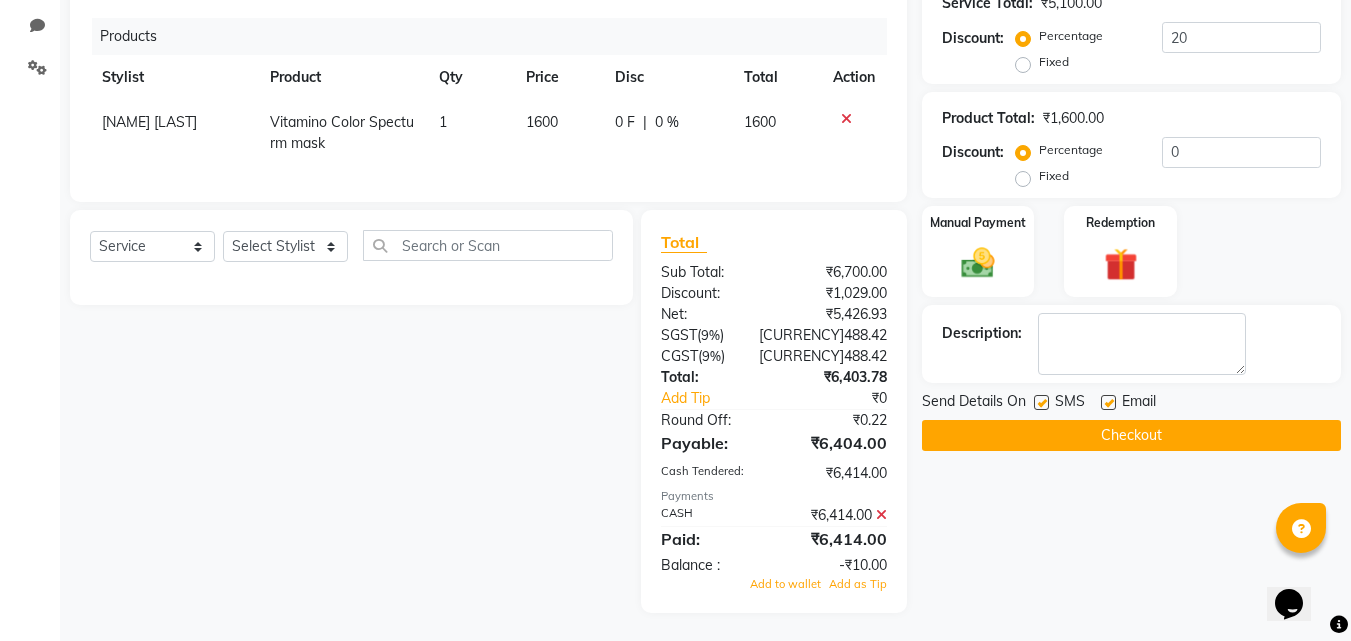scroll, scrollTop: 360, scrollLeft: 0, axis: vertical 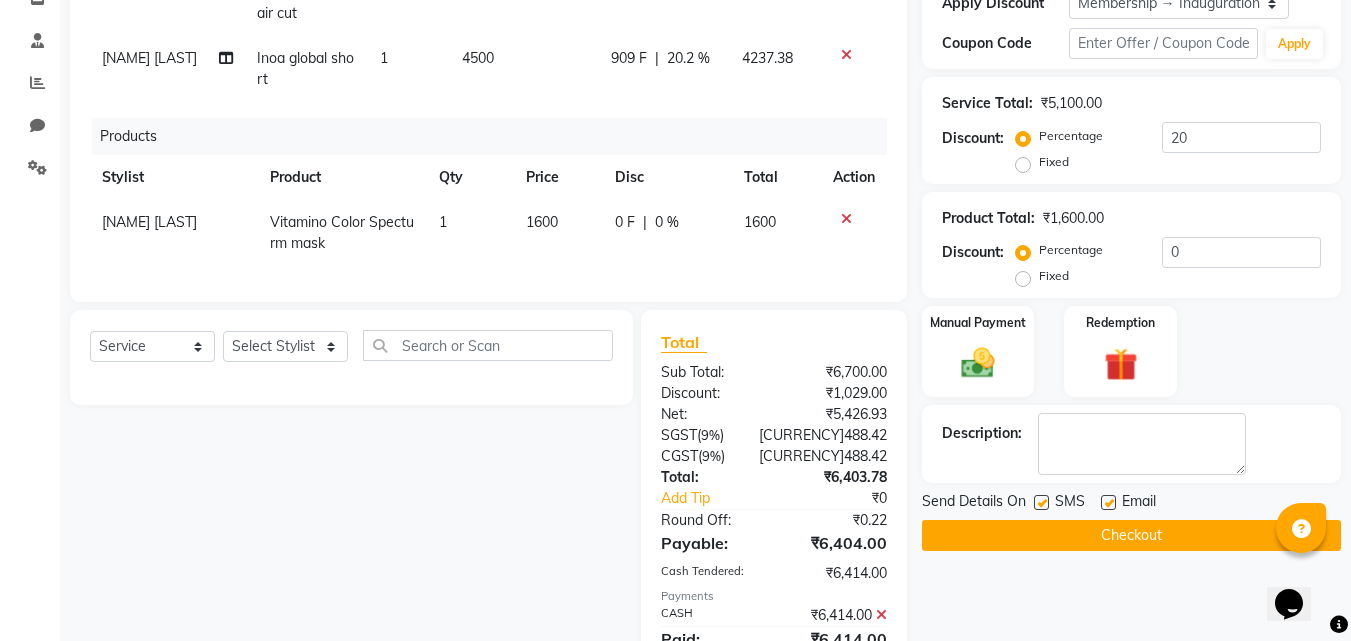 click on "20.2 %" 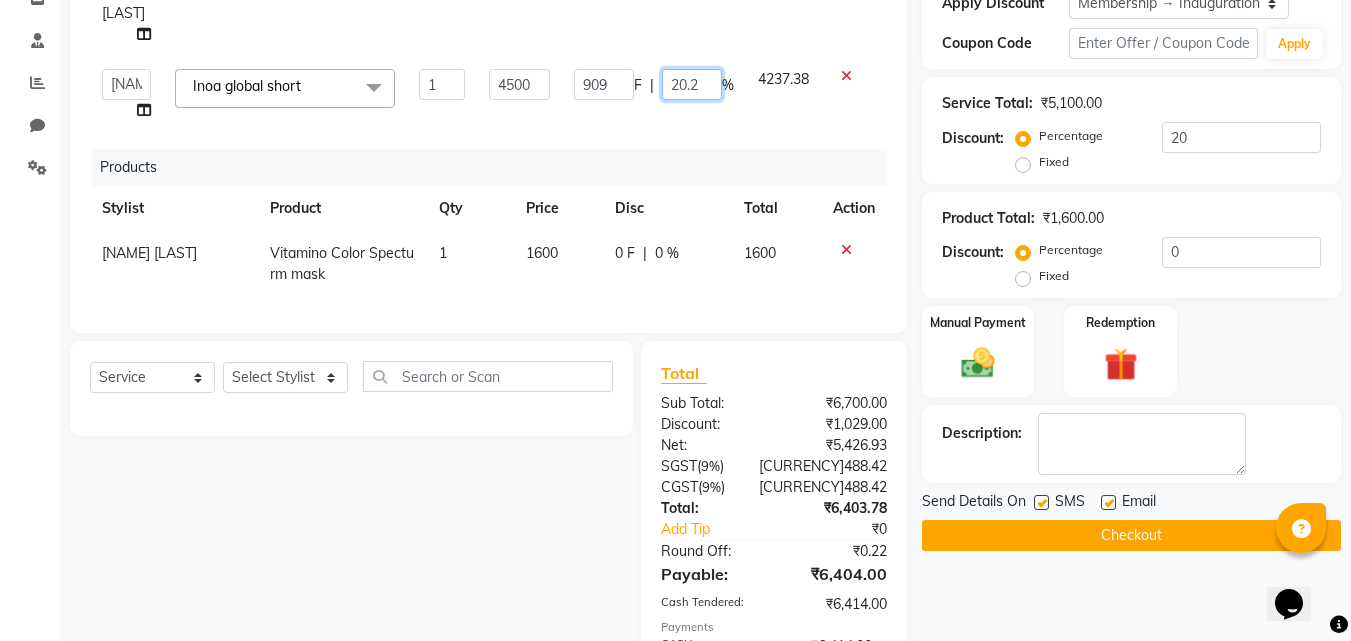 click on "20.2" 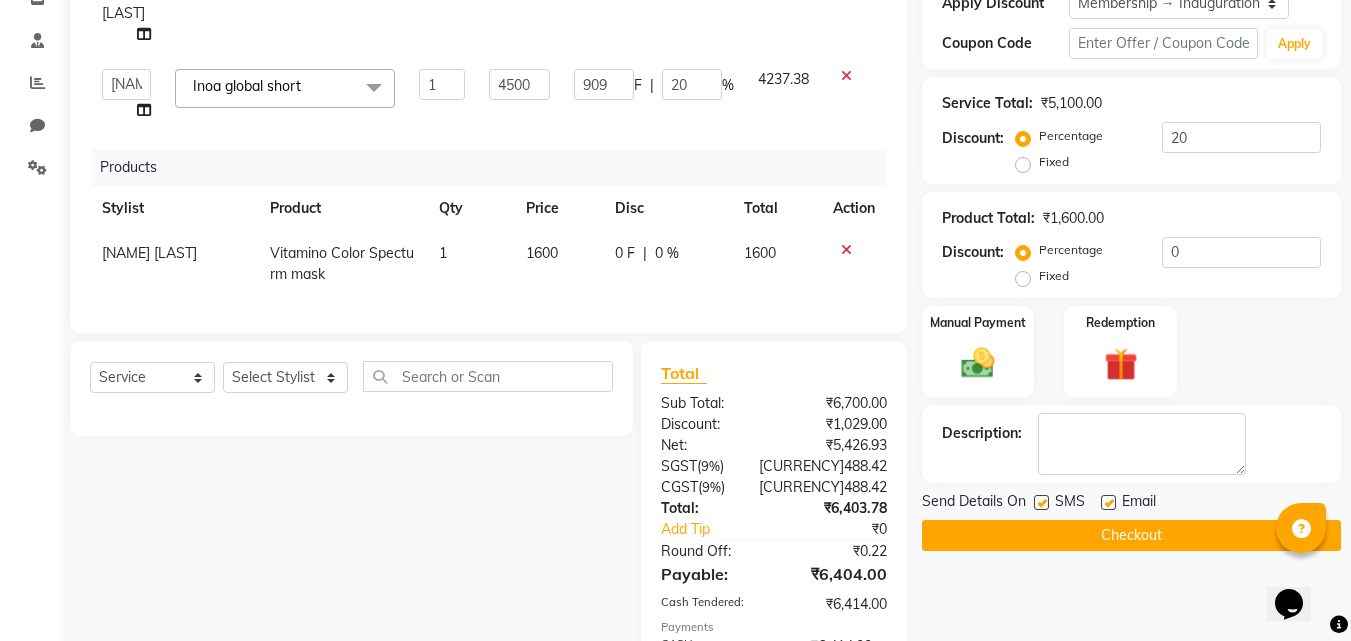 click on "Select  Service  Product  Membership  Package Voucher Prepaid Gift Card  Select Stylist ADMIN MANAGER Ankita Chavan Govind Kamble NEHA SINGH Rajesh Raut Ruksana shikh tejas bhul" 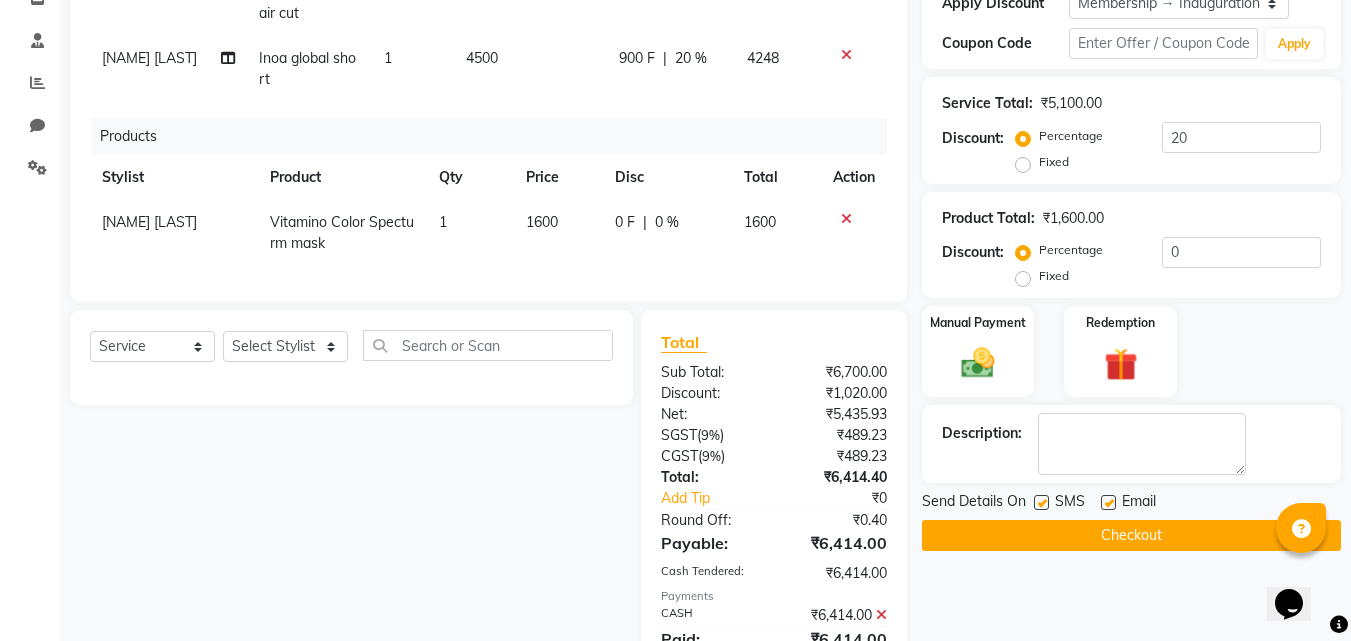 scroll, scrollTop: 160, scrollLeft: 0, axis: vertical 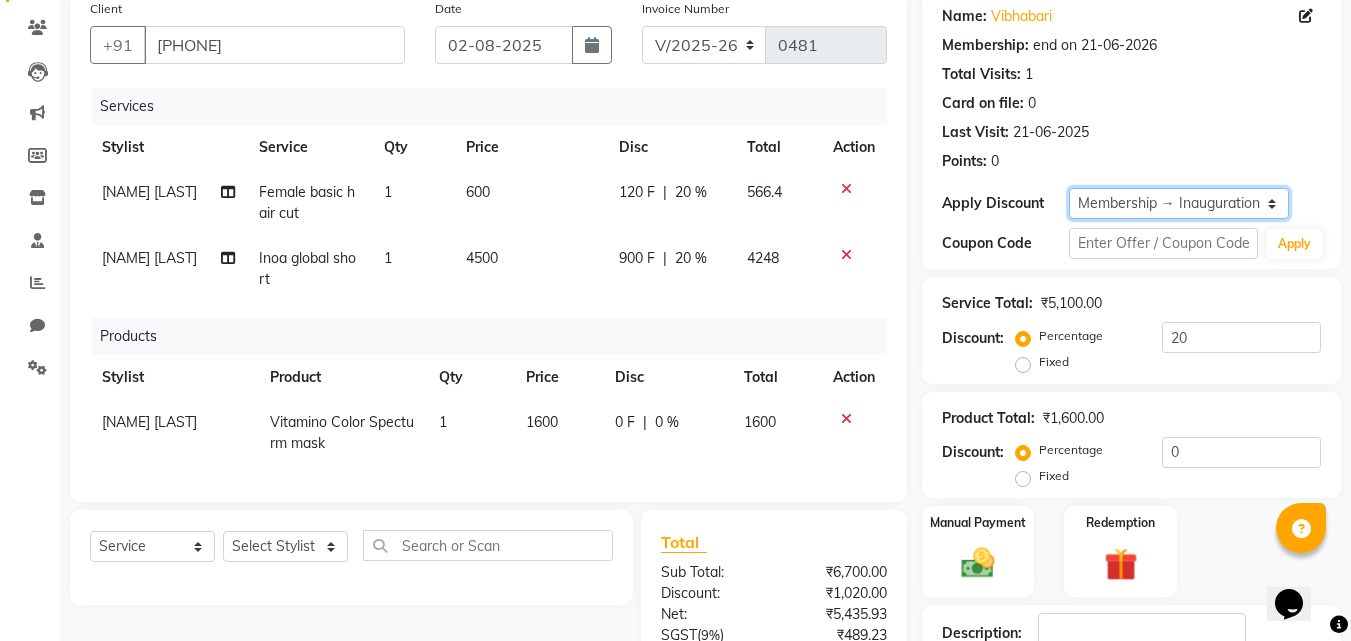 click on "Select Membership → Inauguration membership" 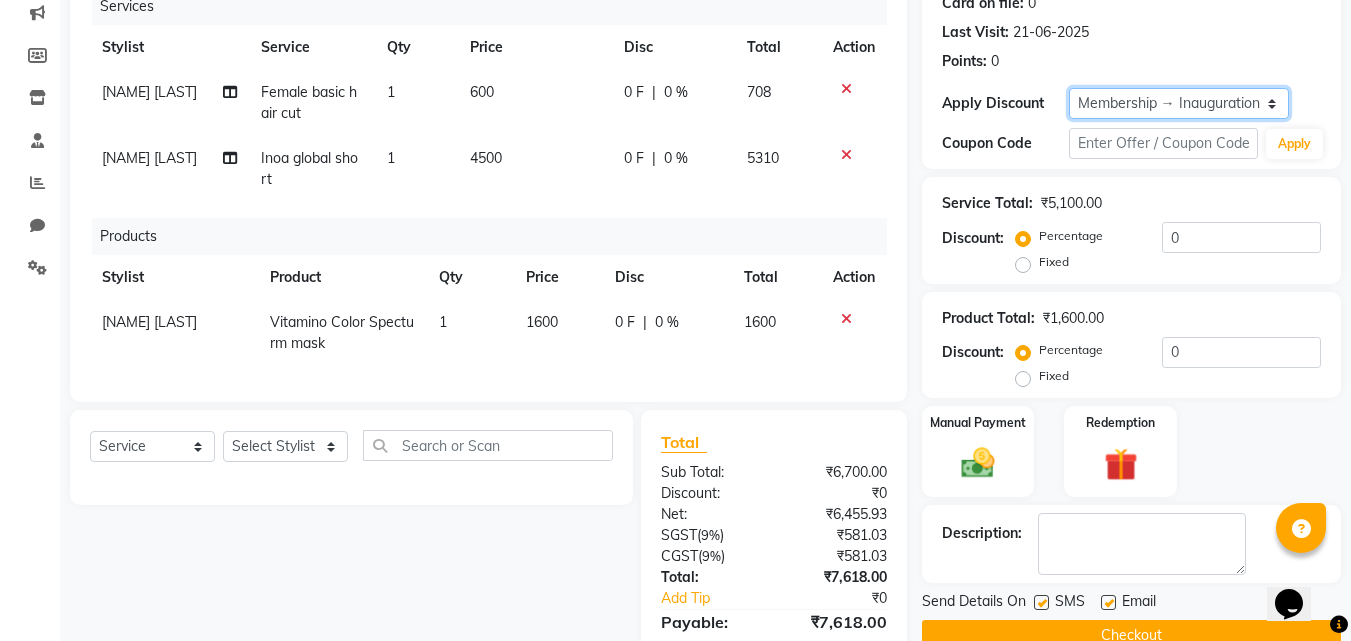 scroll, scrollTop: 439, scrollLeft: 0, axis: vertical 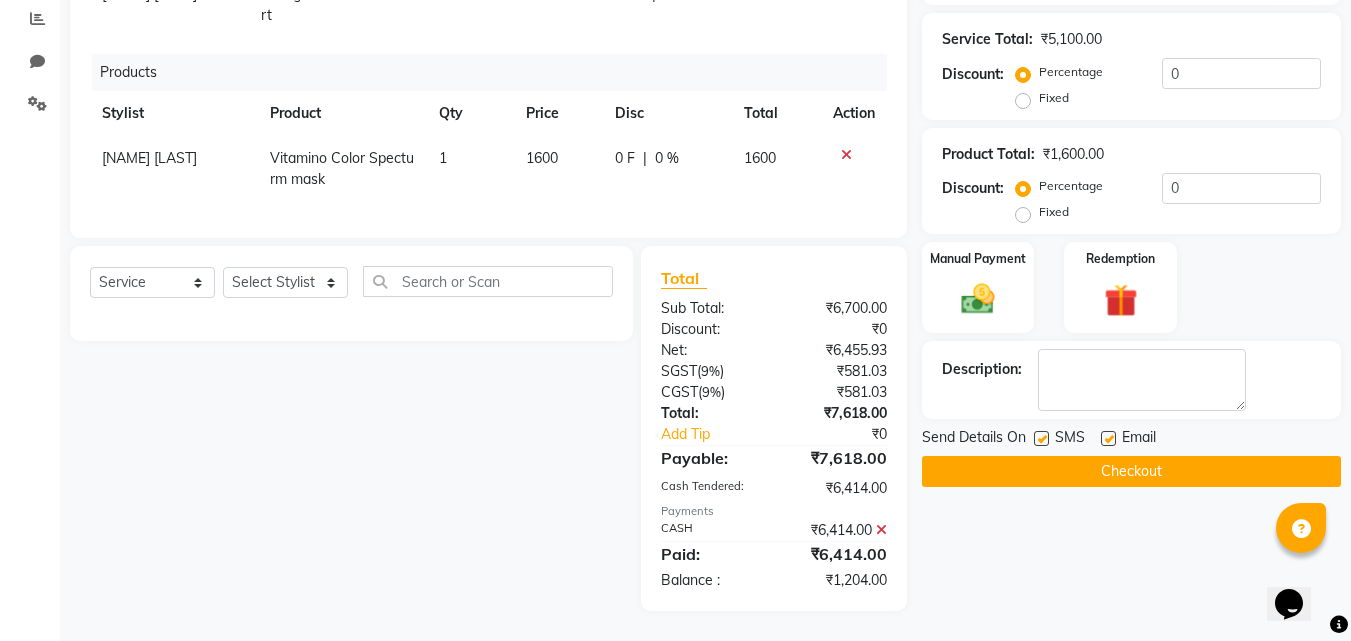 click 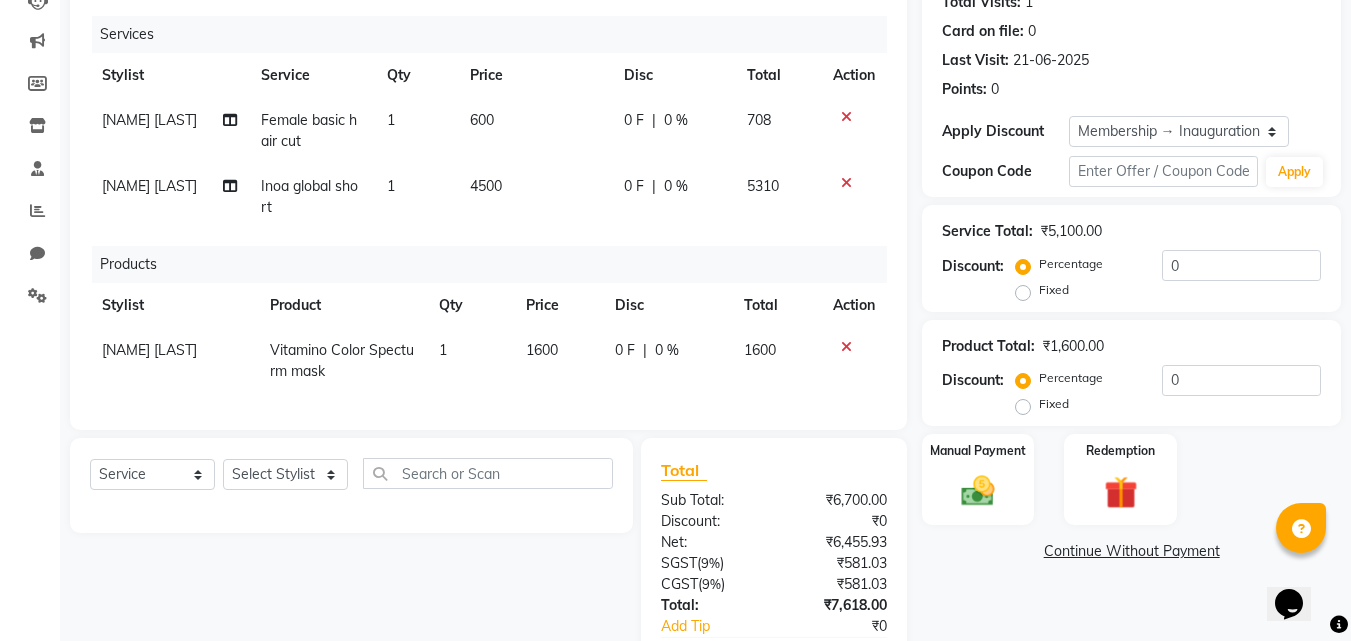 scroll, scrollTop: 168, scrollLeft: 0, axis: vertical 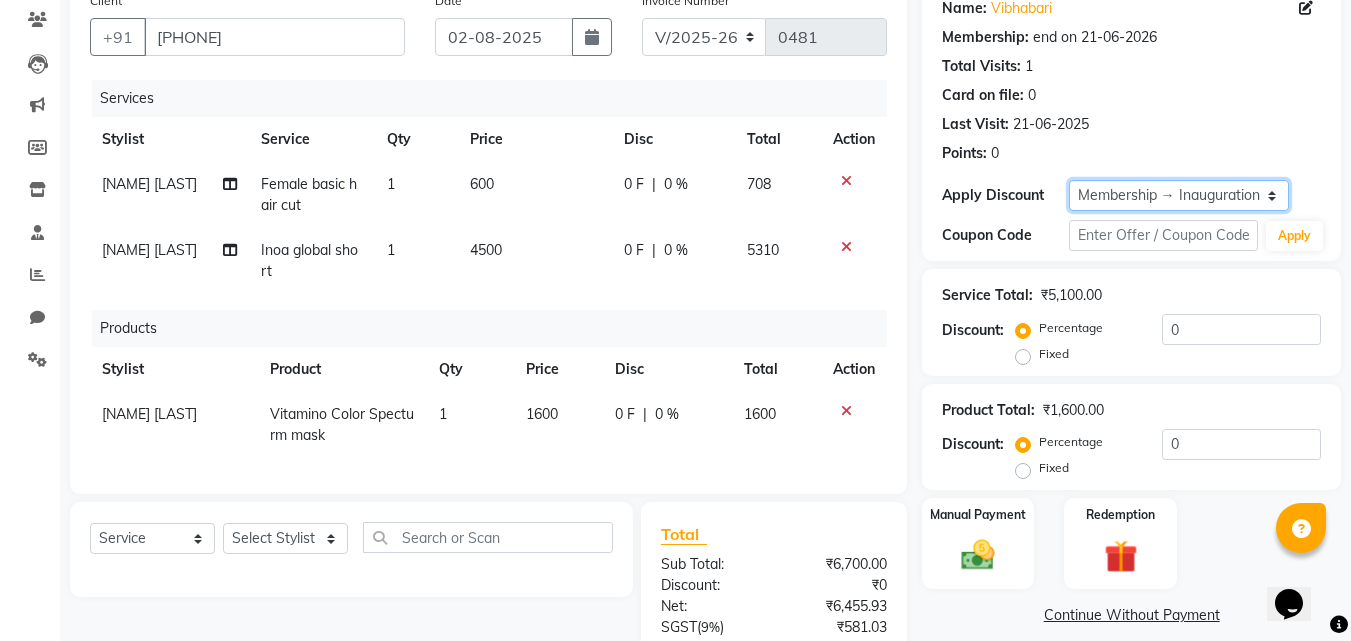 click on "Select Membership → Inauguration membership" 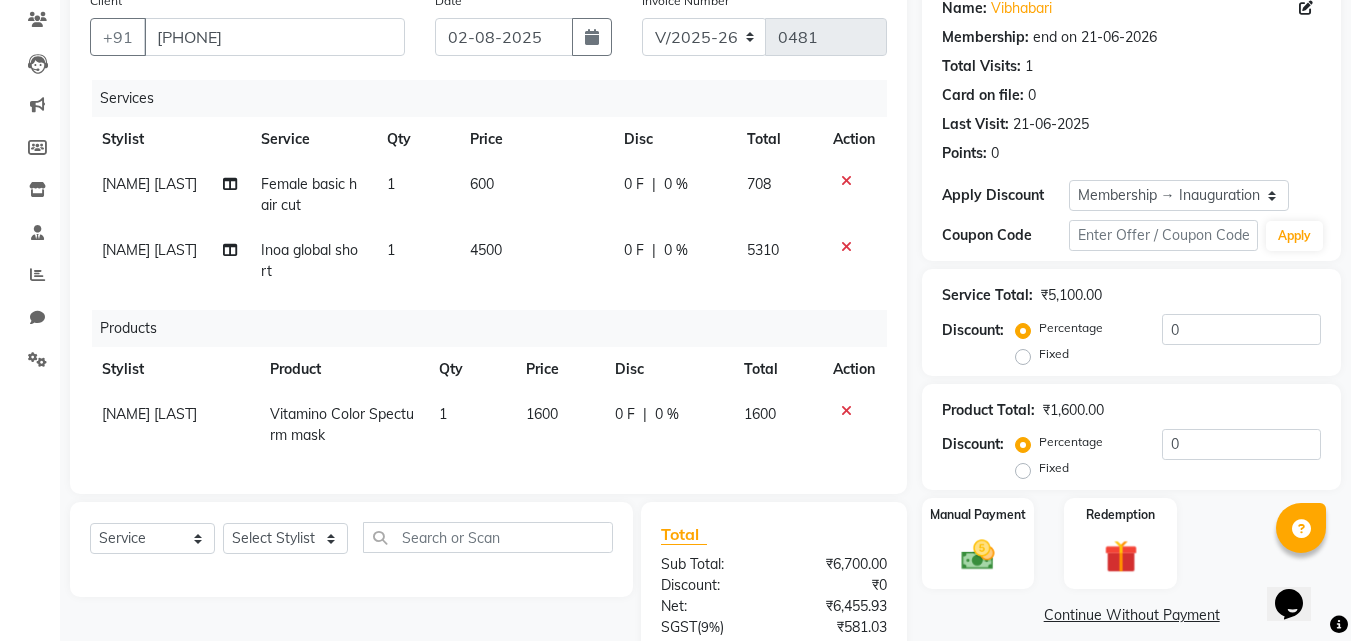 click on "Service Total:  ₹5,100.00" 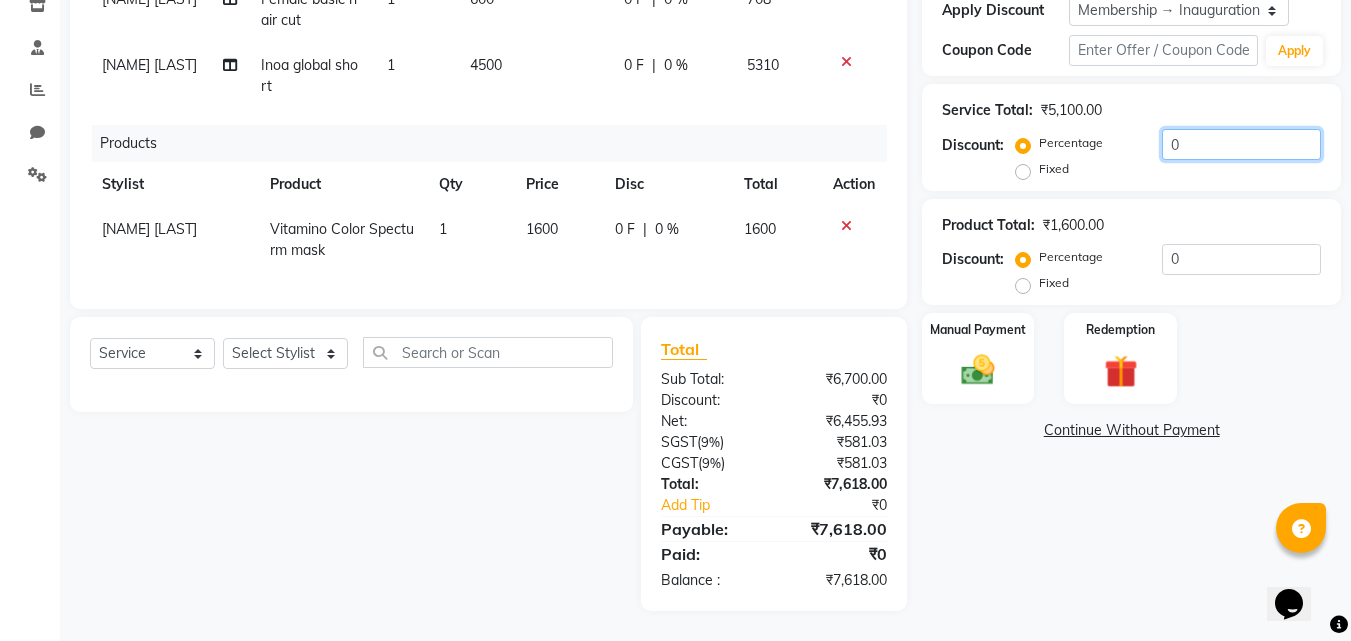 click on "0" 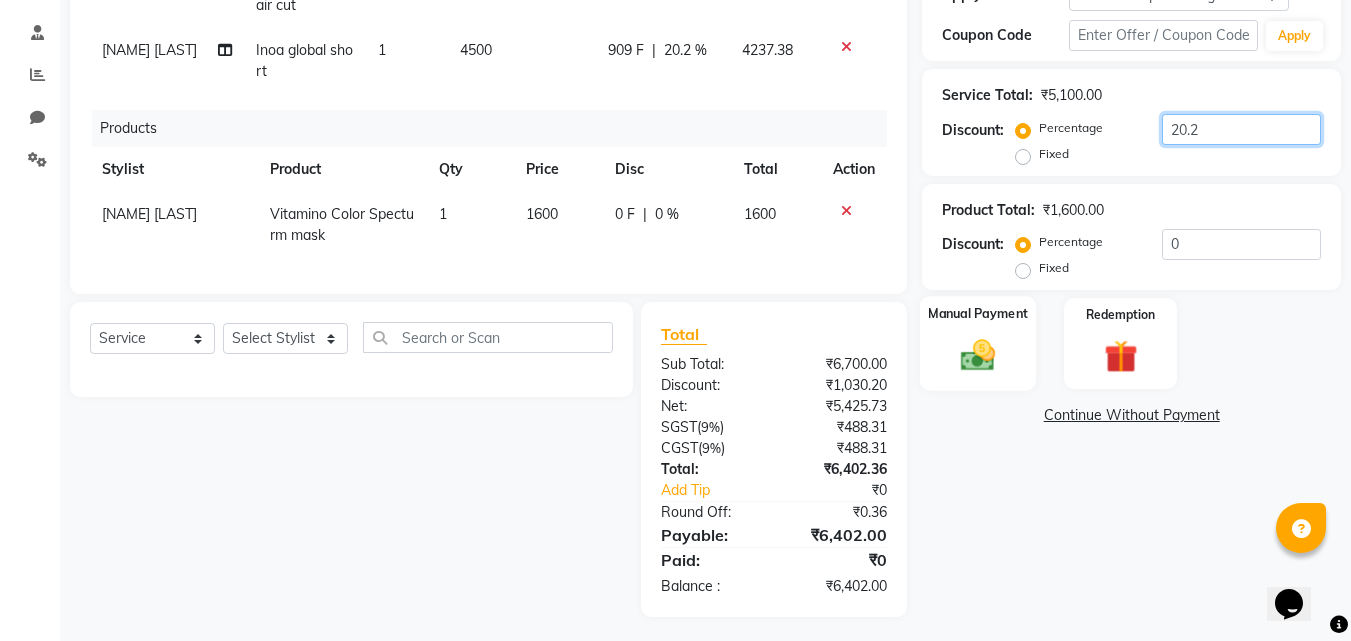 type on "20.2" 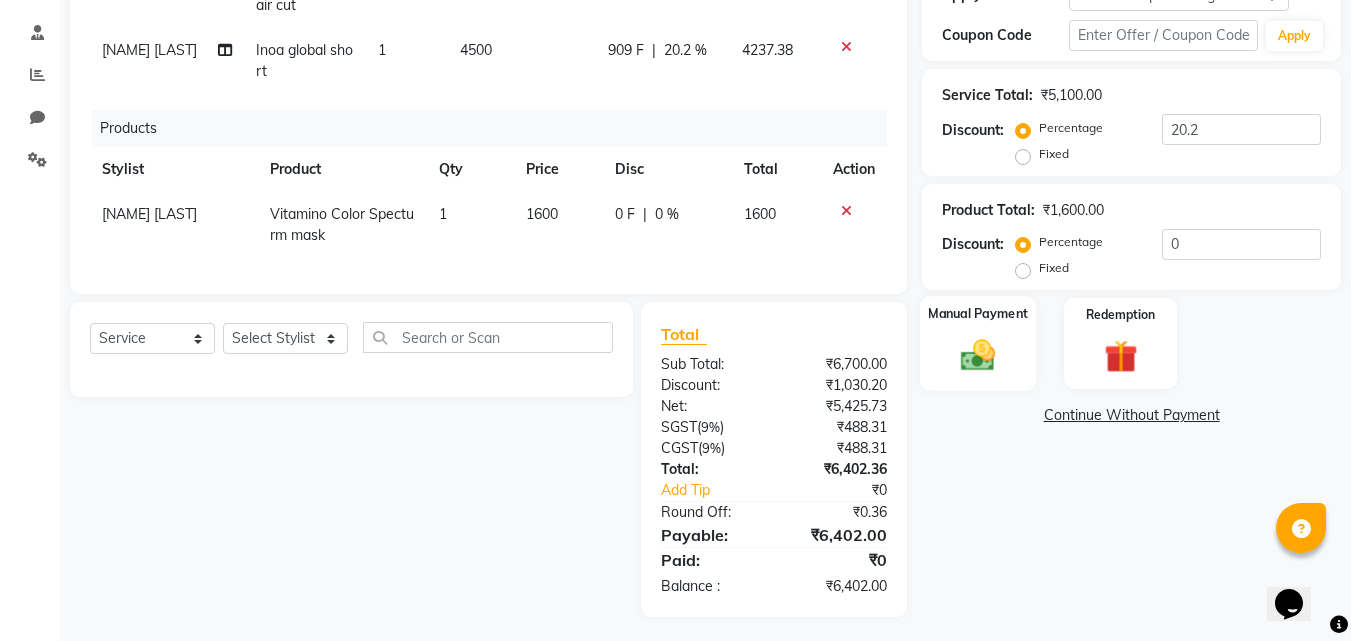 click 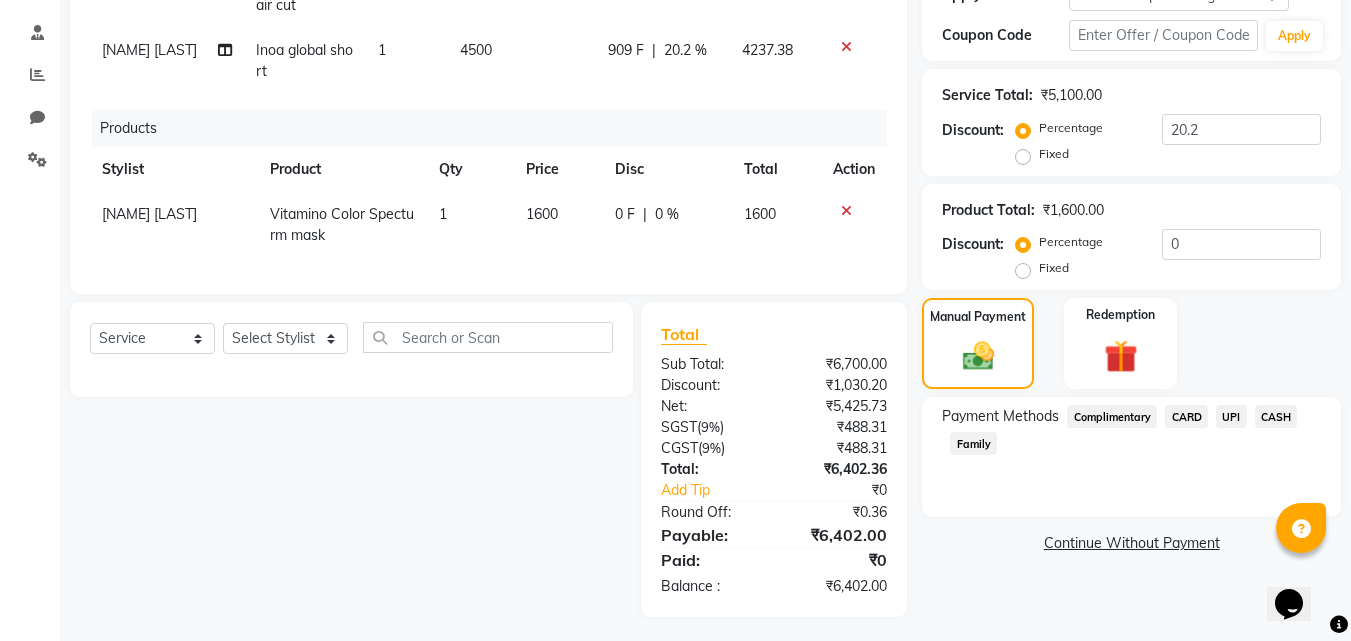 scroll, scrollTop: 389, scrollLeft: 0, axis: vertical 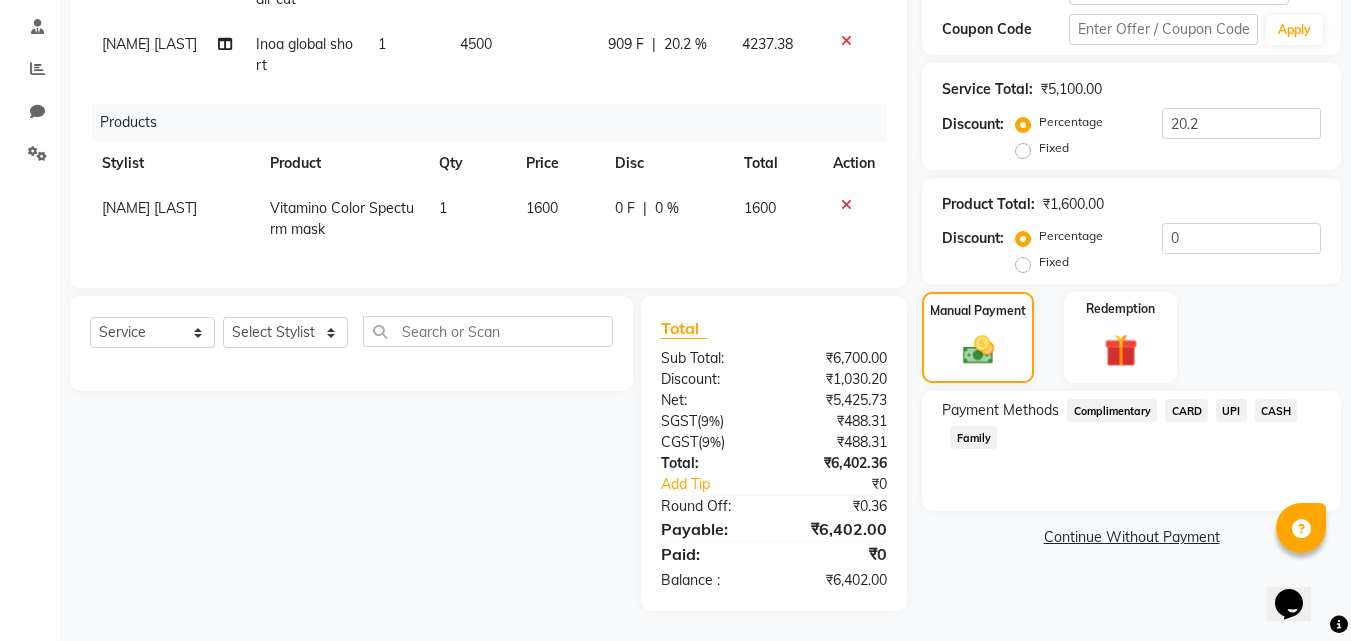 click on "CASH" 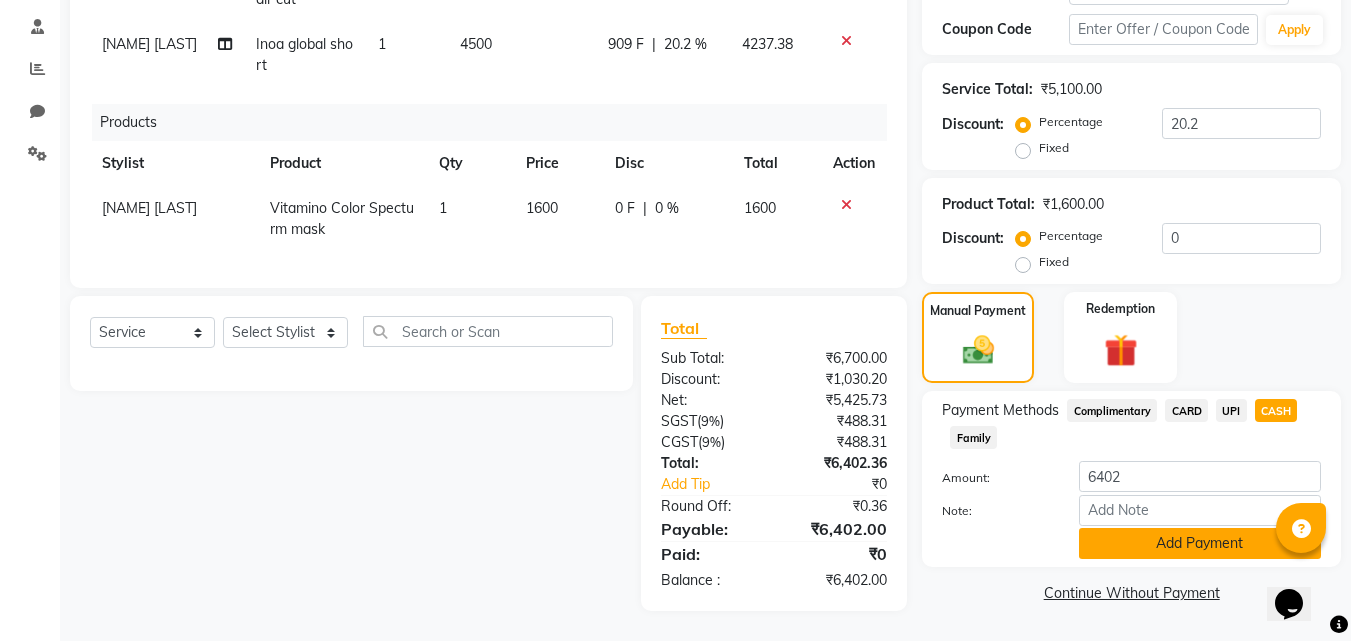 click on "Add Payment" 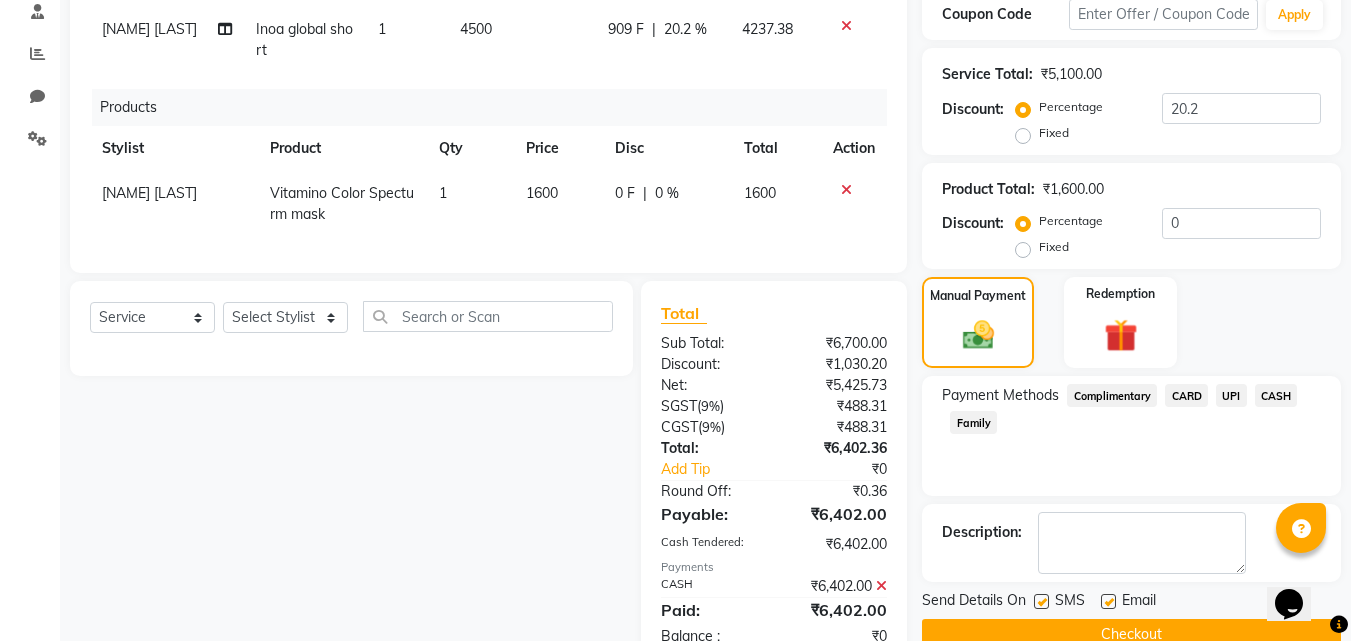 scroll, scrollTop: 460, scrollLeft: 0, axis: vertical 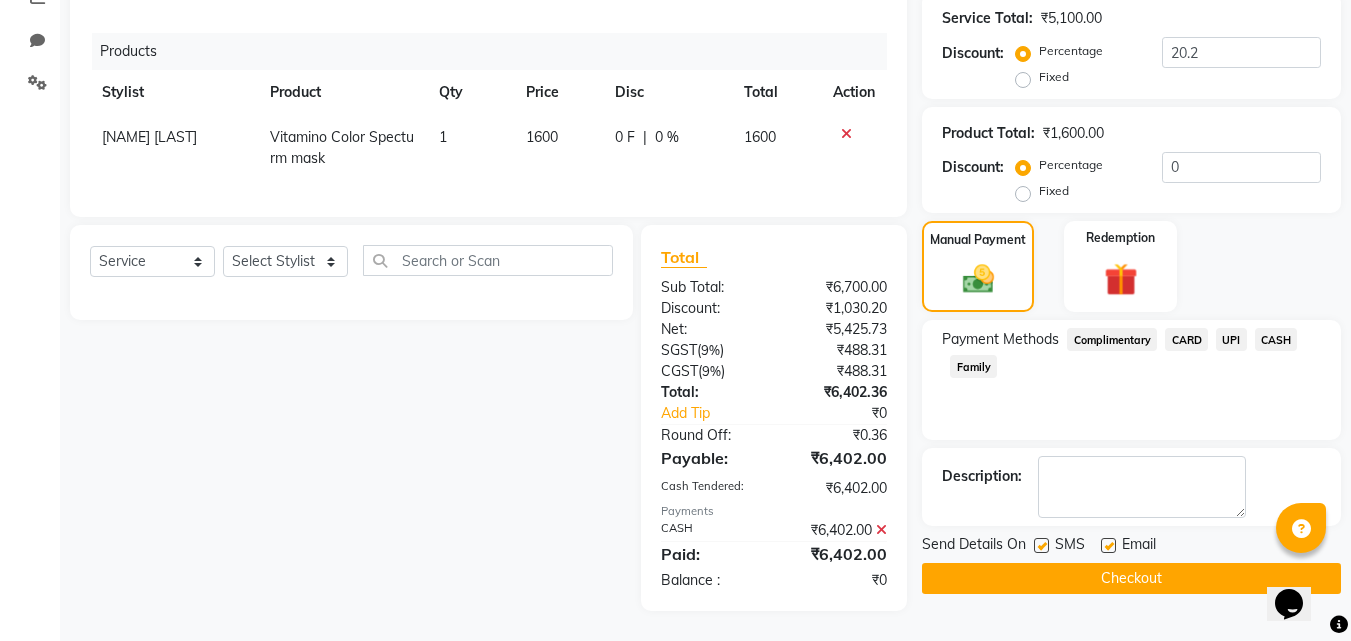 click on "Checkout" 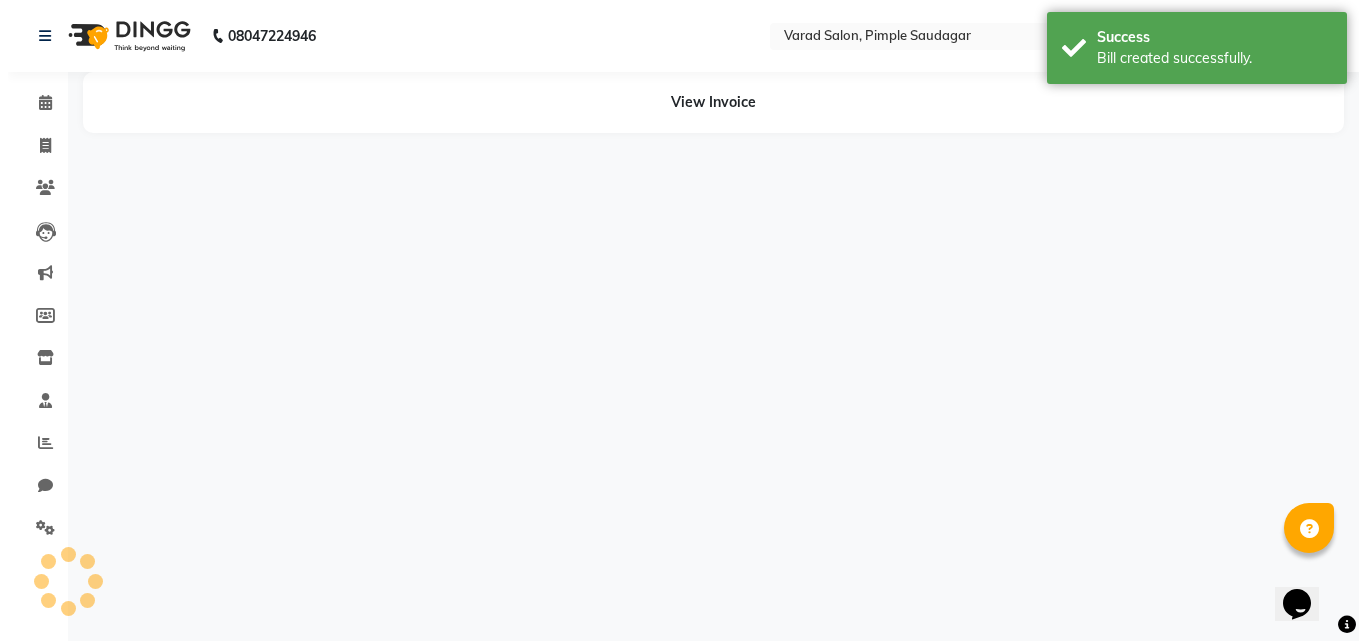 scroll, scrollTop: 0, scrollLeft: 0, axis: both 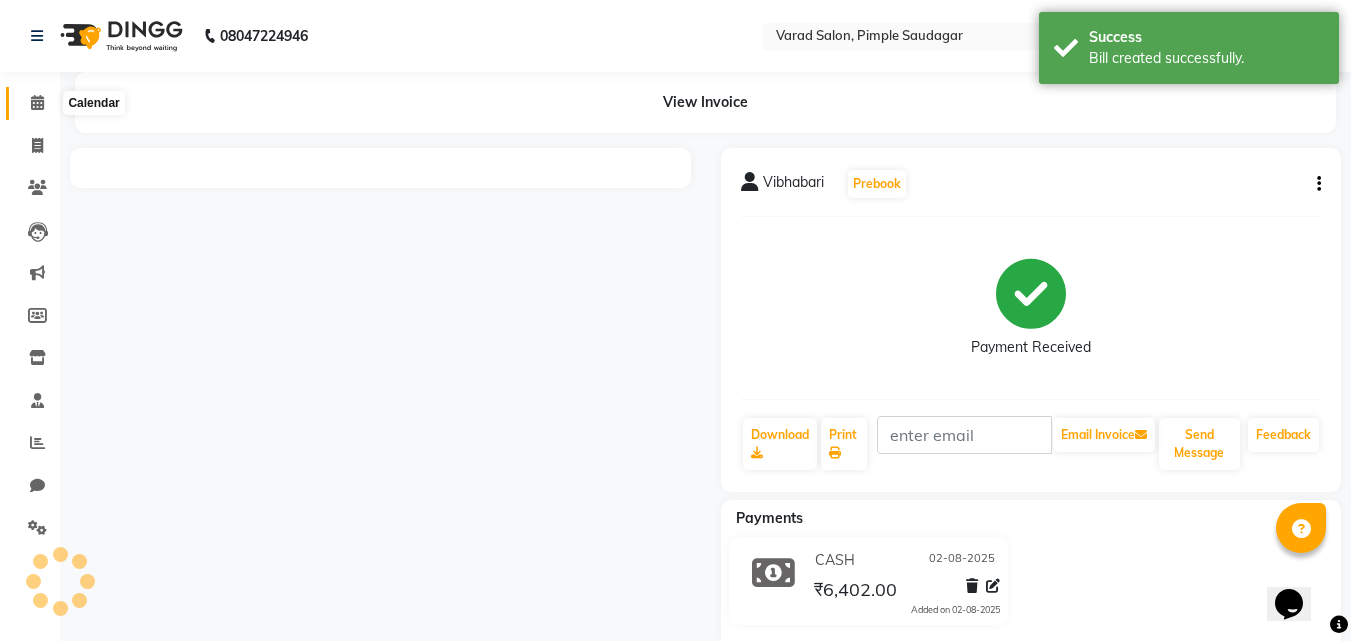 click 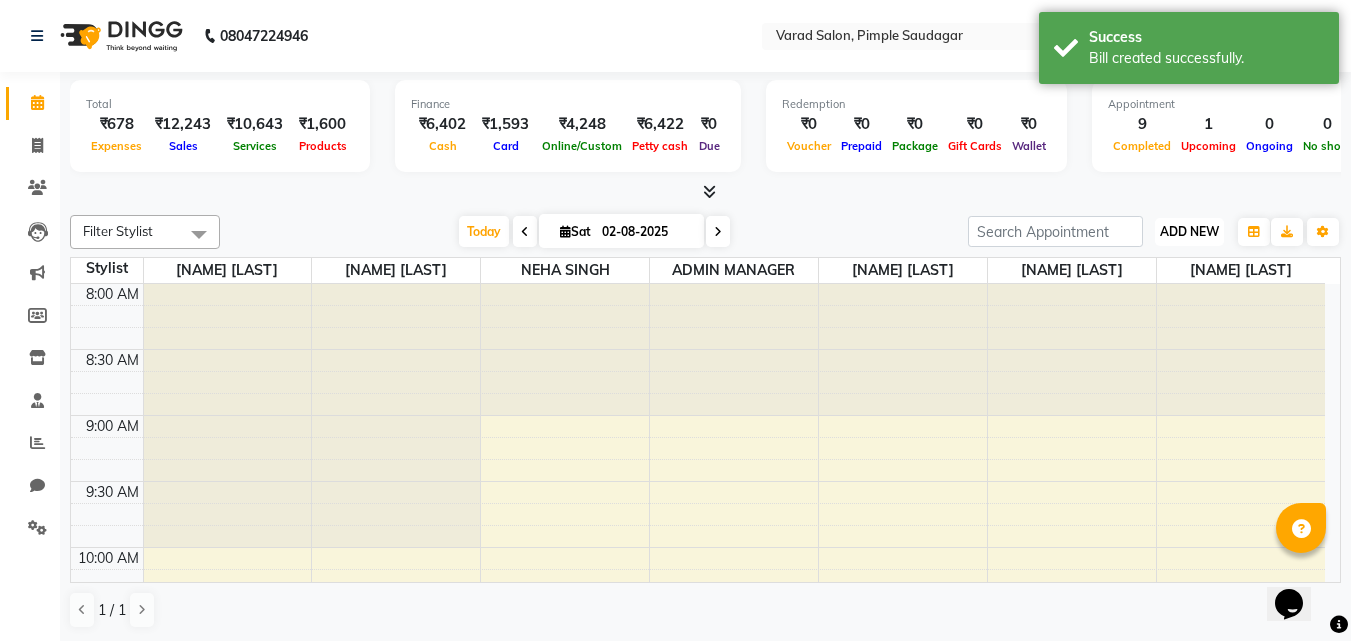 click on "ADD NEW" at bounding box center (1189, 231) 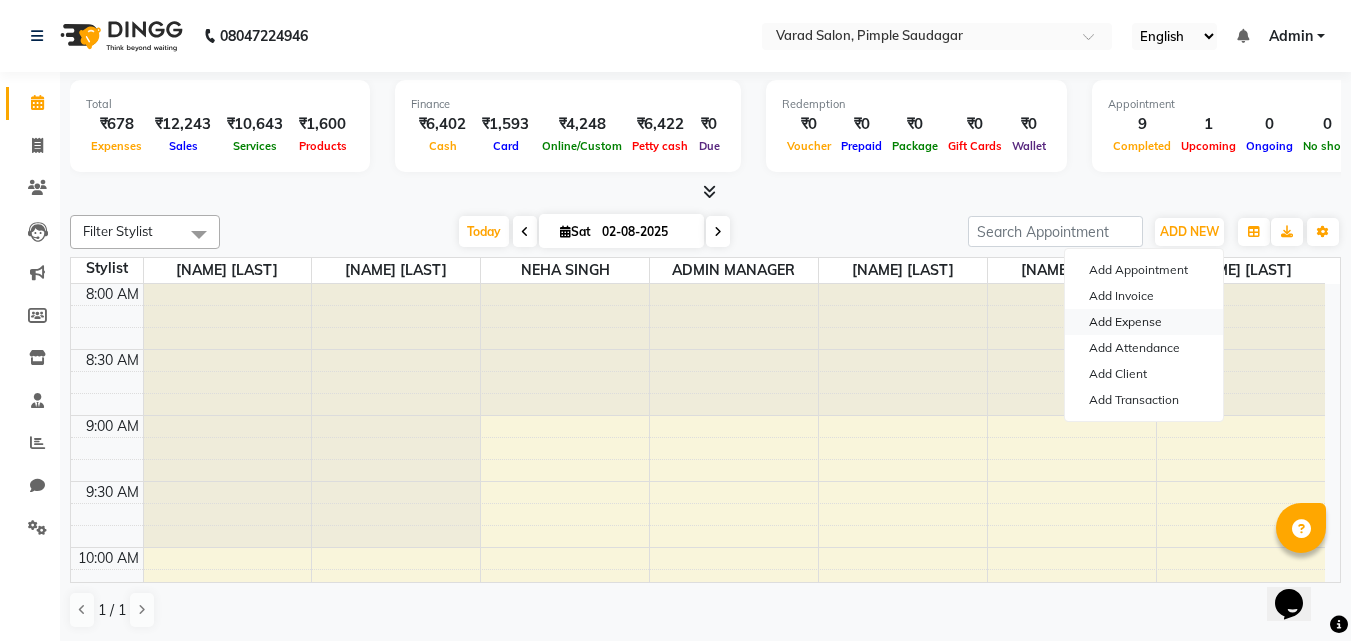 click on "Add Expense" at bounding box center (1144, 322) 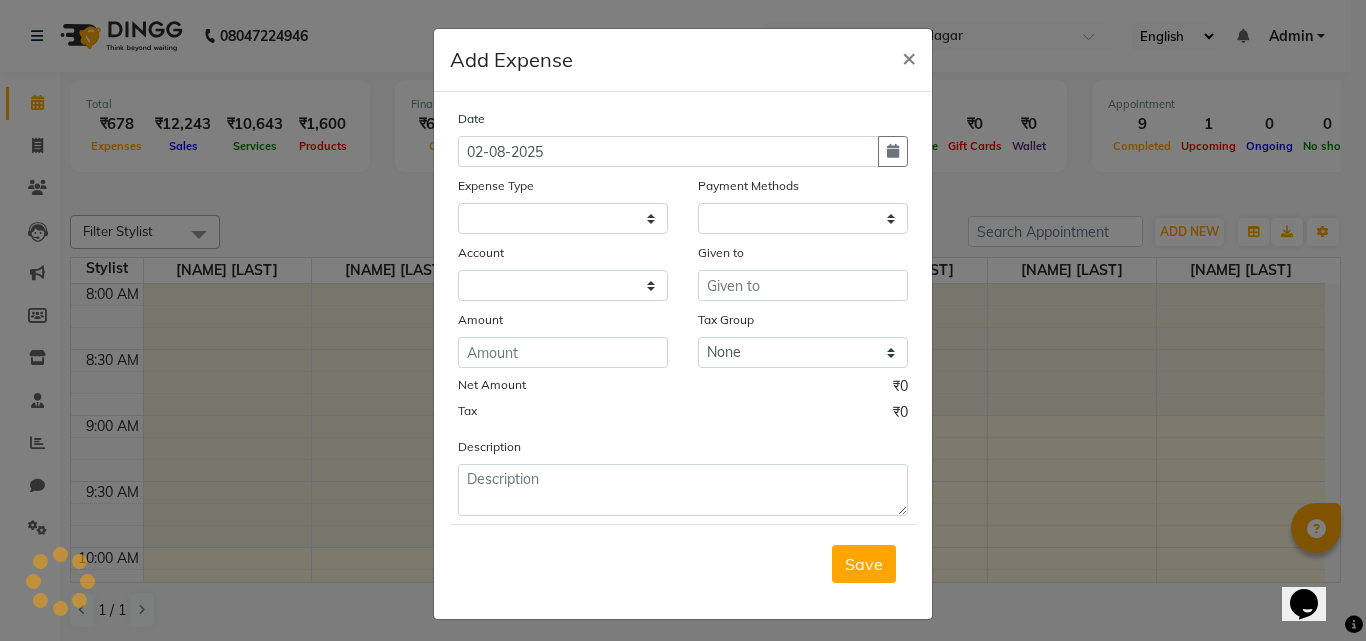 select on "1" 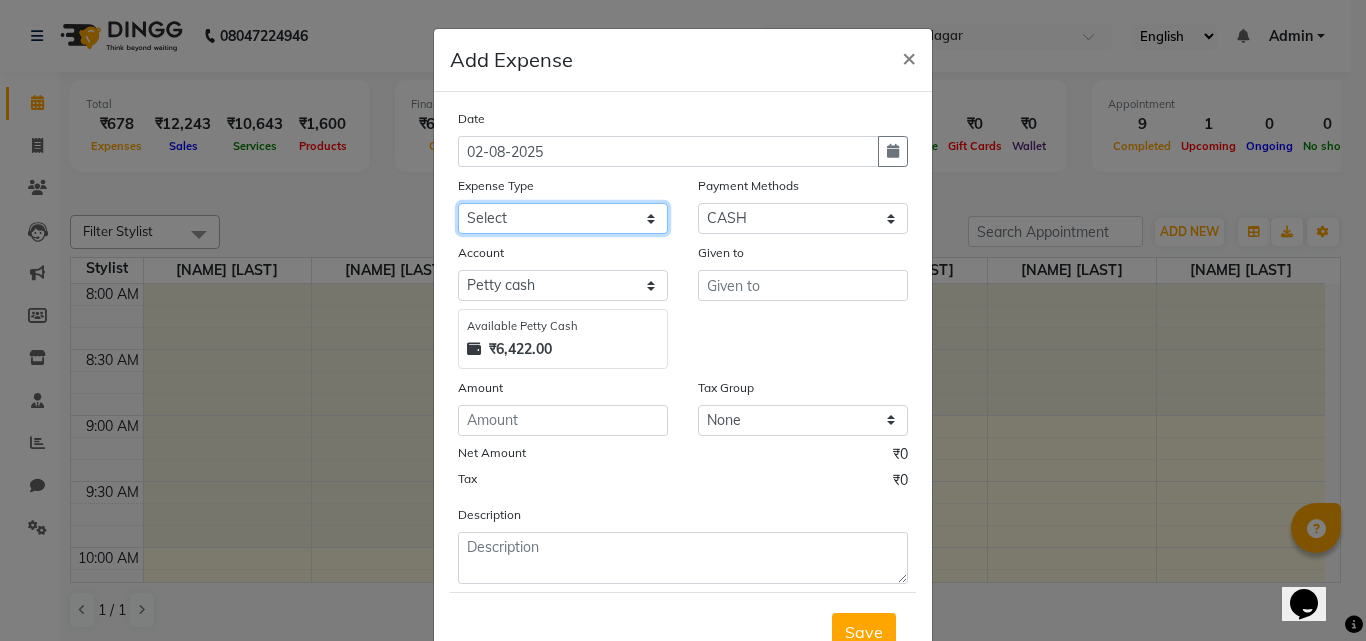 click on "Select Advance Salary Amezon parcel Bank charges birthday cake BLINKIT Car maintenance  Cash transfer to bank Client Snacks Clinical charges clint snaks Equipment flower pot Fuel Govt fee Hand Over To Pavan Sir Incentive Insurance International purchase kacharawala Laundry Loan Repayment Maintenance Marketing milk Miscellaneous Other Pantry portar Product puja saman Rent room deposit Salary salon products Staff Snacks Staff Tip staff welfare Tea & Refreshment Utilities" 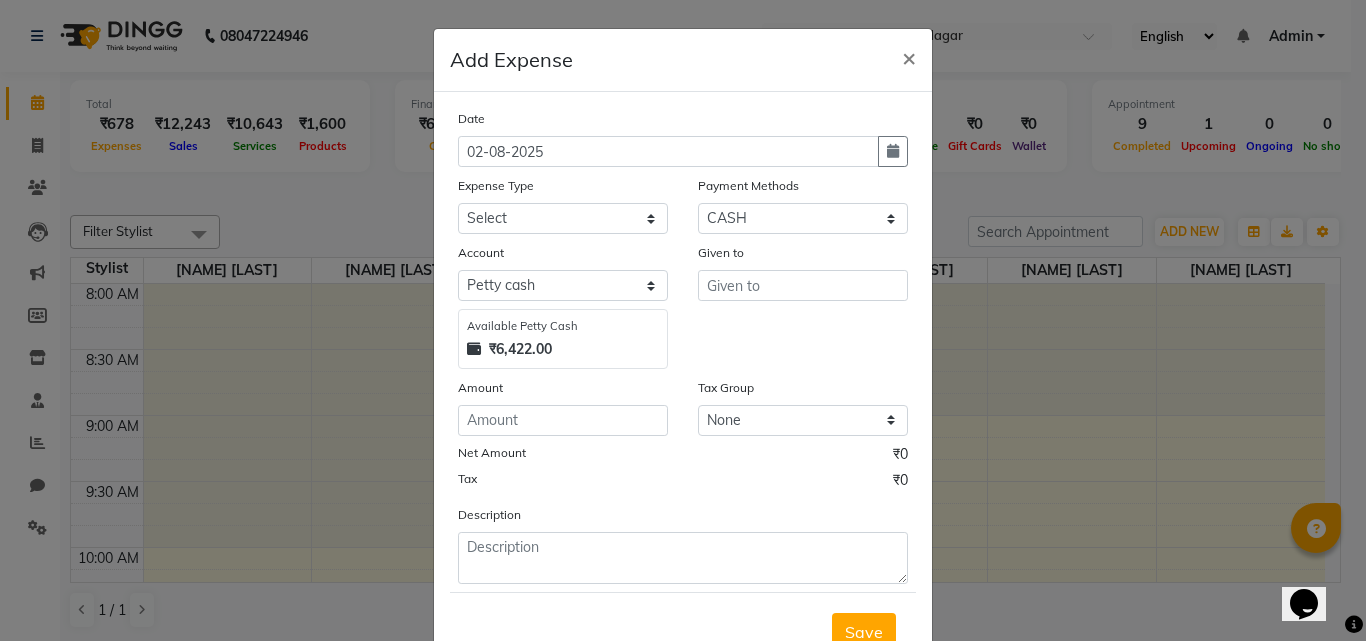 click on "Given to" 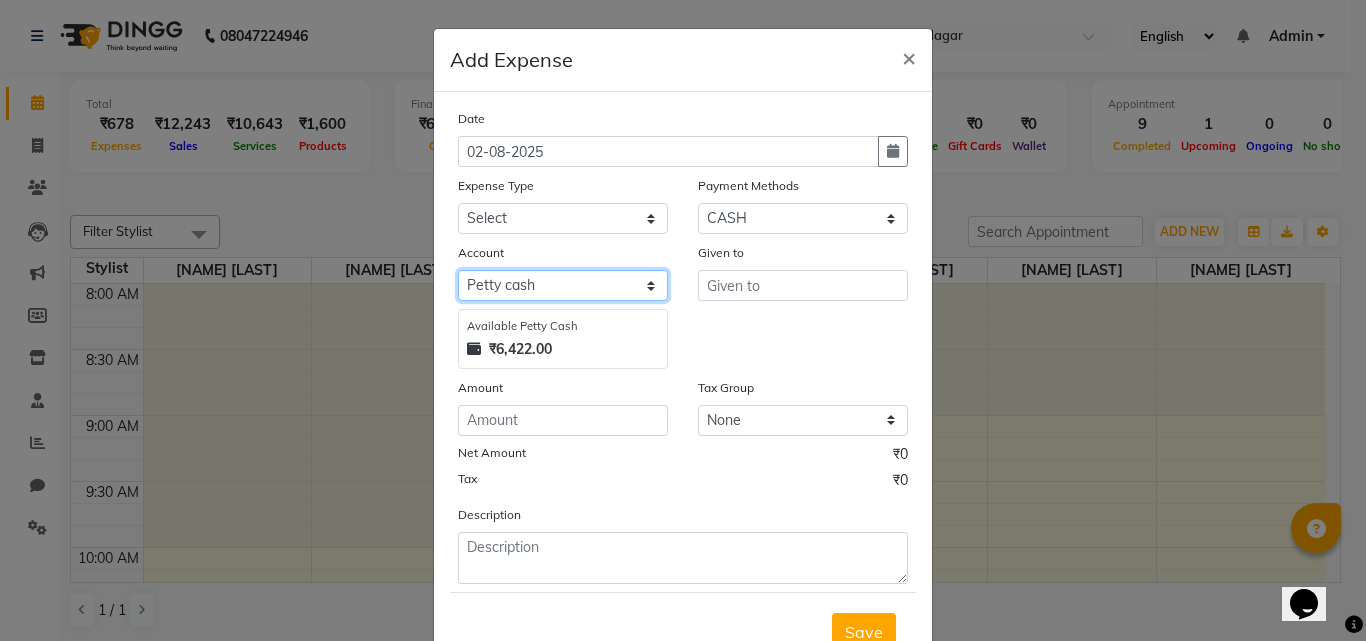 click on "Select Petty cash Default account" 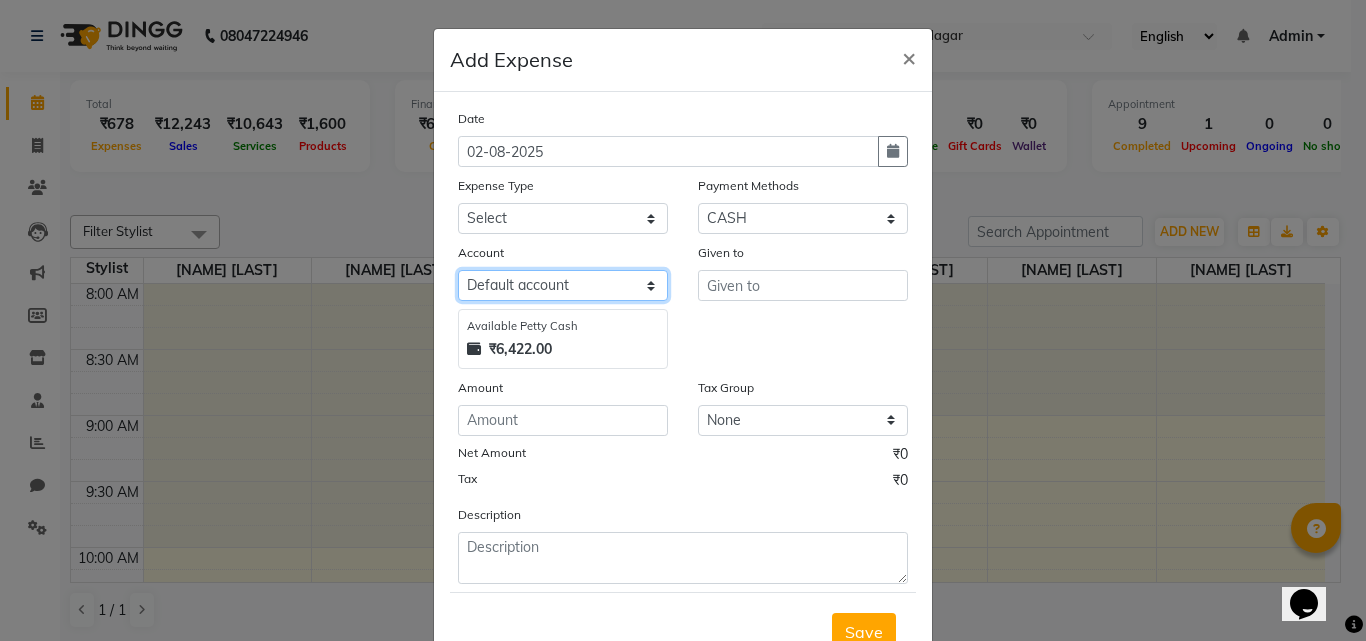 click on "Select Petty cash Default account" 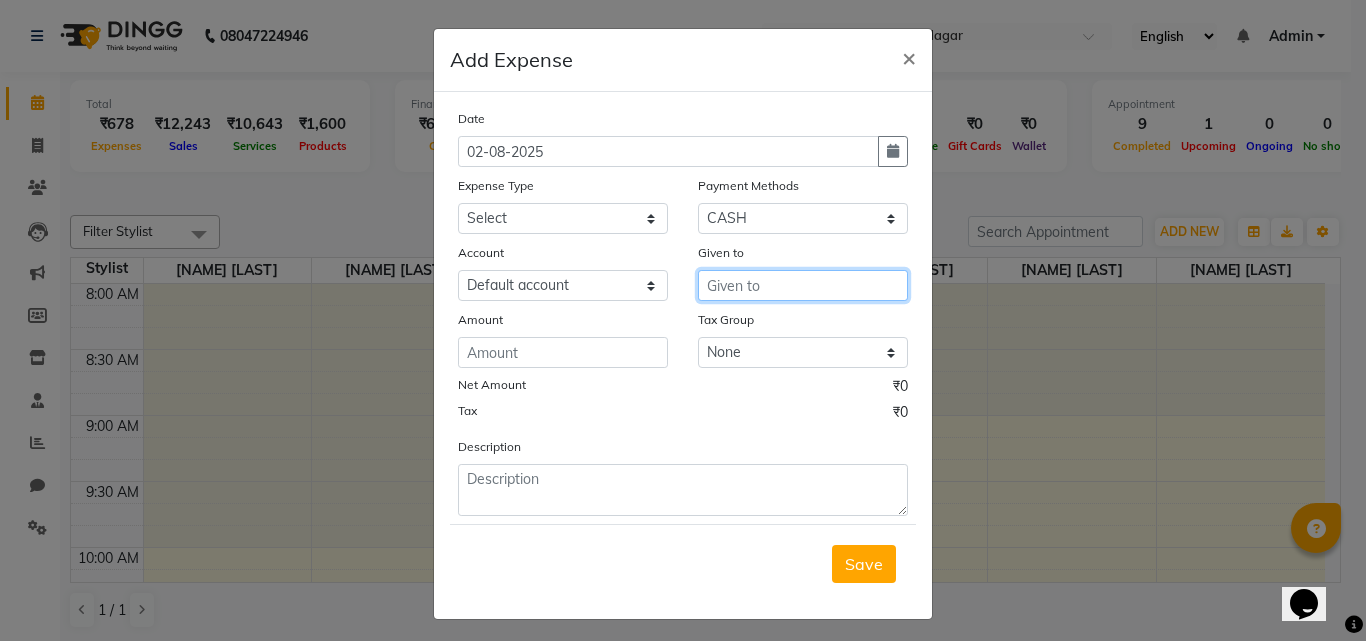 click at bounding box center [803, 285] 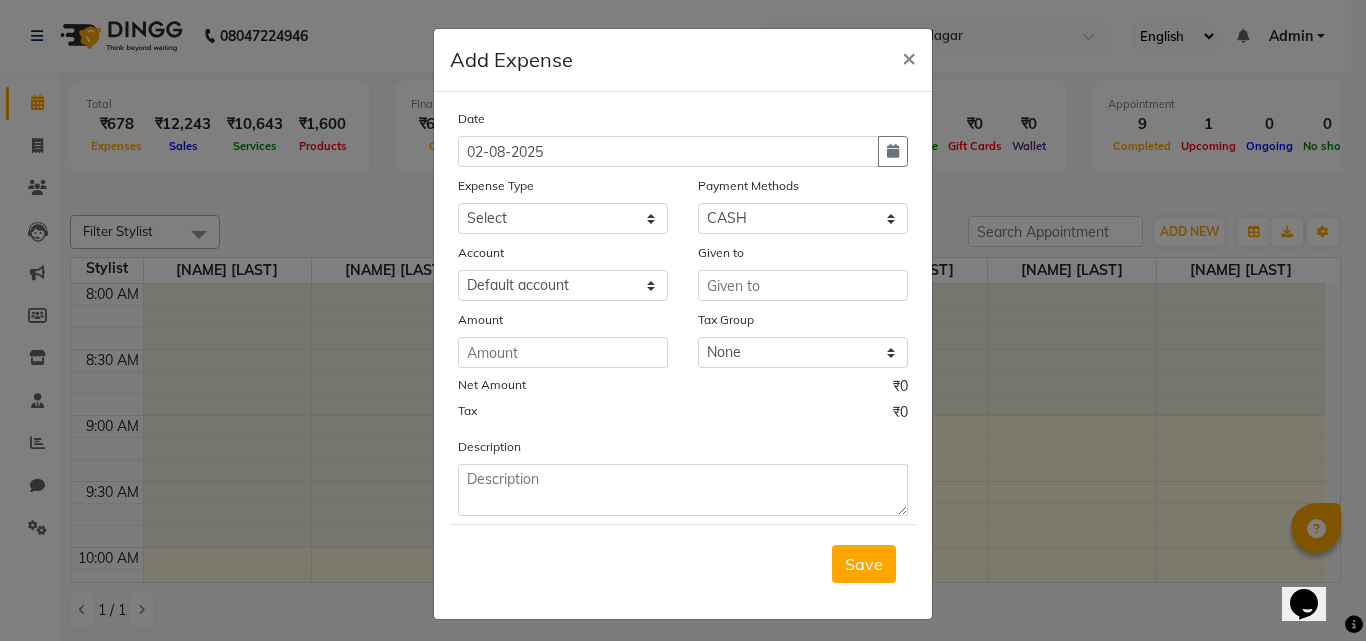 click on "Date 02-08-2025 Expense Type Select Advance Salary Amezon parcel Bank charges birthday cake BLINKIT Car maintenance  Cash transfer to bank Client Snacks Clinical charges clint snaks Equipment flower pot Fuel Govt fee Hand Over To Pavan Sir Incentive Insurance International purchase kacharawala Laundry Loan Repayment Maintenance Marketing milk Miscellaneous Other Pantry portar Product puja saman Rent room deposit Salary salon products Staff Snacks Staff Tip staff welfare Tea & Refreshment Utilities Payment Methods Select Package Prepaid Complimentary CARD UPI CASH Wallet Voucher Family Account Select Petty cash Default account Given to Amount Tax Group None GST Net Amount ₹0 Tax ₹0 Description" 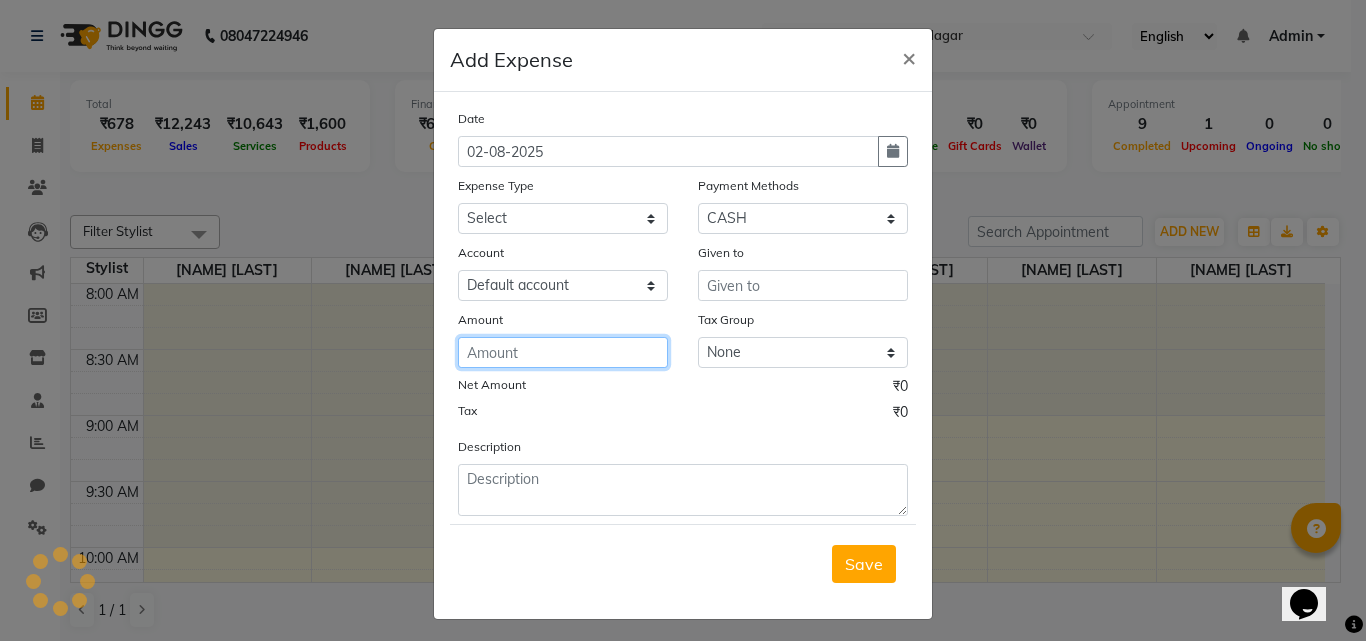 click 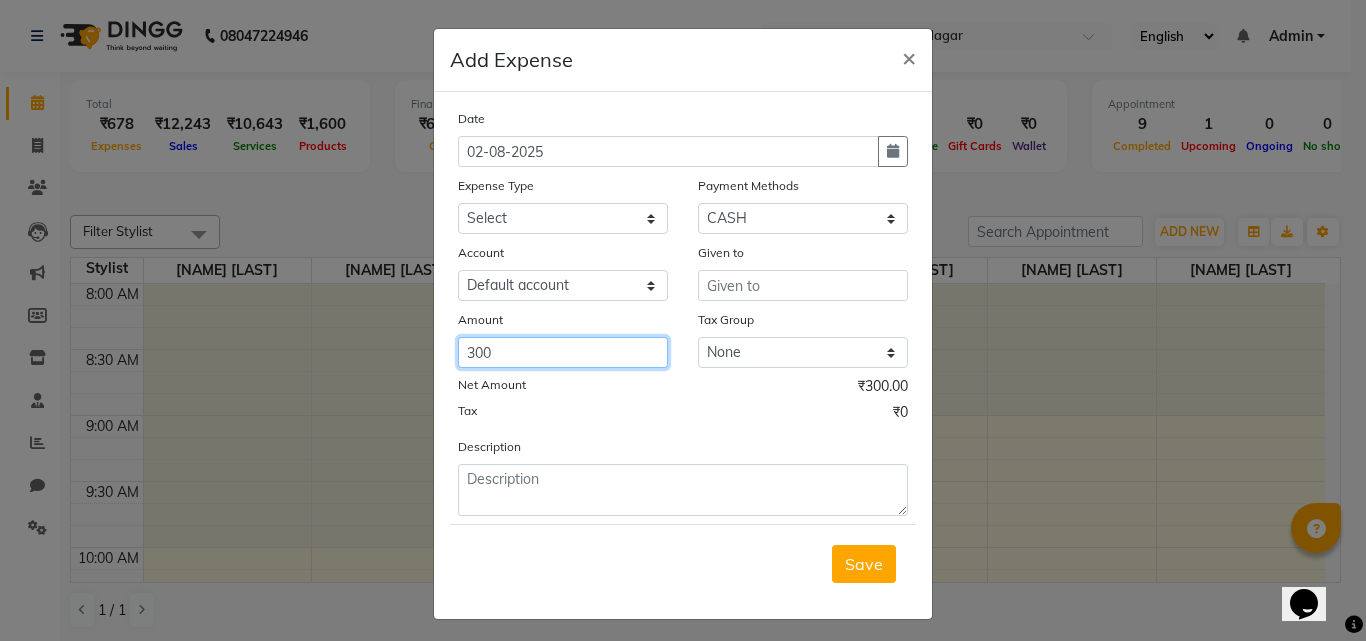 type on "300" 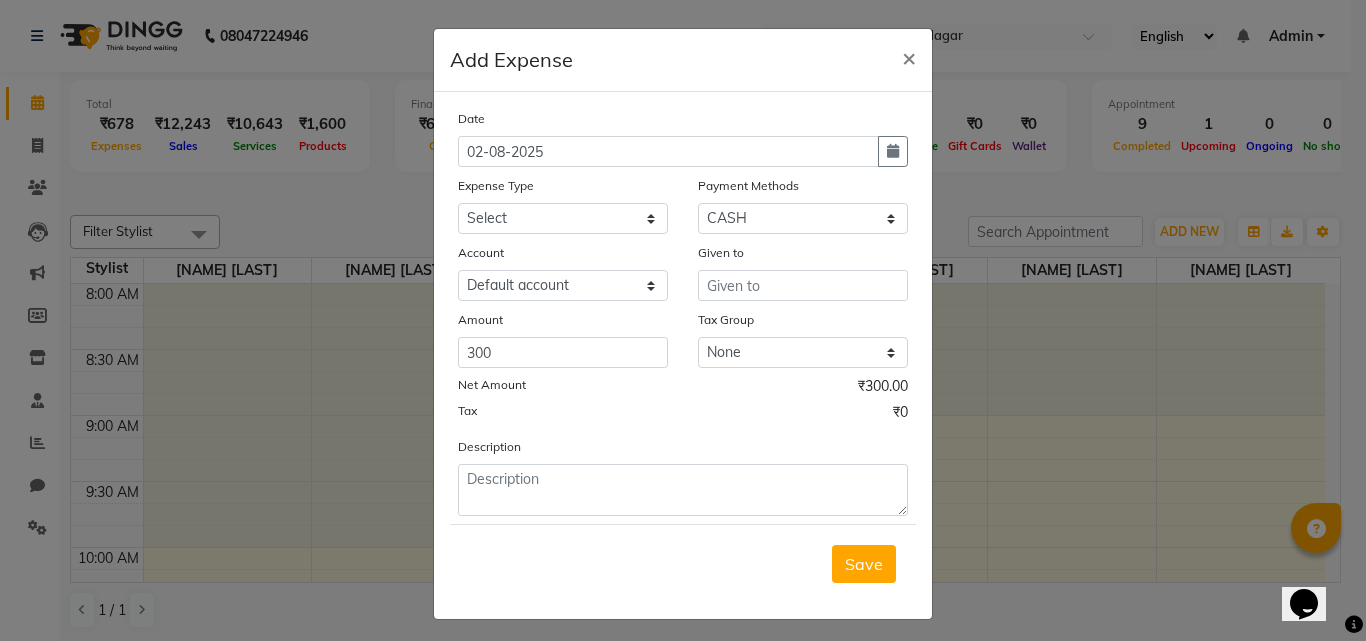 drag, startPoint x: 564, startPoint y: 410, endPoint x: 546, endPoint y: 242, distance: 168.96153 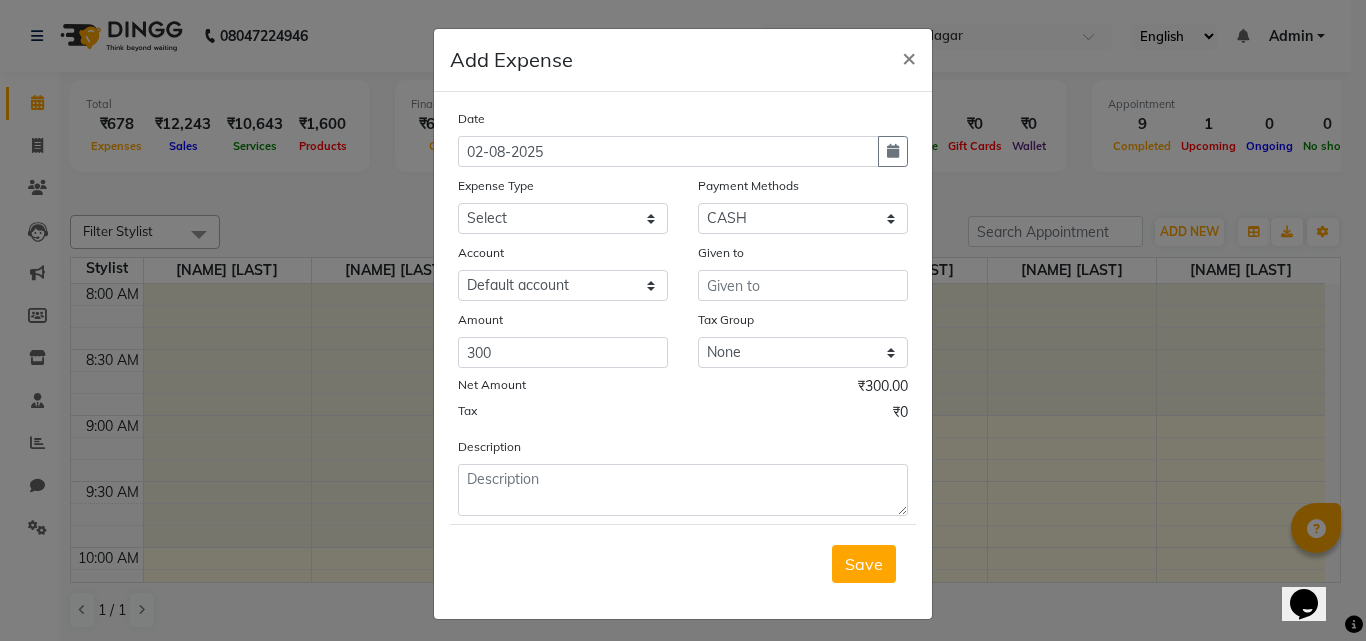click on "Tax ₹0" 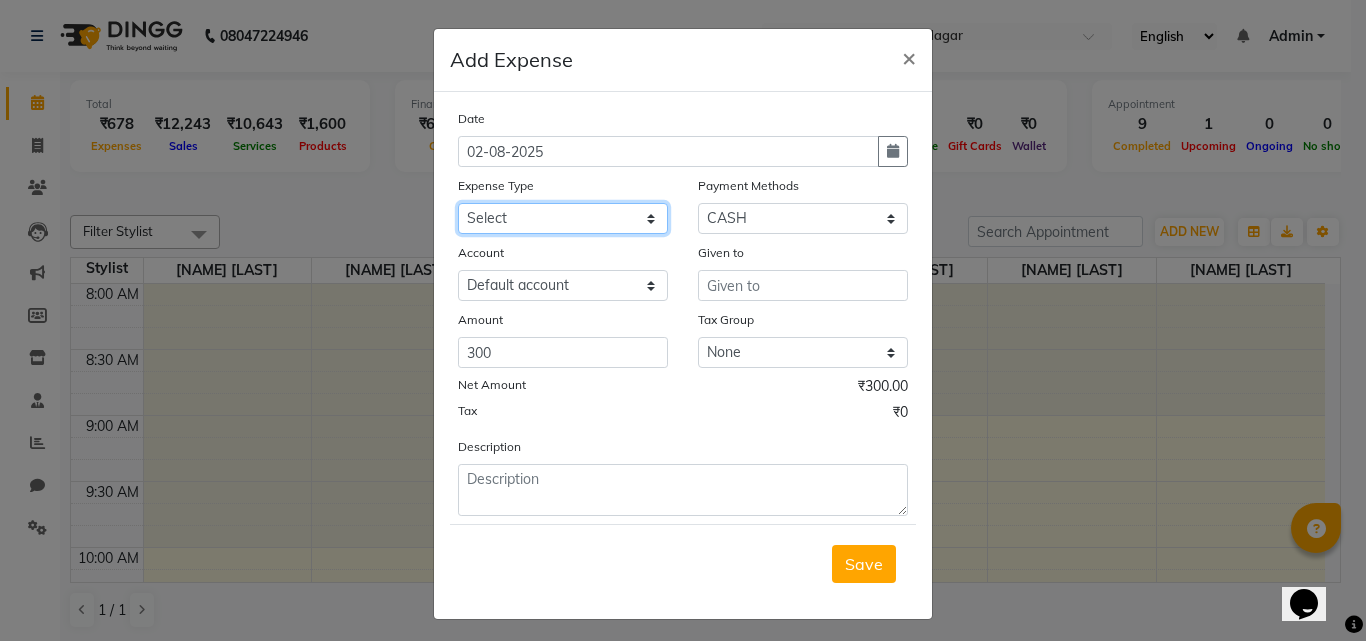 click on "Select Advance Salary Amezon parcel Bank charges birthday cake BLINKIT Car maintenance  Cash transfer to bank Client Snacks Clinical charges clint snaks Equipment flower pot Fuel Govt fee Hand Over To Pavan Sir Incentive Insurance International purchase kacharawala Laundry Loan Repayment Maintenance Marketing milk Miscellaneous Other Pantry portar Product puja saman Rent room deposit Salary salon products Staff Snacks Staff Tip staff welfare Tea & Refreshment Utilities" 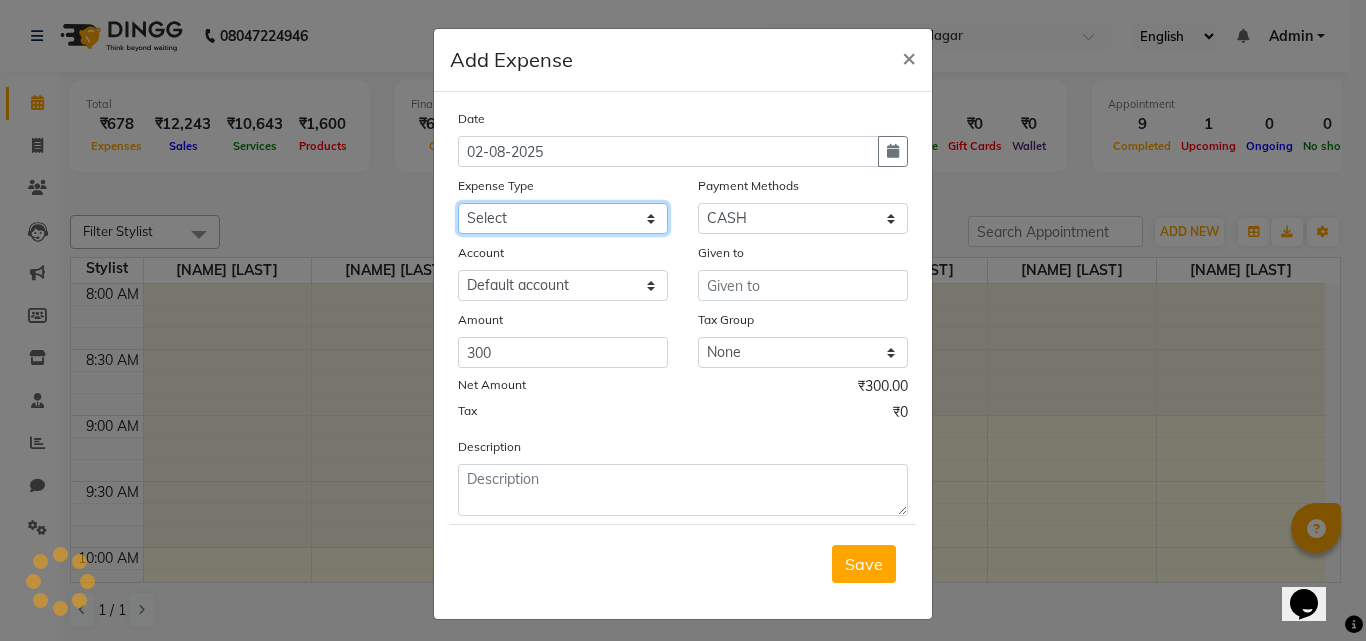 select on "18209" 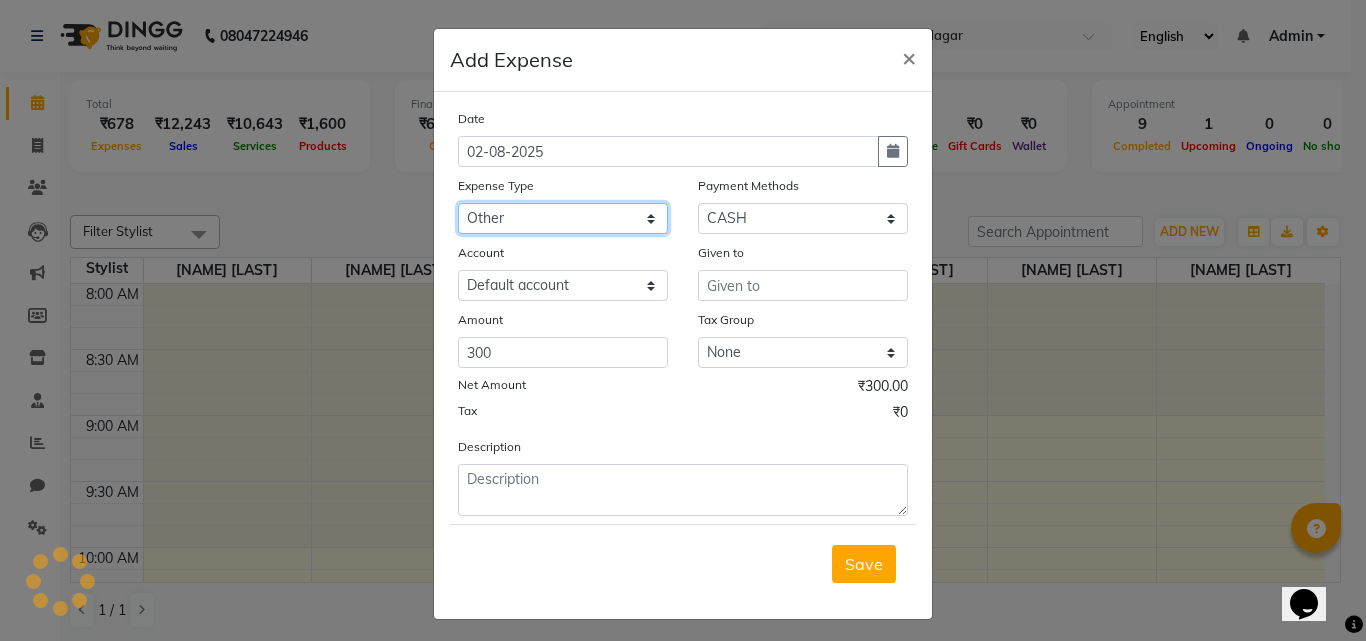 click on "Select Advance Salary Amezon parcel Bank charges birthday cake BLINKIT Car maintenance  Cash transfer to bank Client Snacks Clinical charges clint snaks Equipment flower pot Fuel Govt fee Hand Over To Pavan Sir Incentive Insurance International purchase kacharawala Laundry Loan Repayment Maintenance Marketing milk Miscellaneous Other Pantry portar Product puja saman Rent room deposit Salary salon products Staff Snacks Staff Tip staff welfare Tea & Refreshment Utilities" 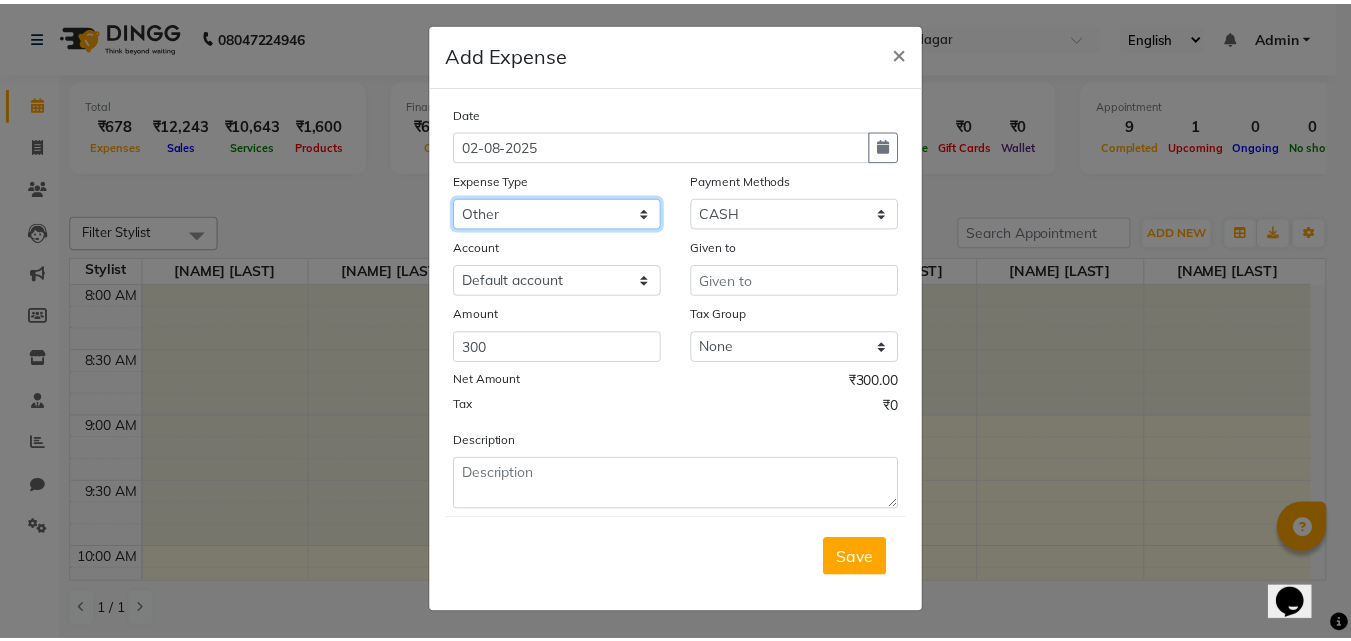 scroll, scrollTop: 7, scrollLeft: 0, axis: vertical 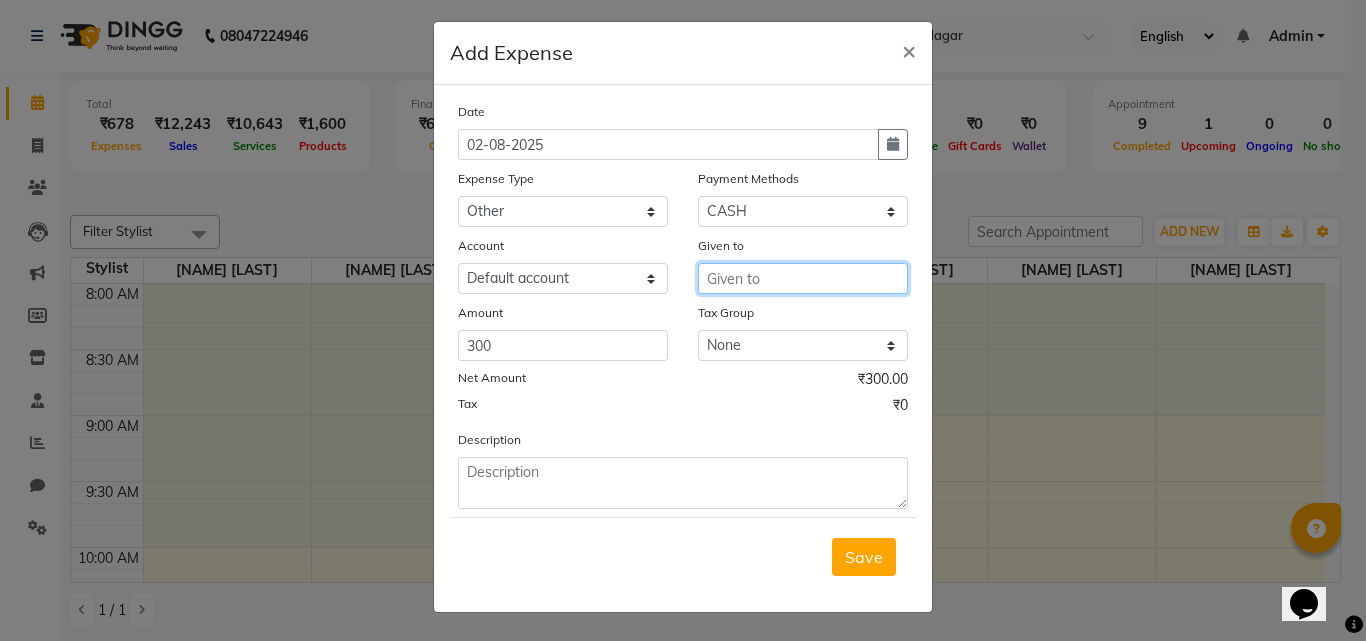 click at bounding box center (803, 278) 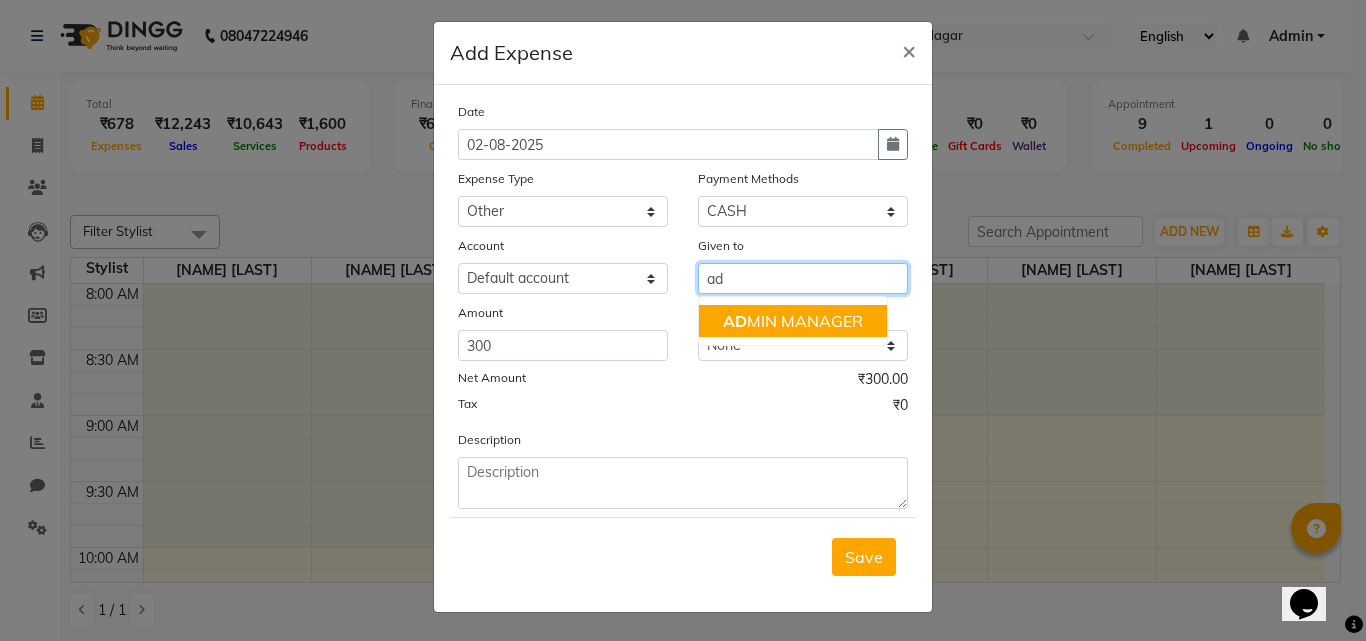 click on "AD MIN MANAGER" at bounding box center (793, 321) 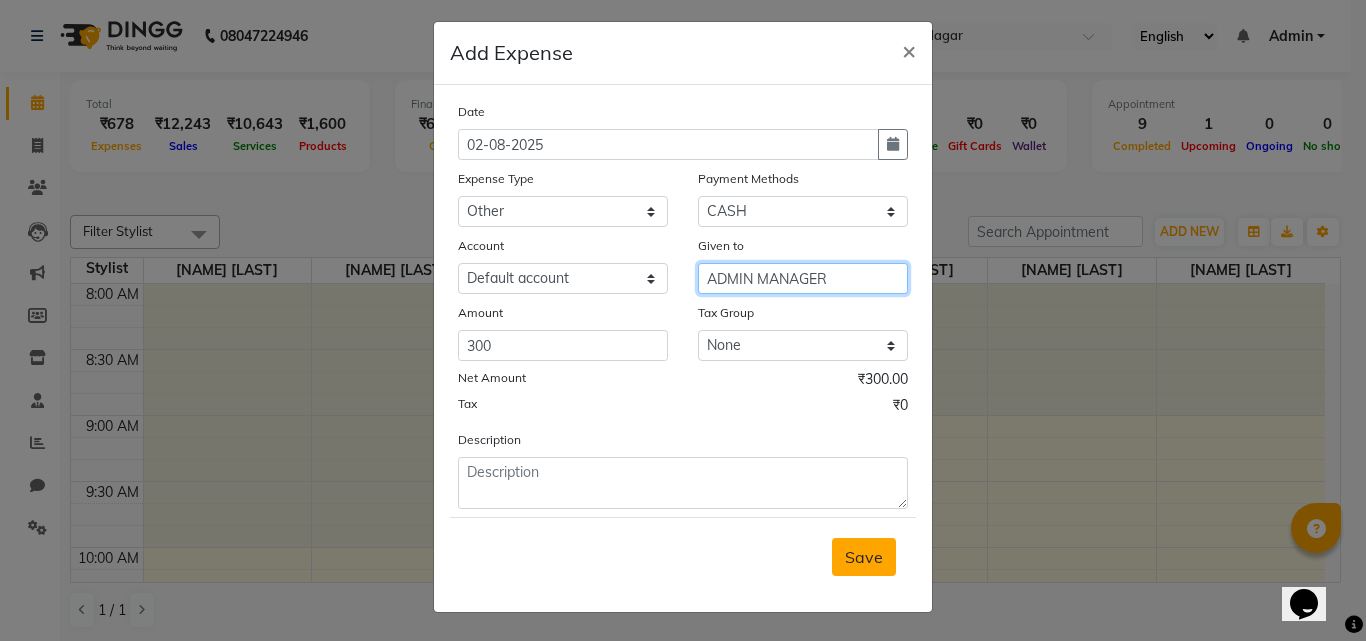 type on "ADMIN MANAGER" 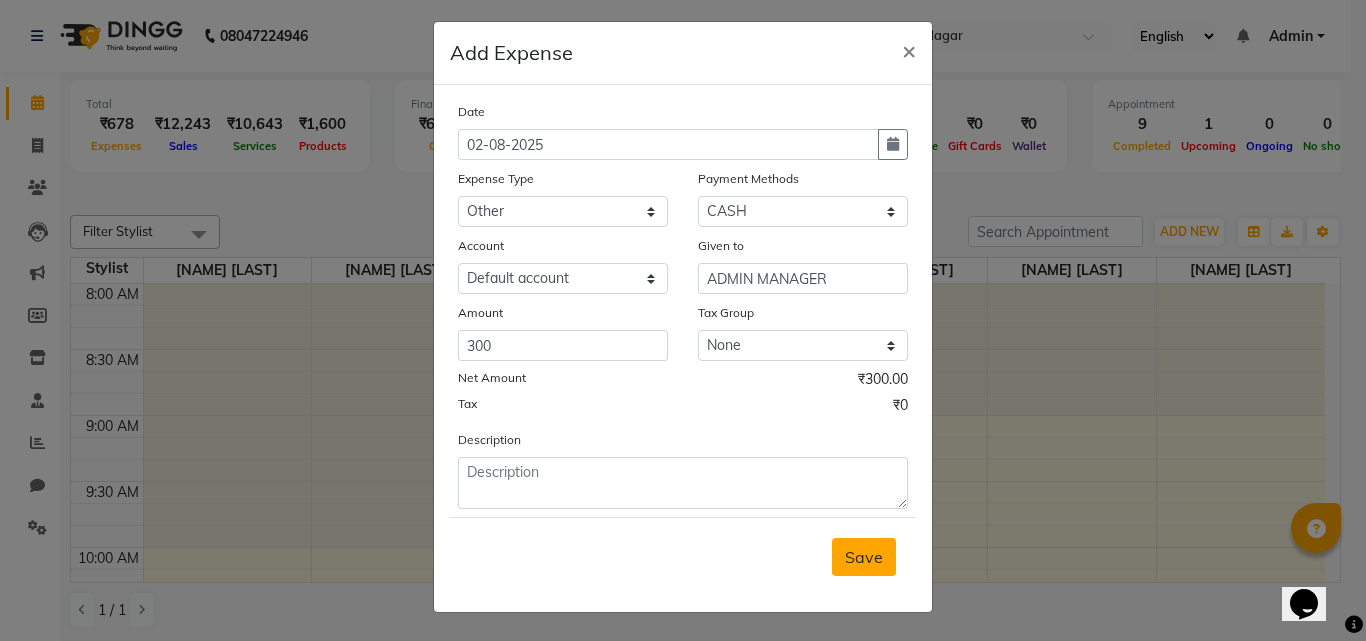 click on "Save" at bounding box center (864, 557) 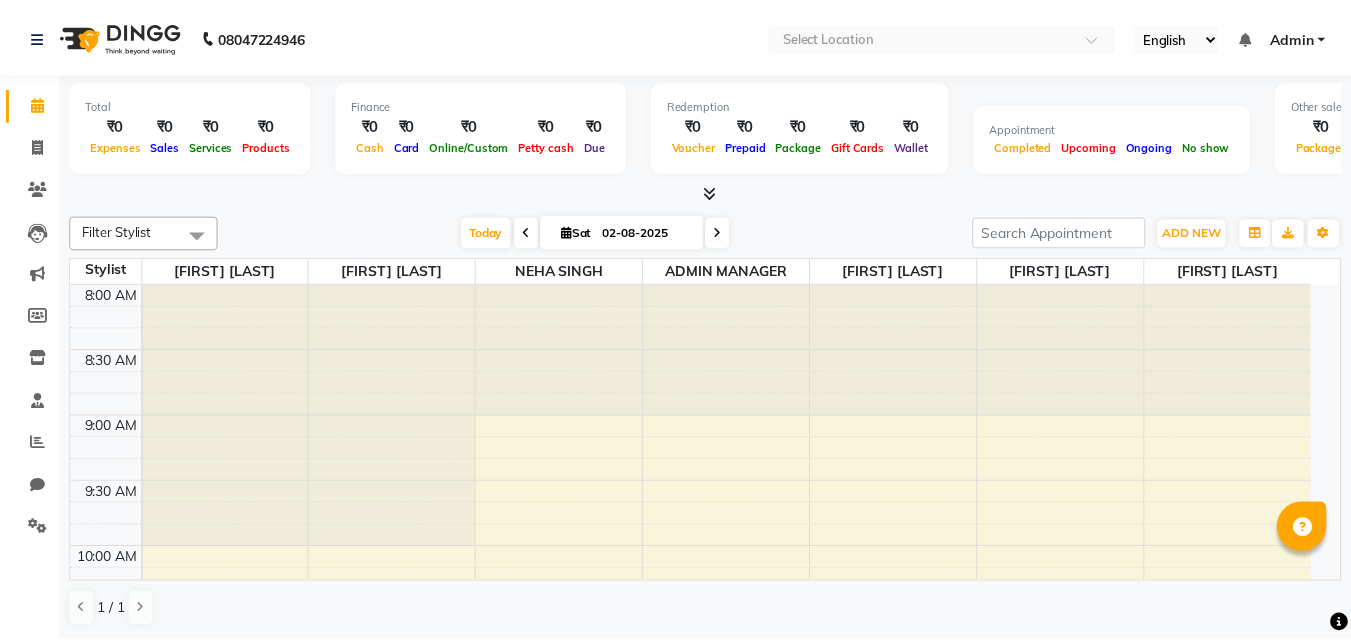 scroll, scrollTop: 0, scrollLeft: 0, axis: both 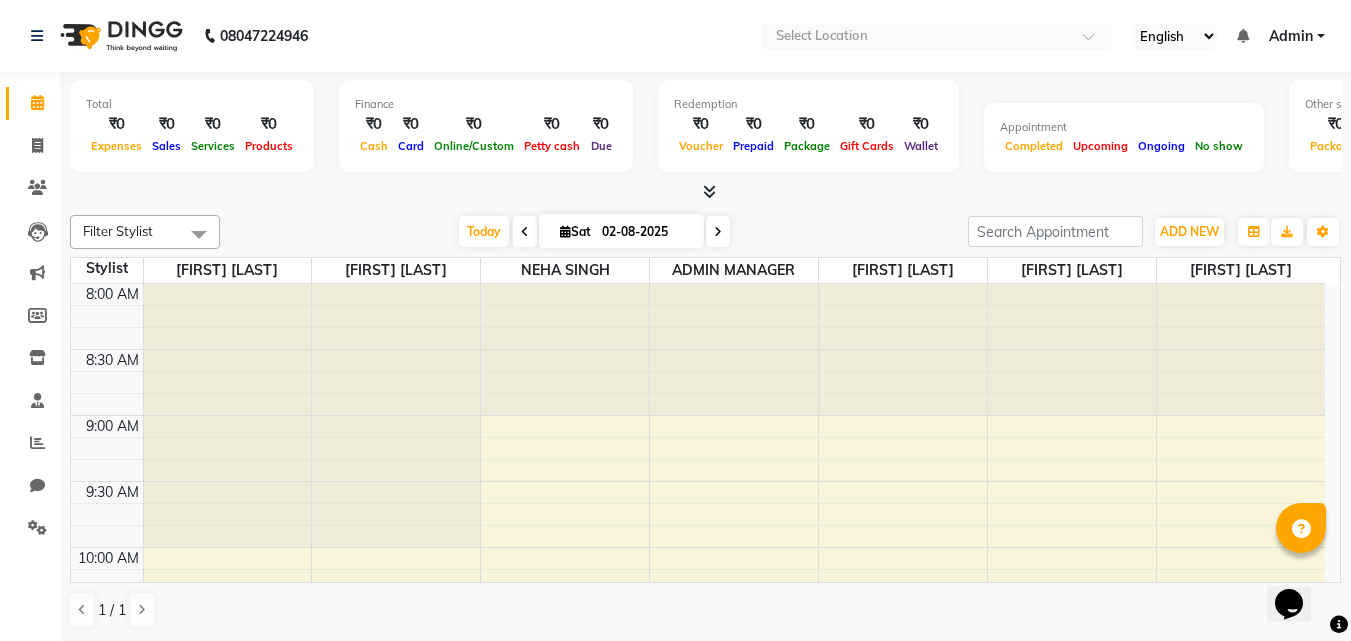 click at bounding box center [709, 191] 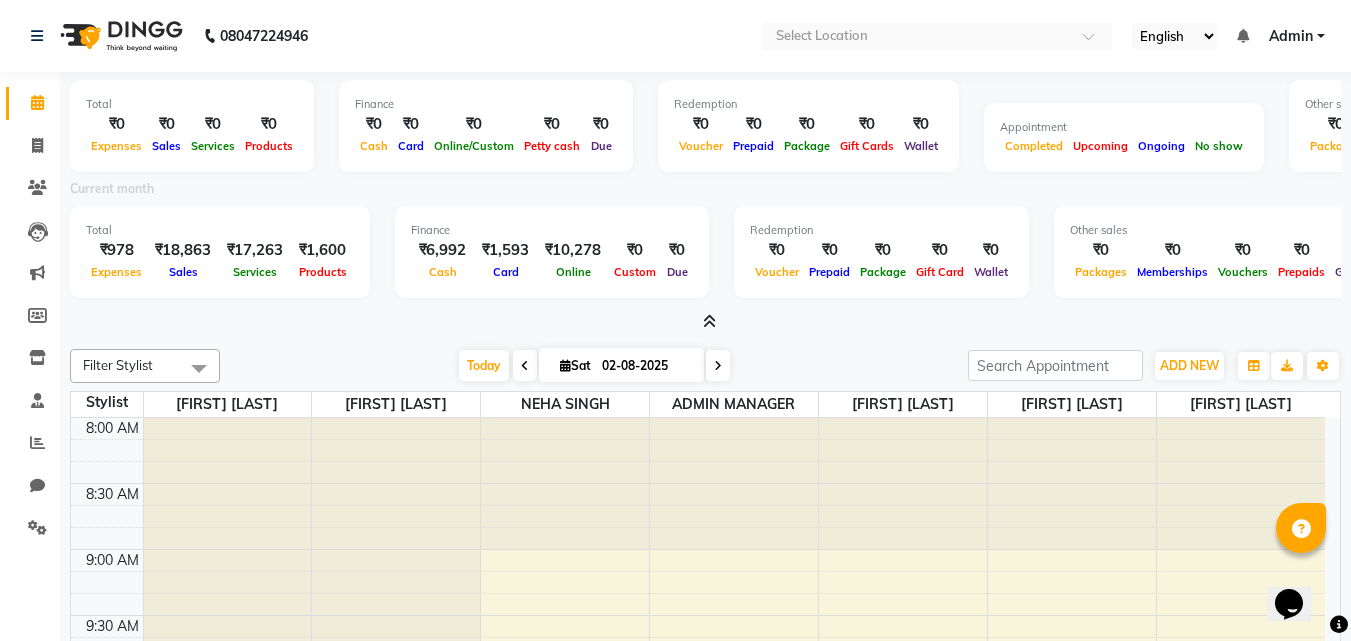 click at bounding box center (705, 322) 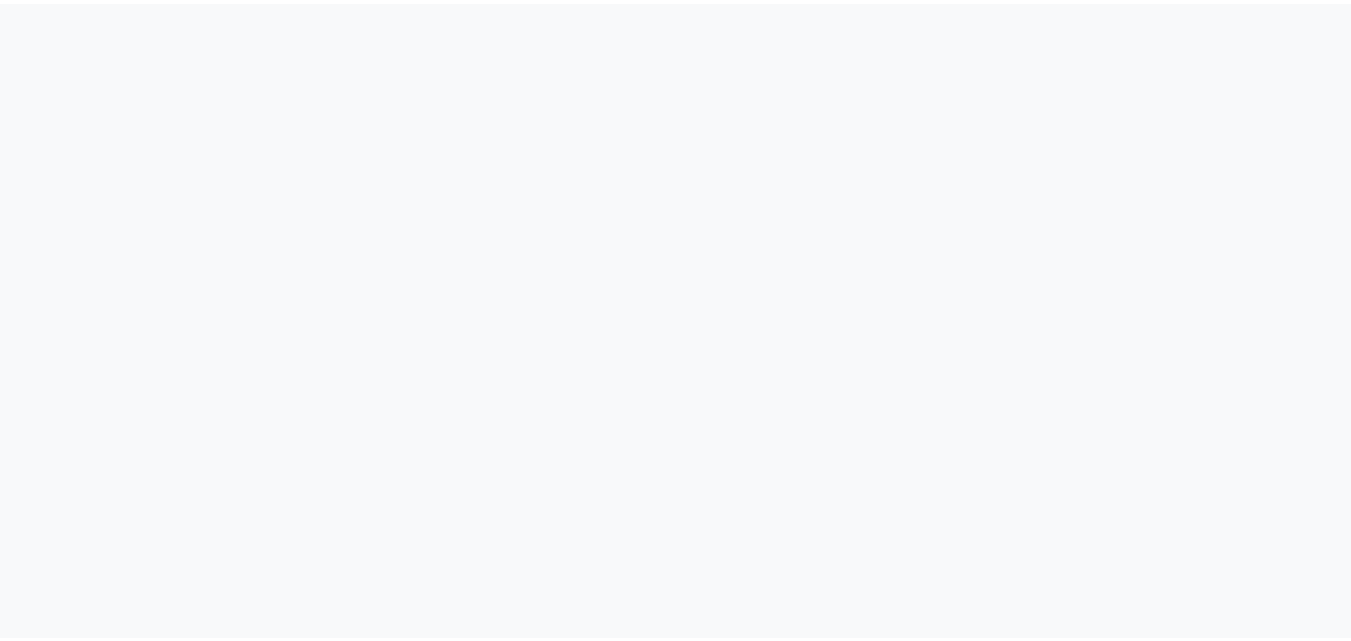 scroll, scrollTop: 0, scrollLeft: 0, axis: both 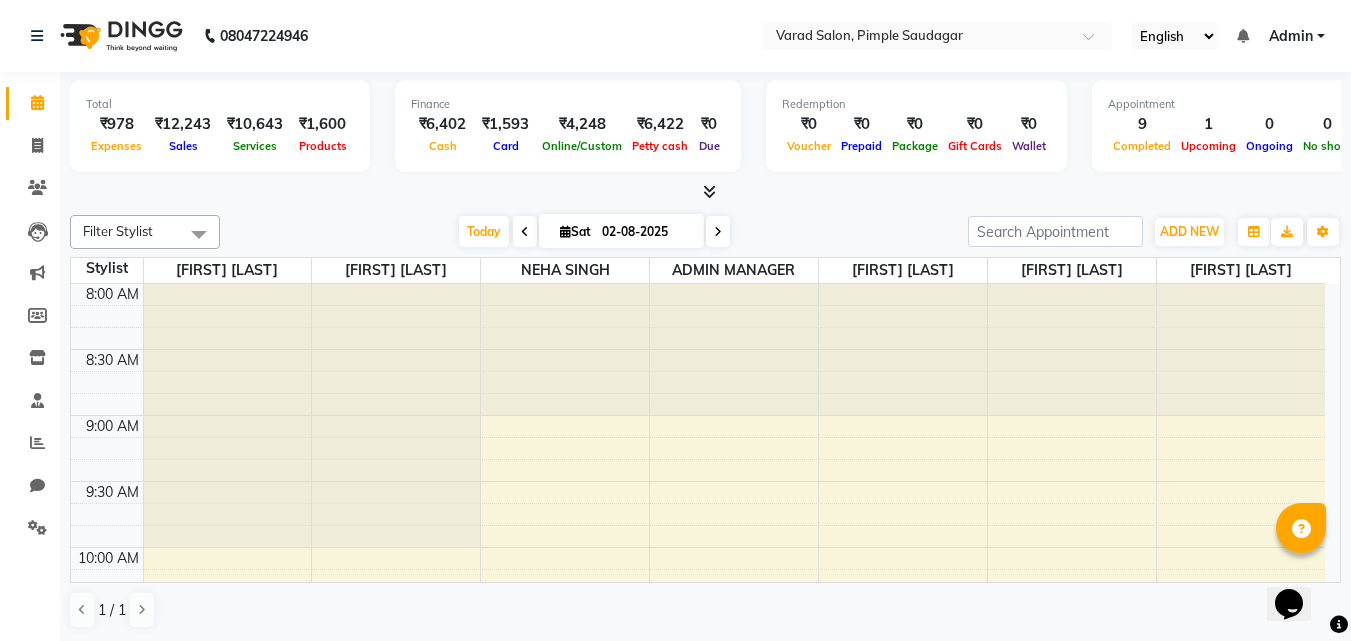 click at bounding box center (709, 191) 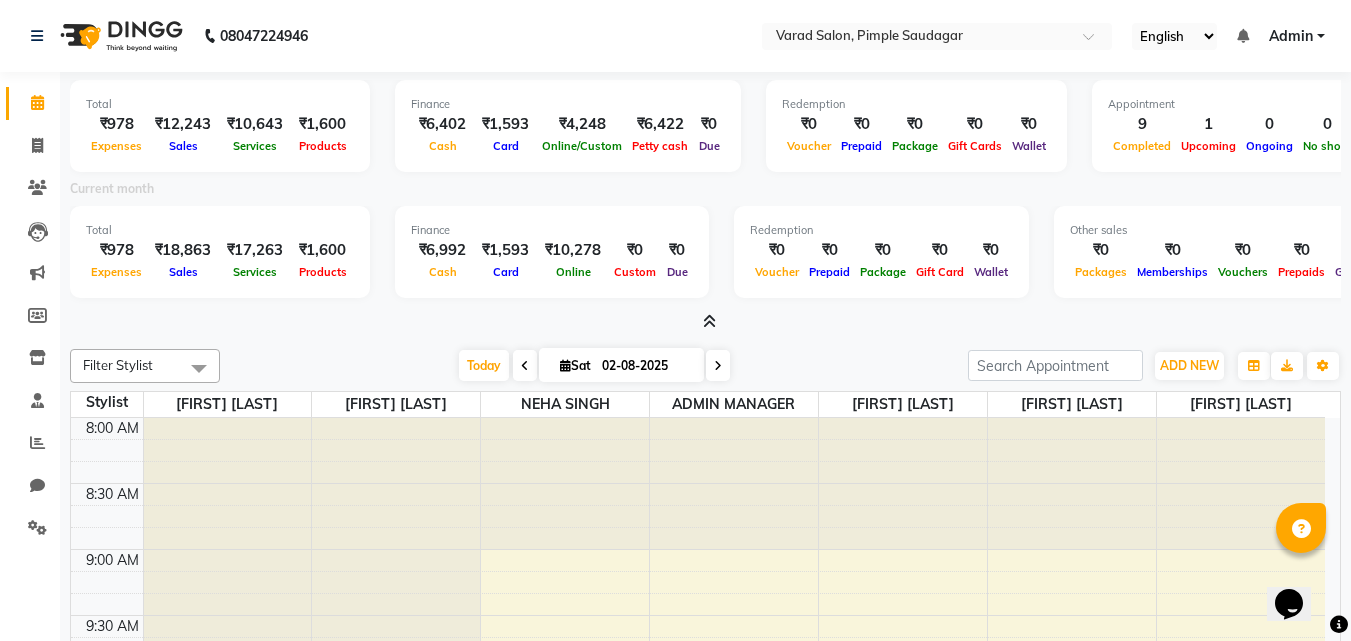 click at bounding box center [709, 321] 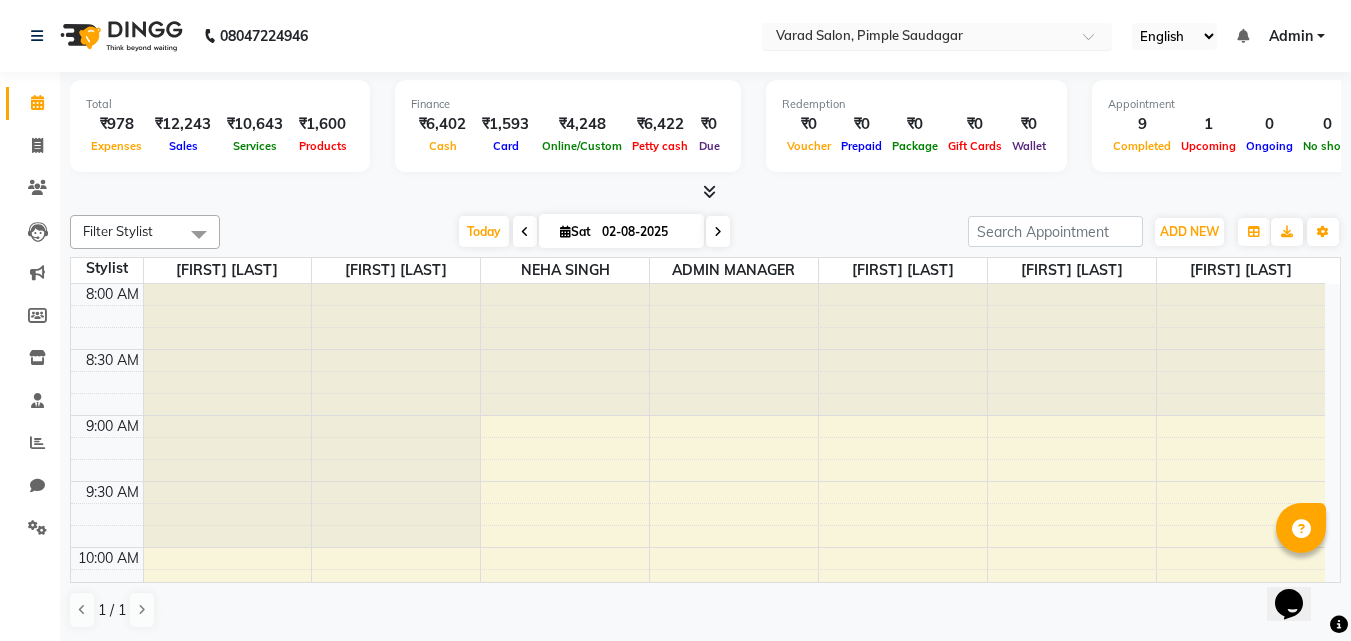 drag, startPoint x: 1097, startPoint y: 29, endPoint x: 1086, endPoint y: 31, distance: 11.18034 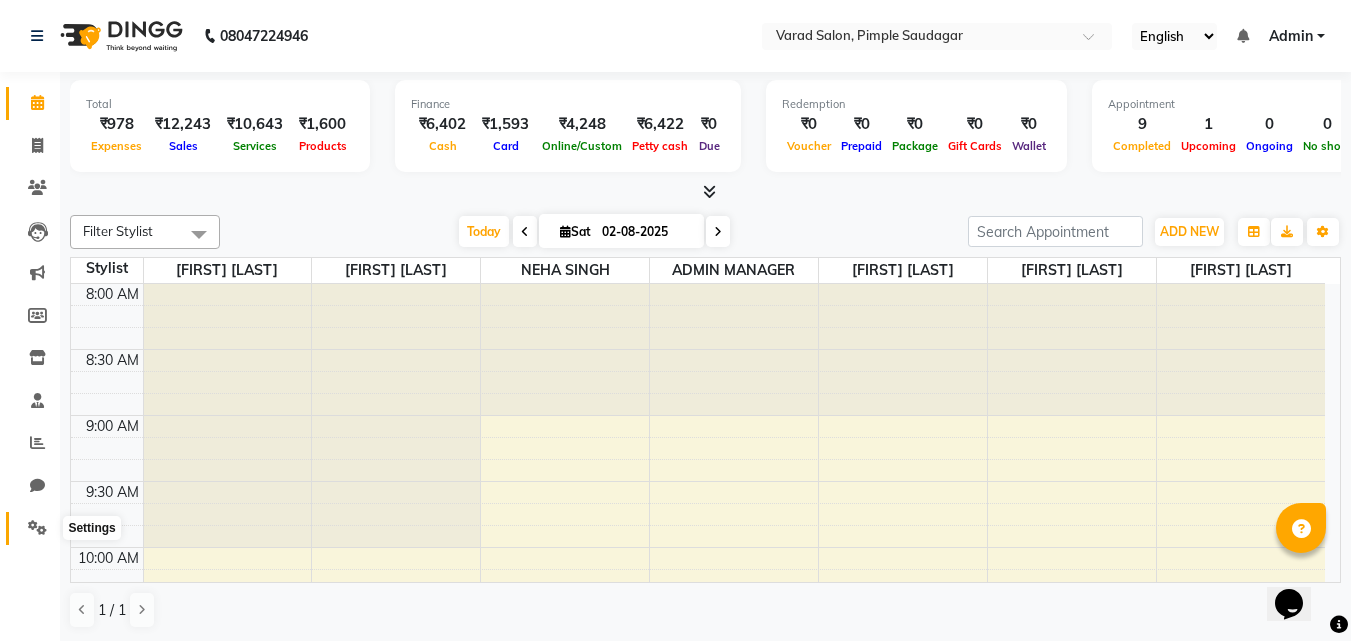 click 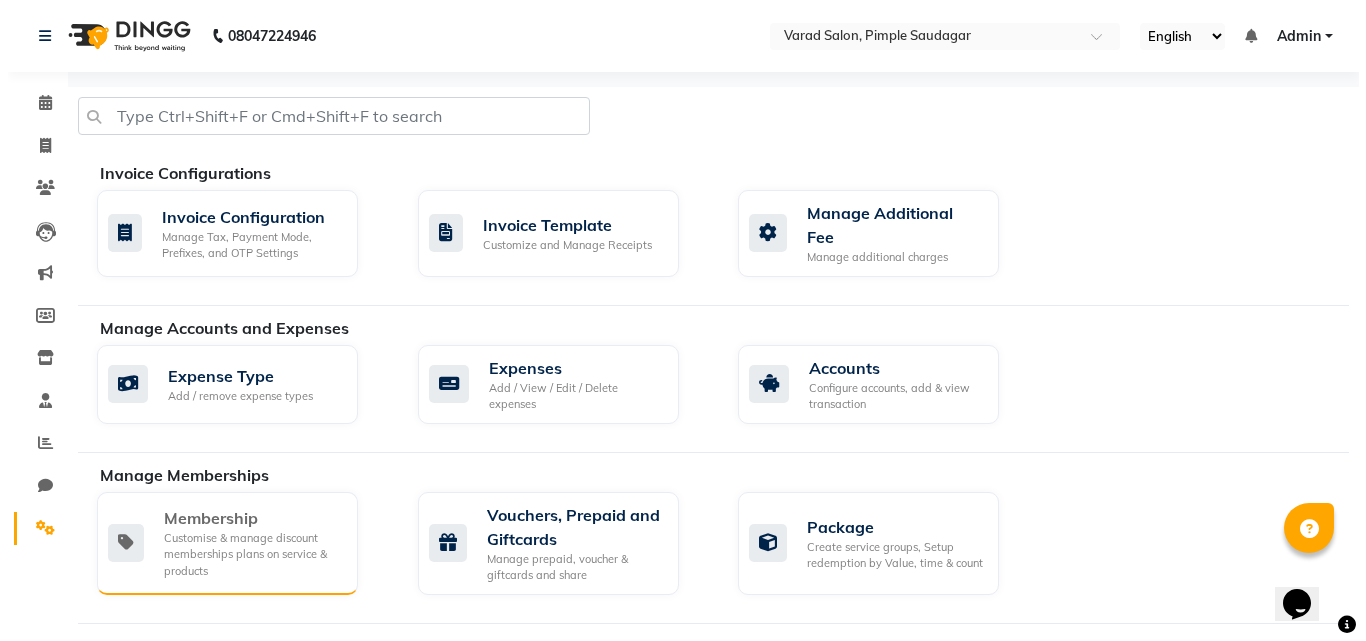 scroll, scrollTop: 200, scrollLeft: 0, axis: vertical 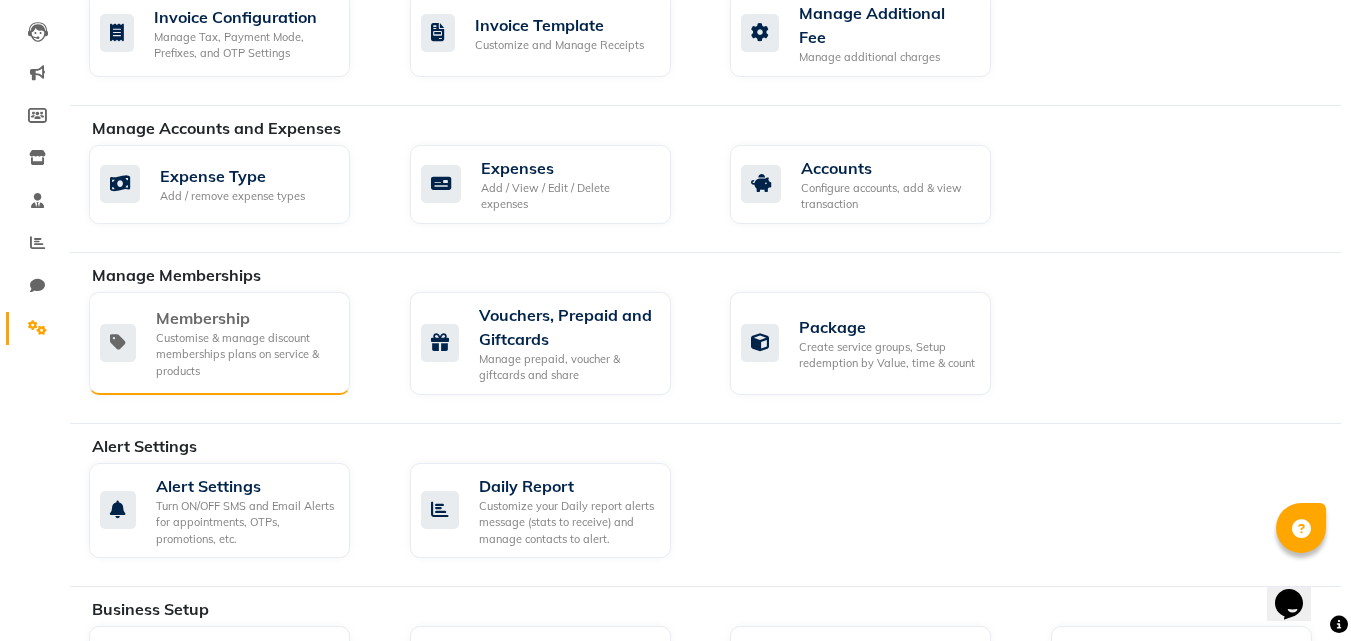 click on "Membership Customise & manage discount memberships plans on service & products" 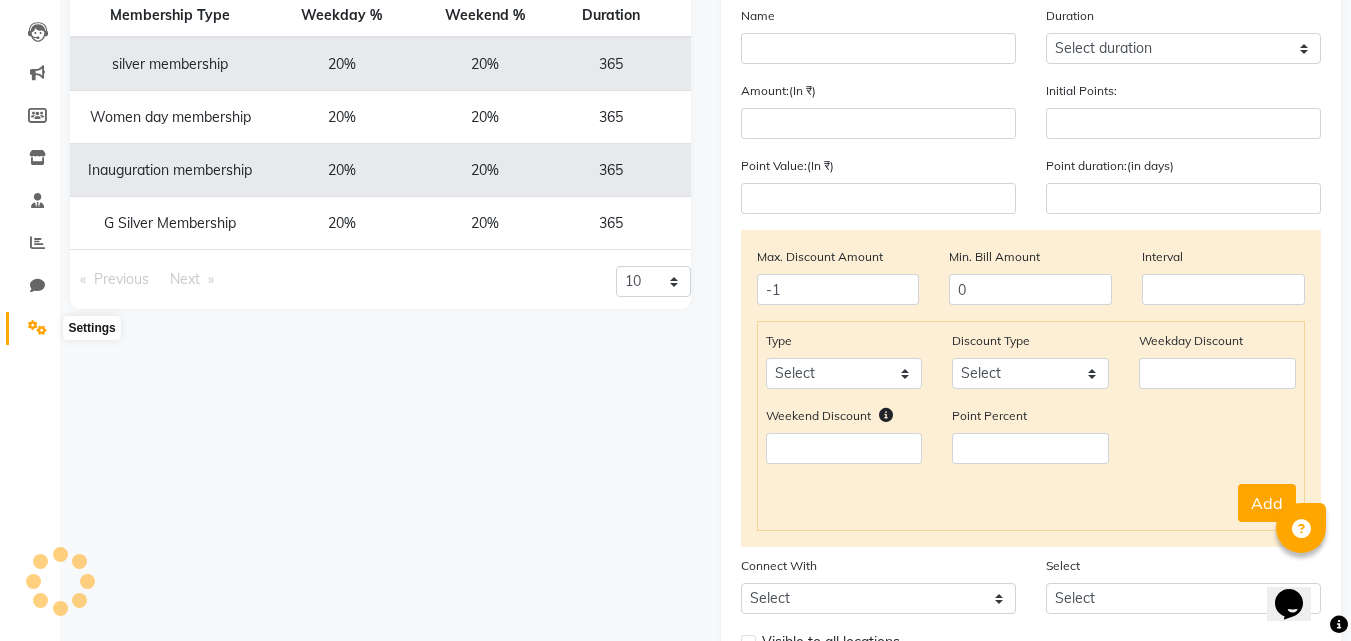 click 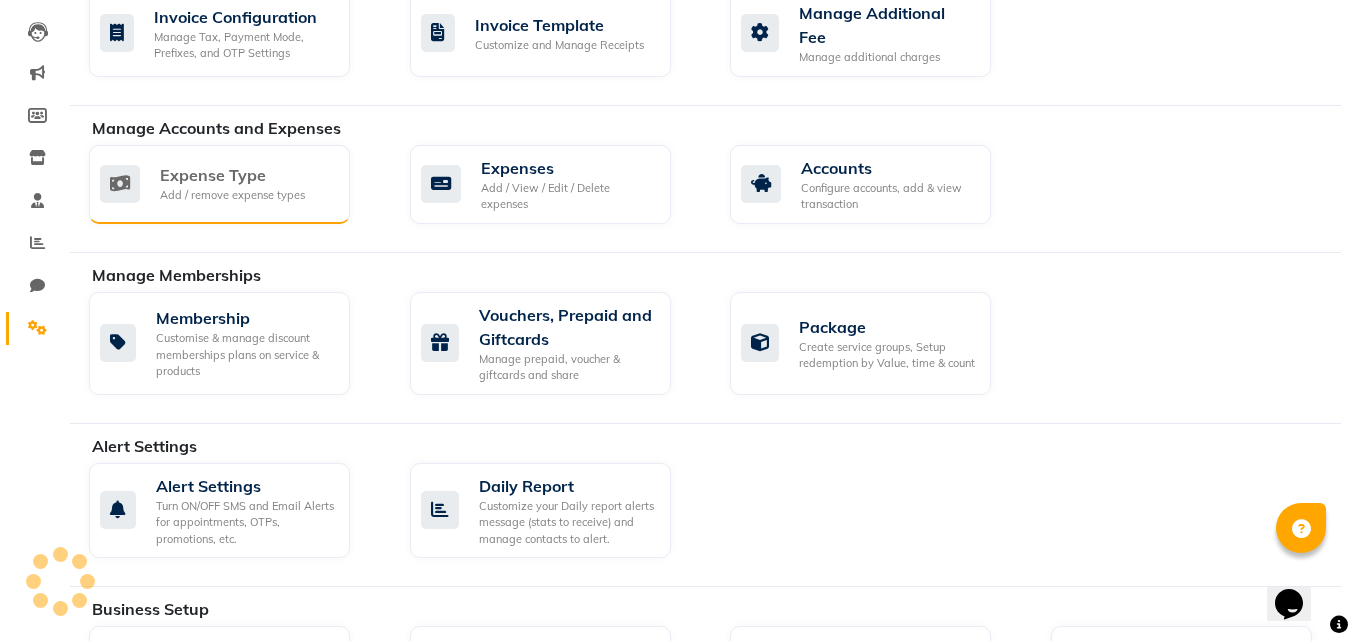 click on "Add / remove expense types" 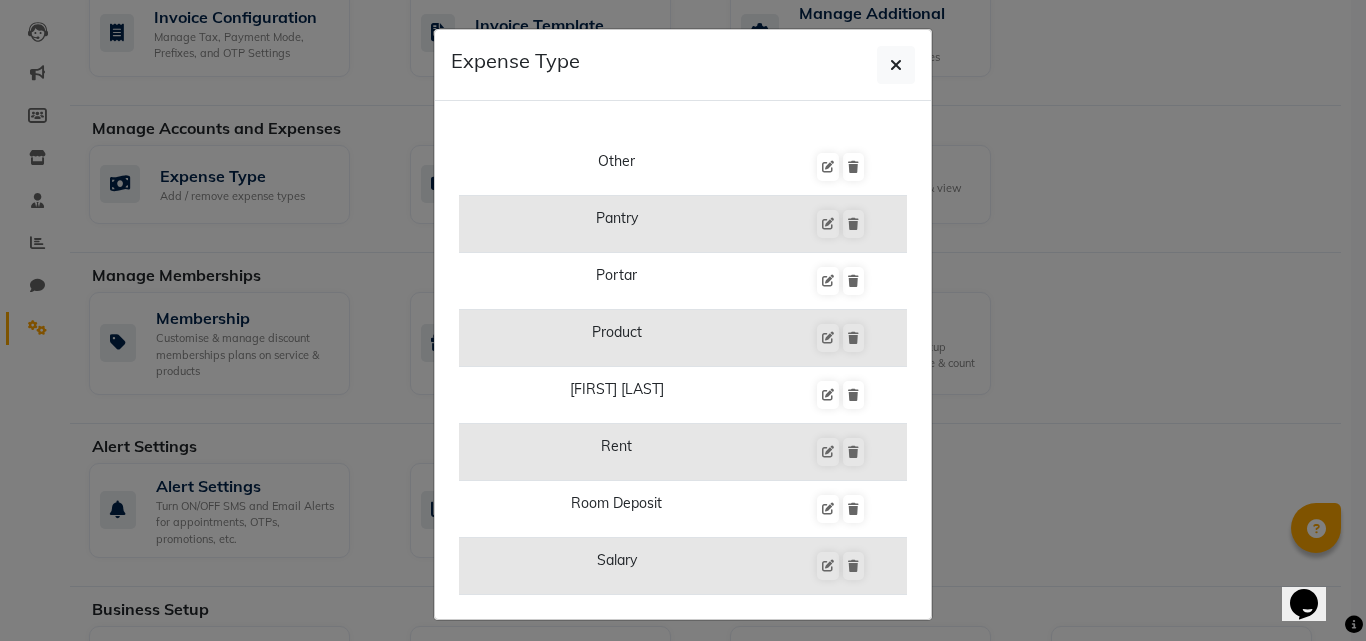 scroll, scrollTop: 1500, scrollLeft: 0, axis: vertical 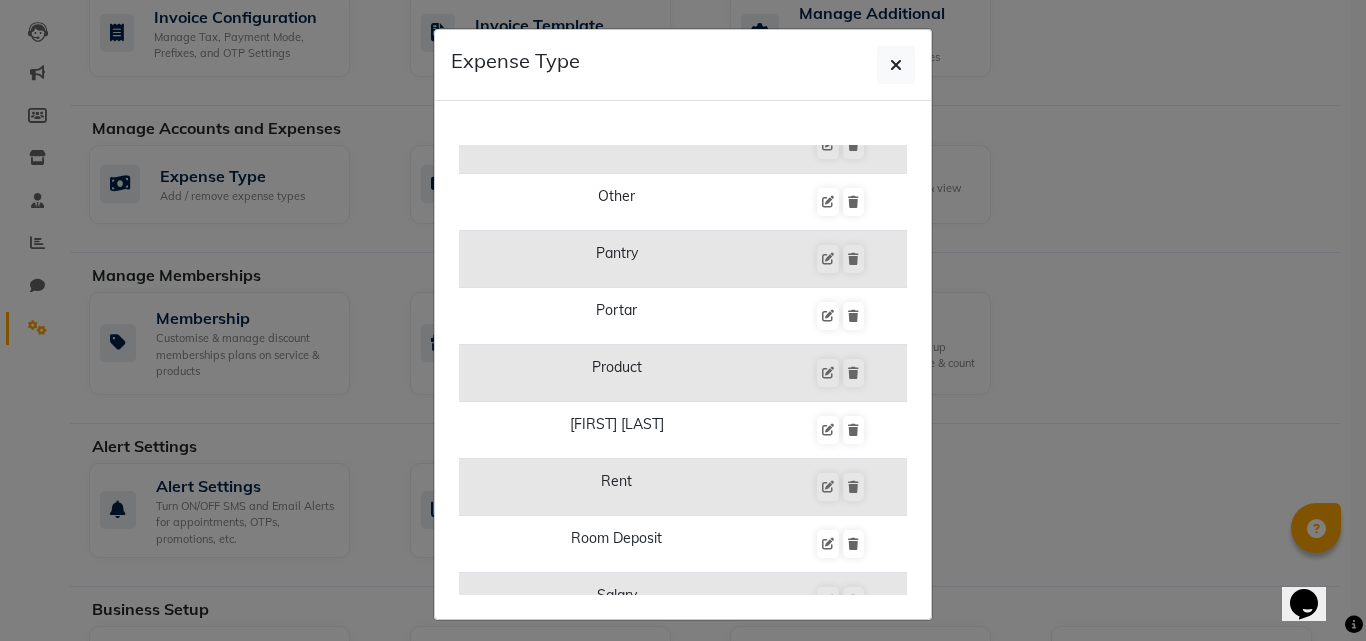 click on "Other" at bounding box center [616, 202] 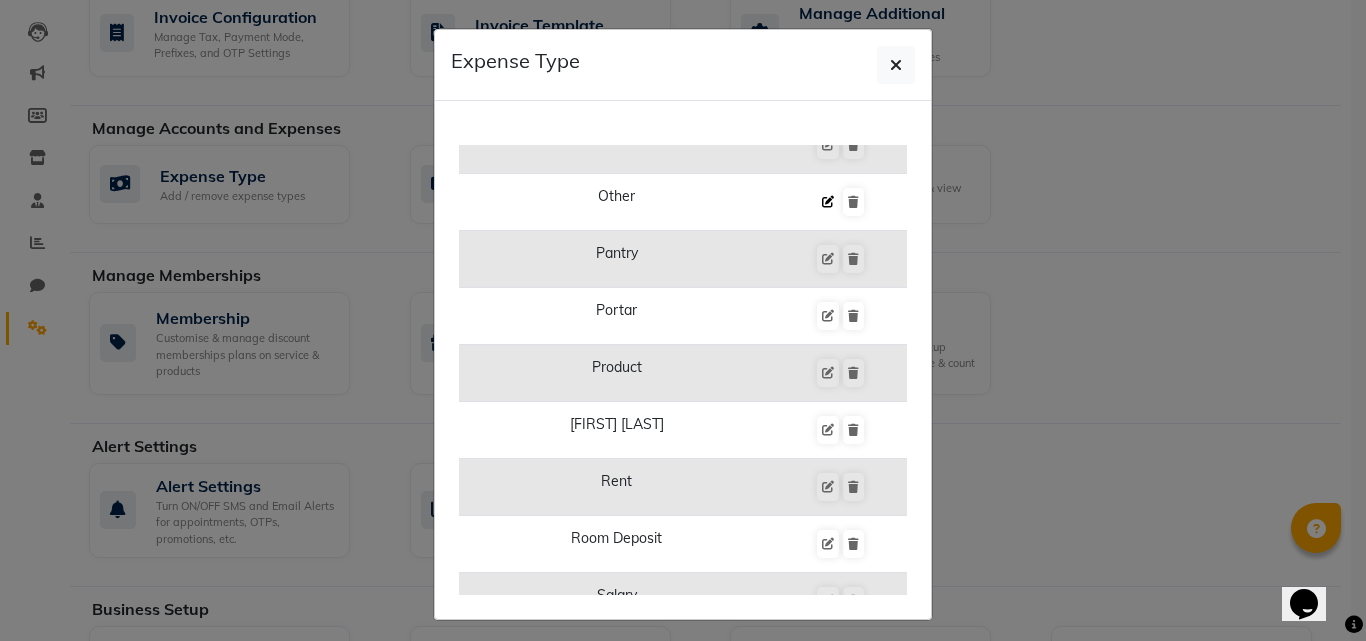 click at bounding box center (828, 202) 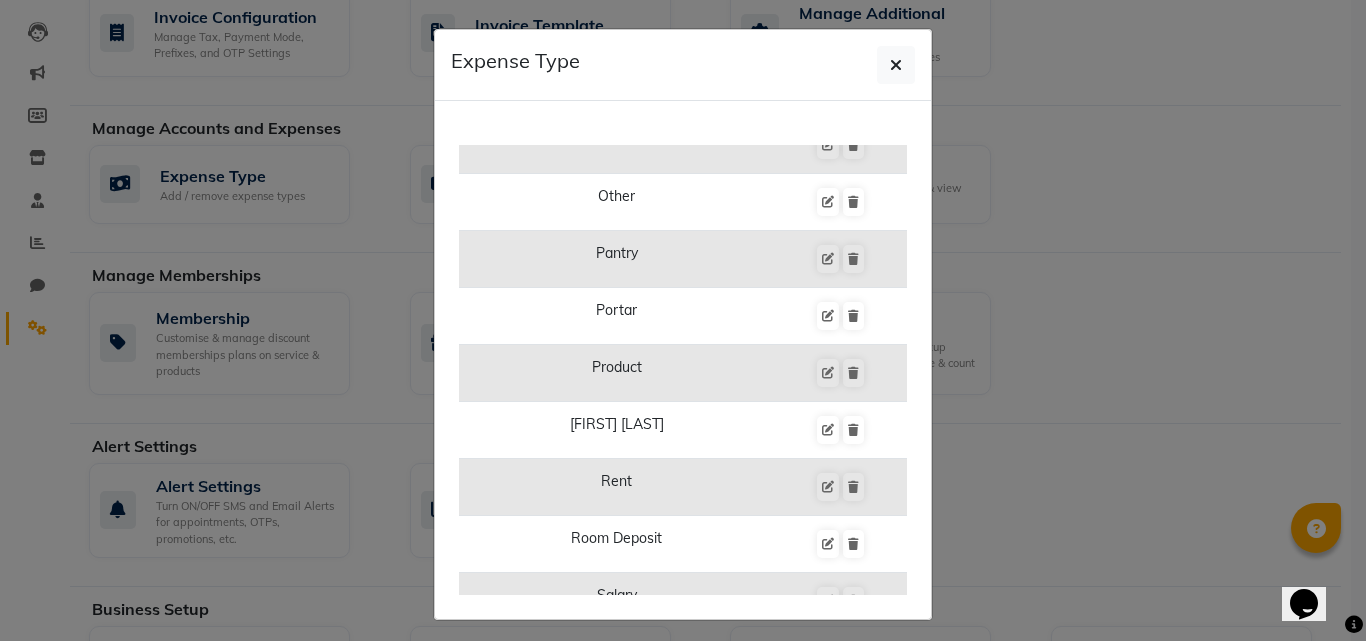click at bounding box center [840, 202] 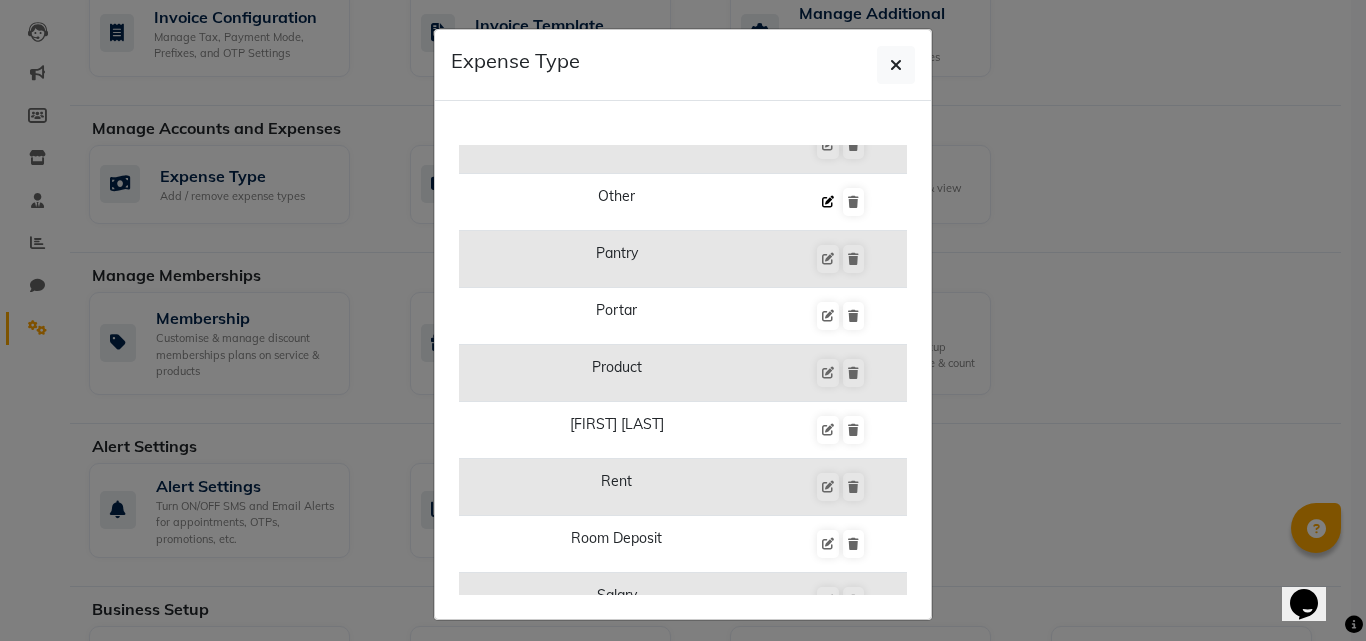 click at bounding box center [828, 202] 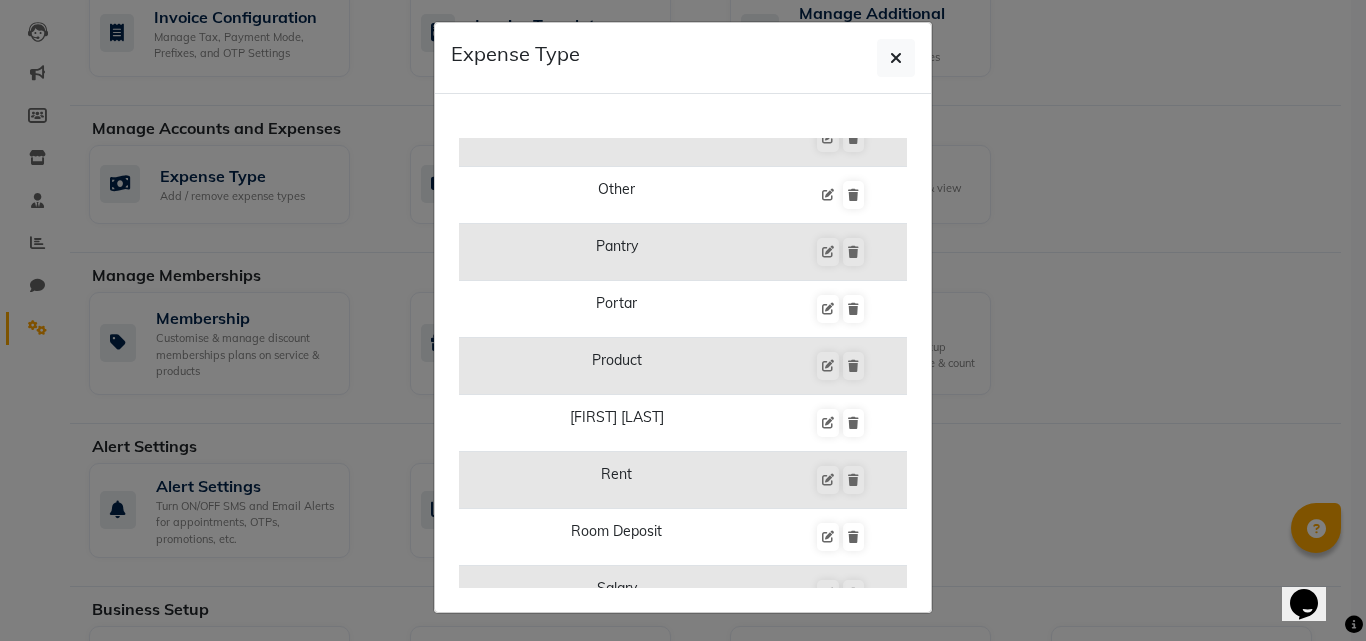 scroll, scrollTop: 8, scrollLeft: 0, axis: vertical 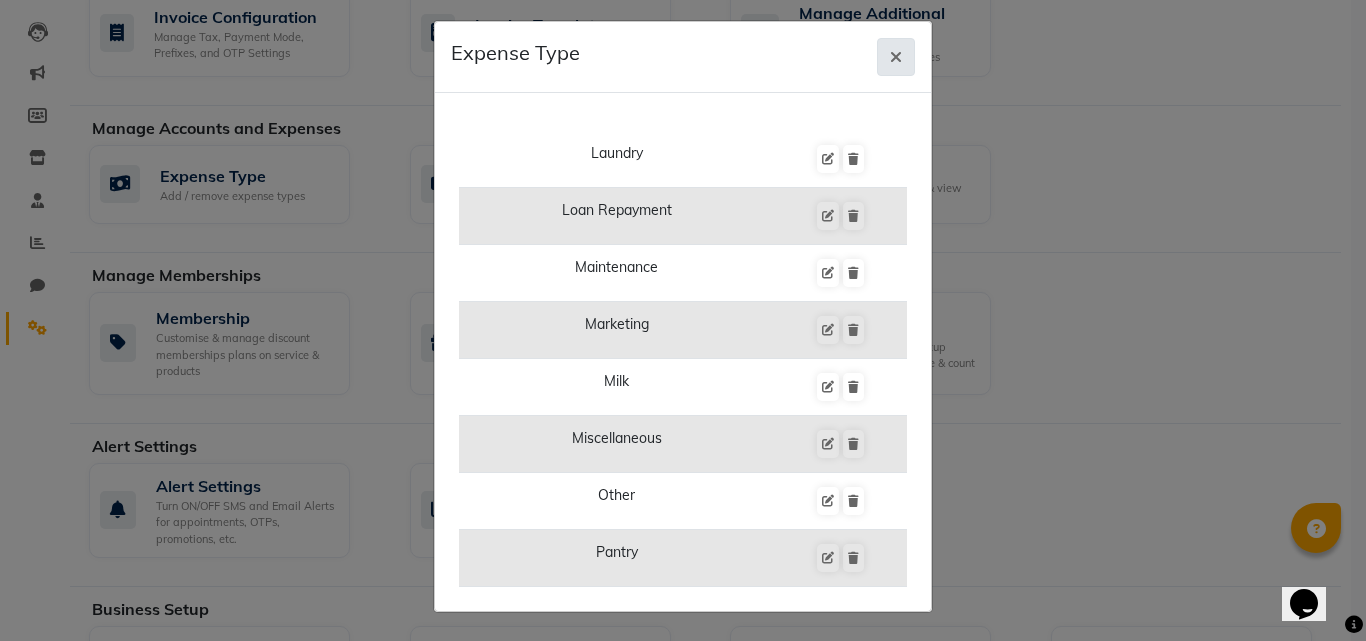 click 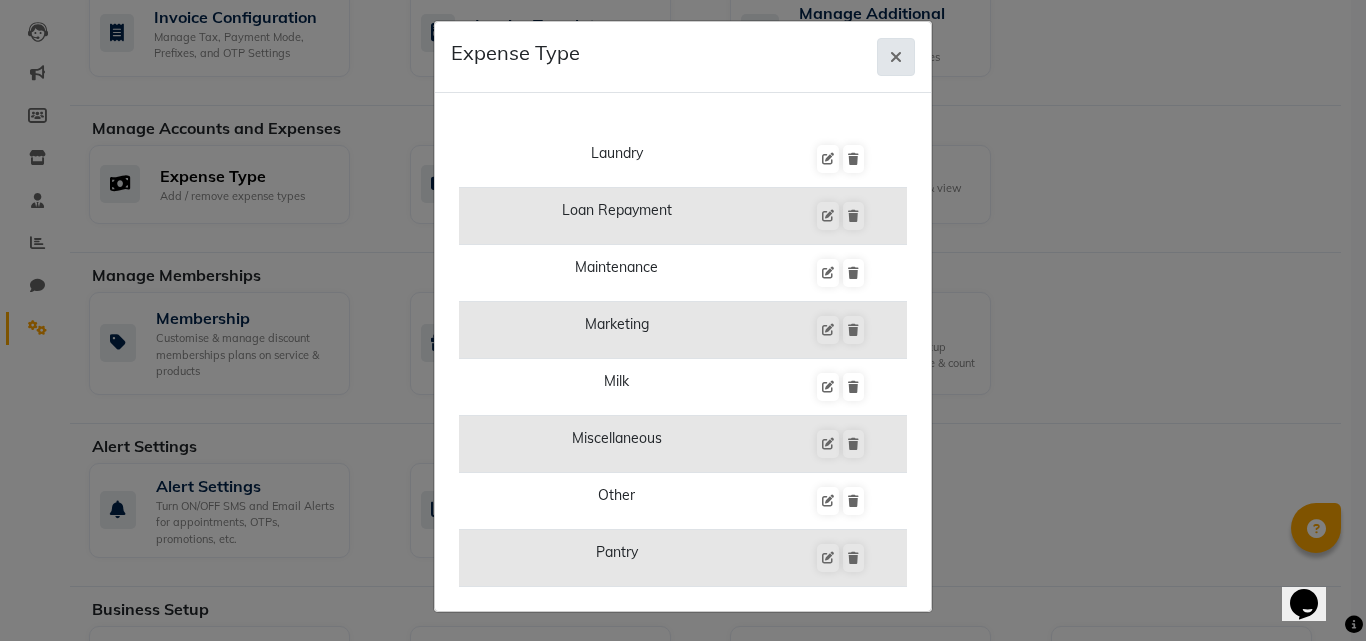type 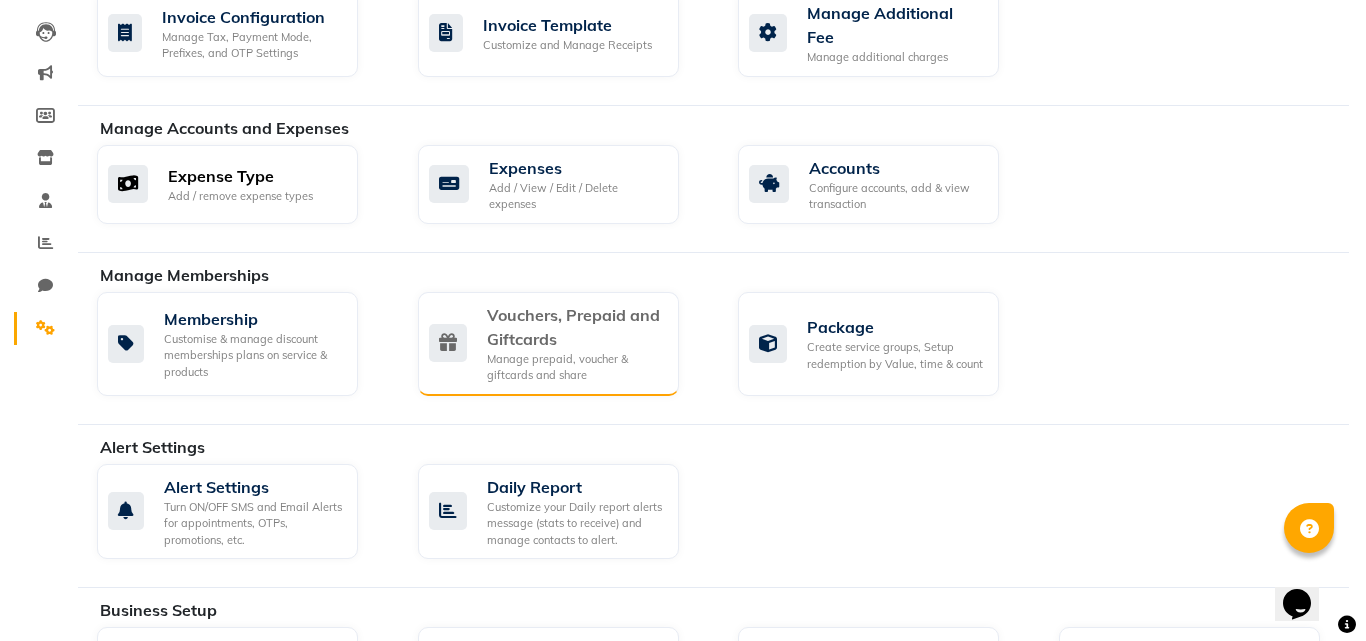 scroll, scrollTop: 0, scrollLeft: 0, axis: both 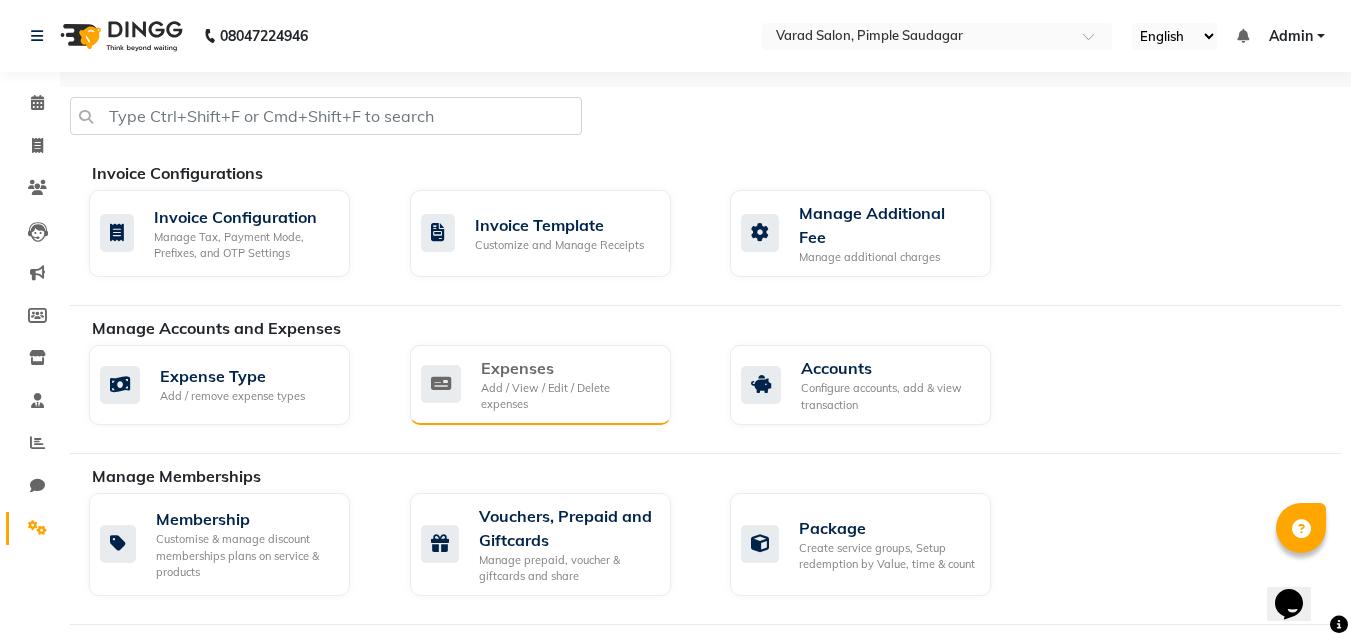 click on "Add / View / Edit / Delete expenses" 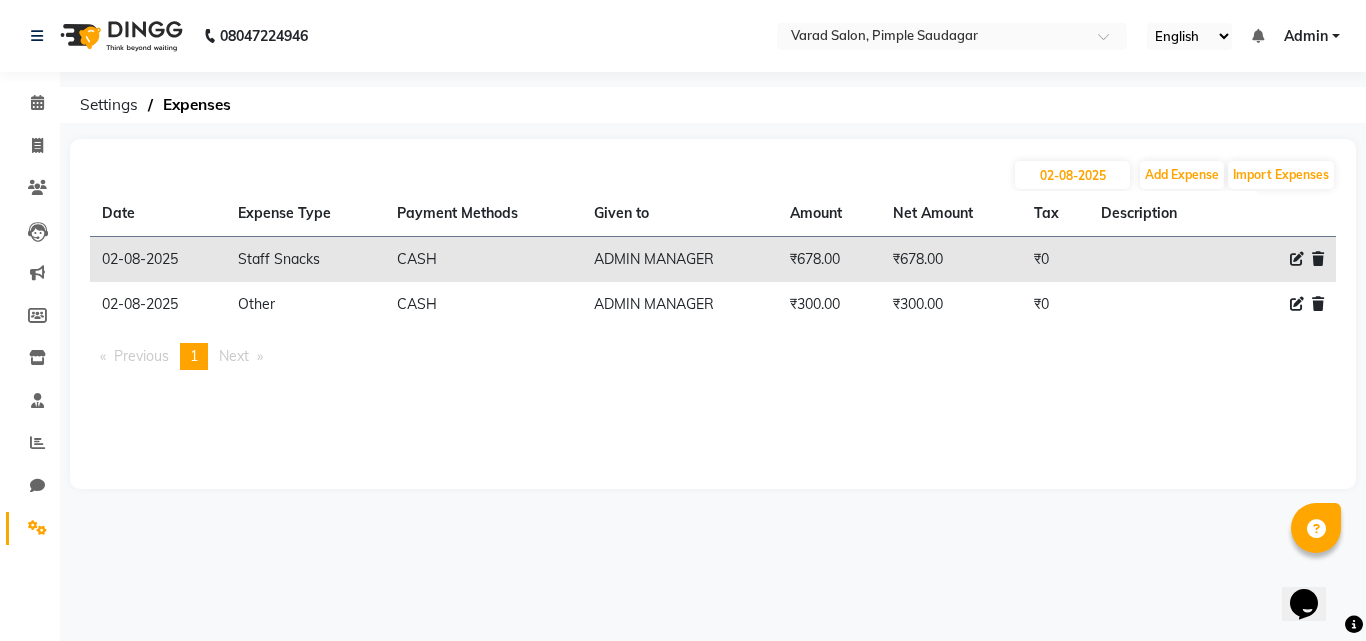 click on "CASH" 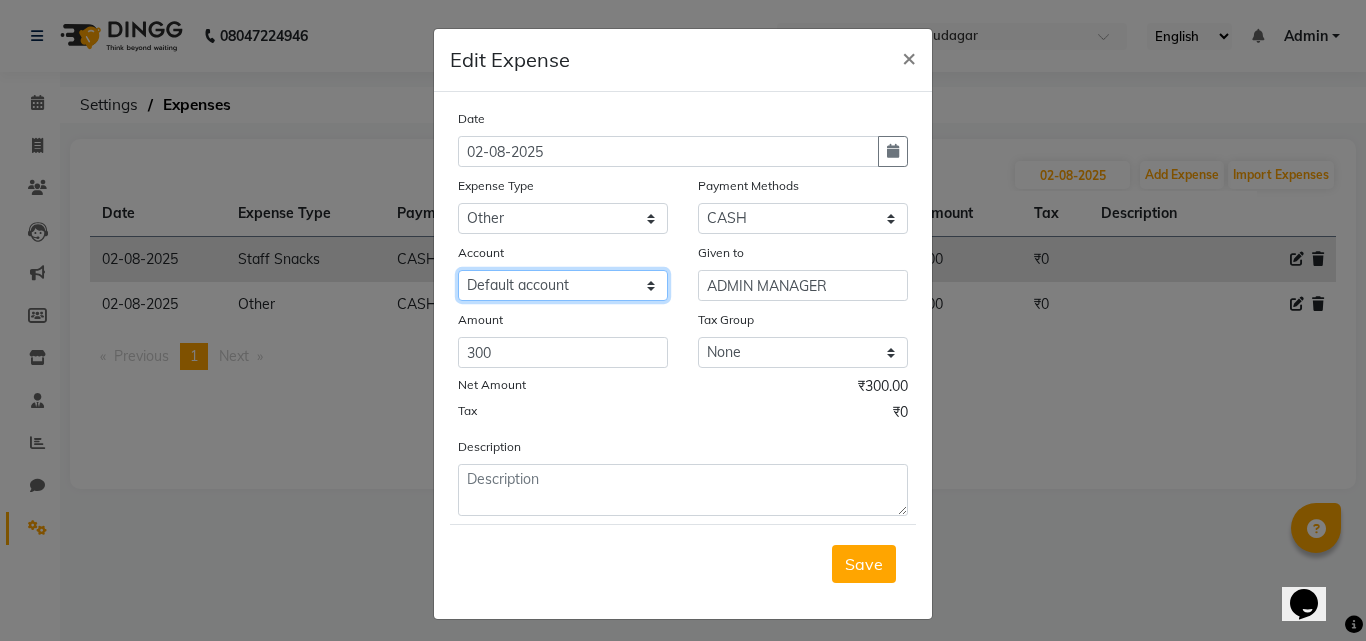 click on "Select Petty cash Default account" 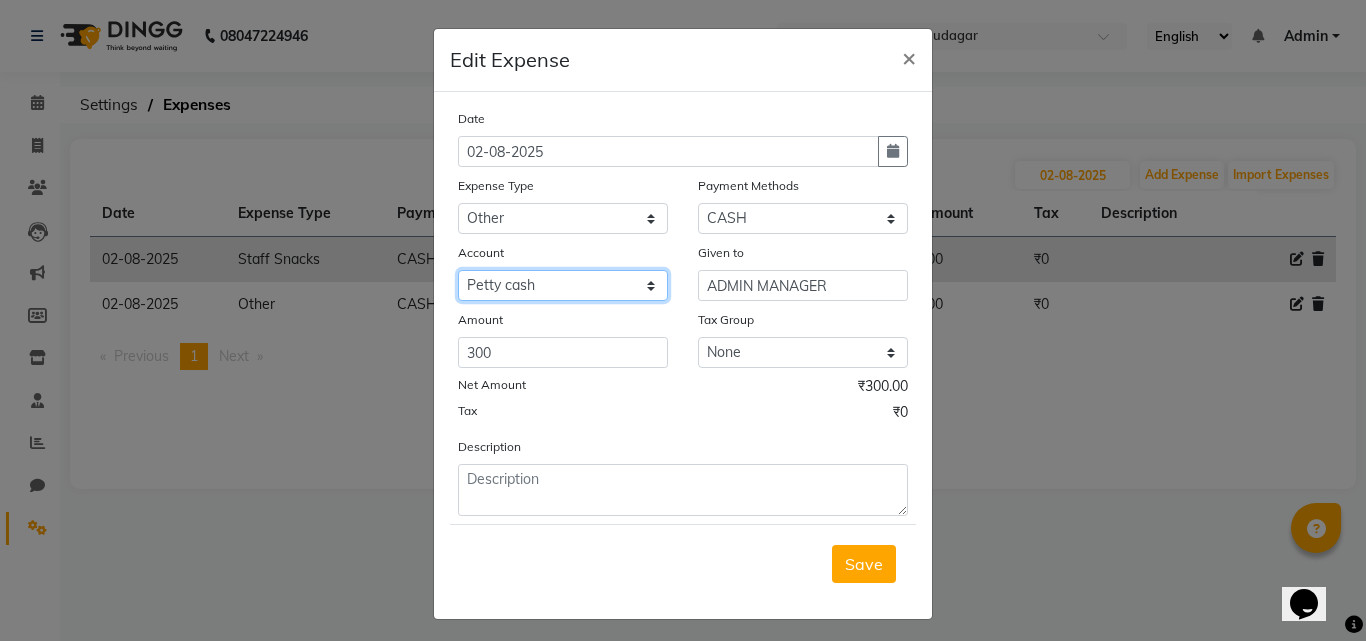 click on "Select Petty cash Default account" 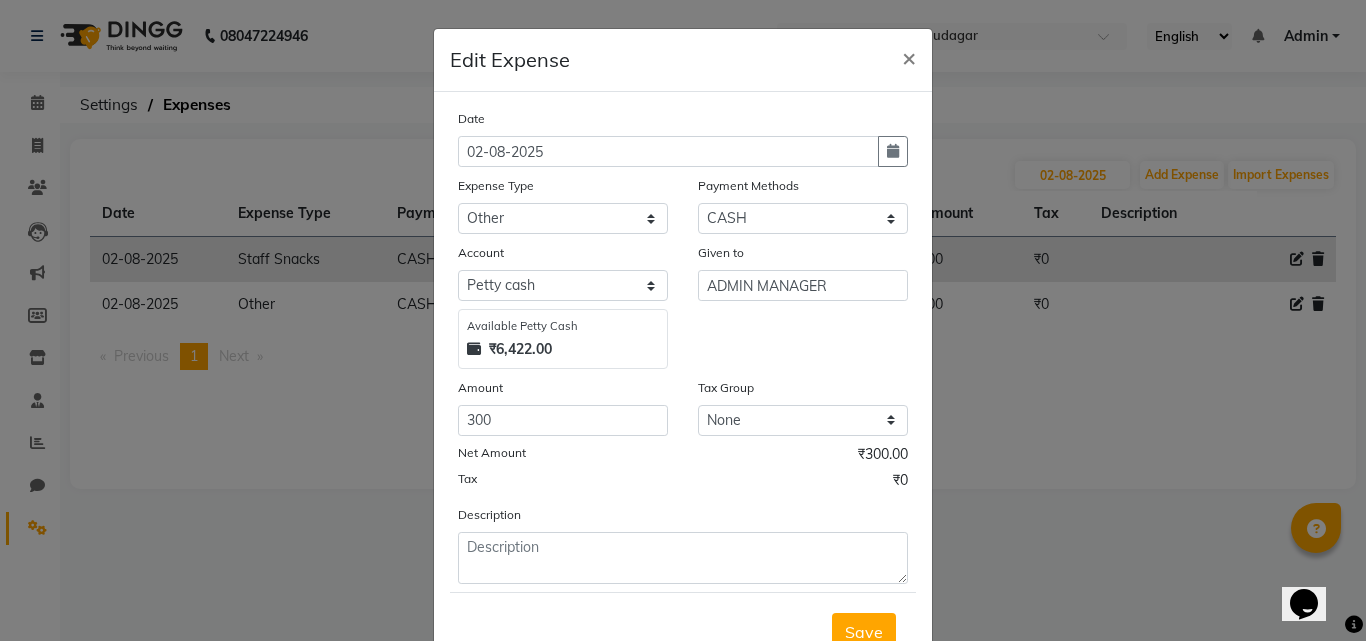 click on "Edit Expense  × Date 02-08-2025 Expense Type Select Advance Salary Amezon parcel Bank charges birthday cake BLINKIT Car maintenance  Cash transfer to bank Client Snacks Clinical charges clint snaks Equipment flower pot Fuel Govt fee Hand Over To Pavan Sir Incentive Insurance International purchase kacharawala Laundry Loan Repayment Maintenance Marketing milk Miscellaneous Other Pantry portar Product puja saman Rent room deposit Salary salon products Staff Snacks Staff Tip staff welfare Tea & Refreshment Utilities Payment Methods Select Package Prepaid Complimentary CARD UPI CASH Wallet Voucher Family Account Select Petty cash Default account Available Petty Cash ₹6,422.00 Given to ADMIN MANAGER Amount 300 Tax Group None GST Net Amount ₹300.00 Tax ₹0 Description  Save" 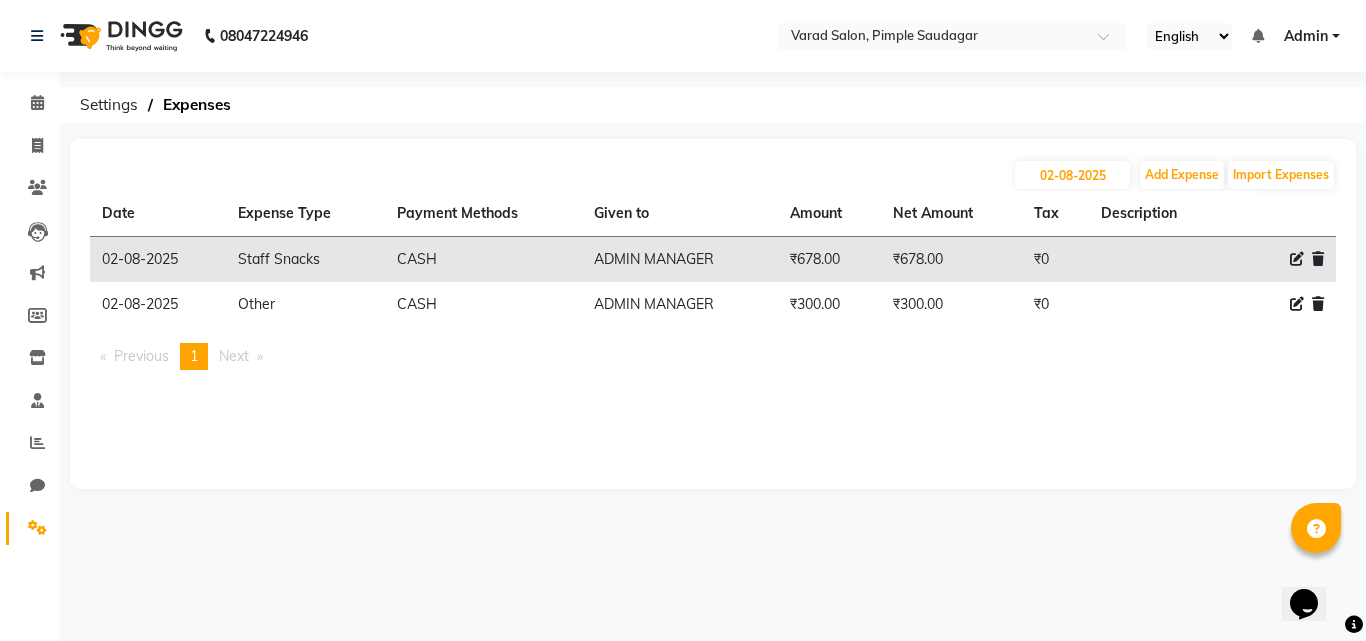 click 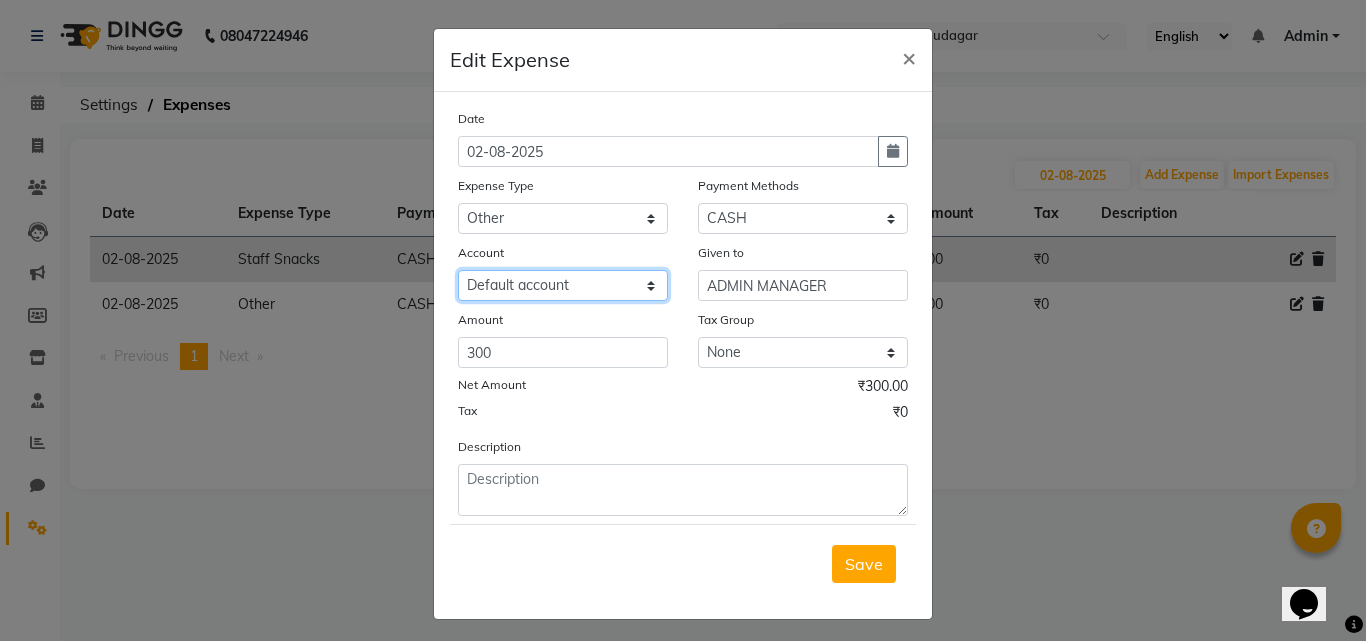 click on "Select Petty cash Default account" 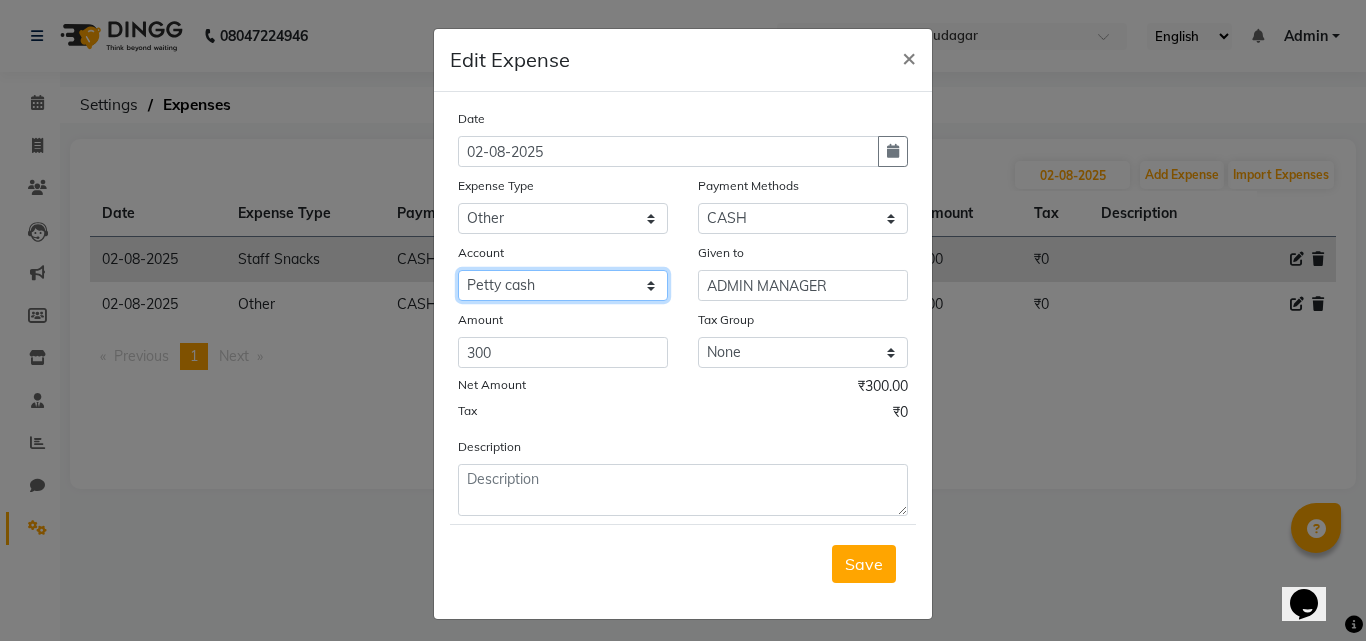 click on "Select Petty cash Default account" 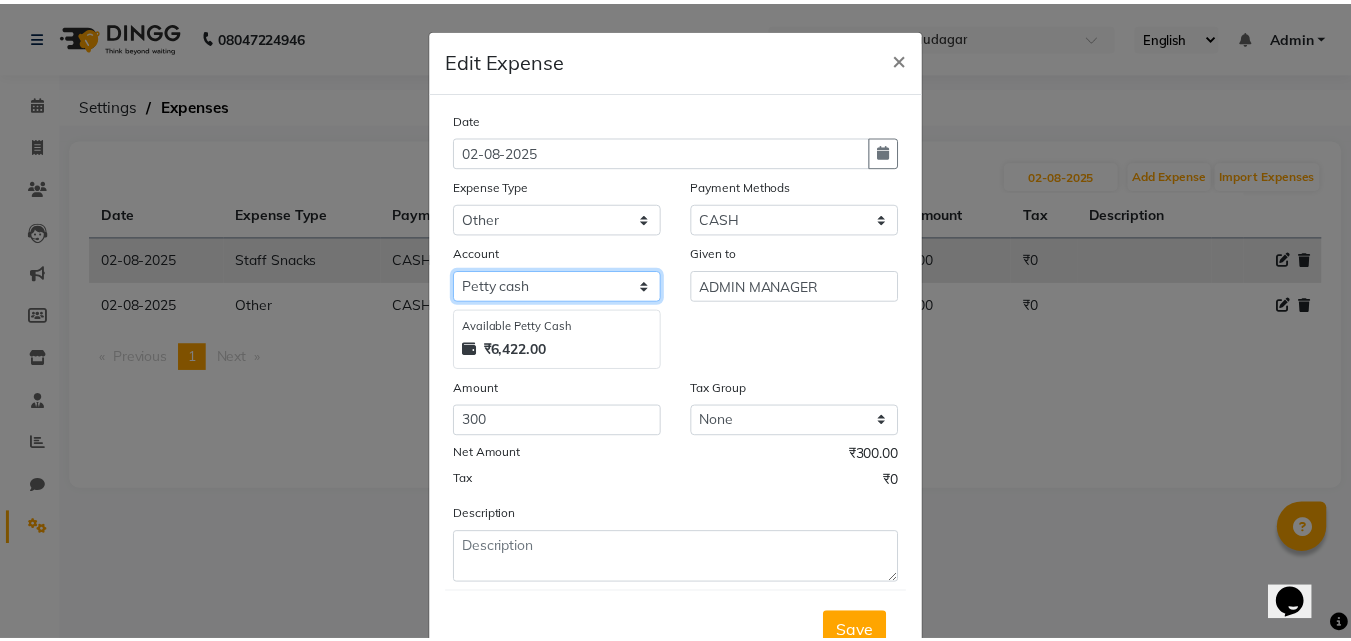 scroll, scrollTop: 75, scrollLeft: 0, axis: vertical 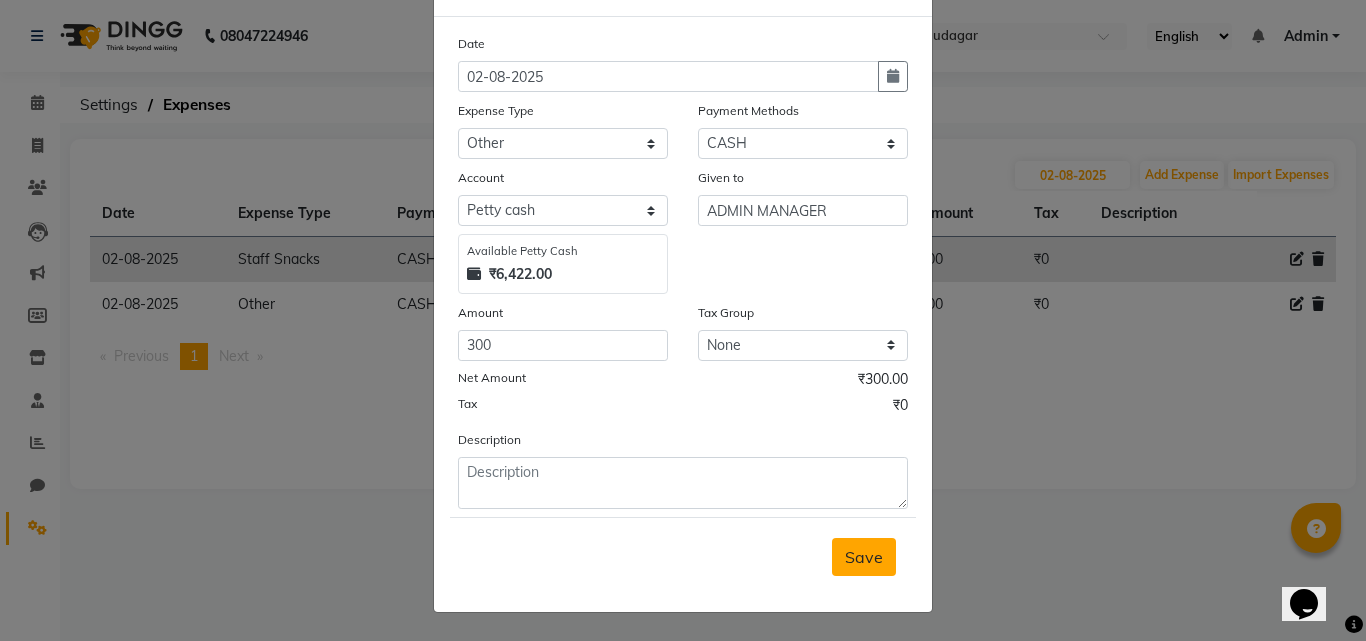 click on "Save" at bounding box center [864, 557] 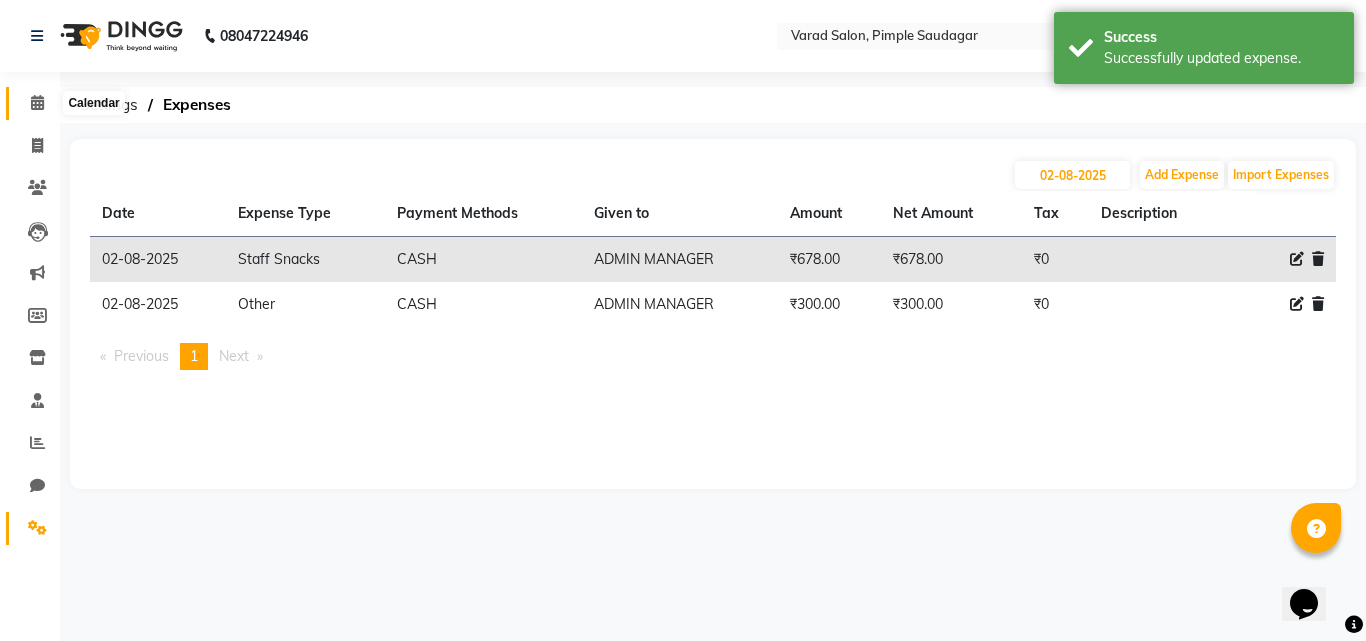 click 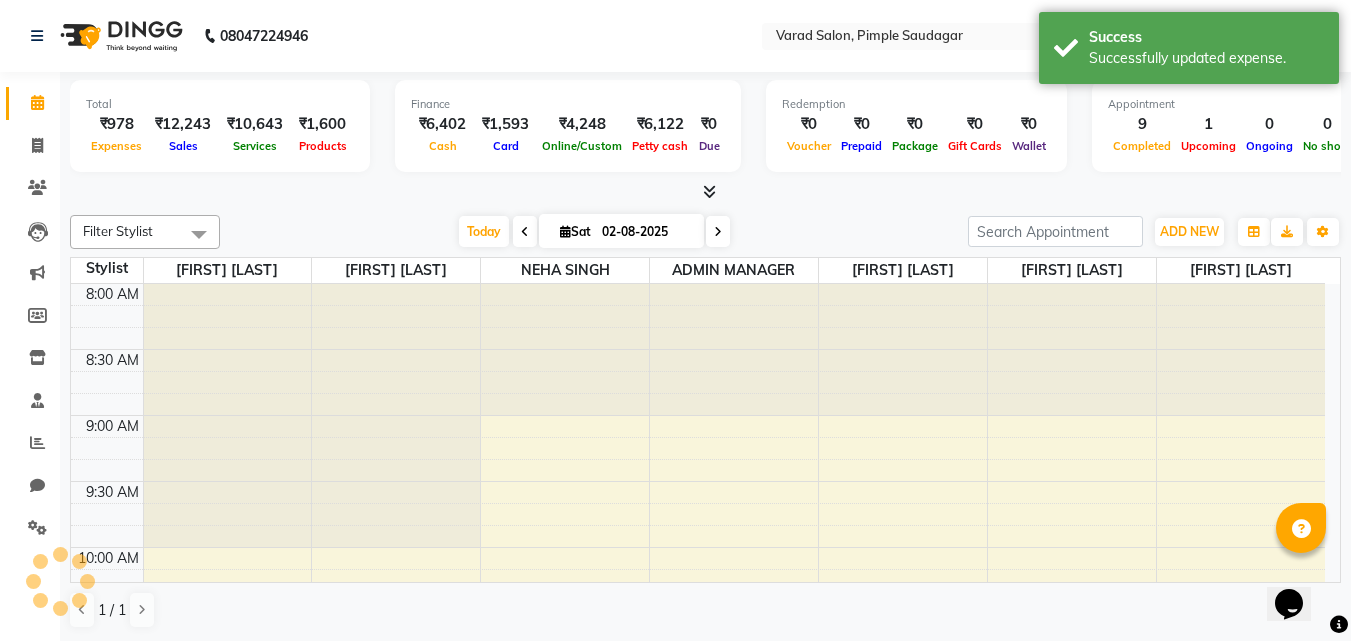 scroll, scrollTop: 0, scrollLeft: 0, axis: both 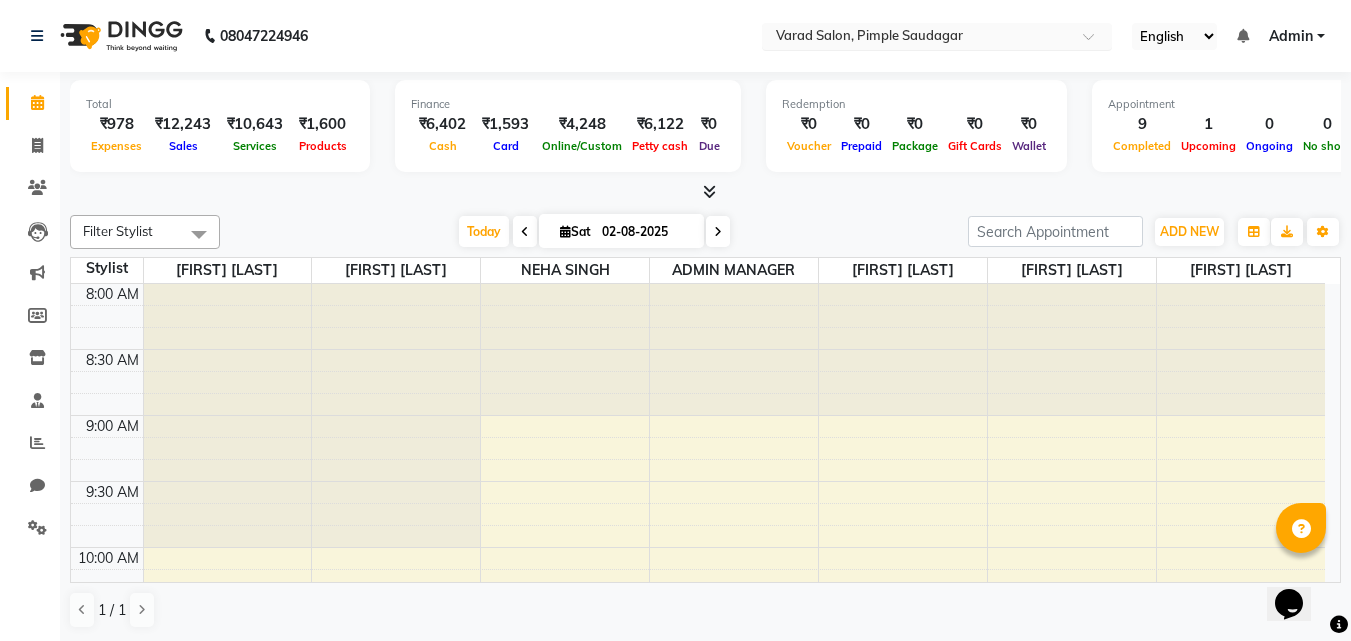 click at bounding box center [917, 38] 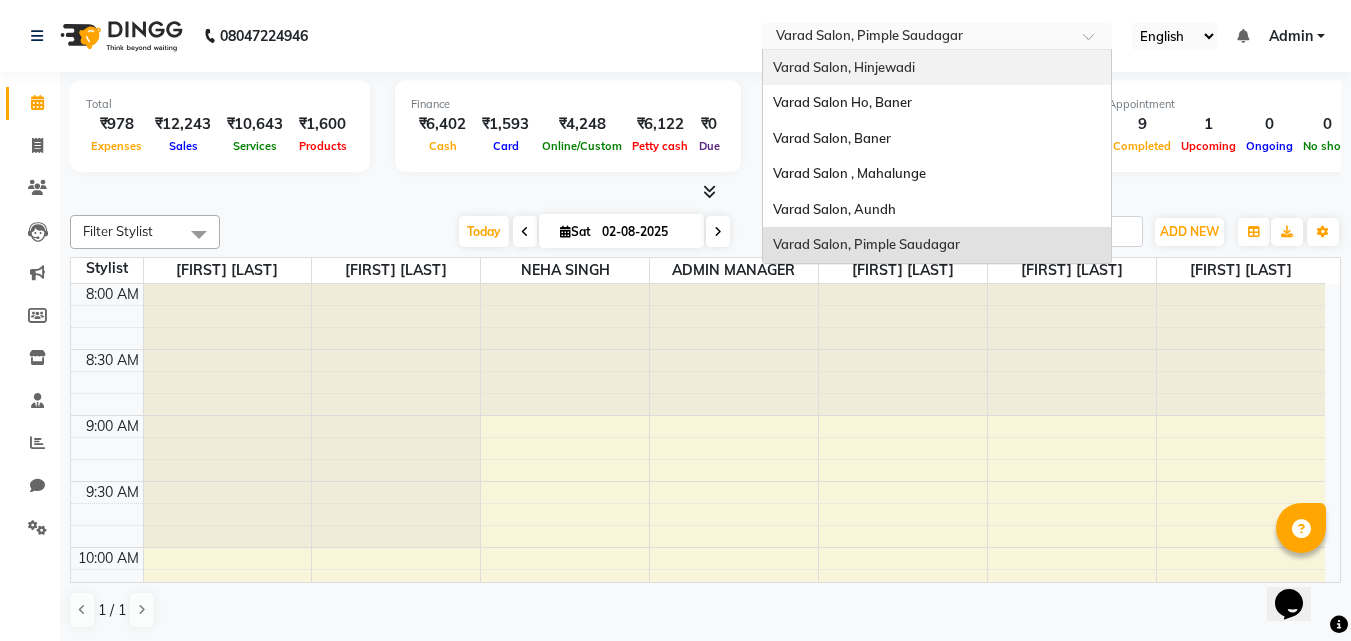 click on "Varad Salon, Hinjewadi" at bounding box center [844, 67] 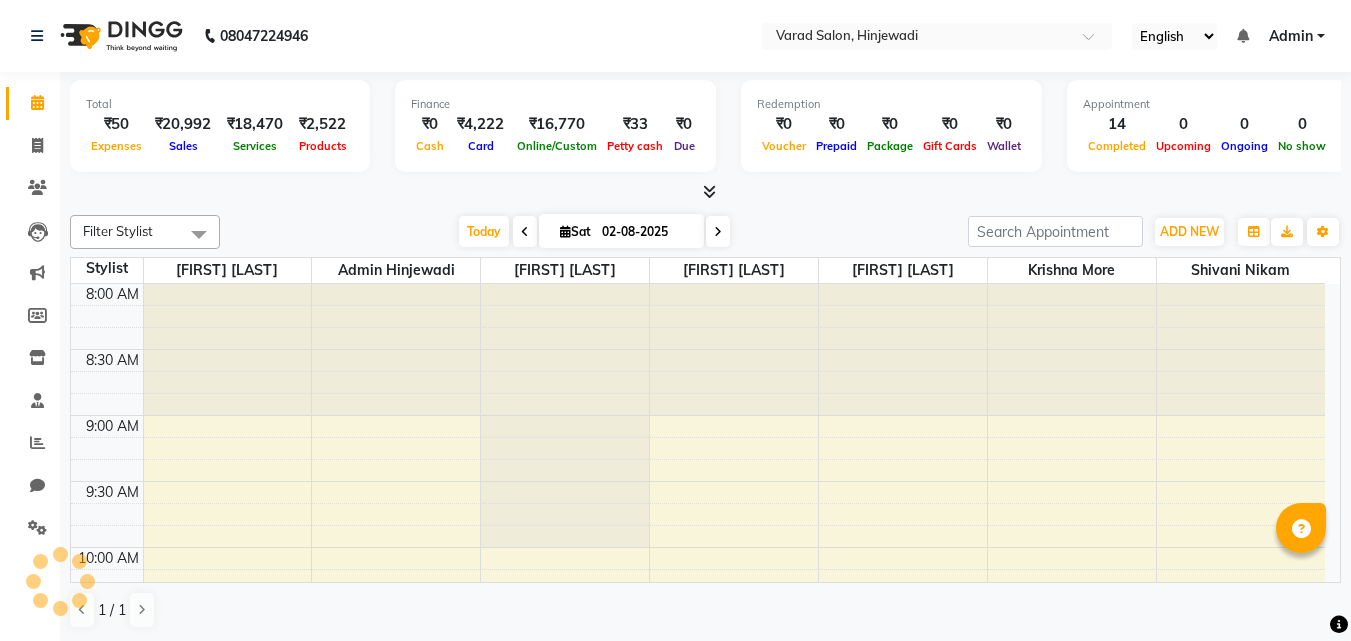 scroll, scrollTop: 0, scrollLeft: 0, axis: both 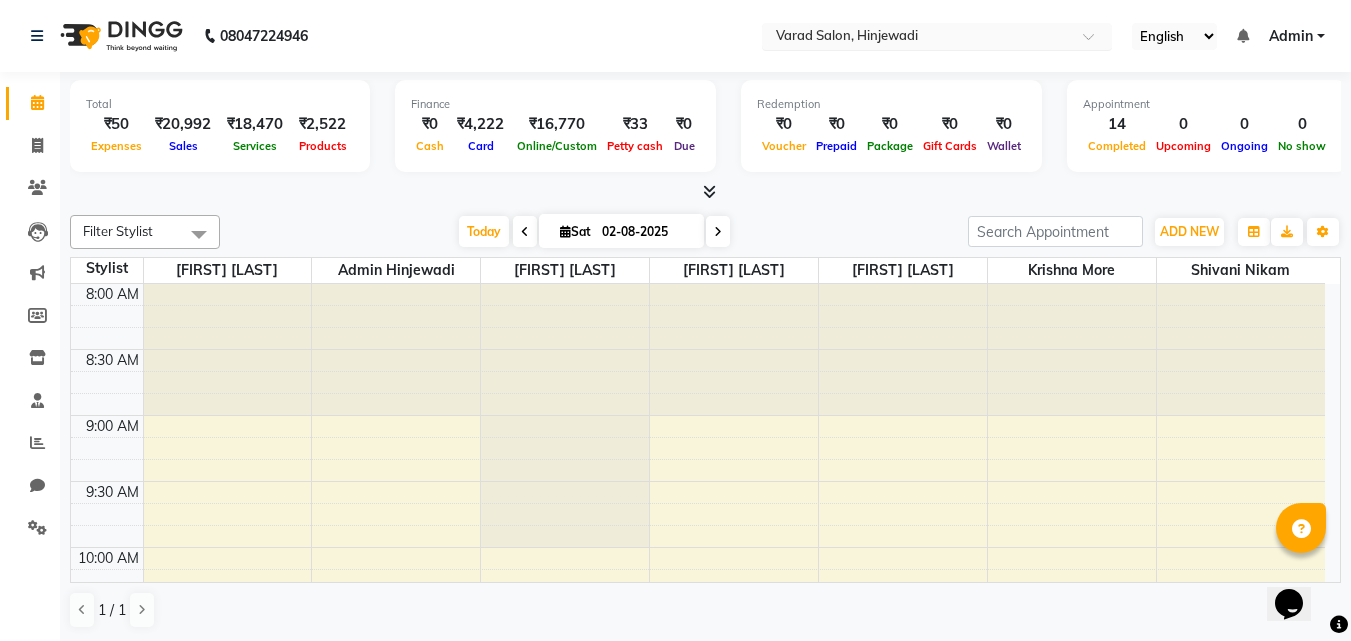 click at bounding box center (917, 38) 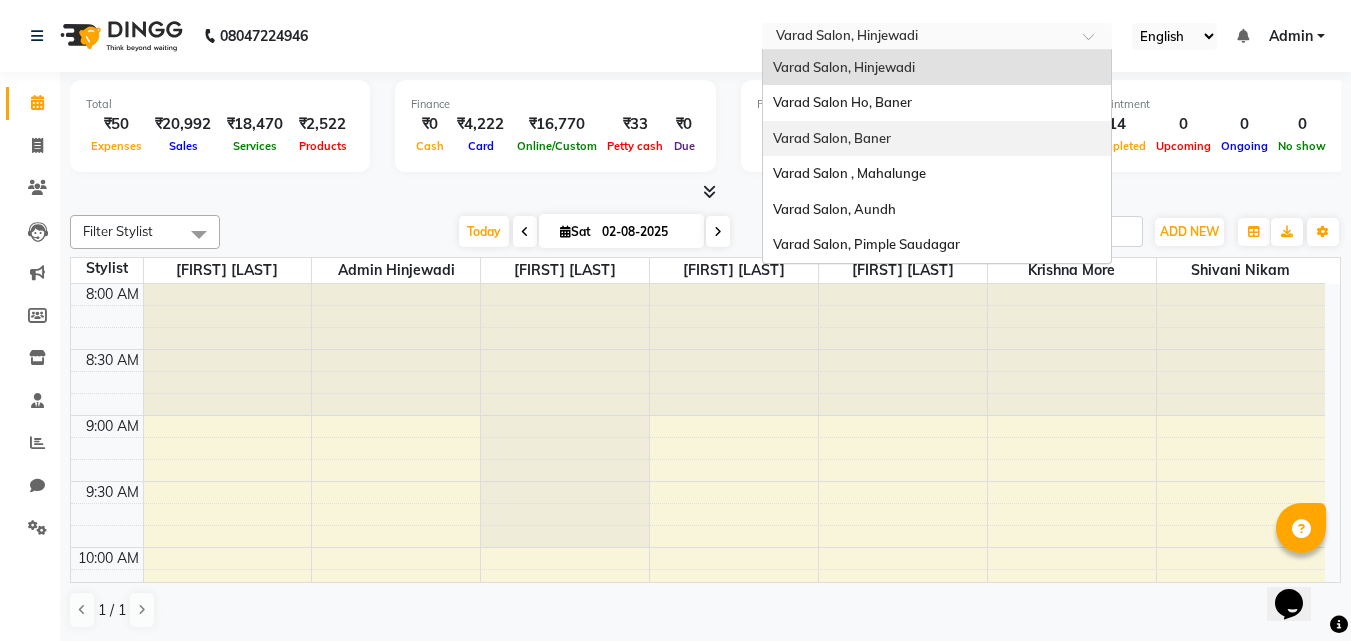 click on "Varad Salon, Baner" at bounding box center (937, 139) 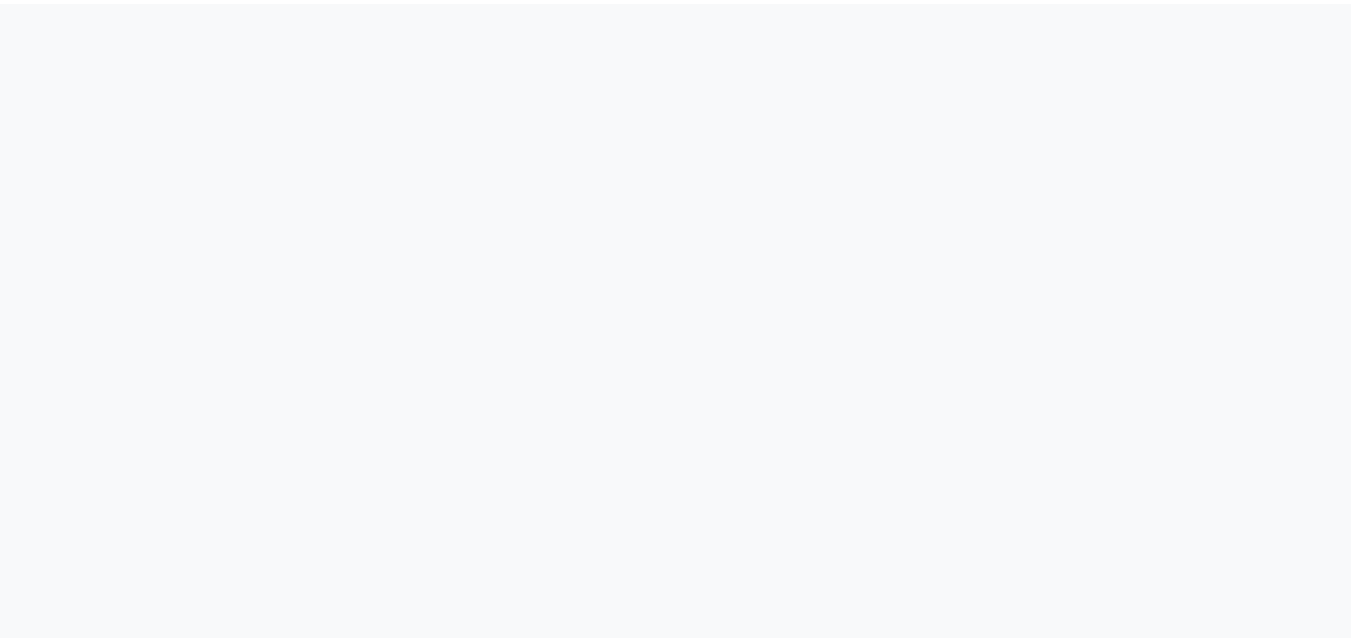 scroll, scrollTop: 0, scrollLeft: 0, axis: both 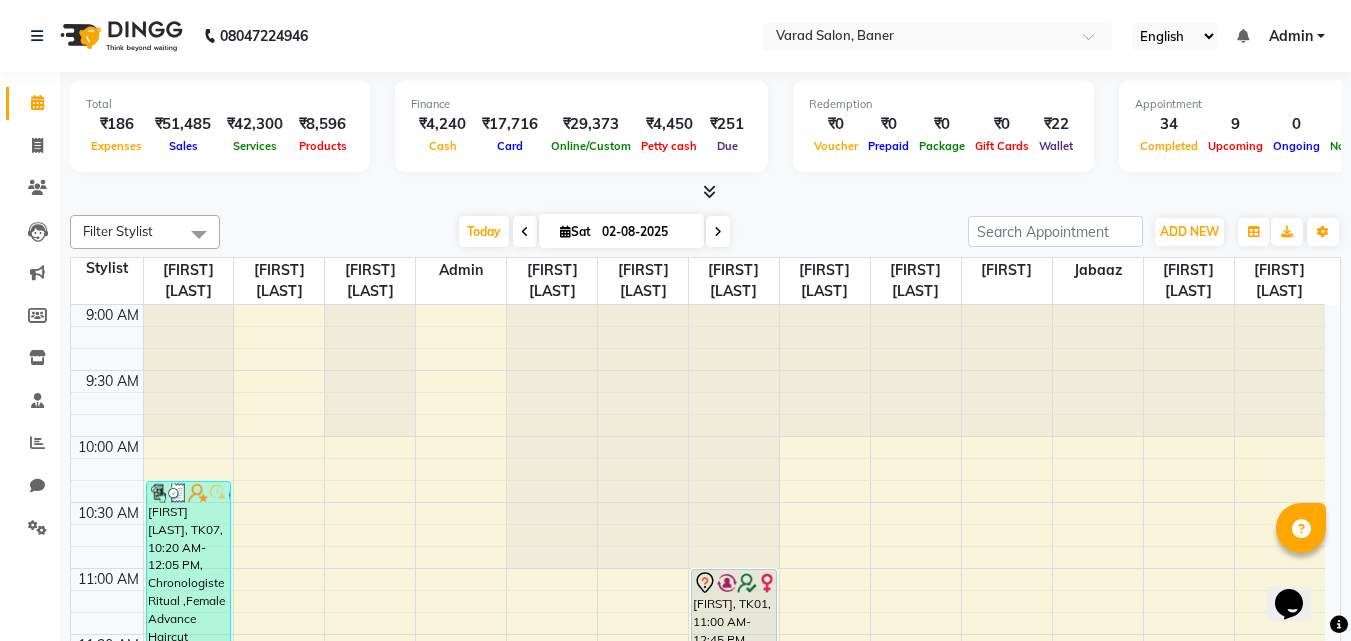 click at bounding box center (709, 191) 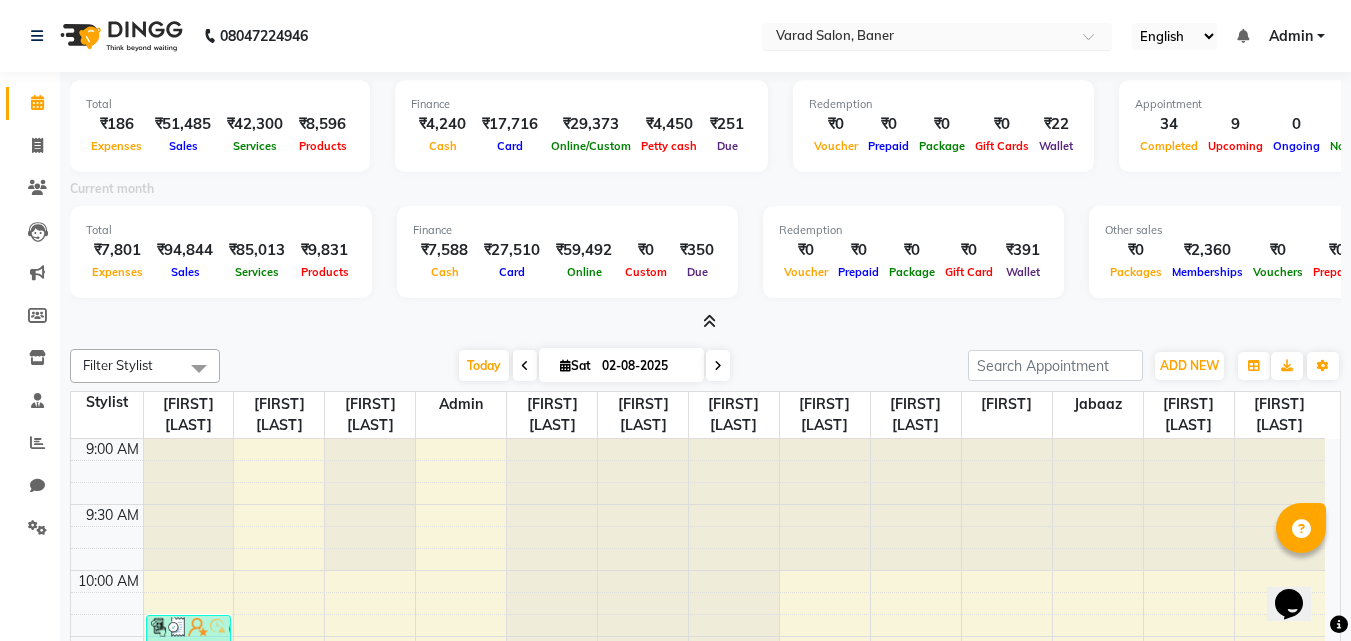 click at bounding box center [917, 38] 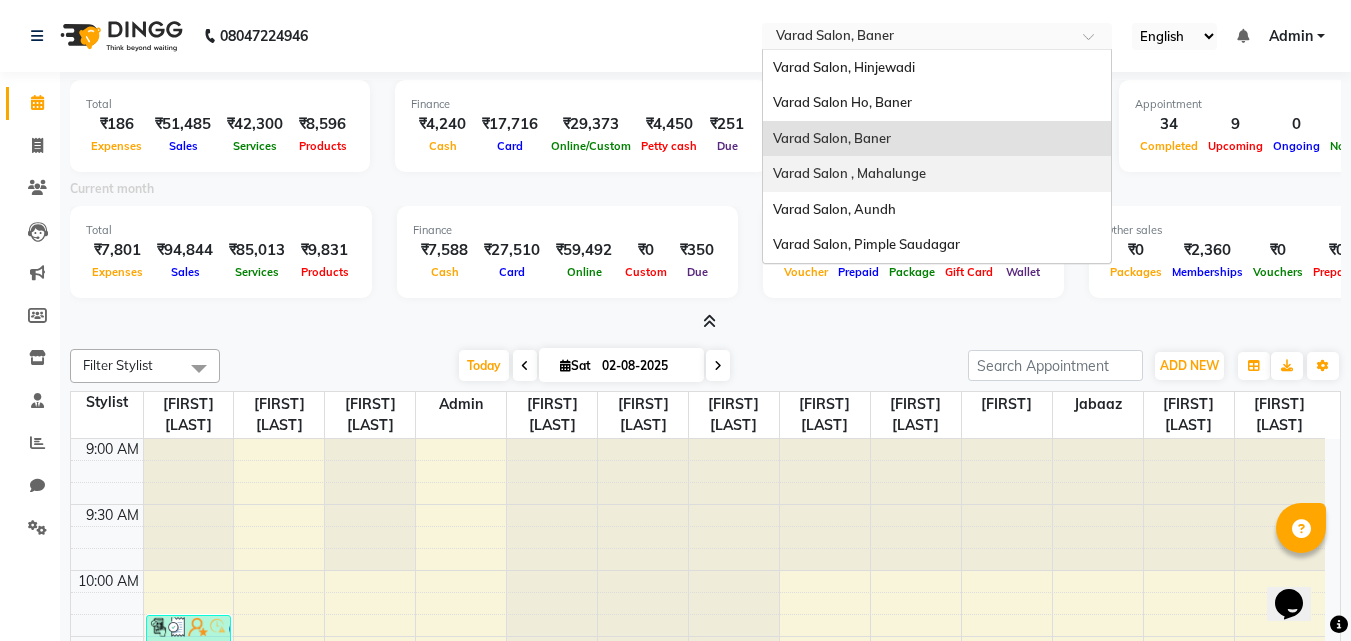 click on "Varad Salon , Mahalunge" at bounding box center [849, 173] 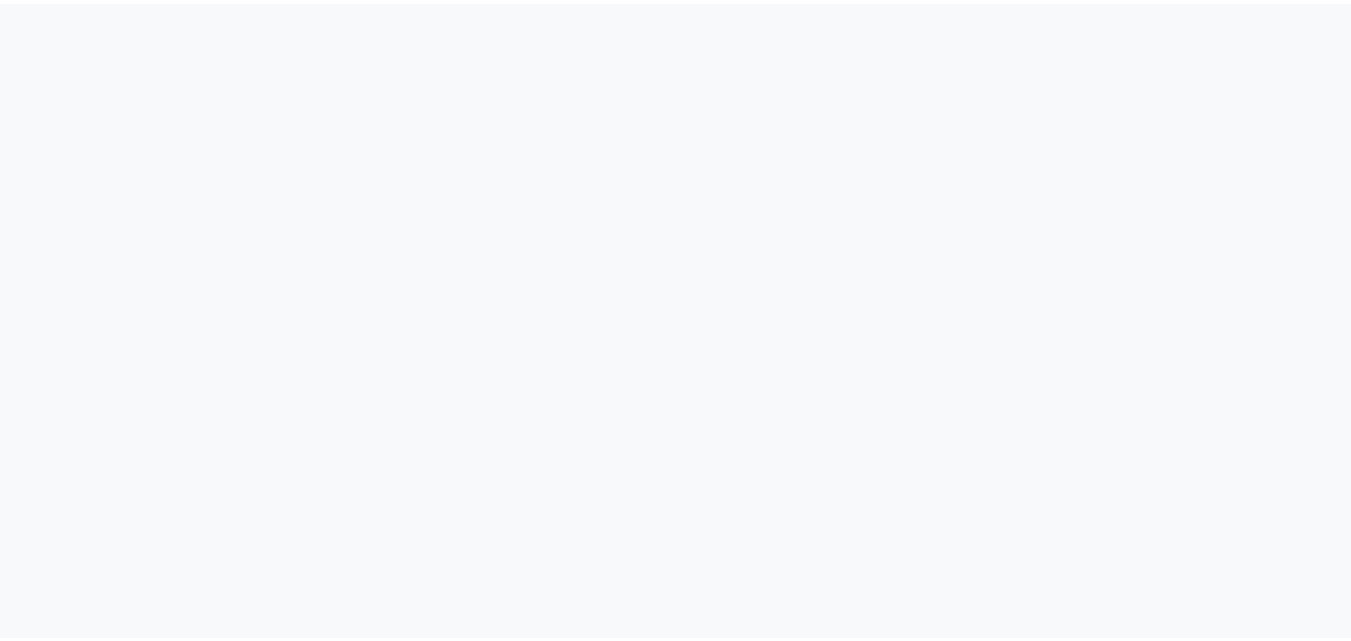 scroll, scrollTop: 0, scrollLeft: 0, axis: both 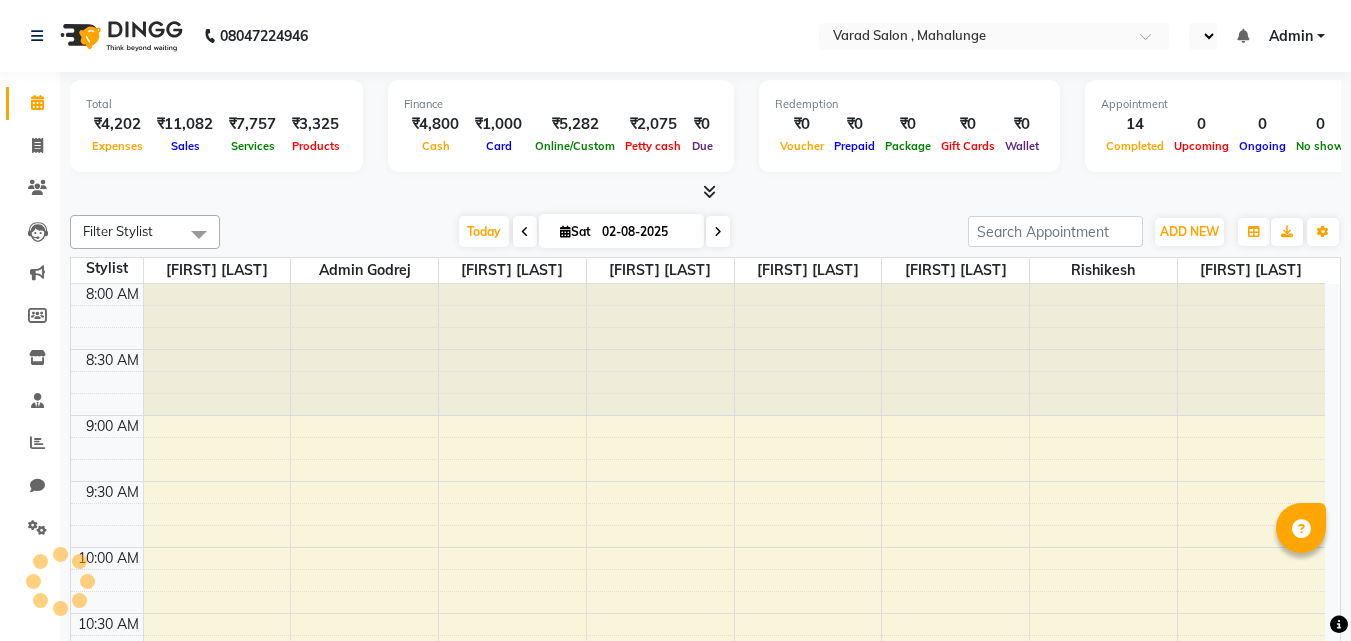 select on "en" 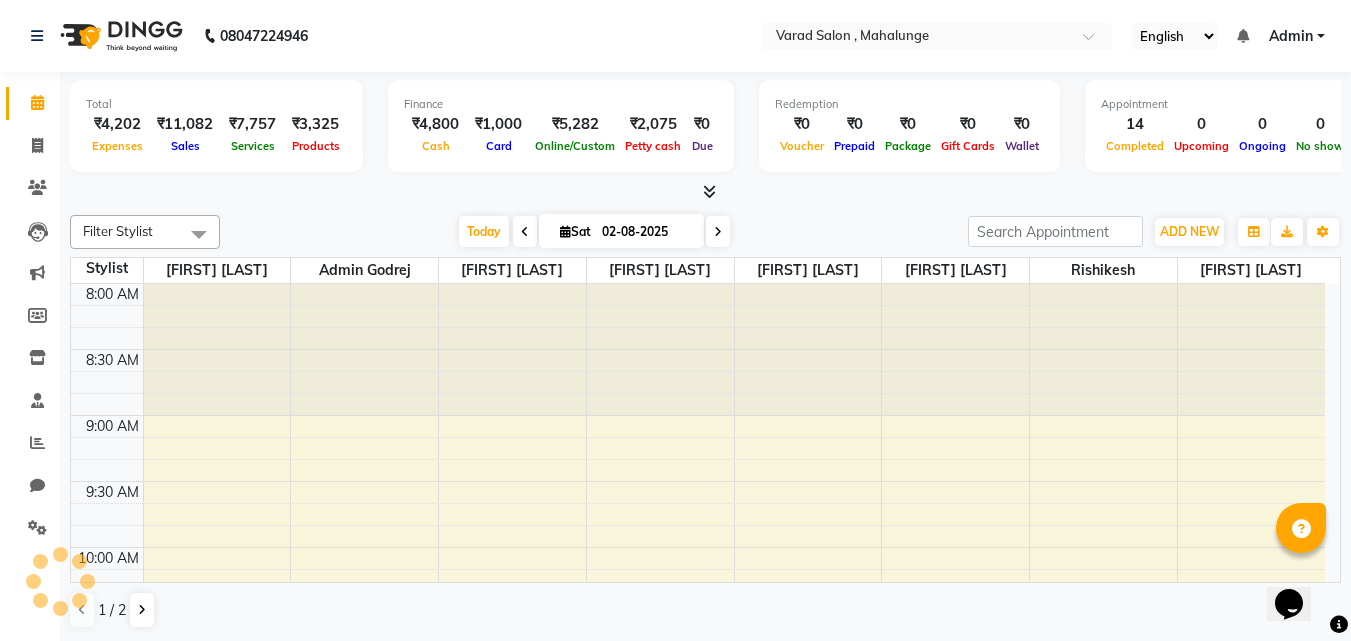 scroll, scrollTop: 0, scrollLeft: 0, axis: both 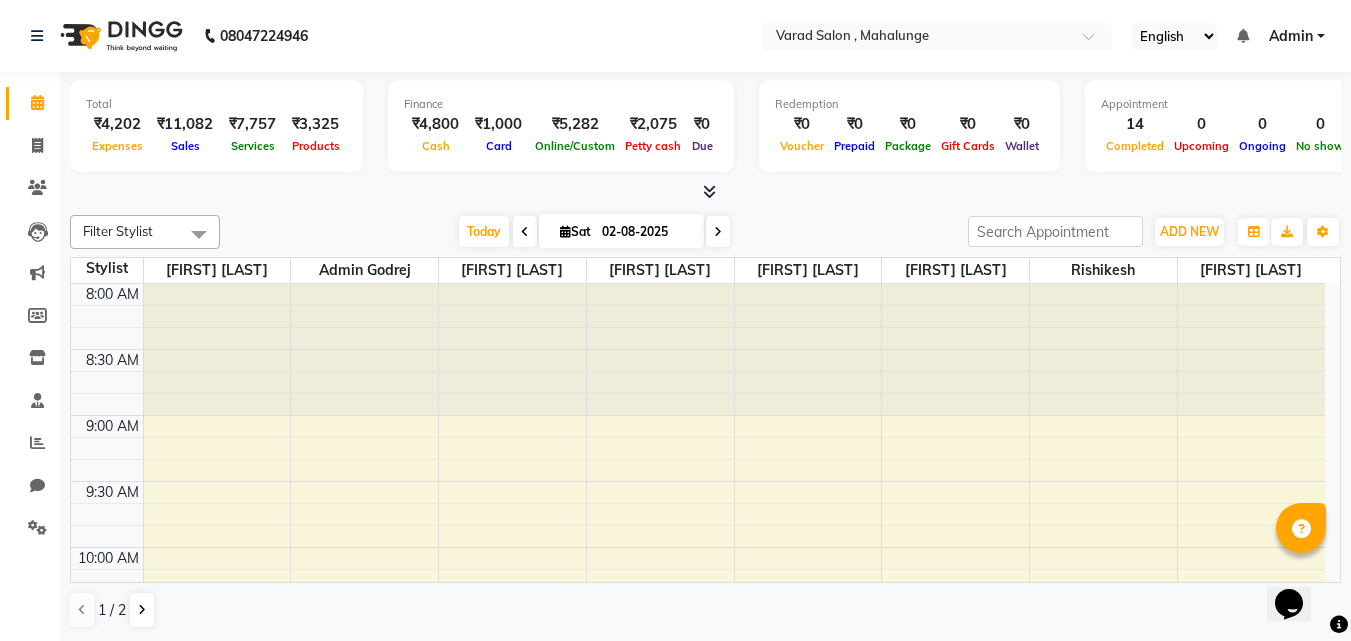click at bounding box center (709, 191) 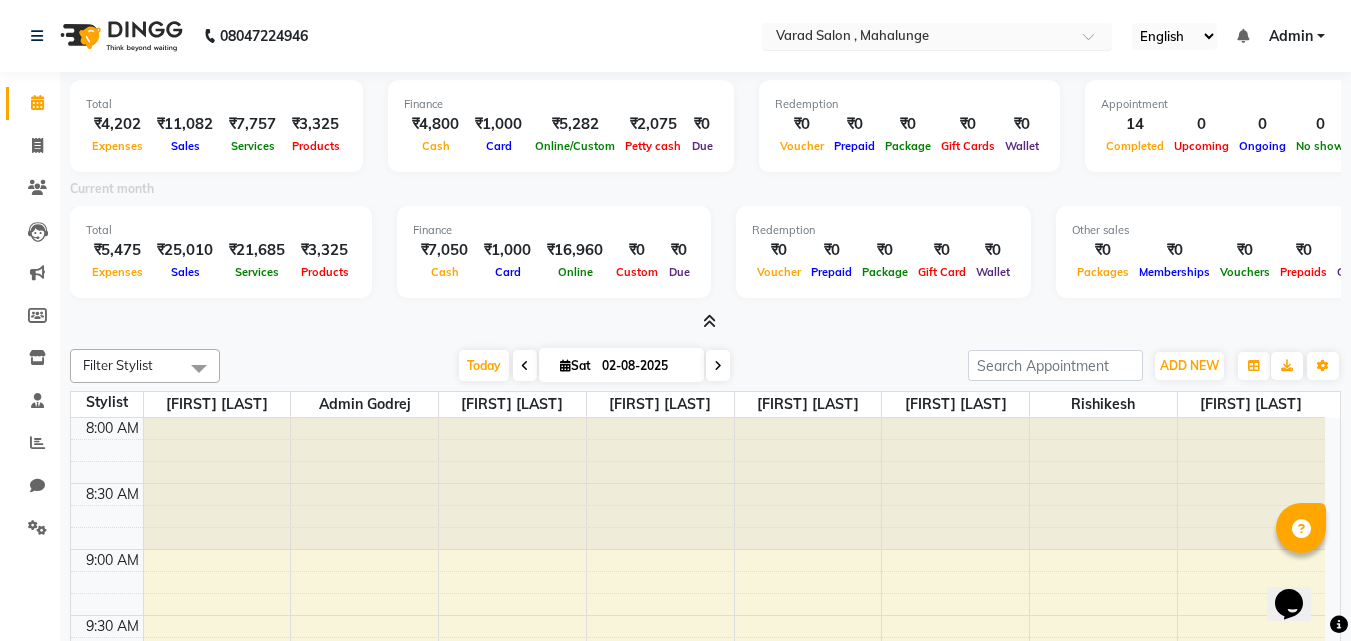 click at bounding box center (917, 38) 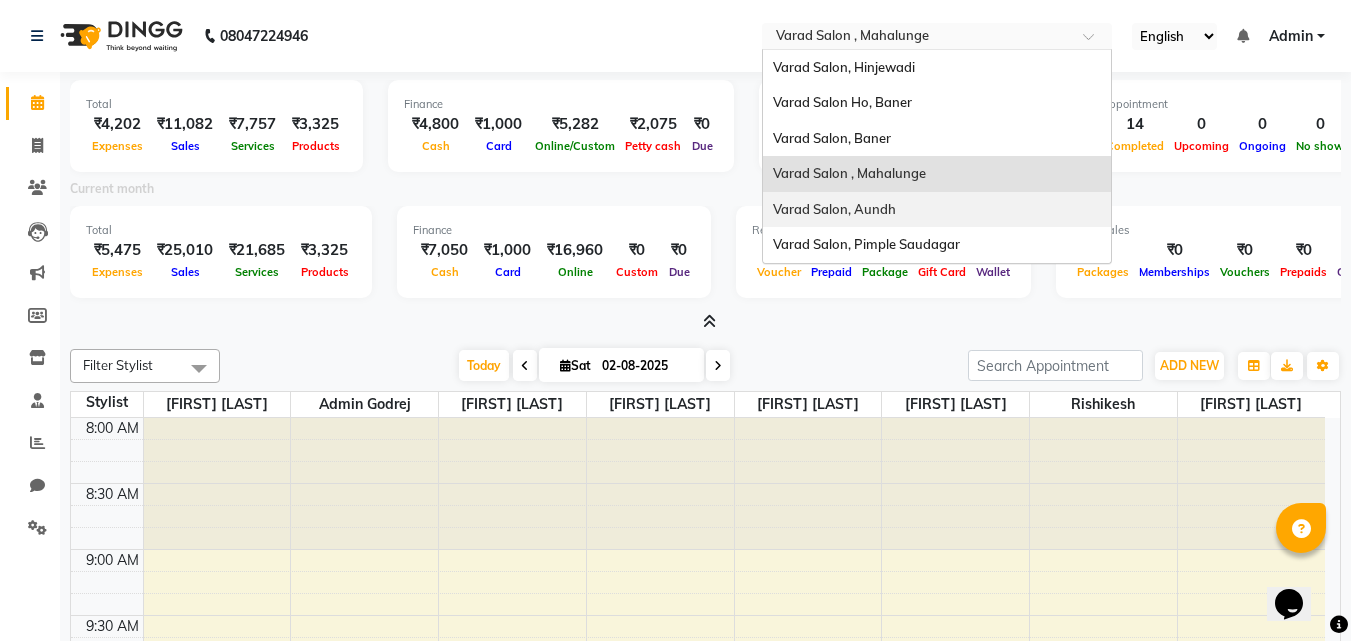 click on "Varad Salon, Aundh" at bounding box center [834, 209] 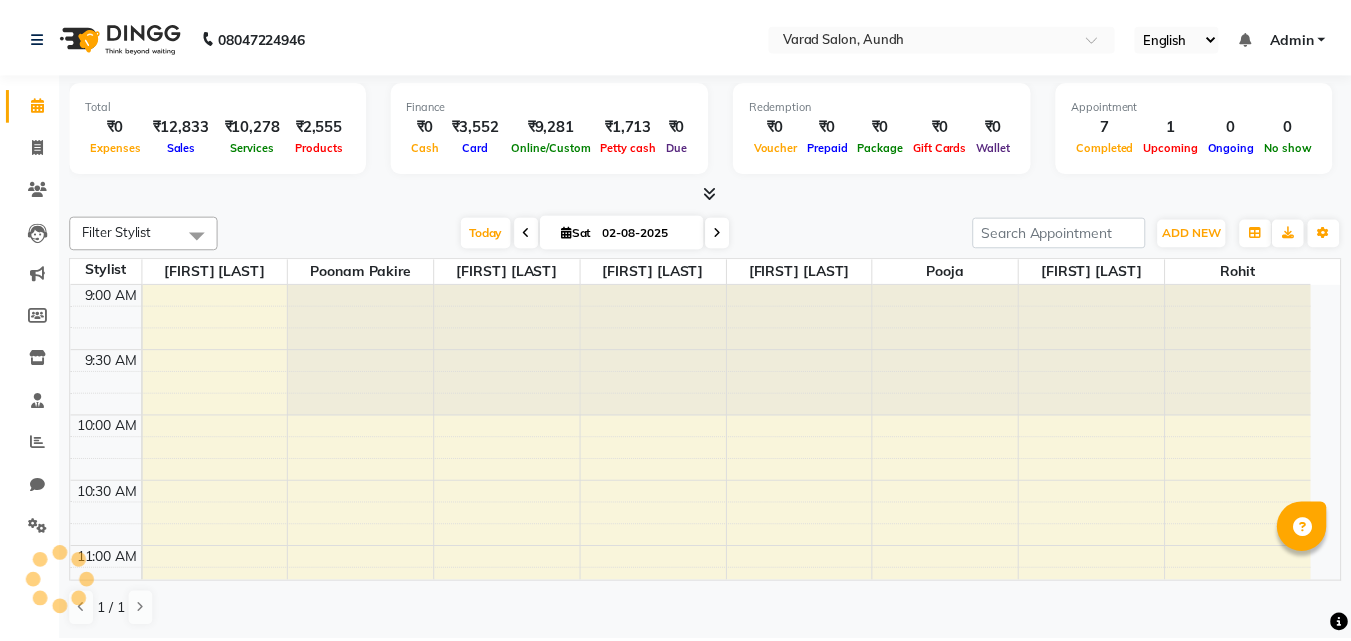 scroll, scrollTop: 0, scrollLeft: 0, axis: both 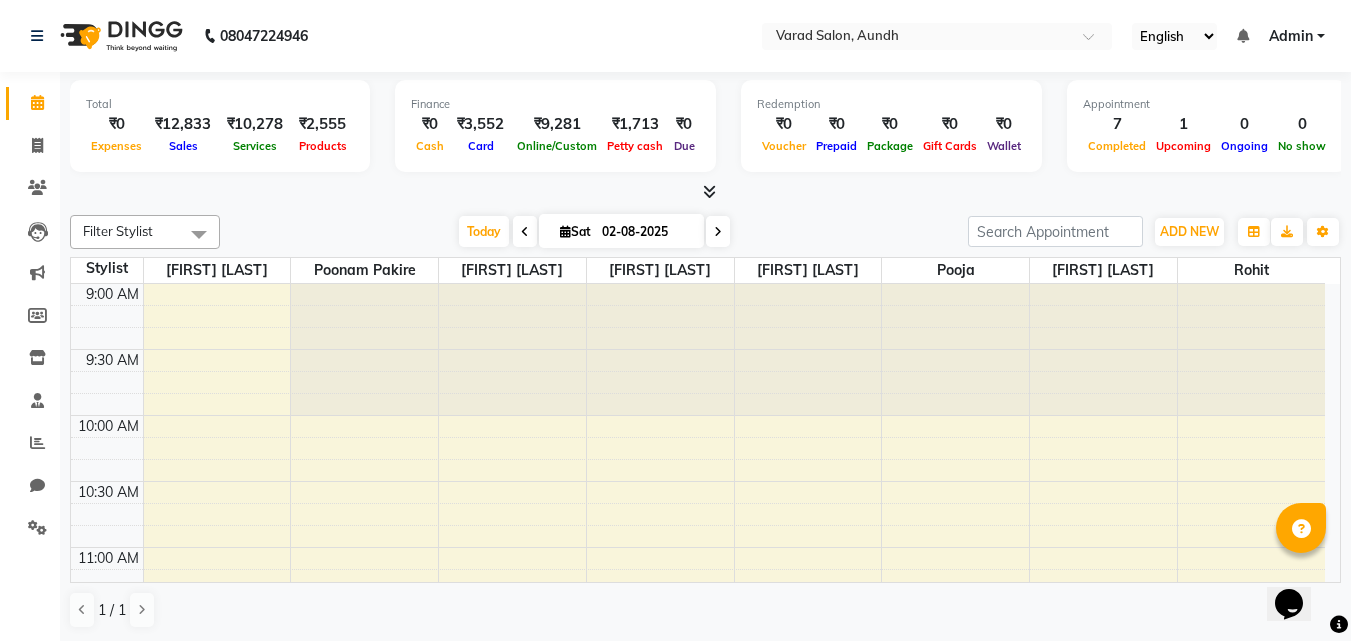 click at bounding box center (709, 191) 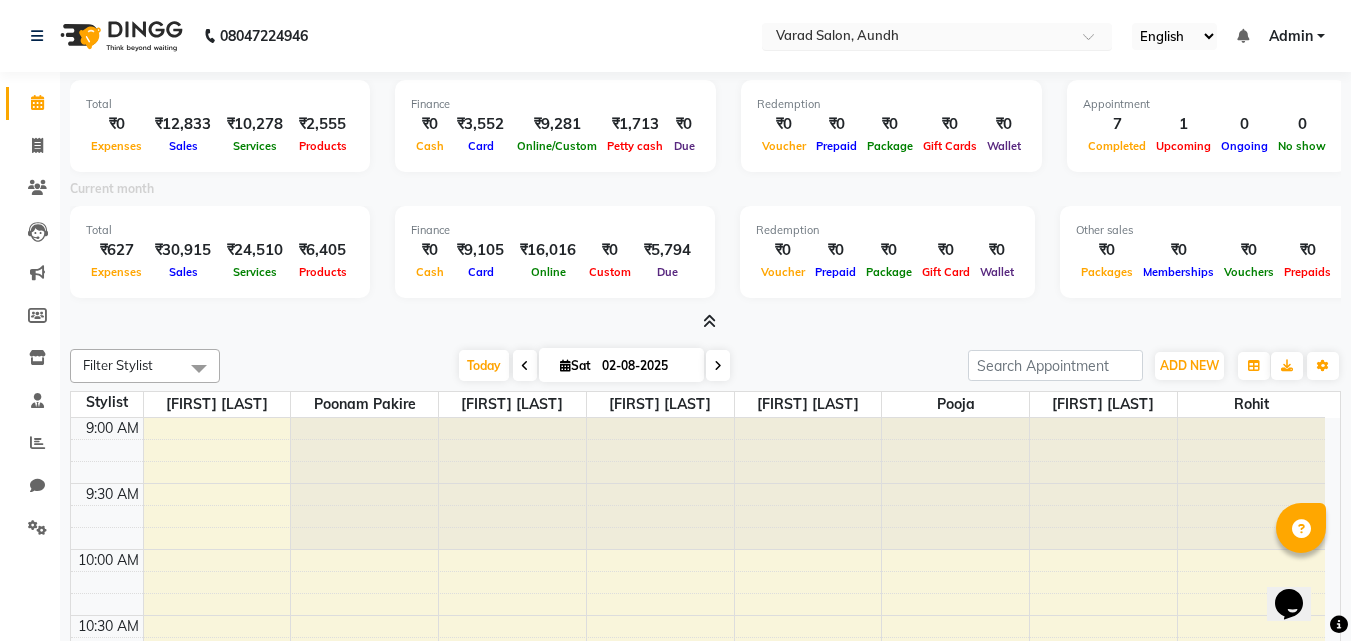 click at bounding box center (917, 38) 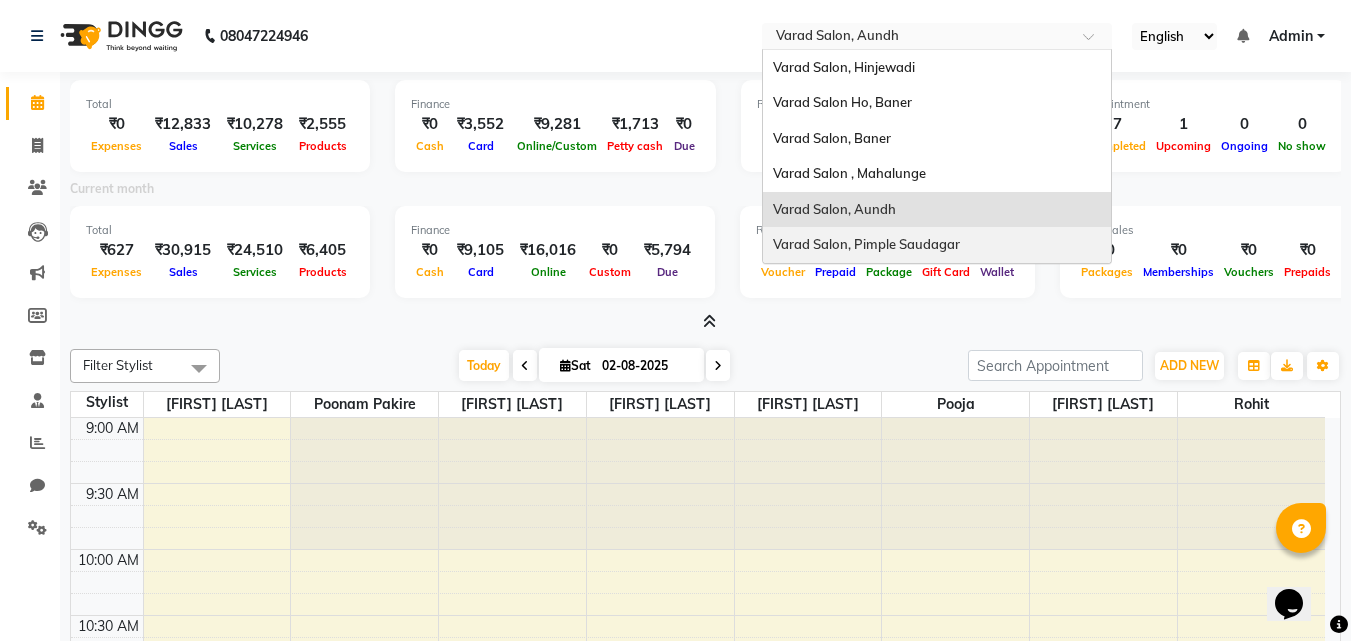 click on "Varad Salon, Pimple Saudagar" at bounding box center (866, 244) 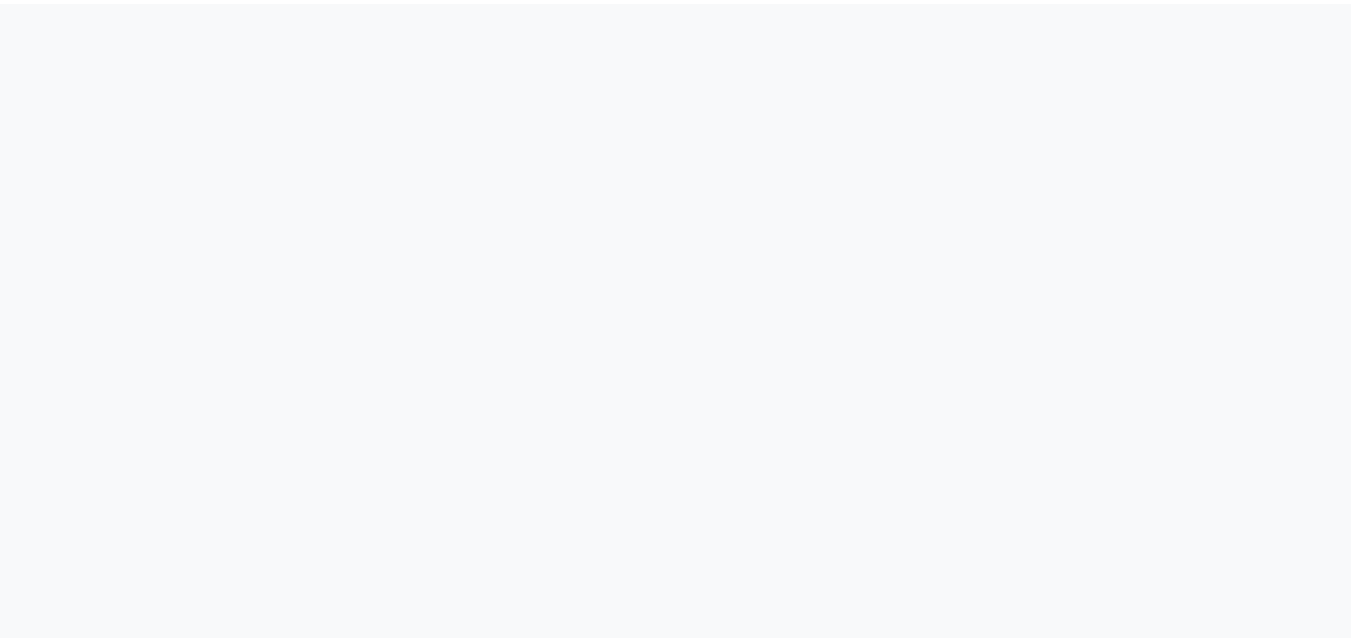 scroll, scrollTop: 0, scrollLeft: 0, axis: both 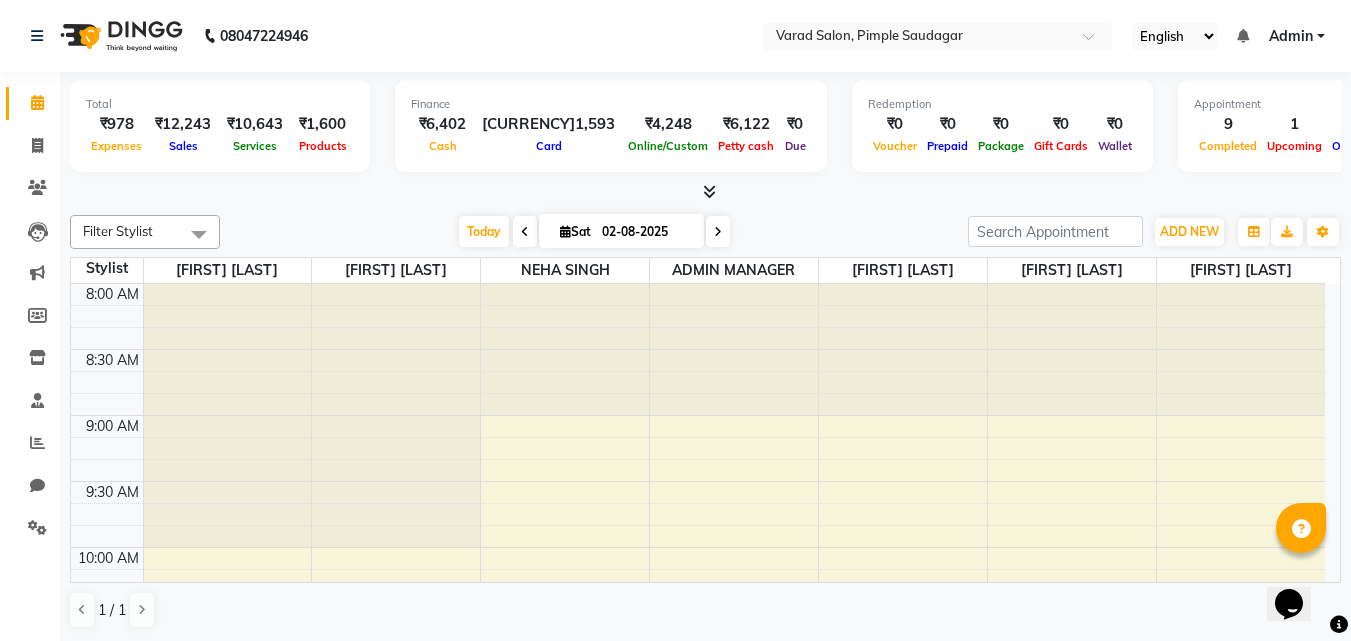 click at bounding box center [709, 191] 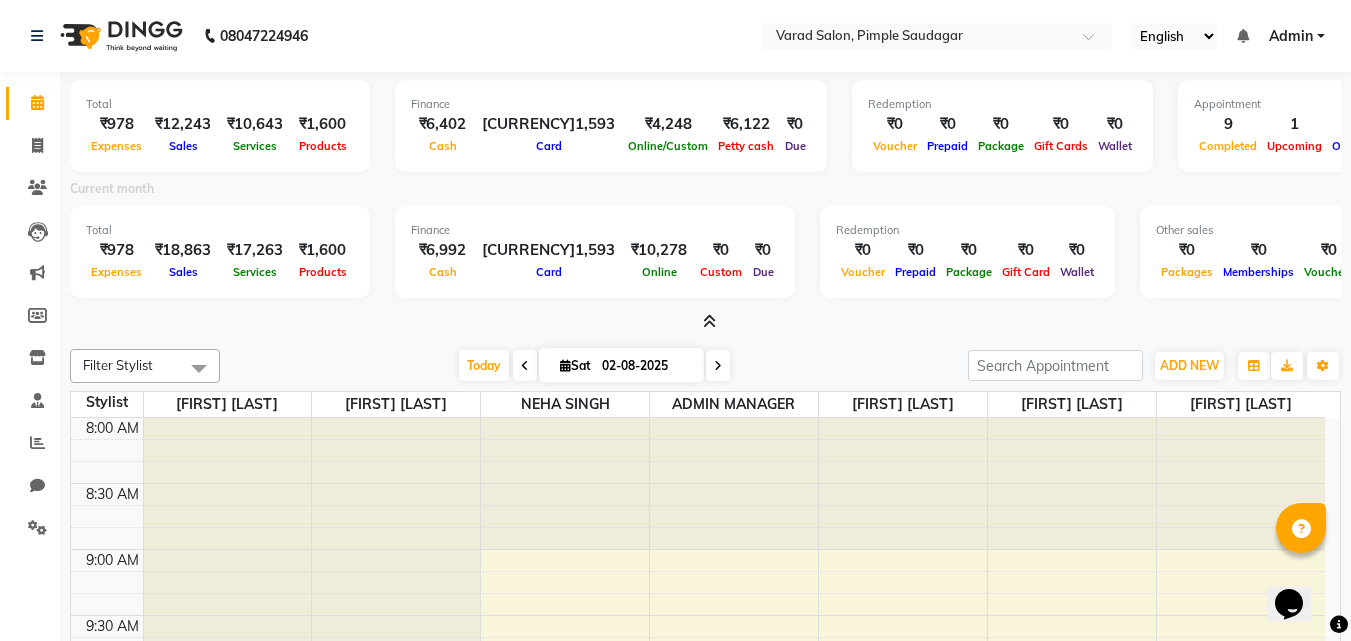 click at bounding box center (705, 322) 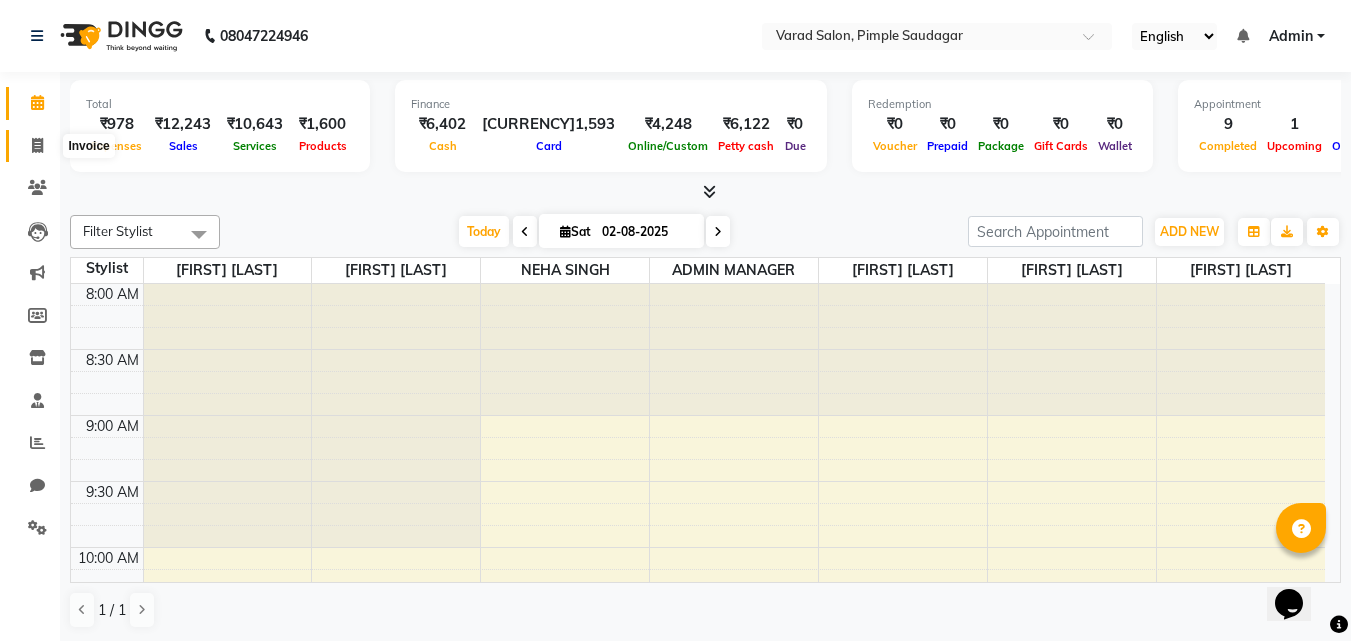click 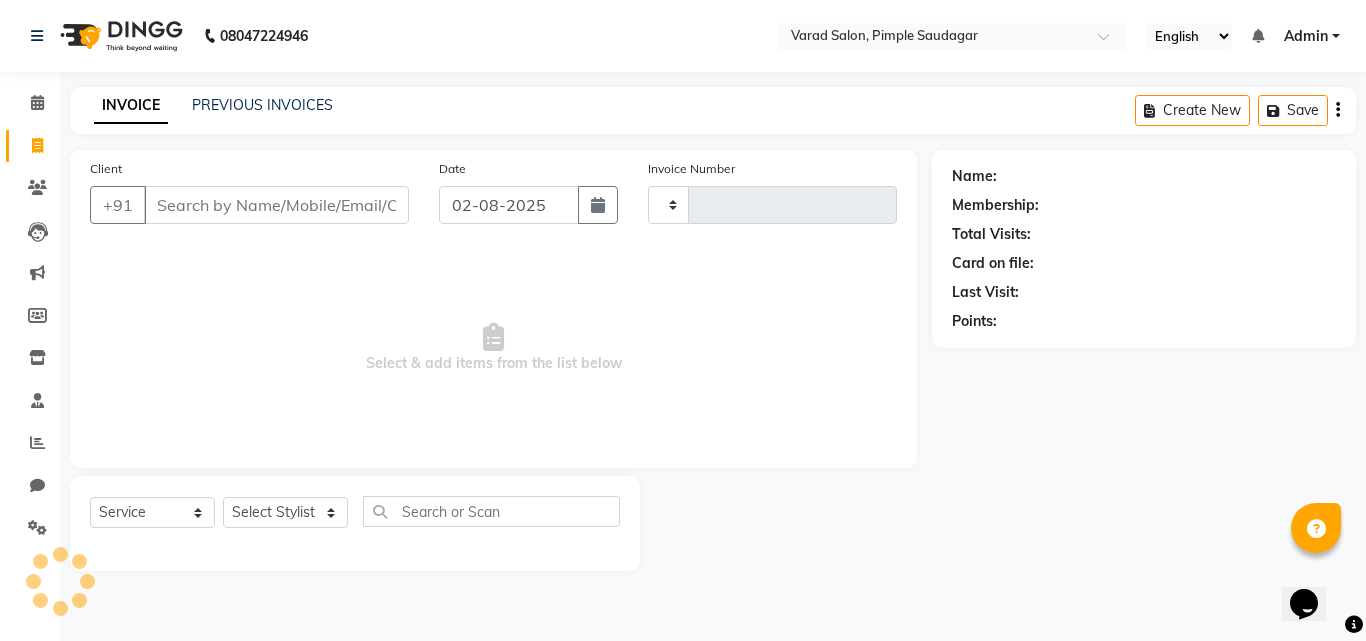 type on "0482" 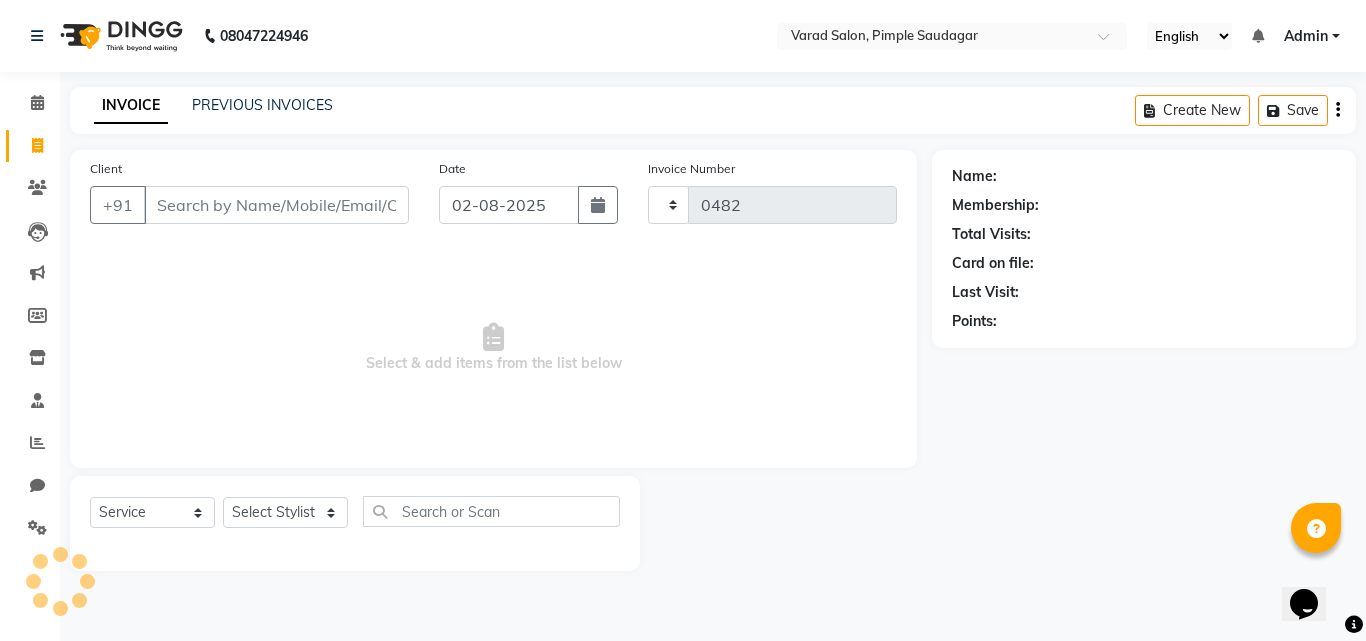 select on "7816" 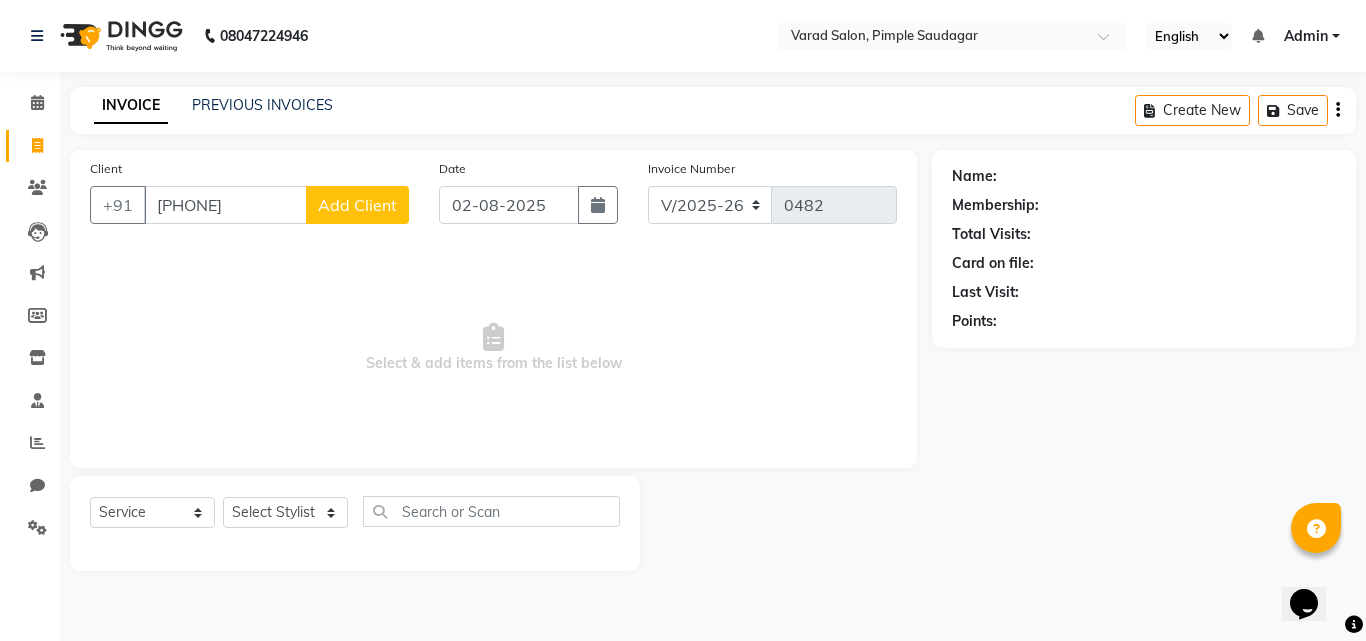 type on "[PHONE]" 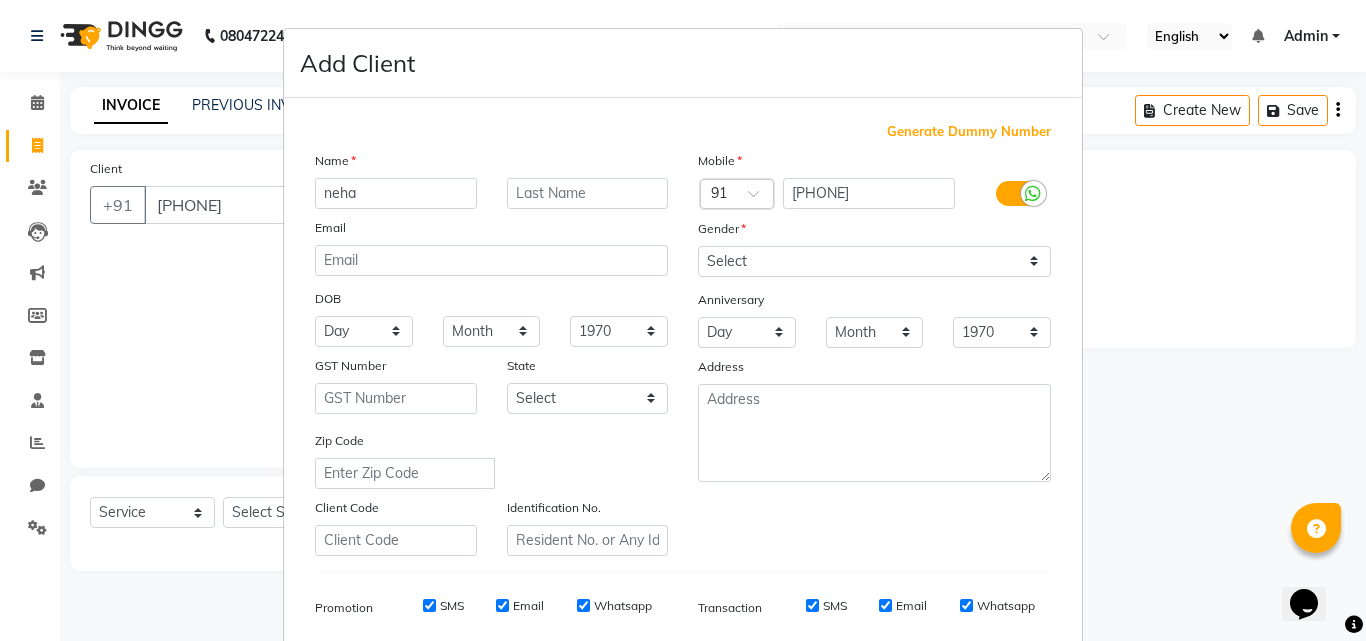 type on "neha" 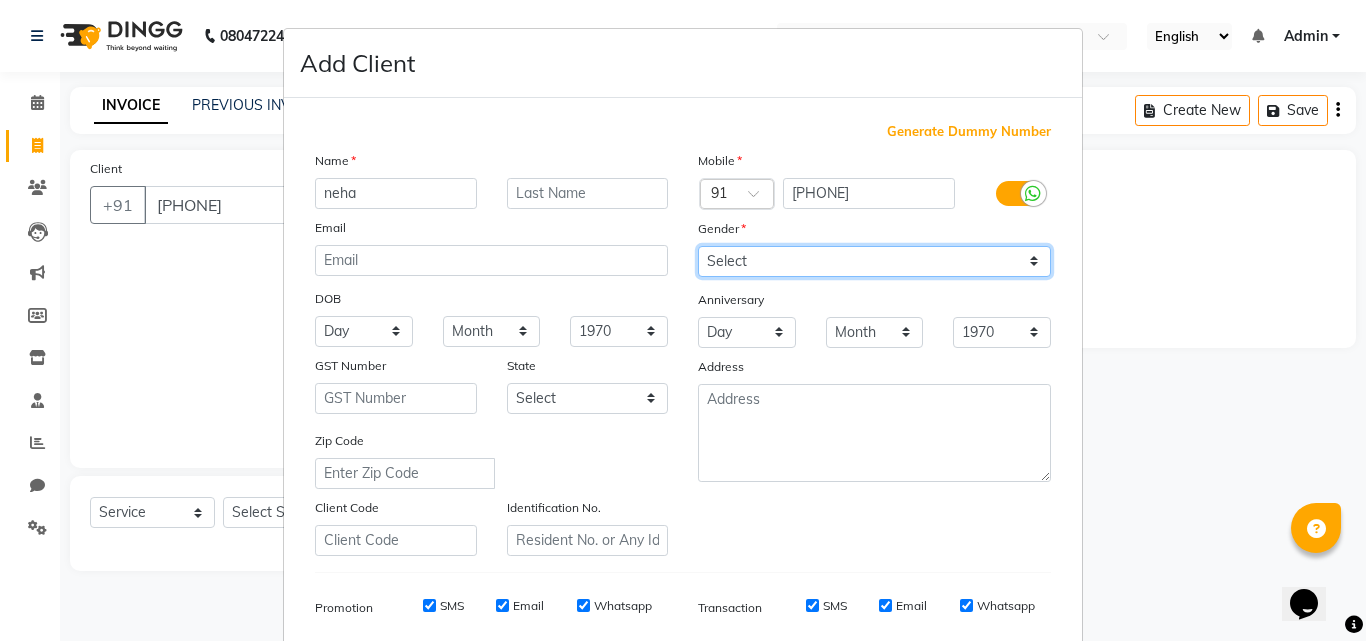 click on "Select Male Female Other Prefer Not To Say" at bounding box center [874, 261] 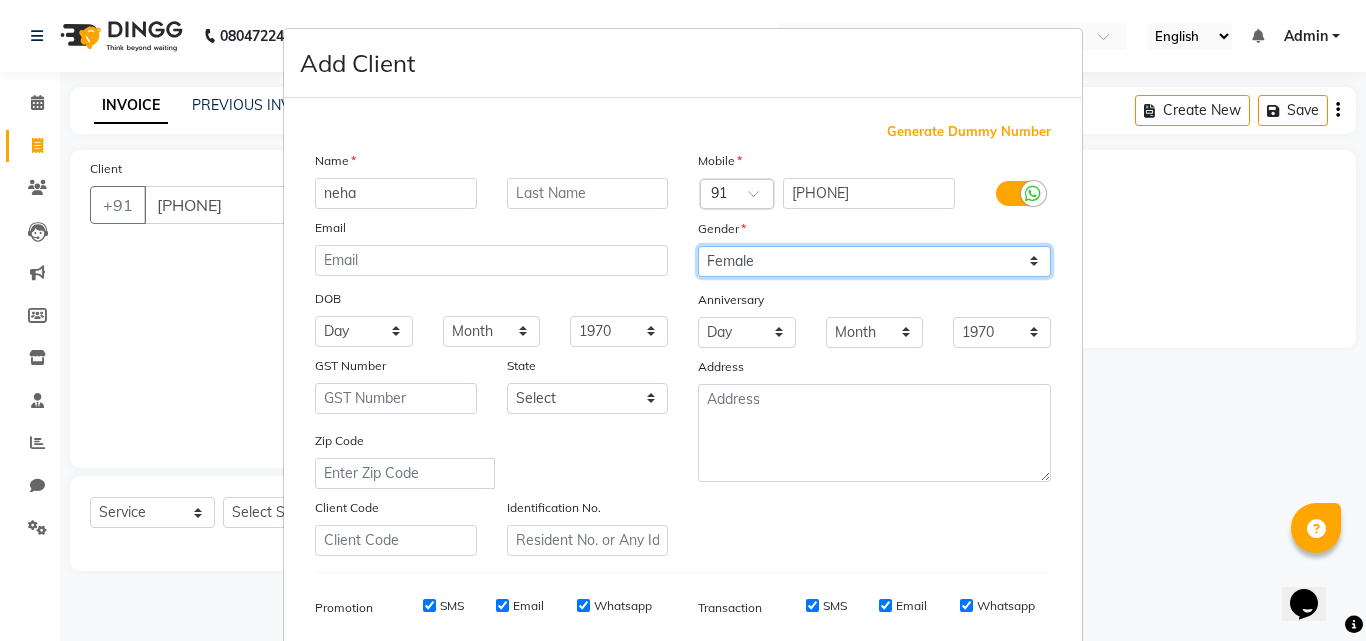 click on "Select Male Female Other Prefer Not To Say" at bounding box center (874, 261) 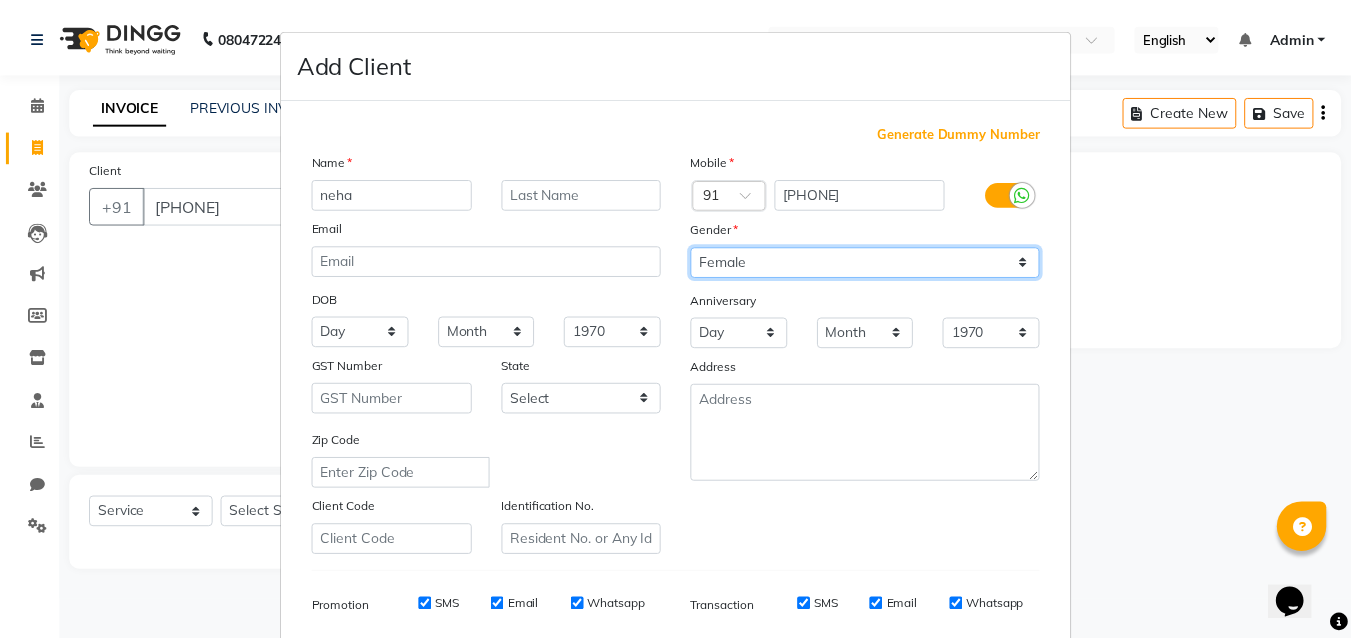 scroll, scrollTop: 282, scrollLeft: 0, axis: vertical 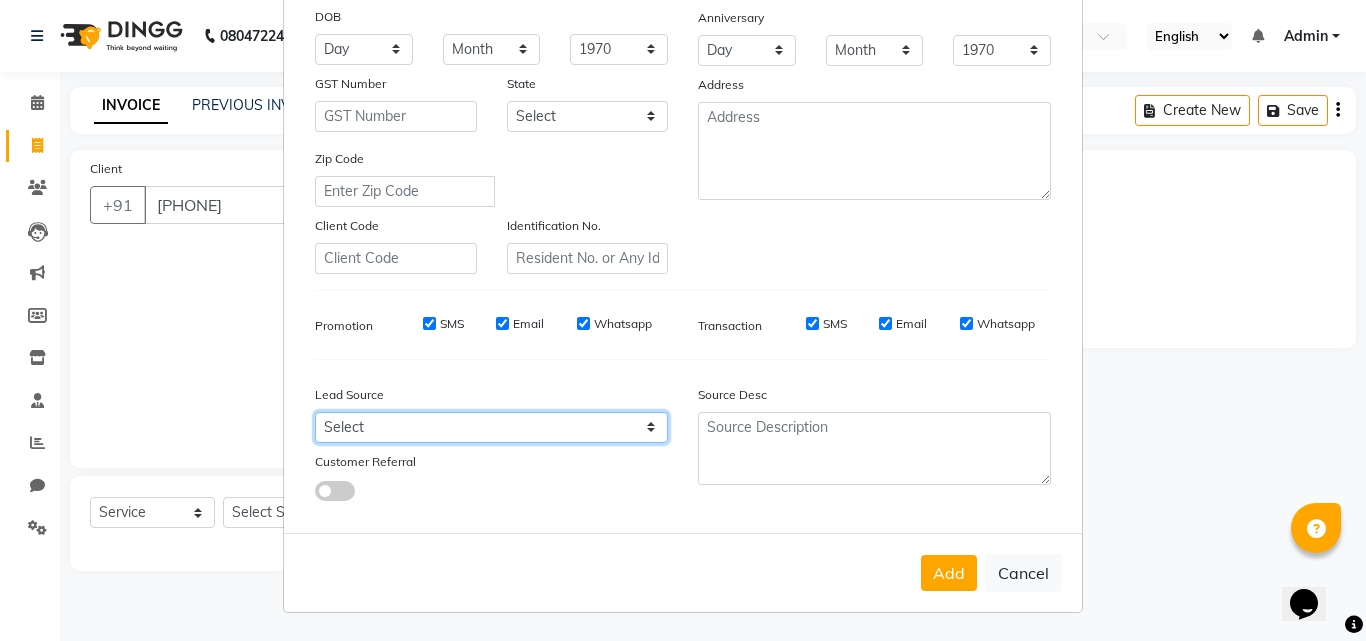 click on "Select Walk-in Referral Internet Friend Word of Mouth Advertisement Facebook JustDial Google Other" at bounding box center [491, 427] 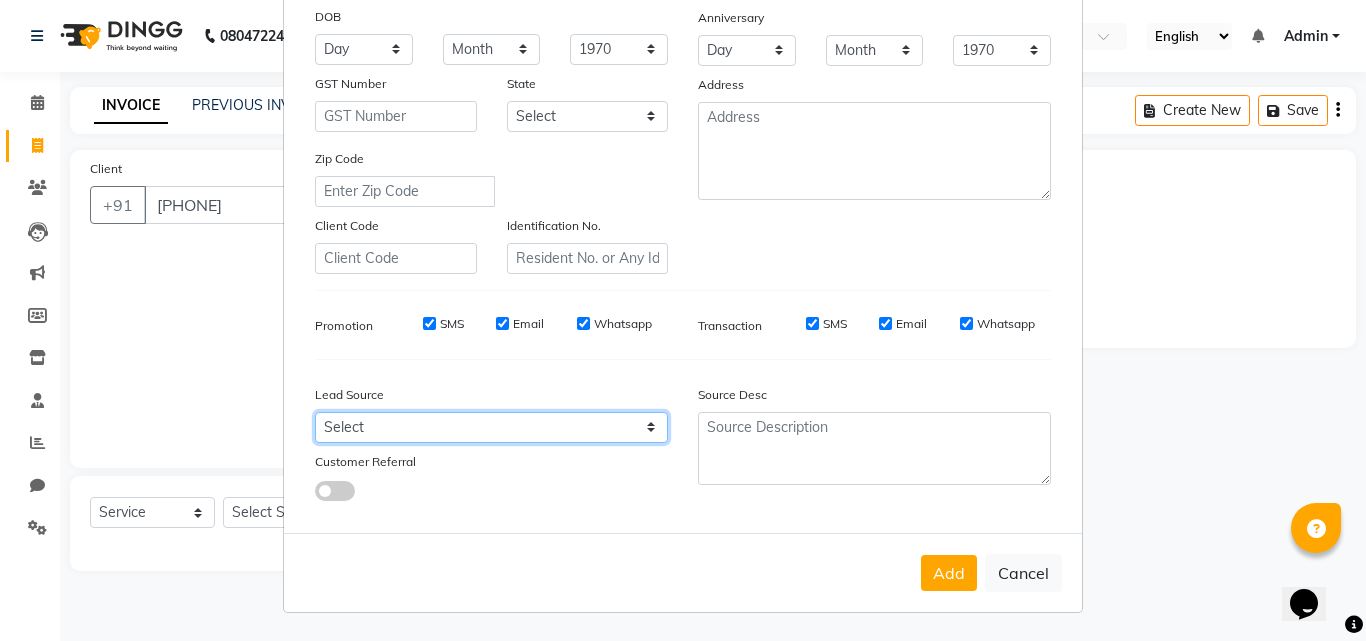 select on "52508" 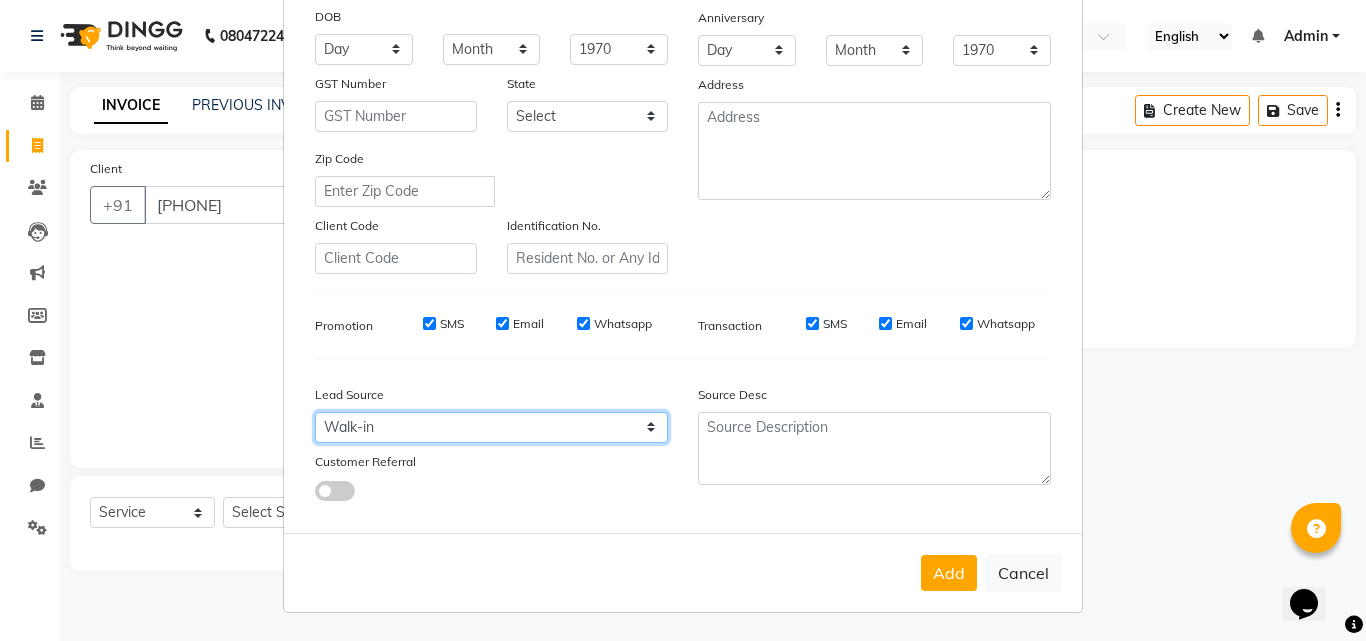click on "Select Walk-in Referral Internet Friend Word of Mouth Advertisement Facebook JustDial Google Other" at bounding box center (491, 427) 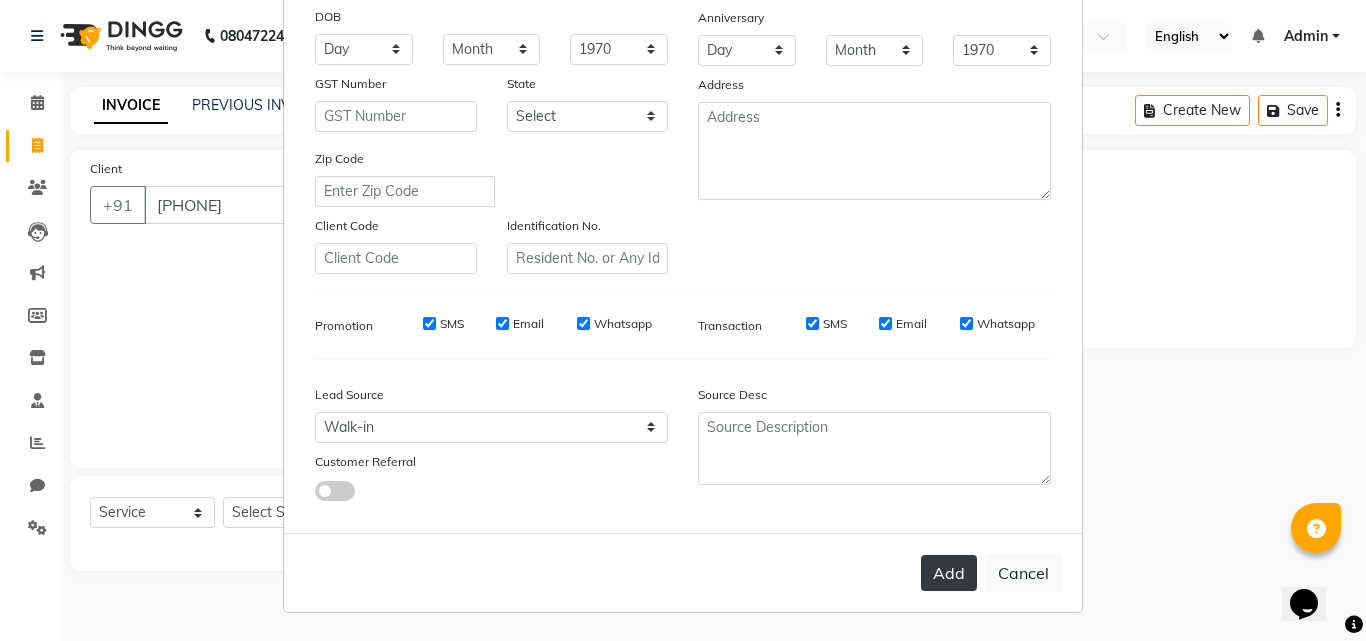 click on "Add" at bounding box center [949, 573] 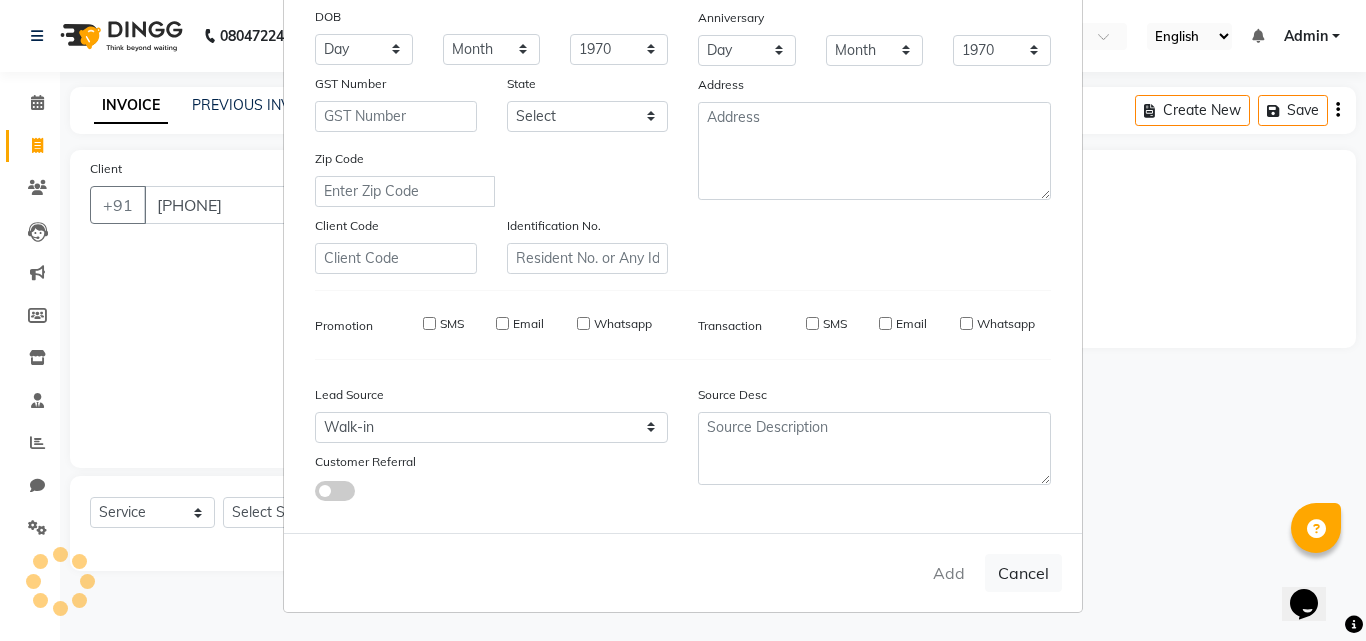 type 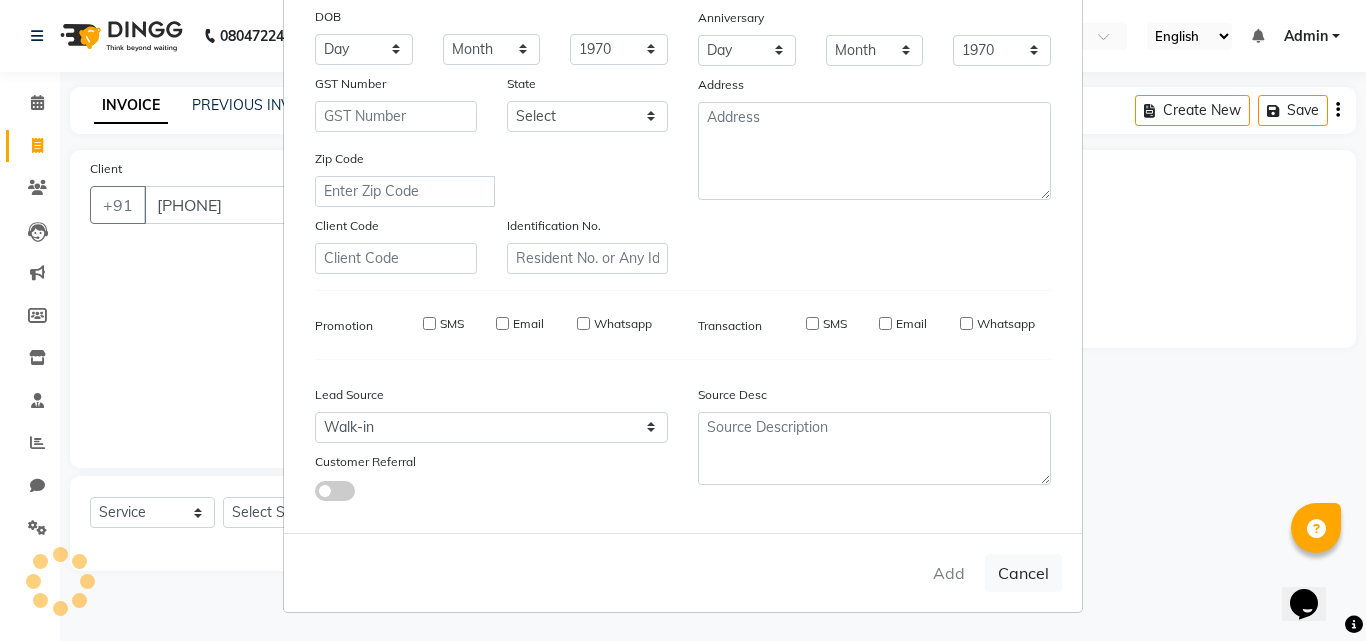 select 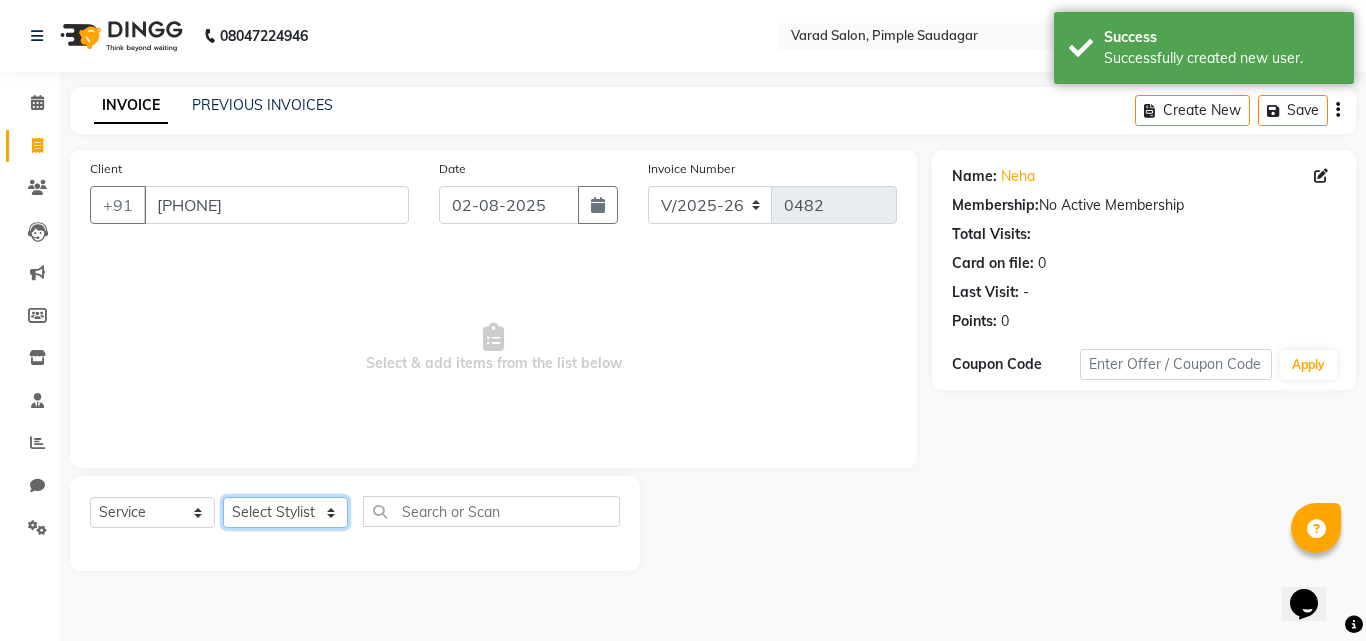 click on "Select Stylist ADMIN MANAGER Ankita Chavan Govind Kamble NEHA SINGH Rajesh Raut Ruksana shikh tejas bhul" 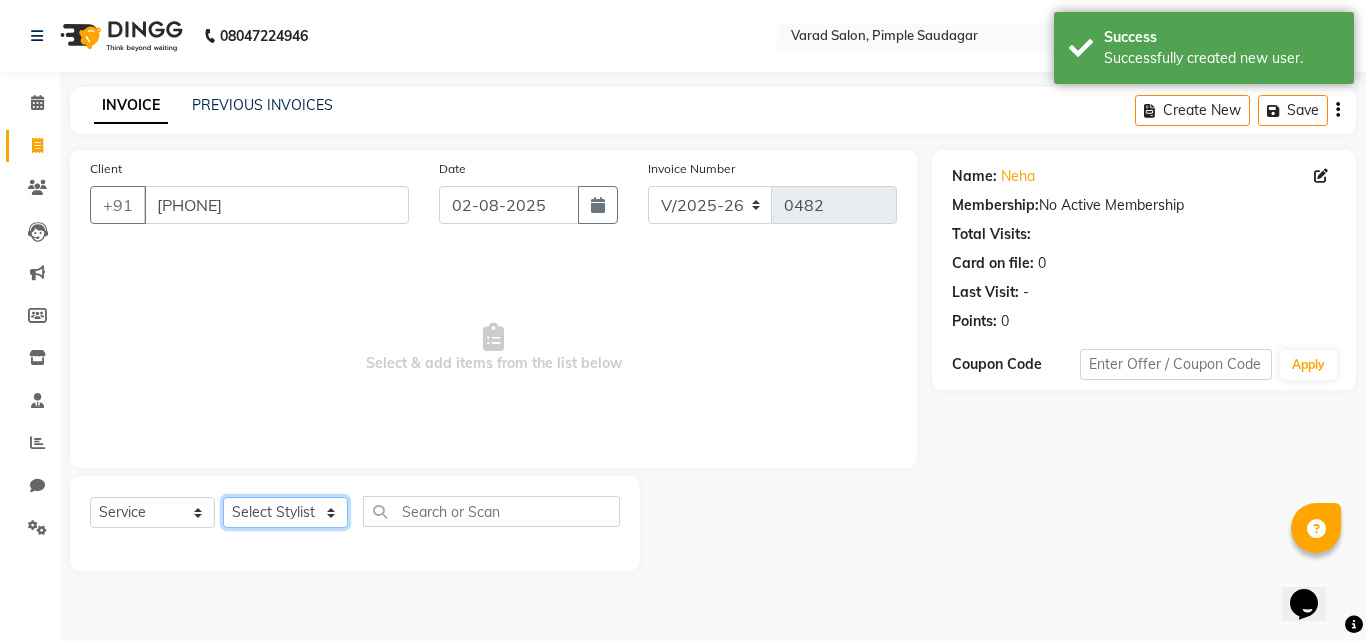 select on "62811" 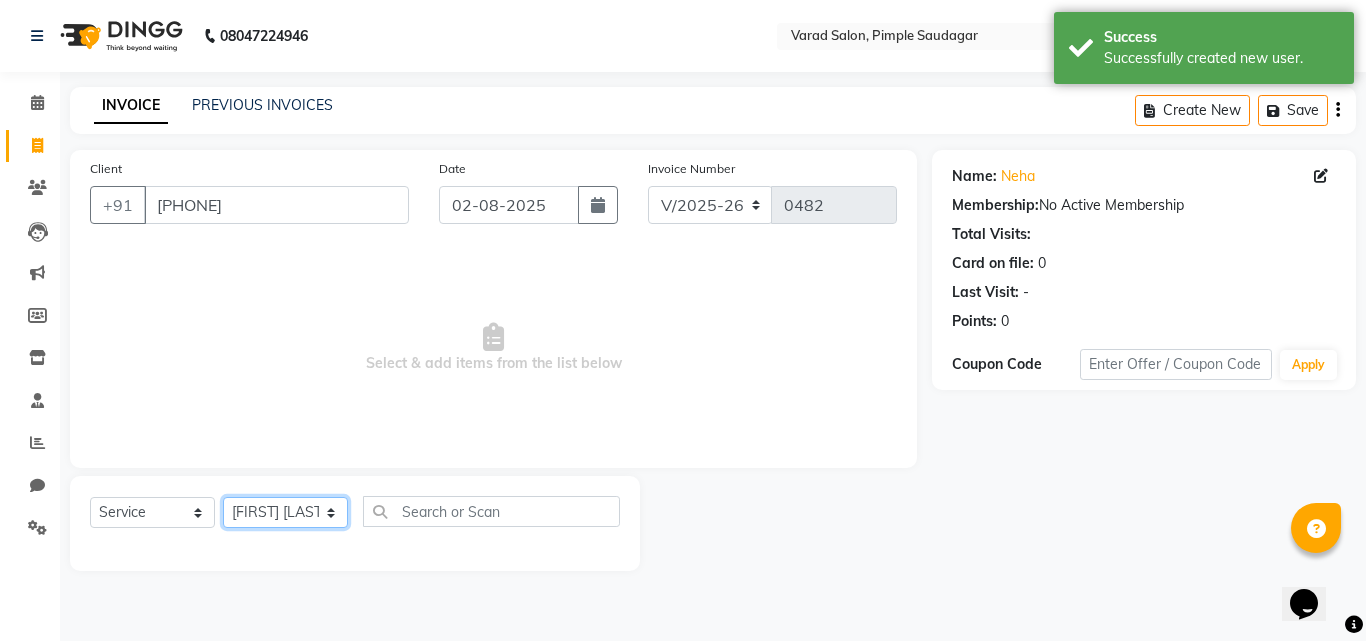 click on "Select Stylist ADMIN MANAGER Ankita Chavan Govind Kamble NEHA SINGH Rajesh Raut Ruksana shikh tejas bhul" 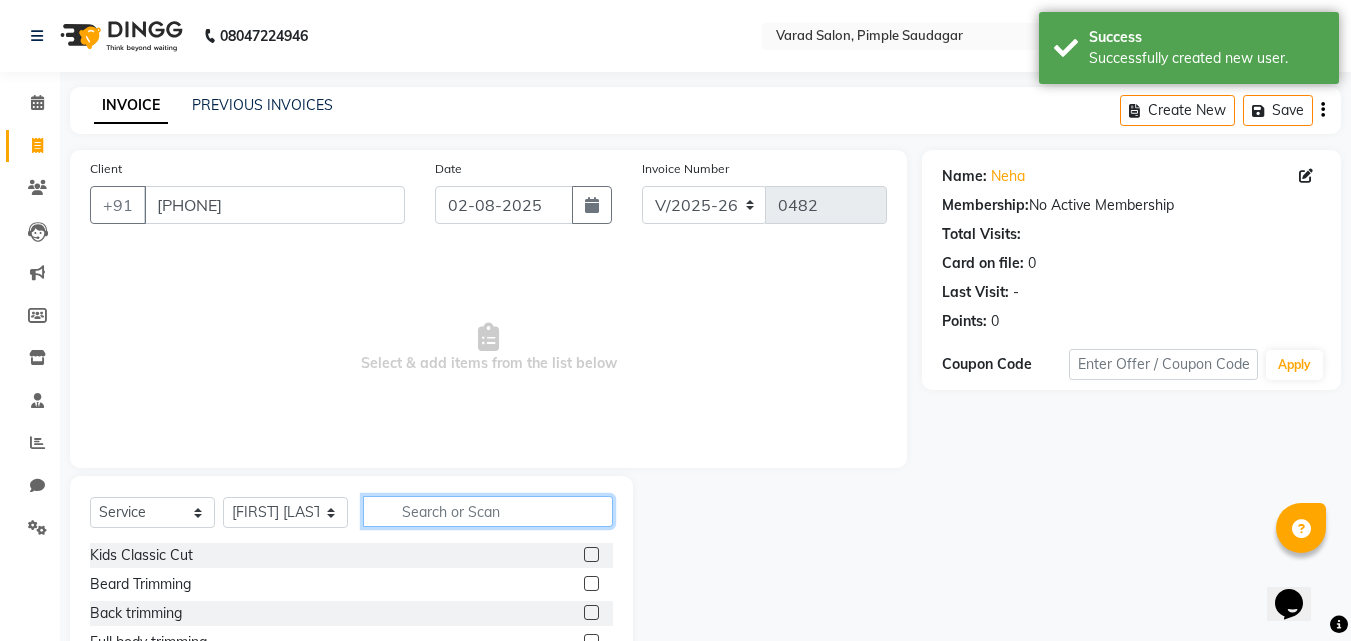 click 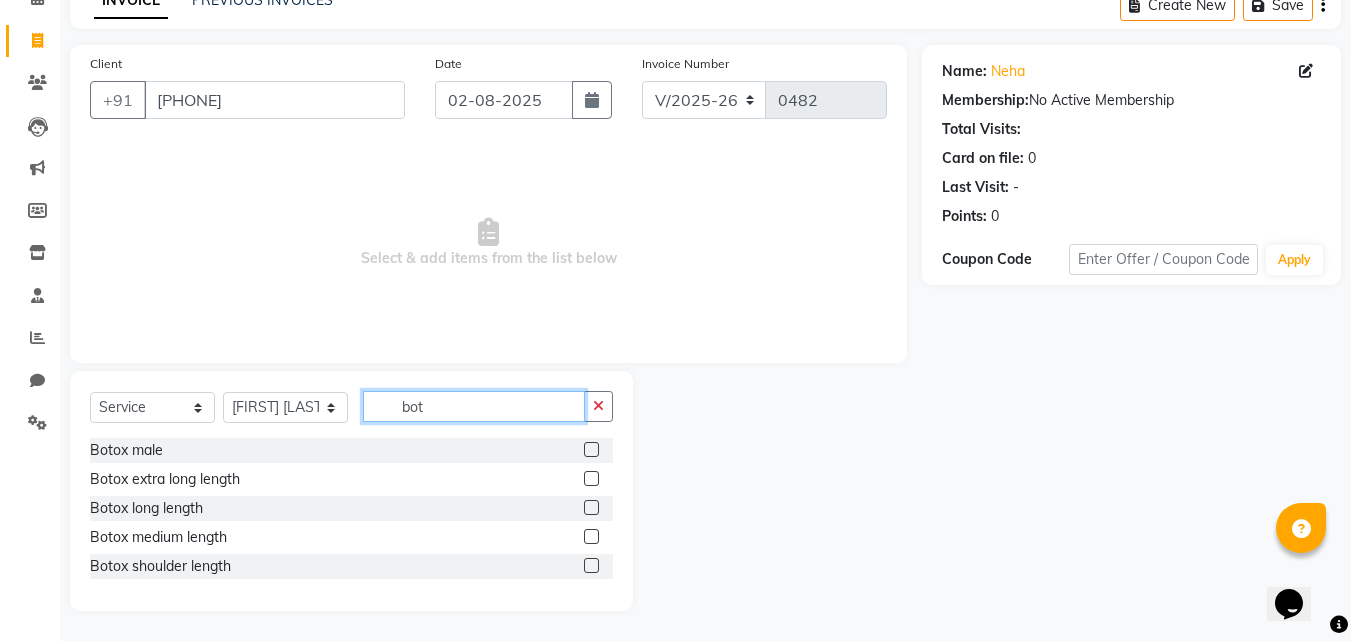 scroll, scrollTop: 105, scrollLeft: 0, axis: vertical 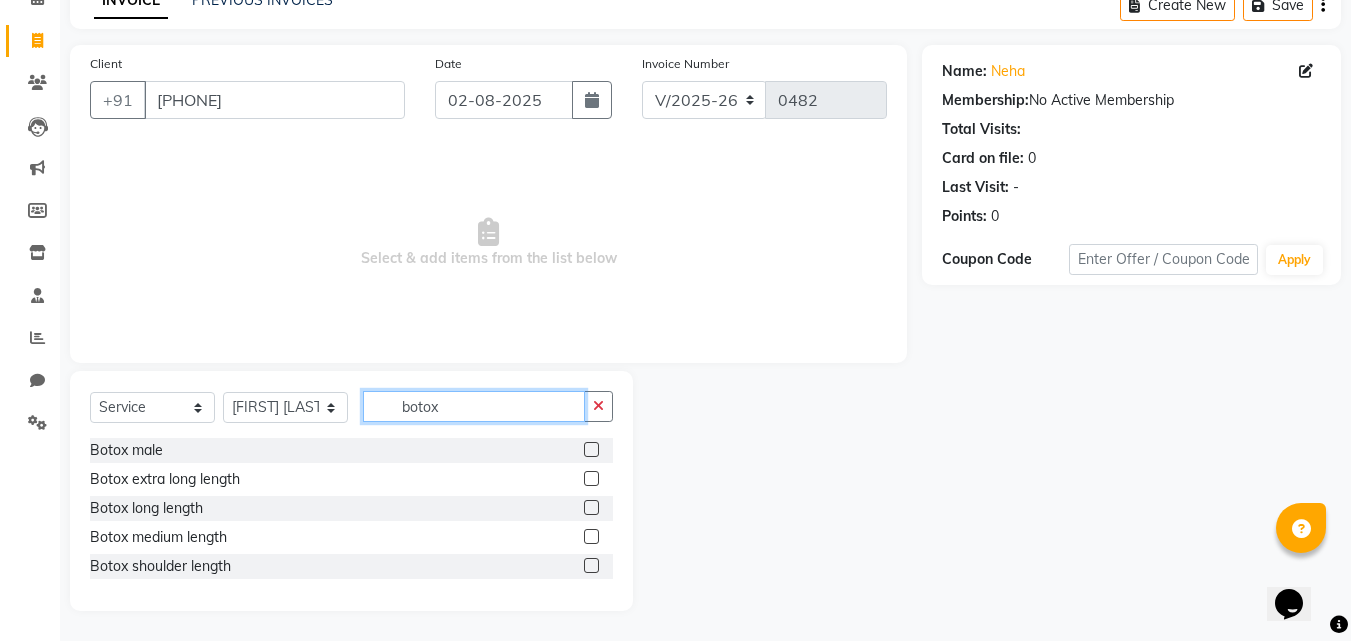 type on "botox" 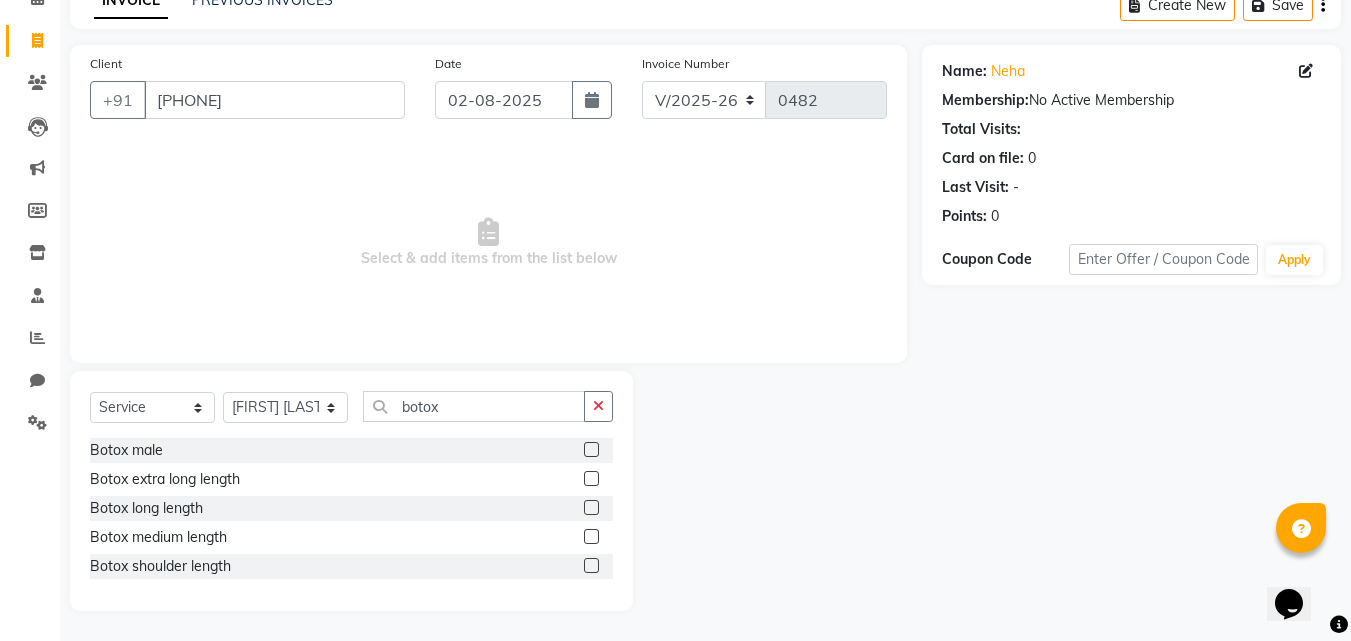 click 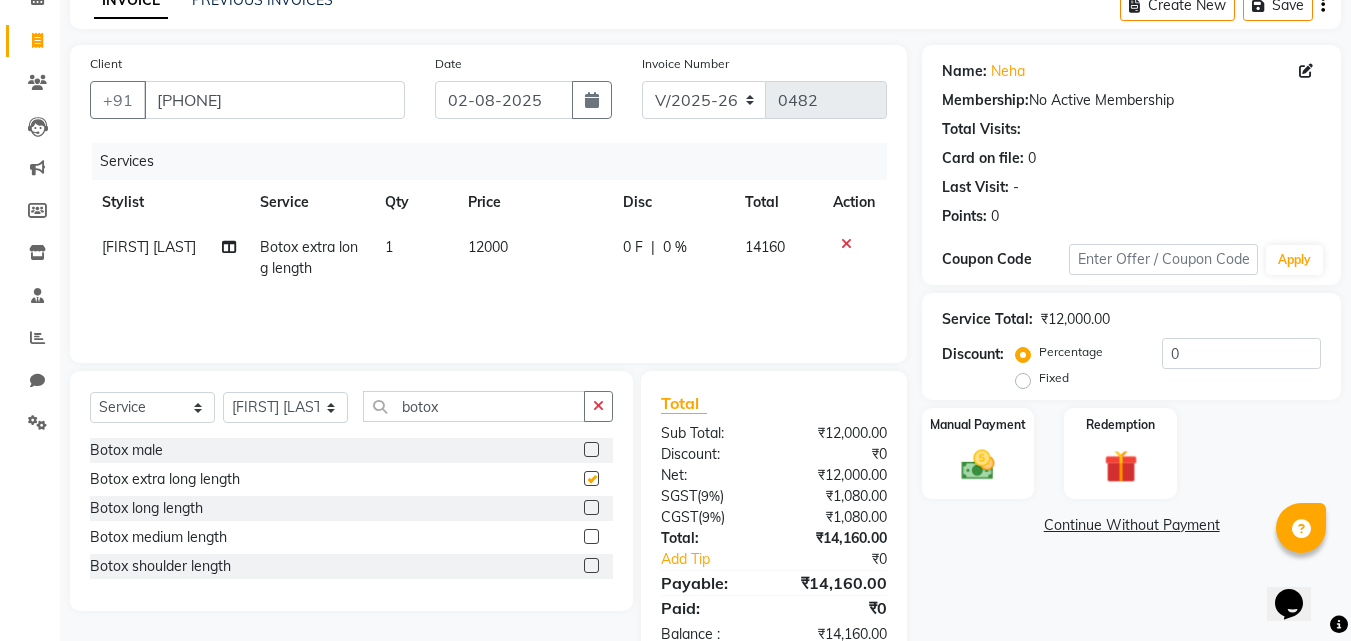 checkbox on "false" 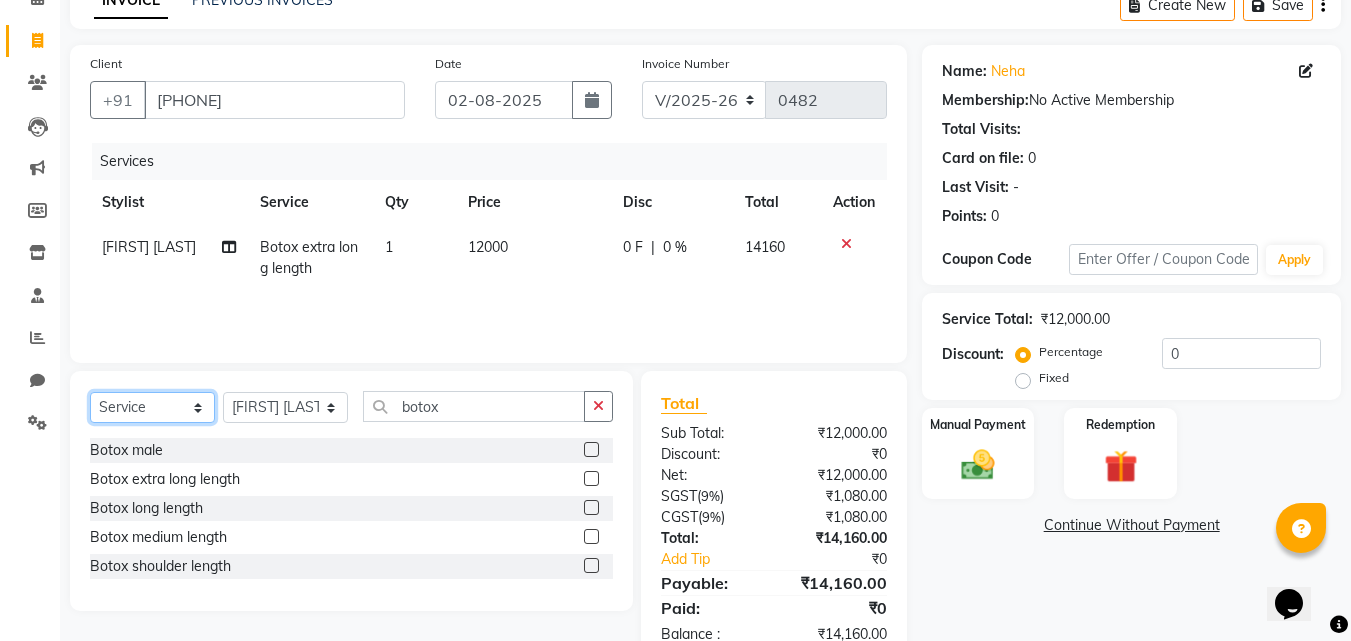 click on "Select  Service  Product  Membership  Package Voucher Prepaid Gift Card" 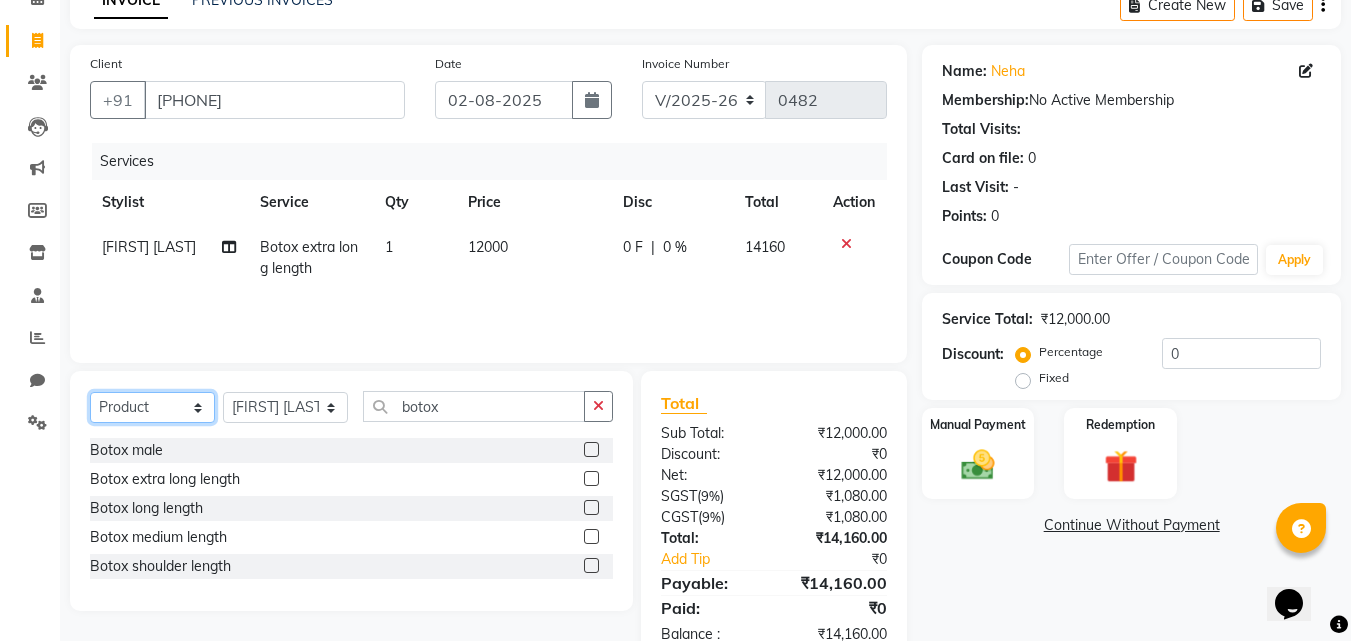 click on "Select  Service  Product  Membership  Package Voucher Prepaid Gift Card" 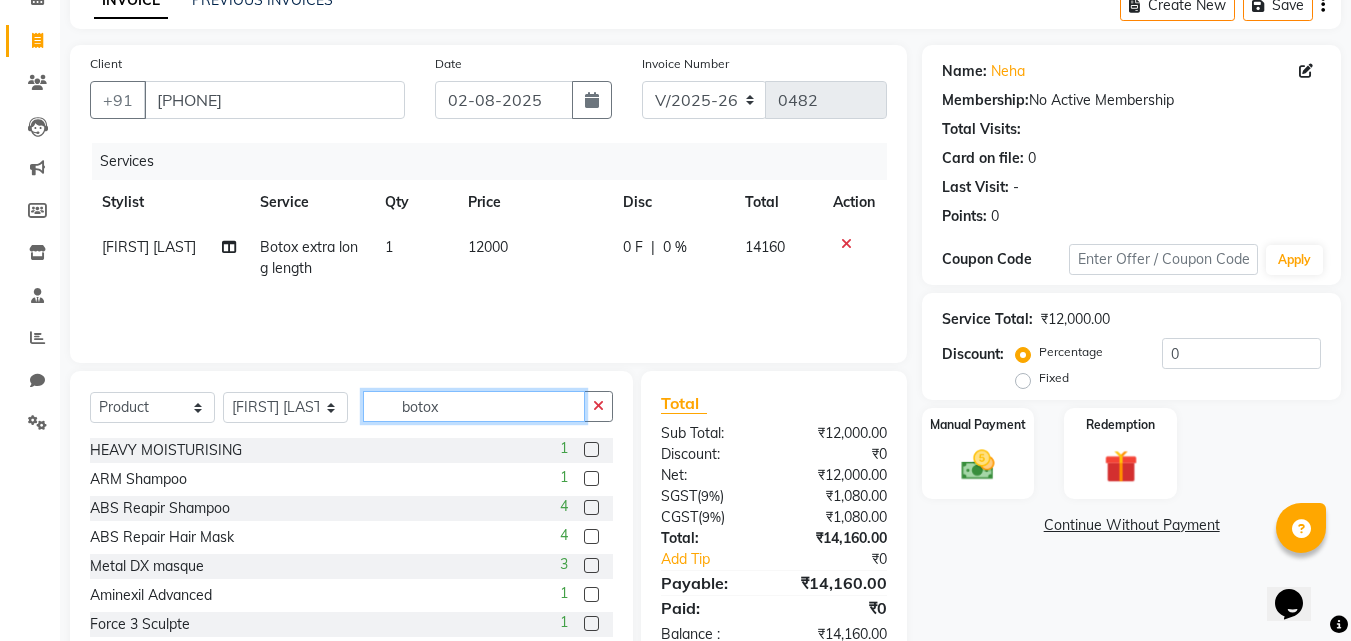 click on "botox" 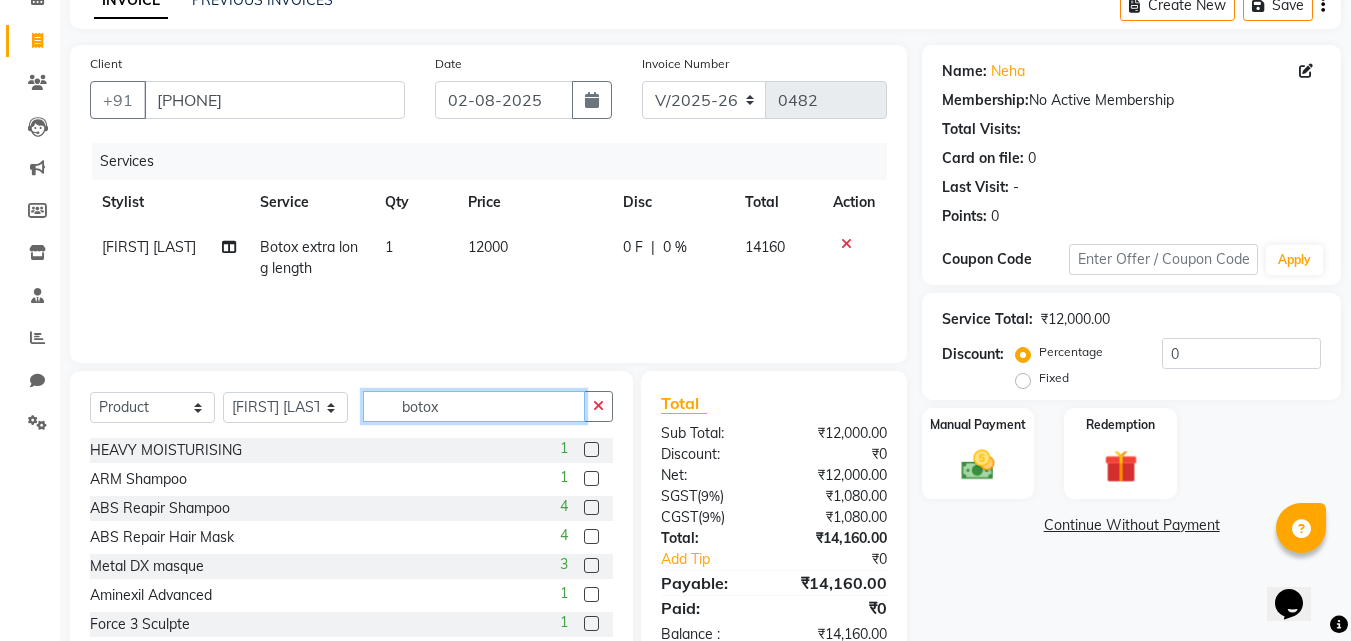 click on "botox" 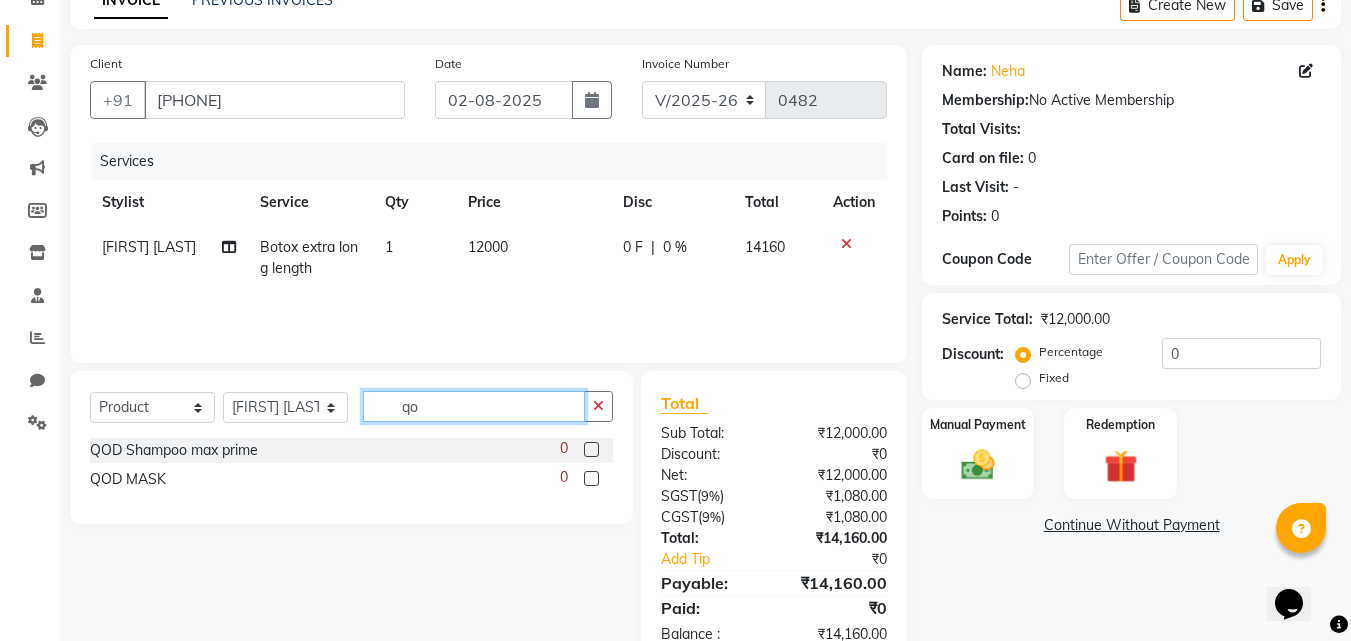 type on "q" 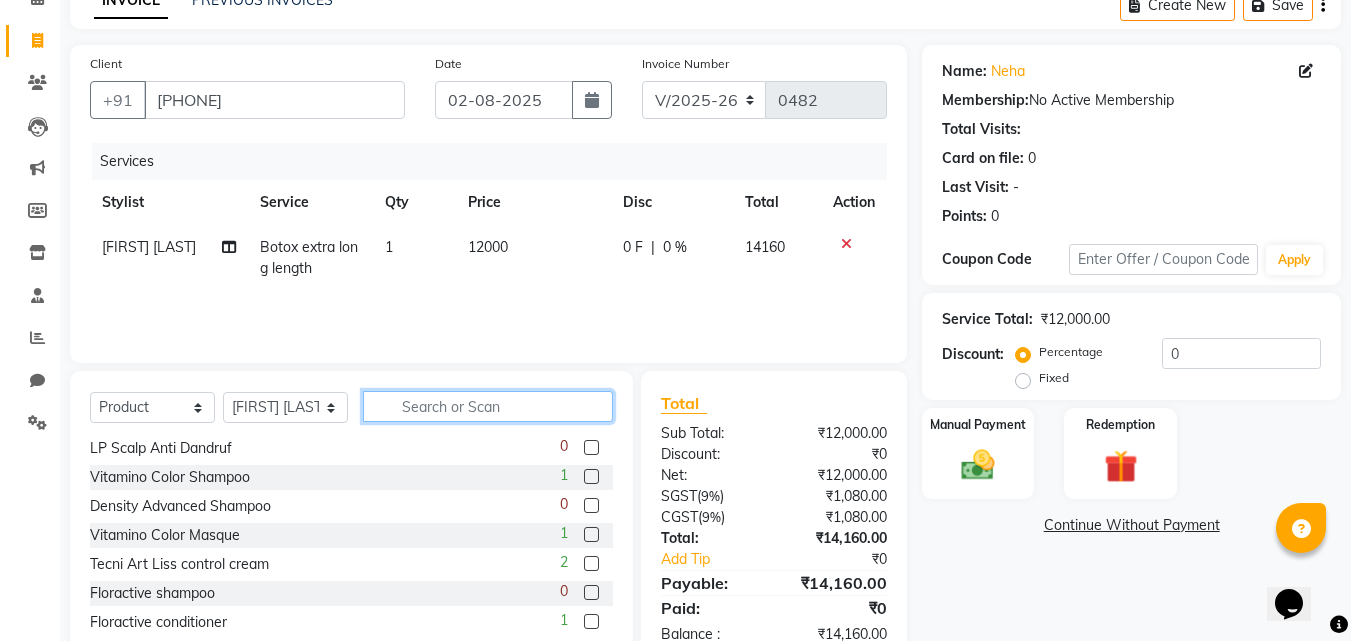scroll, scrollTop: 902, scrollLeft: 0, axis: vertical 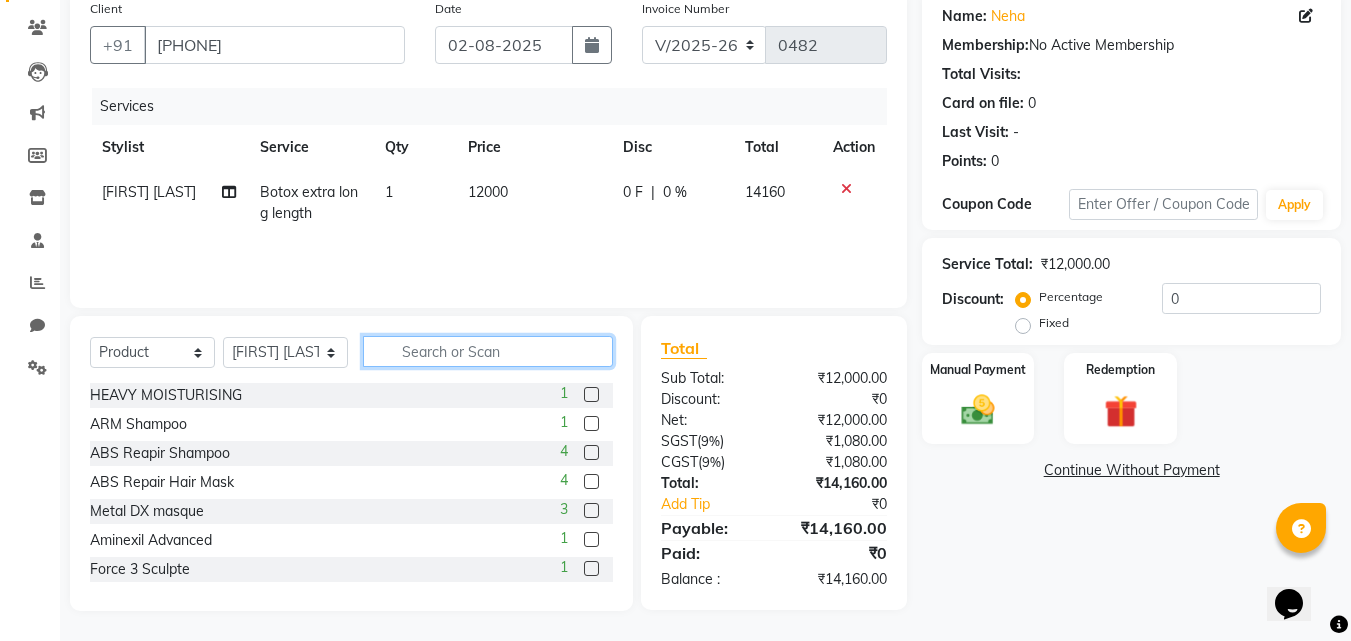 type 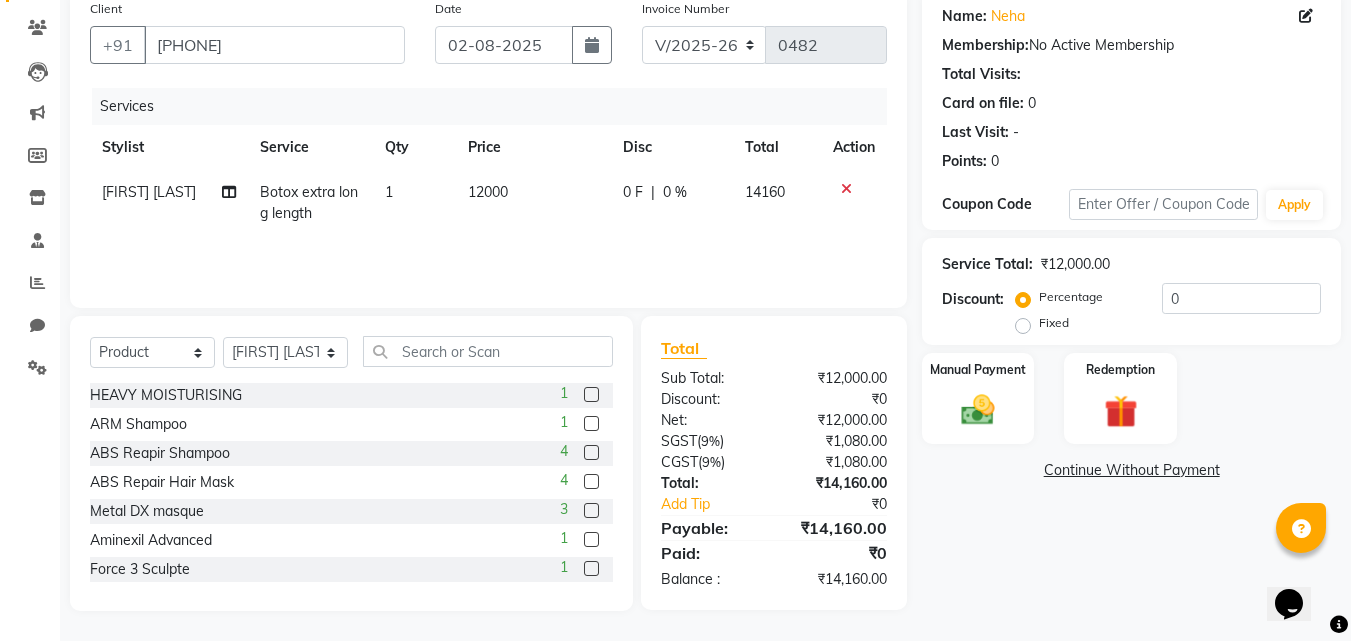 click on "0 F | 0 %" 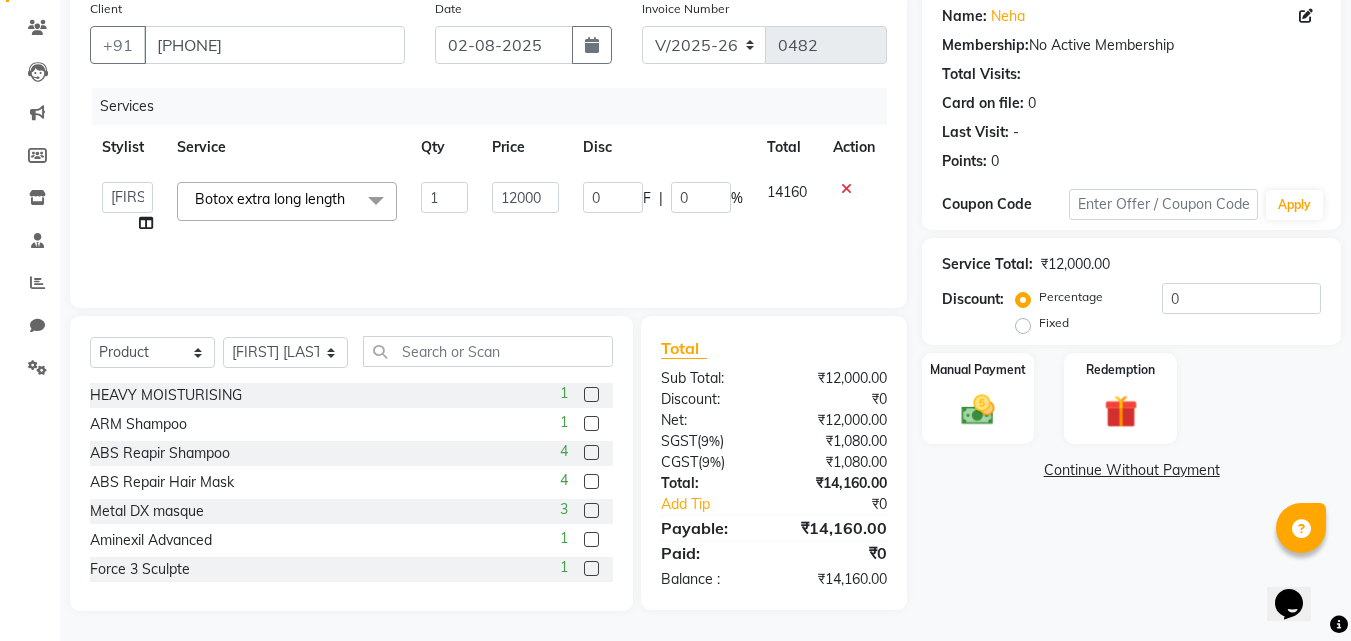 scroll, scrollTop: 0, scrollLeft: 0, axis: both 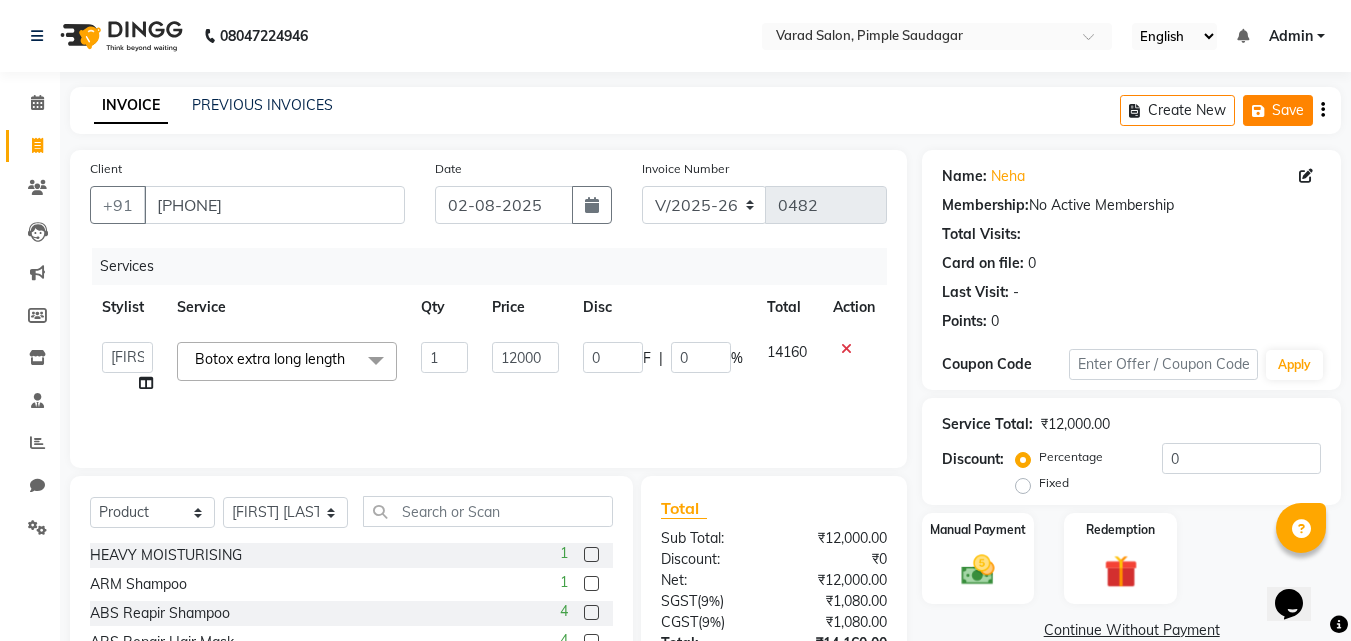 click on "Save" 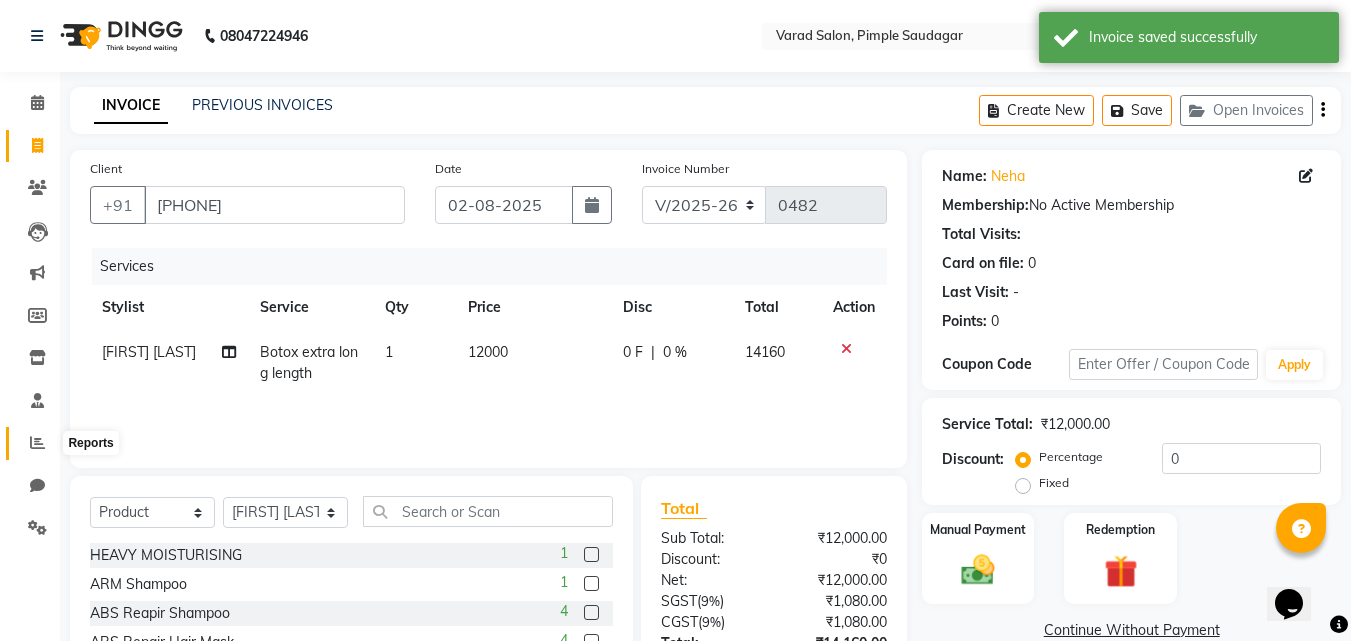 click 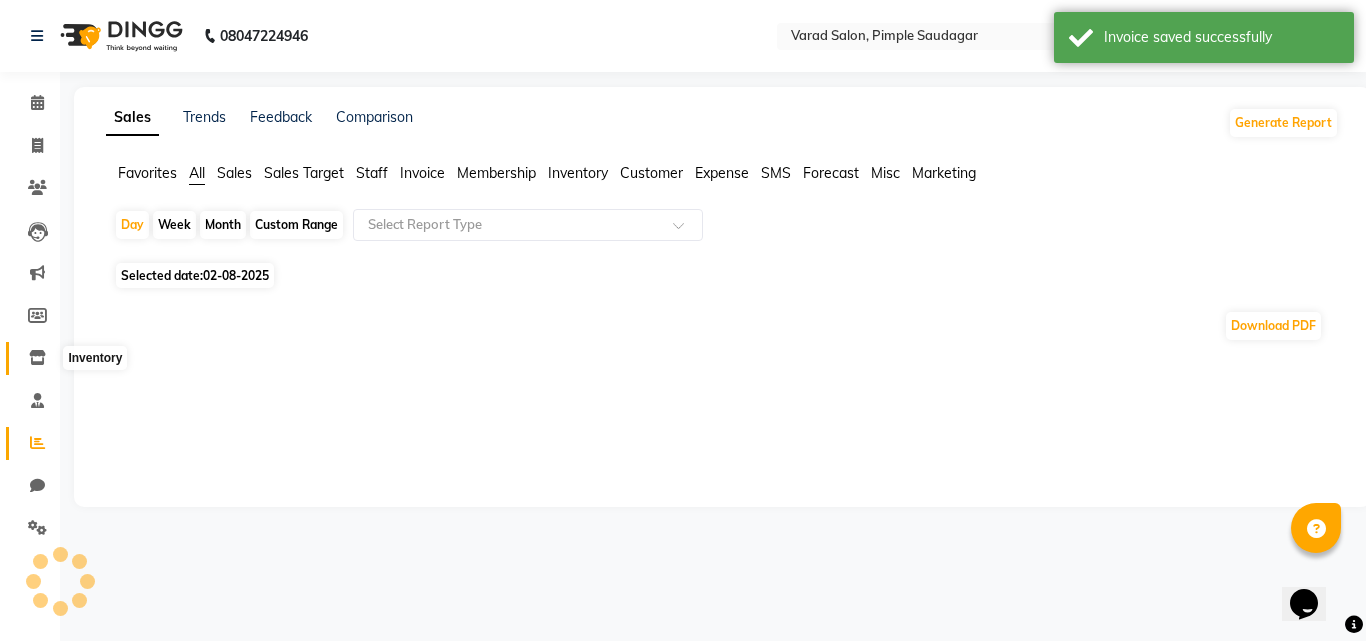 click 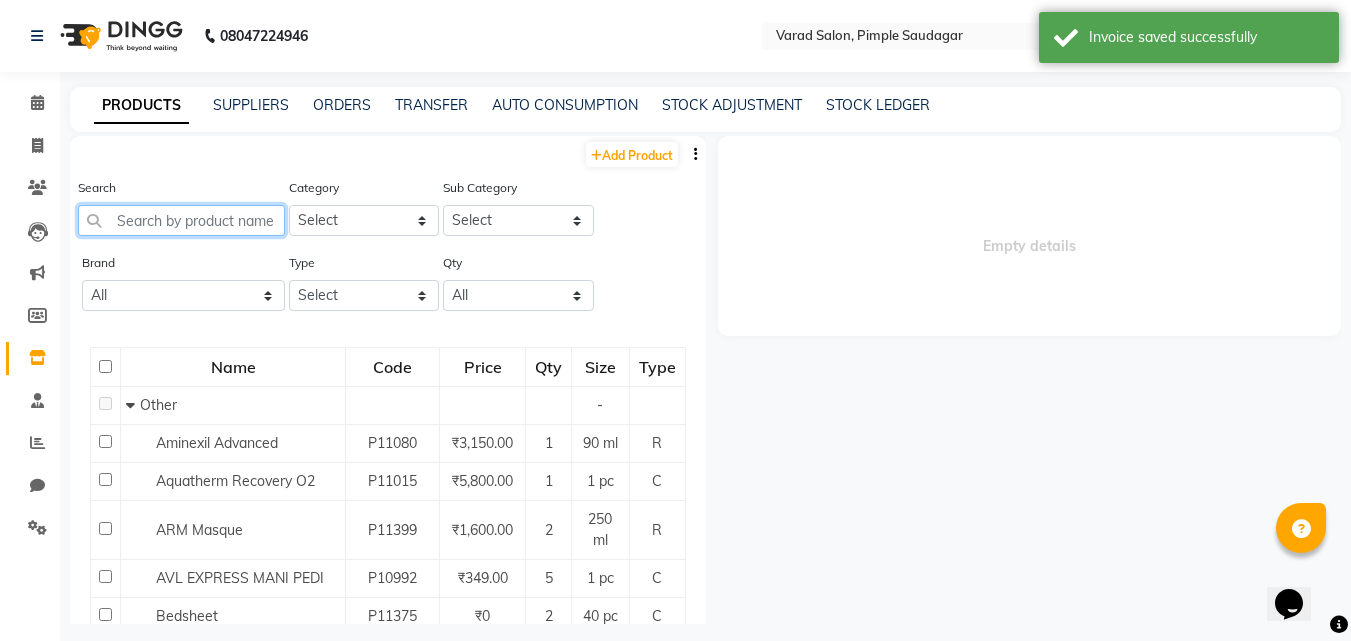 click 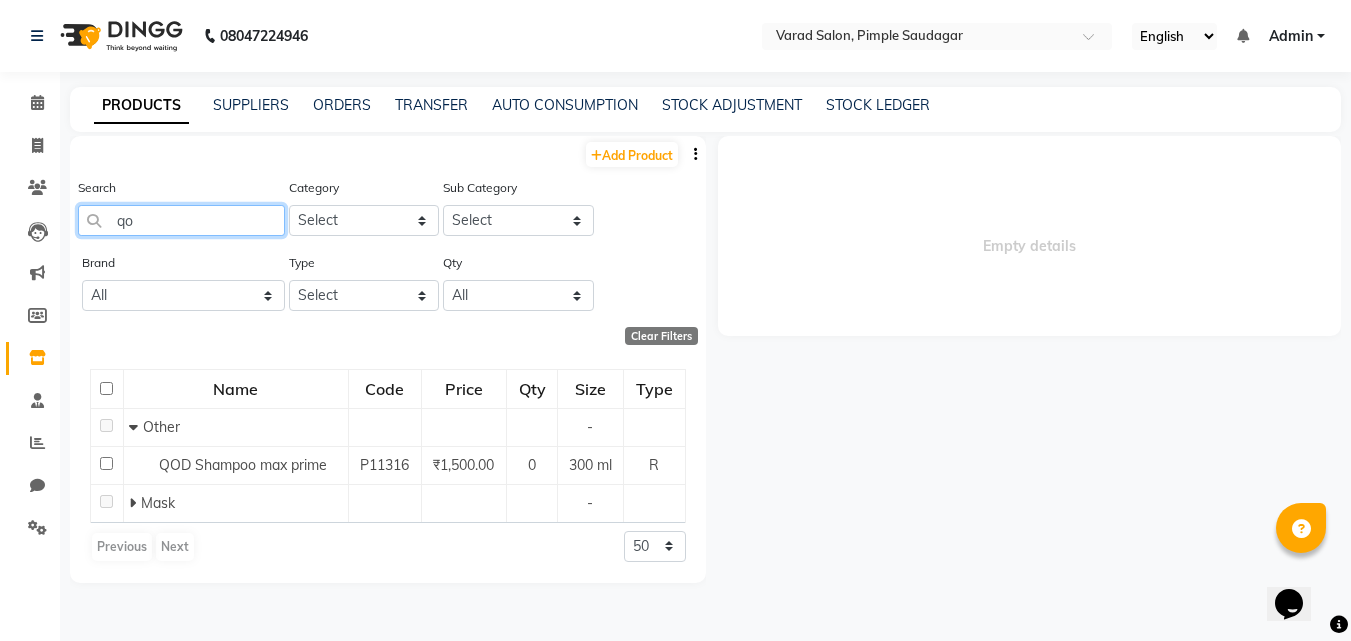 type on "q" 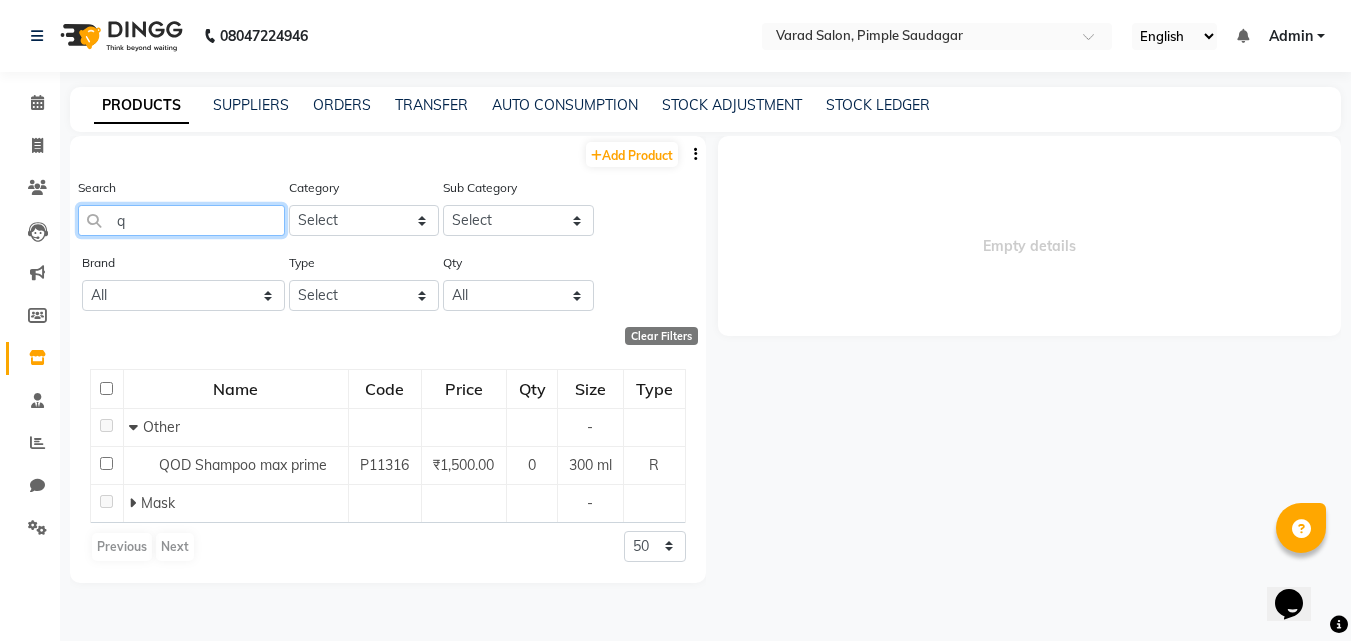 type 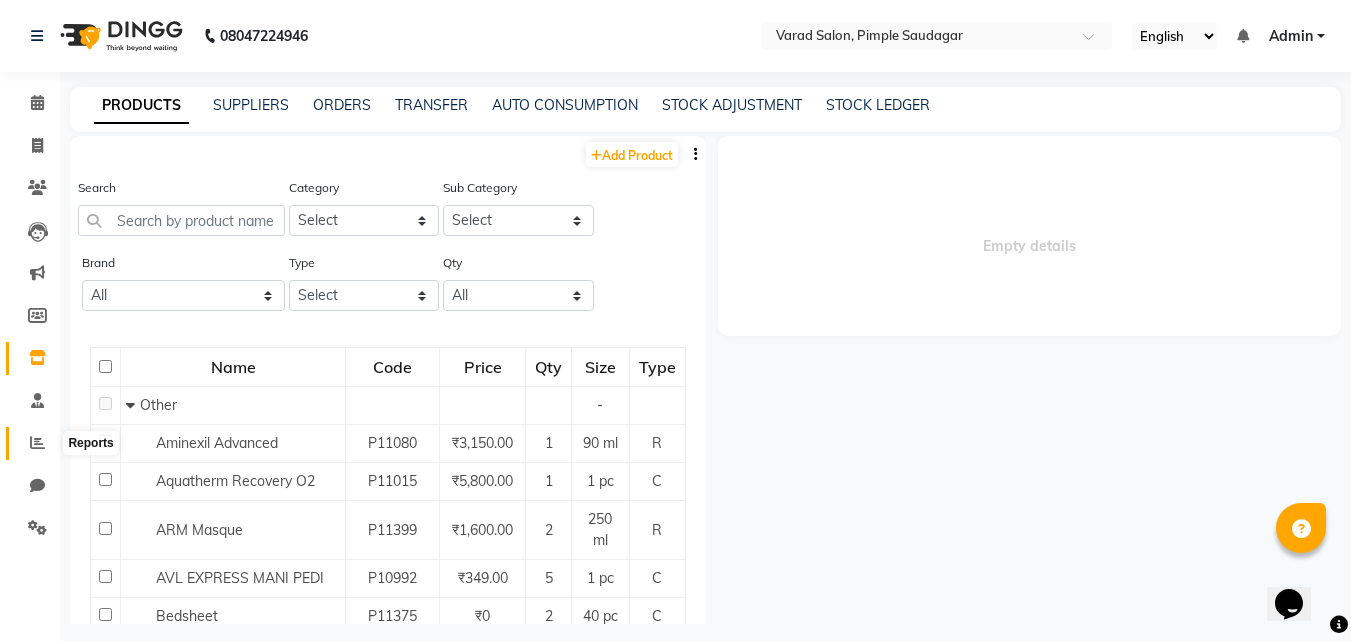click 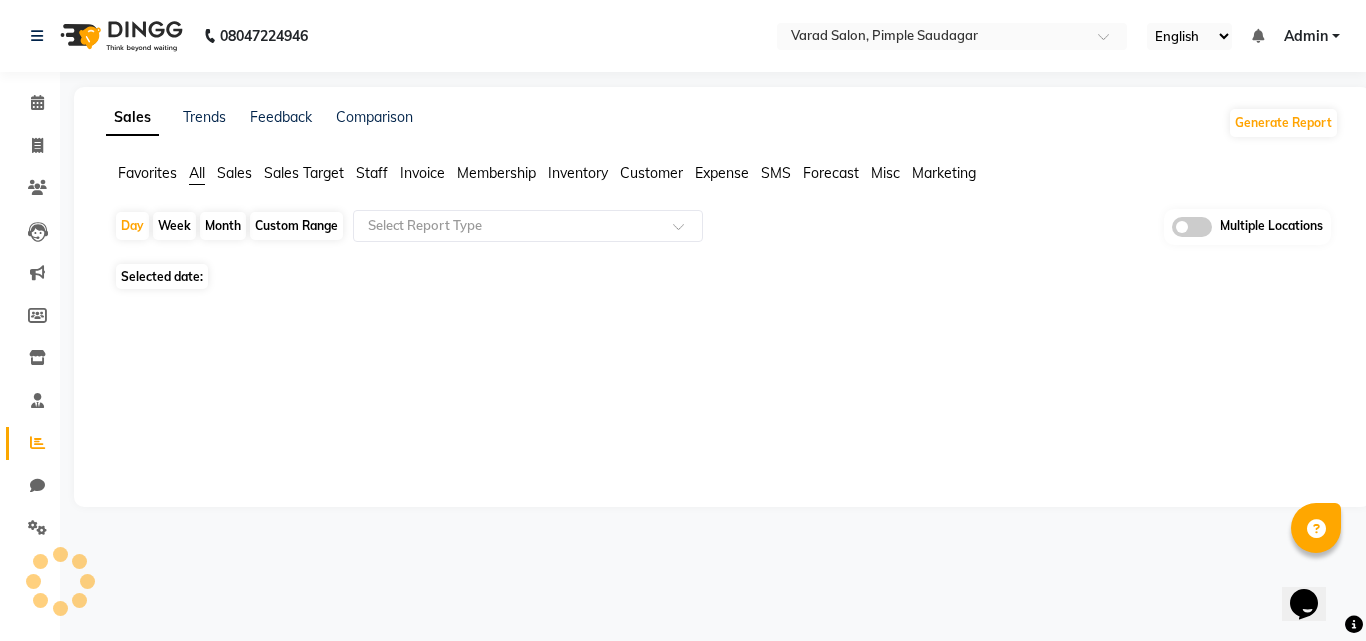 click on "Month" 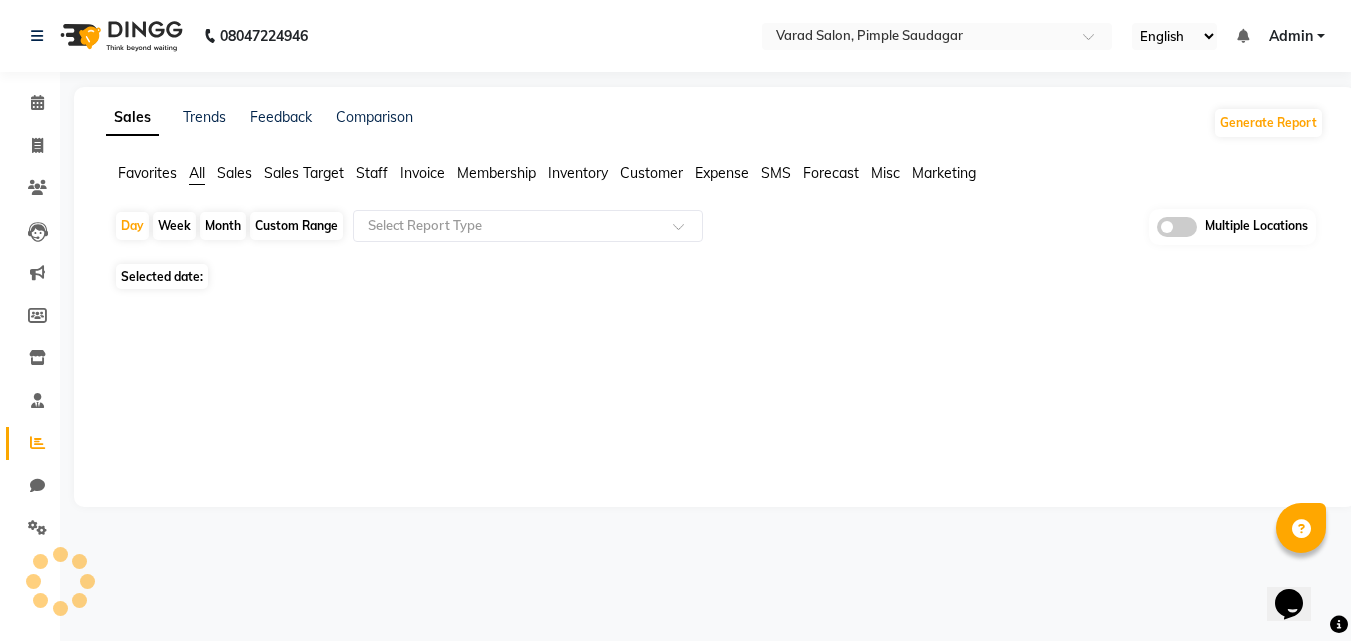 select on "8" 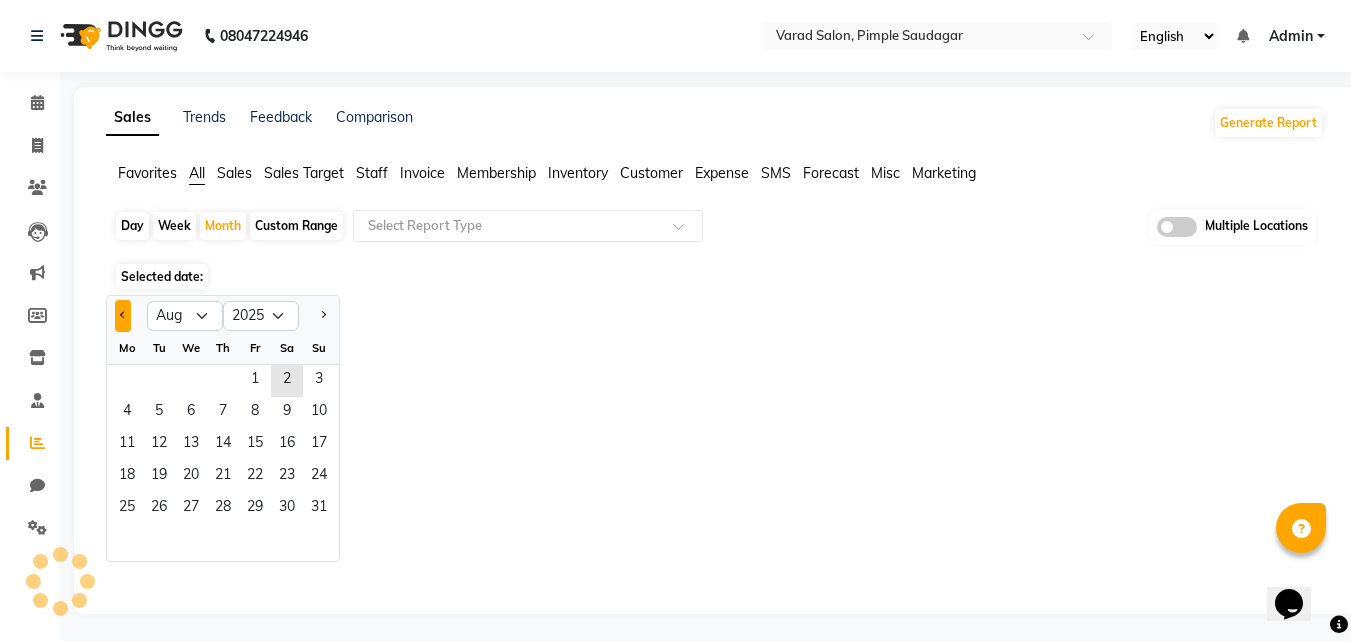 click 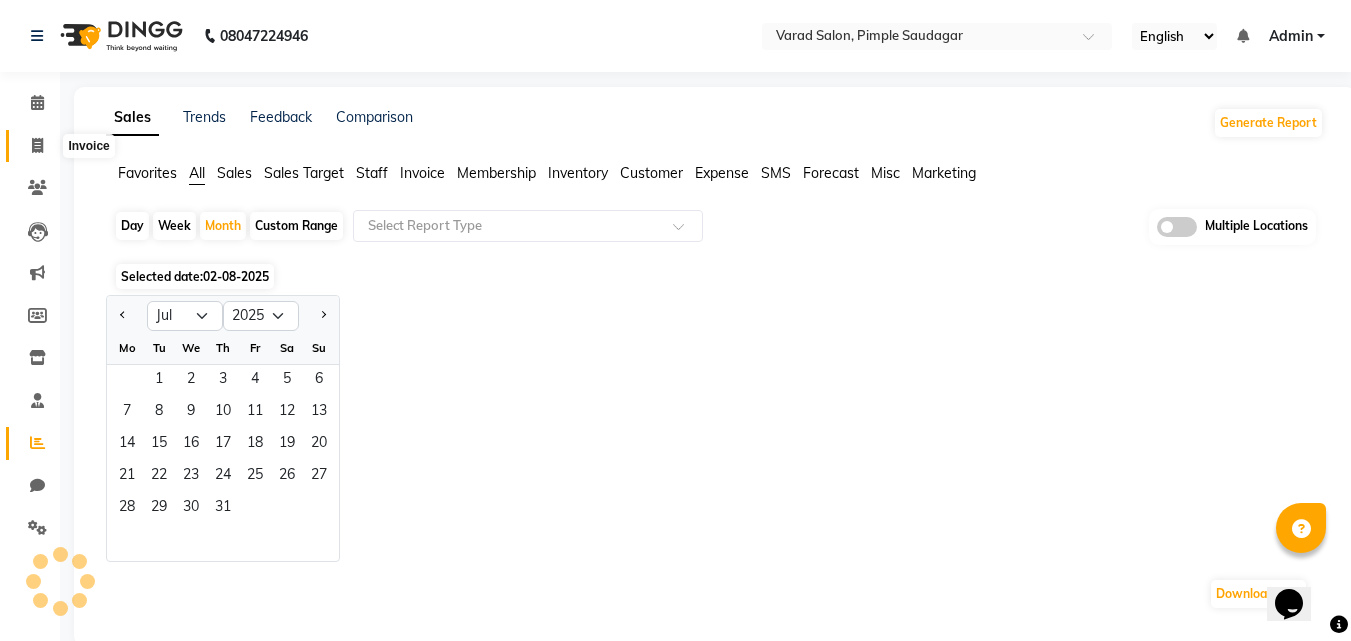 click 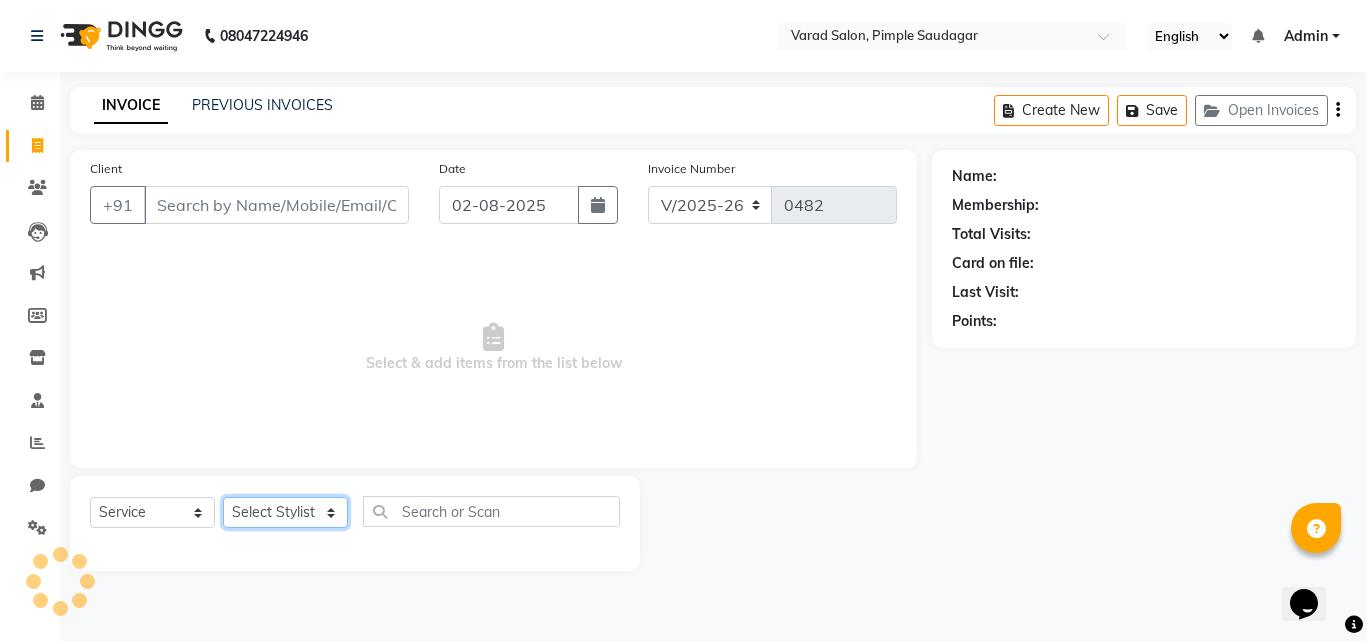 click on "Select Stylist" 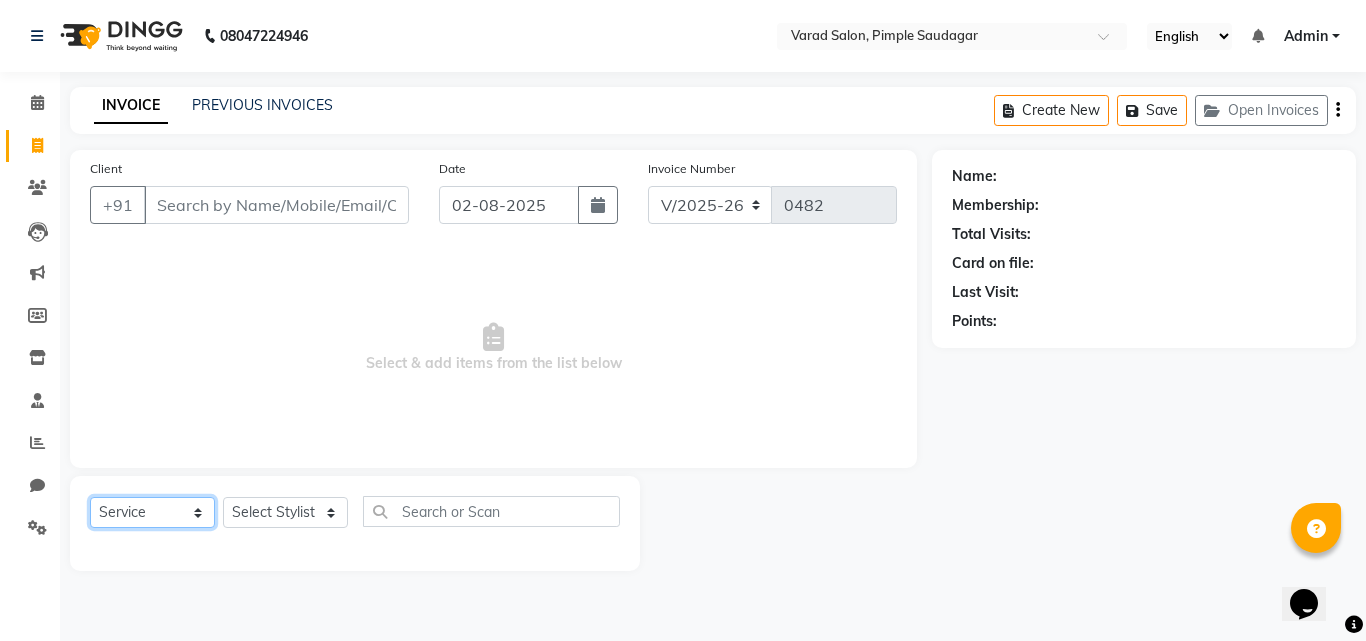 drag, startPoint x: 170, startPoint y: 516, endPoint x: 160, endPoint y: 497, distance: 21.470911 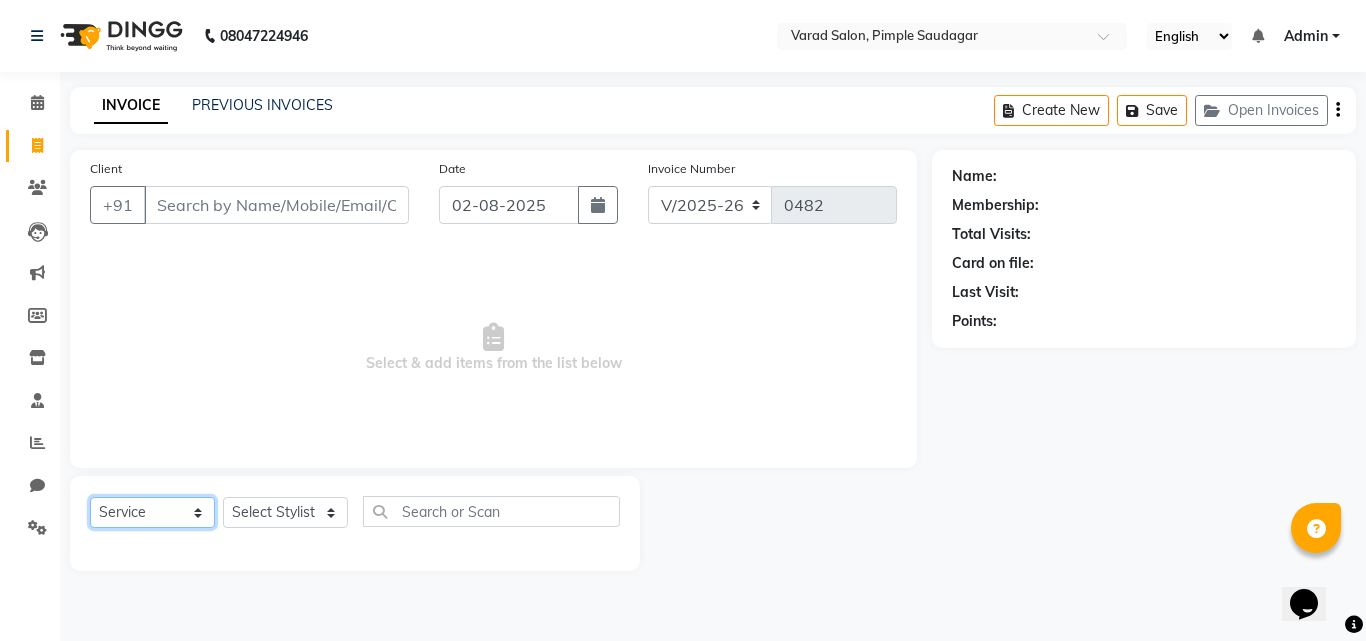 select on "product" 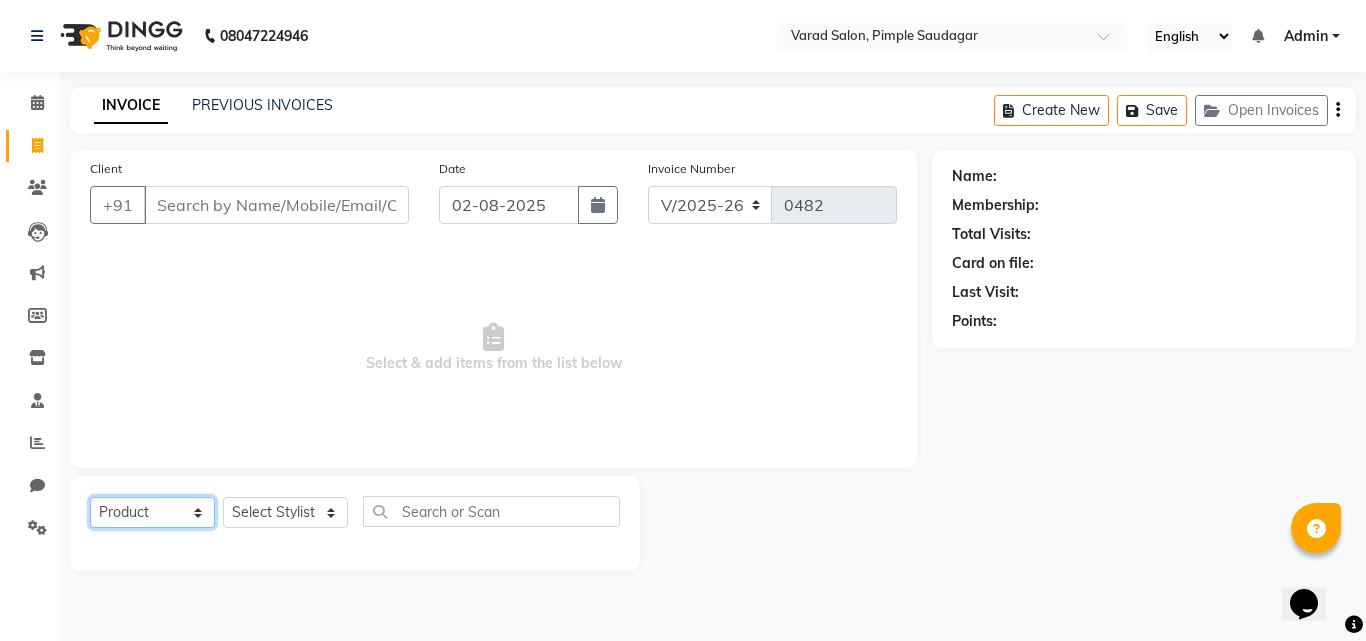 click on "Select  Service  Product  Membership  Package Voucher Prepaid Gift Card" 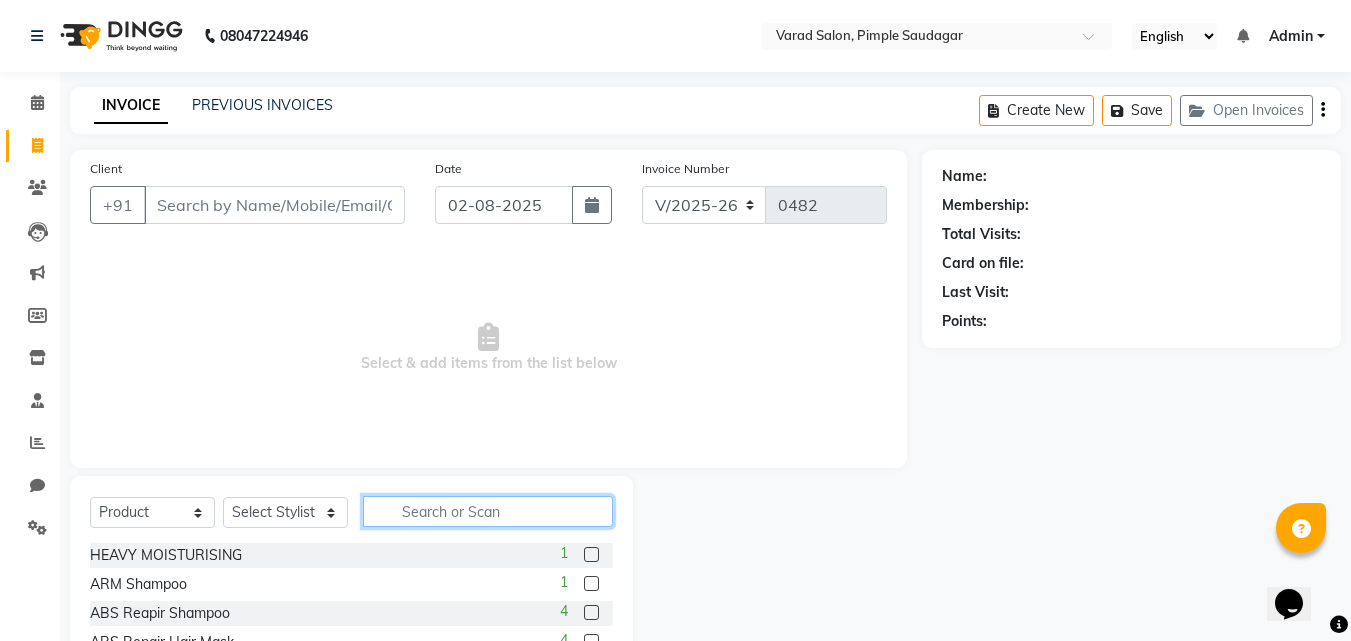click 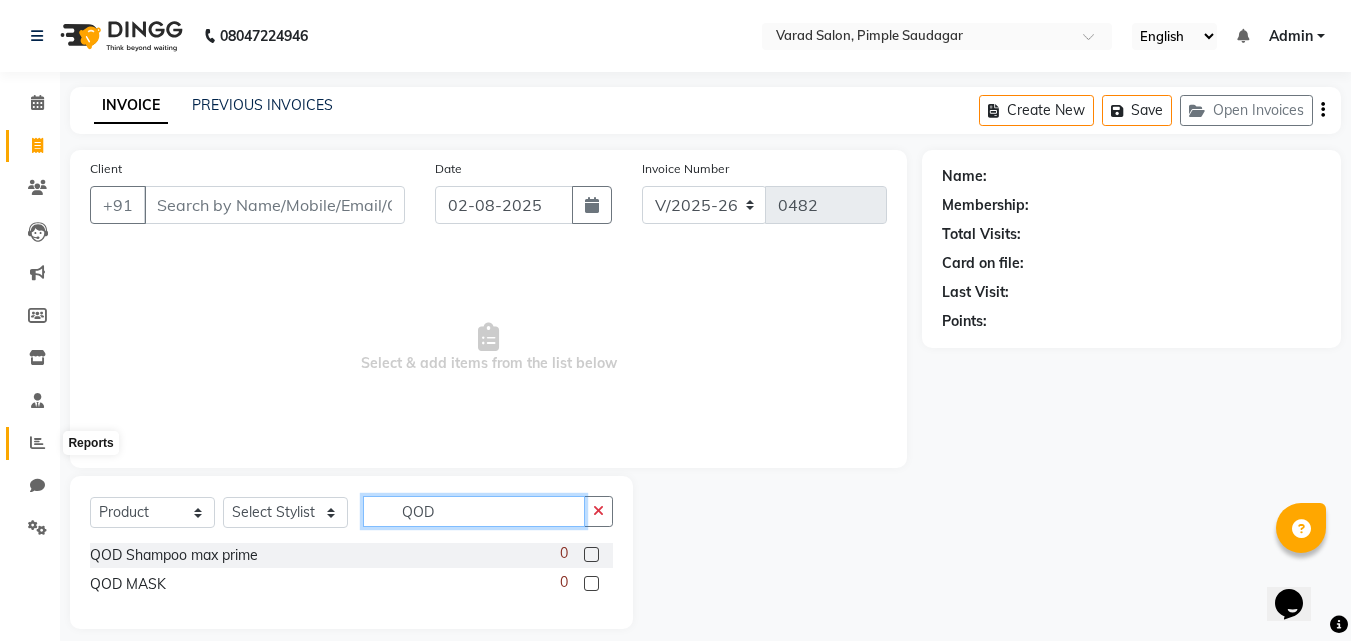 type on "QOD" 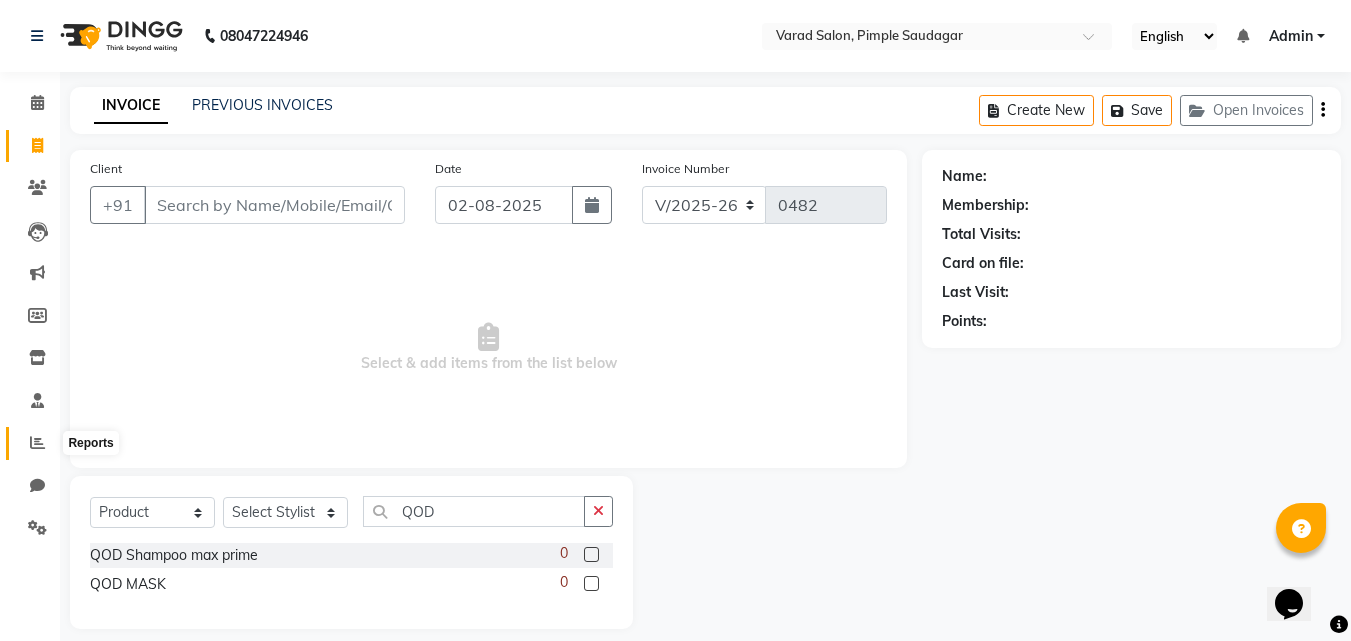 click 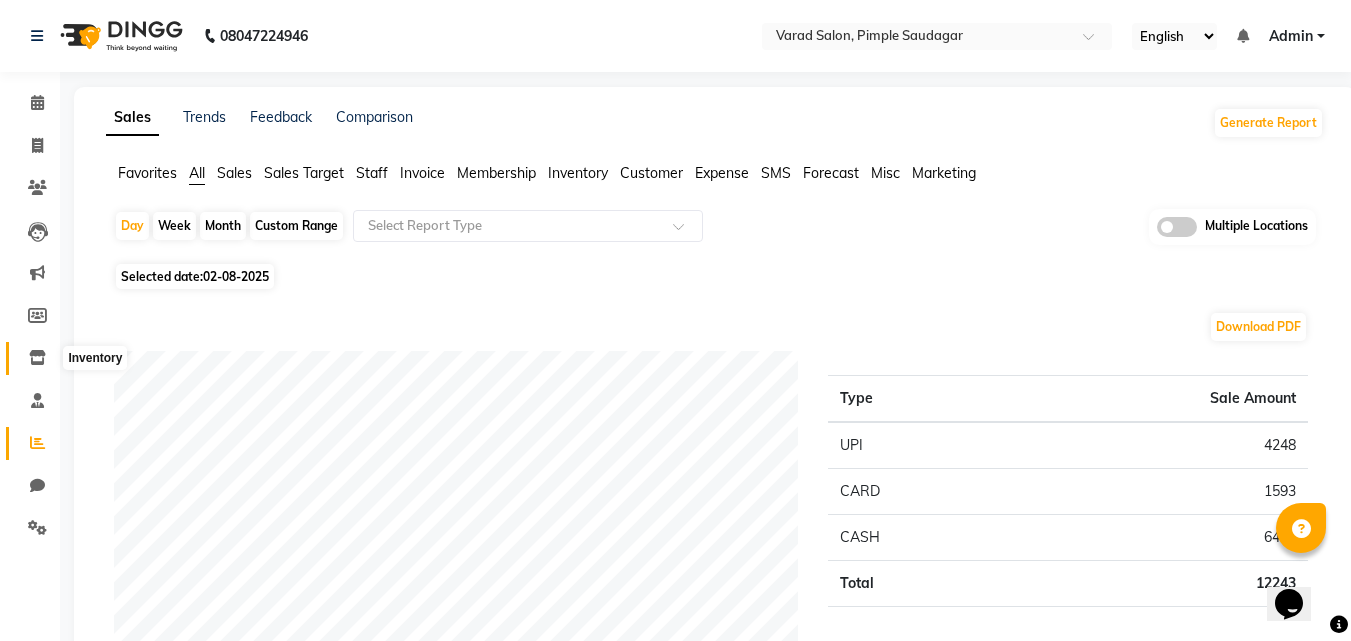 click 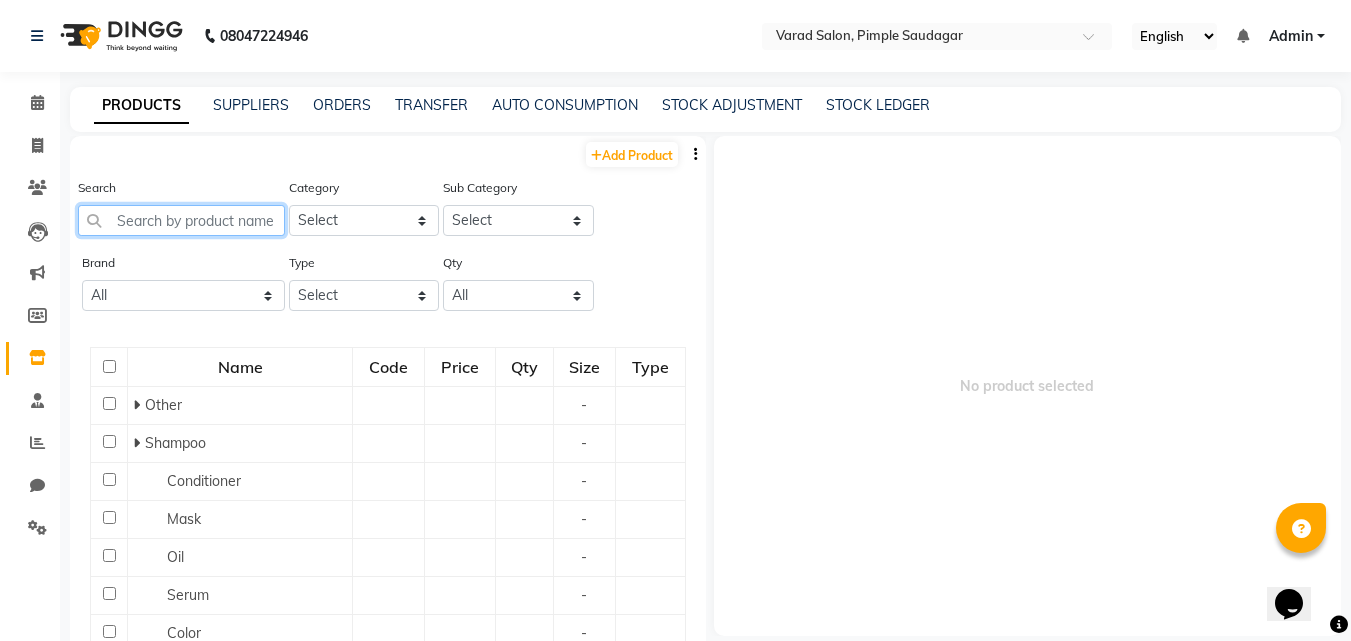 click 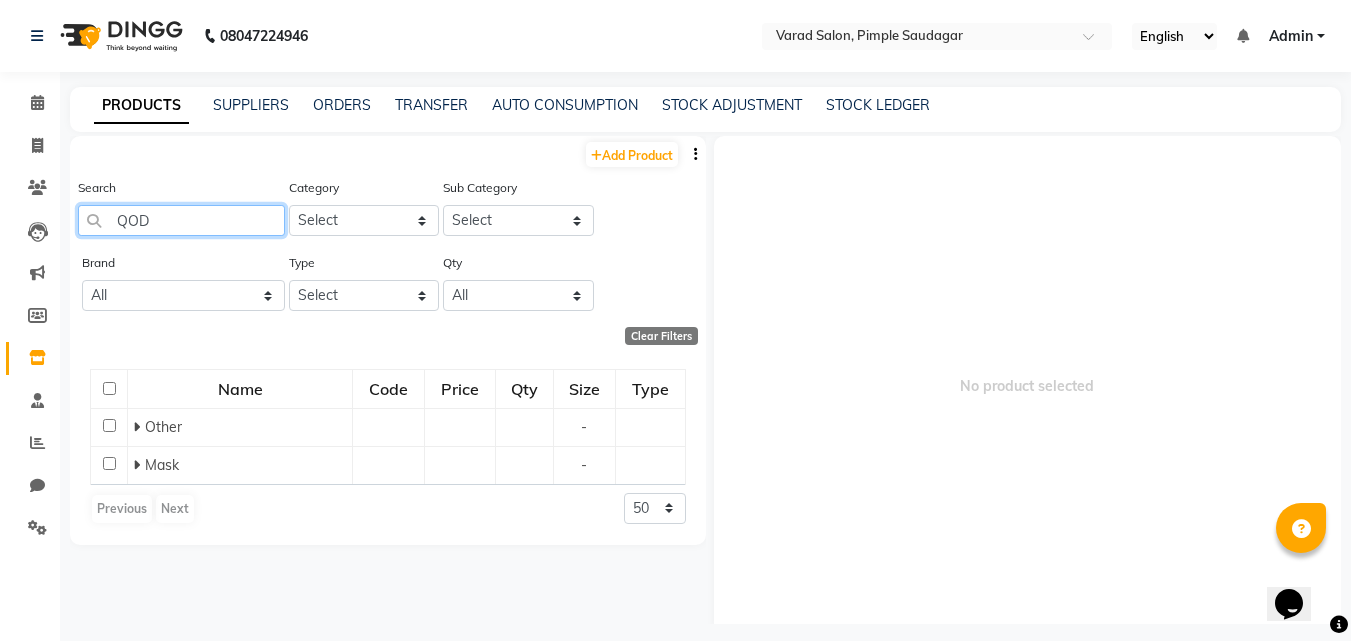 scroll, scrollTop: 0, scrollLeft: 0, axis: both 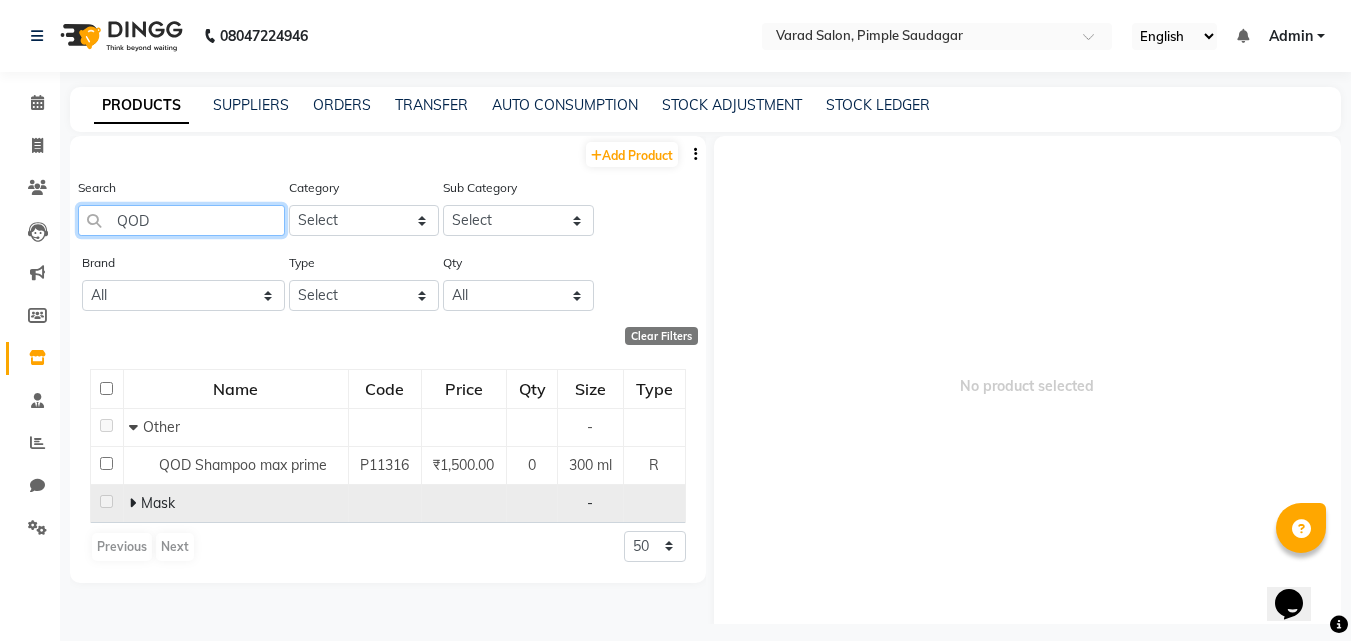 type on "QOD" 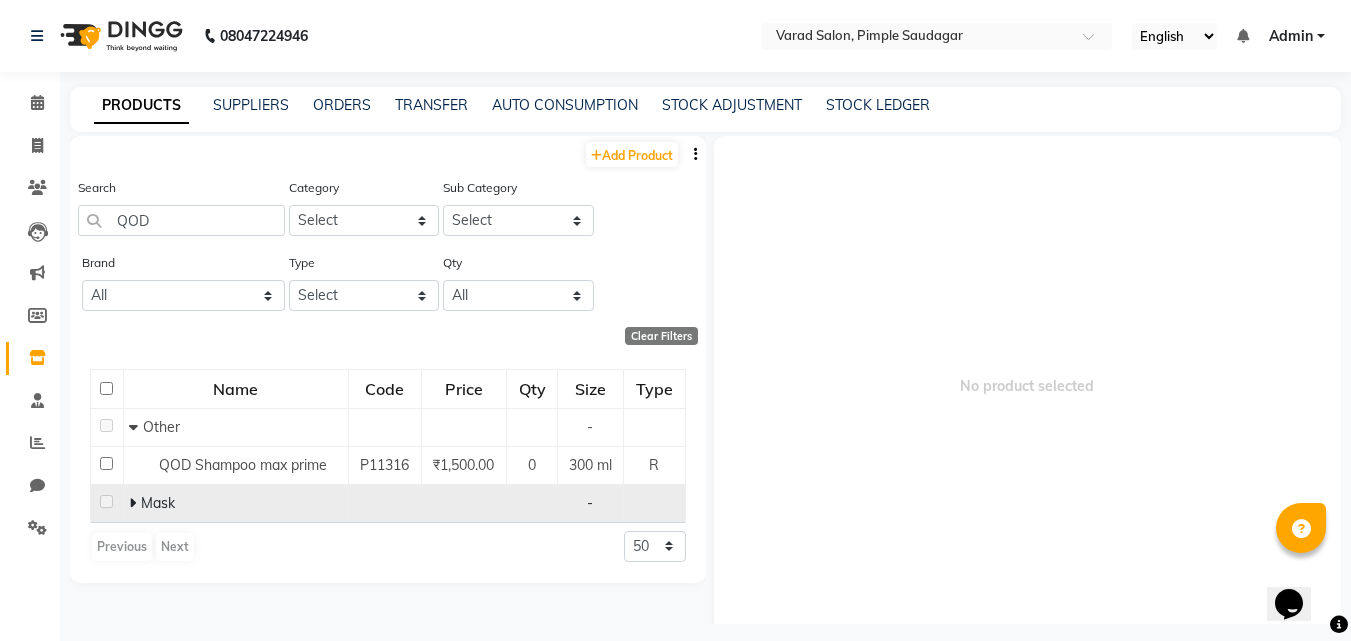 click 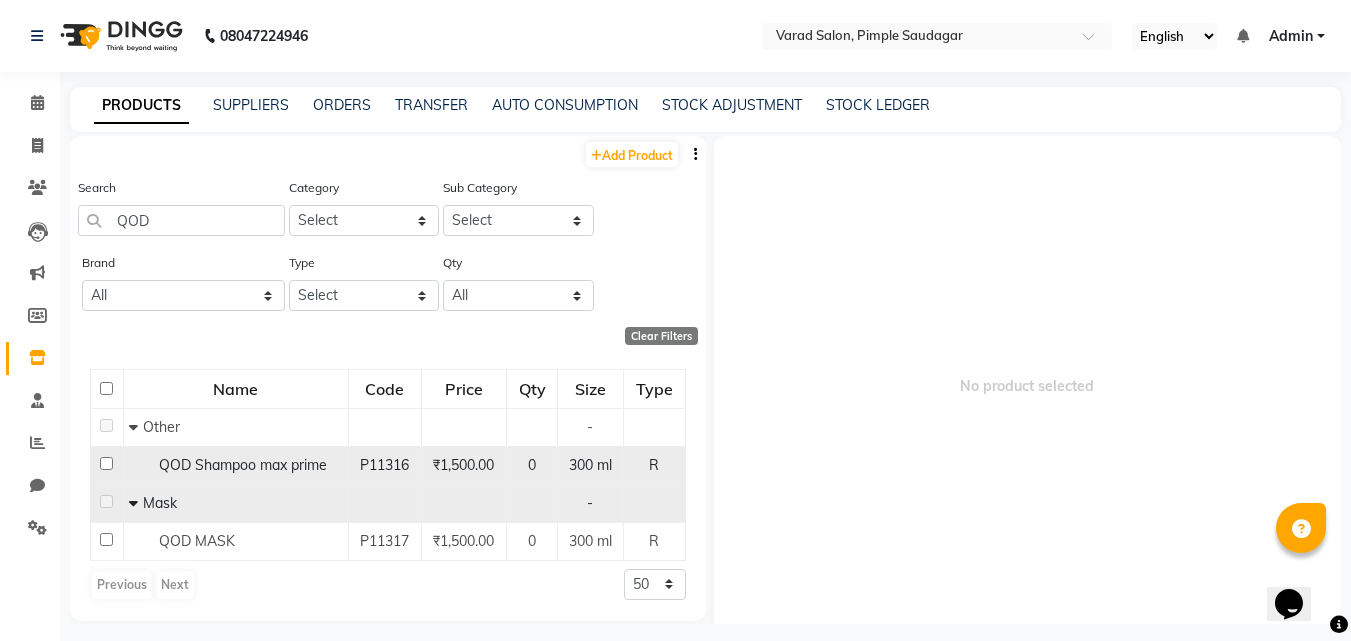 click 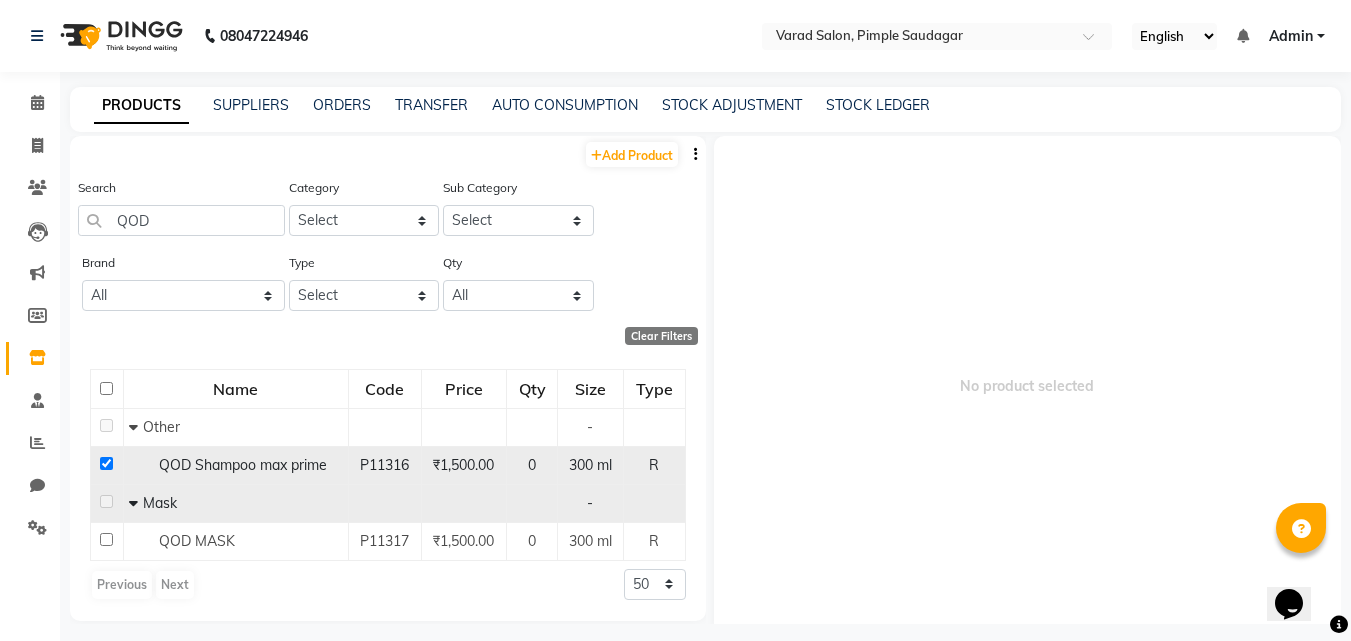checkbox on "true" 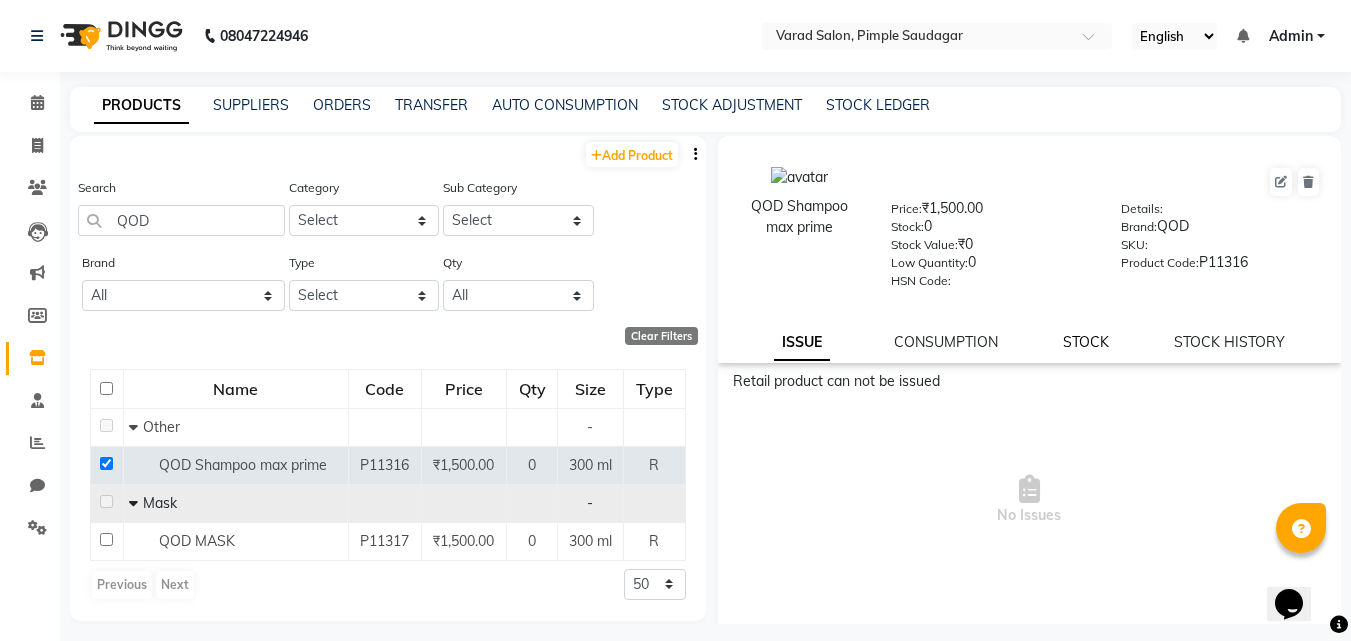 click on "STOCK" 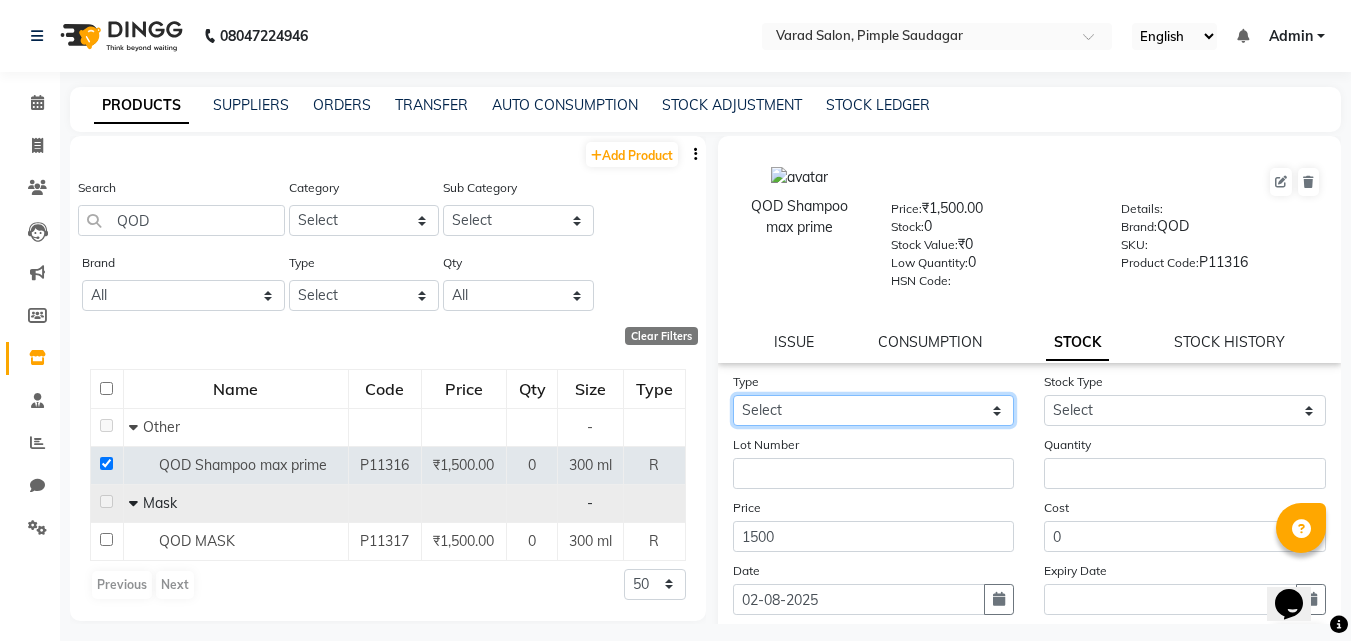 drag, startPoint x: 912, startPoint y: 405, endPoint x: 911, endPoint y: 425, distance: 20.024984 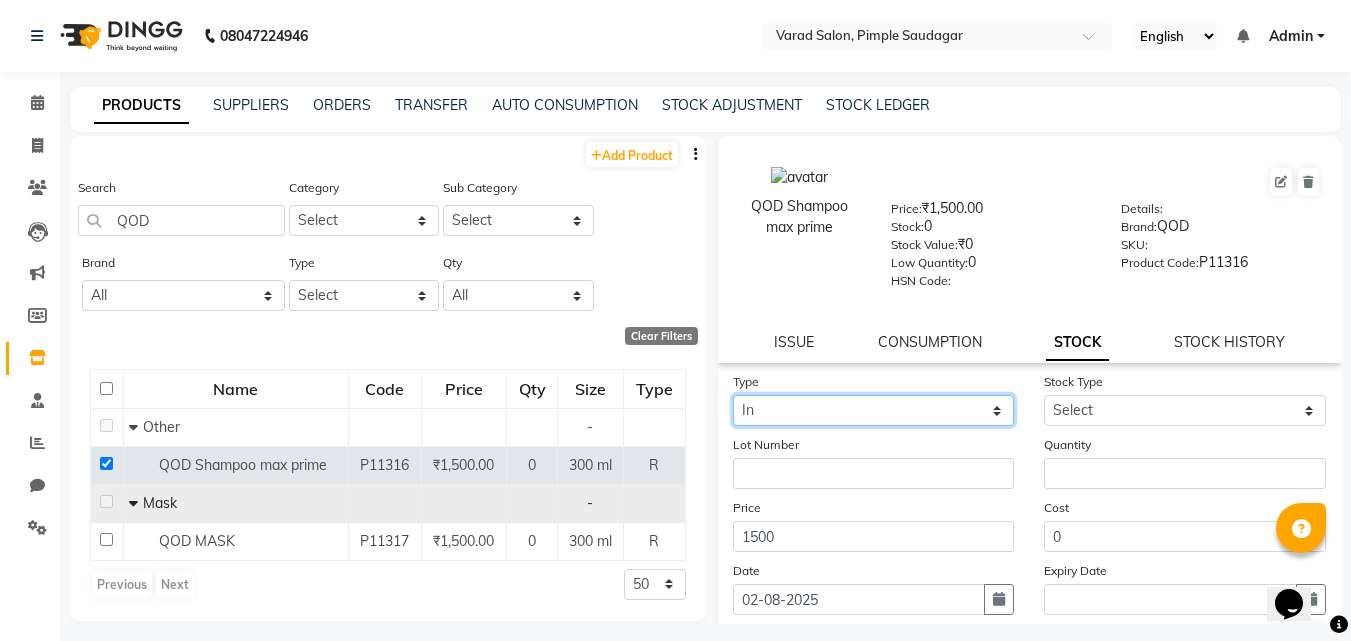 click on "Select In Out" 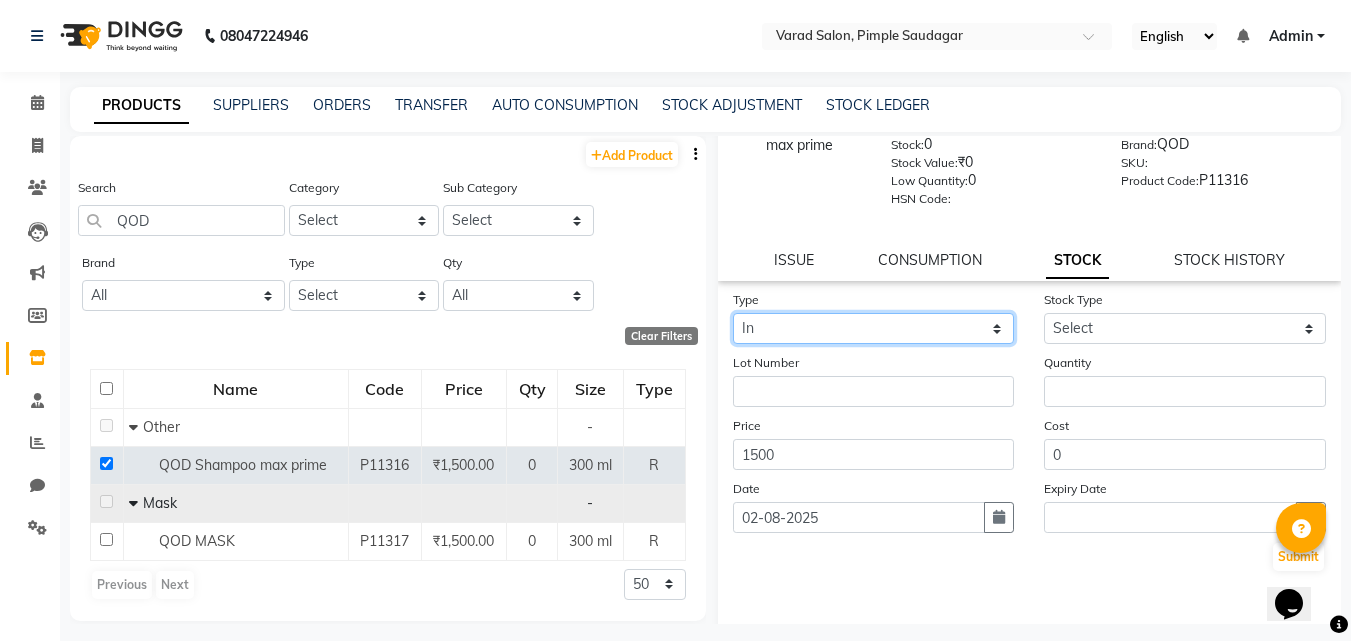 scroll, scrollTop: 47, scrollLeft: 0, axis: vertical 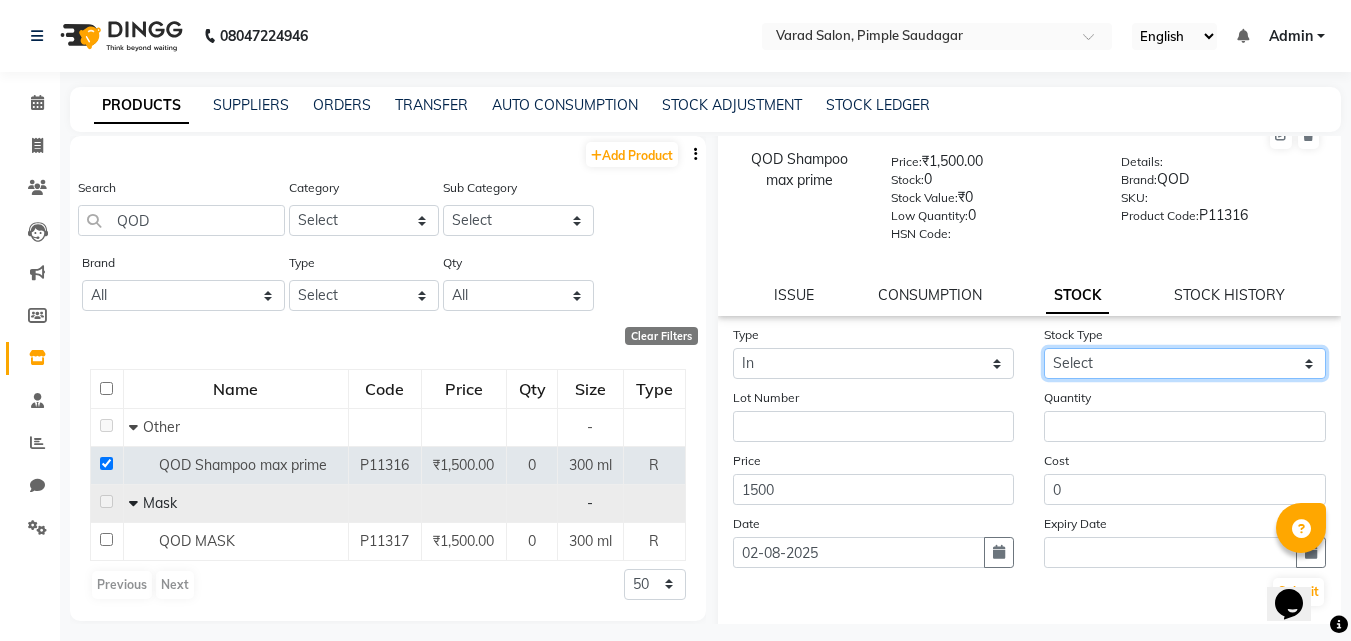click on "Select New Stock Adjustment Return Other" 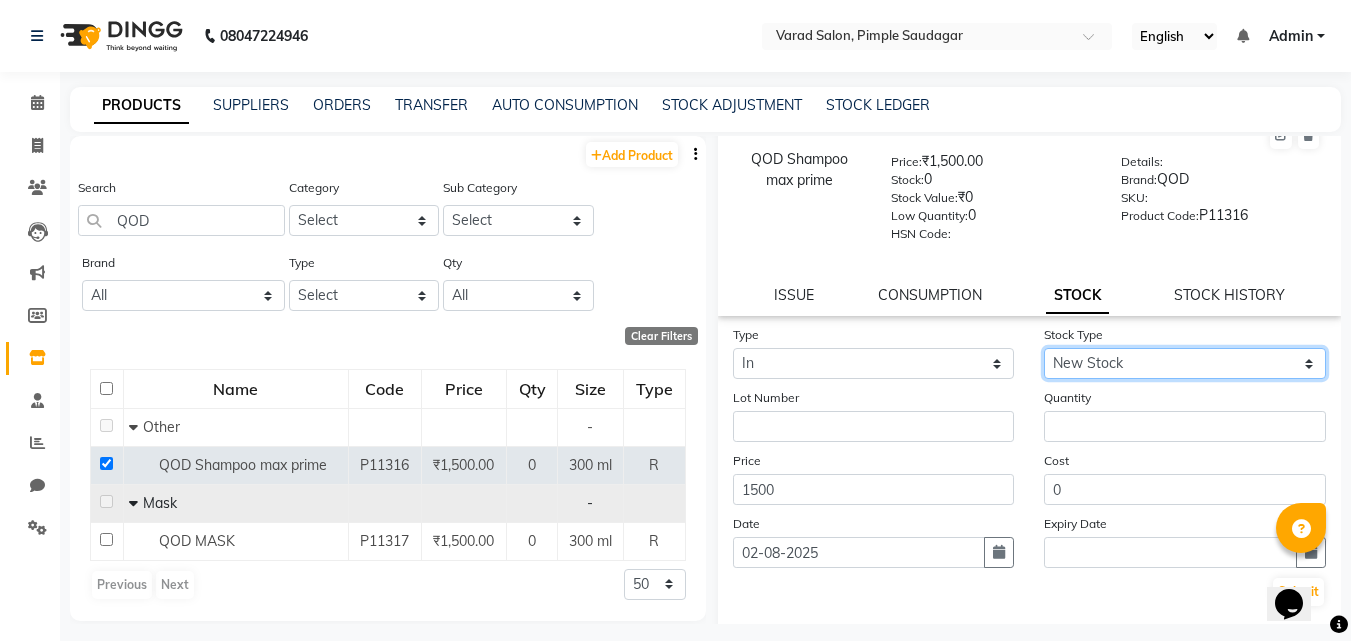 click on "Select New Stock Adjustment Return Other" 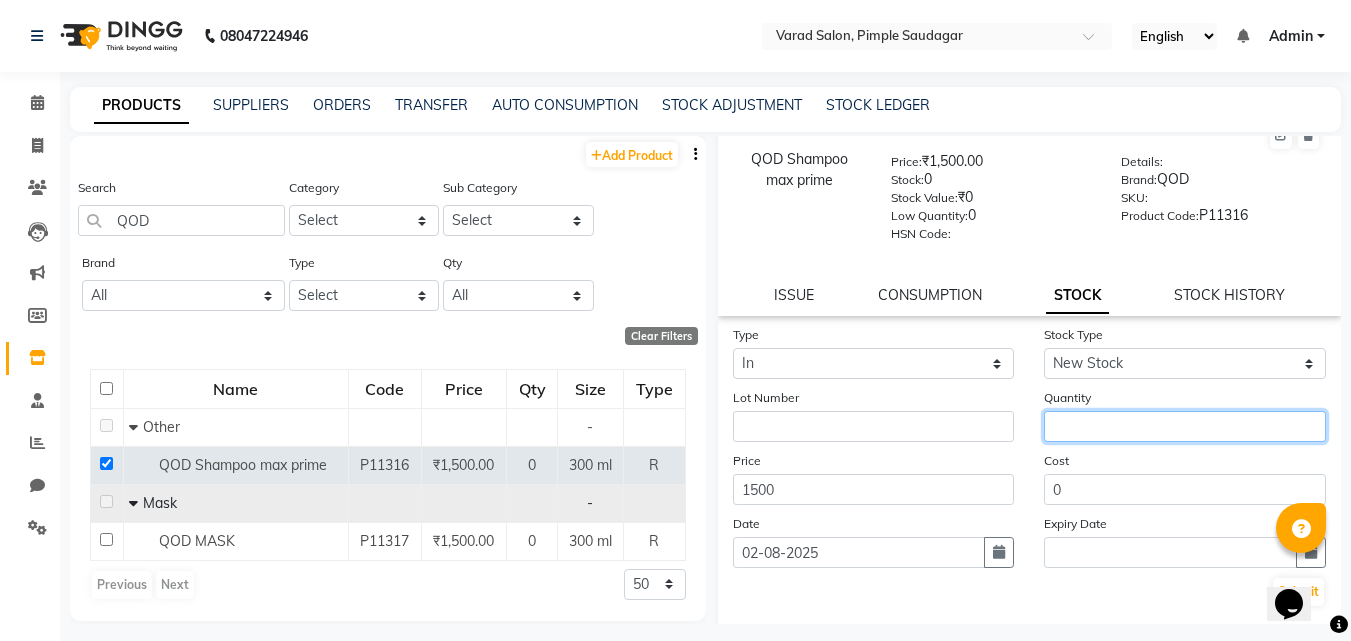 click 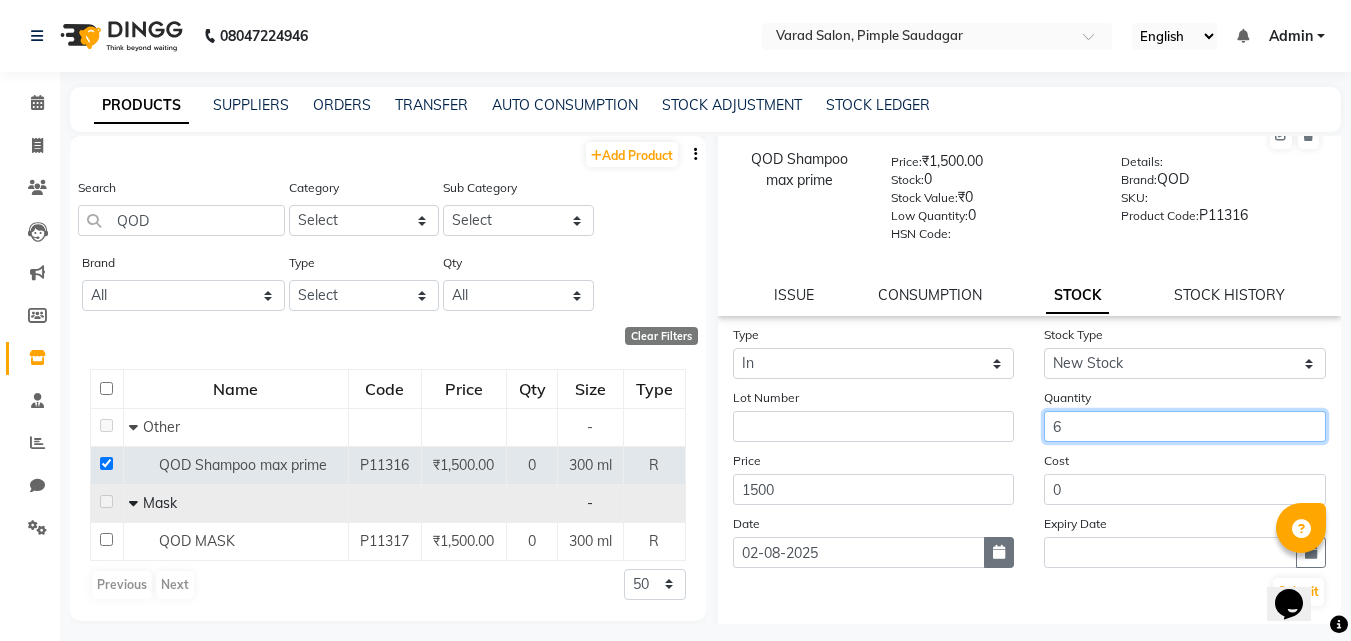 type on "6" 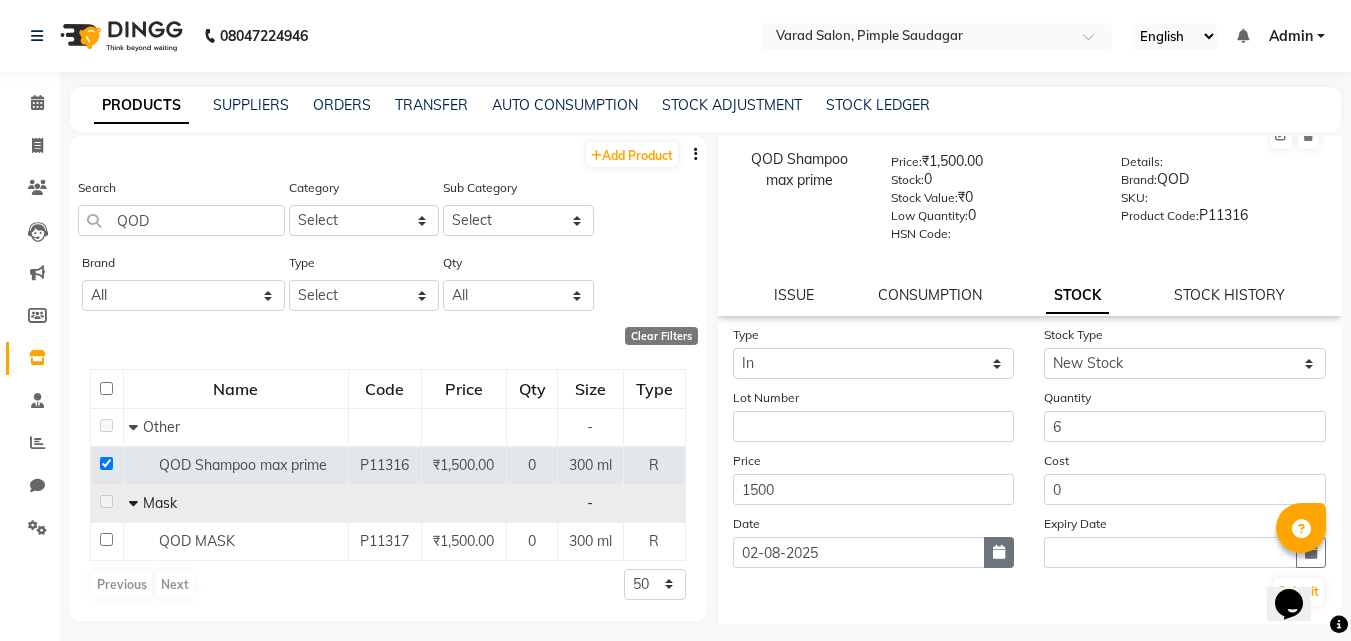 click 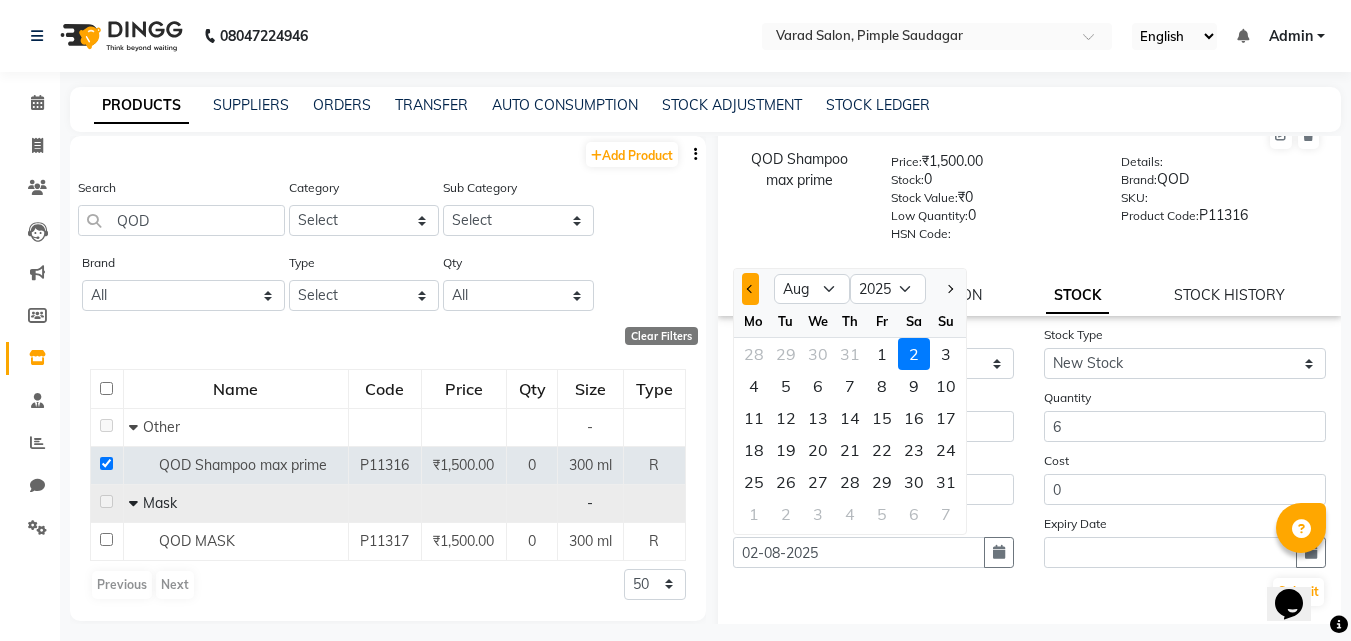 click 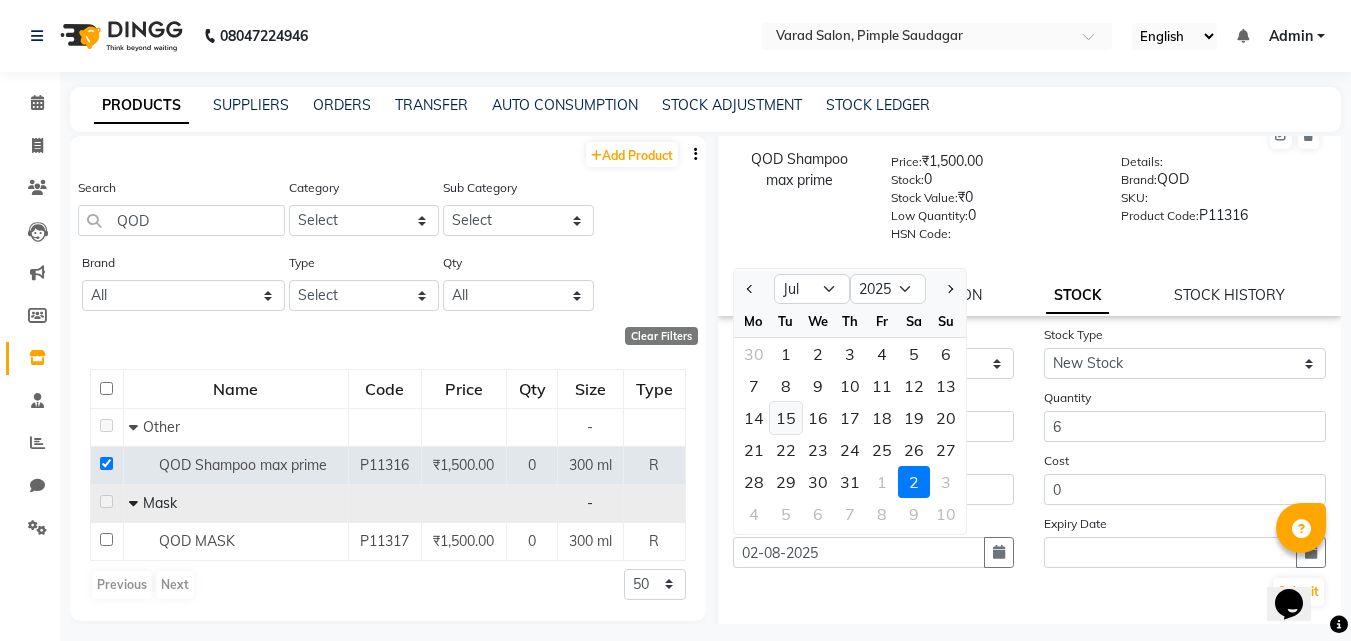click on "15" 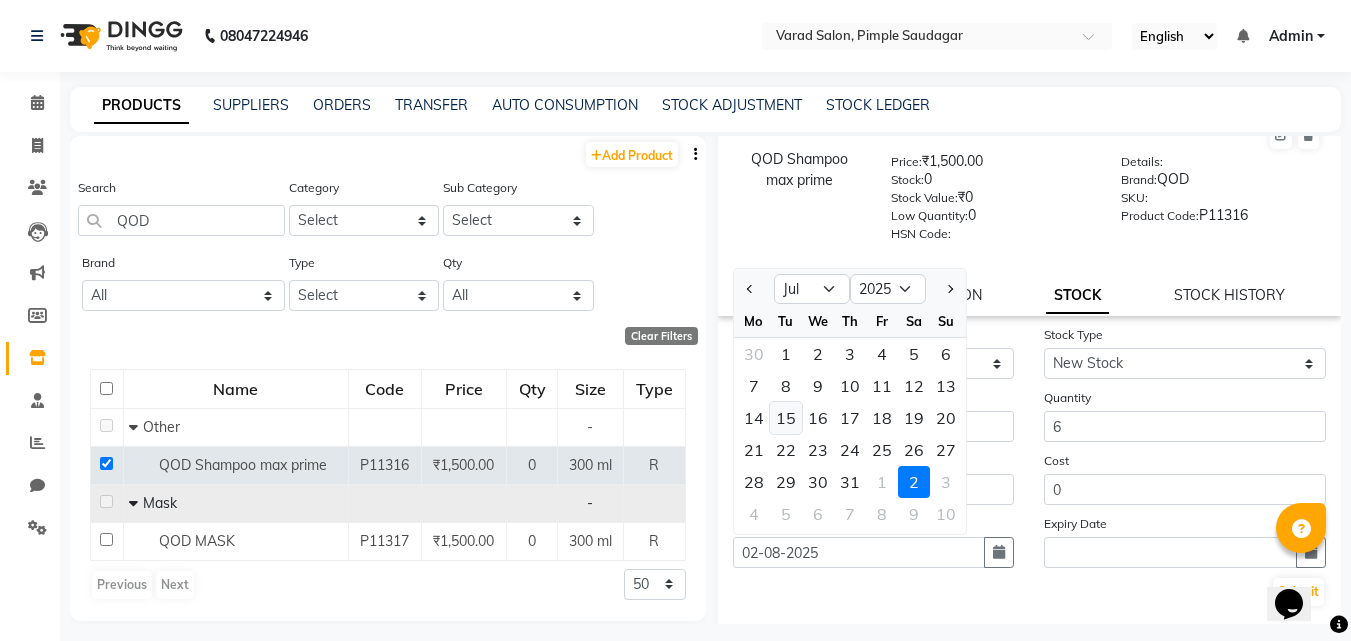 type on "15-07-2025" 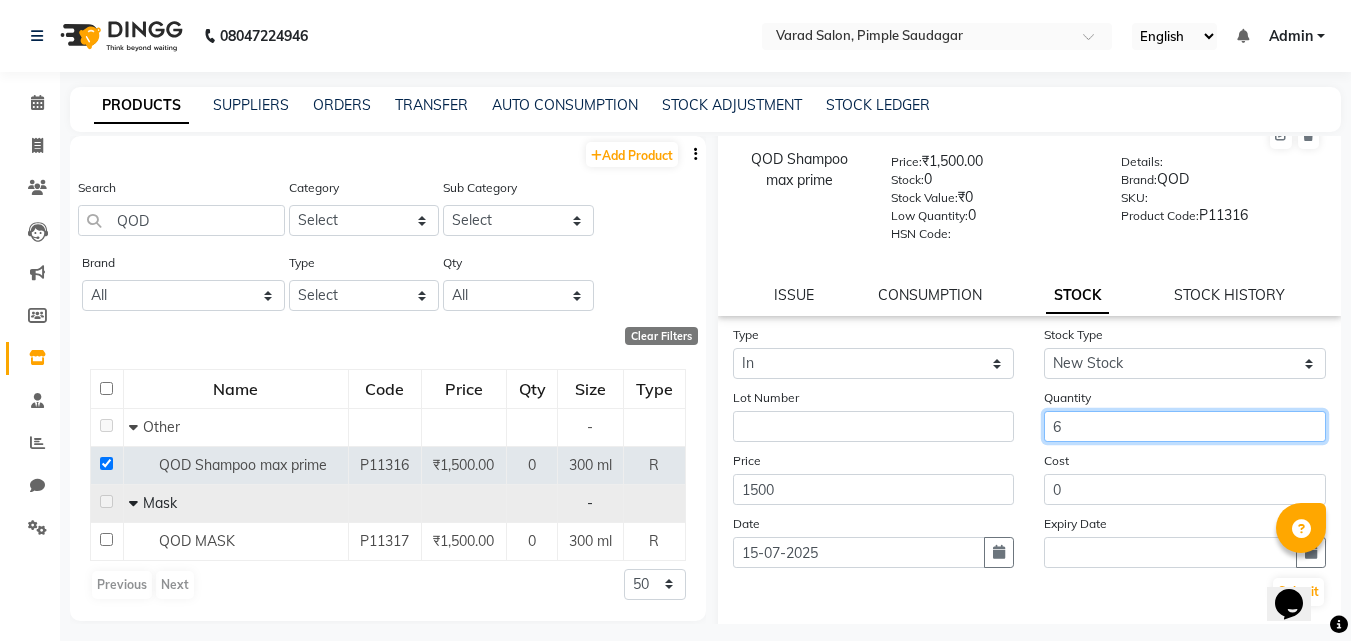 click on "6" 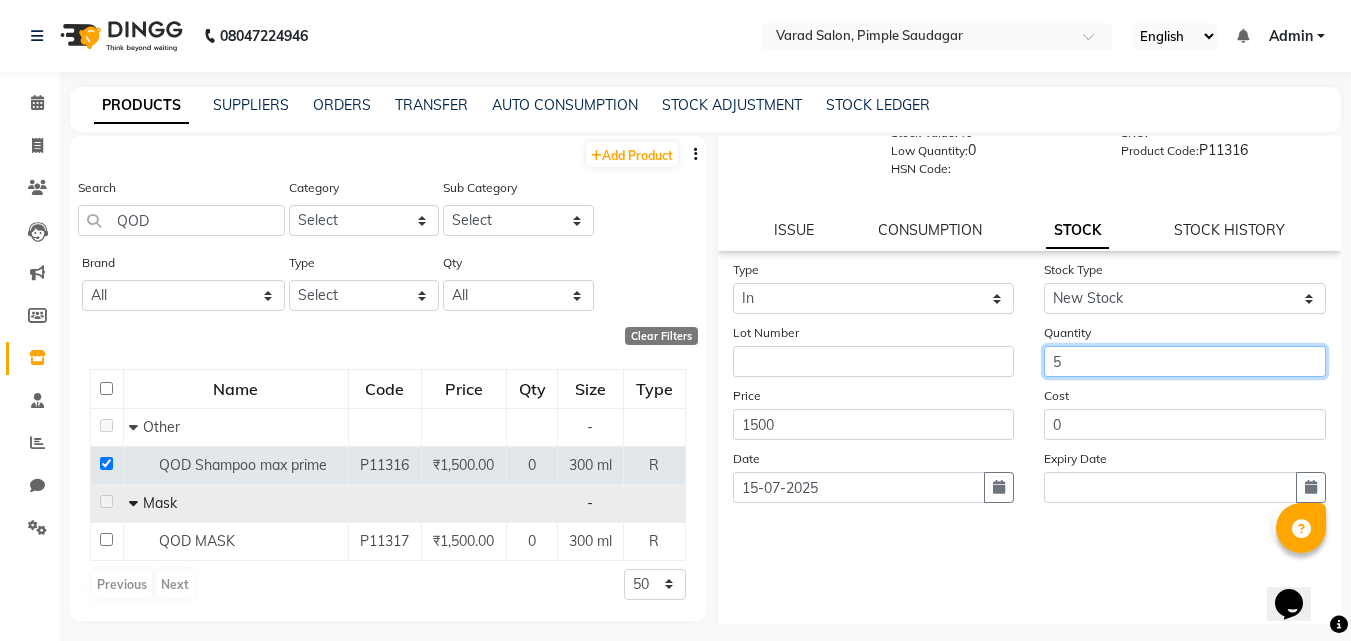 scroll, scrollTop: 147, scrollLeft: 0, axis: vertical 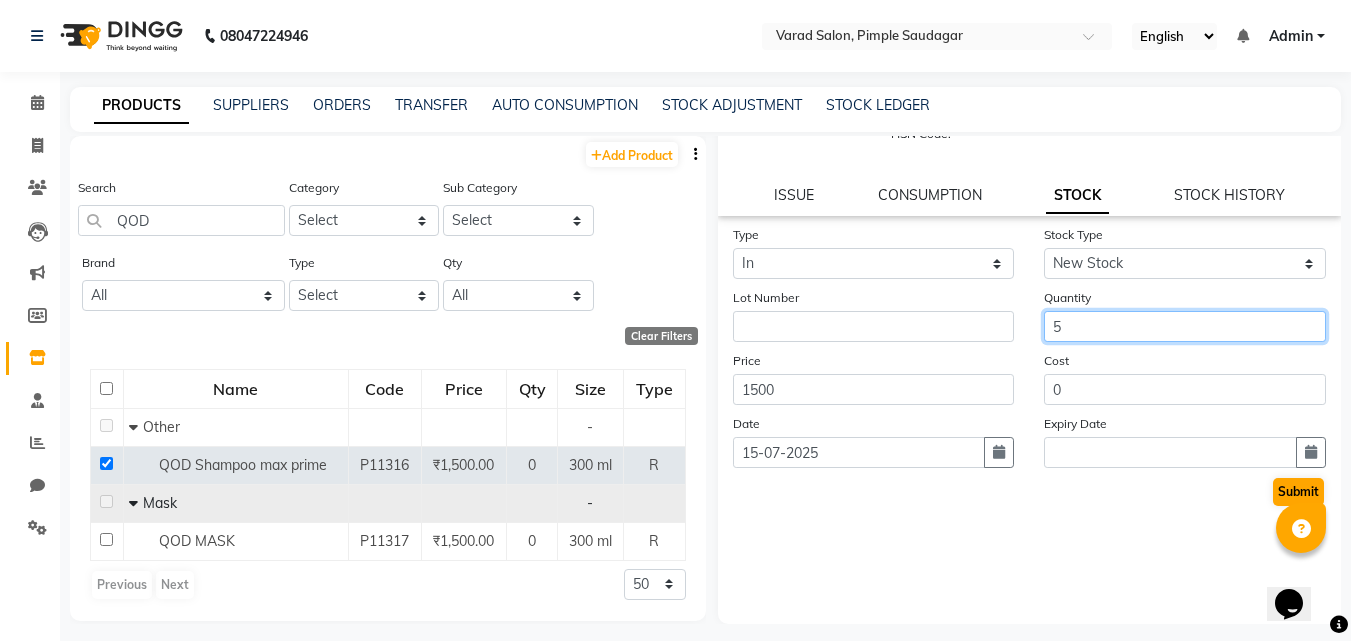 type on "5" 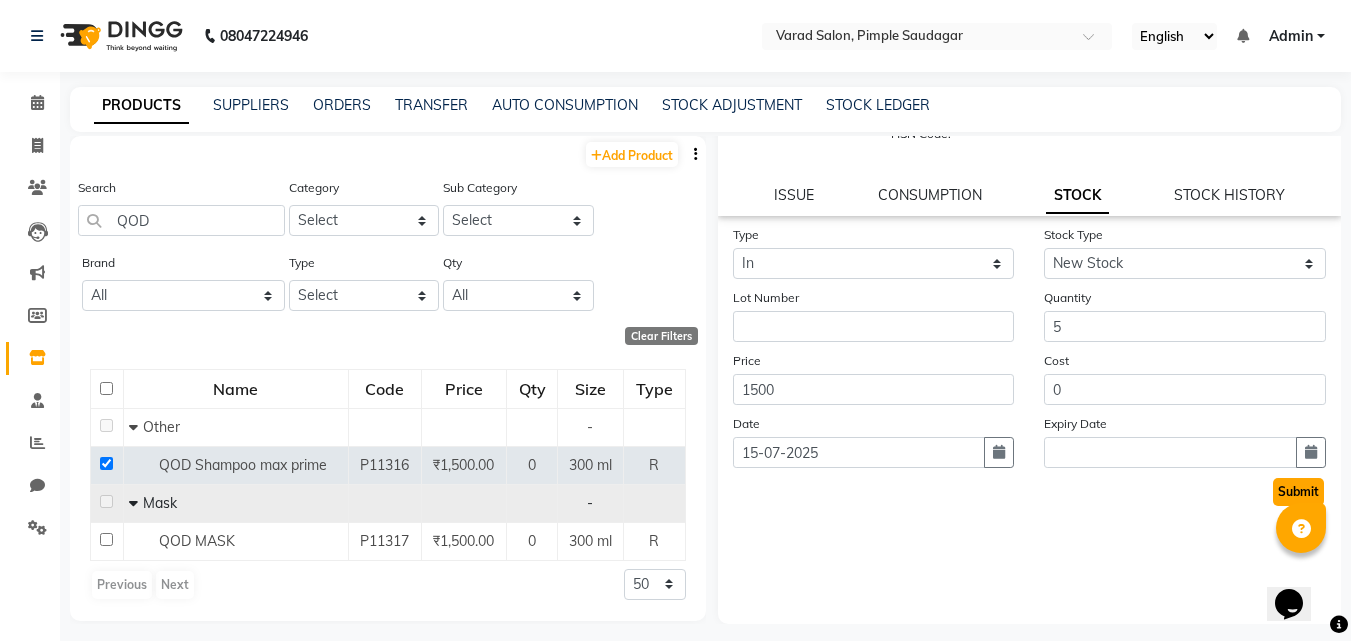 click on "Submit" 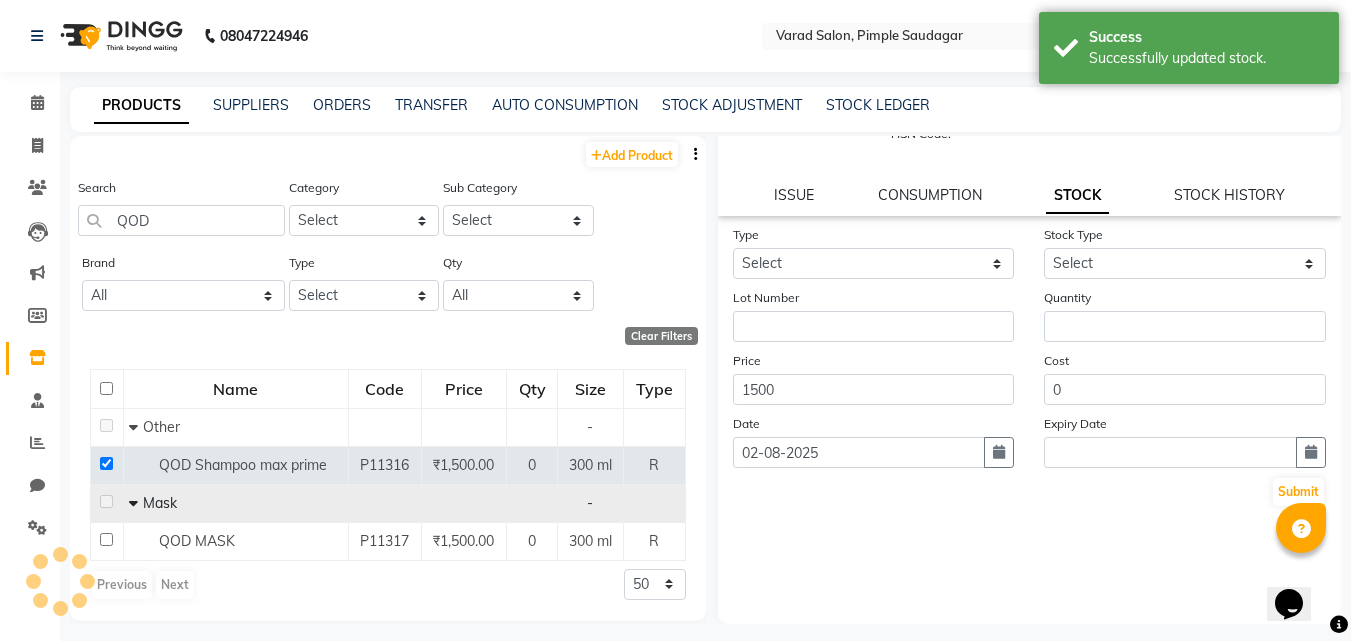 scroll, scrollTop: 0, scrollLeft: 0, axis: both 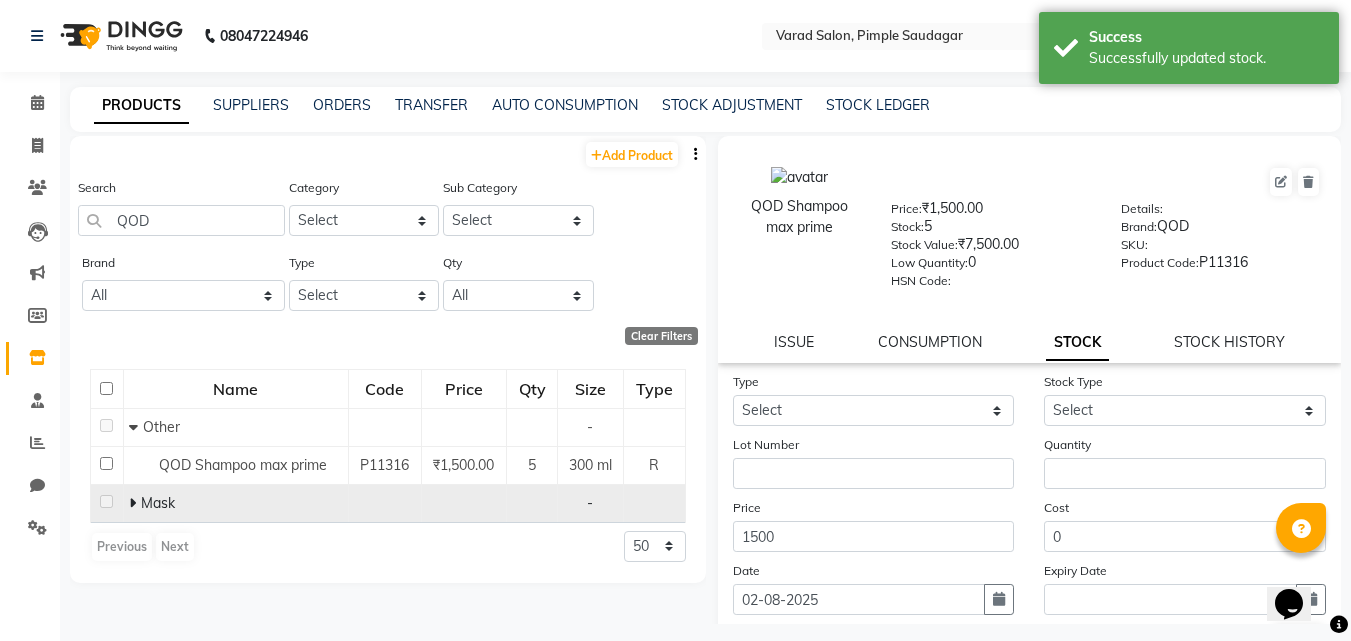 click 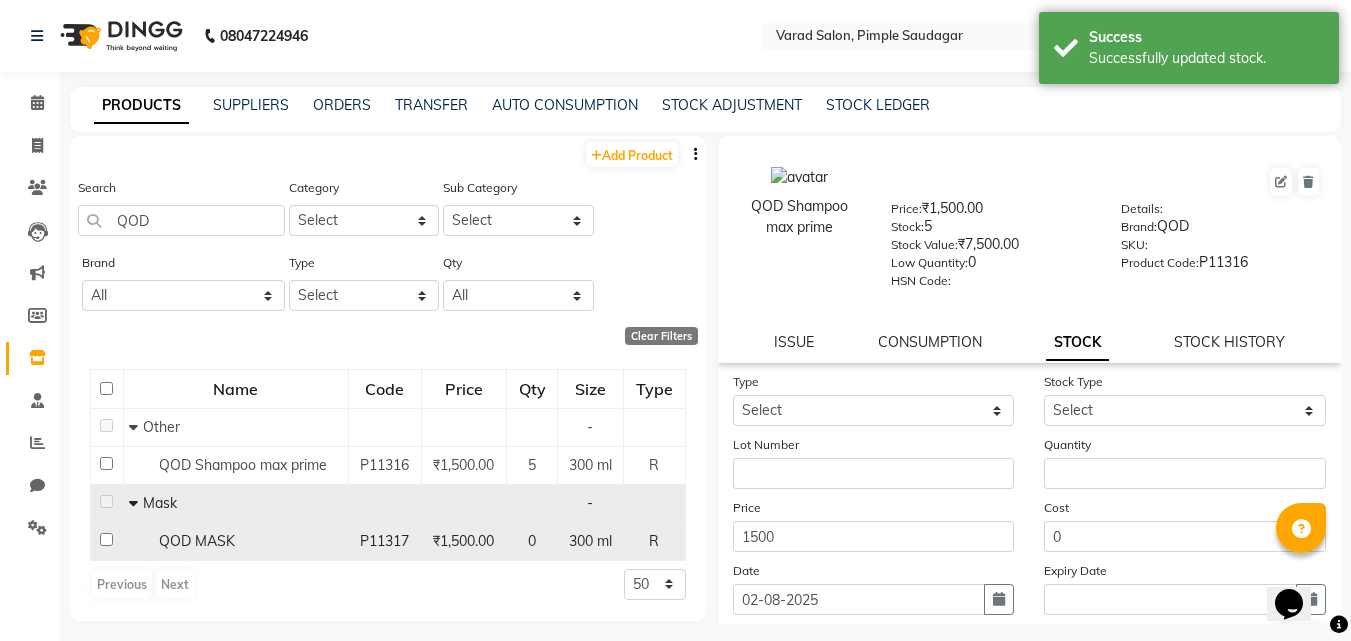 click 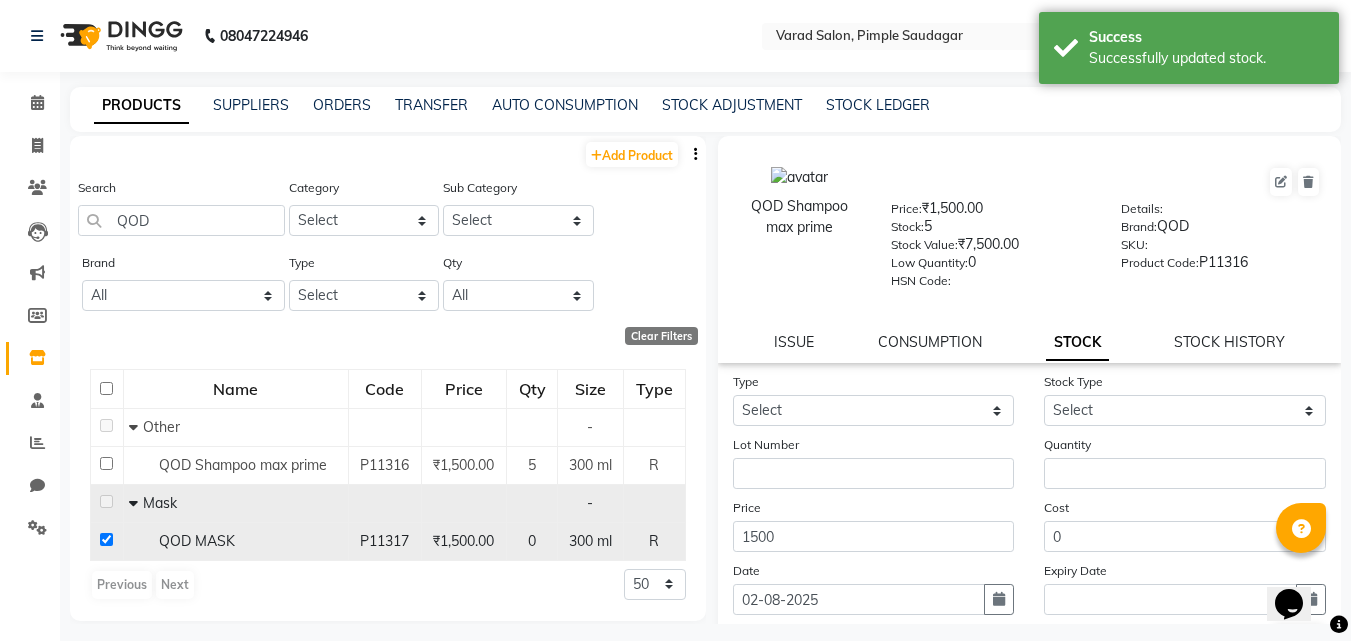 checkbox on "true" 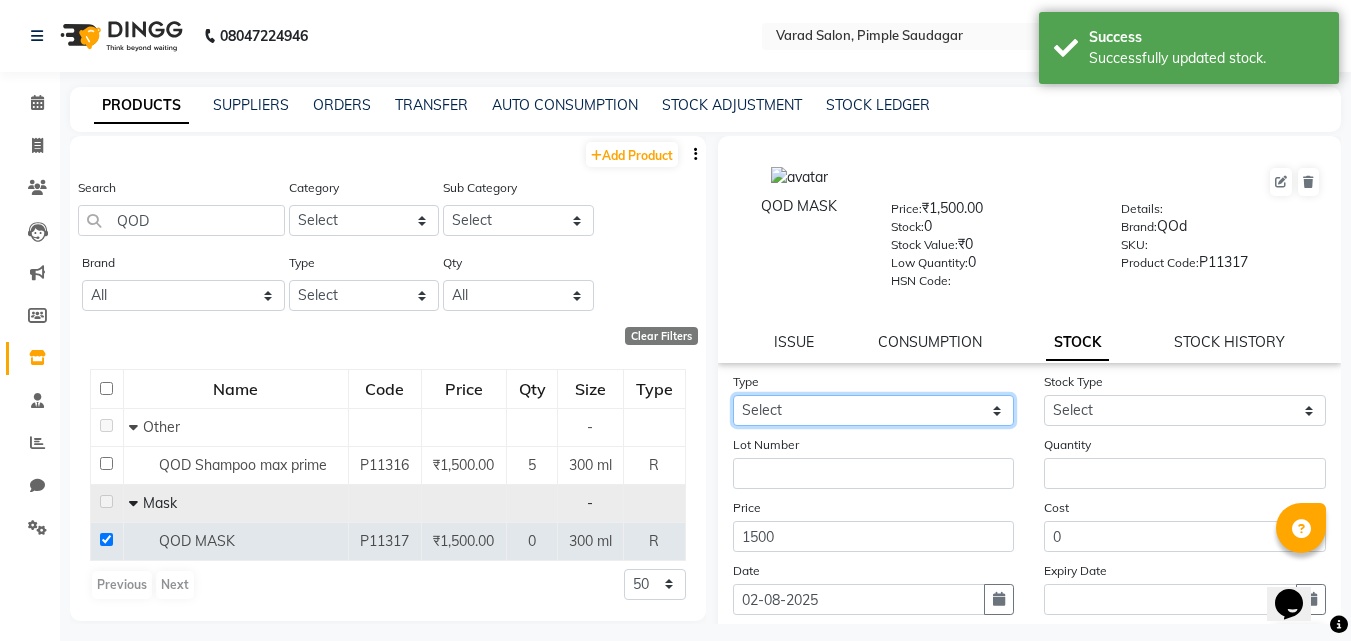 drag, startPoint x: 982, startPoint y: 409, endPoint x: 927, endPoint y: 425, distance: 57.280014 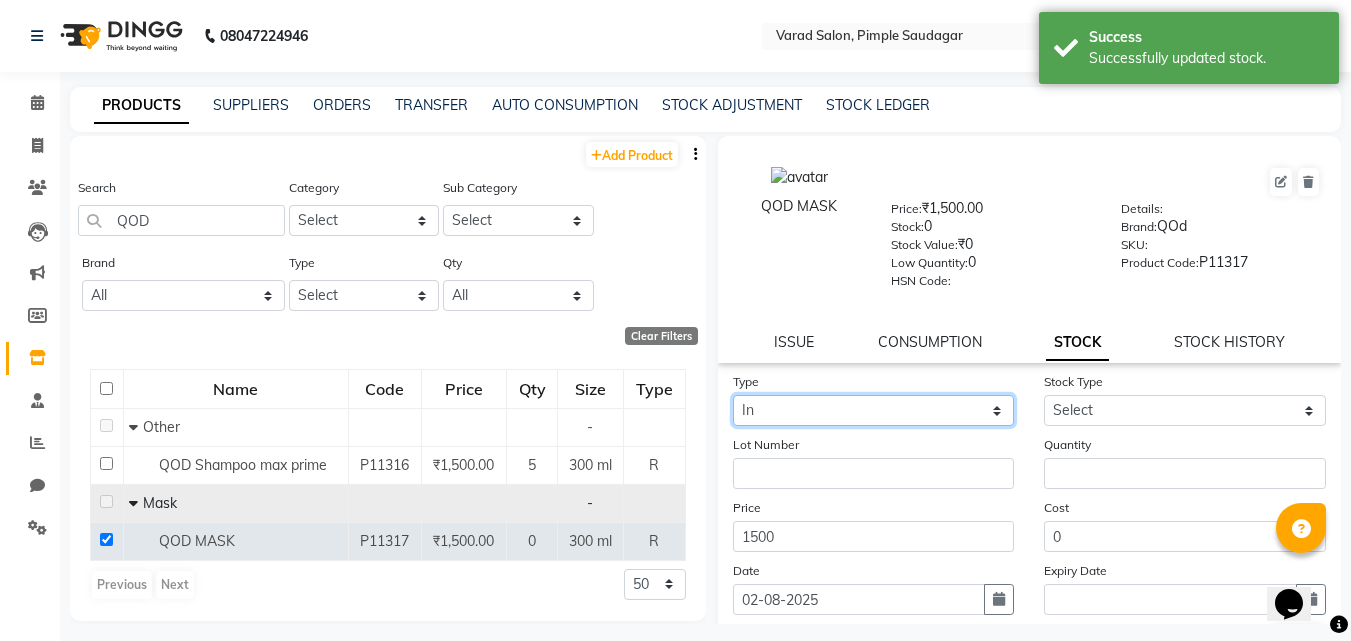 click on "Select In Out" 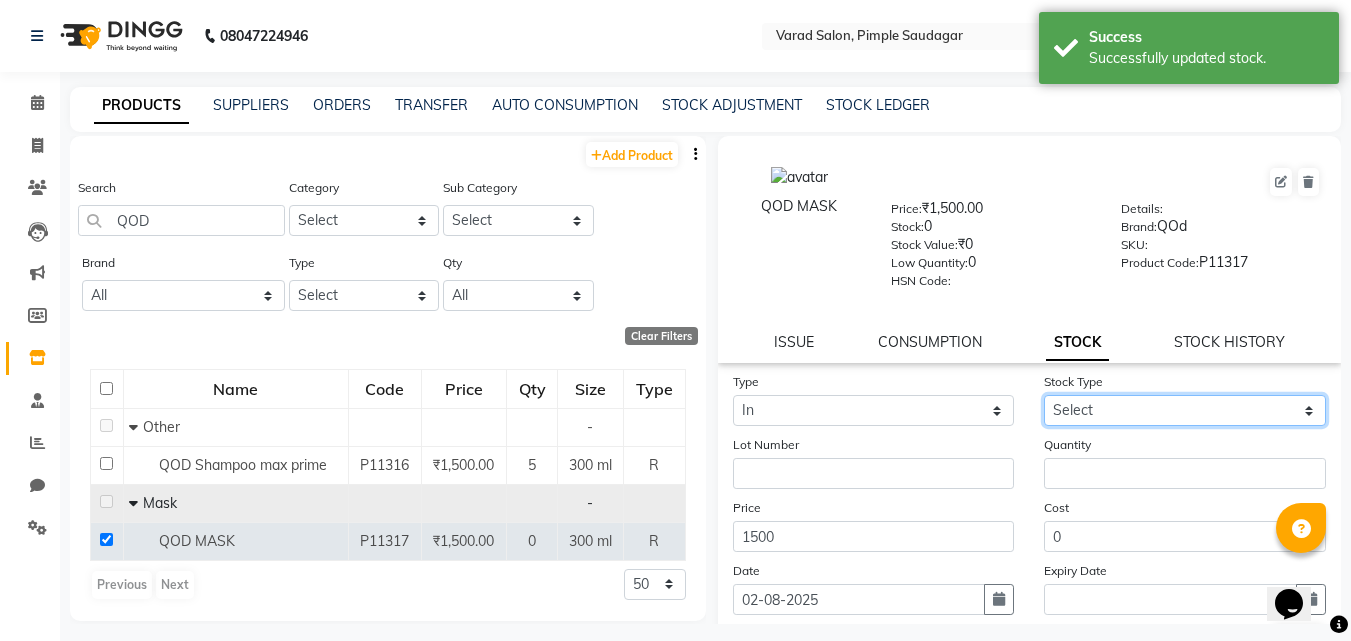 click on "Select New Stock Adjustment Return Other" 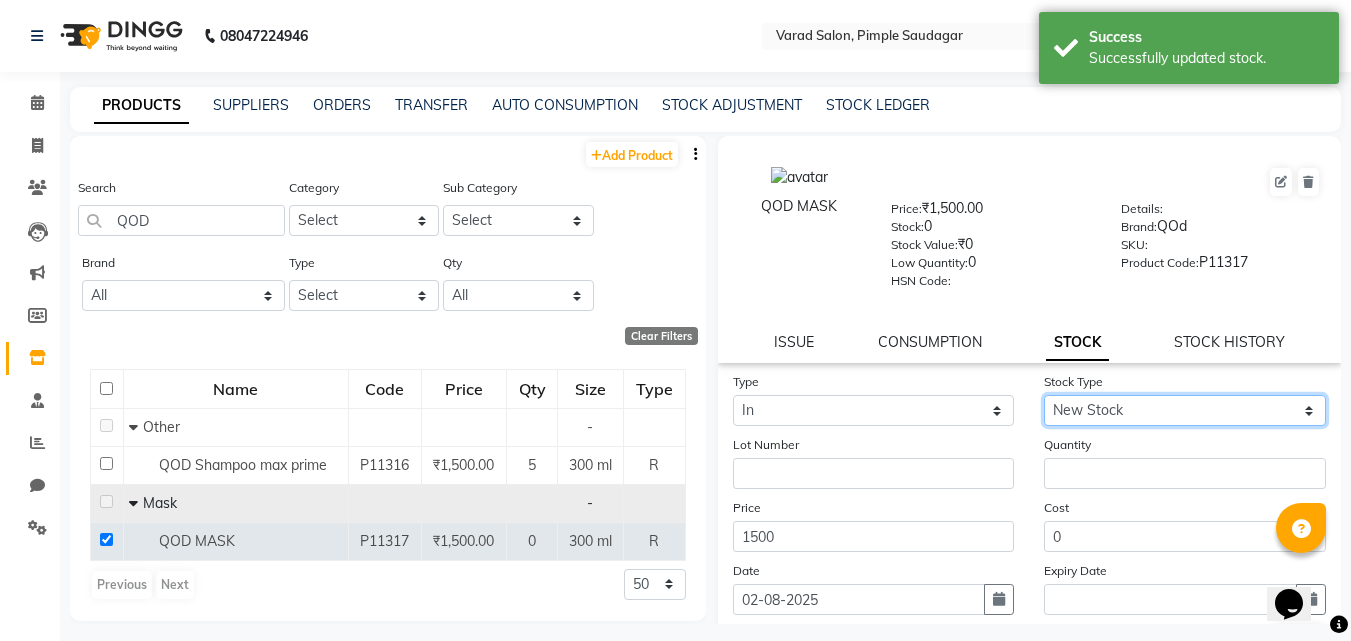 click on "Select New Stock Adjustment Return Other" 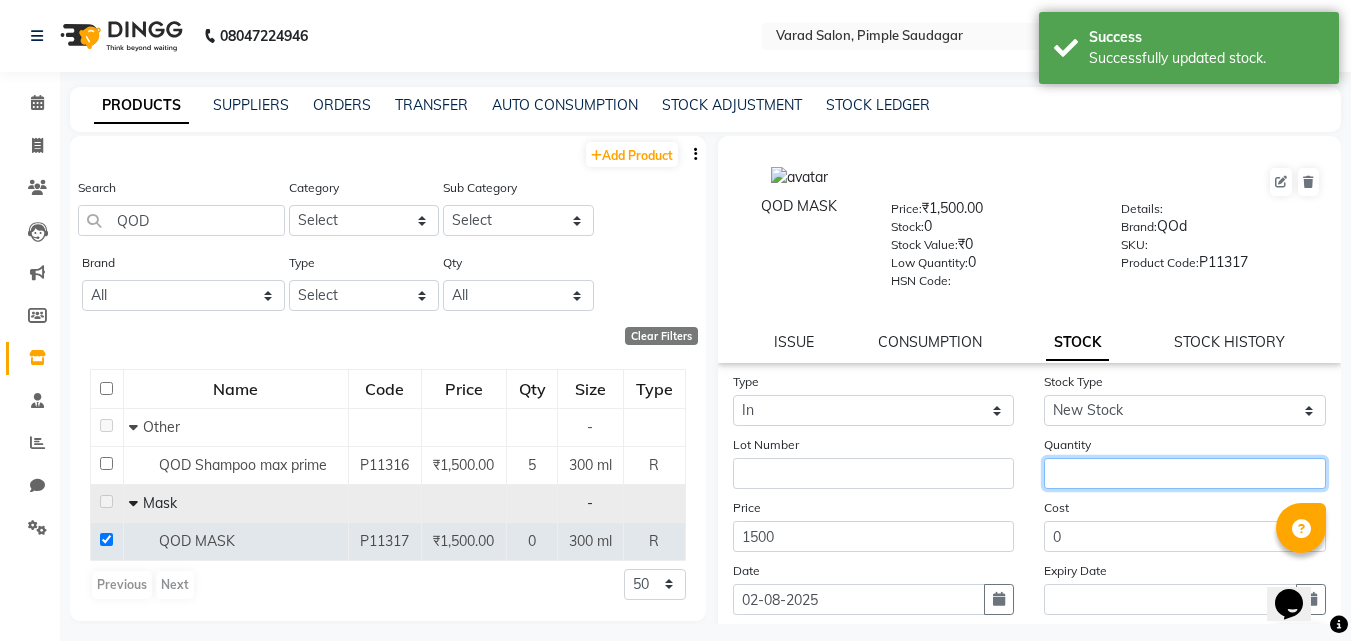 click 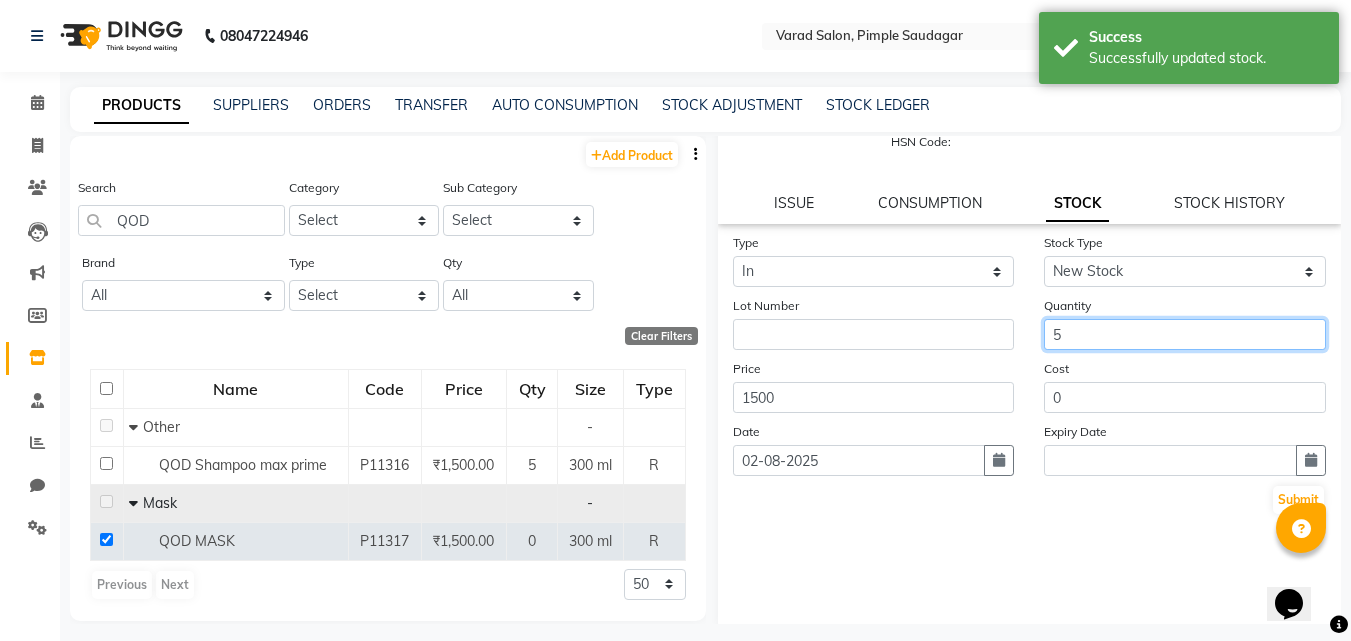 scroll, scrollTop: 147, scrollLeft: 0, axis: vertical 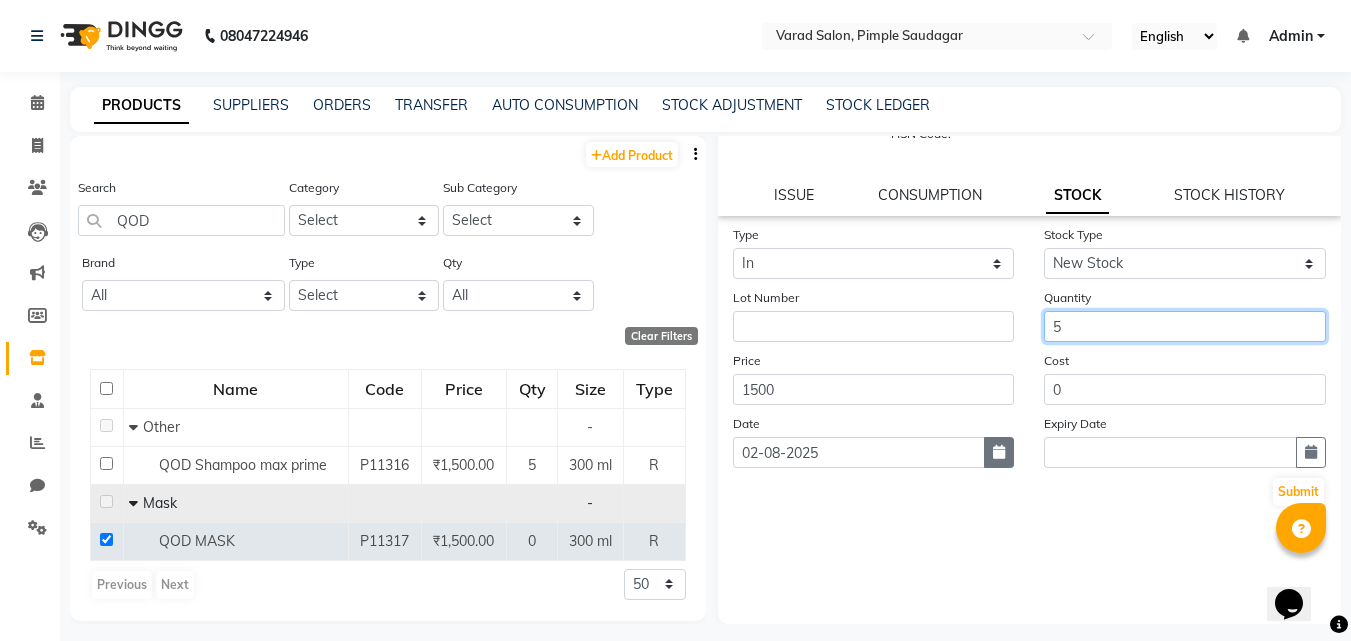 type on "5" 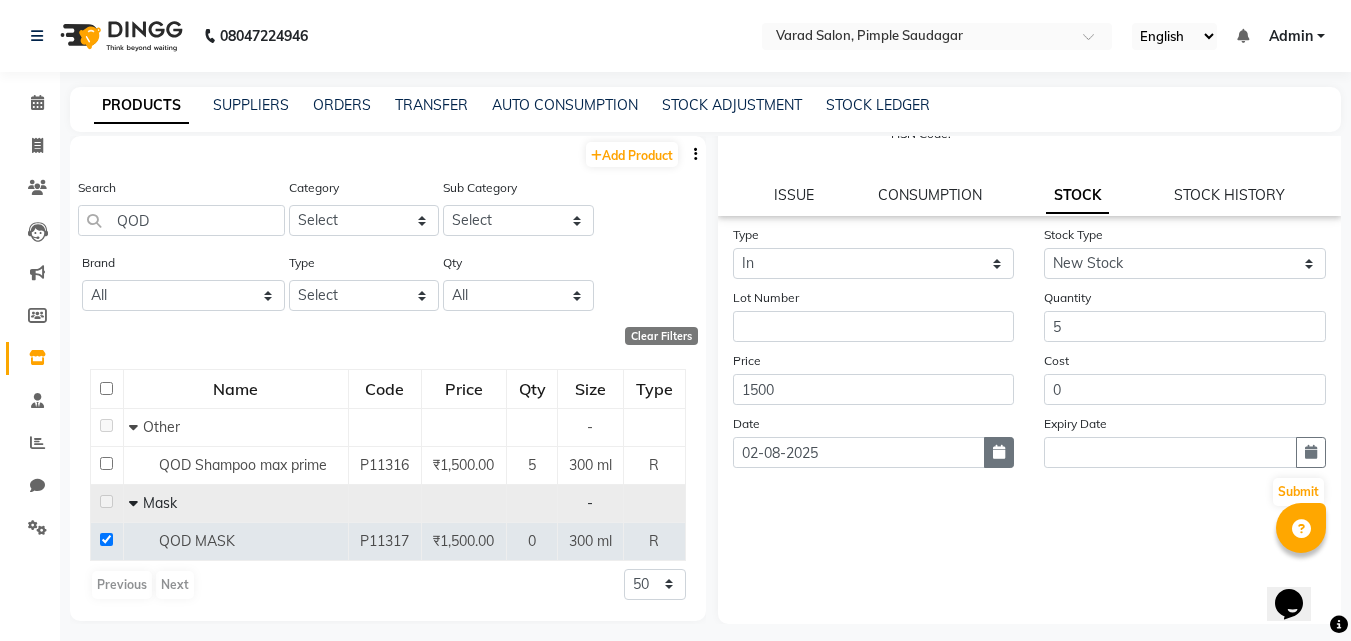 click 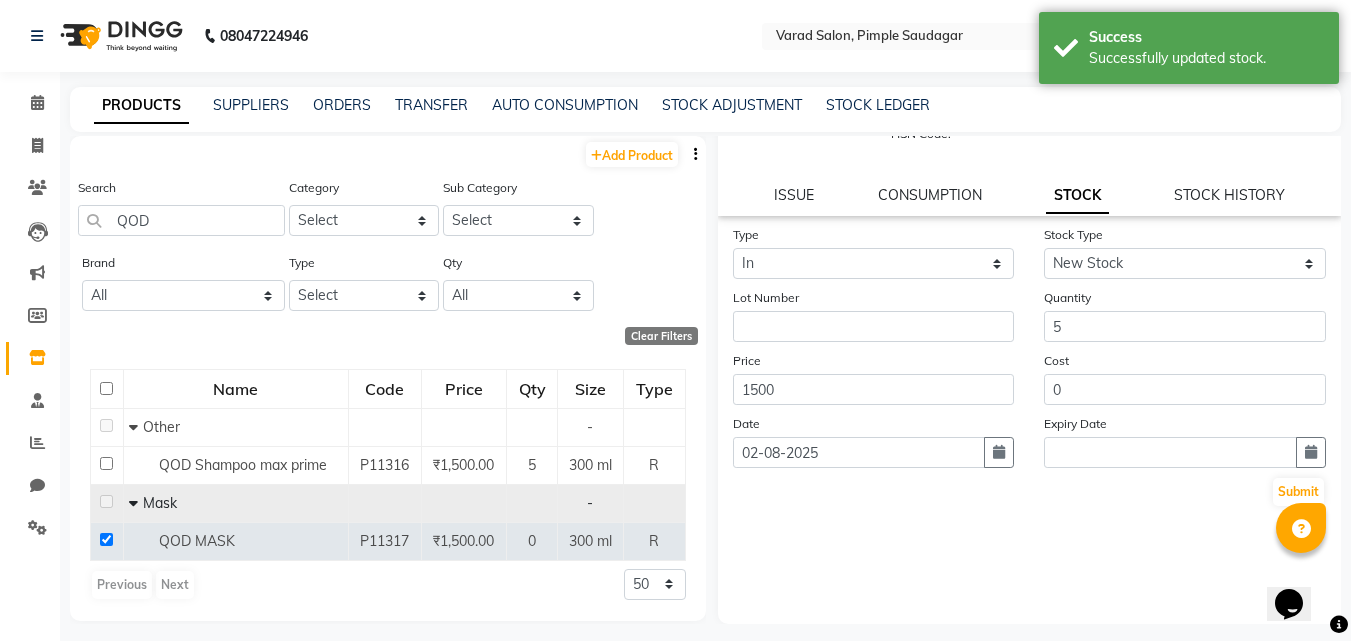 select on "8" 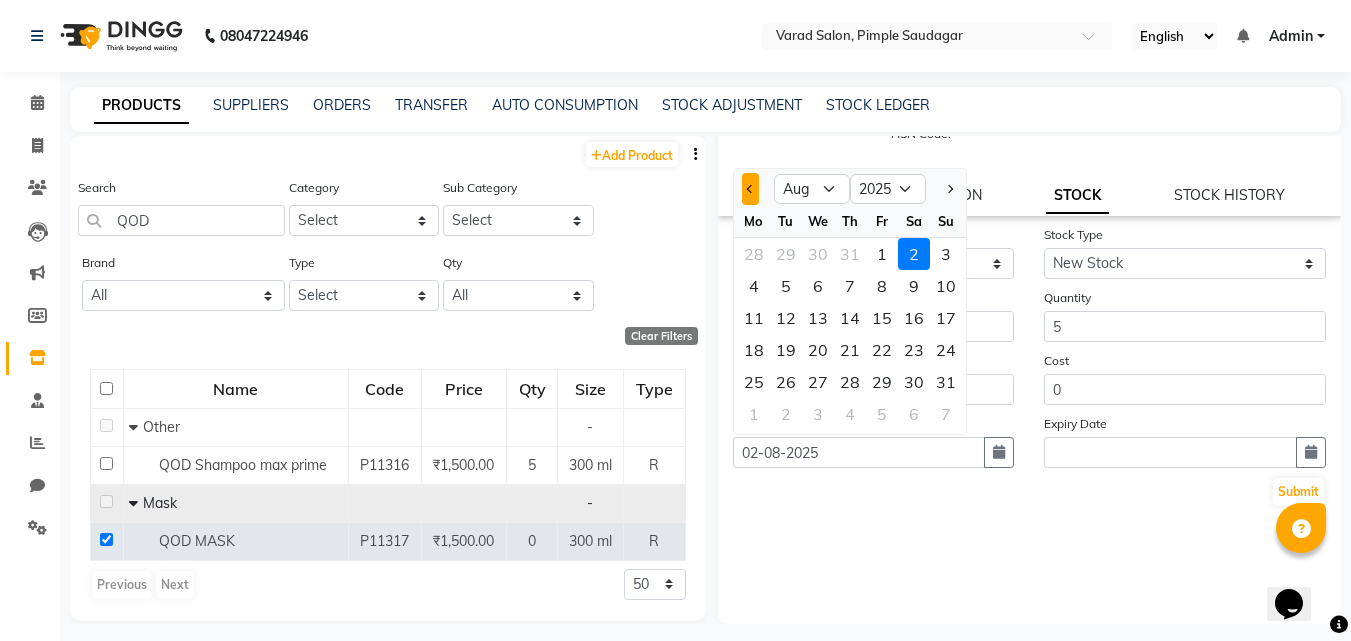click 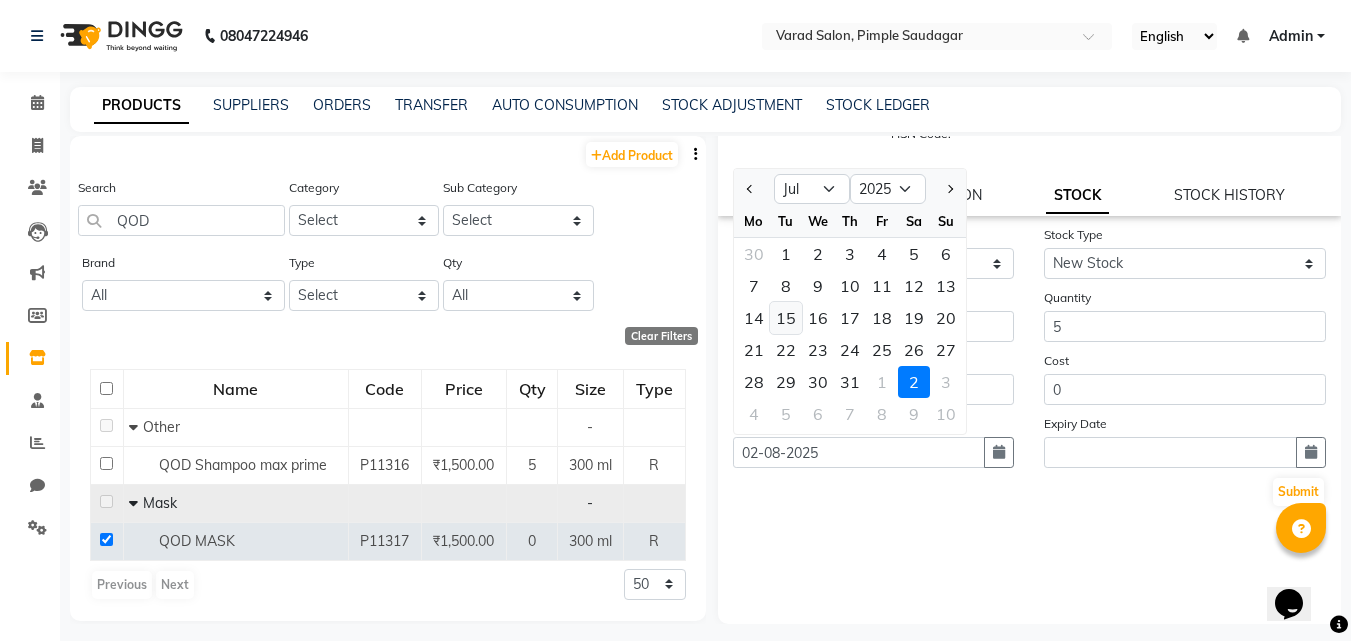 click on "15" 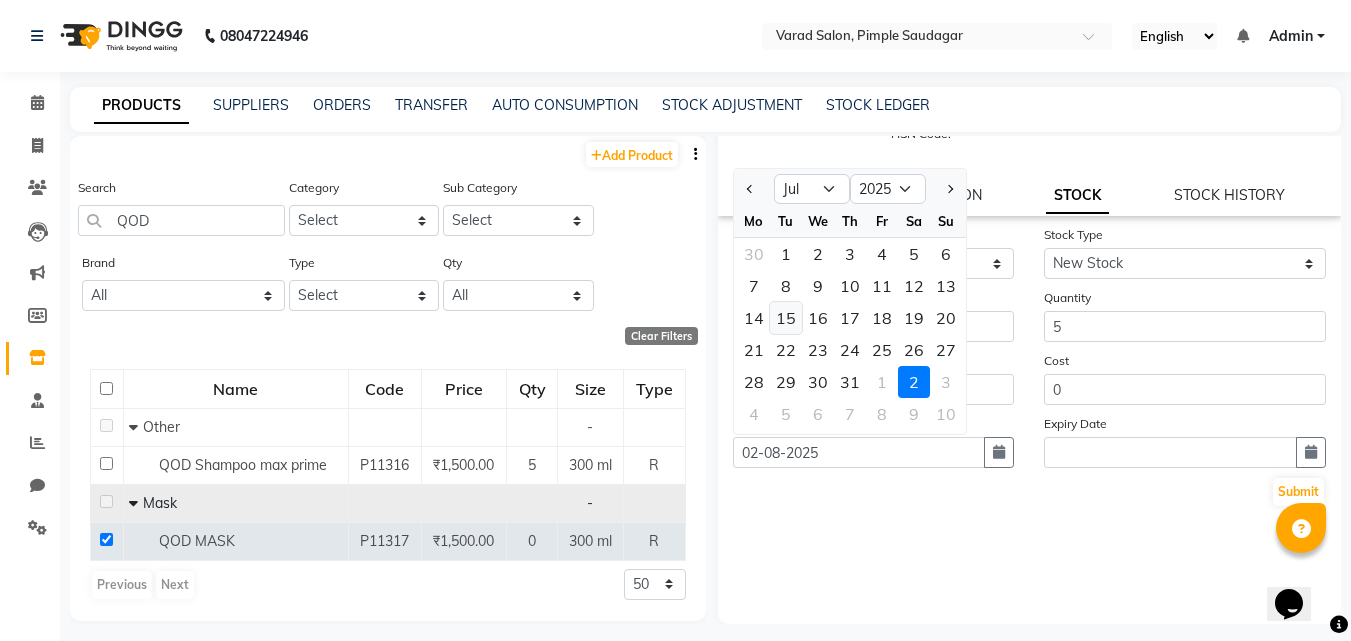 type on "15-07-2025" 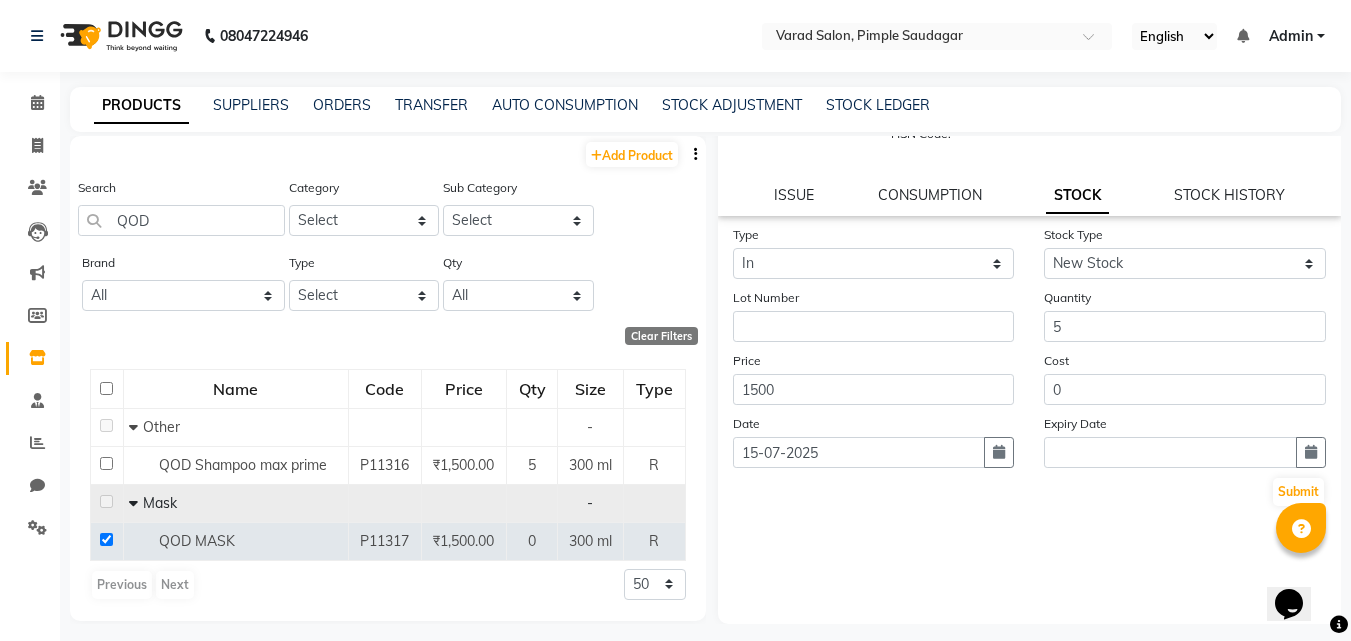 scroll, scrollTop: 13, scrollLeft: 0, axis: vertical 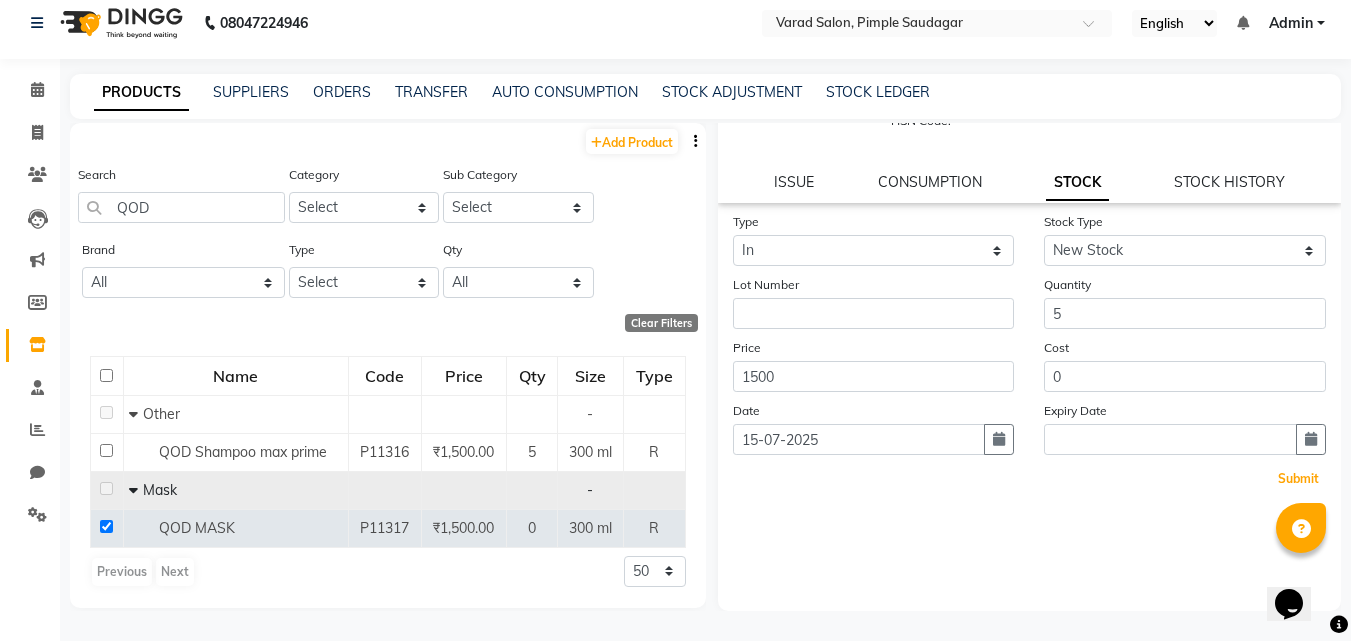 click on "Submit" 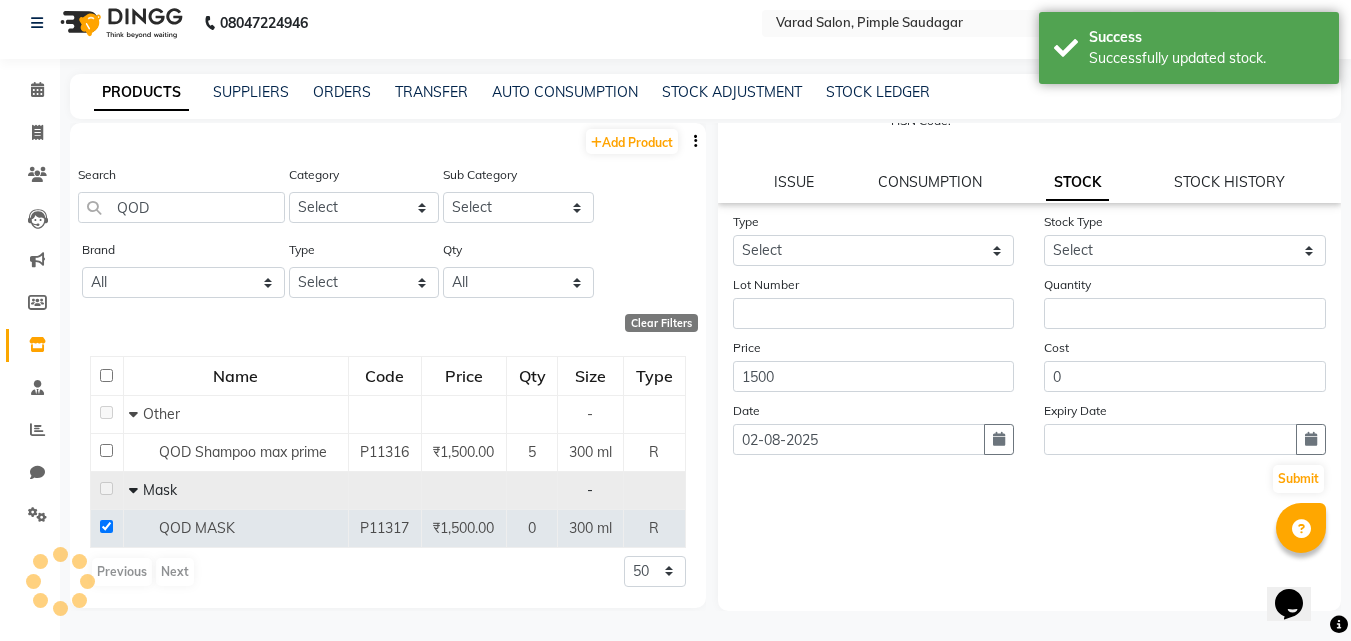 scroll, scrollTop: 0, scrollLeft: 0, axis: both 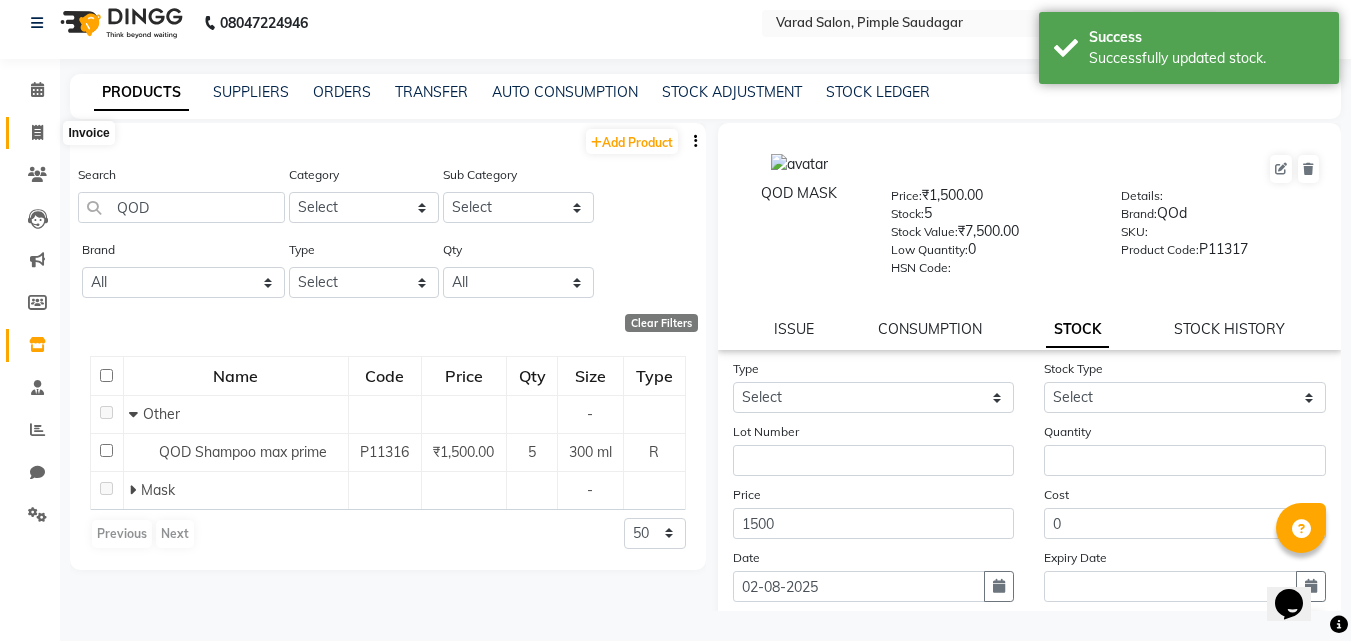 click 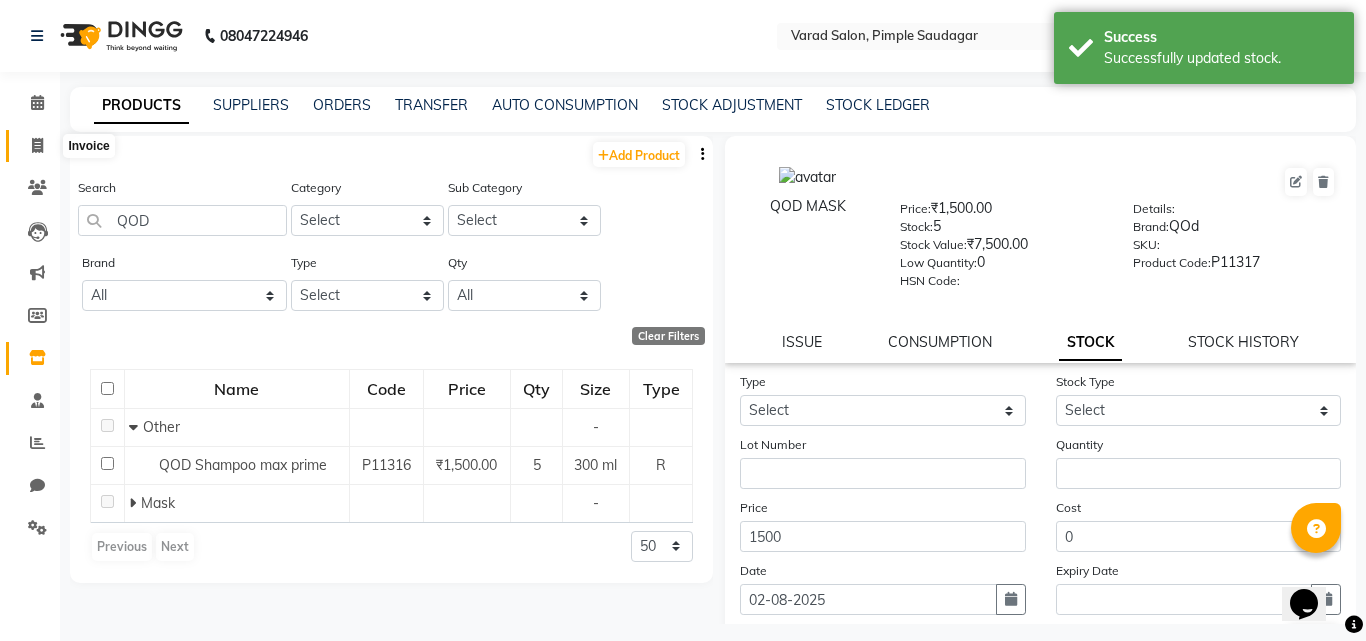 select on "7816" 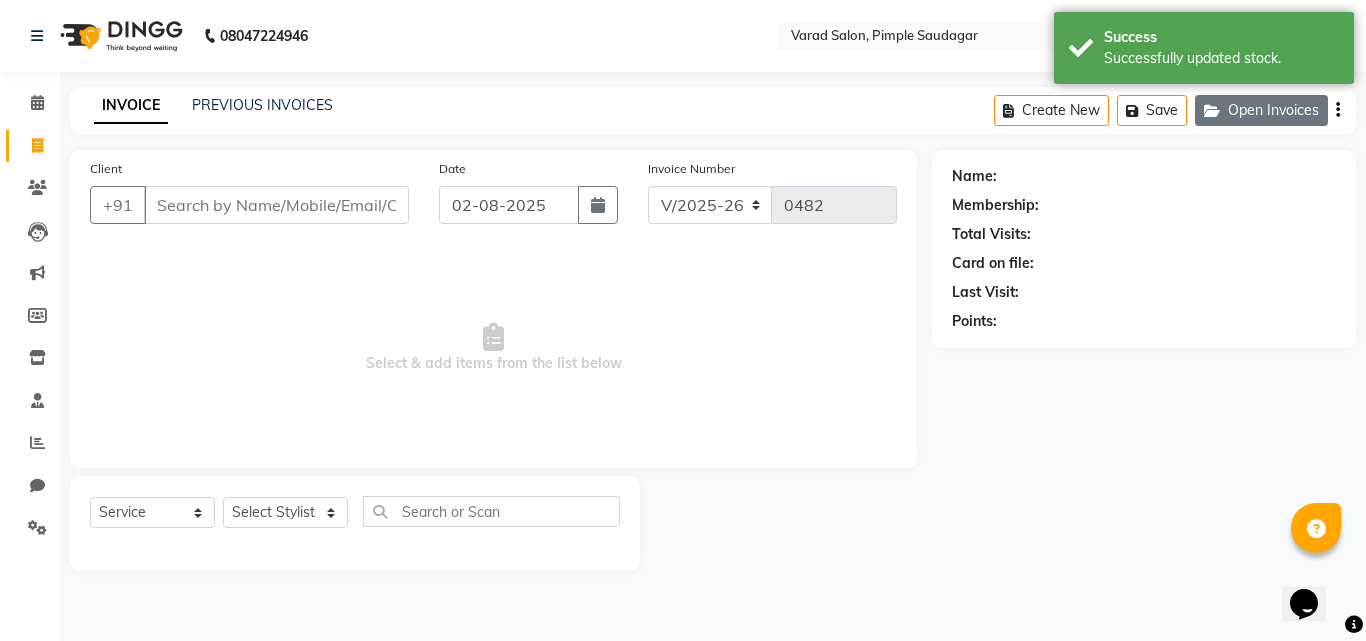 click on "Open Invoices" 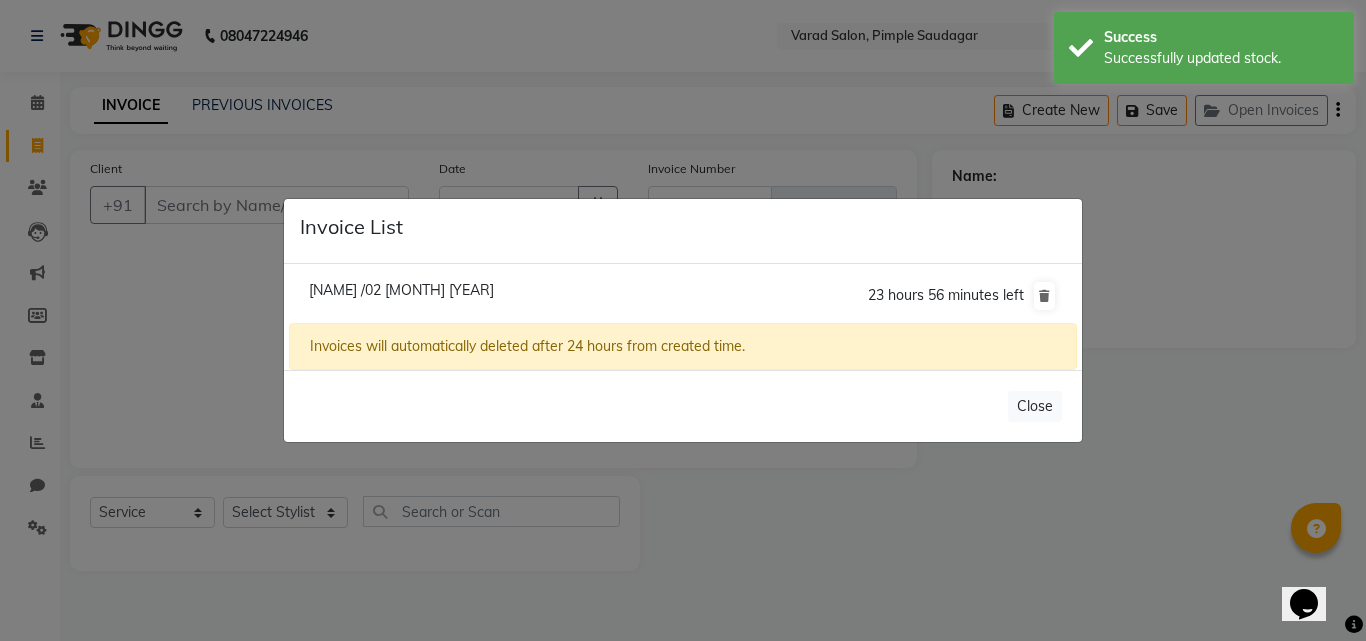 click on "Neha /02 August 2025" 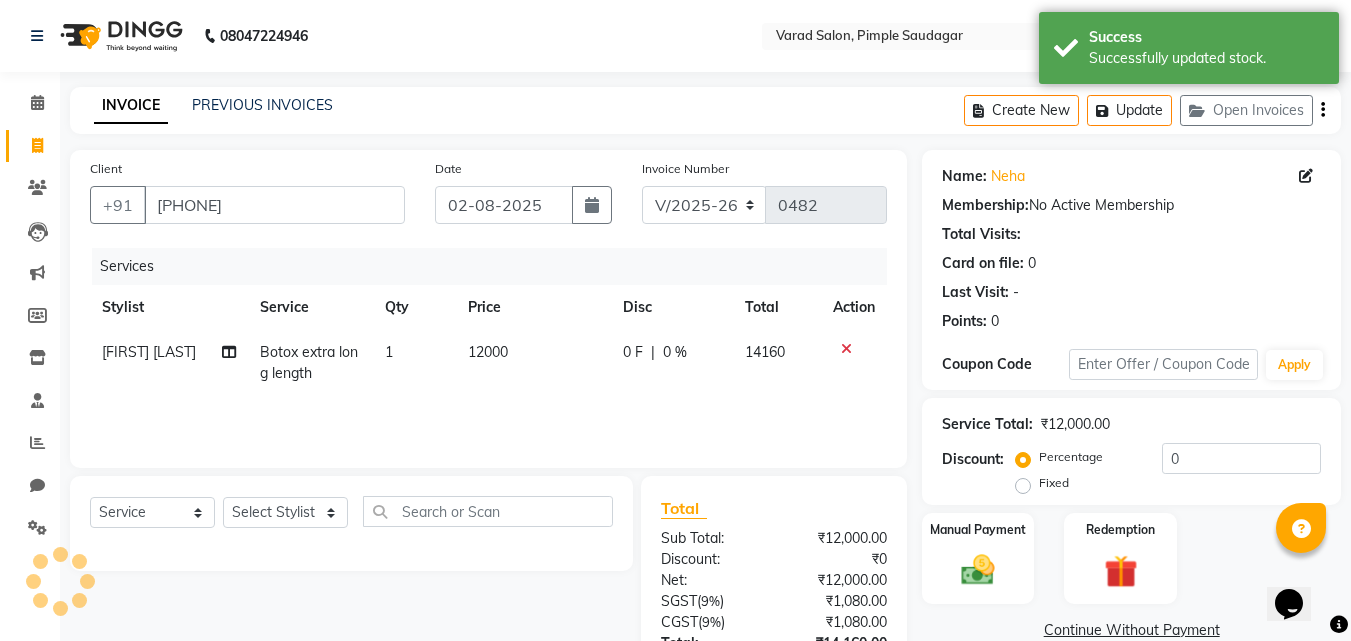 scroll, scrollTop: 159, scrollLeft: 0, axis: vertical 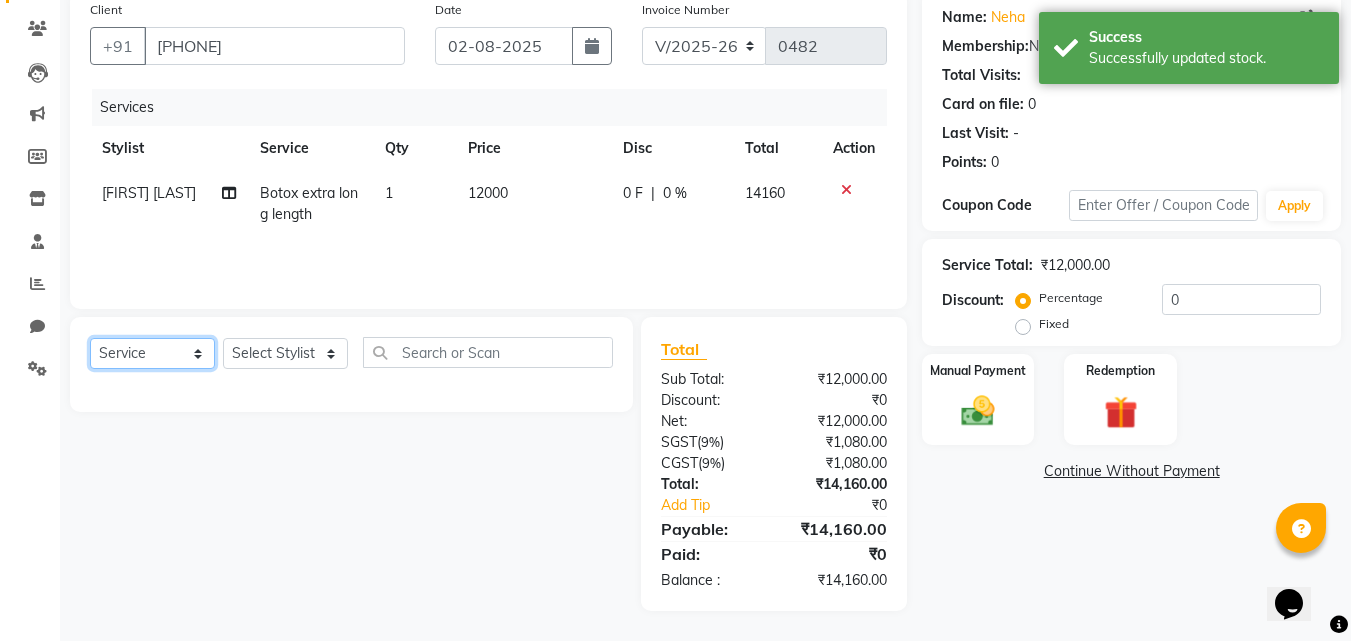 click on "Select  Service  Product  Membership  Package Voucher Prepaid Gift Card" 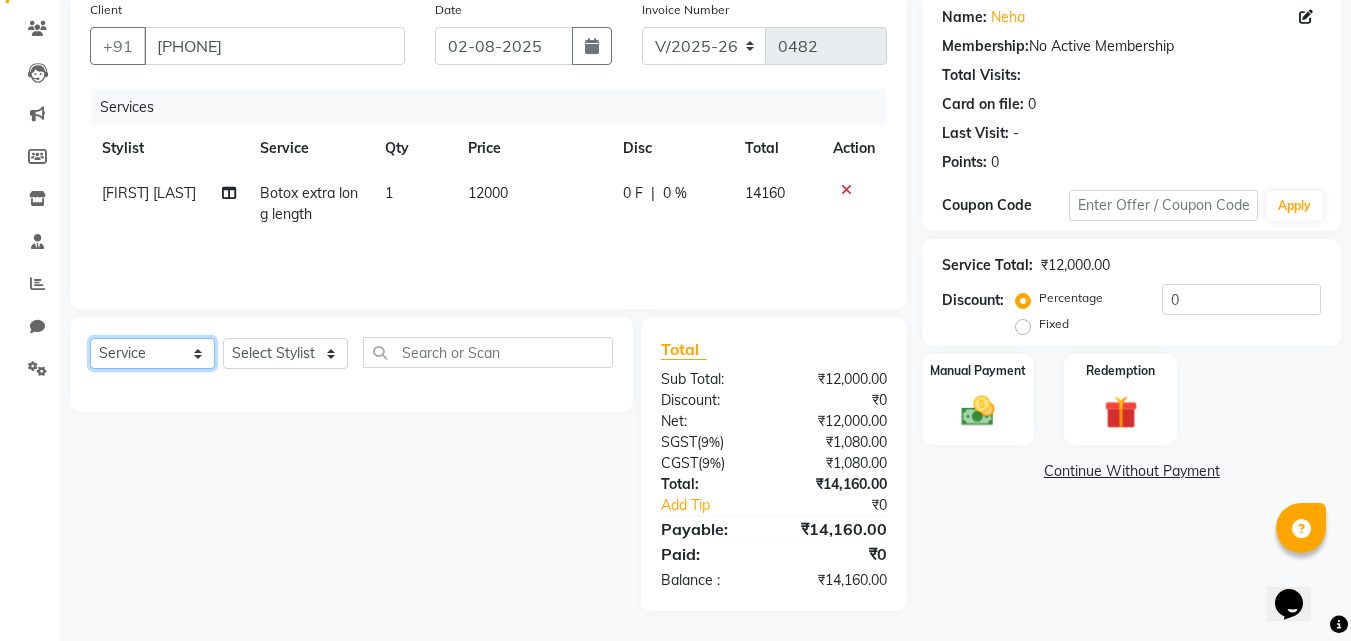select on "product" 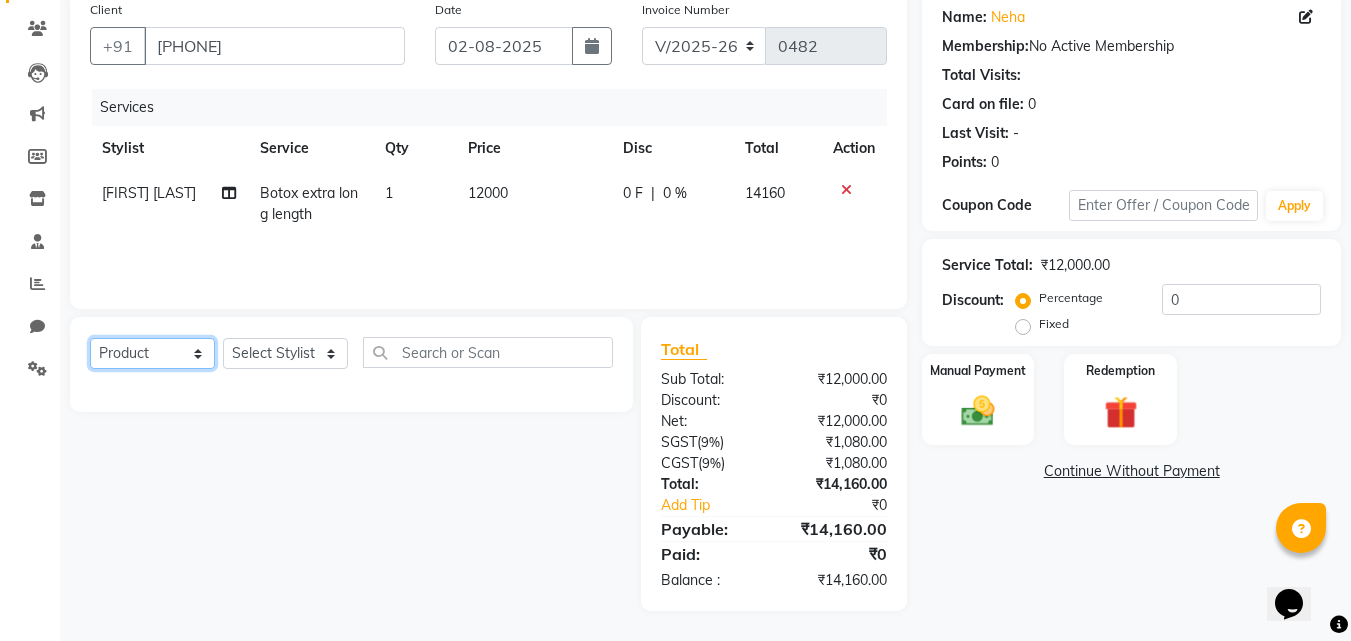 click on "Select  Service  Product  Membership  Package Voucher Prepaid Gift Card" 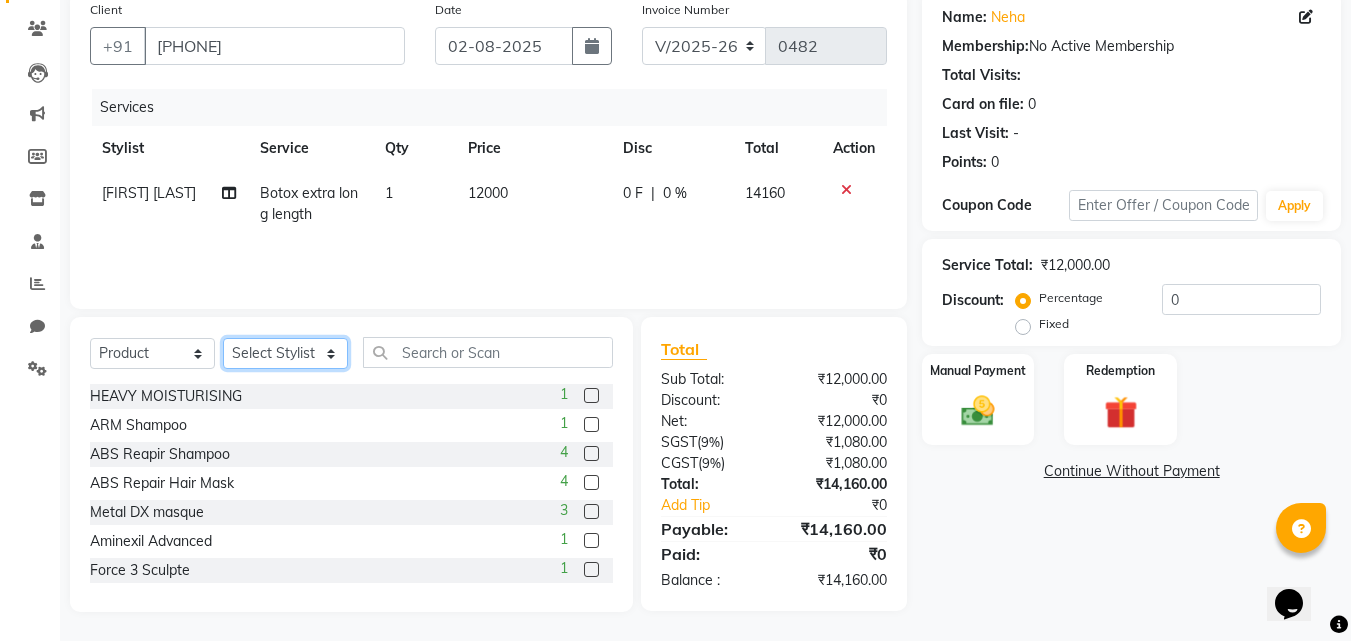 click on "Select Stylist ADMIN MANAGER Ankita Chavan Govind Kamble NEHA SINGH Rajesh Raut Ruksana shikh tejas bhul" 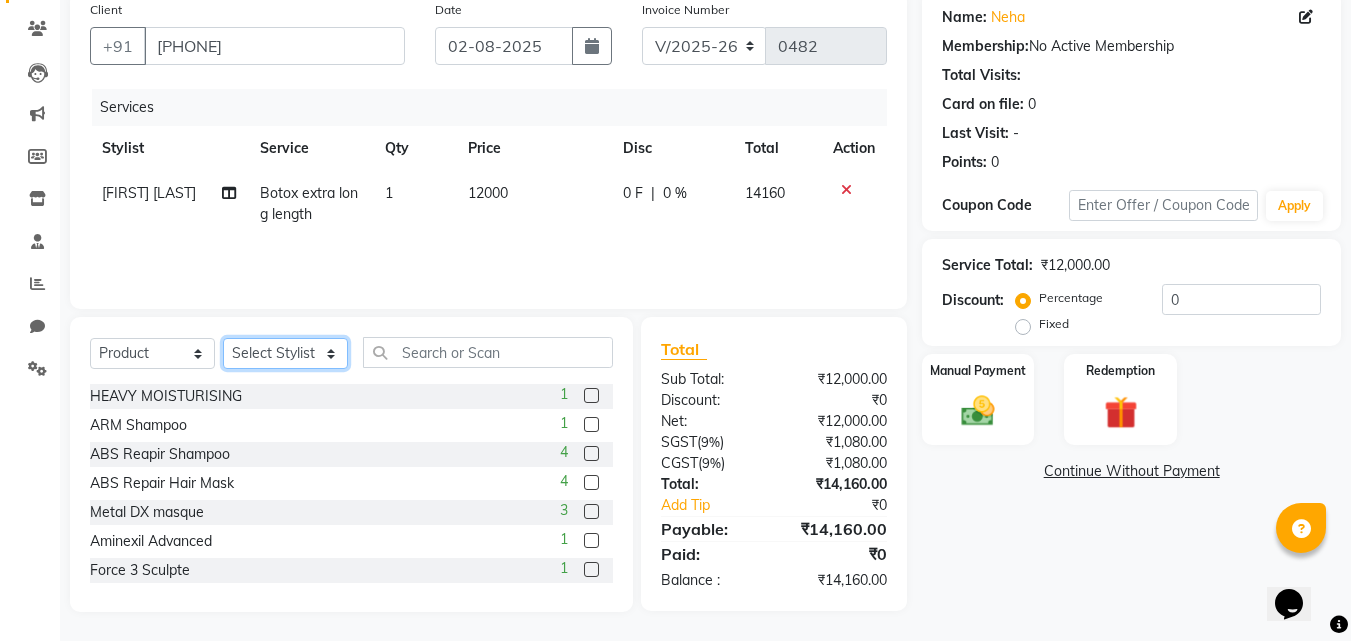 select on "69718" 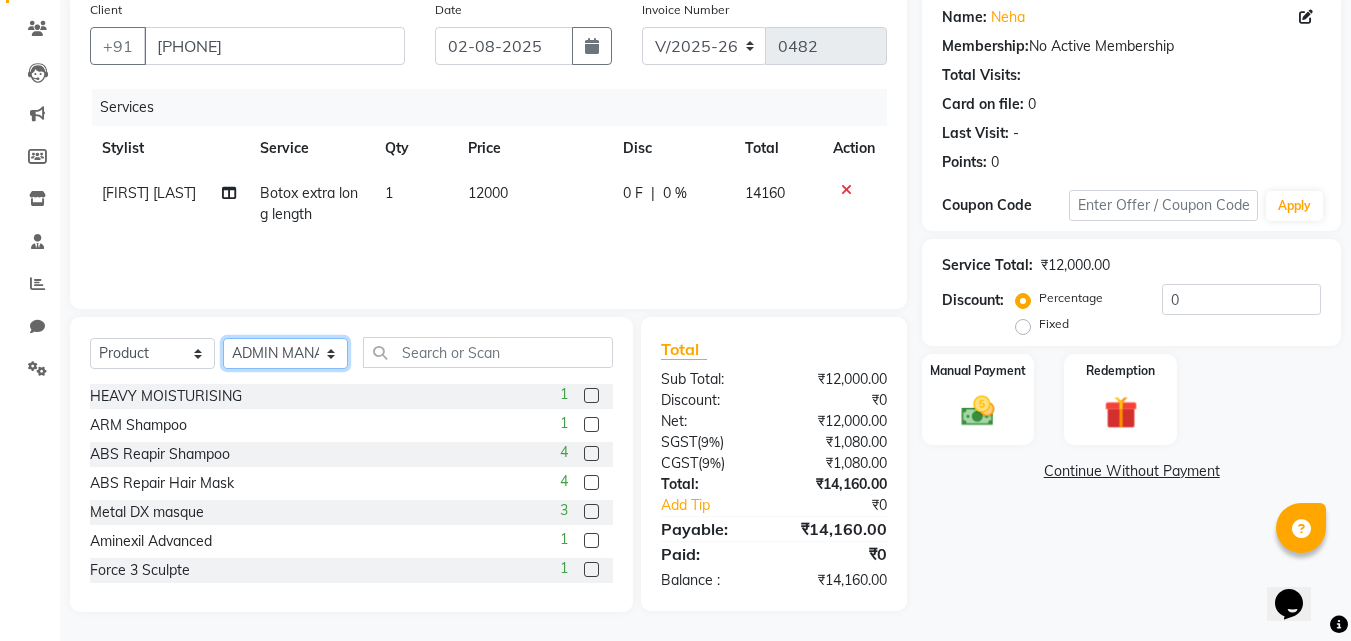 click on "Select Stylist ADMIN MANAGER Ankita Chavan Govind Kamble NEHA SINGH Rajesh Raut Ruksana shikh tejas bhul" 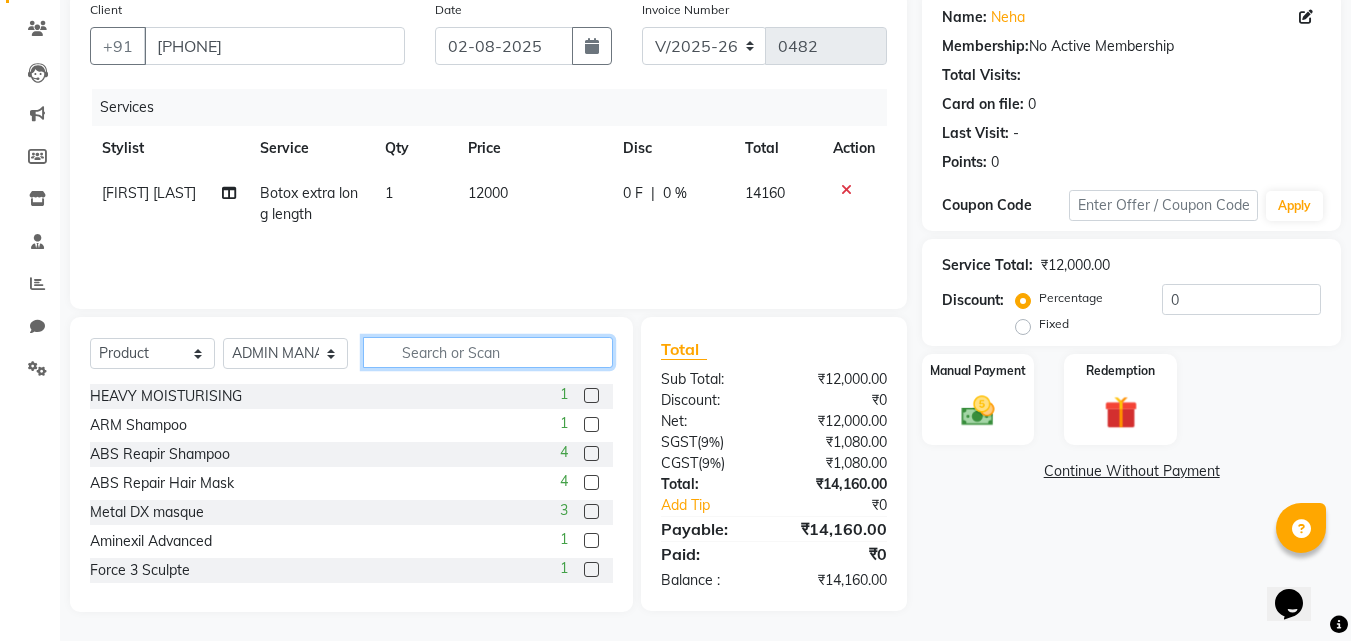 click 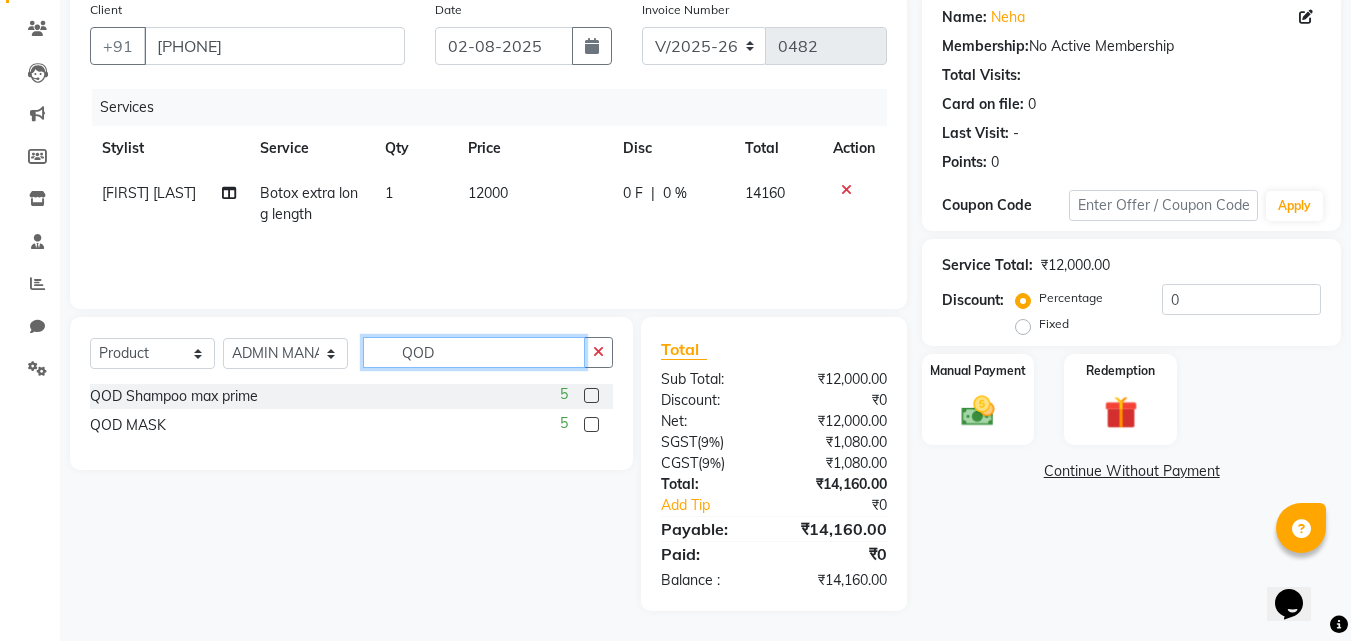 type on "QOD" 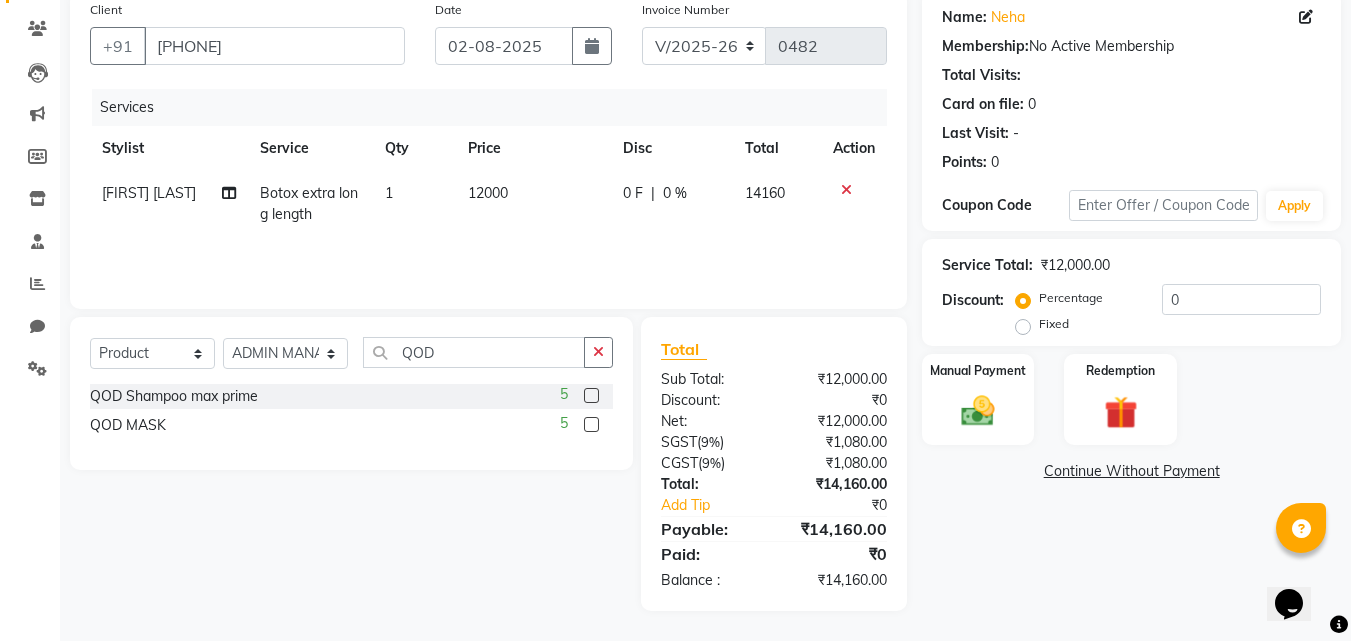 click 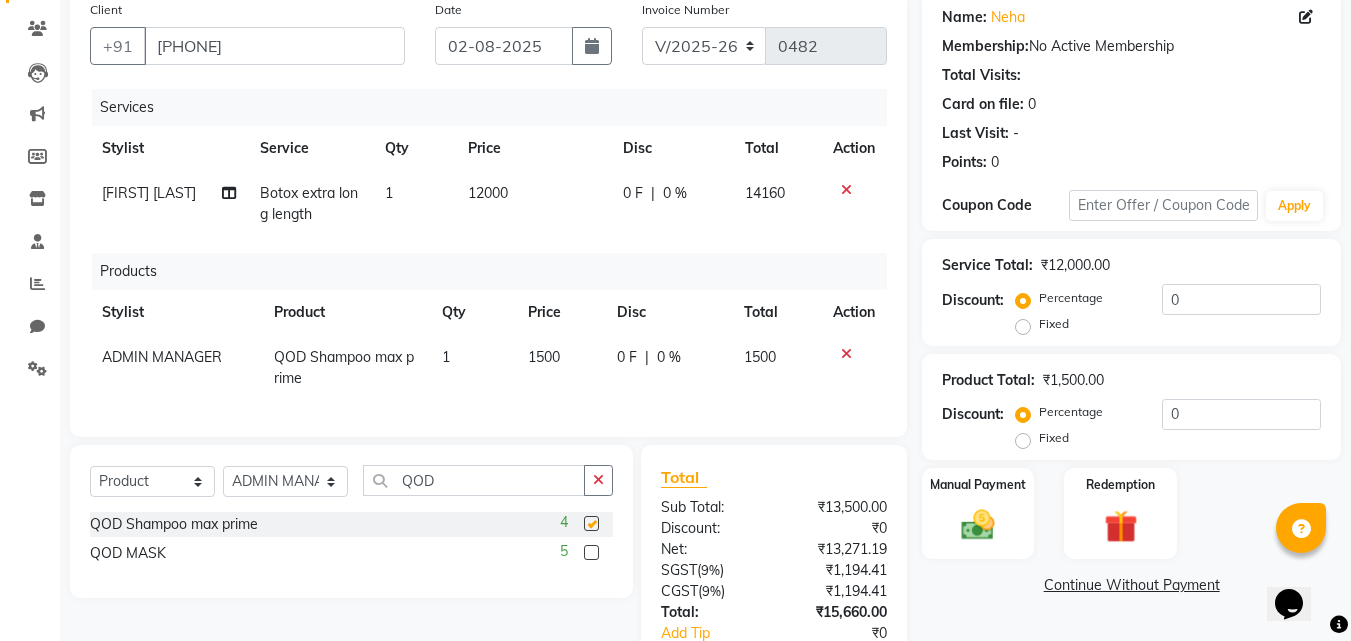 checkbox on "false" 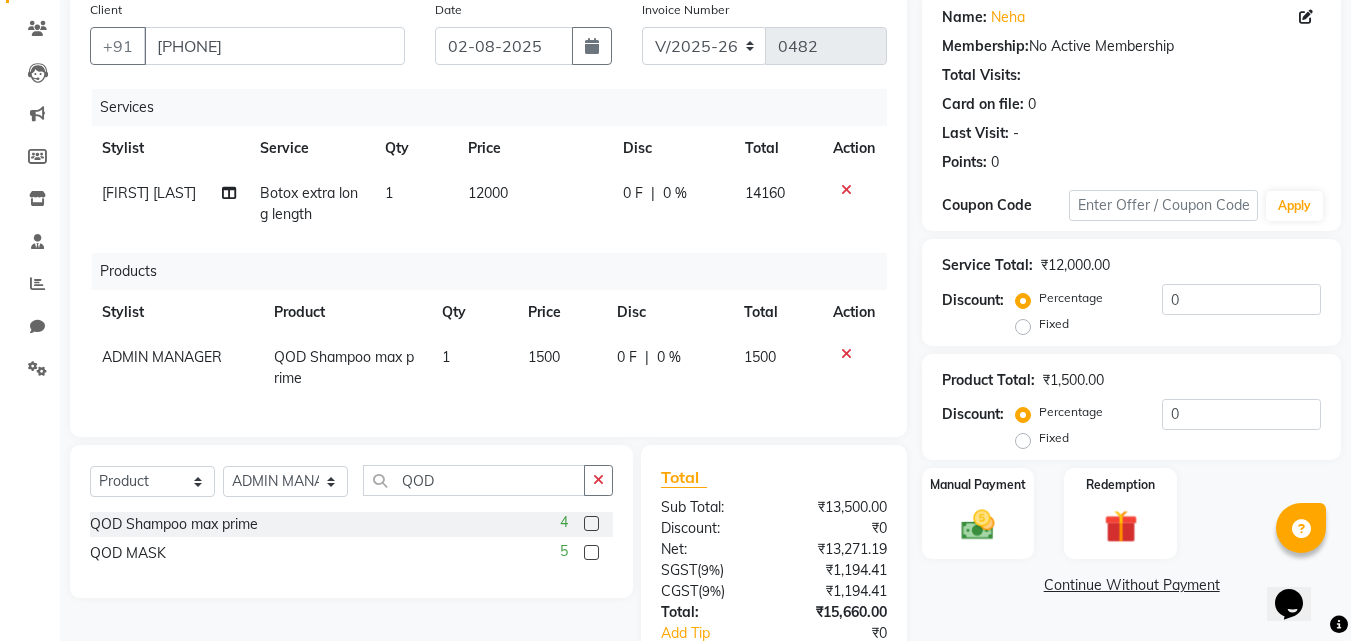 click 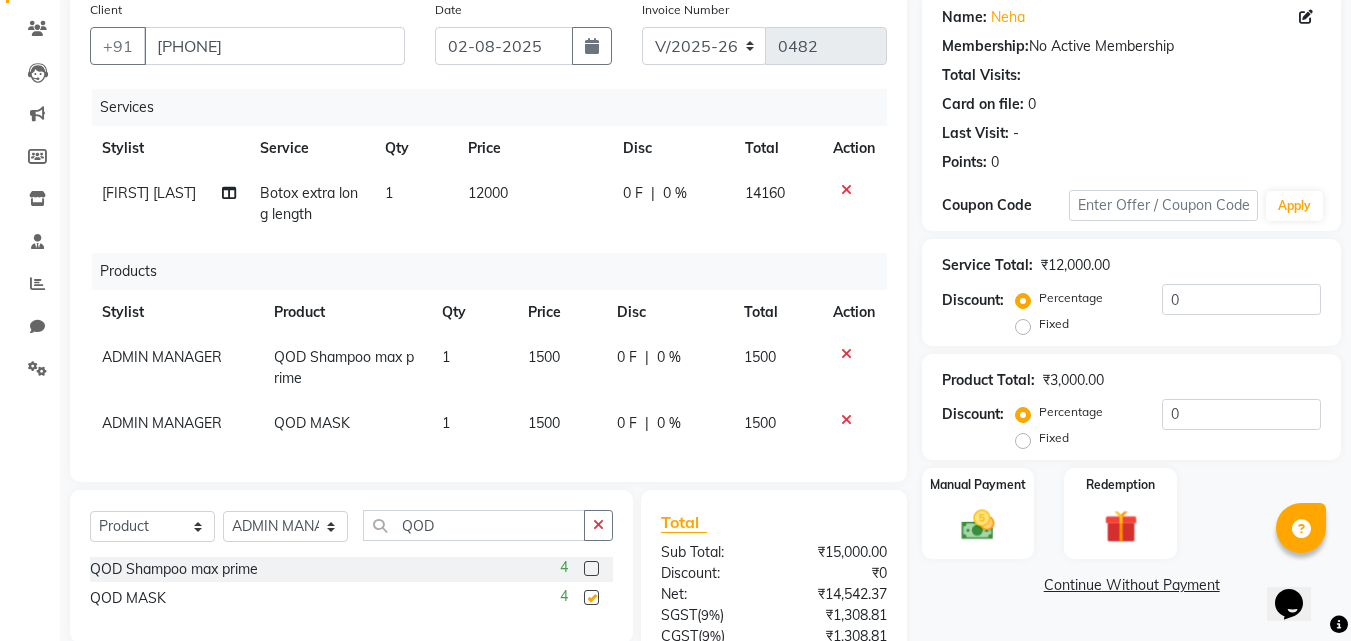 checkbox on "false" 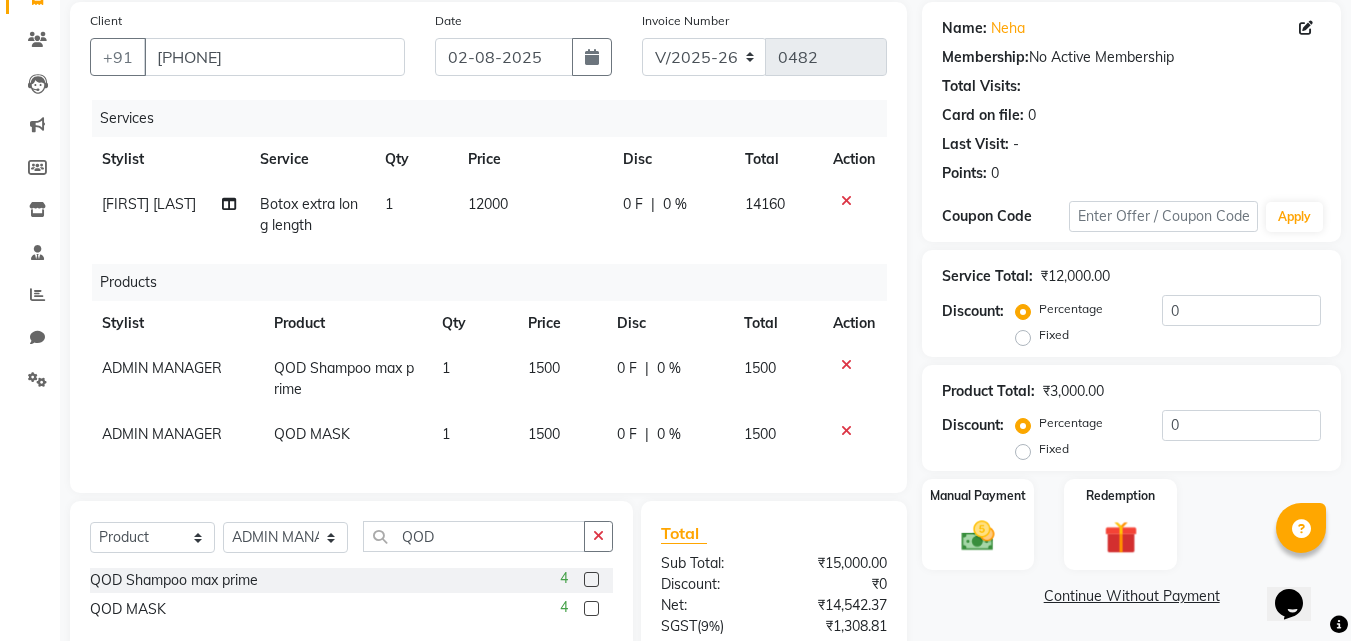 scroll, scrollTop: 147, scrollLeft: 0, axis: vertical 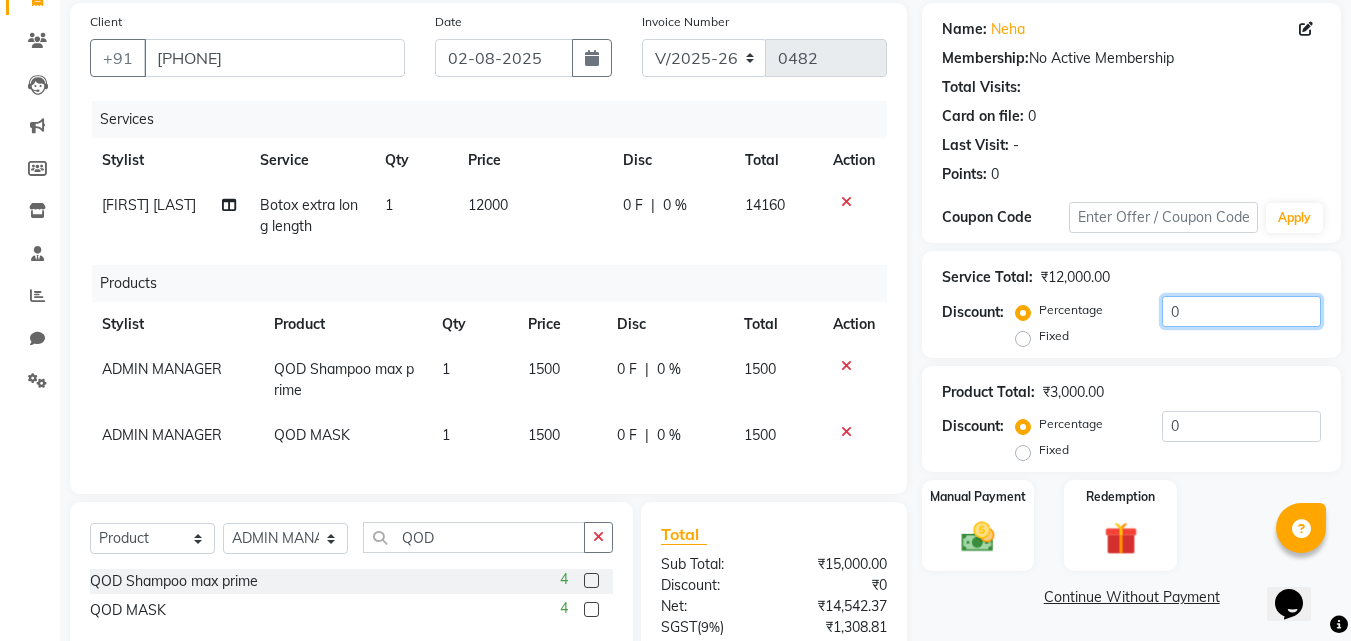 click on "0" 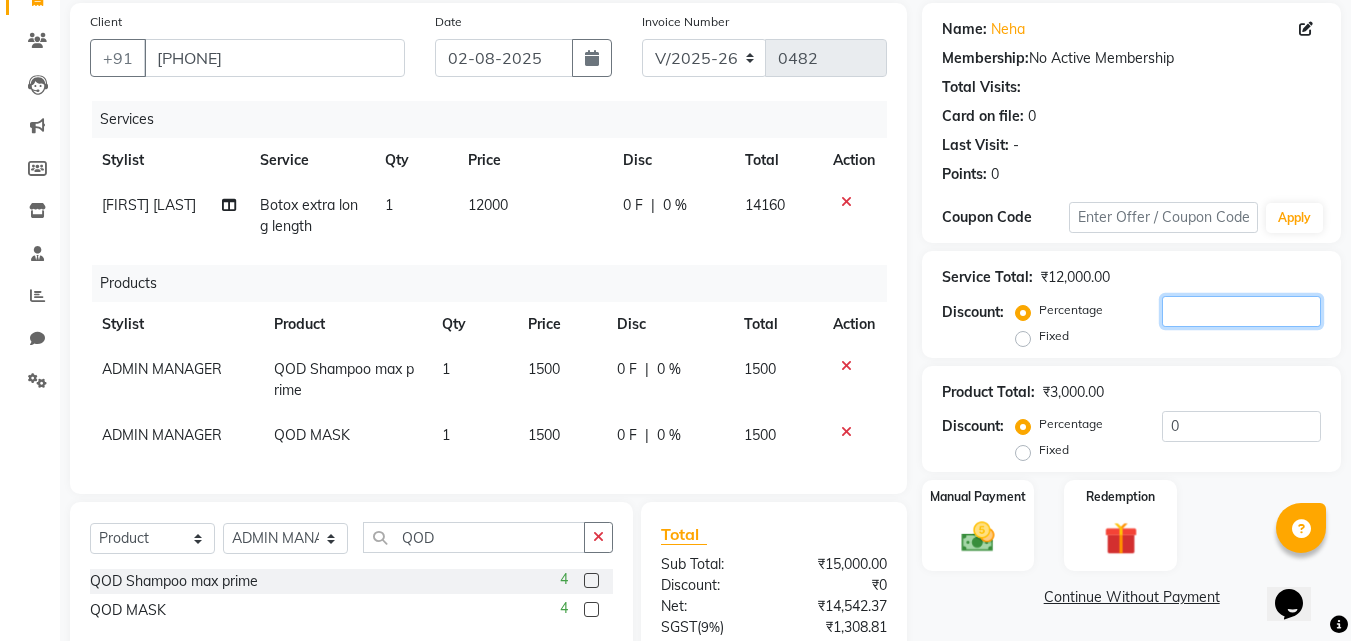 type 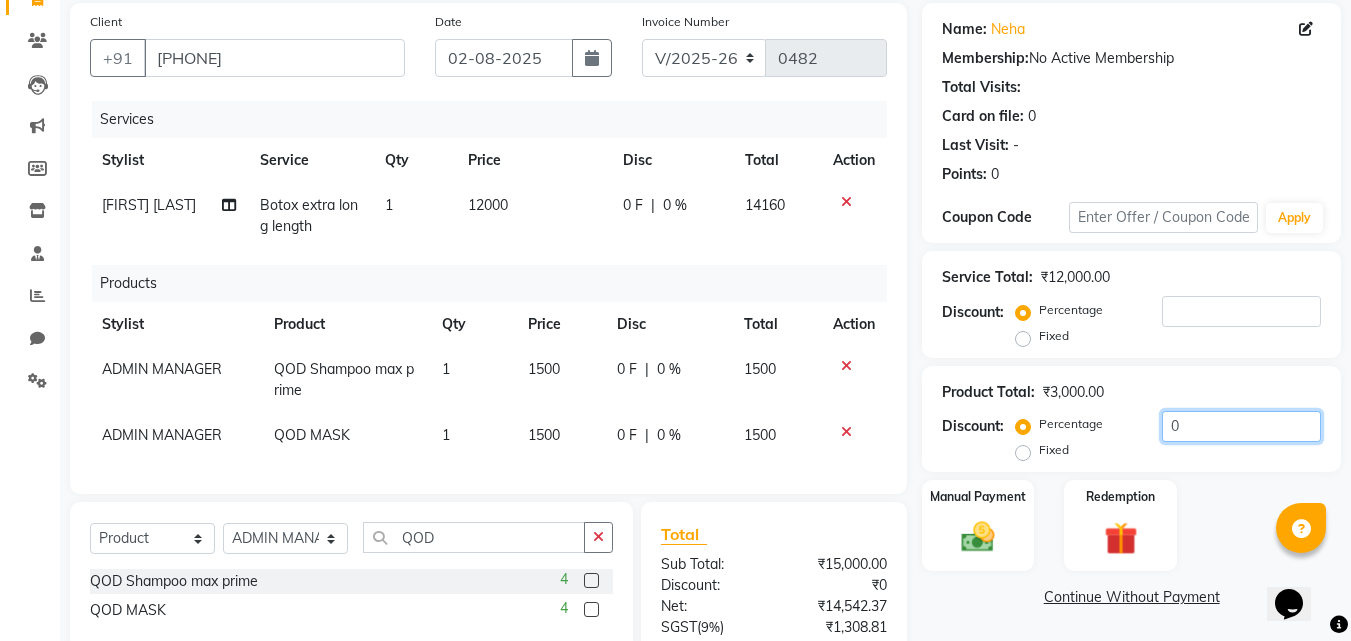 click on "0" 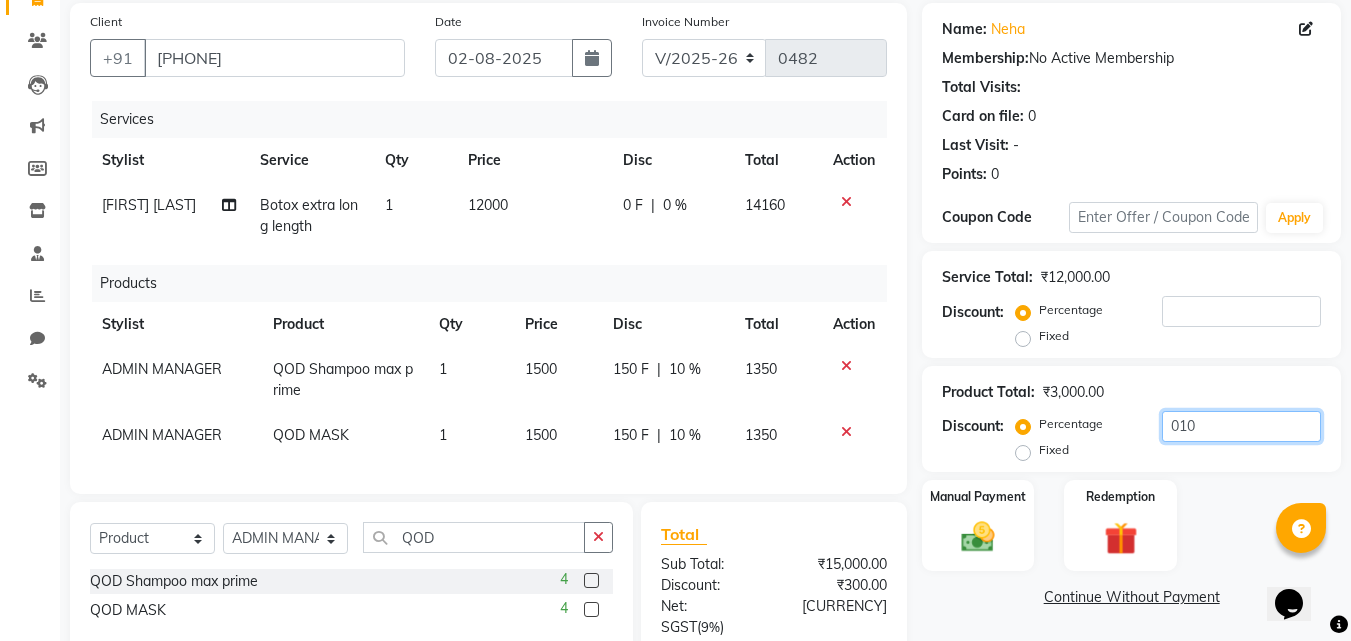 type on "010" 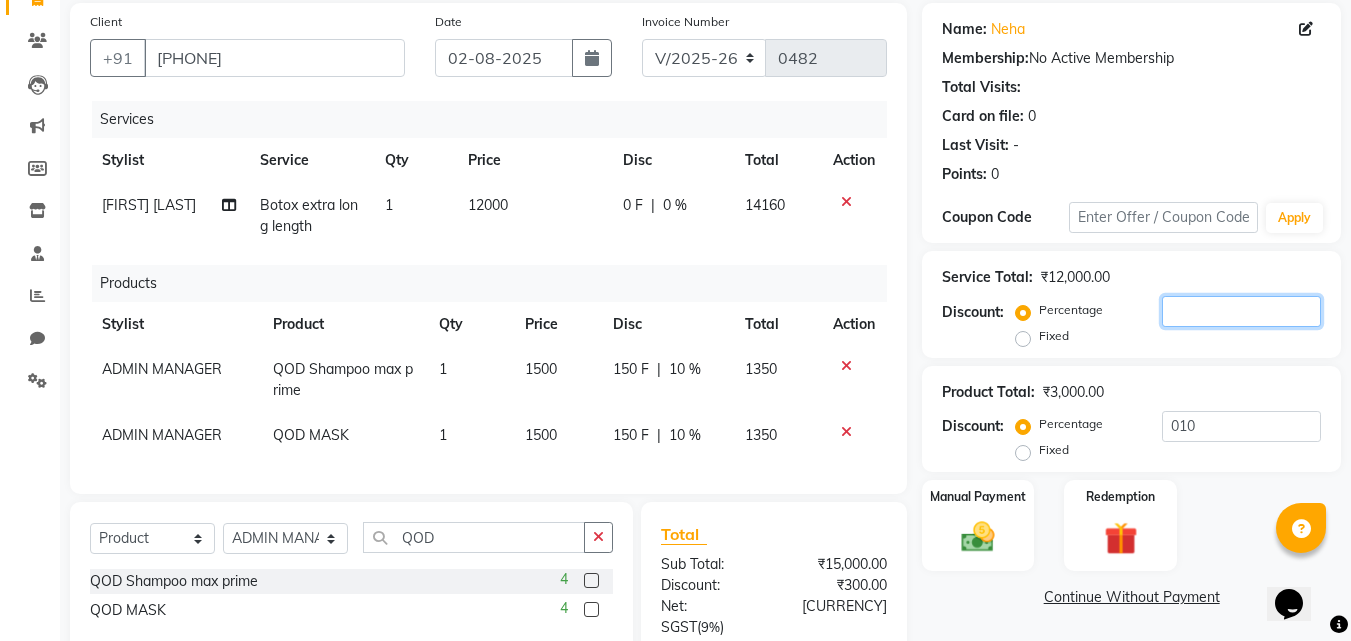 click 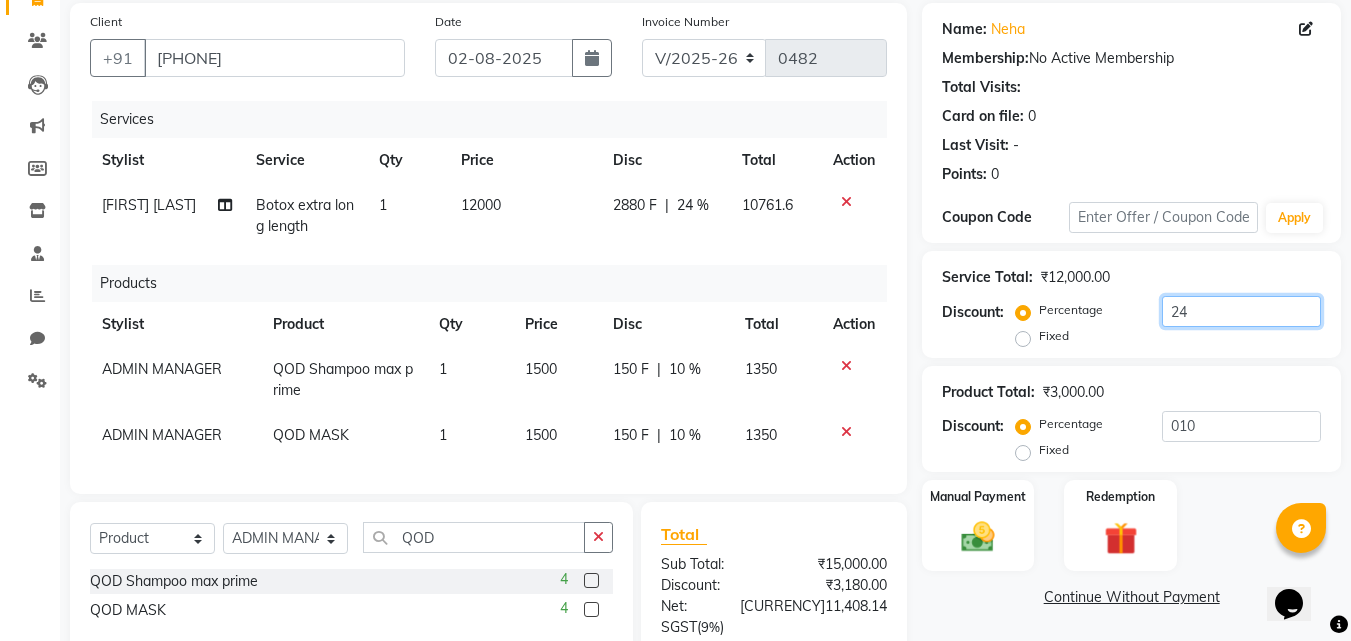 scroll, scrollTop: 368, scrollLeft: 0, axis: vertical 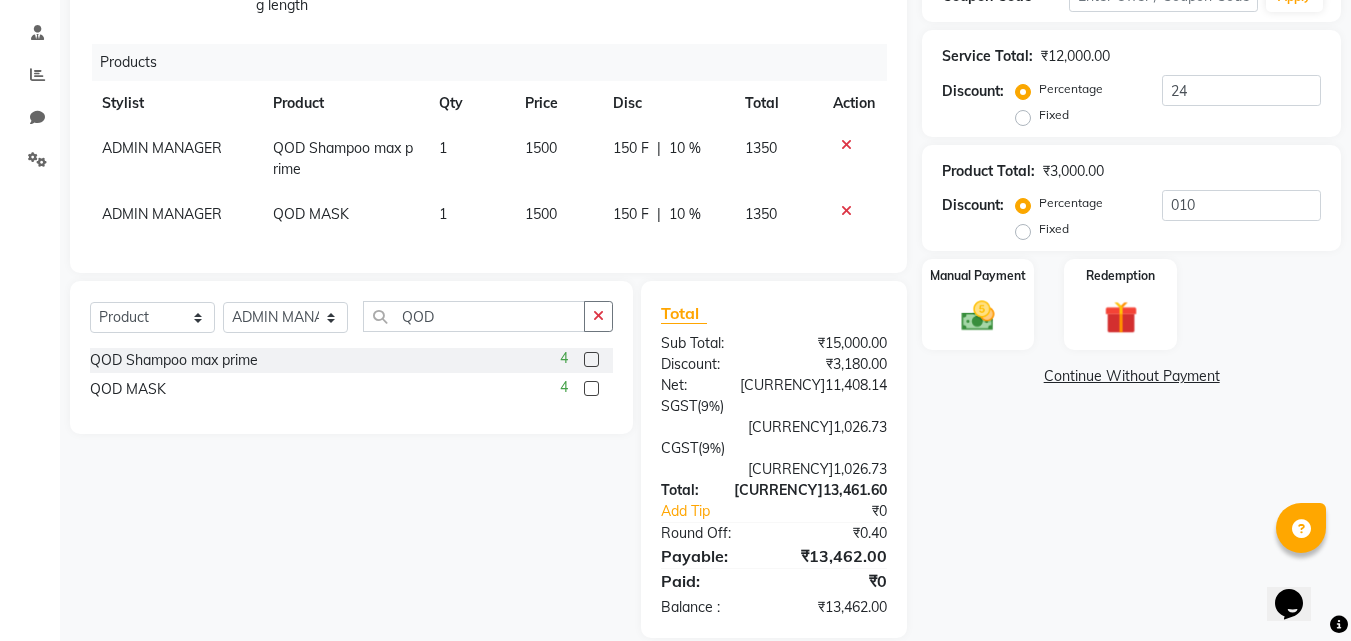 click on "Name: Neha  Membership:  No Active Membership  Total Visits:   Card on file:  0 Last Visit:   - Points:   0  Coupon Code Apply Service Total:  ₹12,000.00  Discount:  Percentage   Fixed  24 Product Total:  ₹3,000.00  Discount:  Percentage   Fixed  010 Manual Payment Redemption  Continue Without Payment" 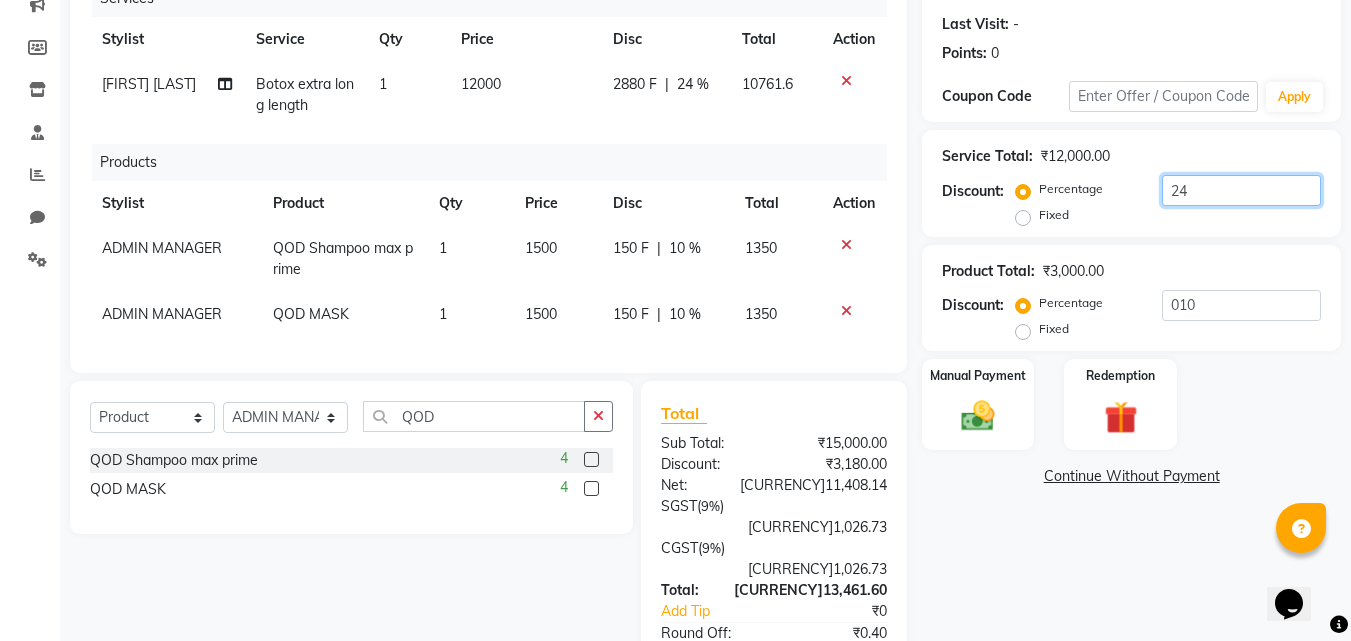 click on "24" 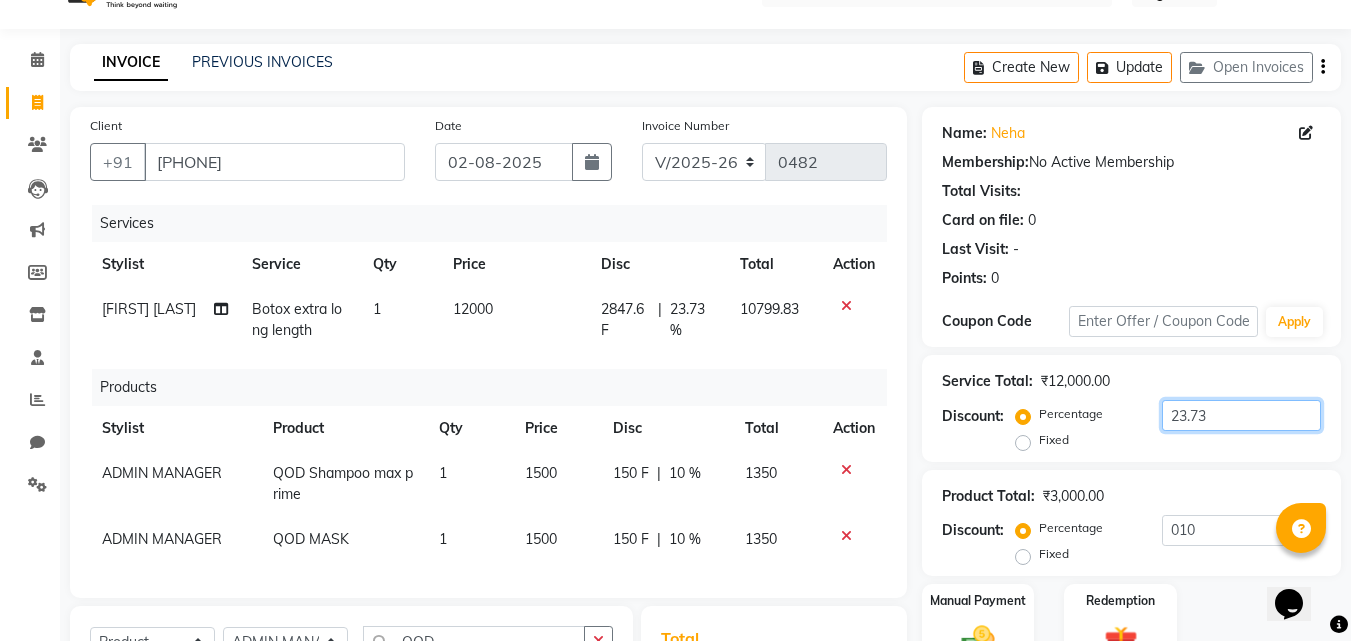 scroll, scrollTop: 0, scrollLeft: 0, axis: both 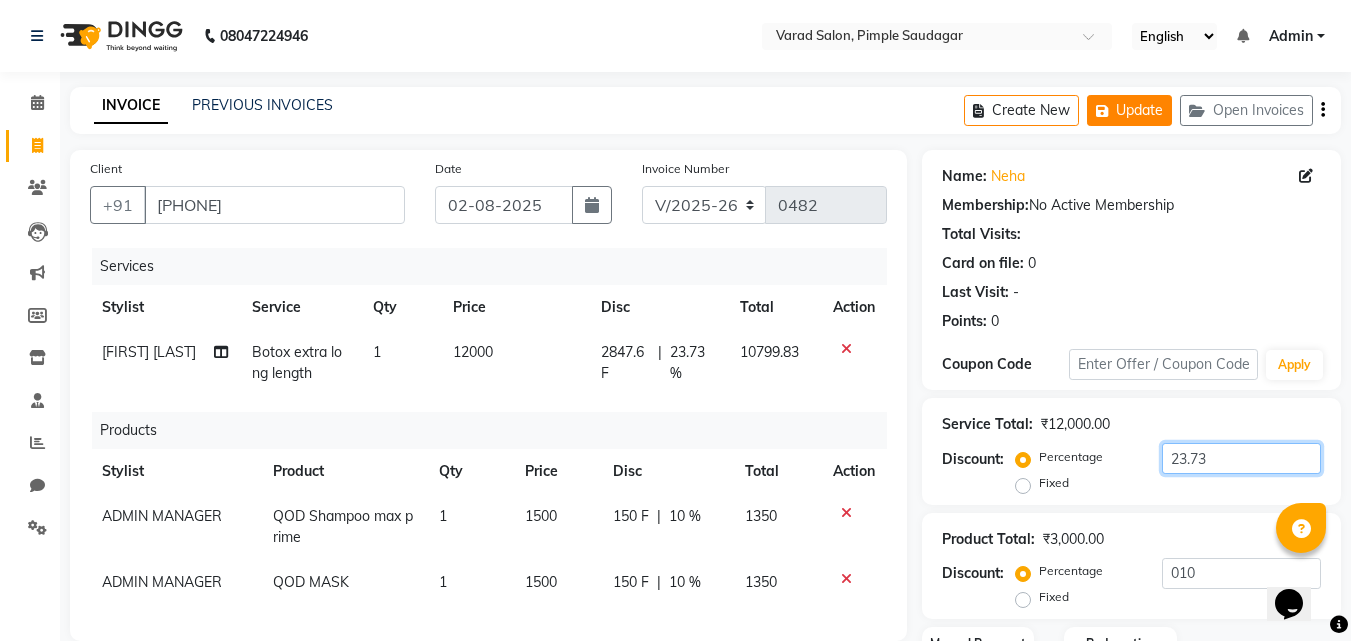 type on "23.73" 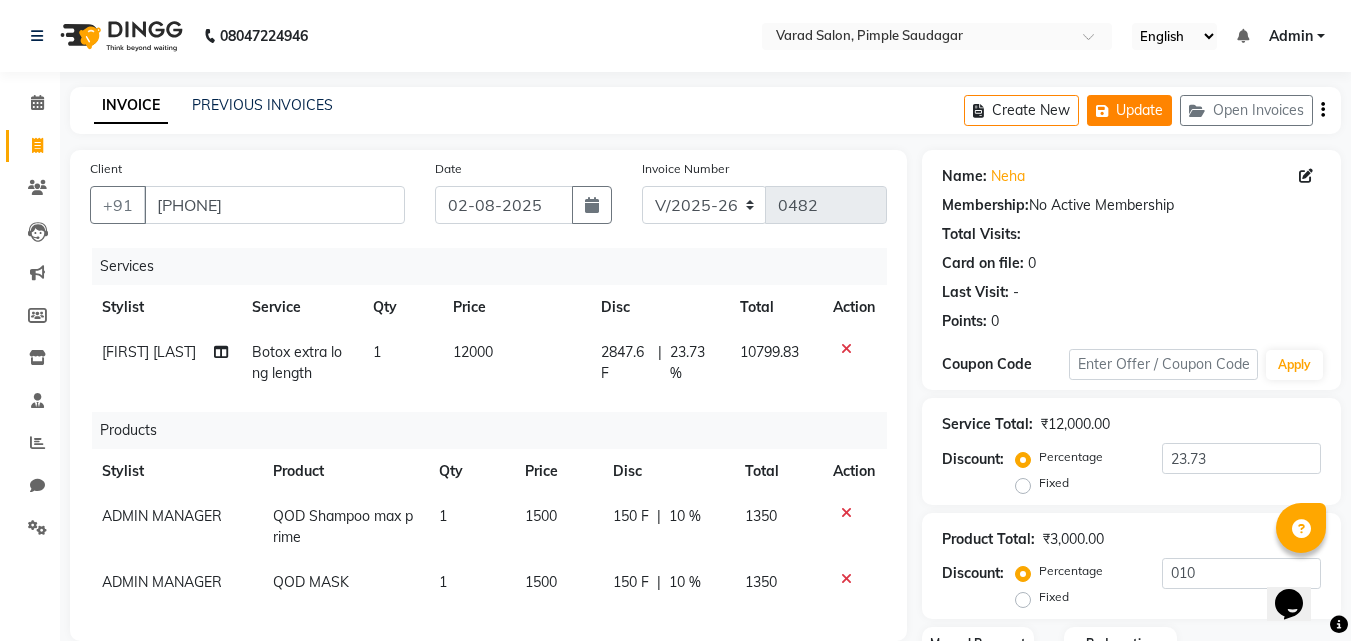 click on "Update" 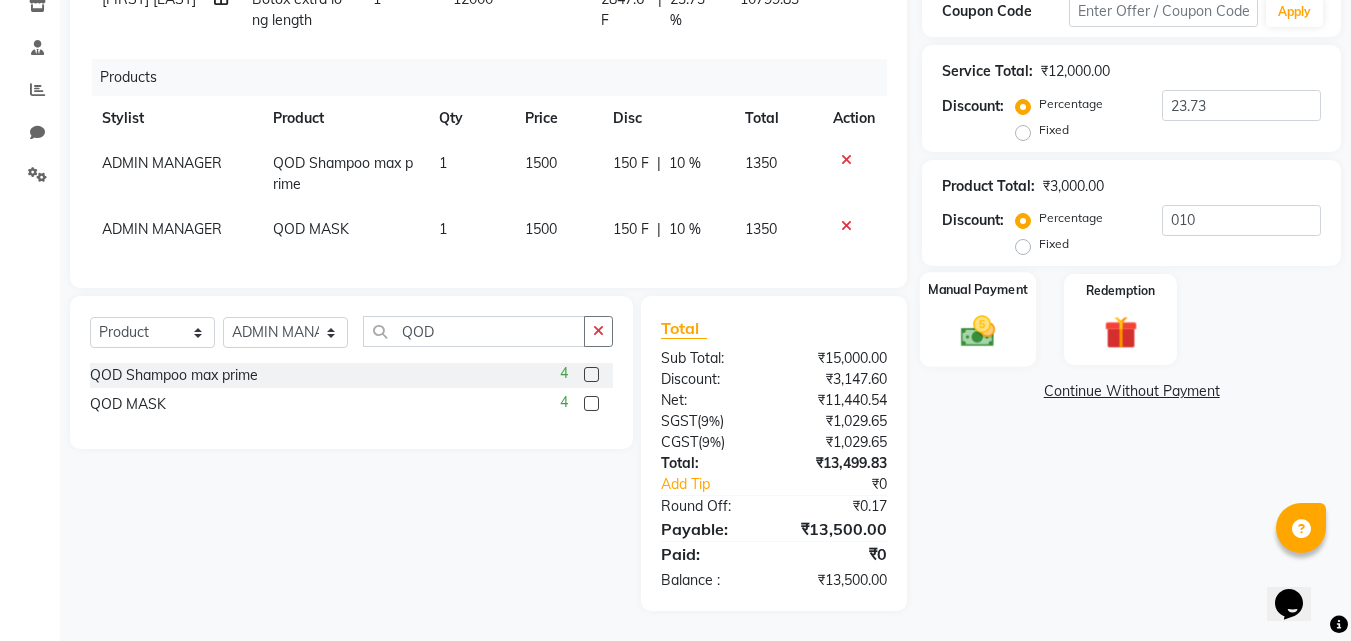 scroll, scrollTop: 0, scrollLeft: 0, axis: both 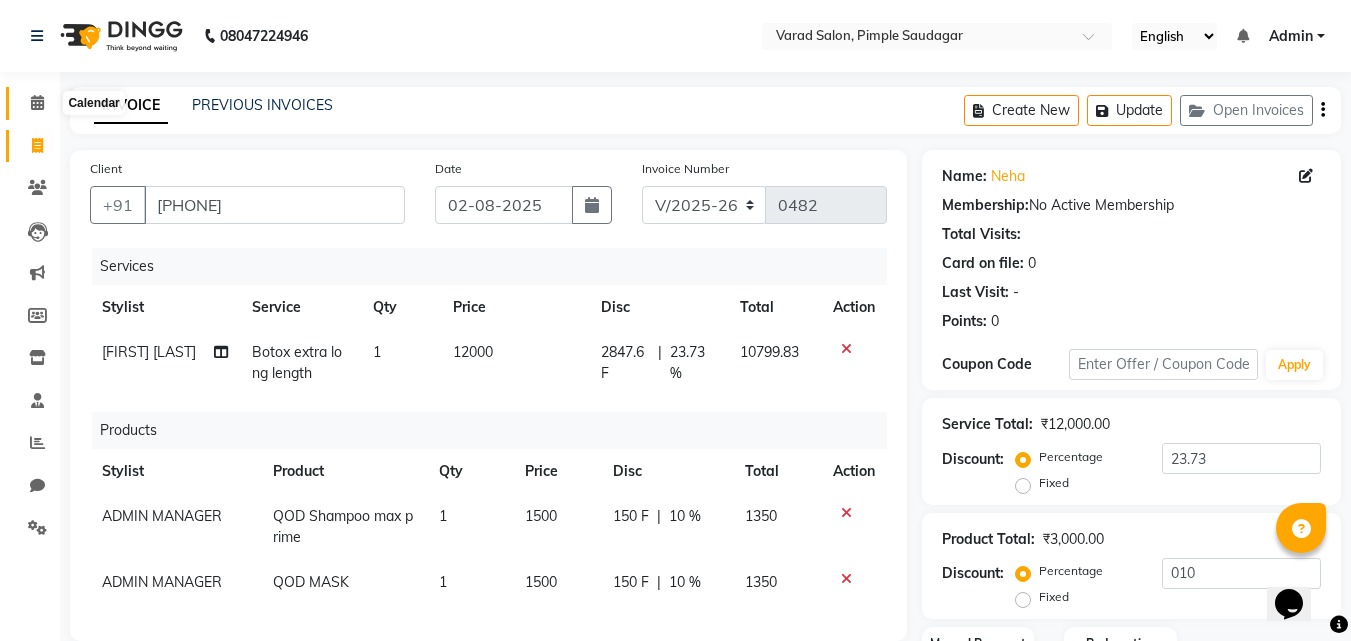 click 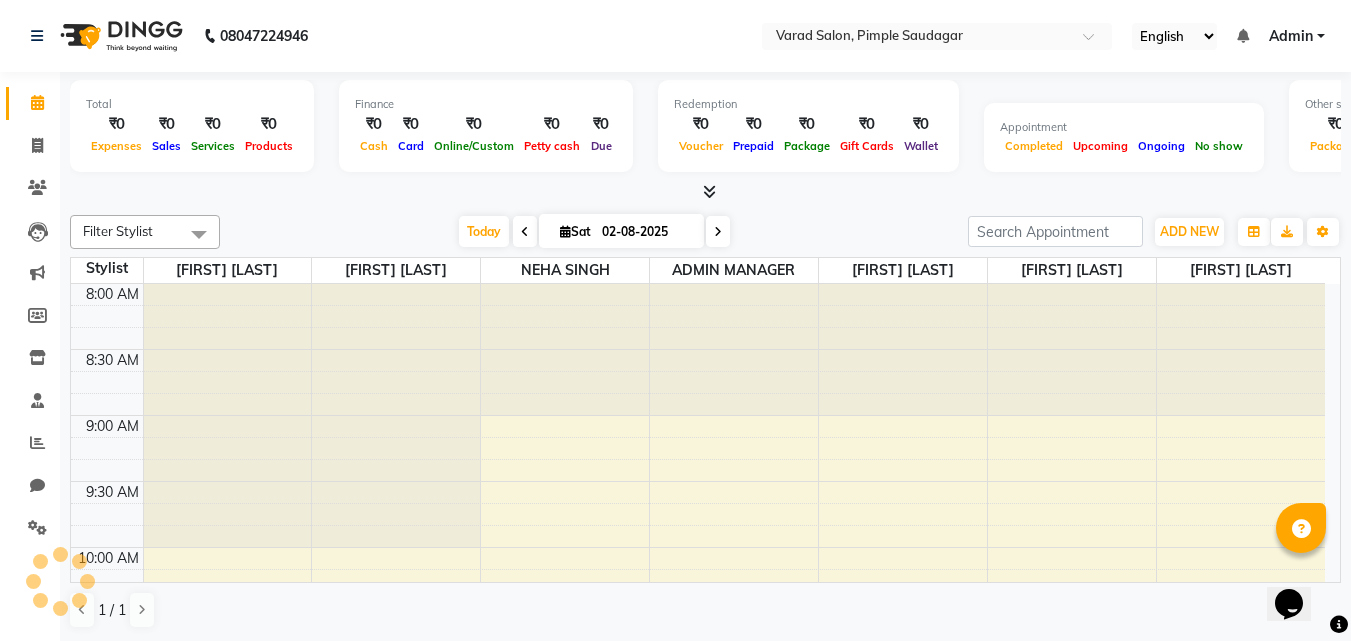 scroll, scrollTop: 0, scrollLeft: 0, axis: both 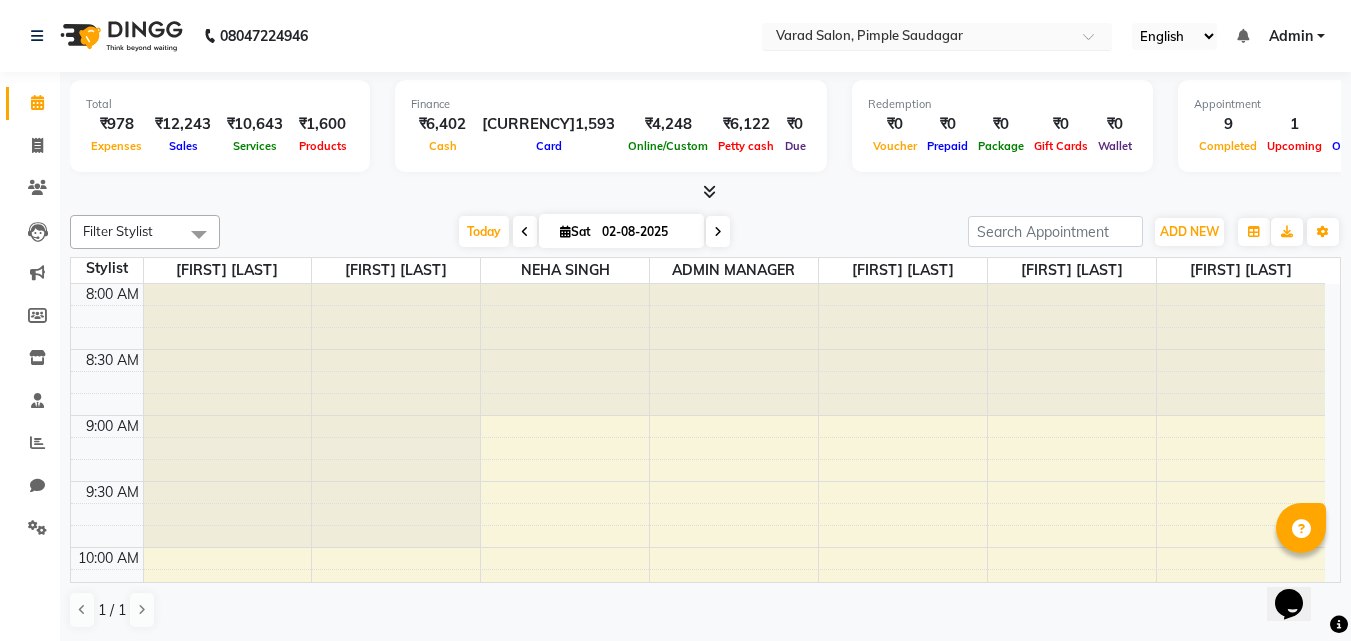 click at bounding box center (917, 38) 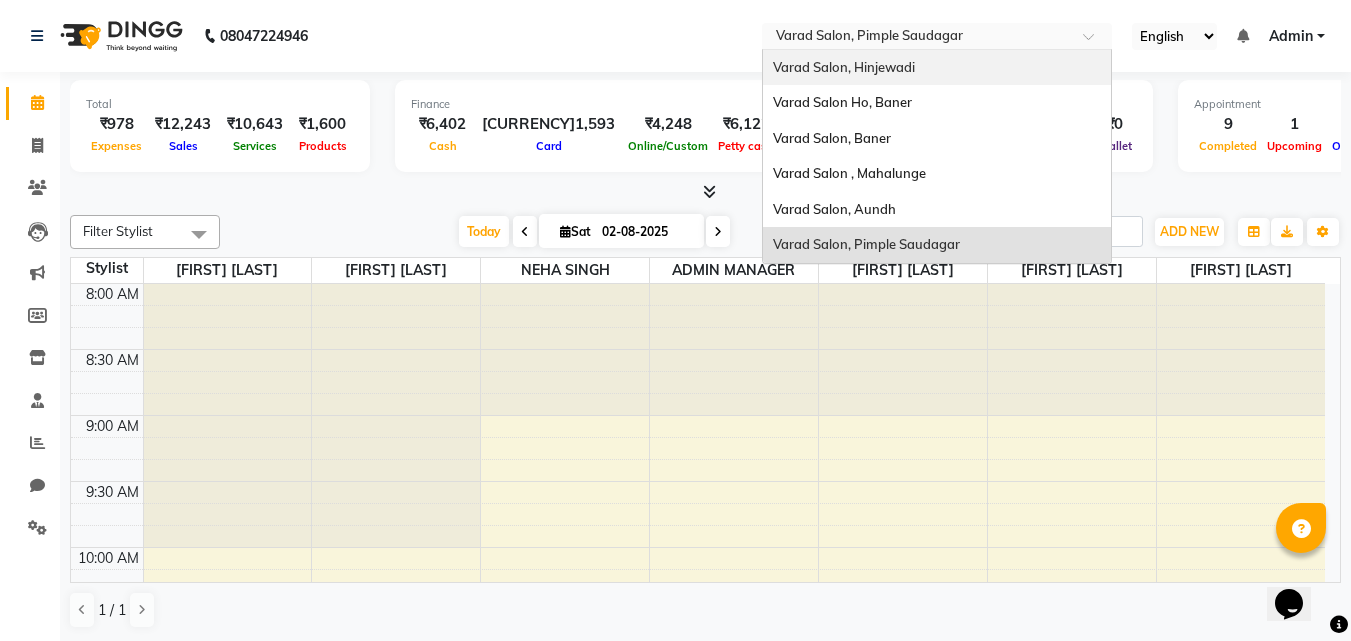 click on "Varad Salon, Hinjewadi" at bounding box center (937, 68) 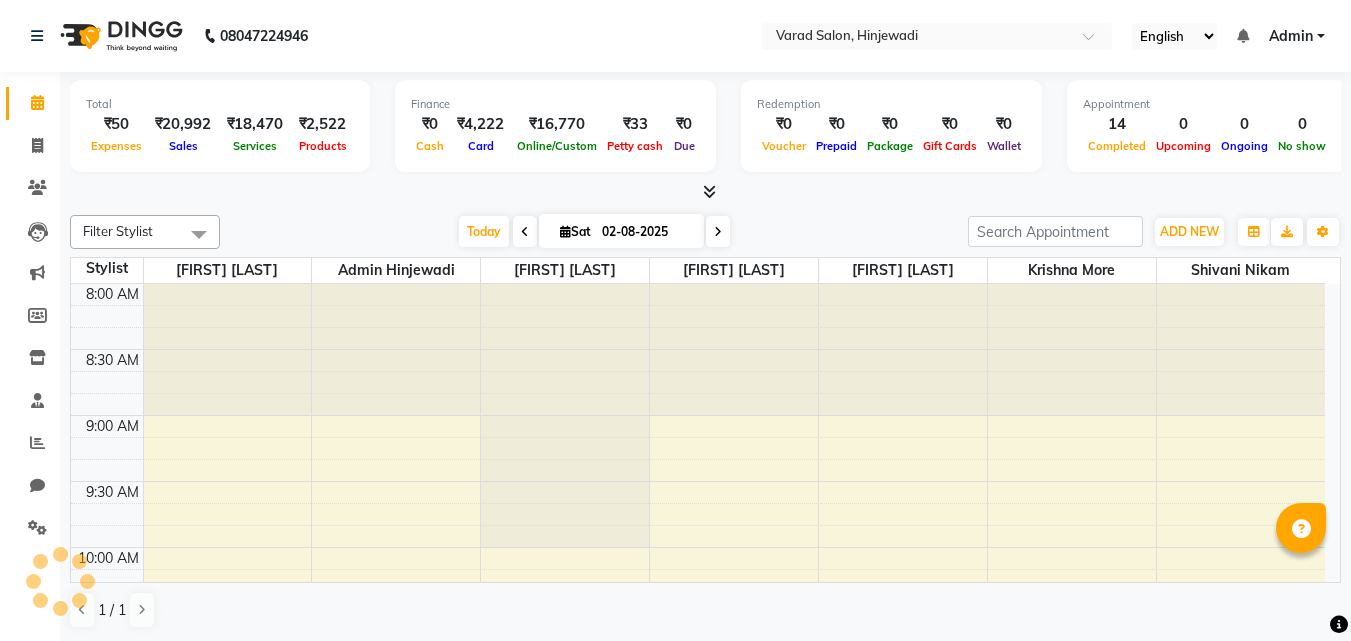 scroll, scrollTop: 0, scrollLeft: 0, axis: both 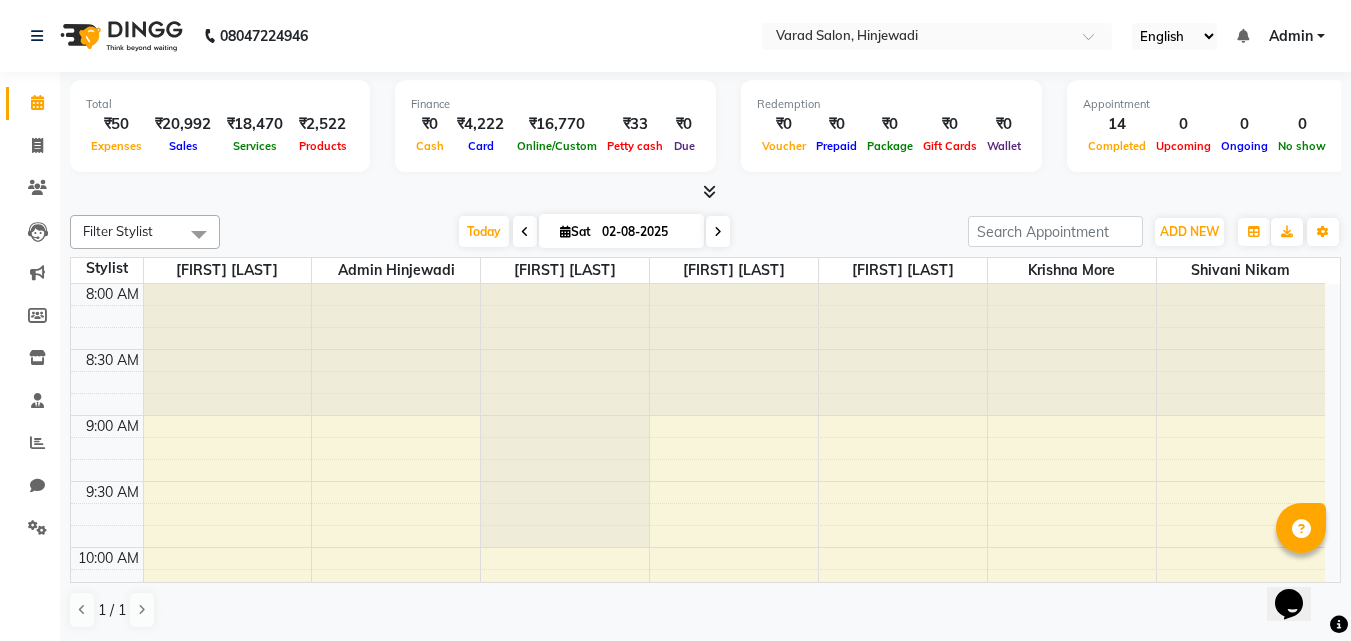 click at bounding box center (709, 191) 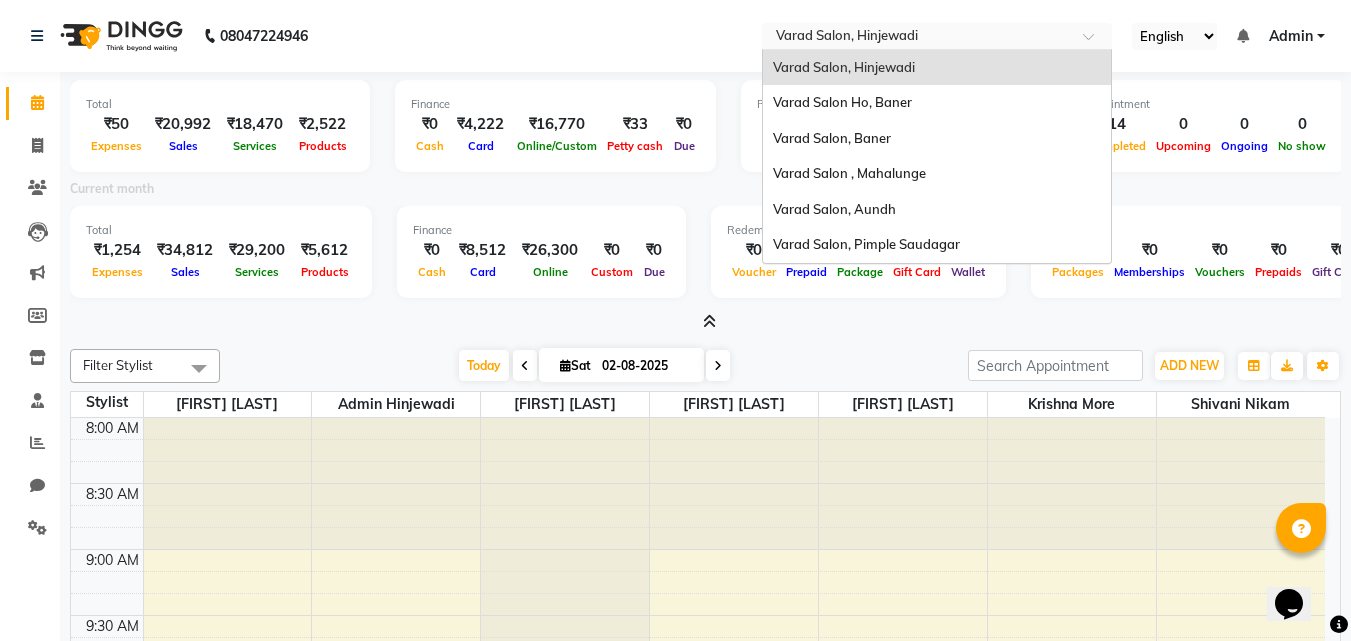 click at bounding box center [917, 38] 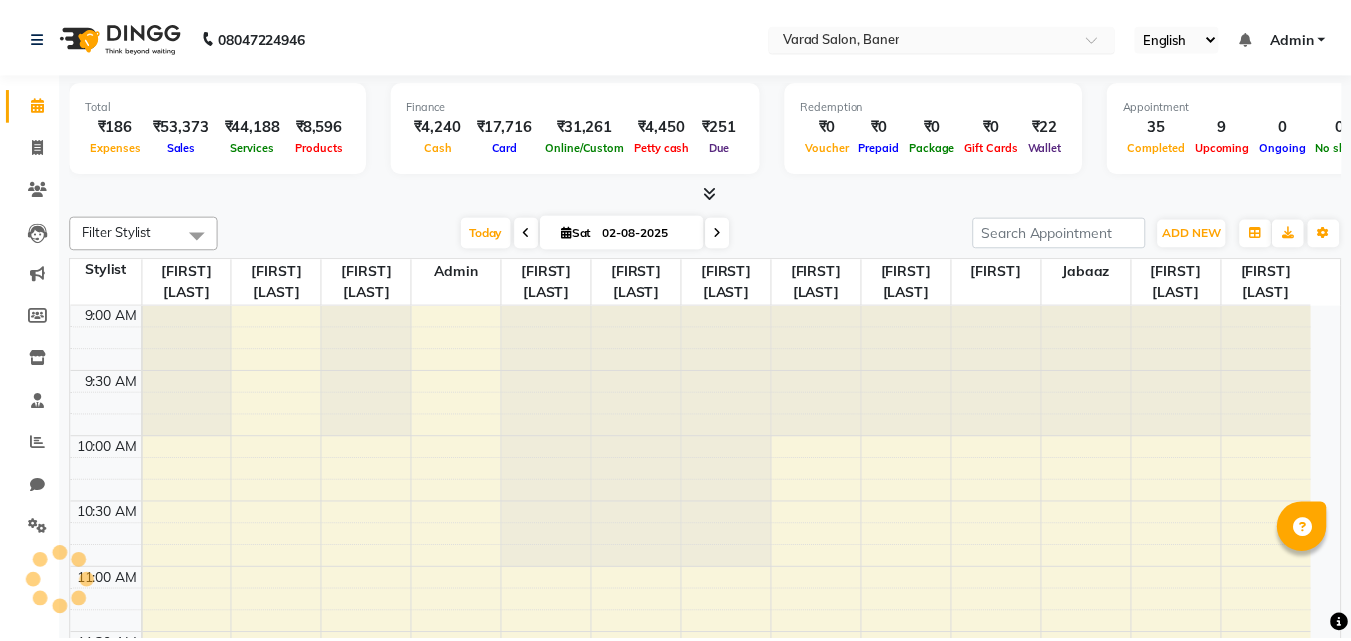 scroll, scrollTop: 0, scrollLeft: 0, axis: both 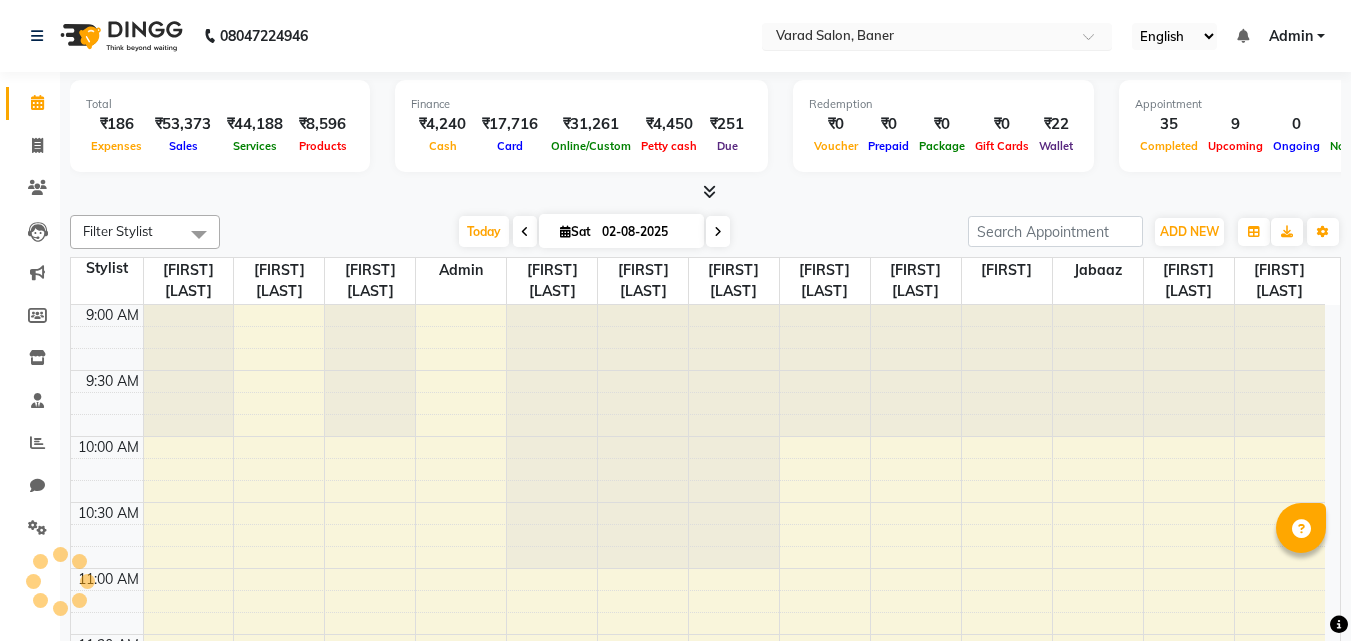 click at bounding box center [917, 38] 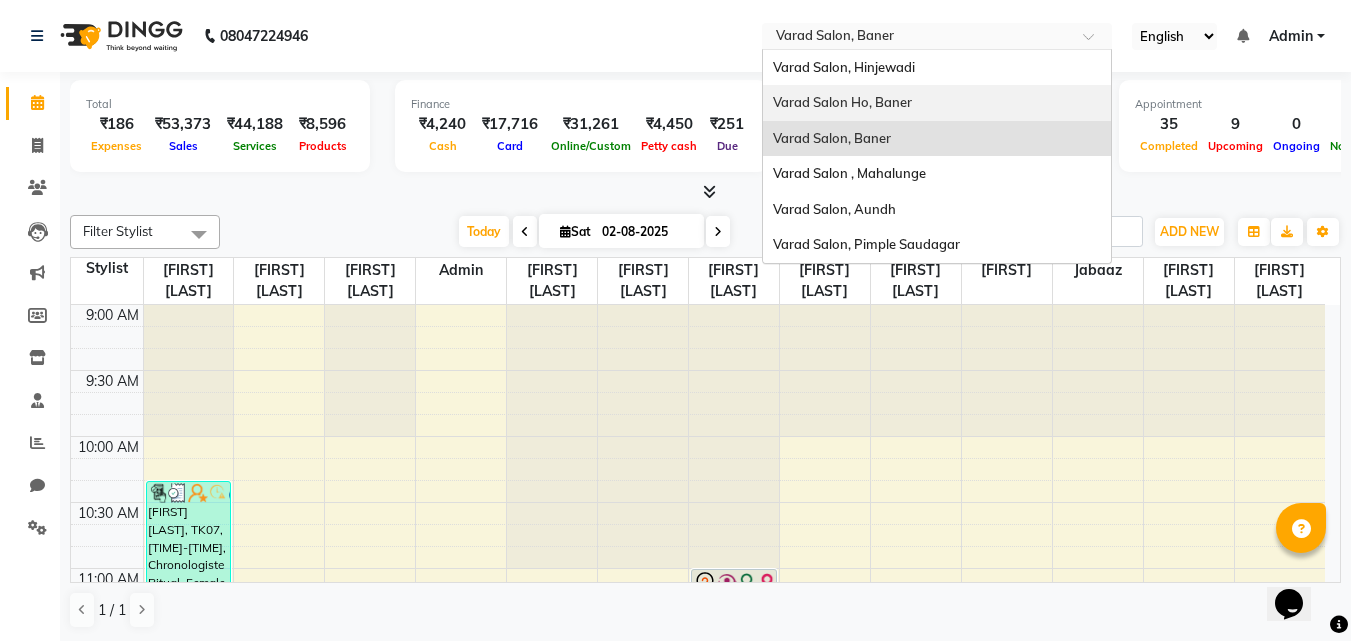scroll, scrollTop: 0, scrollLeft: 0, axis: both 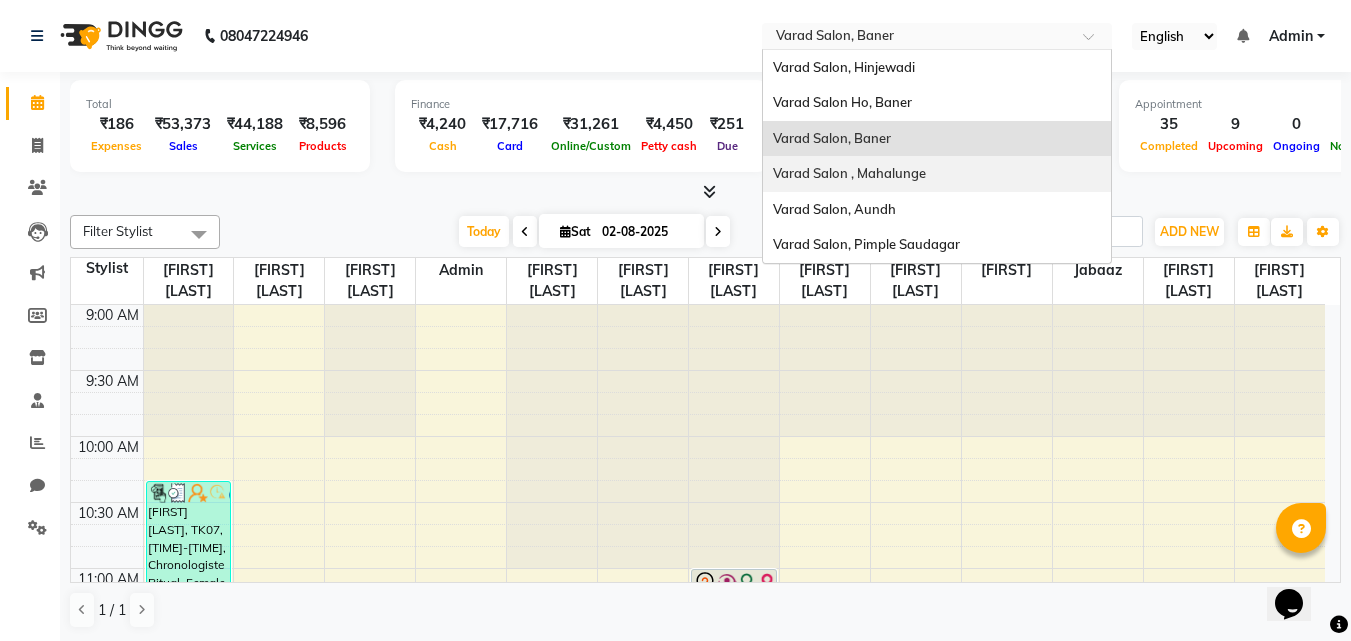 click on "Varad Salon , Mahalunge" at bounding box center (849, 173) 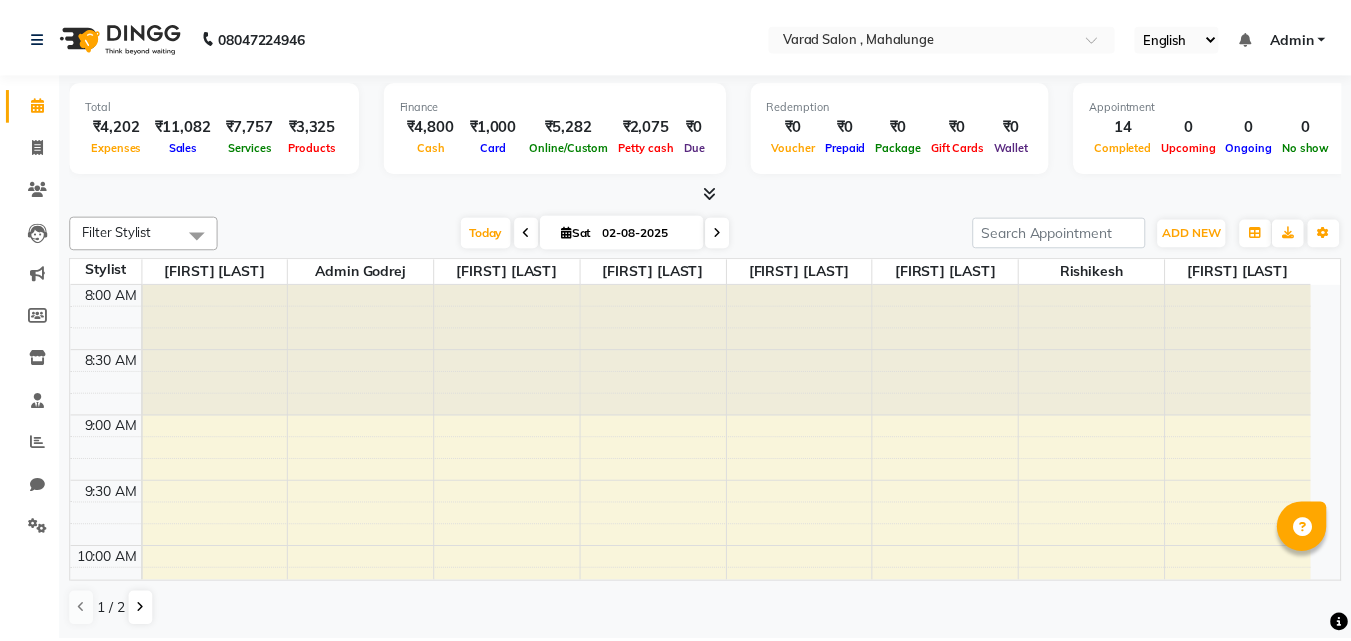scroll, scrollTop: 0, scrollLeft: 0, axis: both 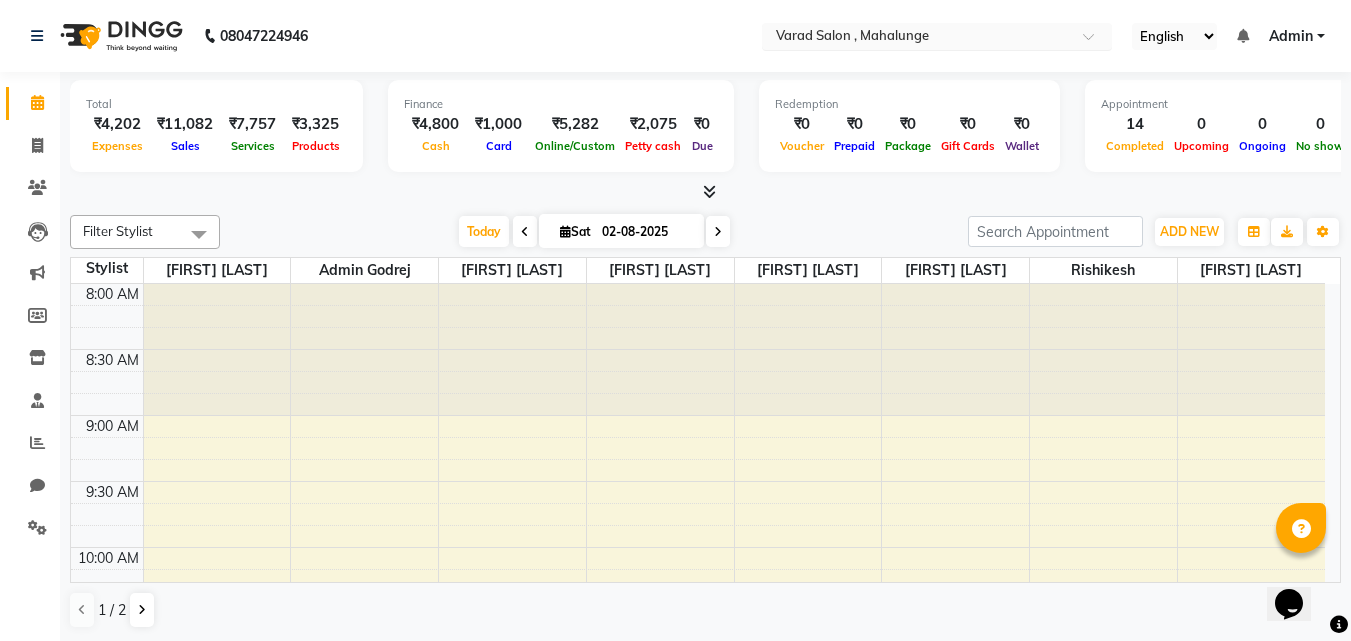 click at bounding box center (917, 38) 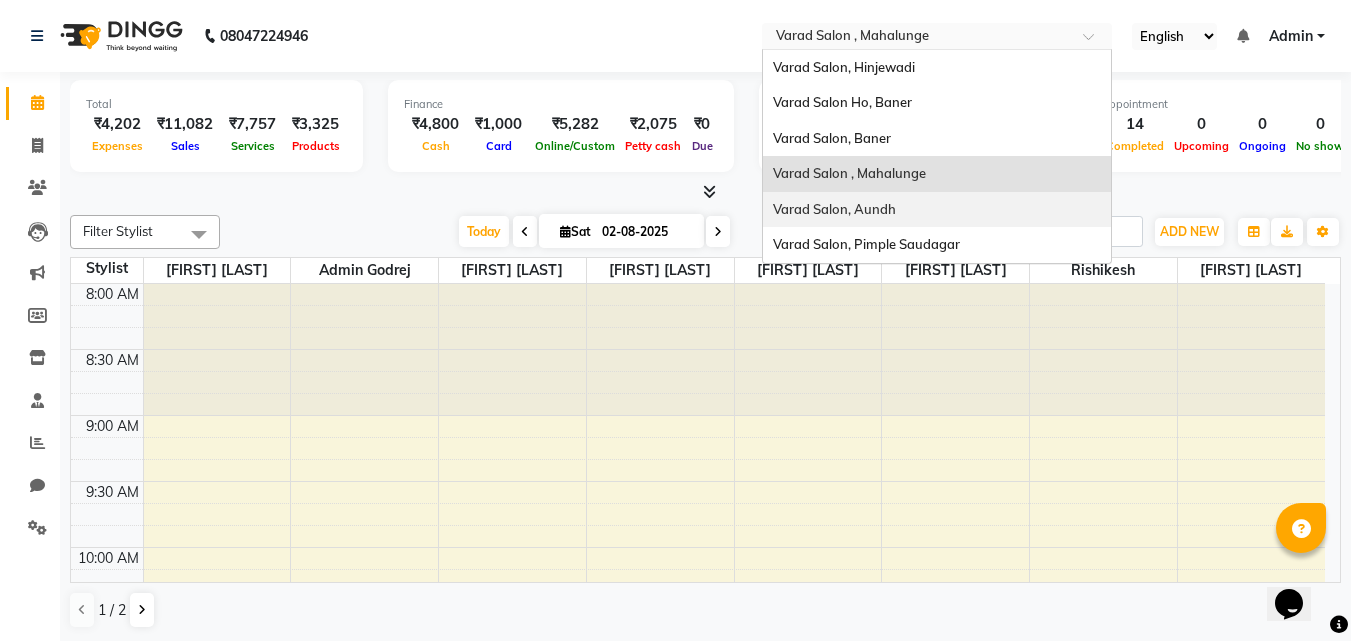 click on "Varad Salon, Aundh" at bounding box center (937, 210) 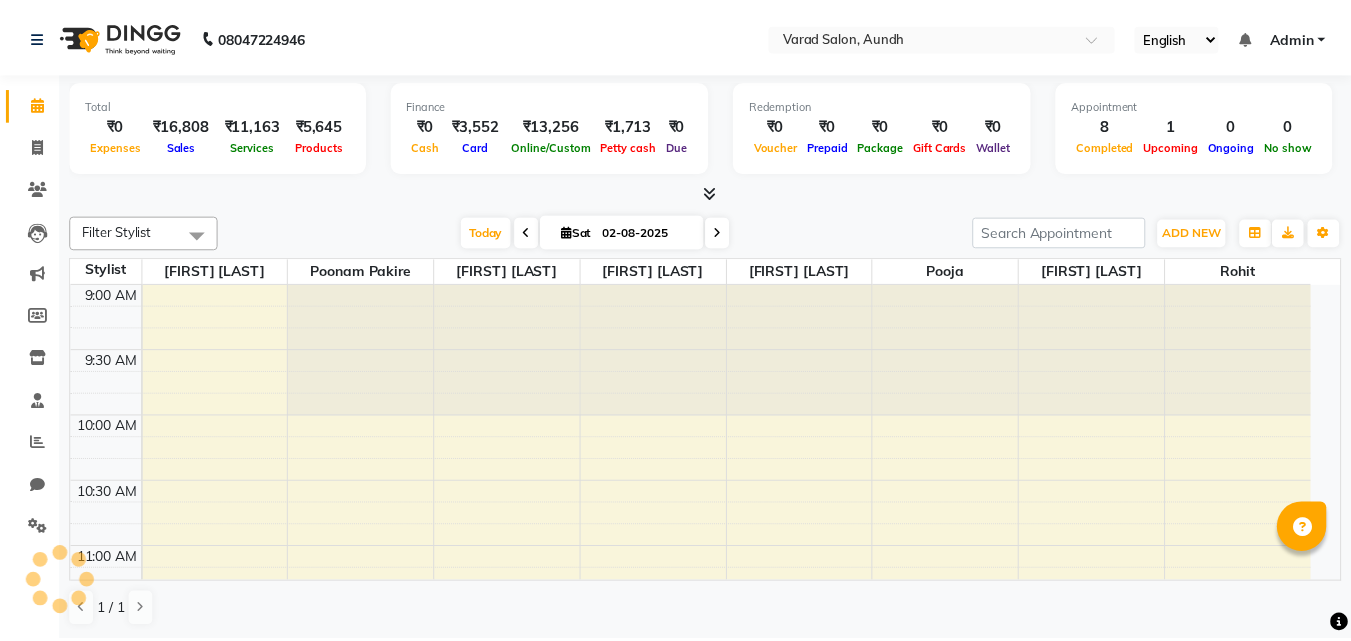 scroll, scrollTop: 0, scrollLeft: 0, axis: both 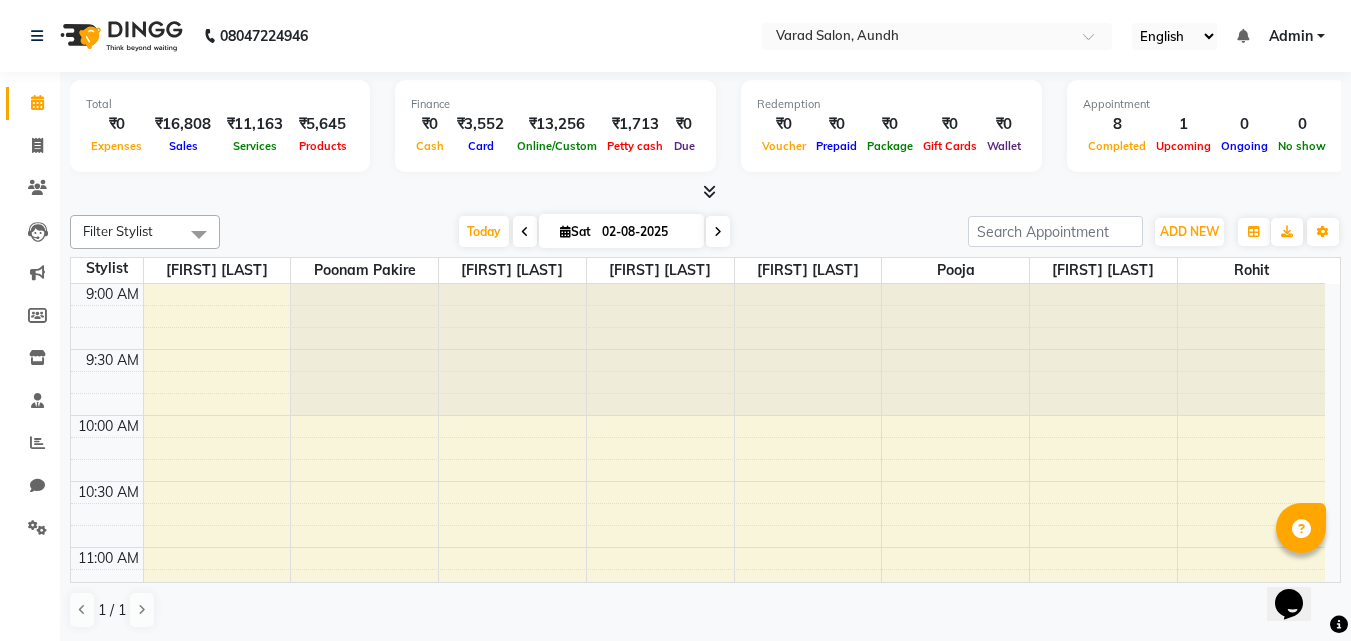 click at bounding box center [709, 191] 